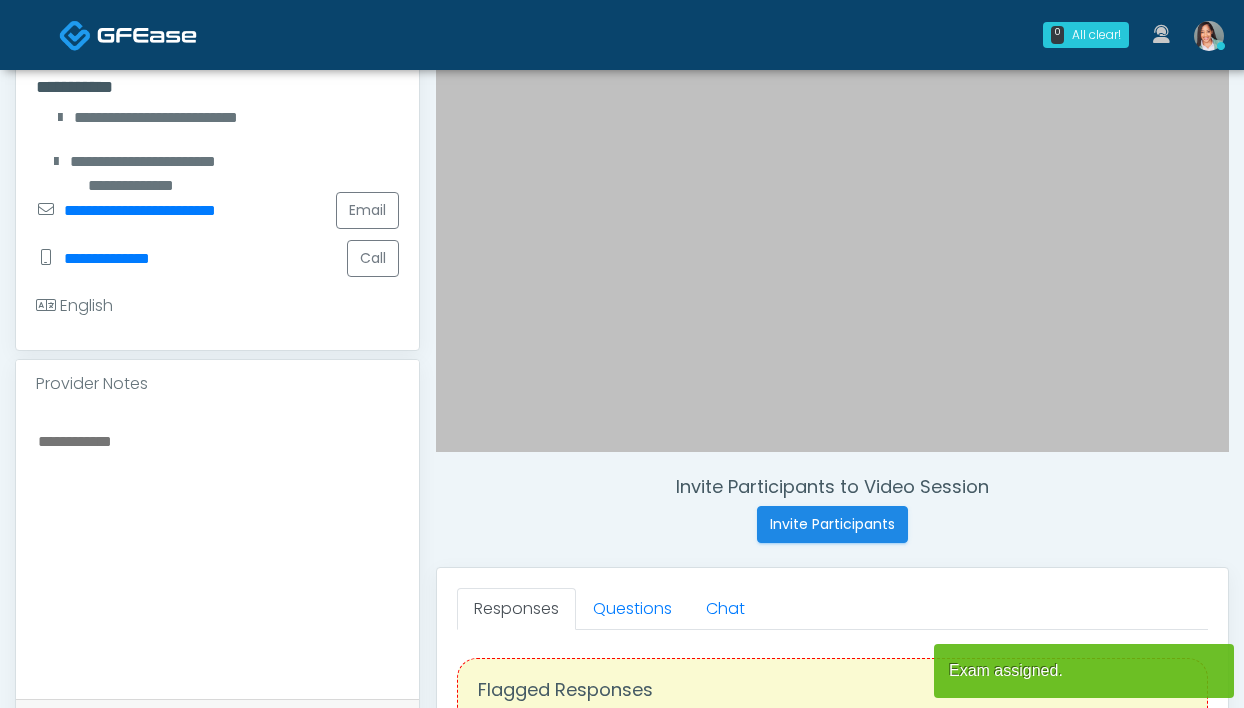 scroll, scrollTop: 652, scrollLeft: 0, axis: vertical 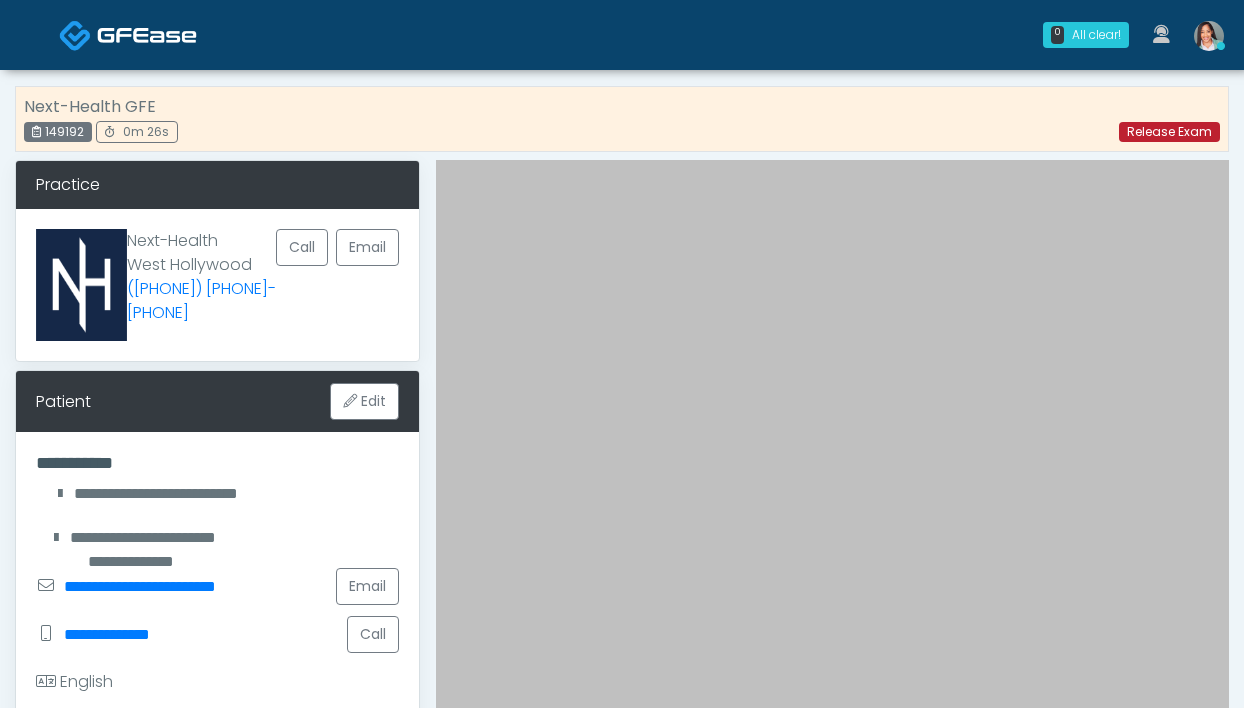 click on "Release Exam" at bounding box center (1169, 132) 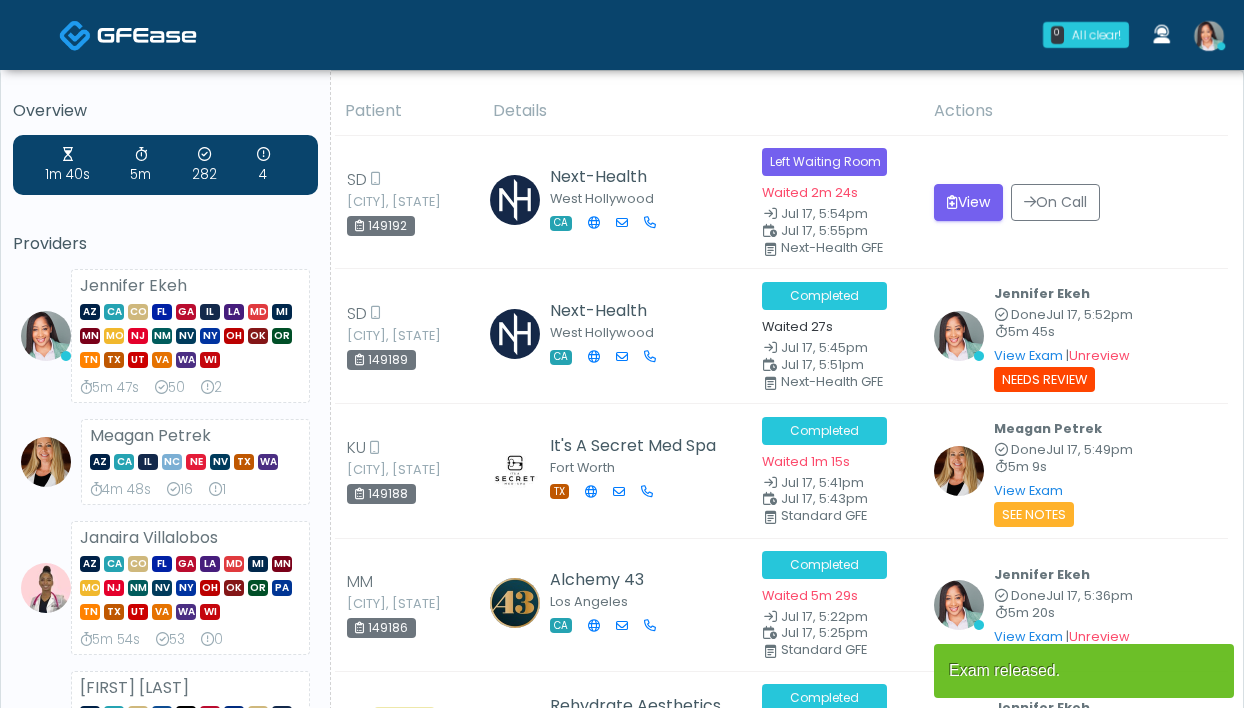 scroll, scrollTop: 0, scrollLeft: 0, axis: both 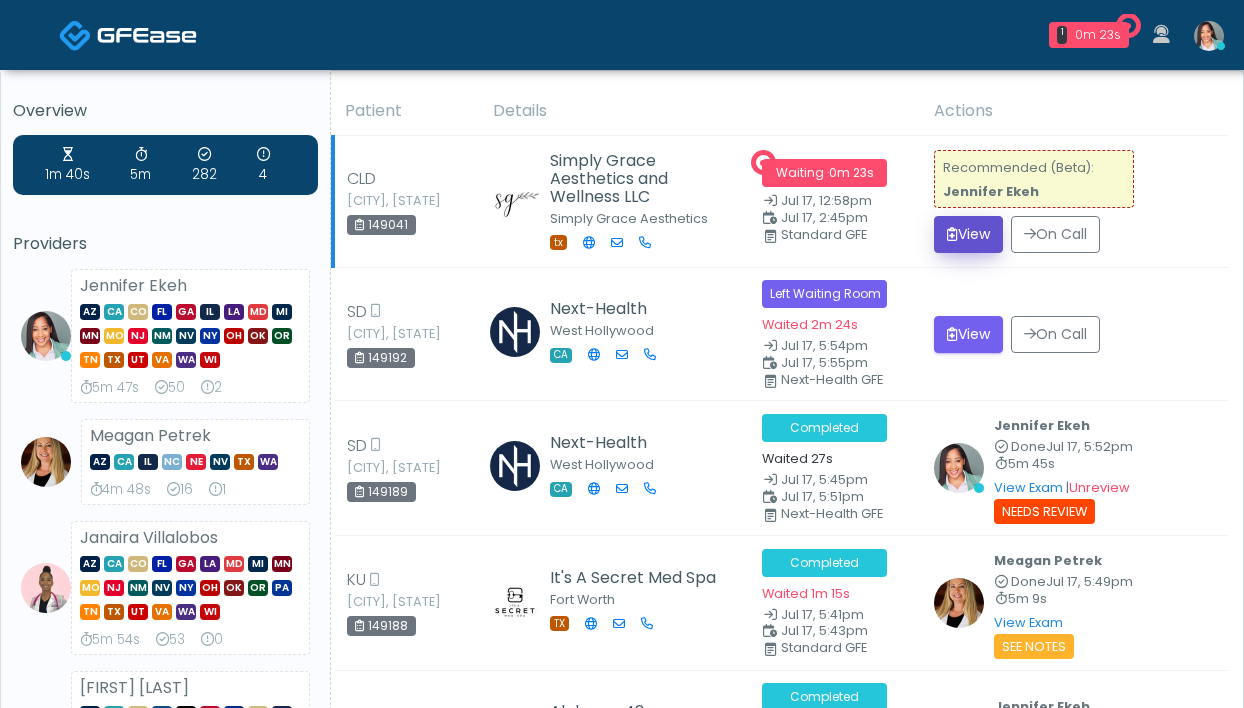 click at bounding box center (952, 234) 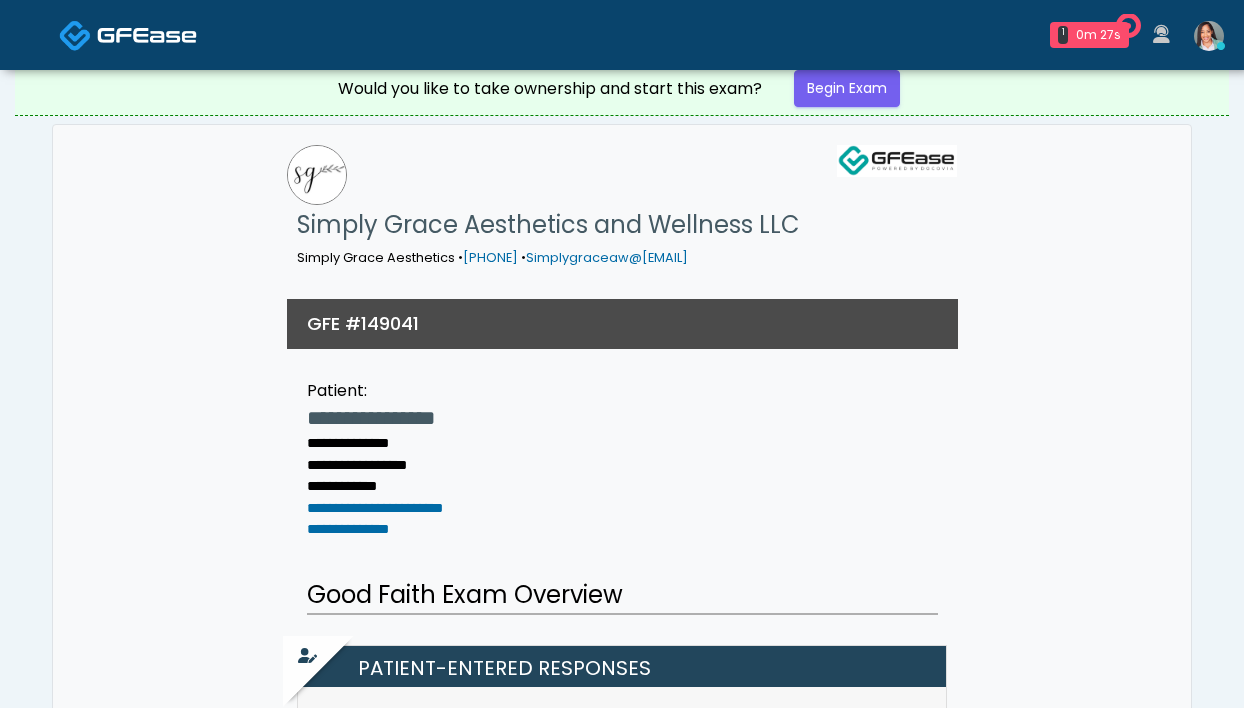 scroll, scrollTop: 9, scrollLeft: 0, axis: vertical 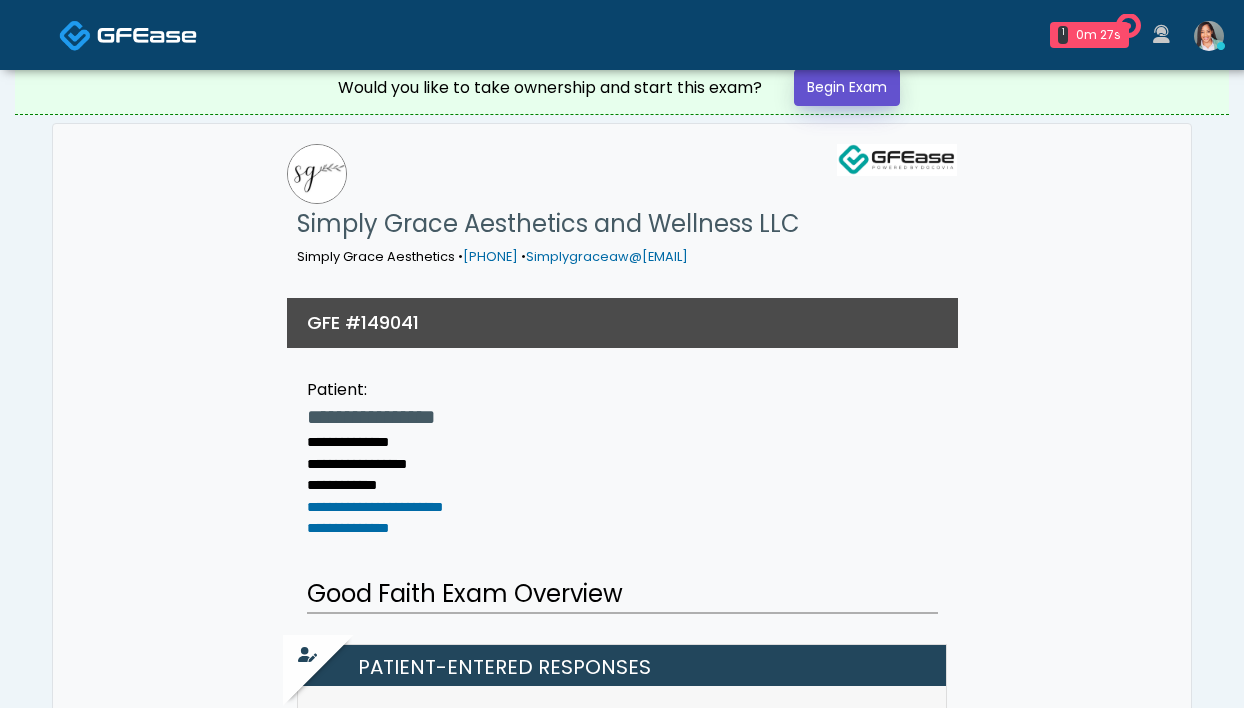 click on "Begin Exam" at bounding box center [847, 87] 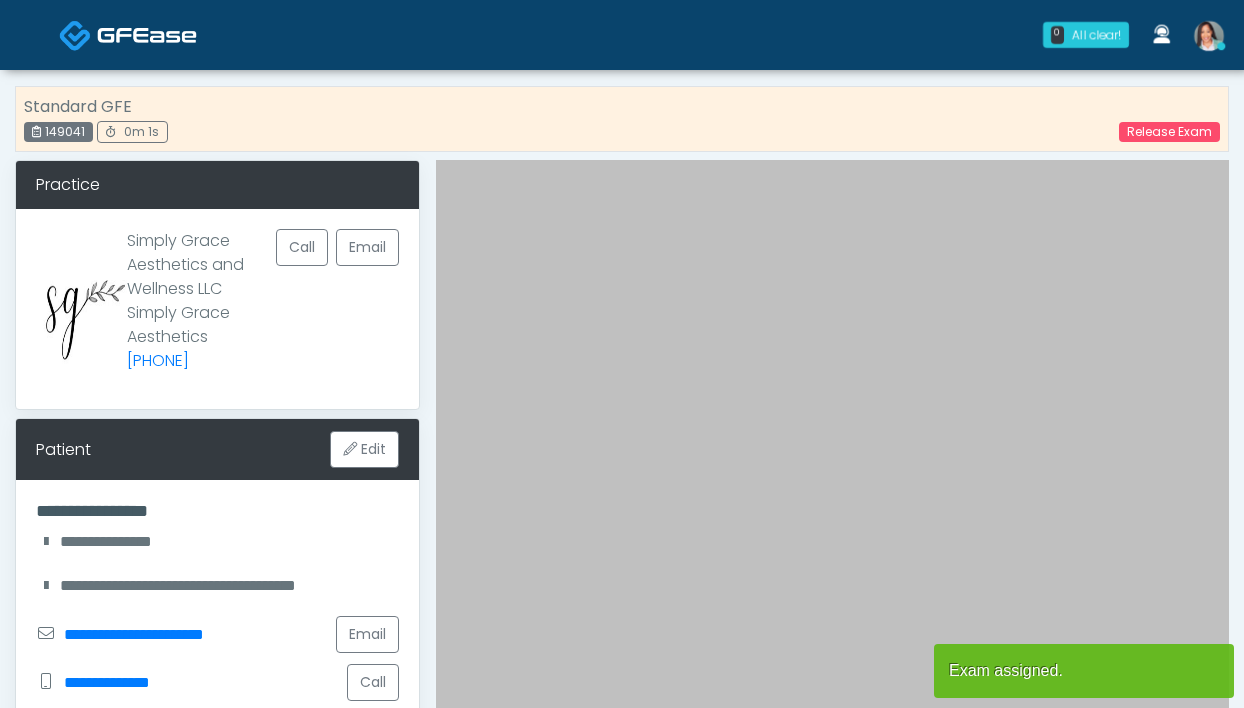 scroll, scrollTop: 0, scrollLeft: 0, axis: both 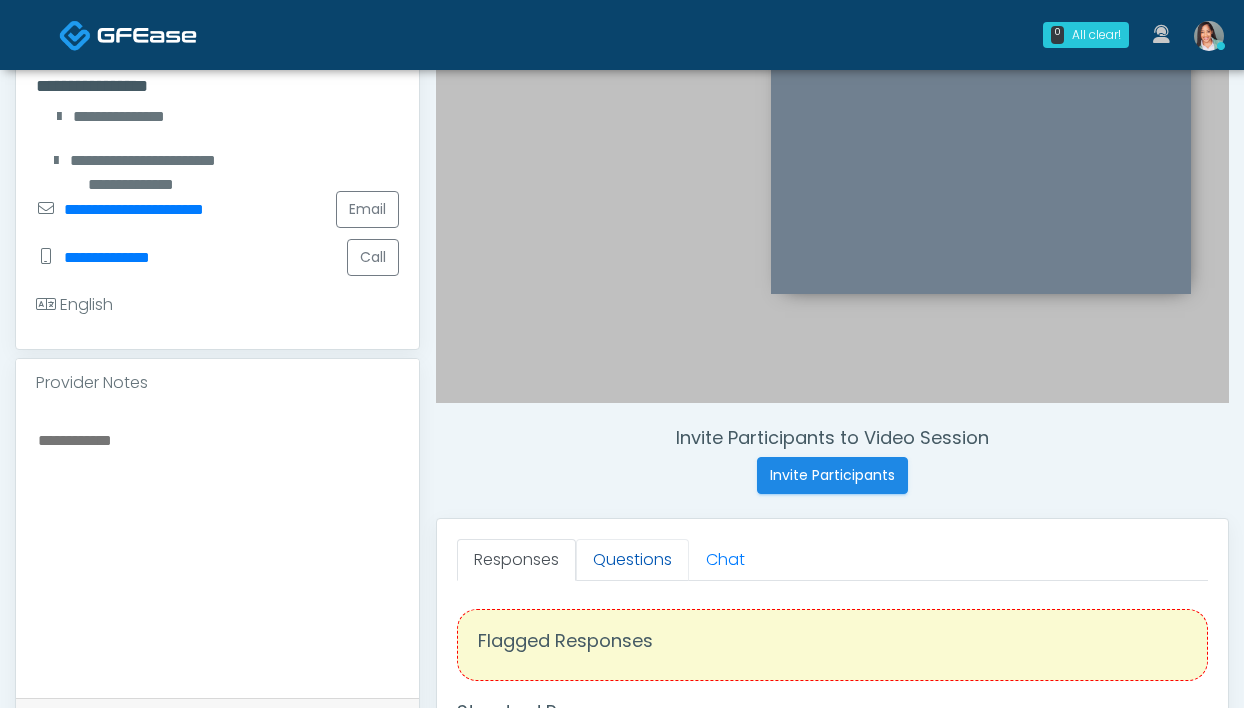 click on "Questions" at bounding box center (632, 560) 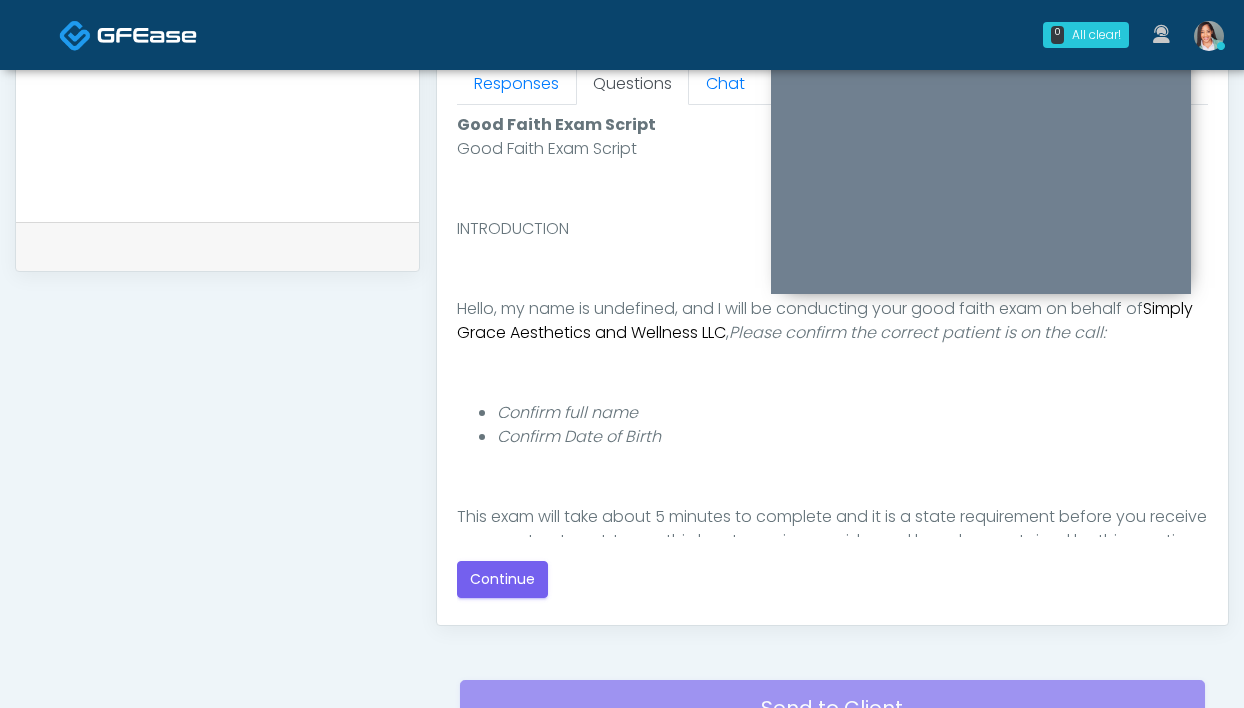 scroll, scrollTop: 903, scrollLeft: 0, axis: vertical 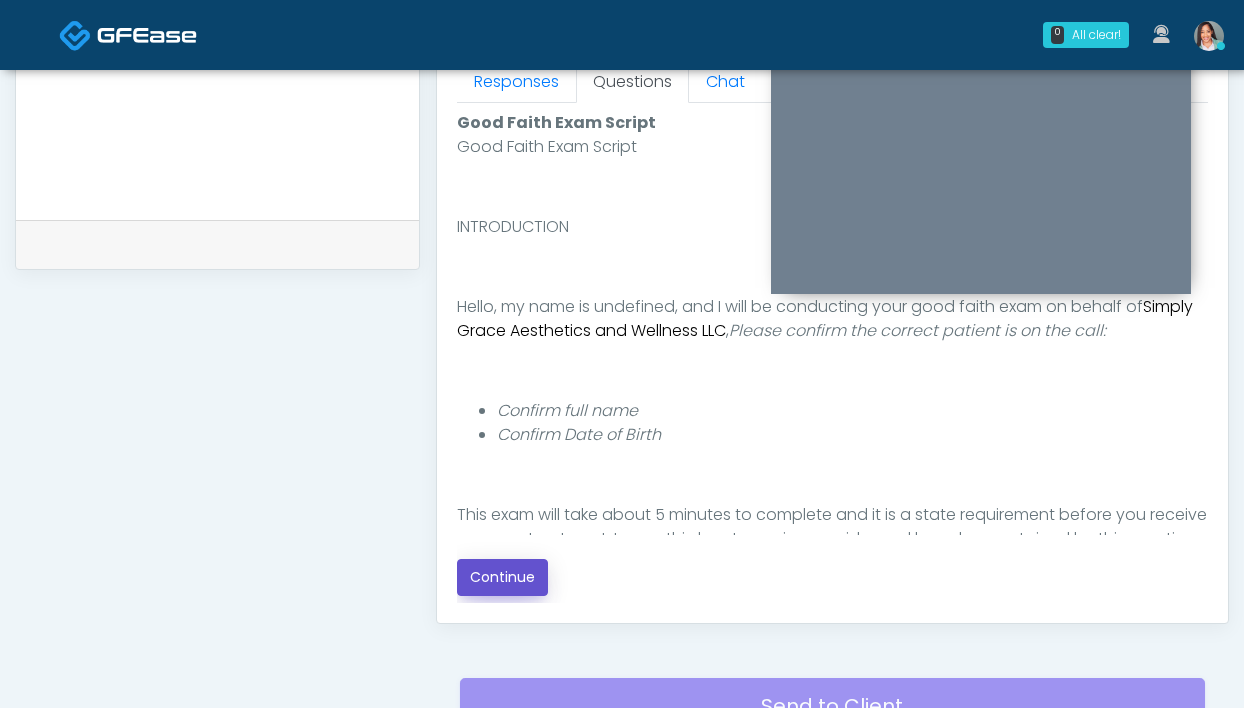 click on "Continue" at bounding box center (502, 577) 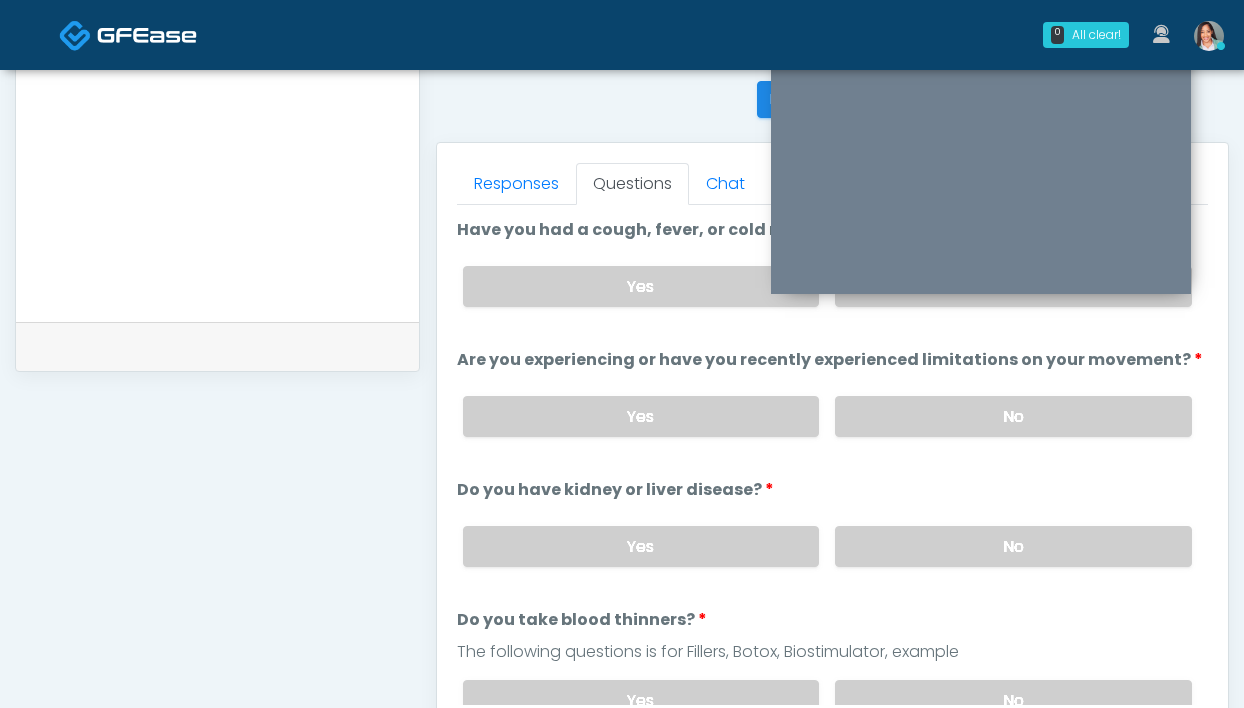 scroll, scrollTop: 653, scrollLeft: 0, axis: vertical 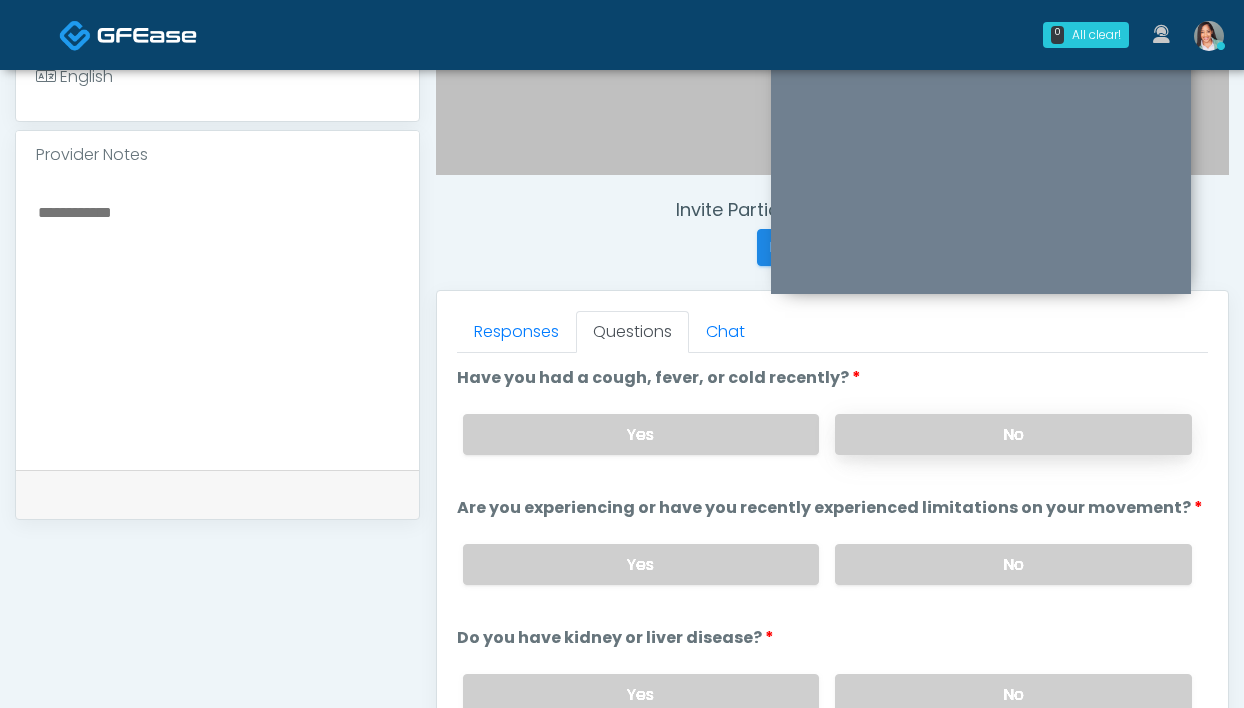click on "No" at bounding box center (1013, 434) 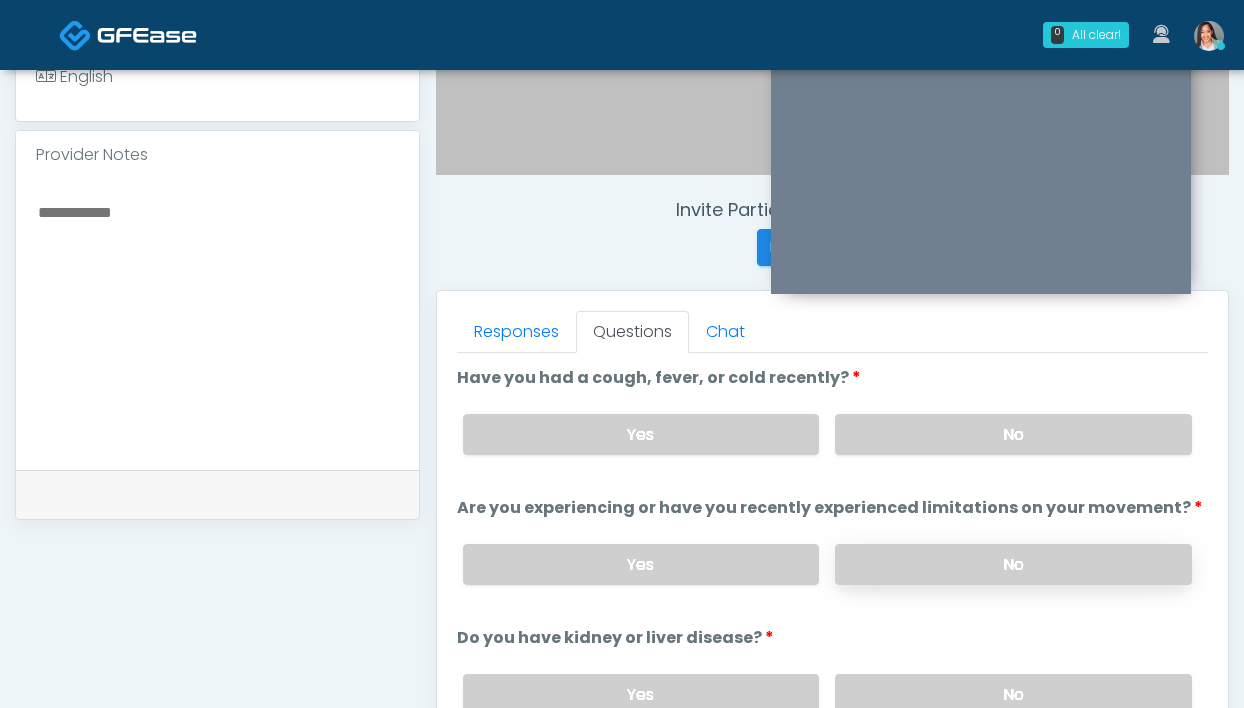 drag, startPoint x: 910, startPoint y: 574, endPoint x: 895, endPoint y: 557, distance: 22.671568 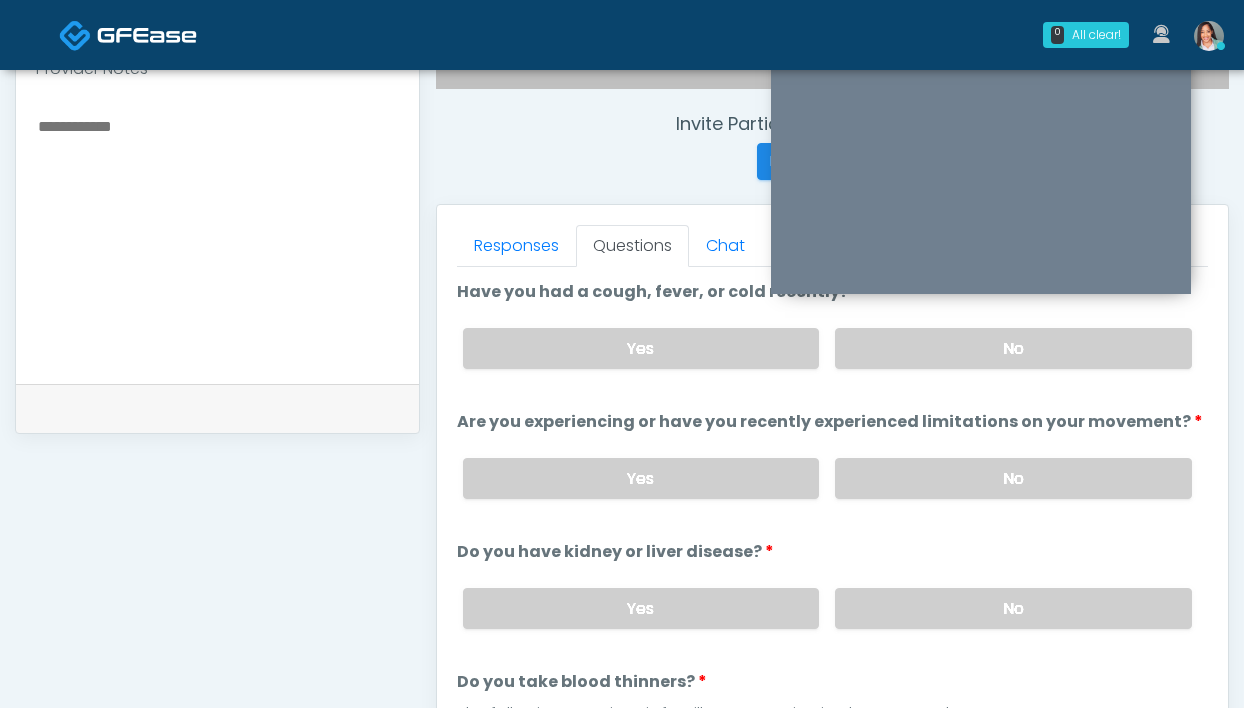 scroll, scrollTop: 740, scrollLeft: 0, axis: vertical 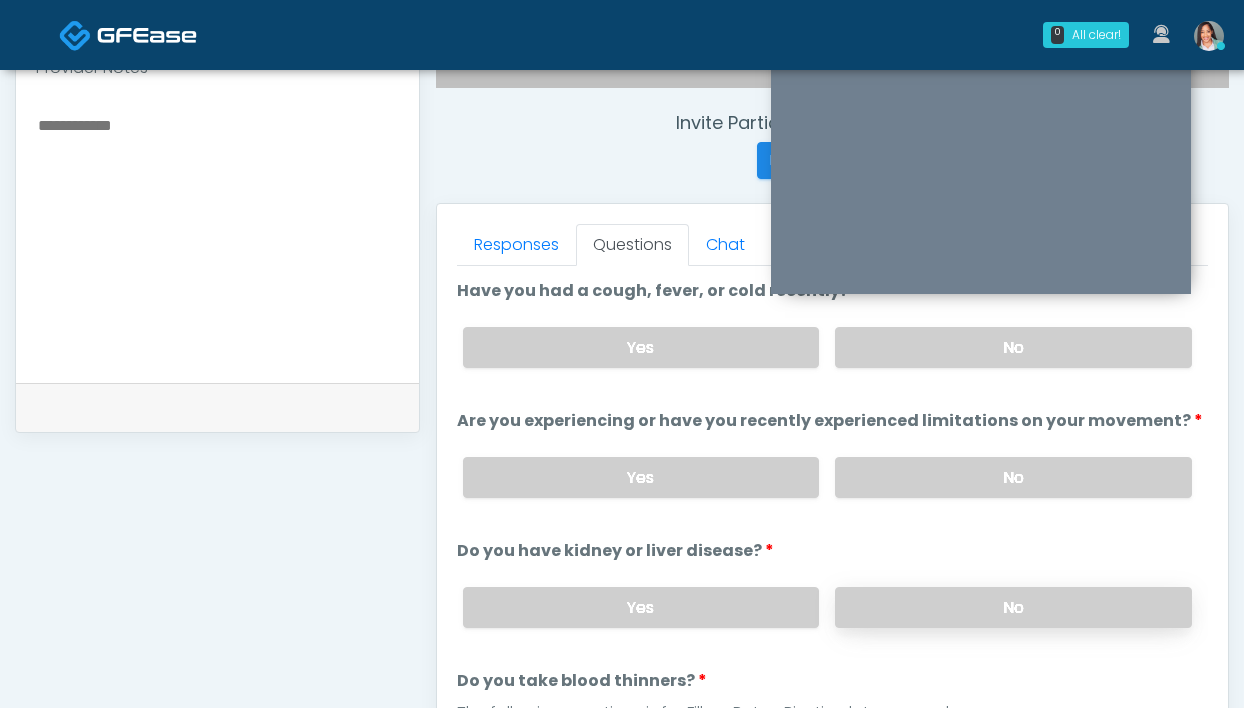 click on "No" at bounding box center (1013, 607) 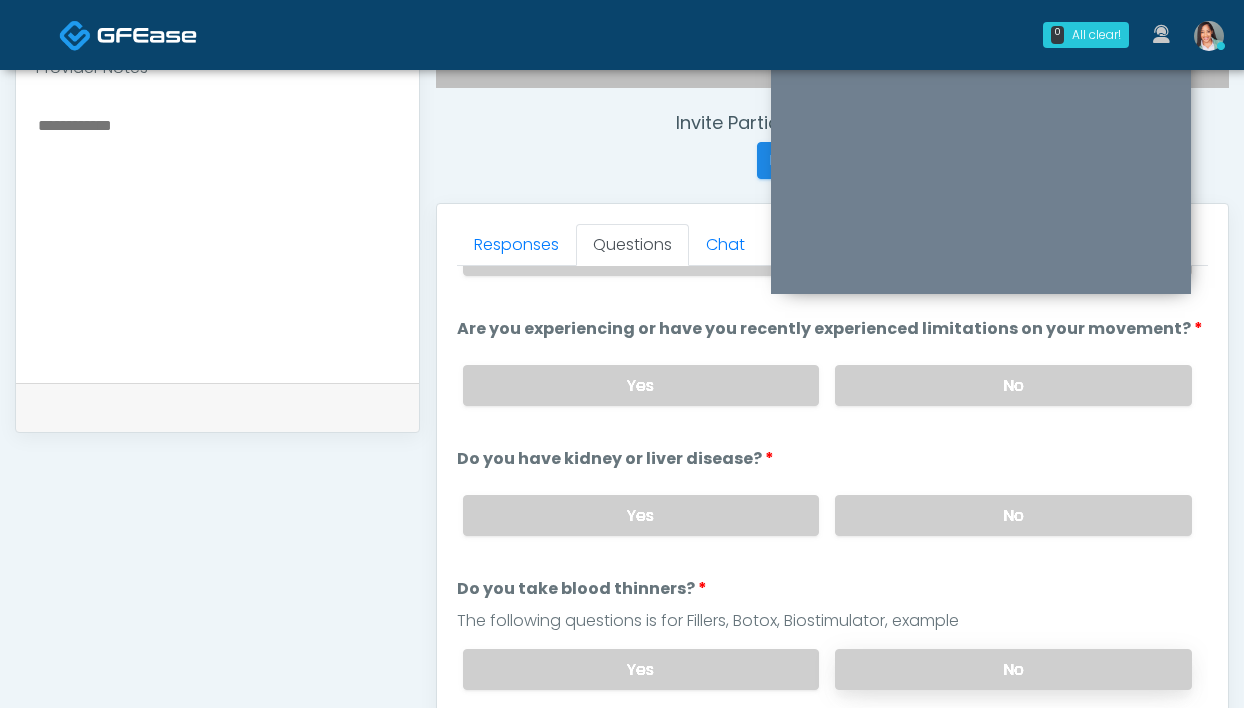 scroll, scrollTop: 105, scrollLeft: 0, axis: vertical 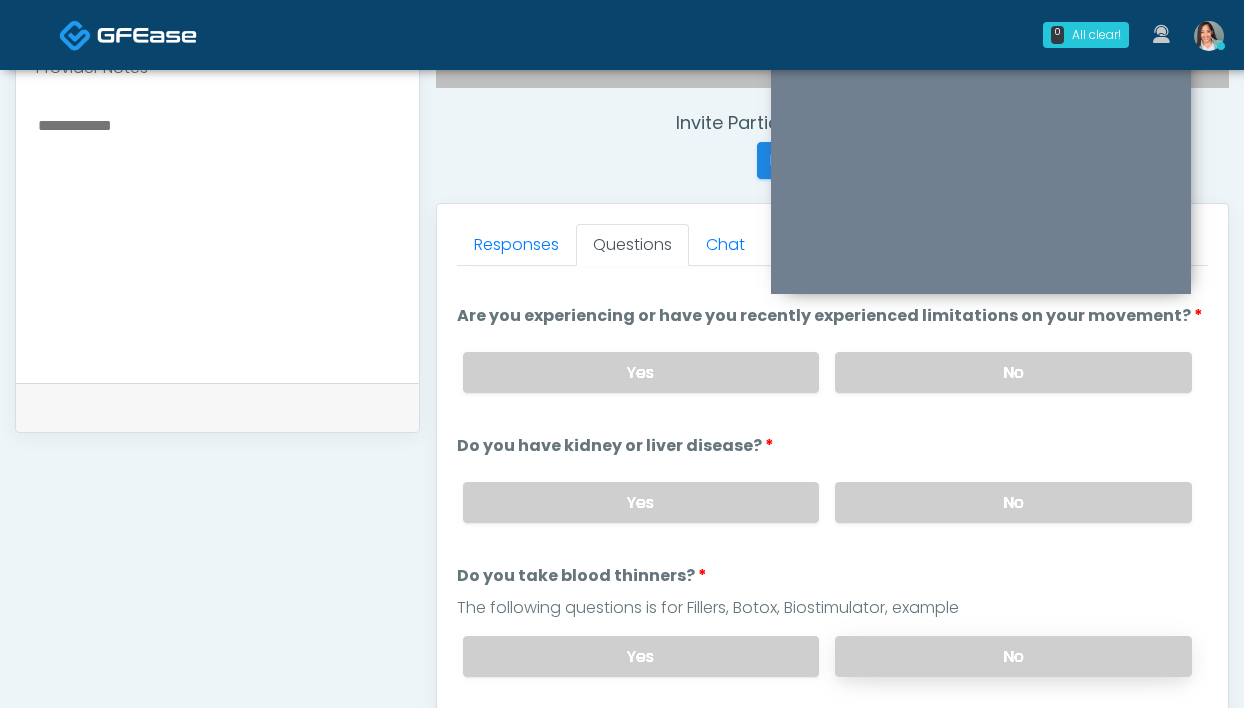 click on "No" at bounding box center (1013, 656) 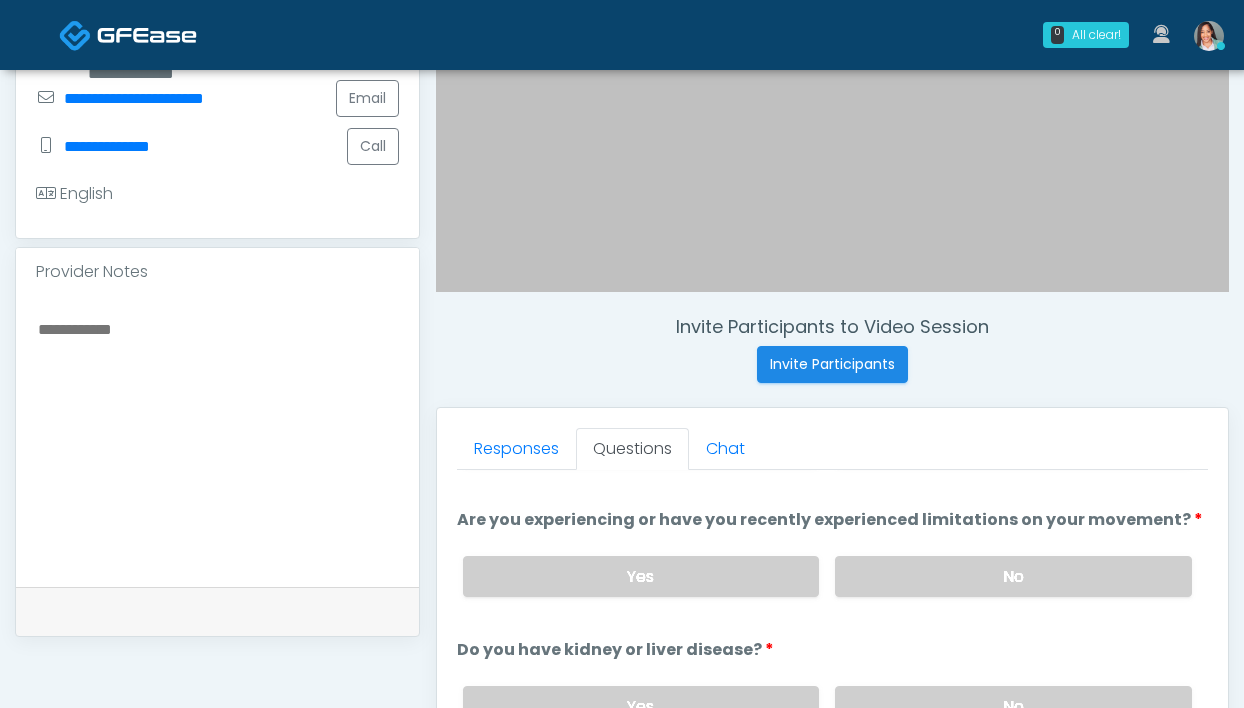scroll, scrollTop: 881, scrollLeft: 0, axis: vertical 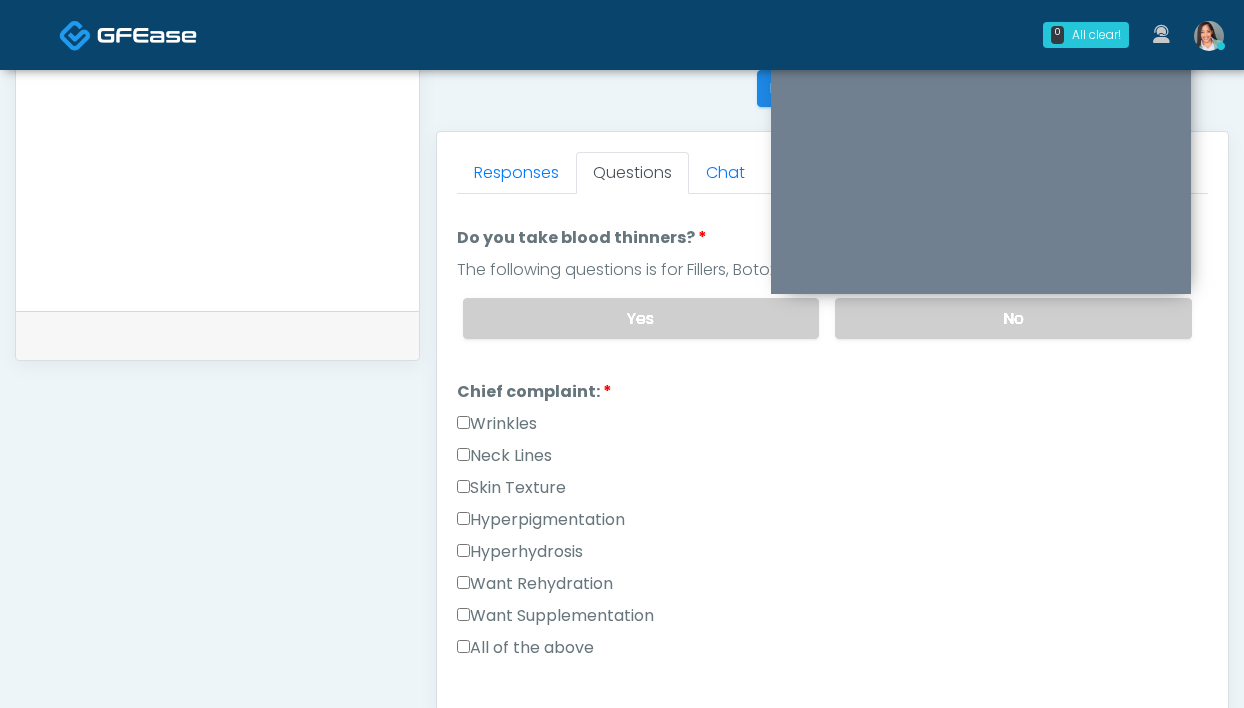 click on "Want Rehydration" at bounding box center [535, 584] 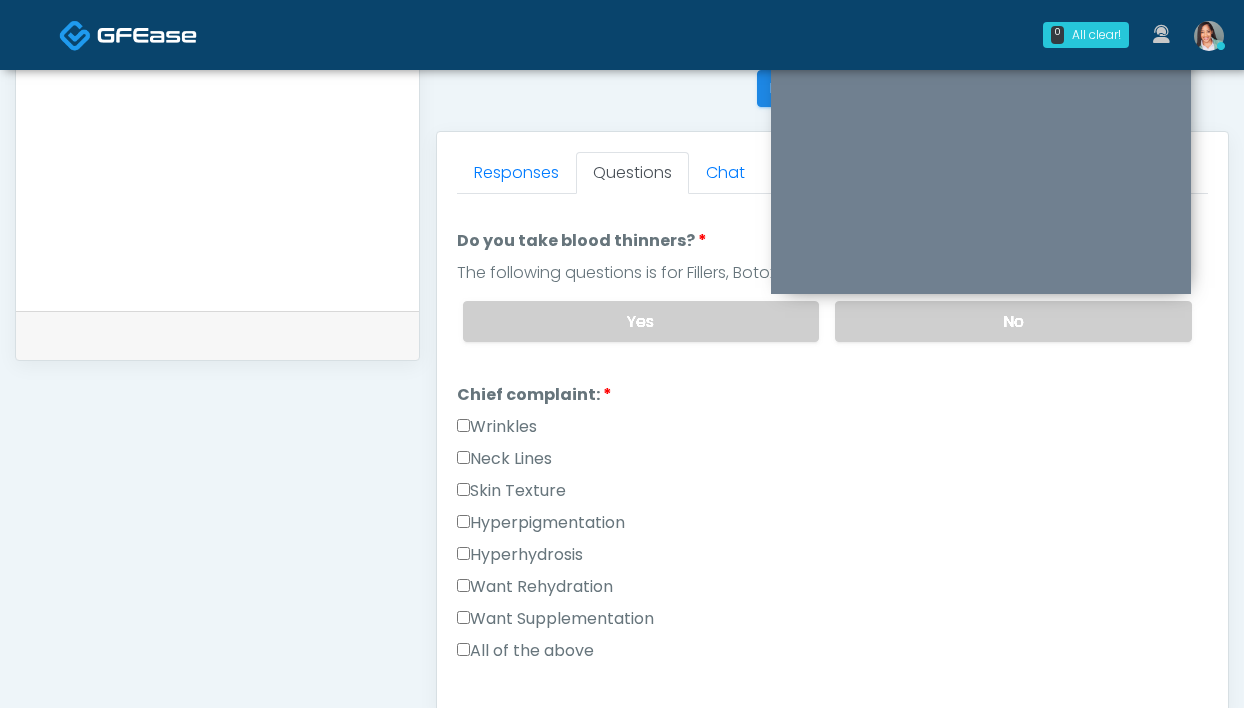 scroll, scrollTop: 367, scrollLeft: 0, axis: vertical 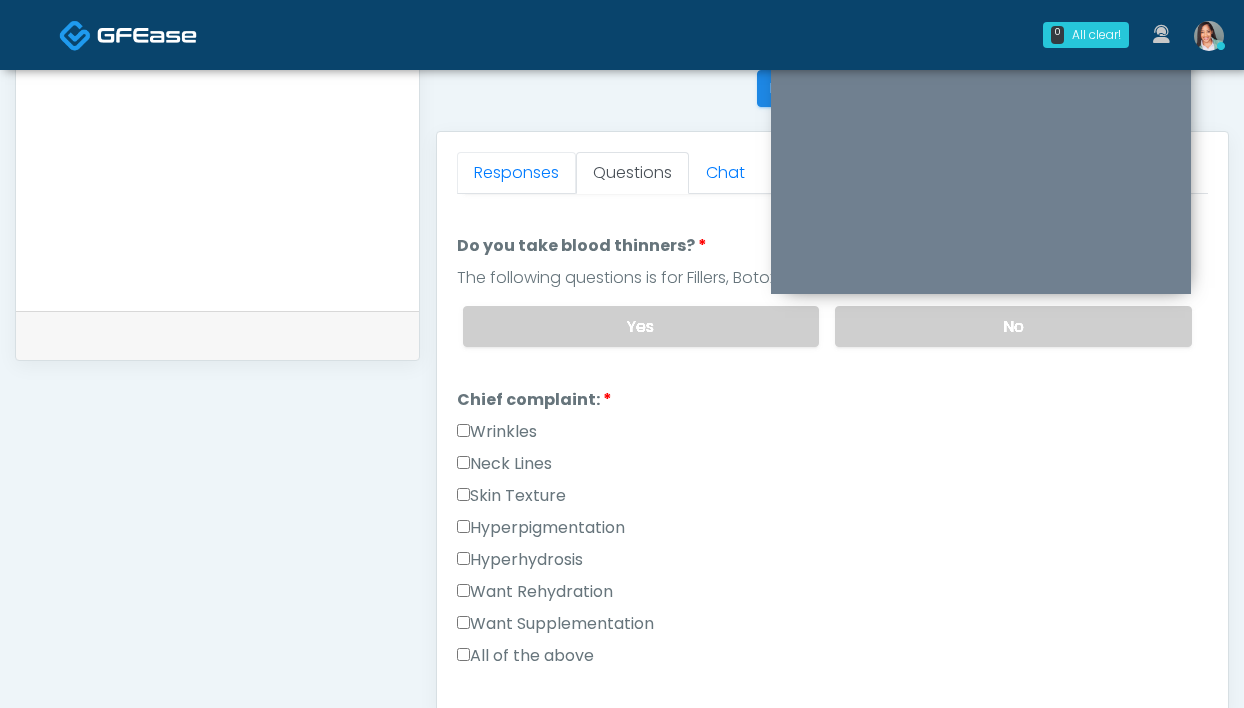 drag, startPoint x: 501, startPoint y: 167, endPoint x: 522, endPoint y: 196, distance: 35.805027 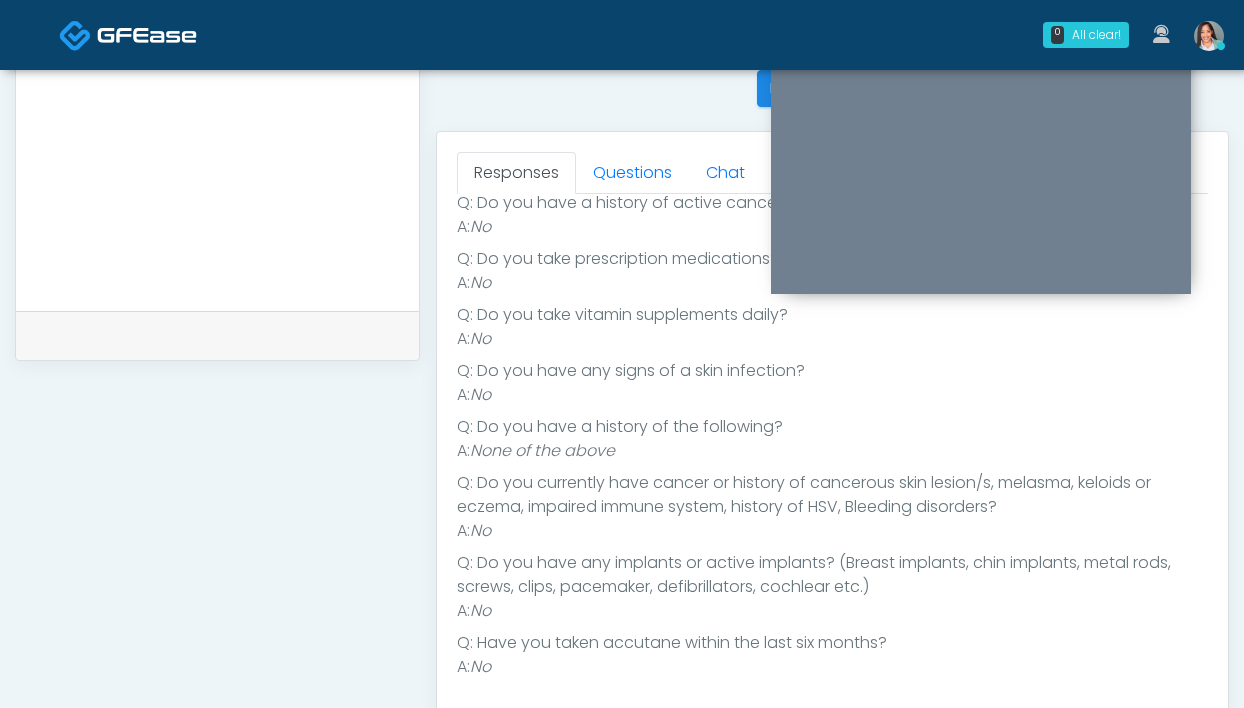 scroll, scrollTop: 298, scrollLeft: 0, axis: vertical 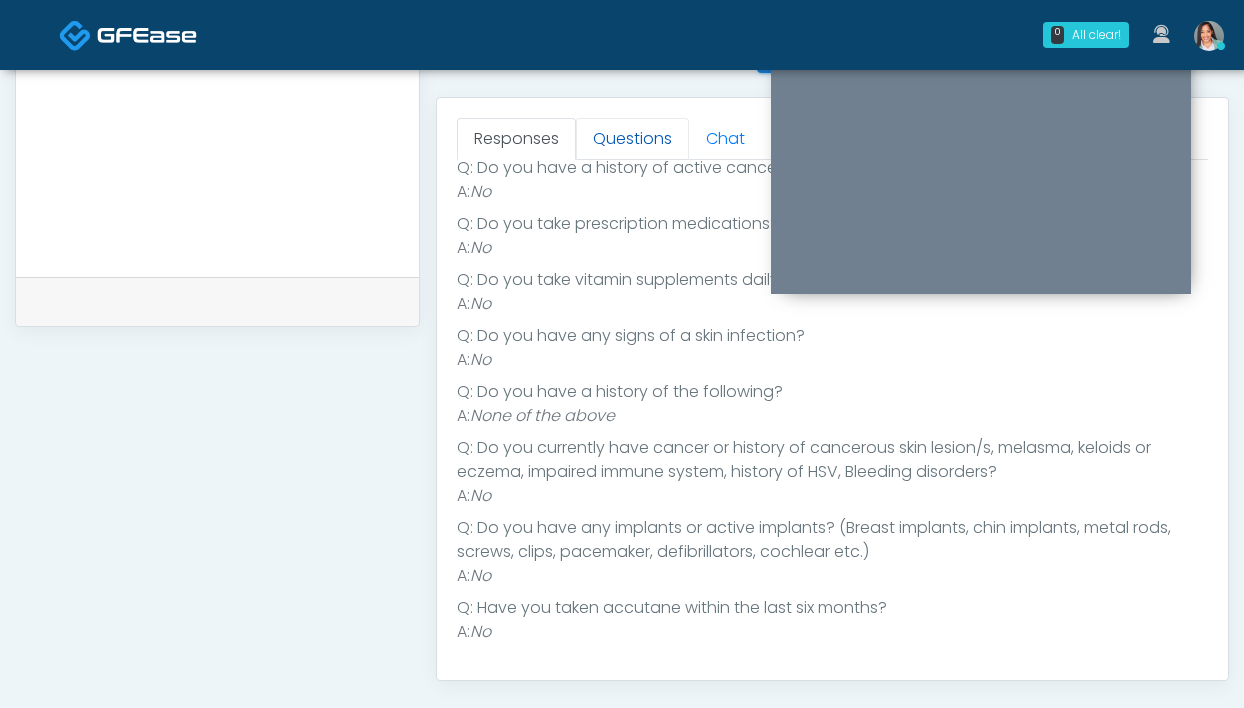 click on "Questions" at bounding box center (632, 139) 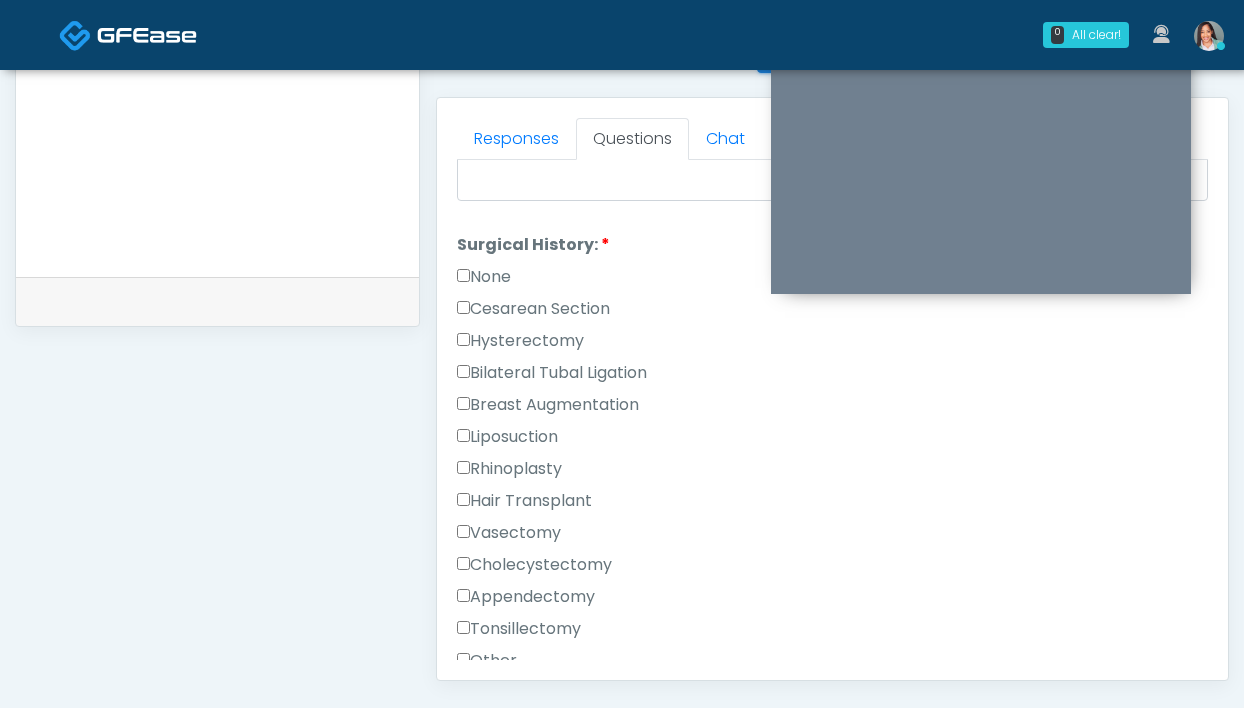 scroll, scrollTop: 942, scrollLeft: 0, axis: vertical 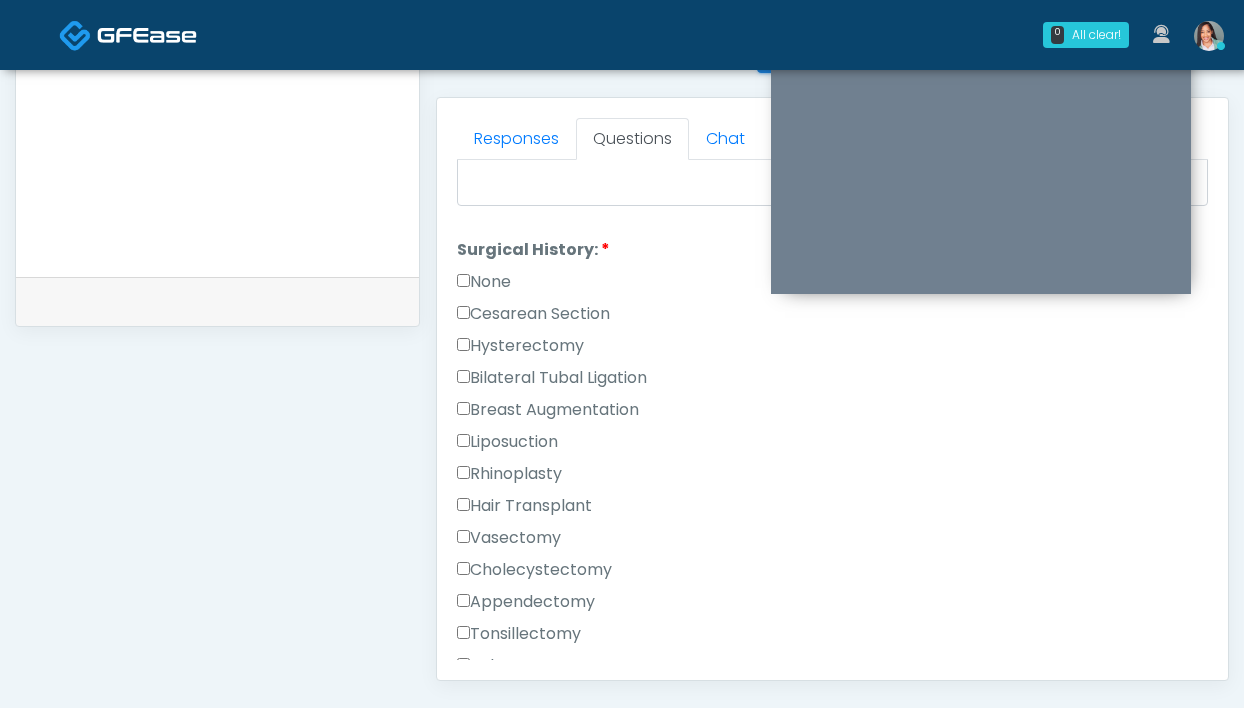 click on "None" at bounding box center [484, 282] 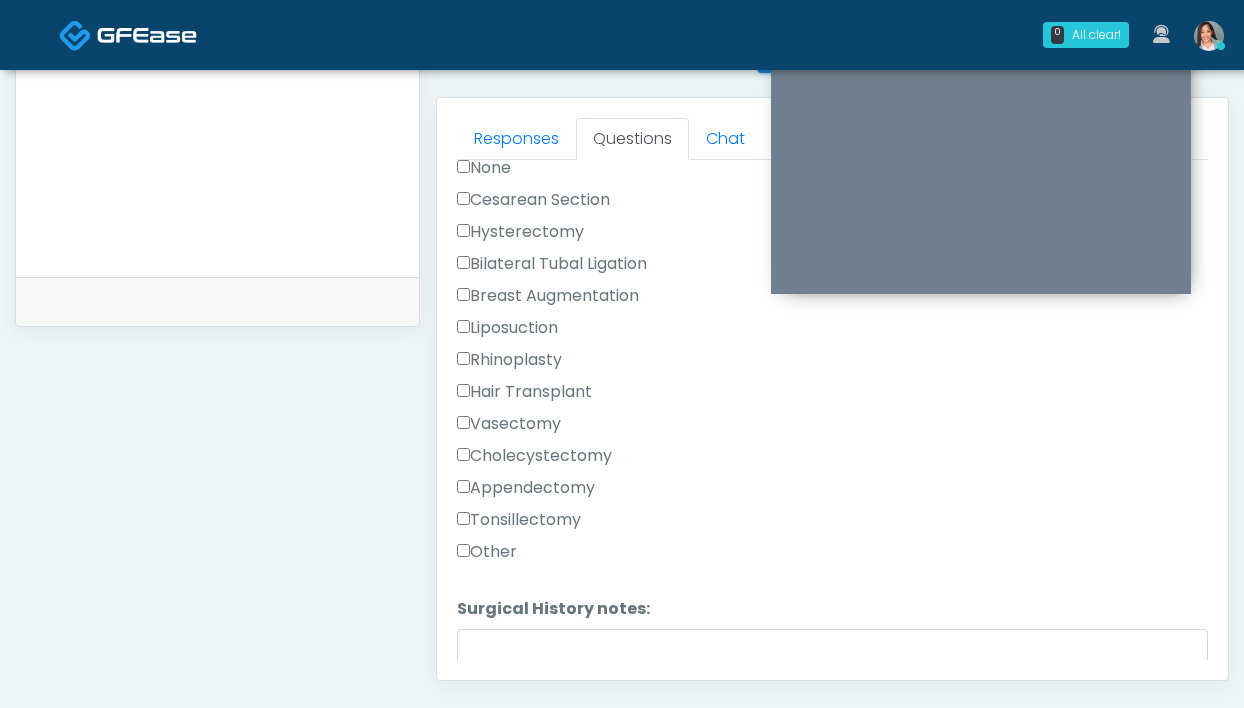 scroll, scrollTop: 1175, scrollLeft: 0, axis: vertical 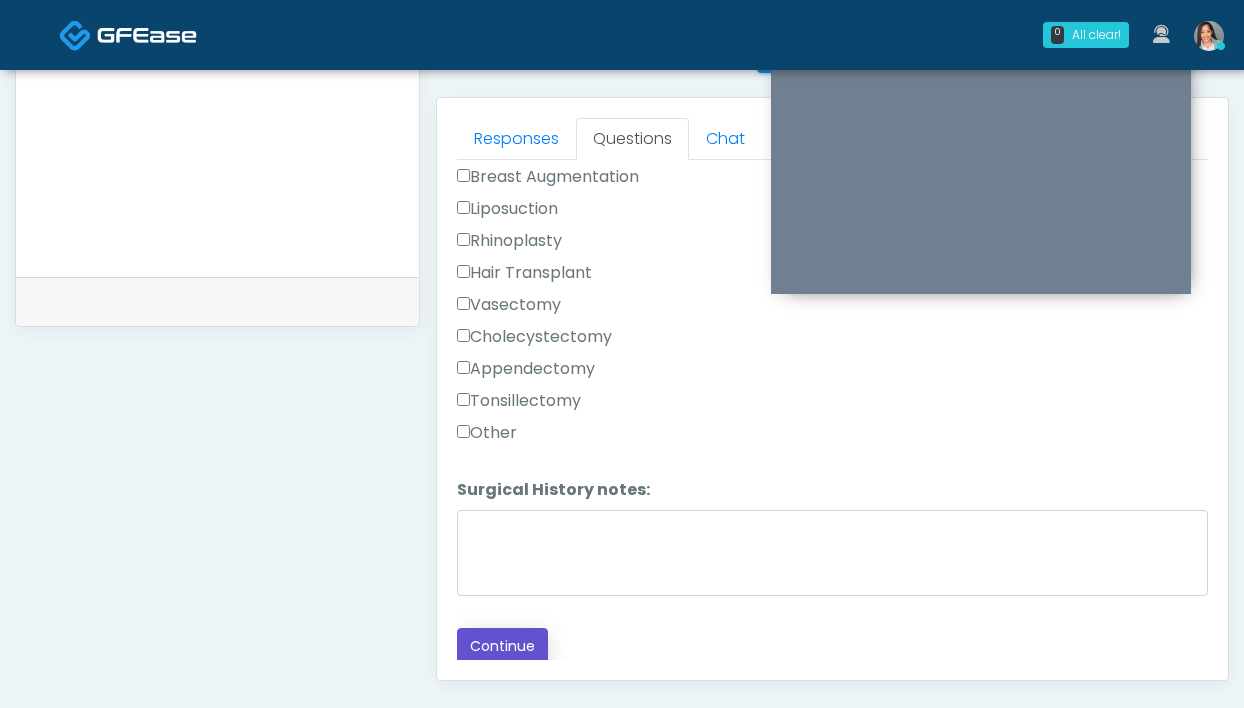 click on "Continue" at bounding box center [502, 646] 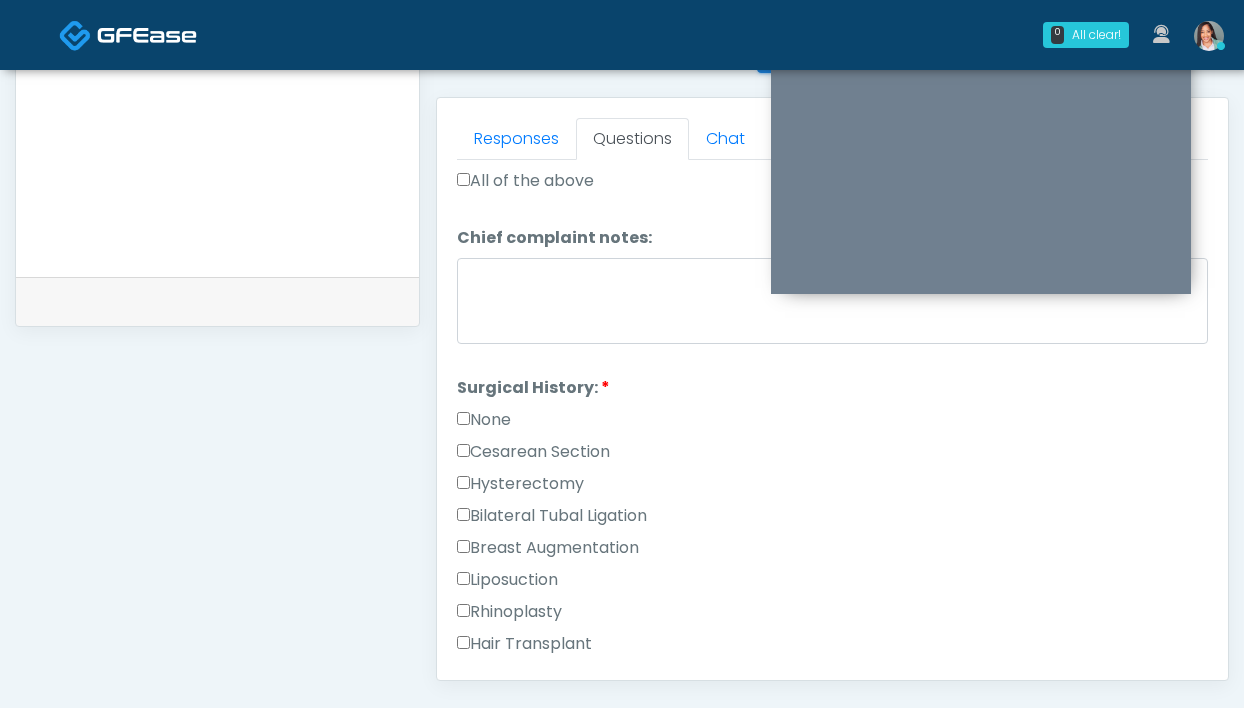 scroll, scrollTop: 1165, scrollLeft: 0, axis: vertical 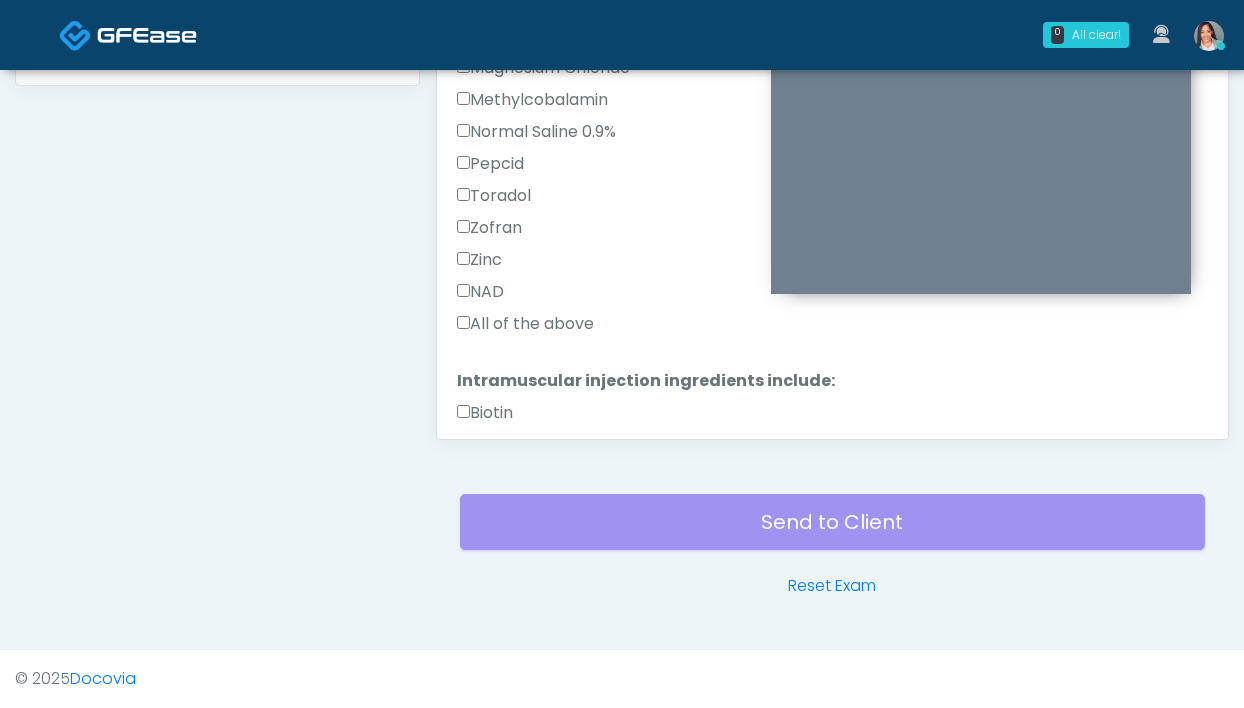 click on "All of the above" at bounding box center [525, 324] 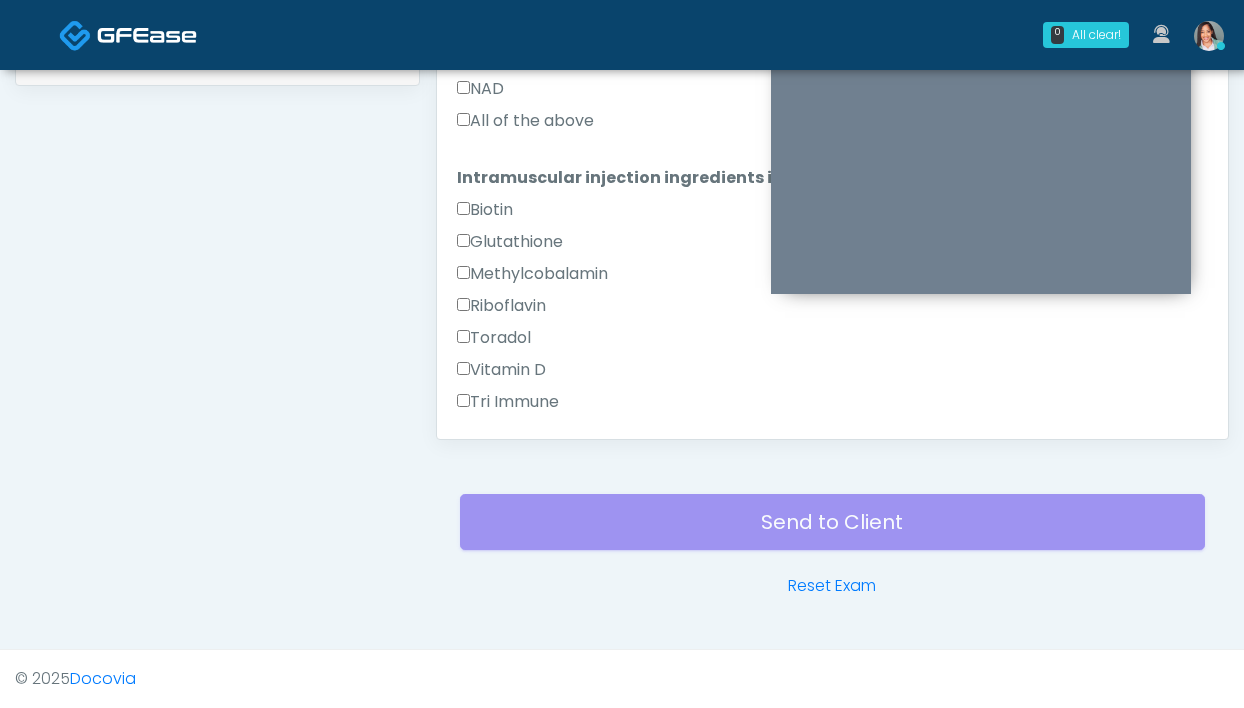scroll, scrollTop: 1298, scrollLeft: 0, axis: vertical 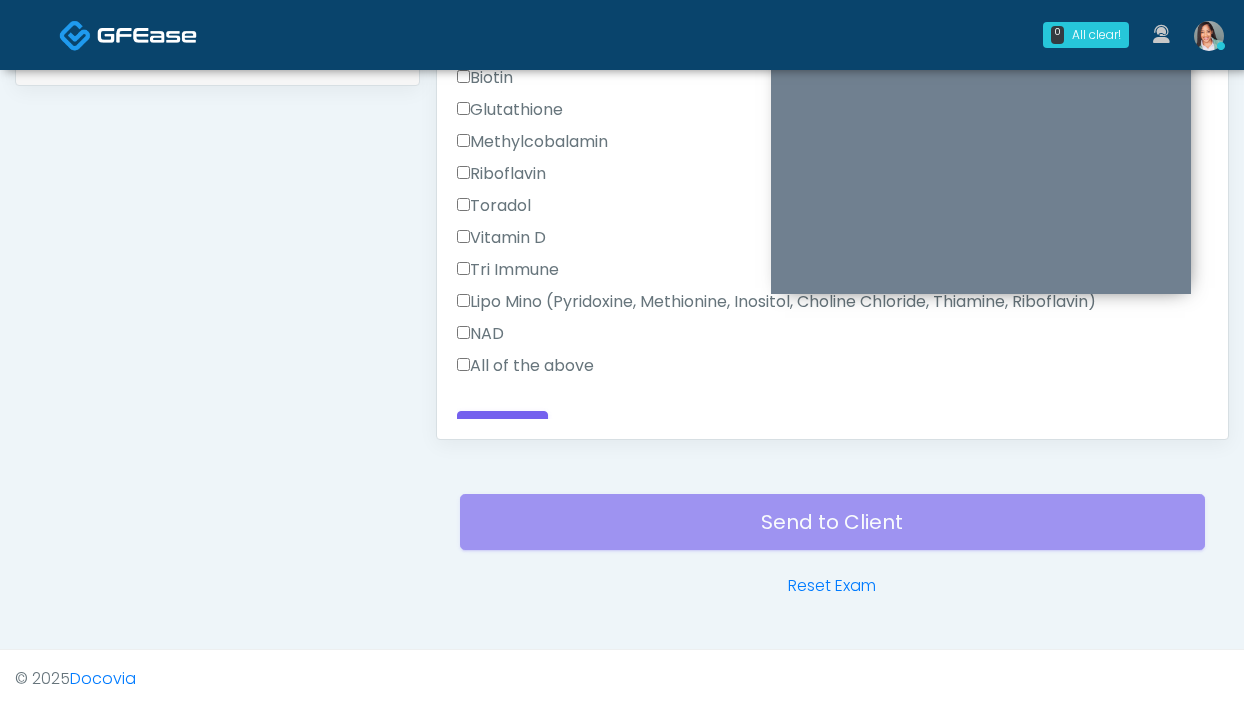 click on "All of the above" at bounding box center (525, 366) 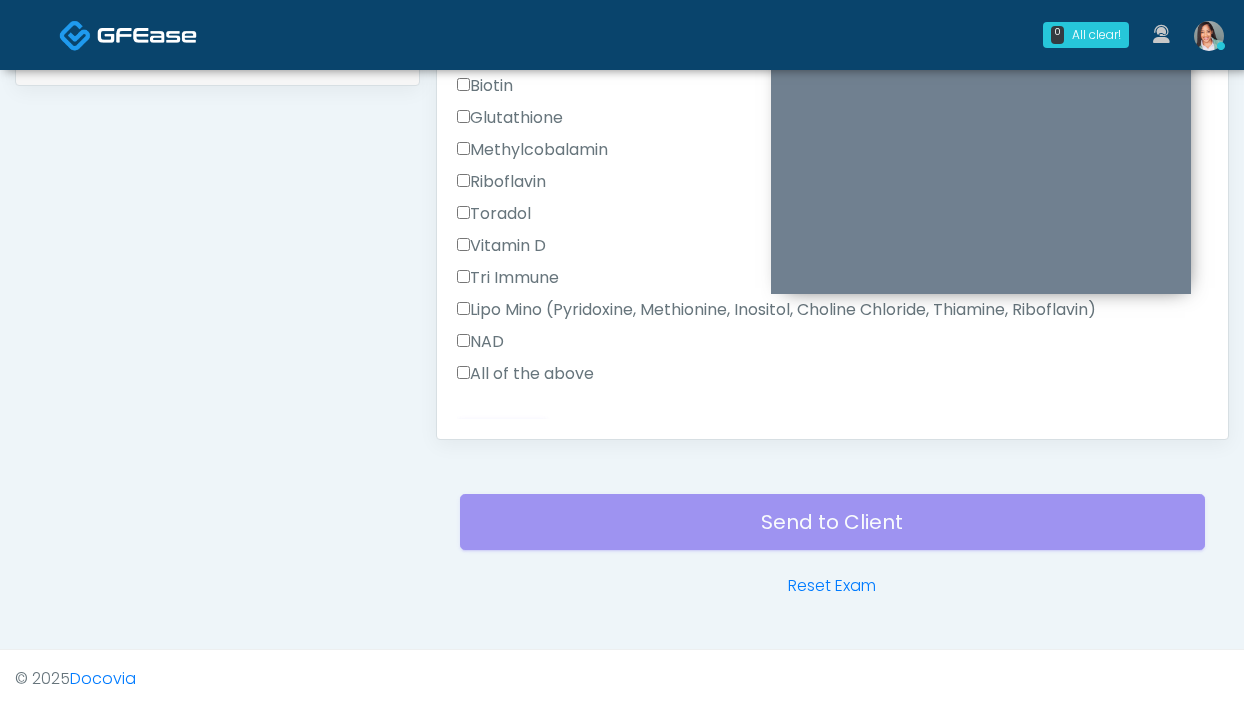 scroll, scrollTop: 1026, scrollLeft: 0, axis: vertical 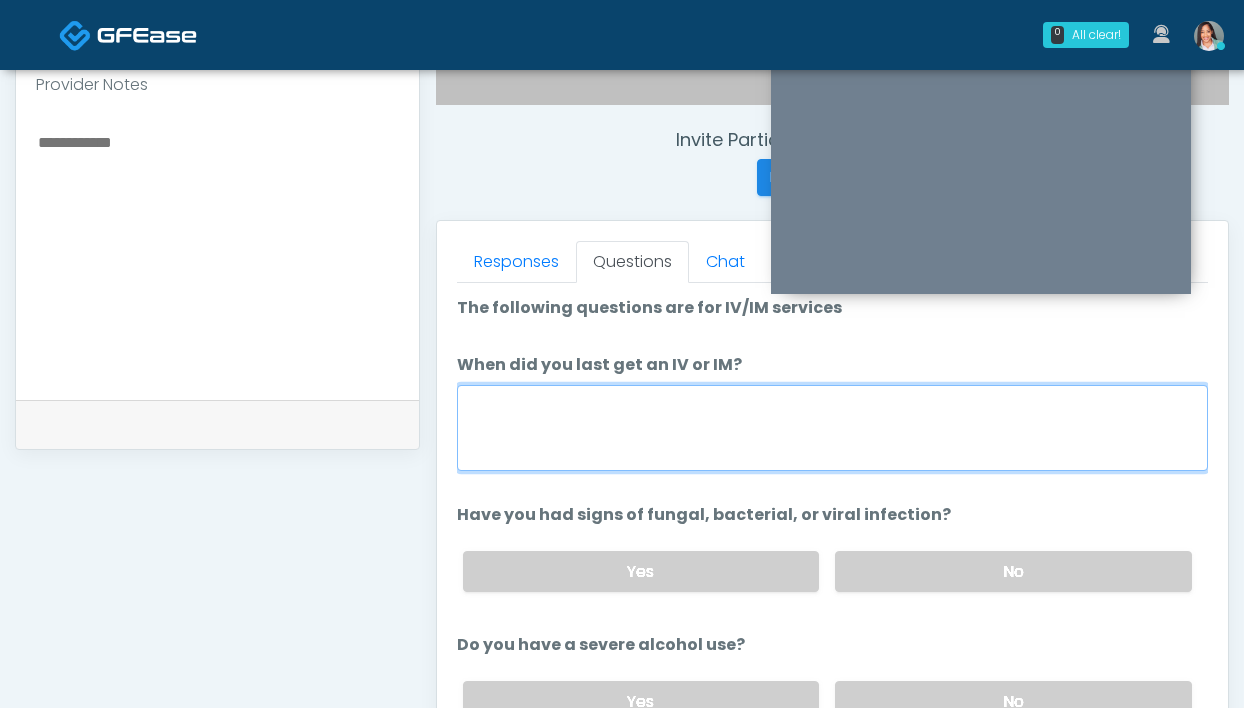 click on "When did you last get an IV or IM?" at bounding box center (832, 428) 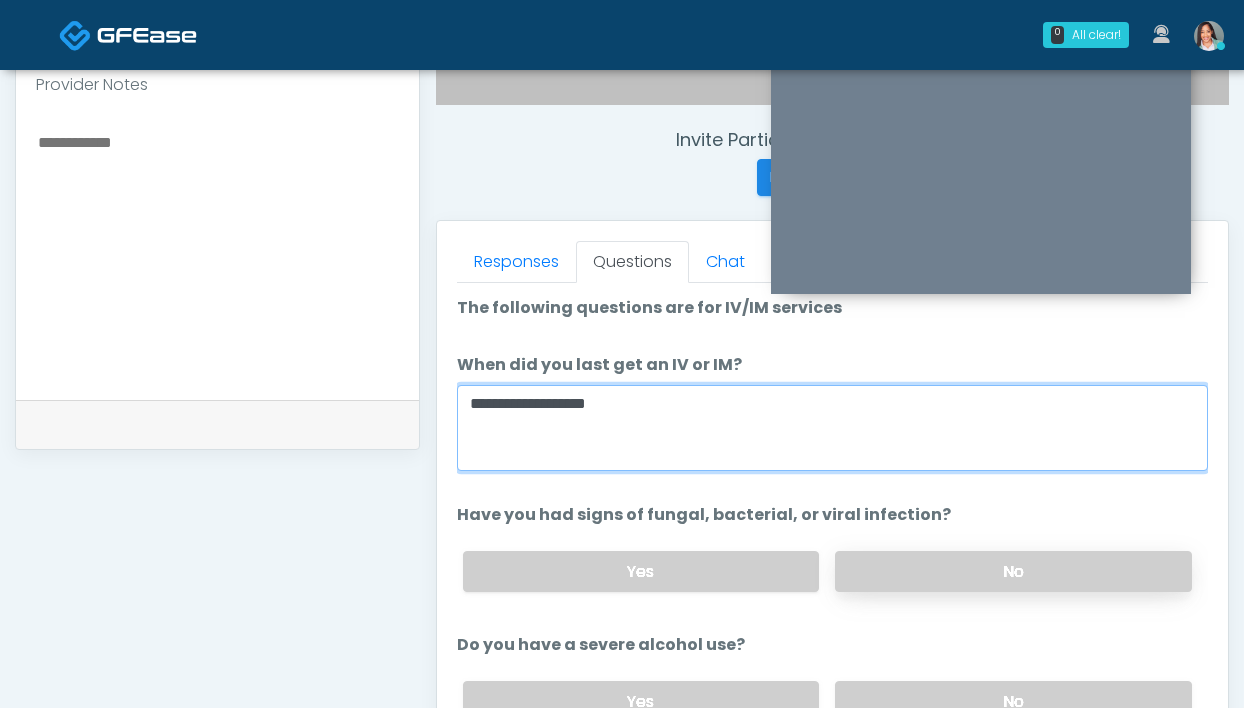 type on "**********" 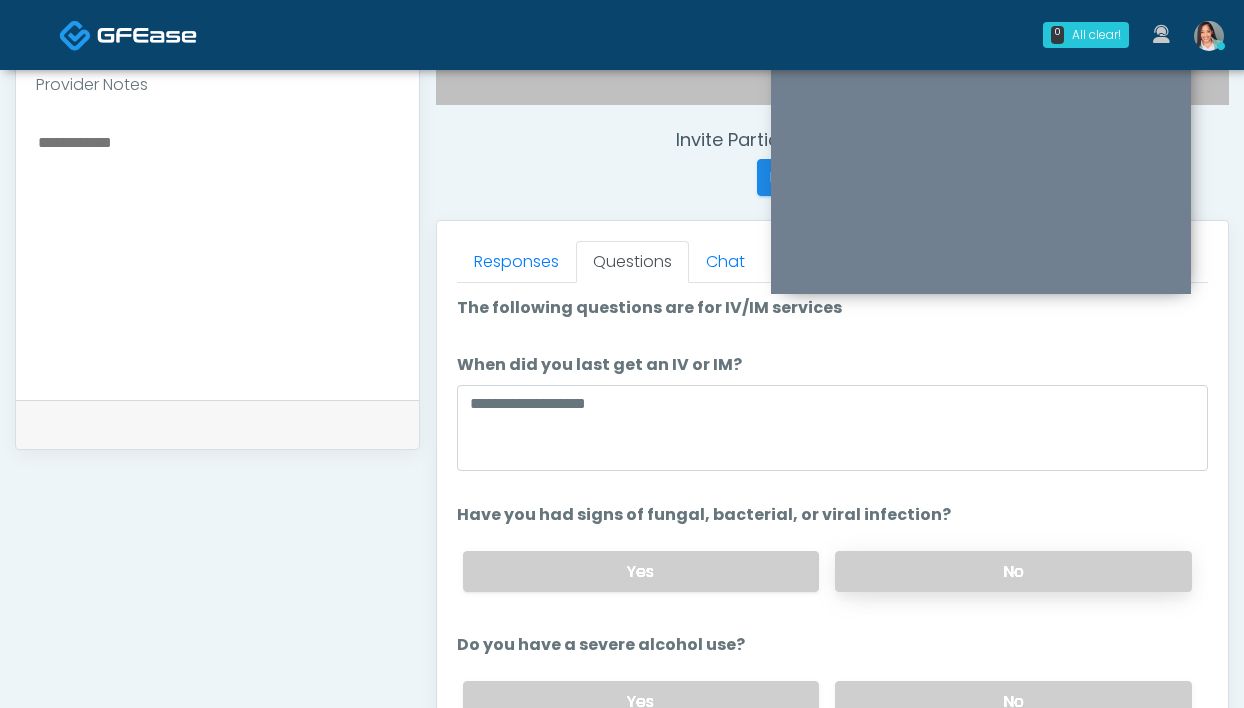 click on "No" at bounding box center [1013, 571] 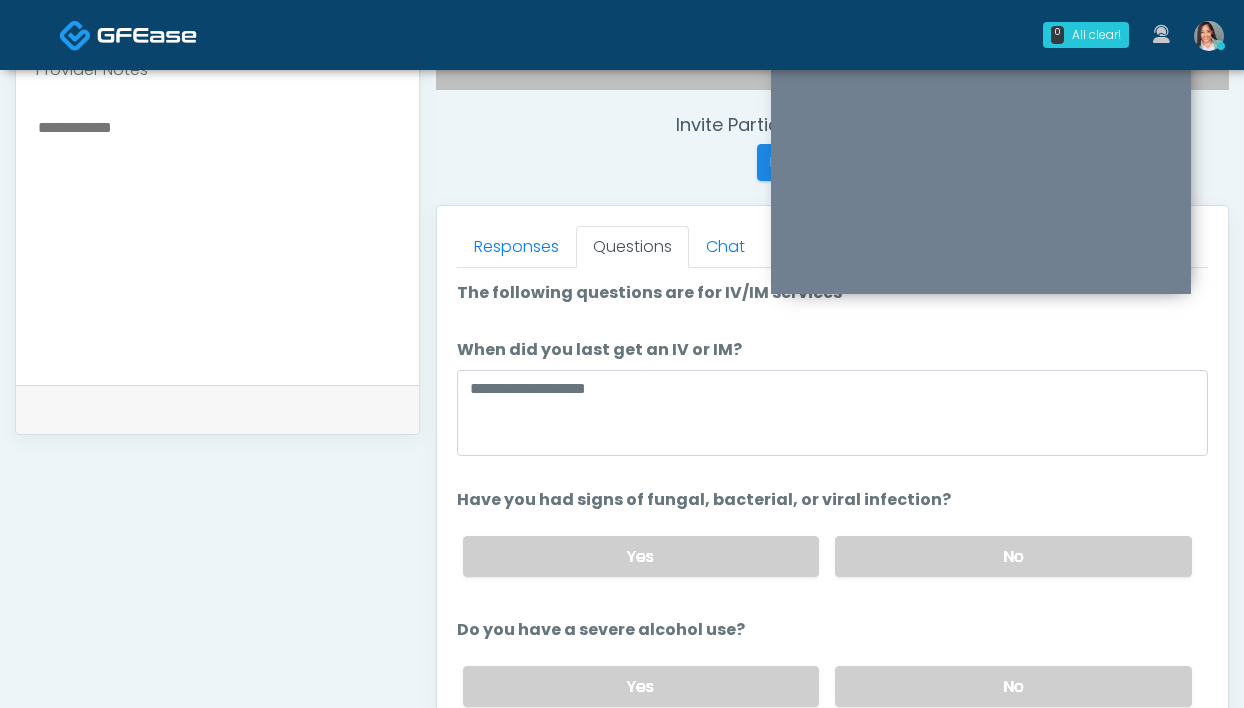 scroll, scrollTop: 756, scrollLeft: 0, axis: vertical 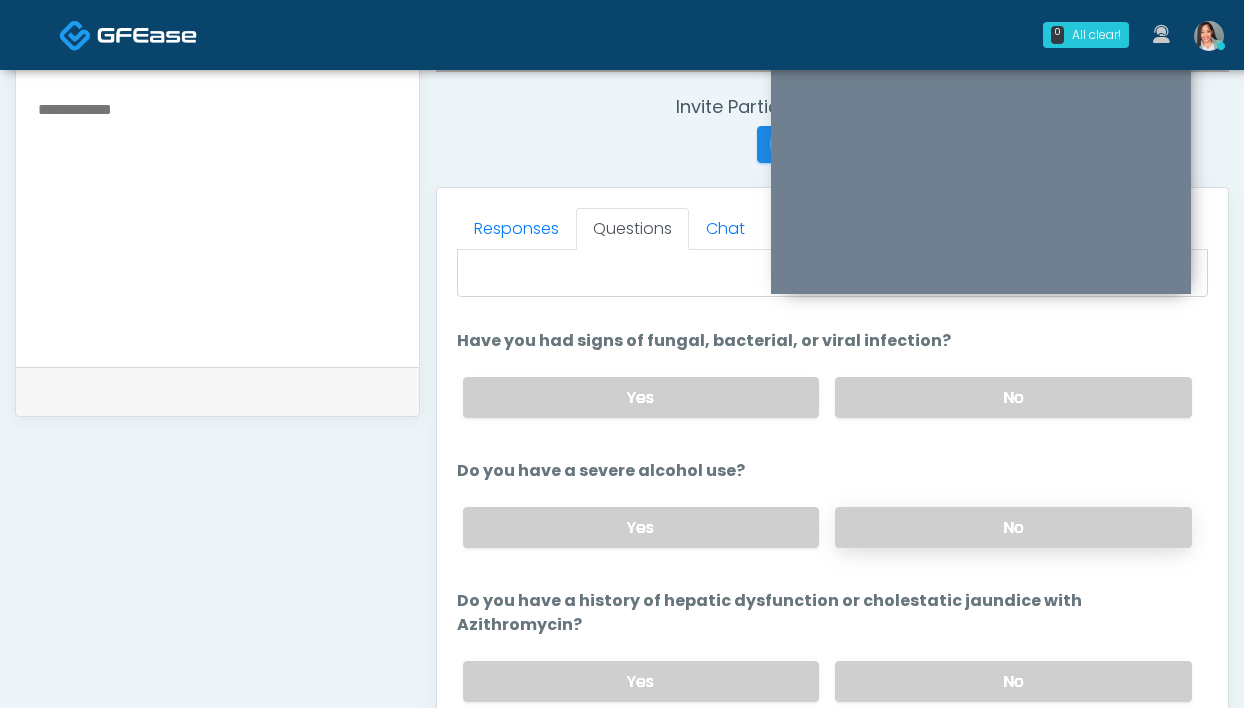click on "No" at bounding box center [1013, 527] 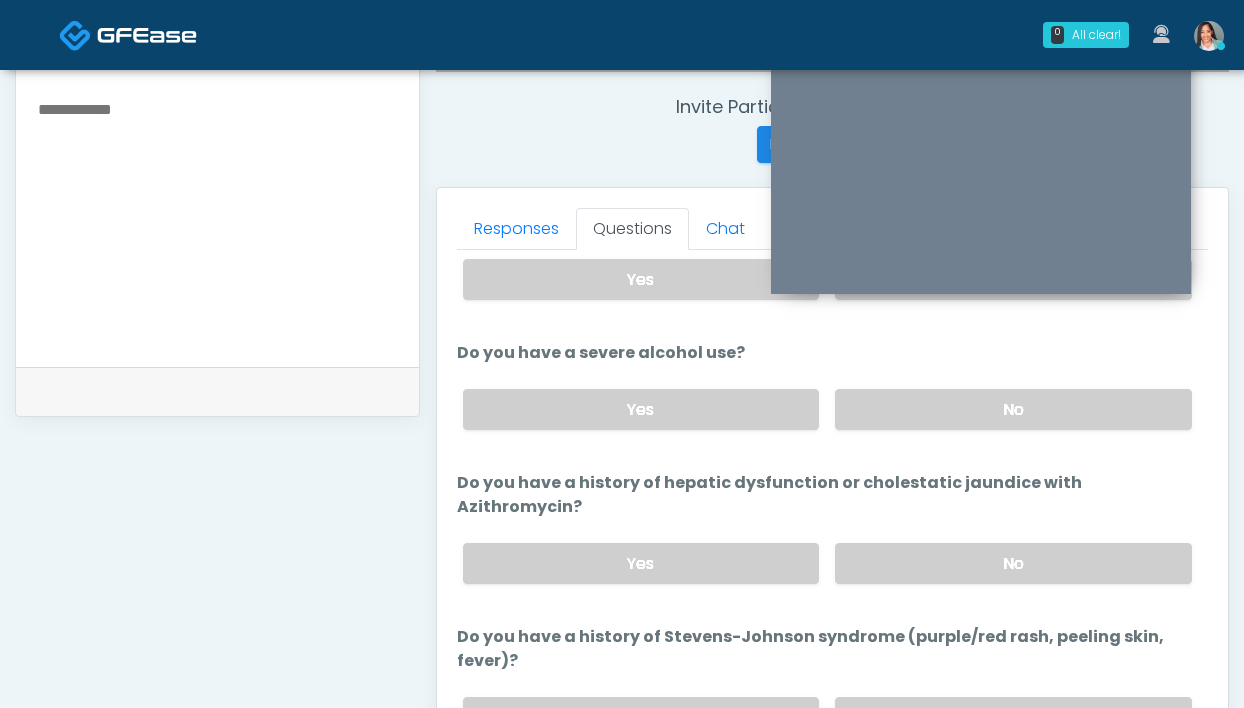 scroll, scrollTop: 261, scrollLeft: 0, axis: vertical 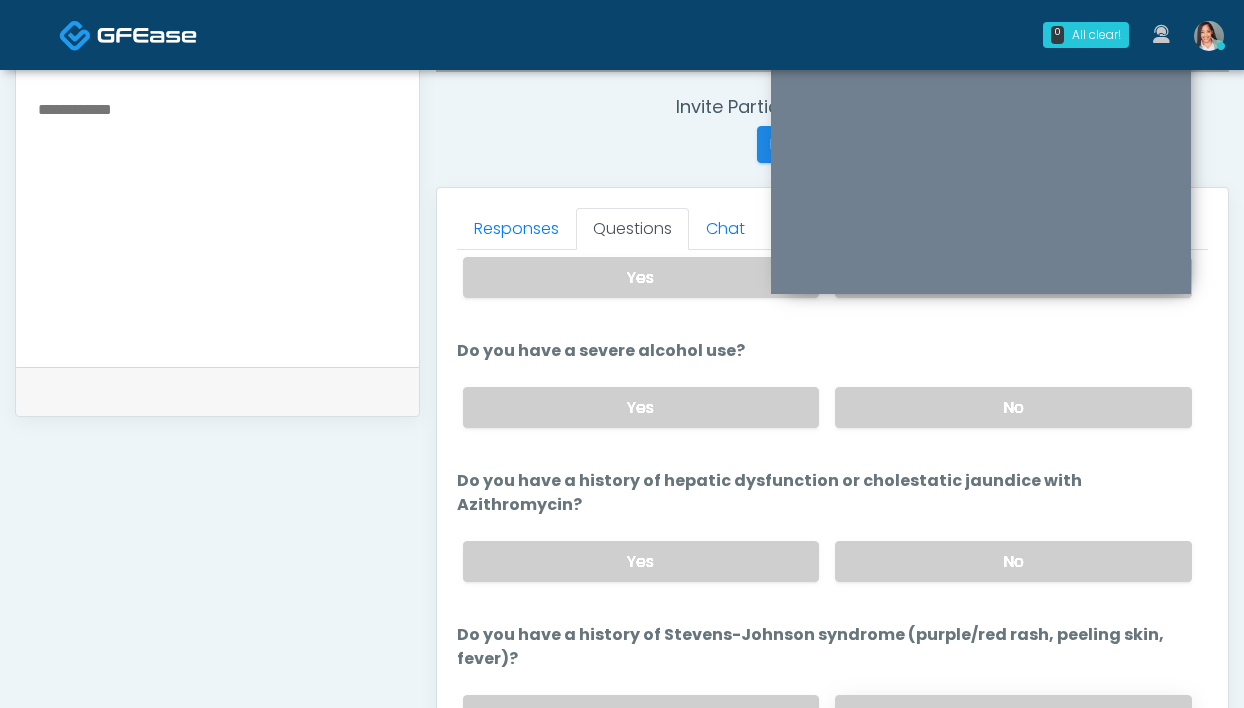 click on "No" at bounding box center (1013, 715) 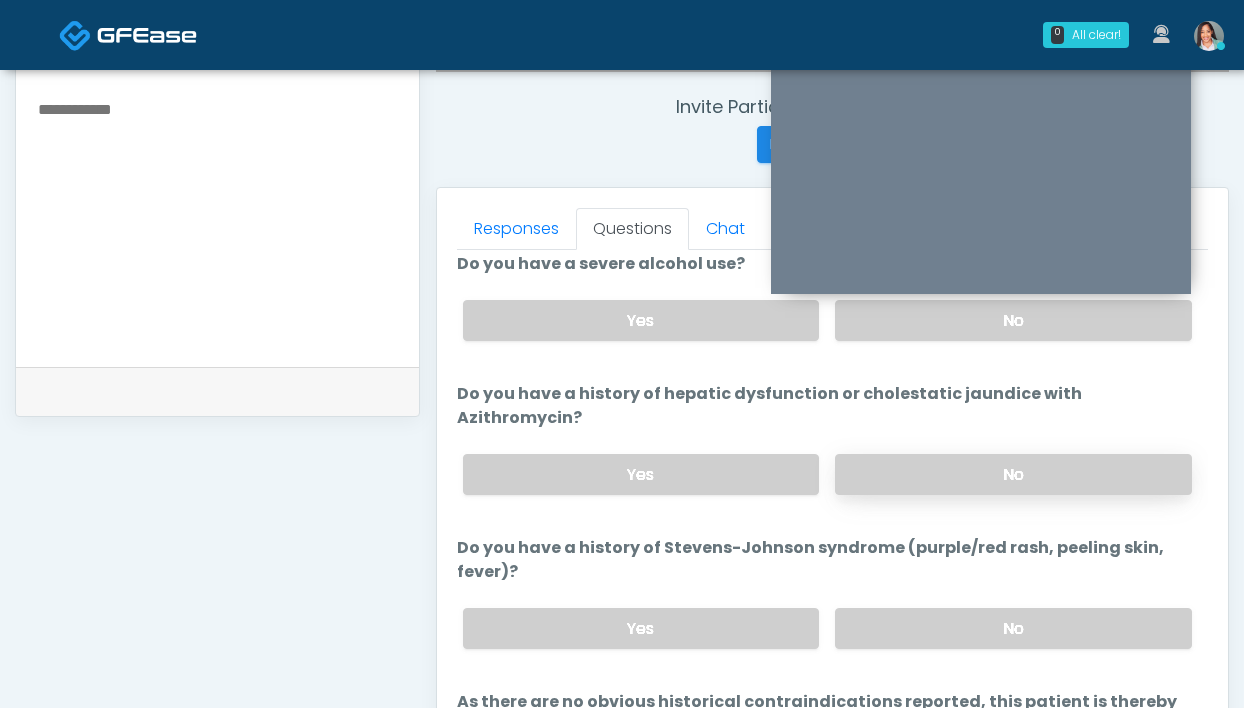 scroll, scrollTop: 349, scrollLeft: 0, axis: vertical 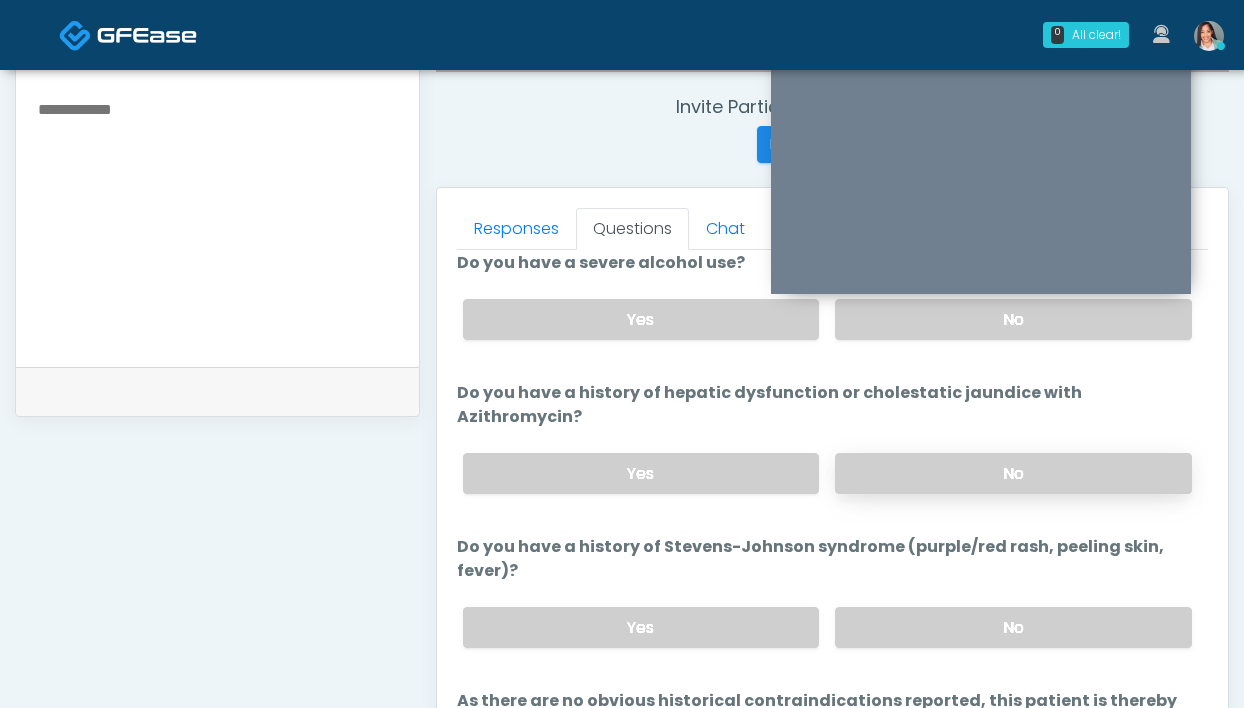 click on "No" at bounding box center [1013, 473] 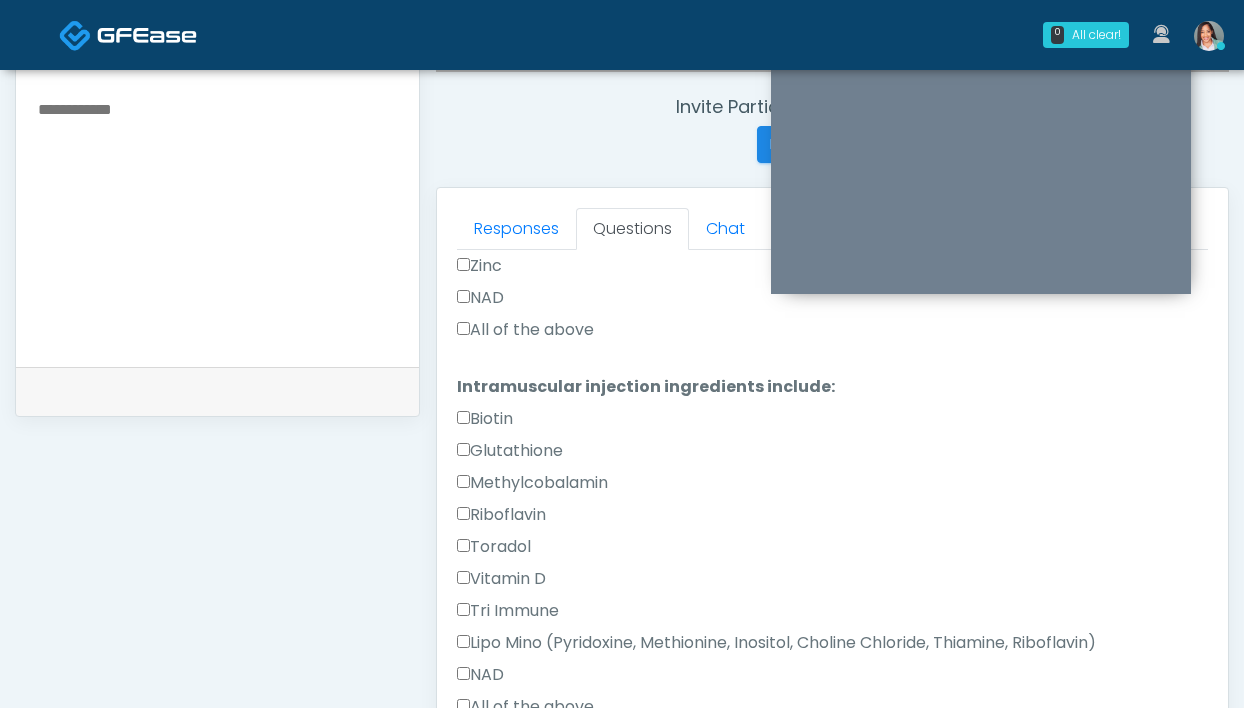 scroll, scrollTop: 1298, scrollLeft: 0, axis: vertical 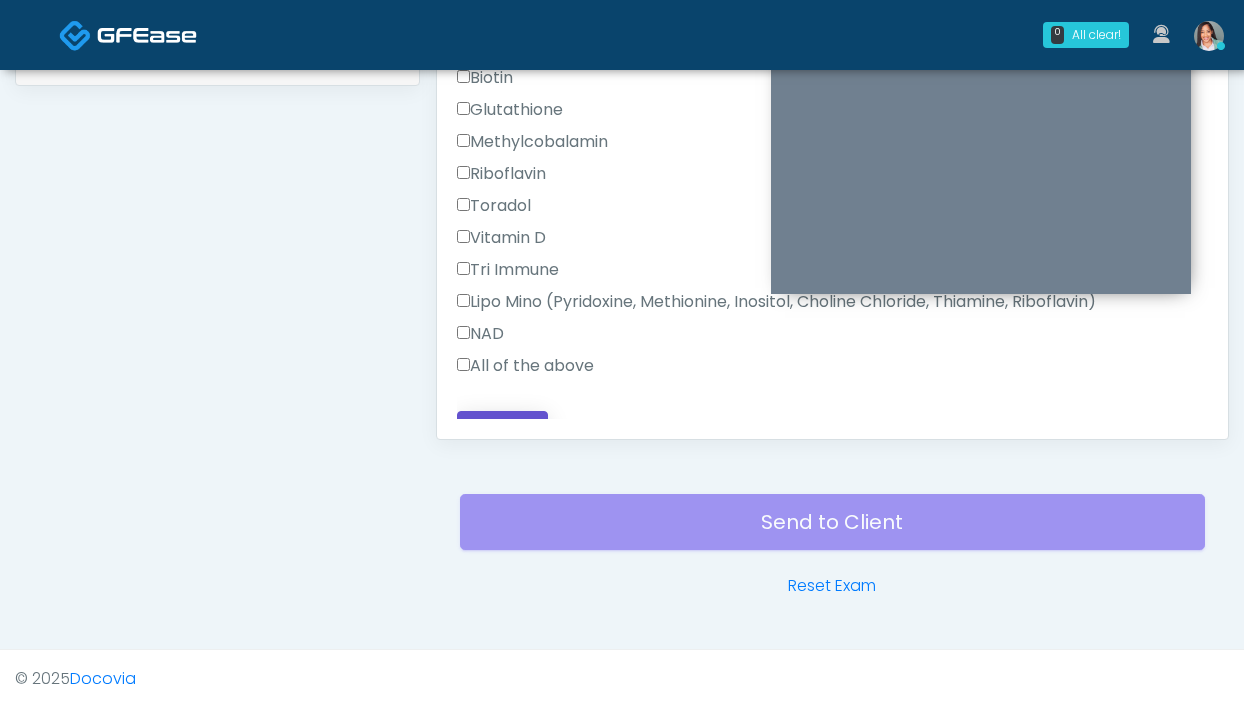 click on "Continue" at bounding box center (502, 429) 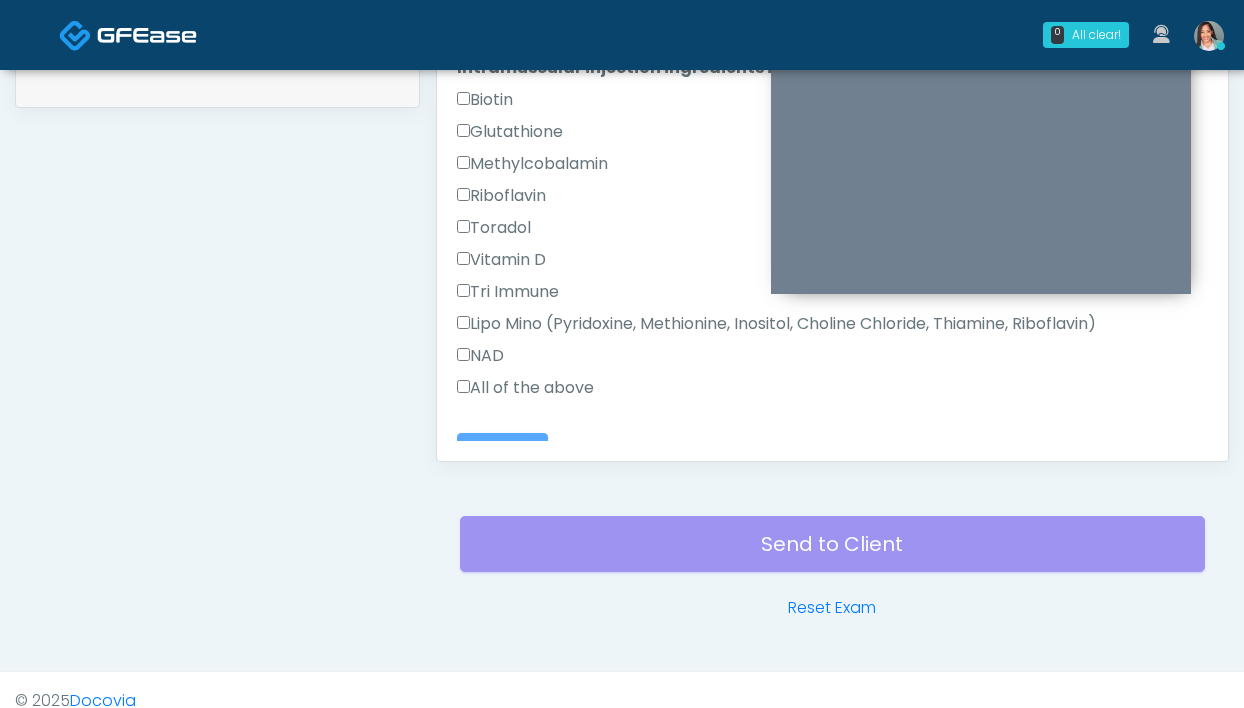 scroll, scrollTop: 1054, scrollLeft: 0, axis: vertical 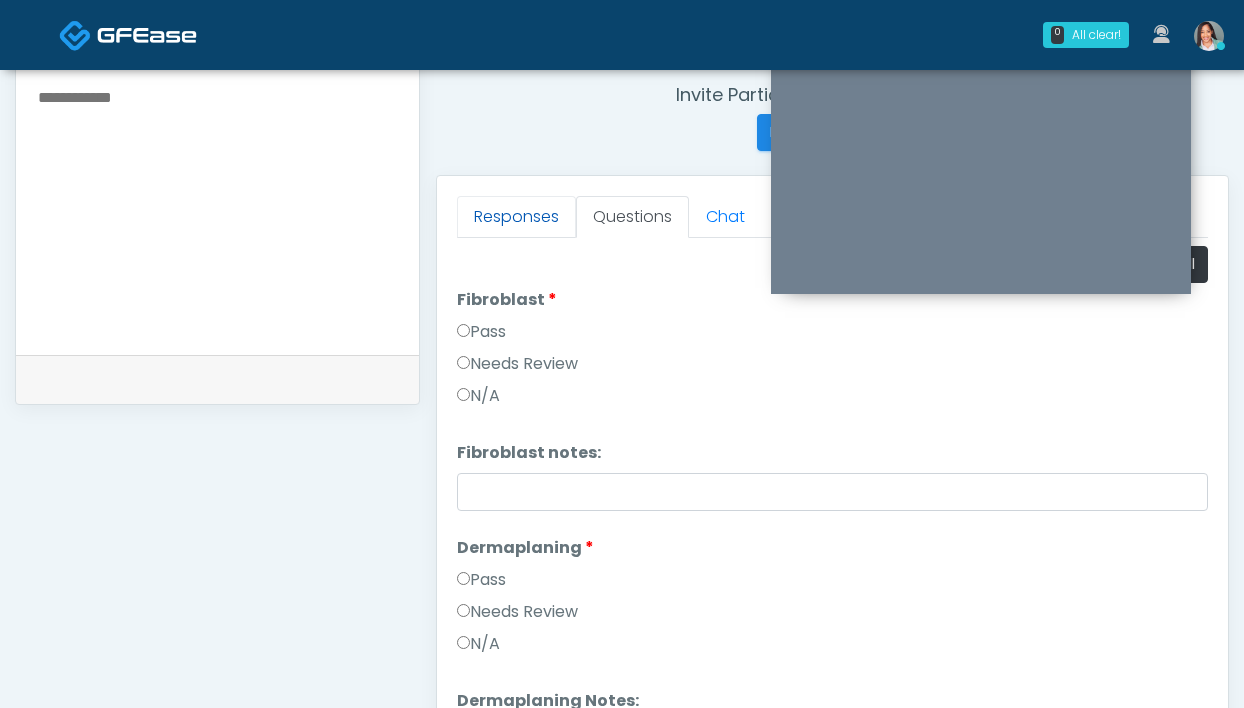 click on "Responses" at bounding box center [516, 217] 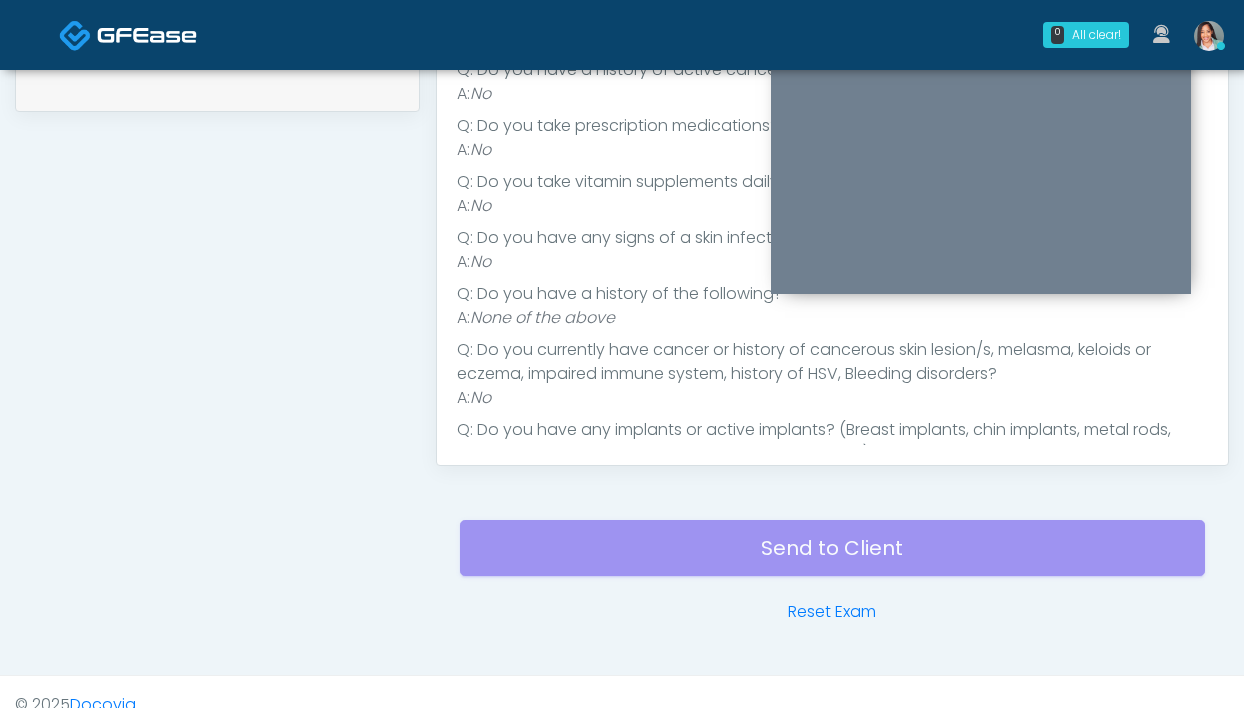 scroll, scrollTop: 98, scrollLeft: 0, axis: vertical 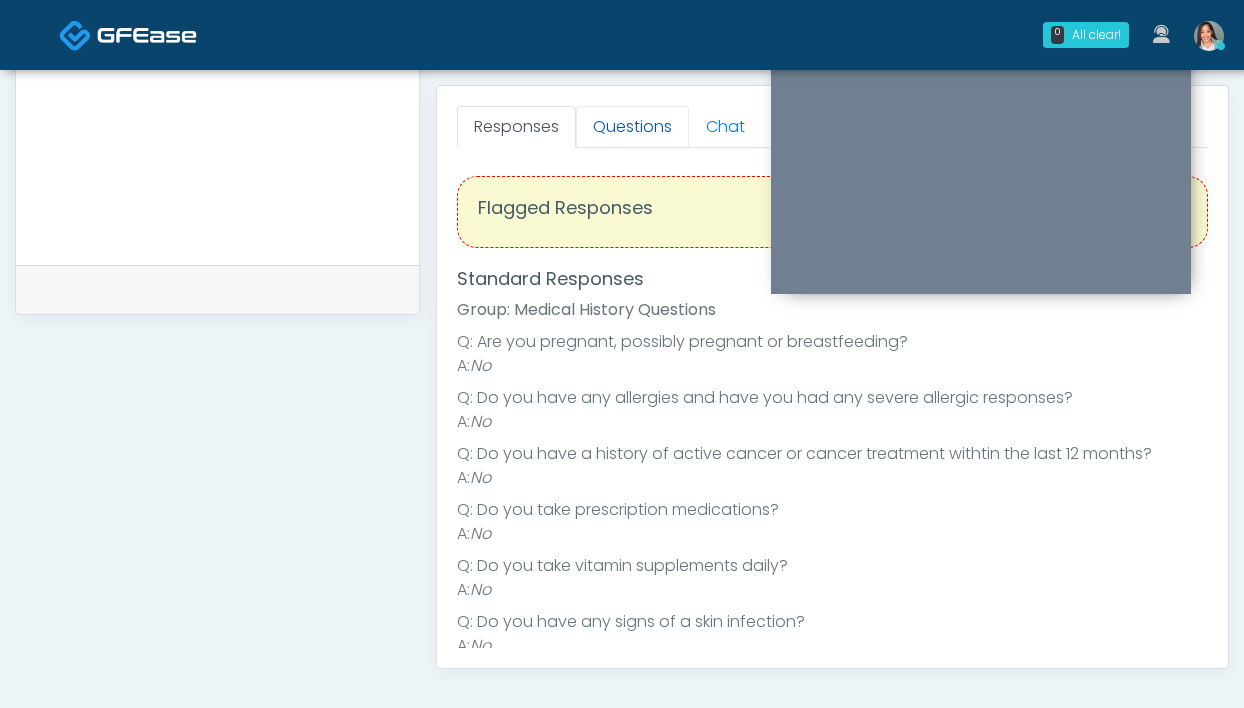 click on "Questions" at bounding box center (632, 127) 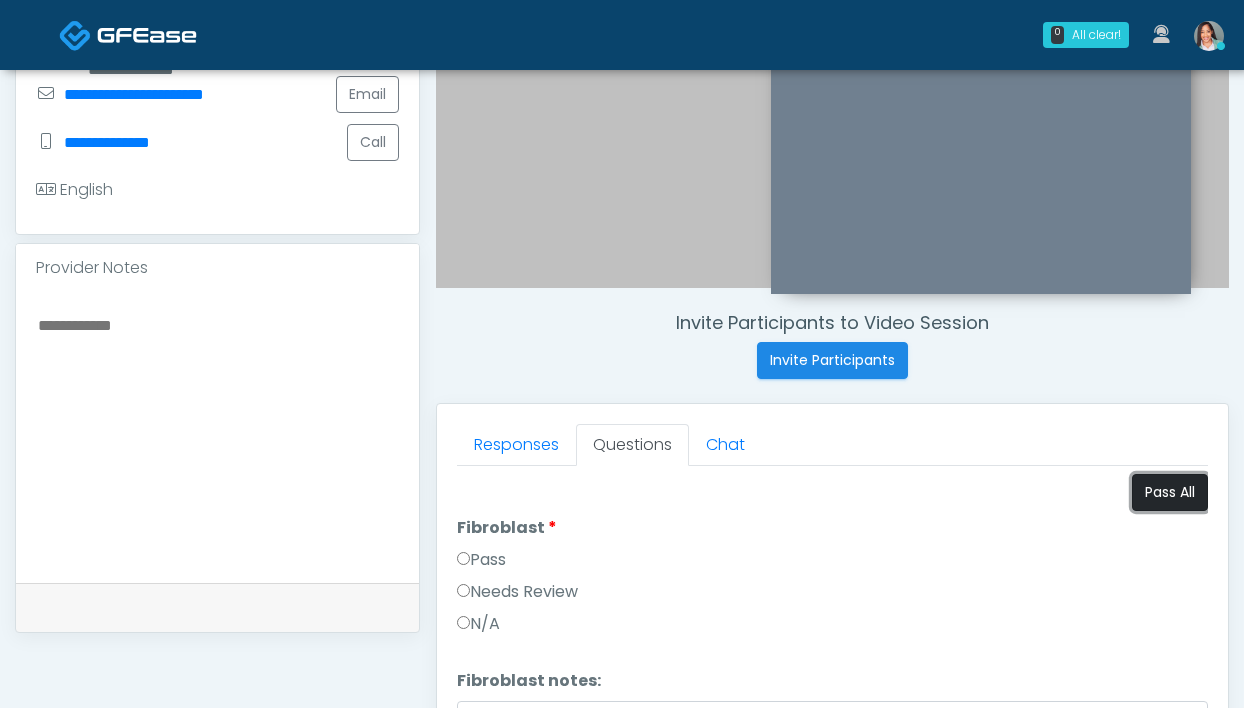 click on "Pass All" at bounding box center [1170, 492] 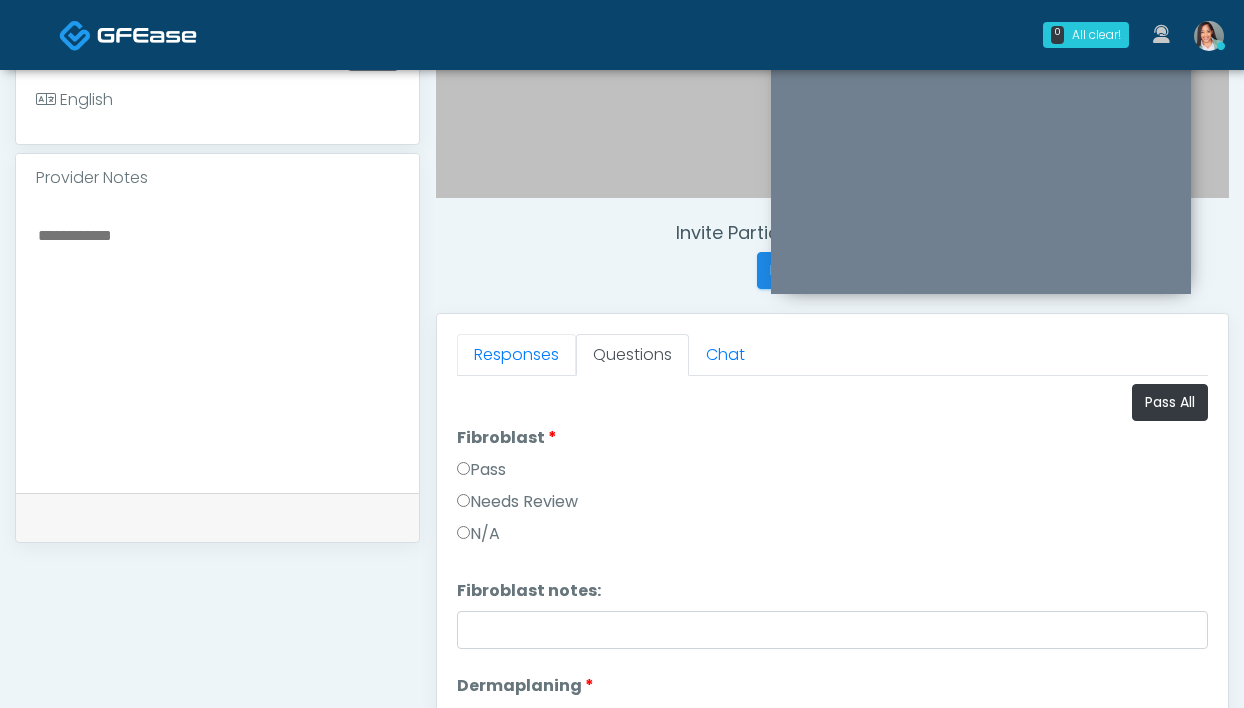 drag, startPoint x: 500, startPoint y: 351, endPoint x: 497, endPoint y: 327, distance: 24.186773 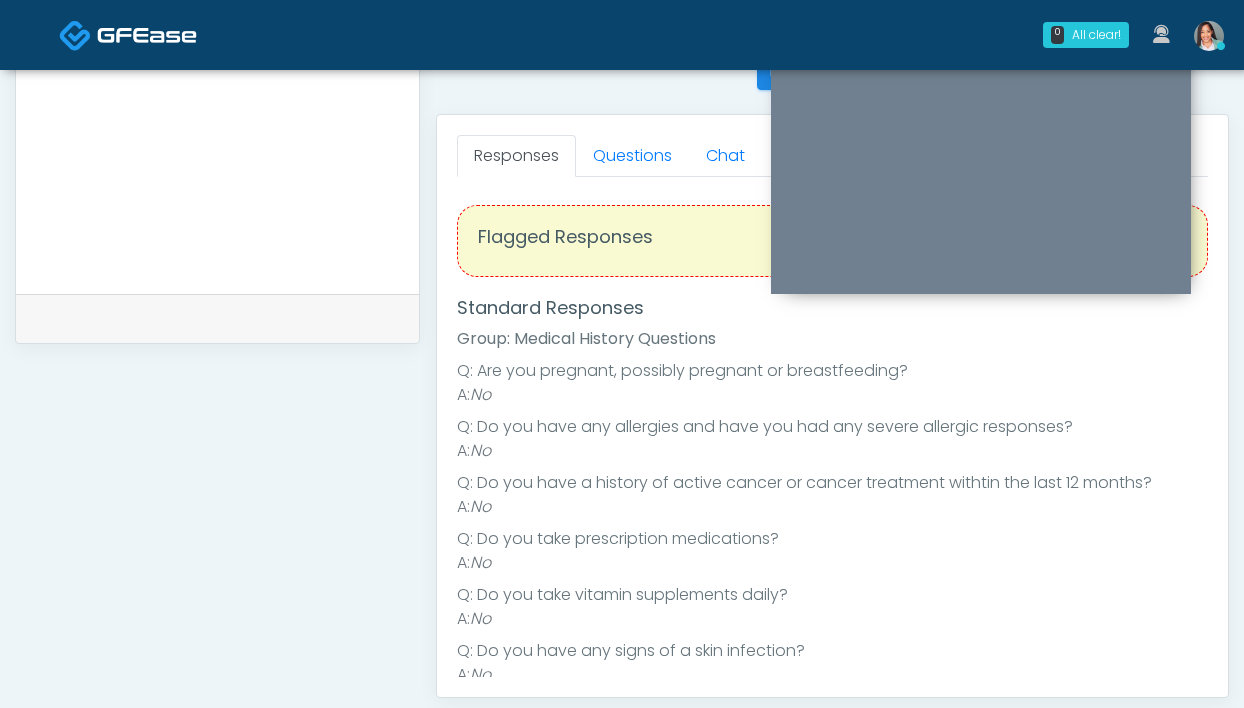 scroll, scrollTop: 884, scrollLeft: 0, axis: vertical 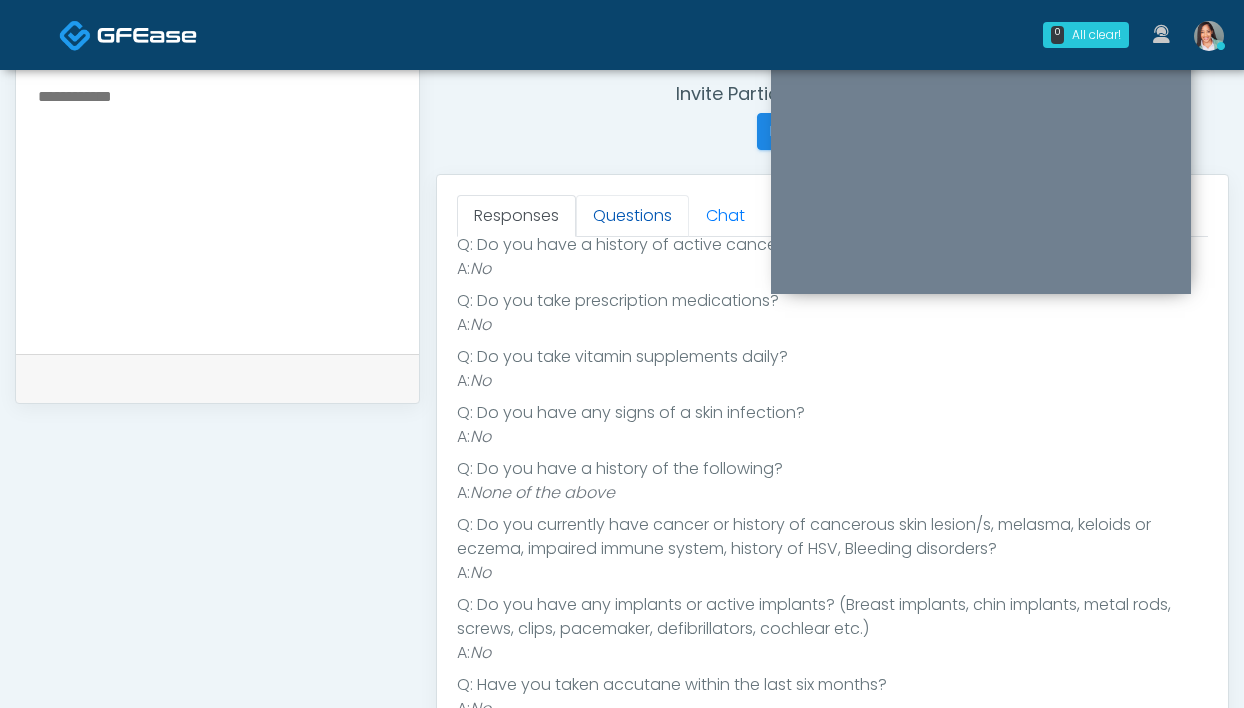 click on "Questions" at bounding box center [632, 216] 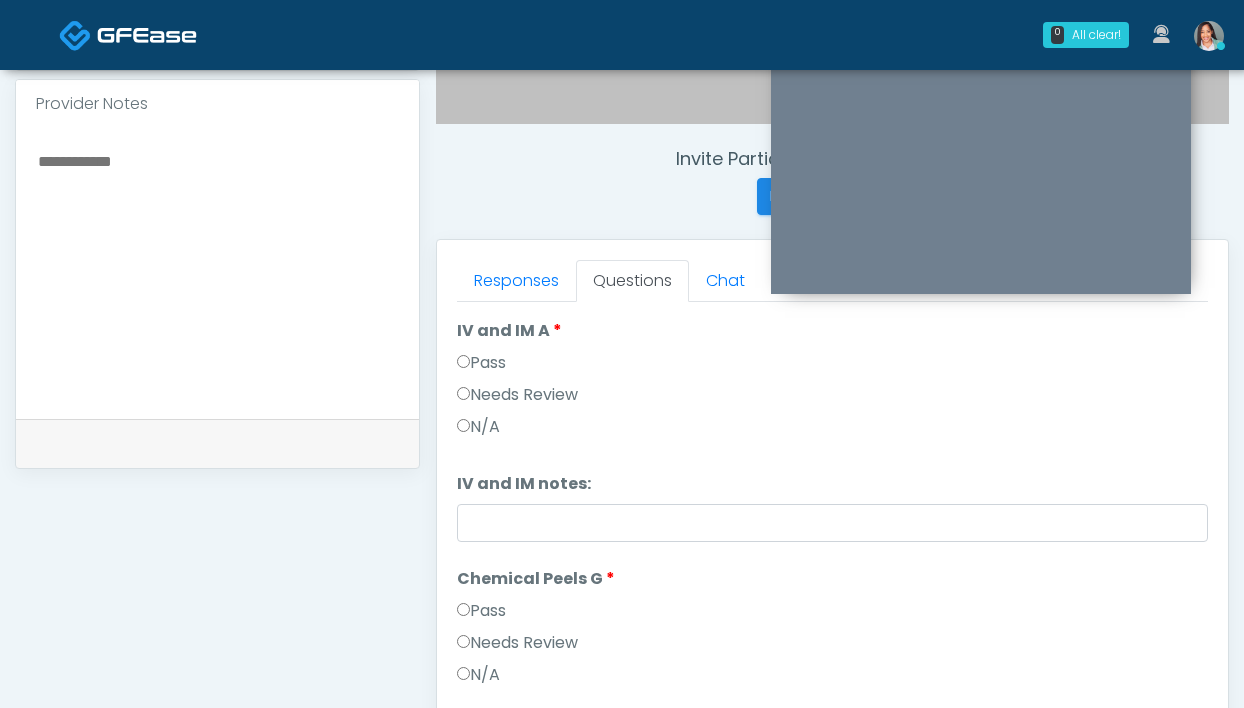 scroll, scrollTop: 539, scrollLeft: 0, axis: vertical 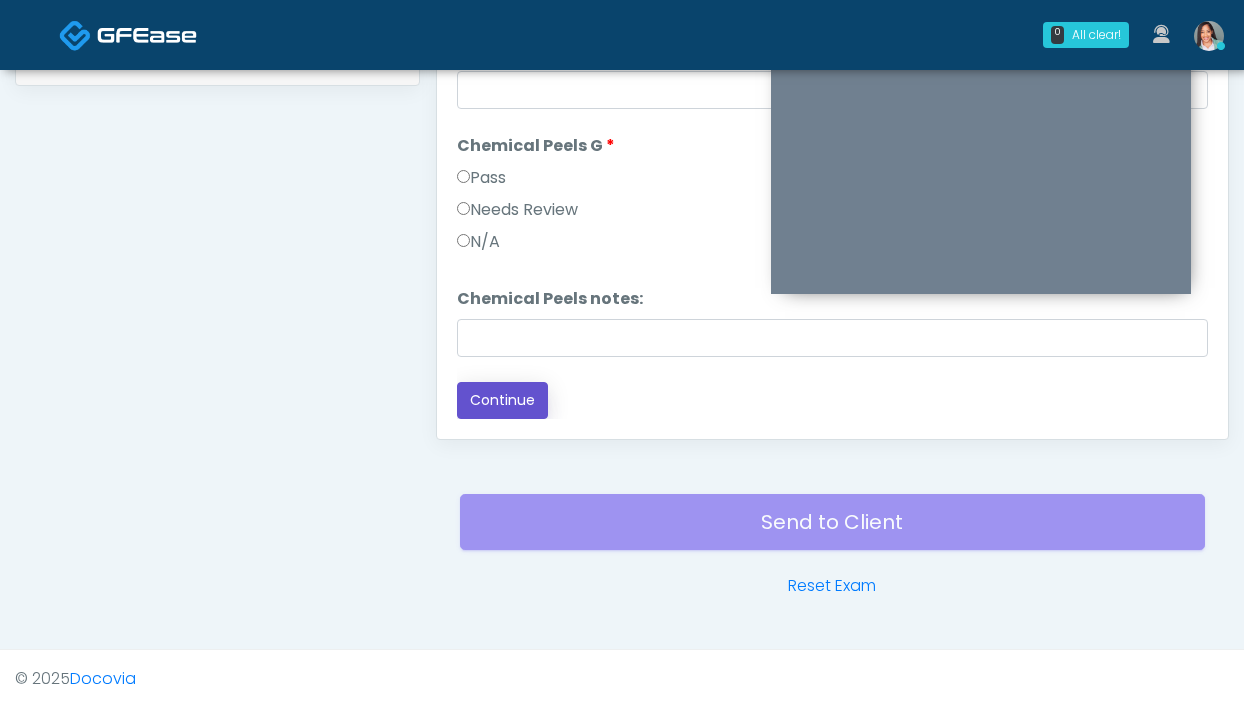 click on "Continue" at bounding box center [502, 400] 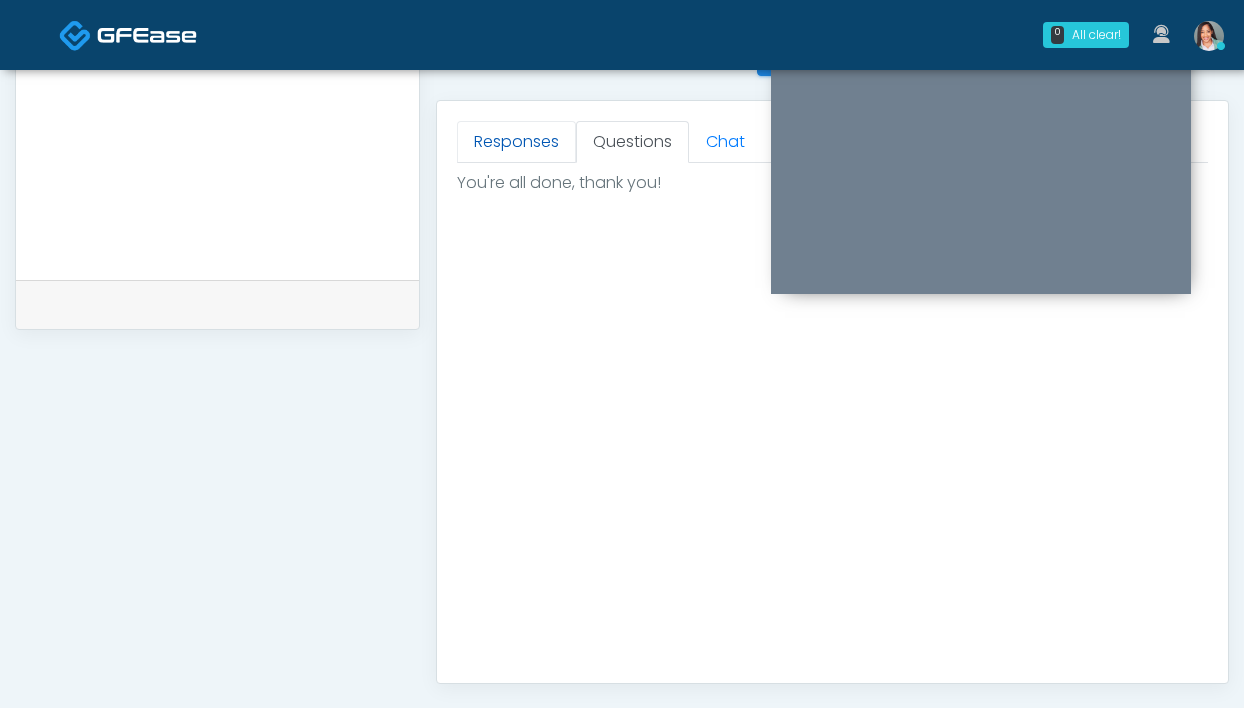 click on "Responses" at bounding box center [516, 142] 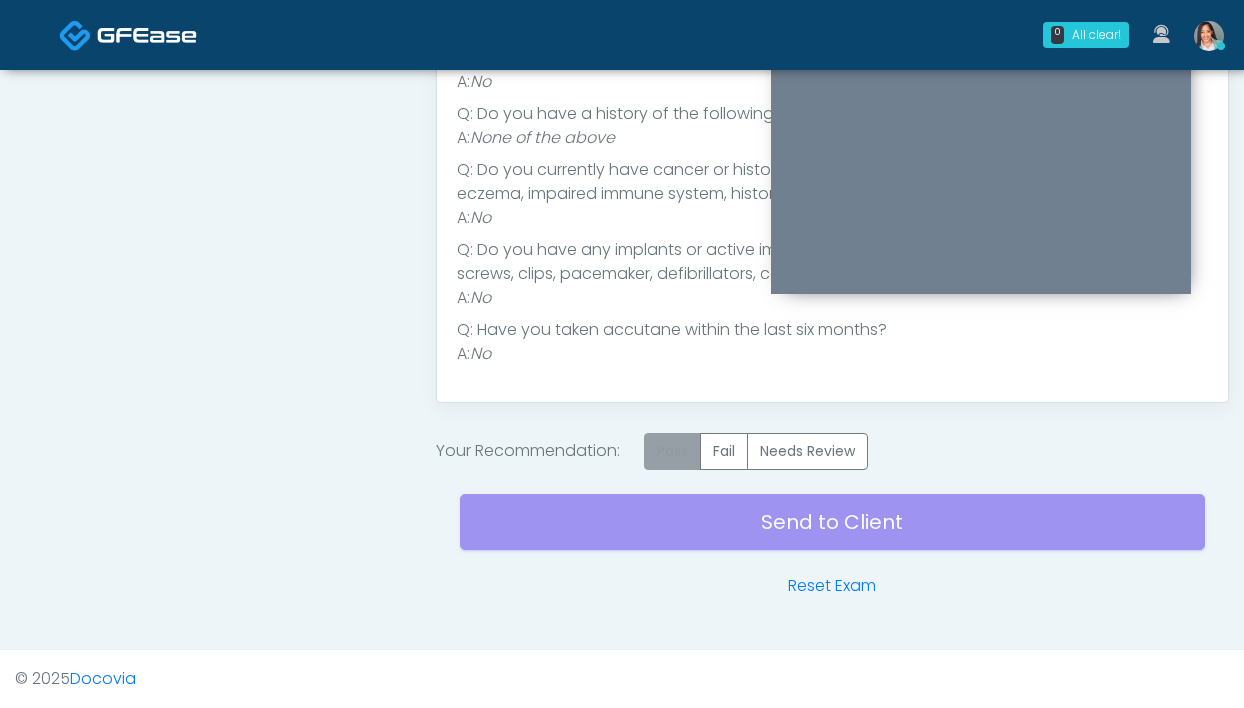 click on "Pass" at bounding box center [672, 451] 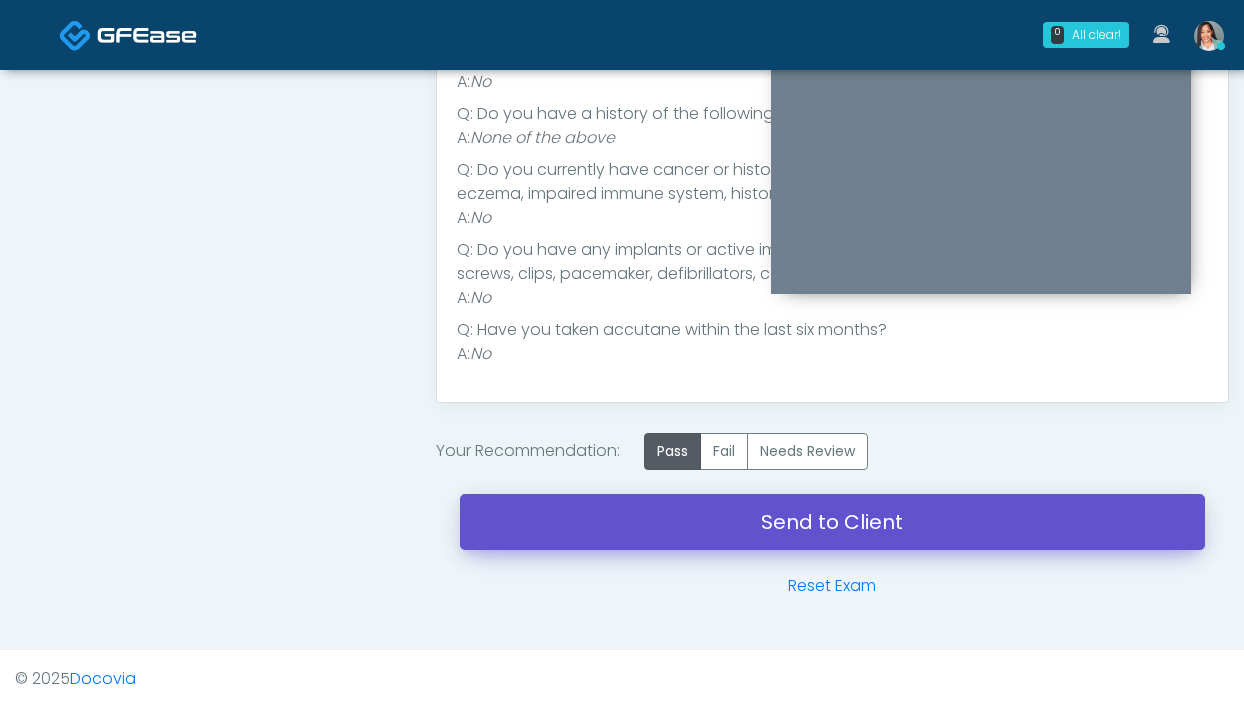 click on "Send to Client" at bounding box center (832, 522) 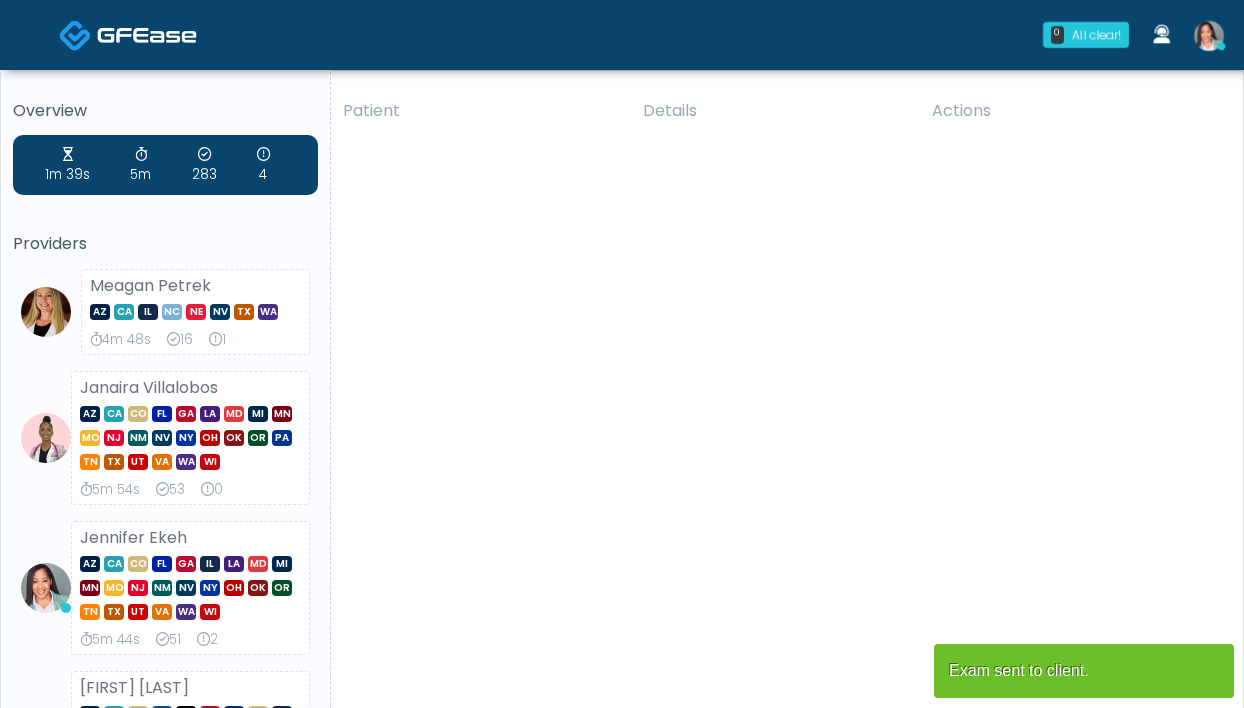 scroll, scrollTop: 0, scrollLeft: 0, axis: both 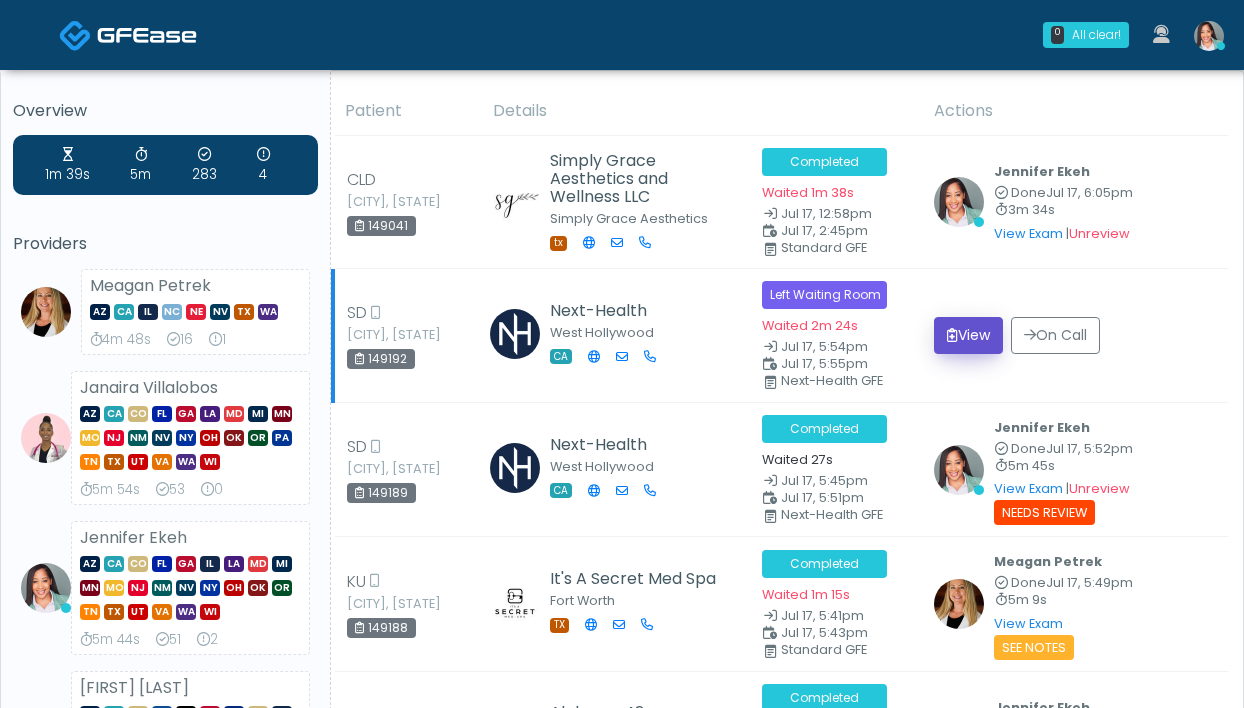 click on "View" at bounding box center (968, 335) 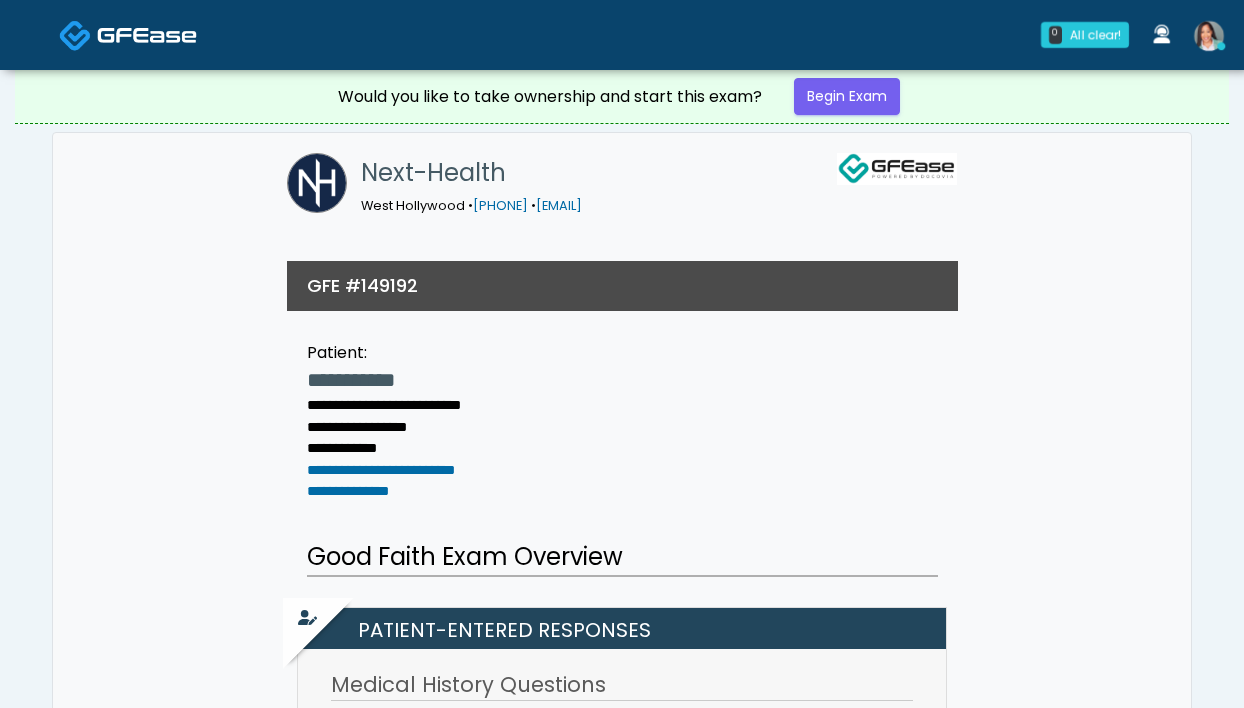 scroll, scrollTop: 0, scrollLeft: 0, axis: both 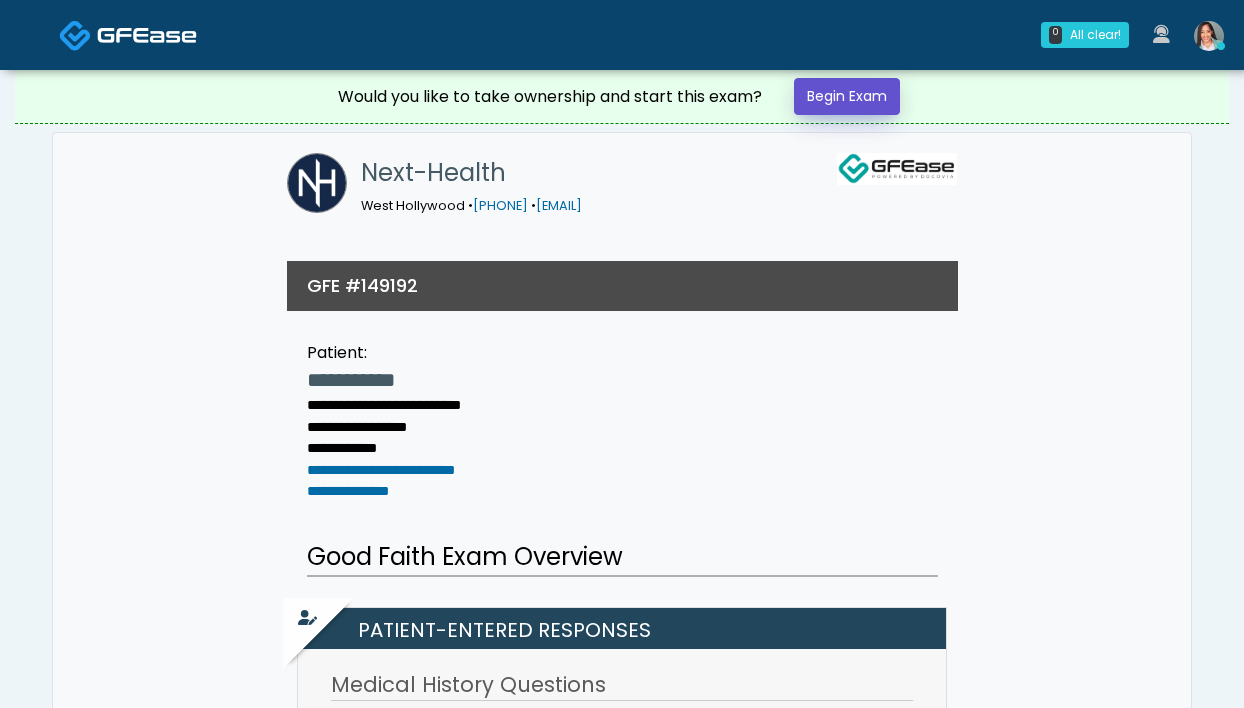 click on "Begin Exam" at bounding box center (847, 96) 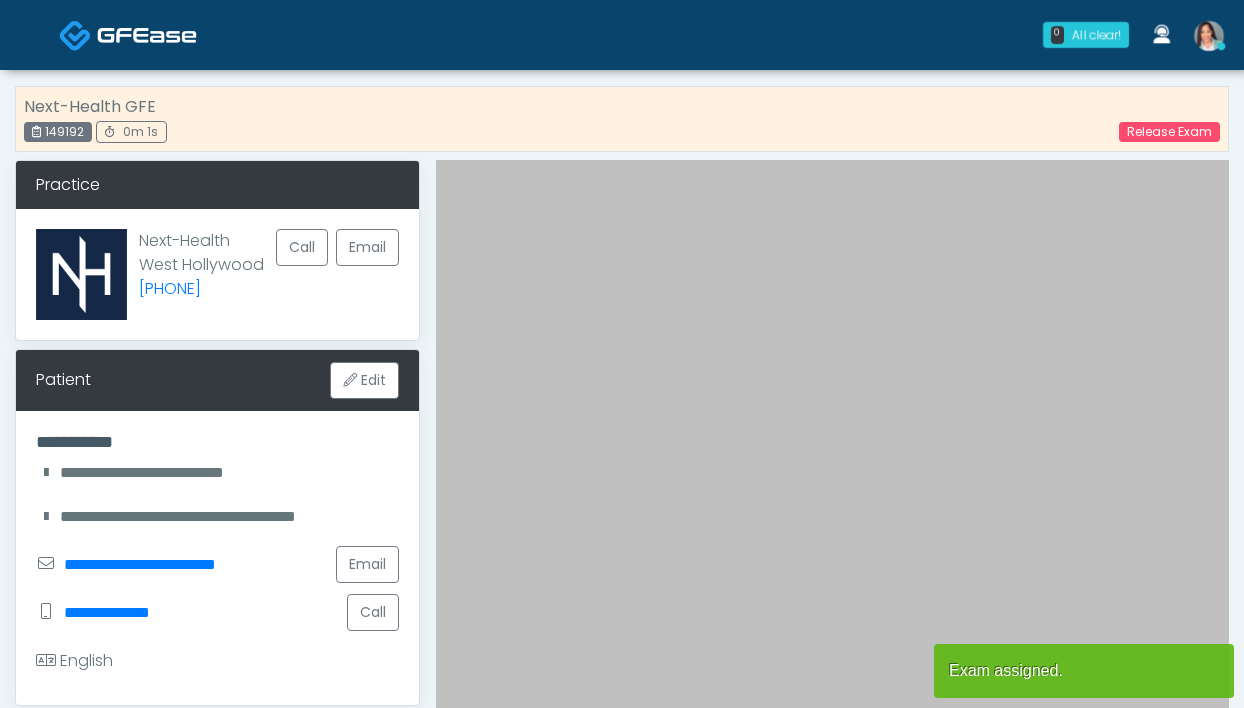 scroll, scrollTop: 0, scrollLeft: 0, axis: both 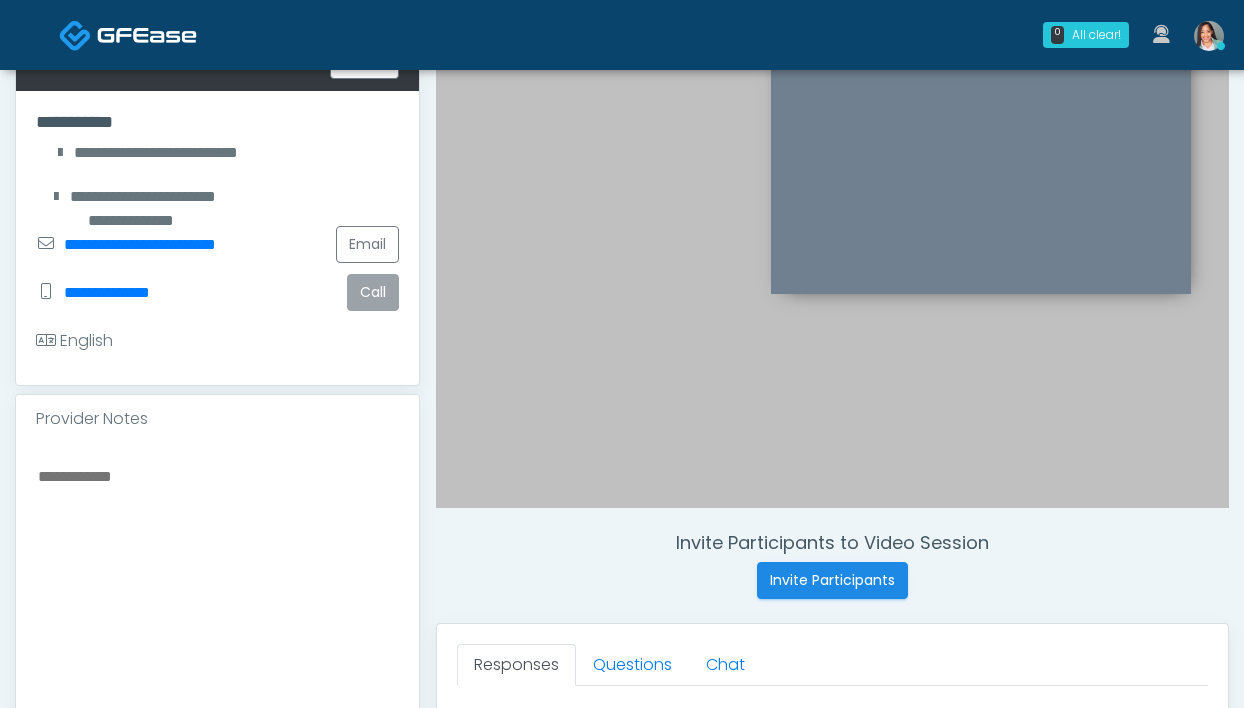 click on "Call" at bounding box center (373, 292) 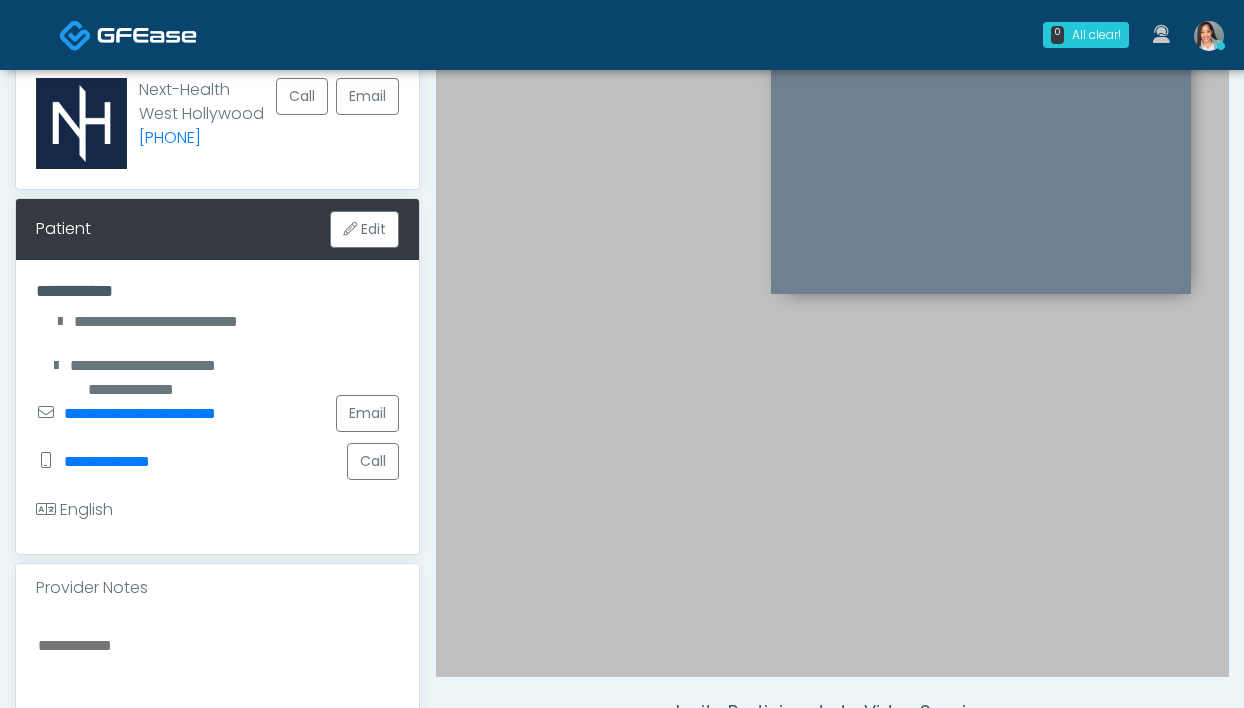 scroll, scrollTop: 0, scrollLeft: 0, axis: both 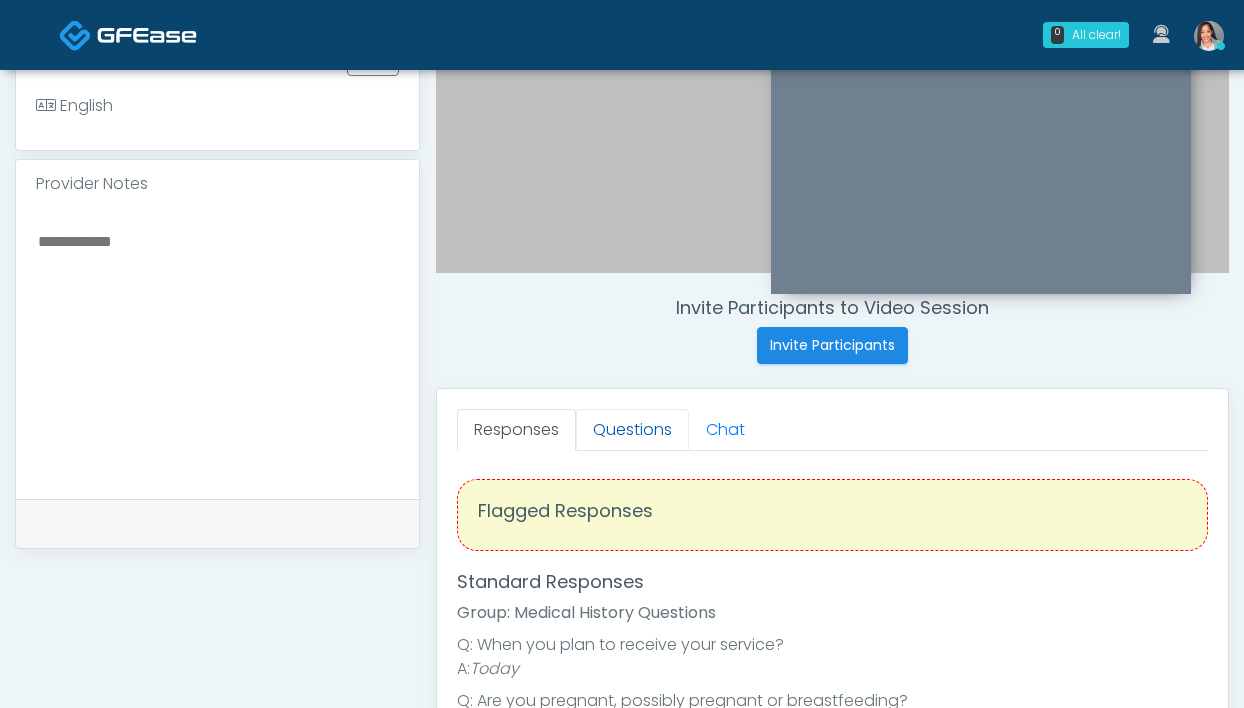 click on "Questions" at bounding box center (632, 430) 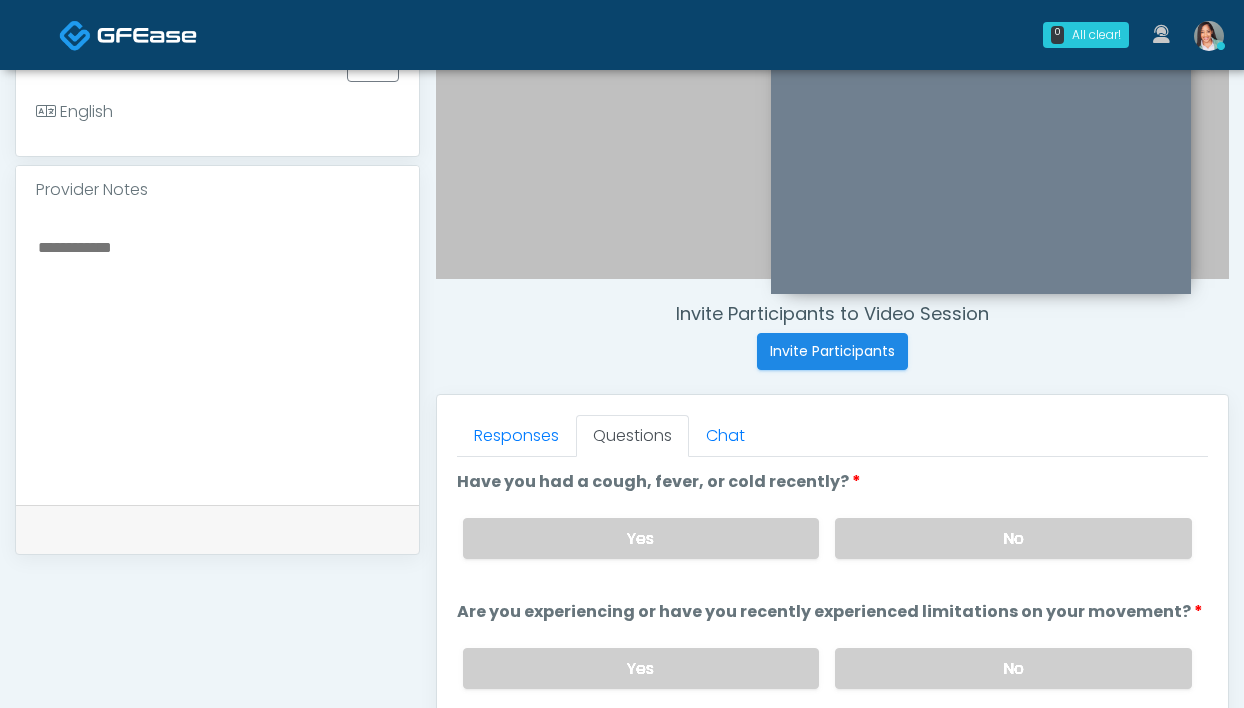 scroll, scrollTop: 547, scrollLeft: 0, axis: vertical 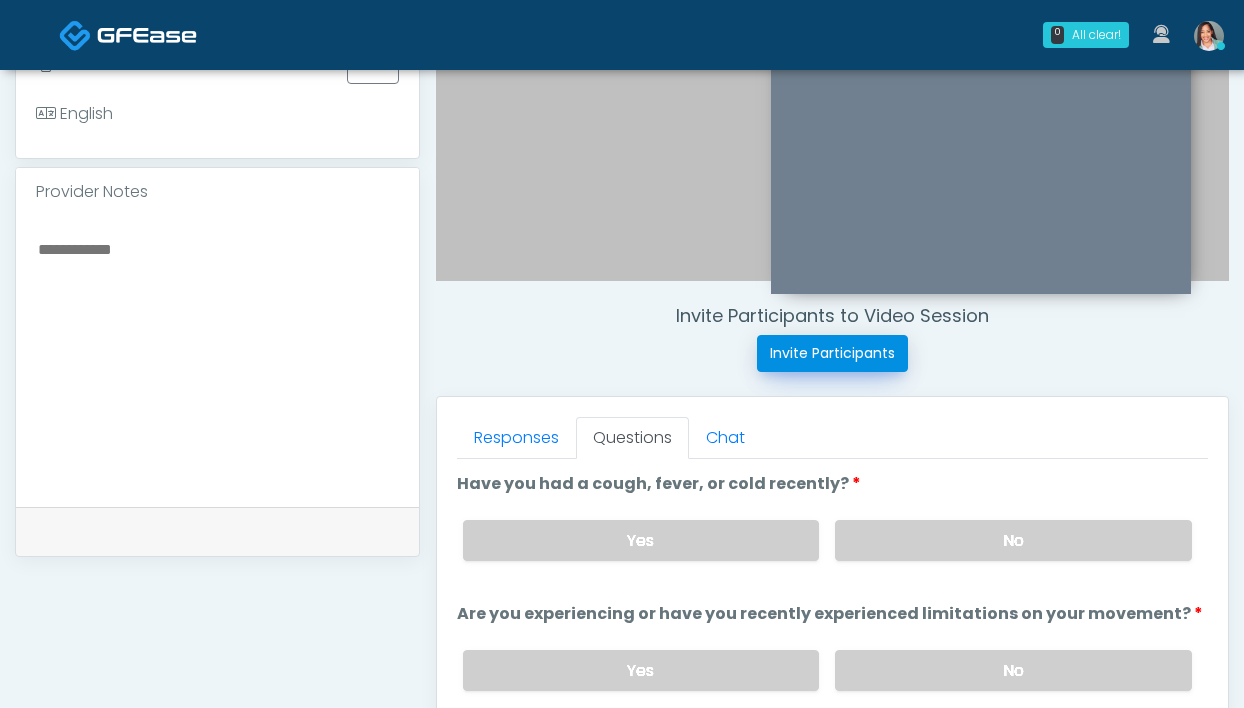 click on "Invite Participants" at bounding box center (832, 353) 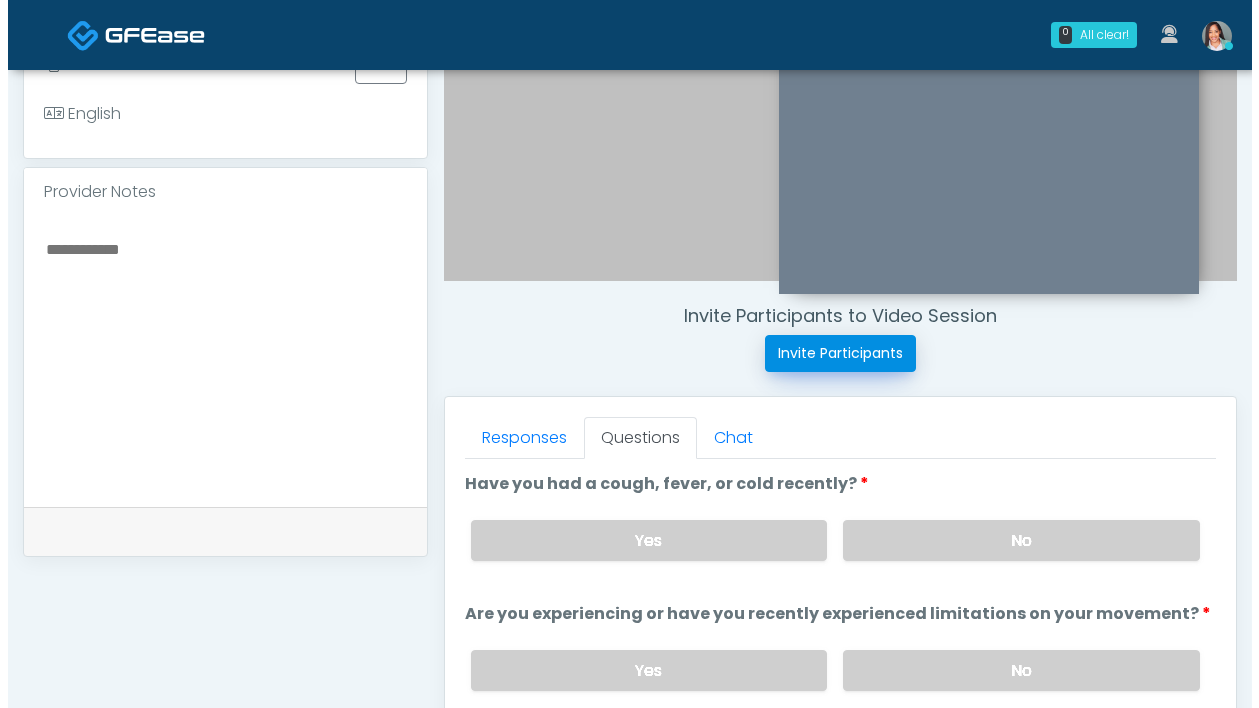 scroll, scrollTop: 549, scrollLeft: 0, axis: vertical 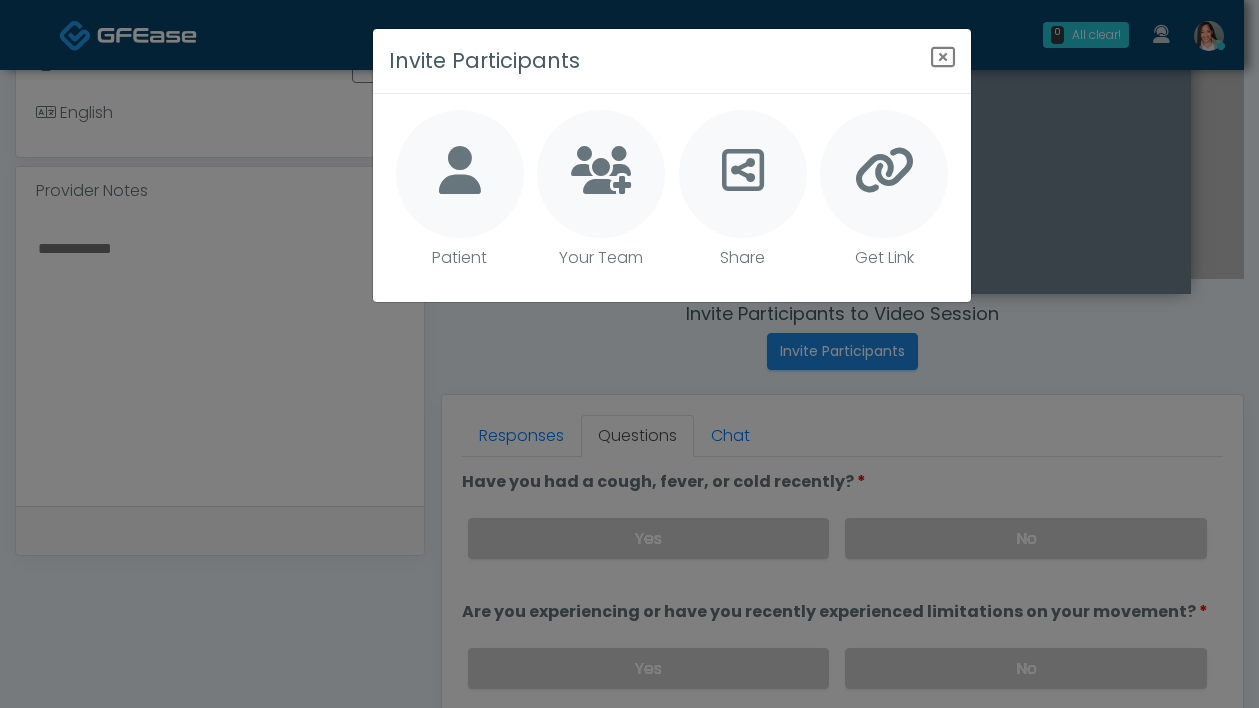 click at bounding box center [460, 174] 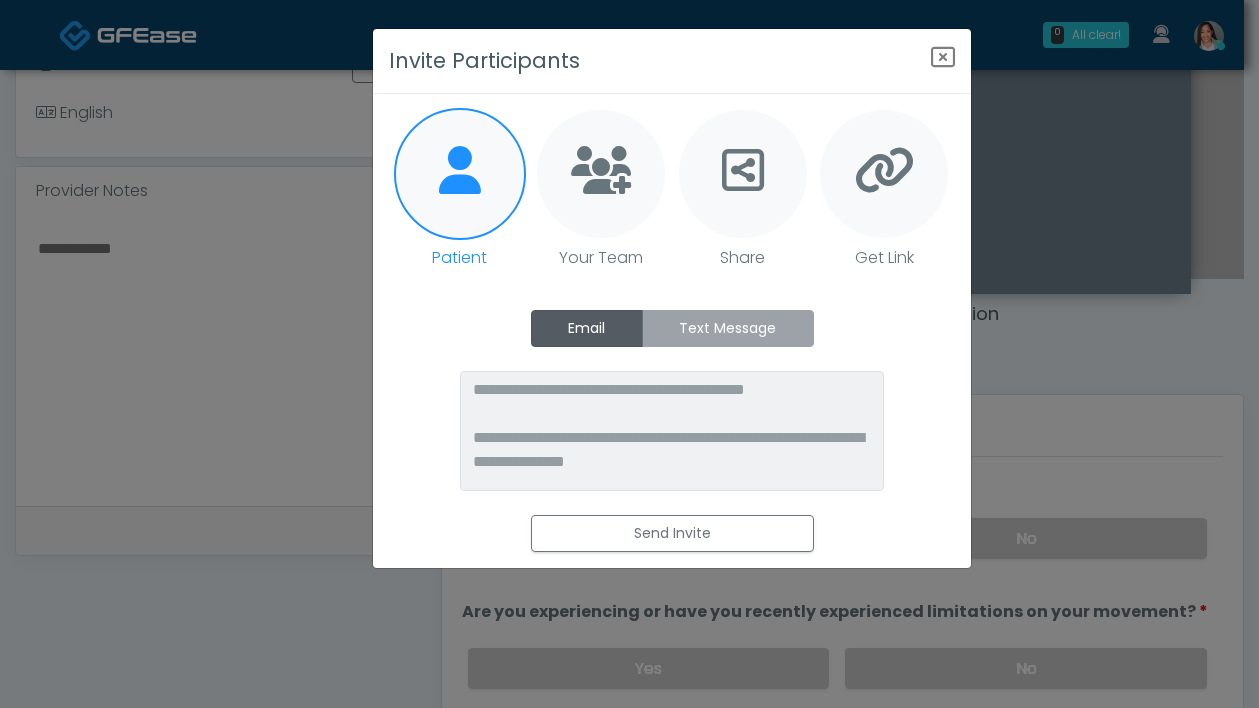 click on "Text Message" at bounding box center (728, 328) 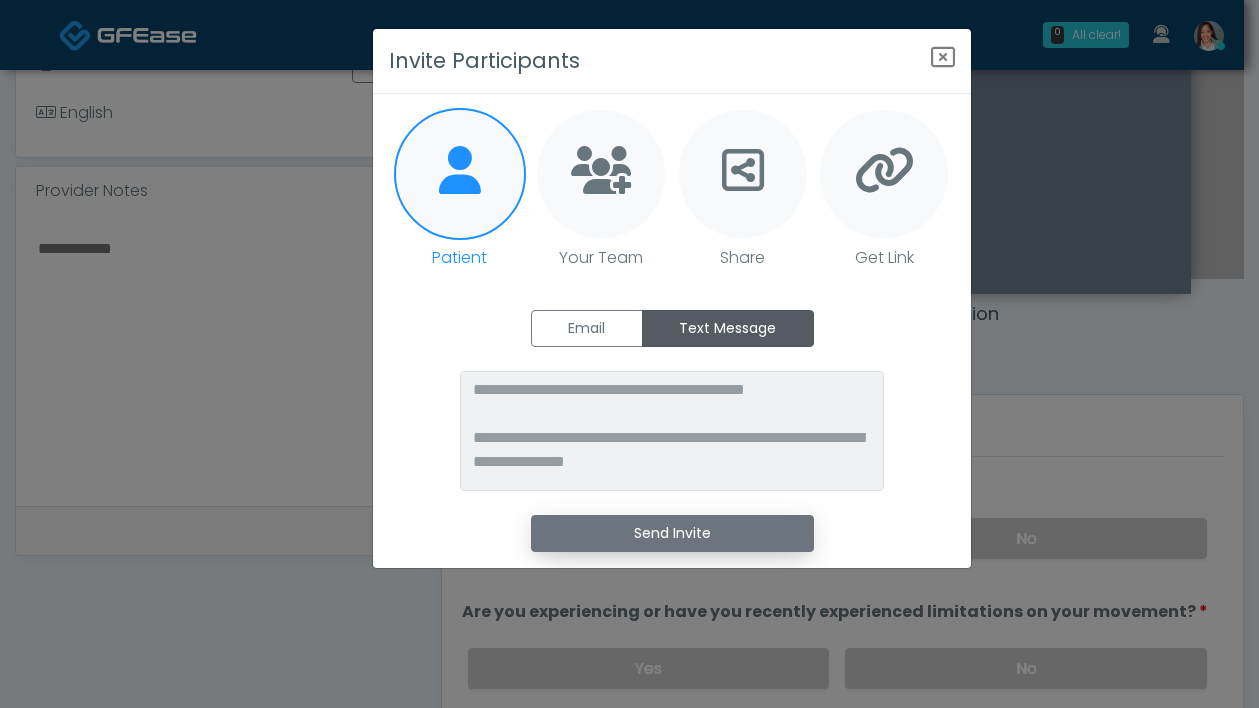 click on "Send Invite" at bounding box center (672, 533) 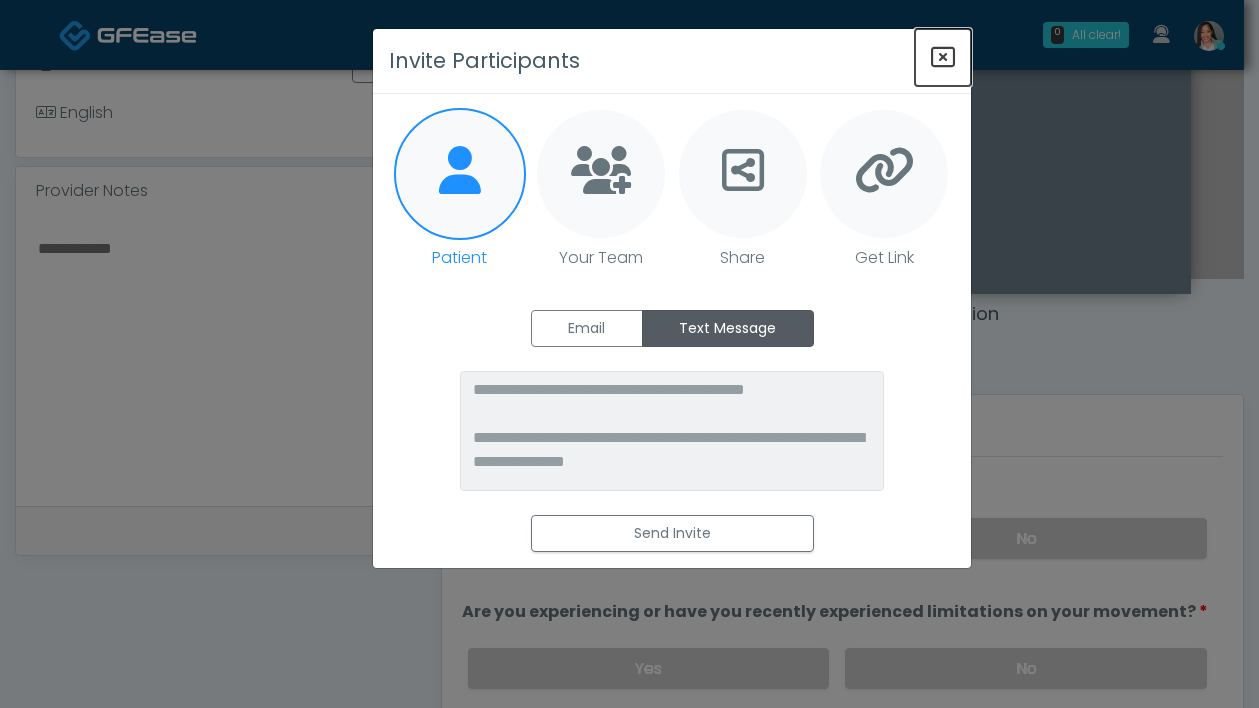 click at bounding box center (943, 57) 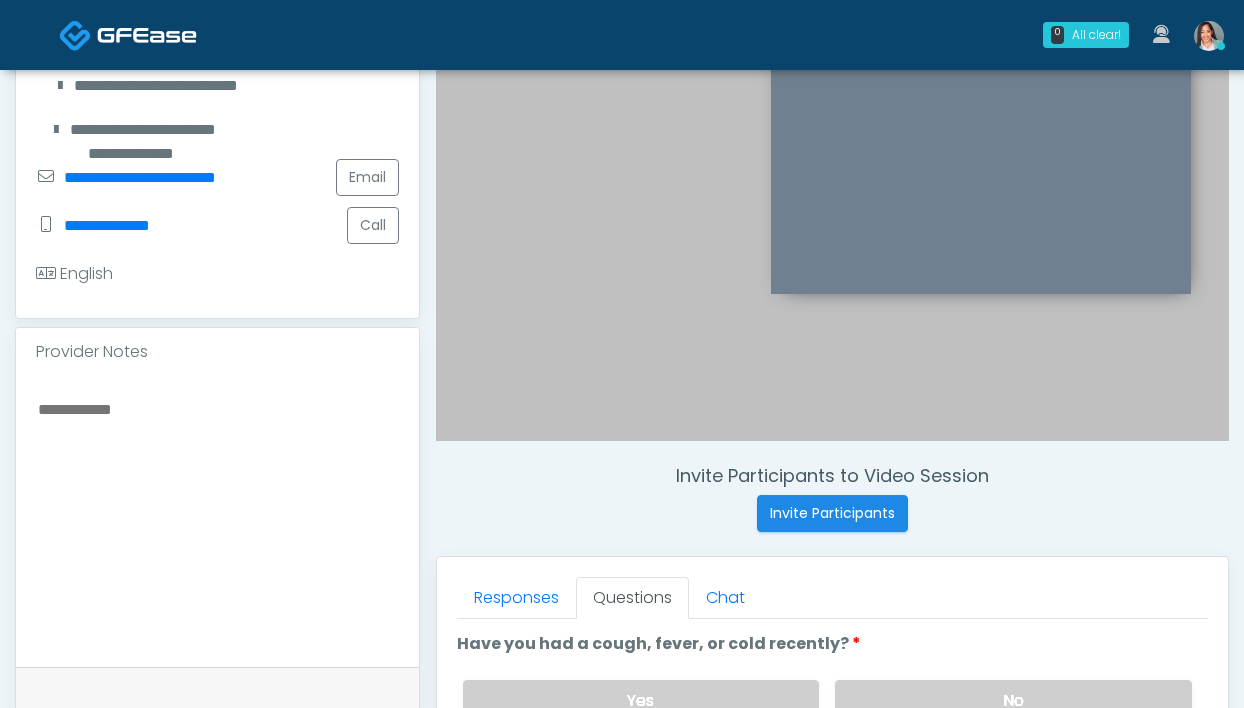 scroll, scrollTop: 0, scrollLeft: 0, axis: both 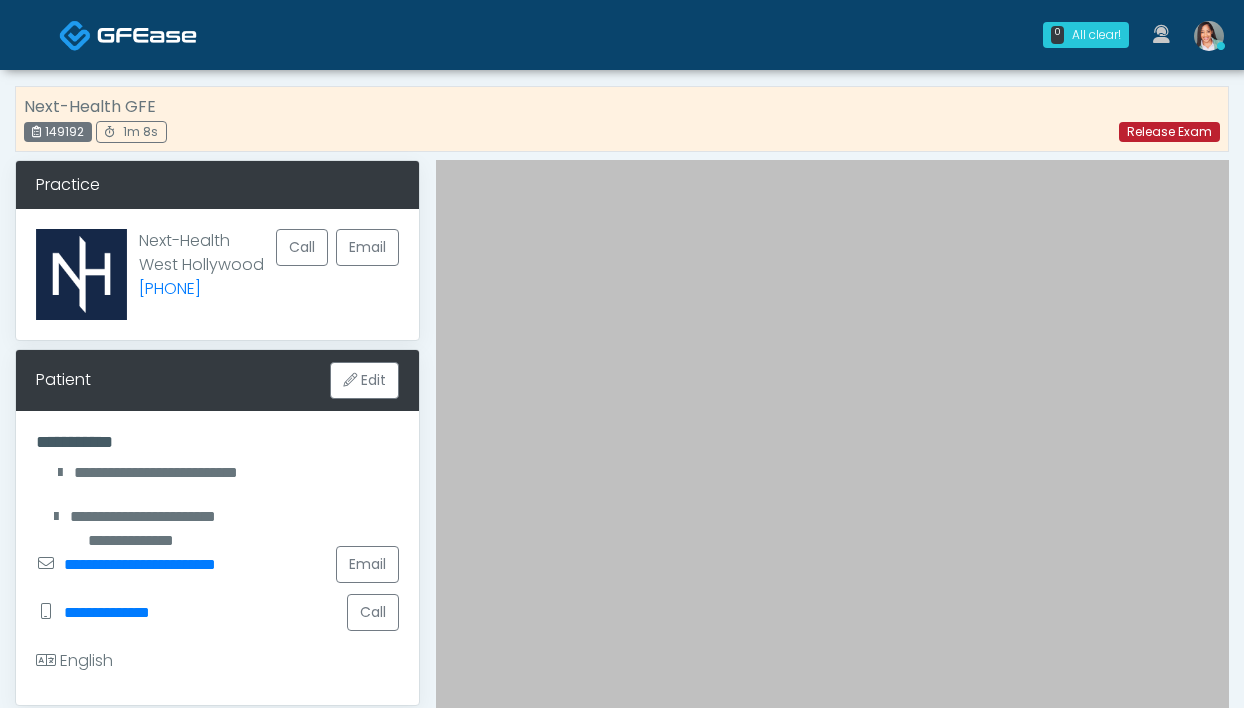 click on "Release Exam" at bounding box center (1169, 132) 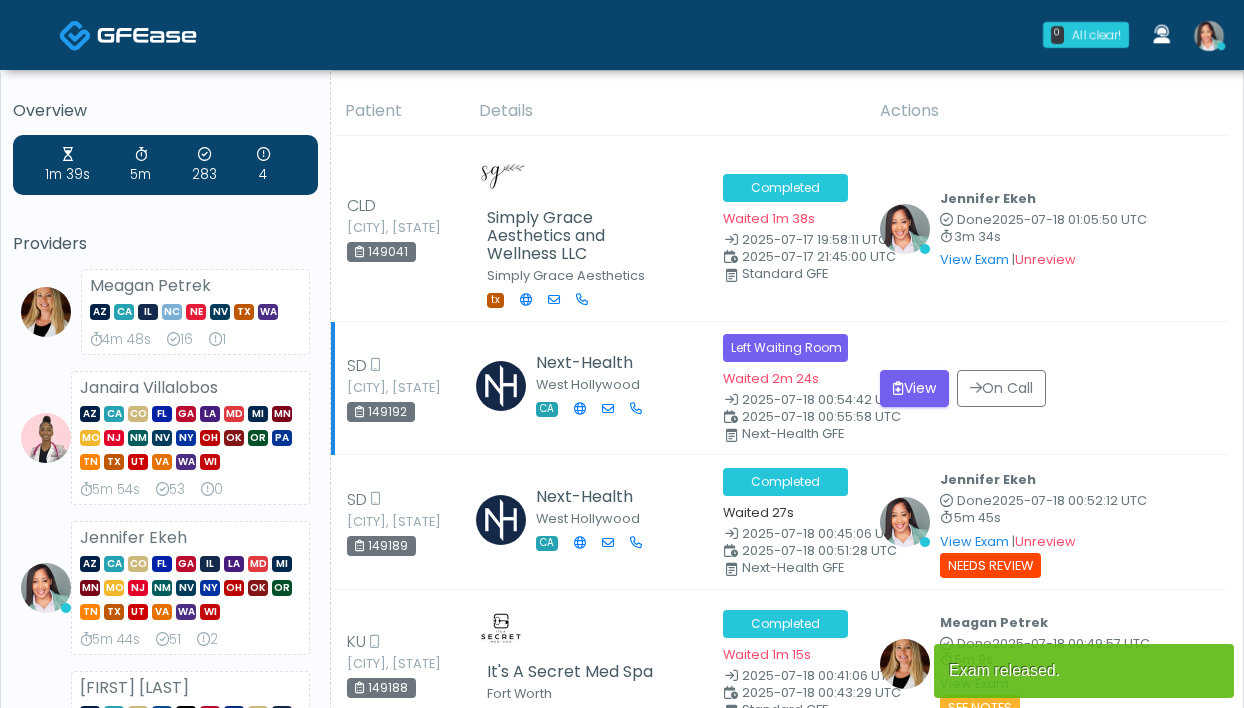 scroll, scrollTop: 0, scrollLeft: 0, axis: both 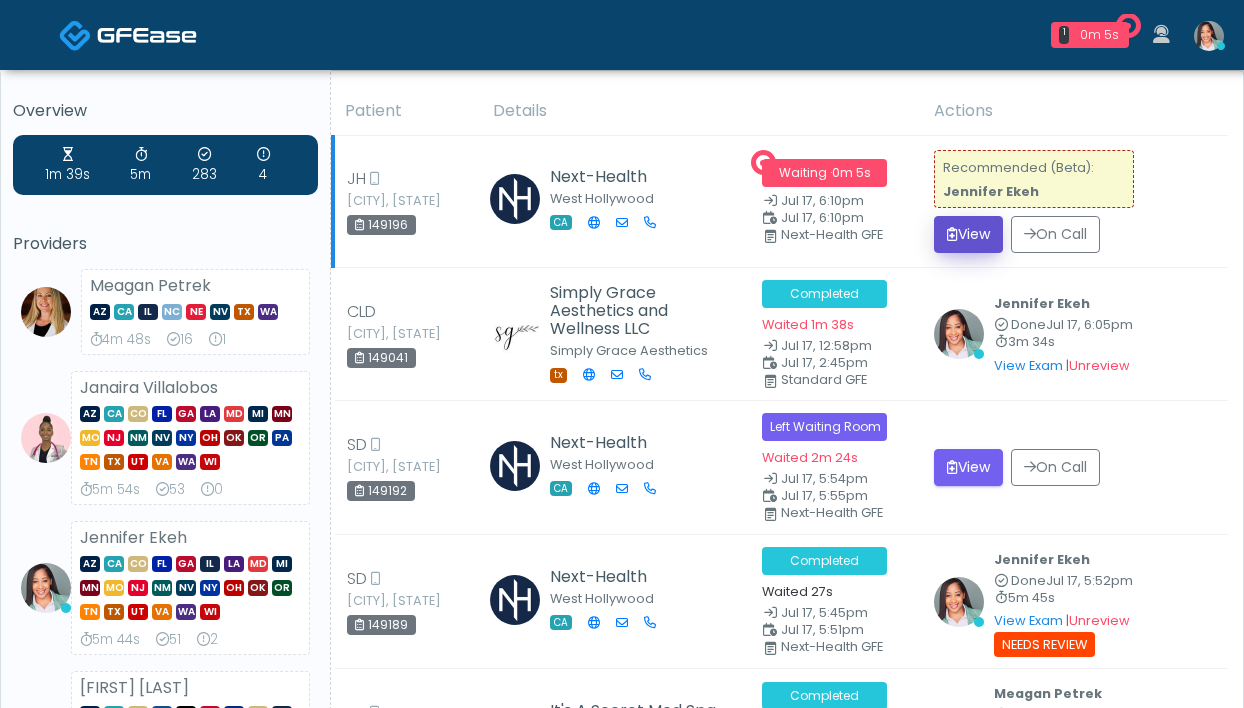 click at bounding box center [952, 234] 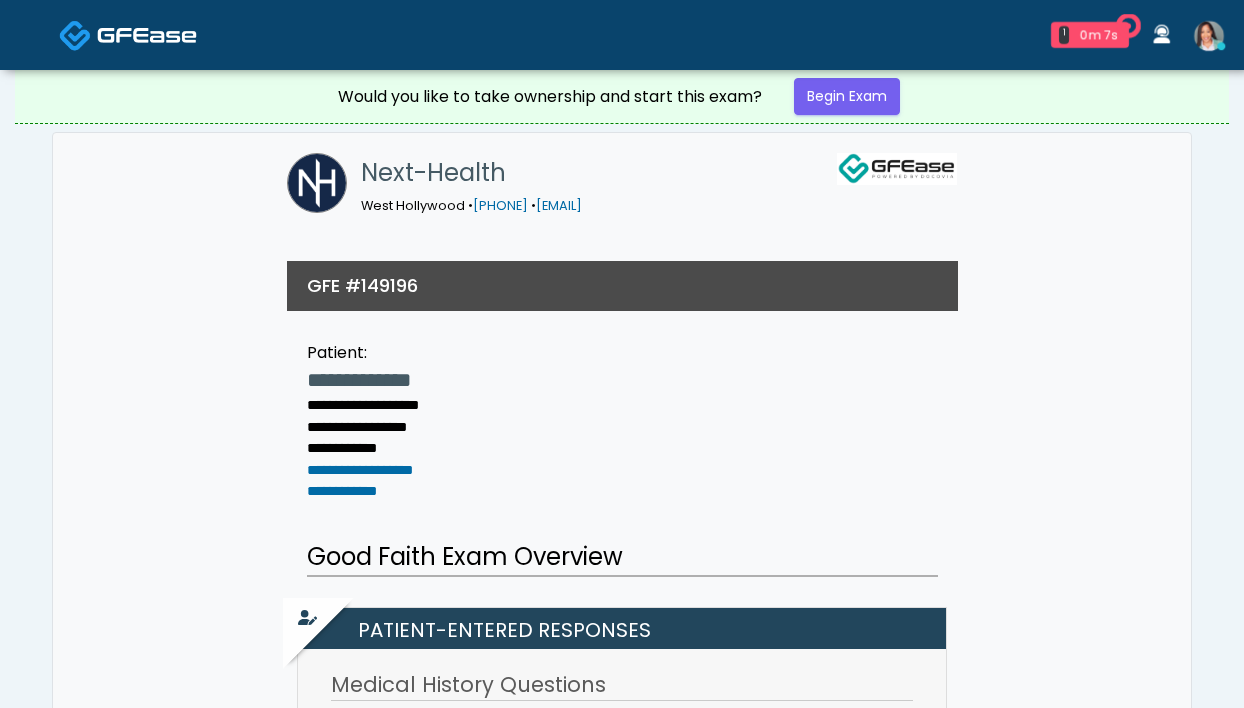 scroll, scrollTop: 0, scrollLeft: 0, axis: both 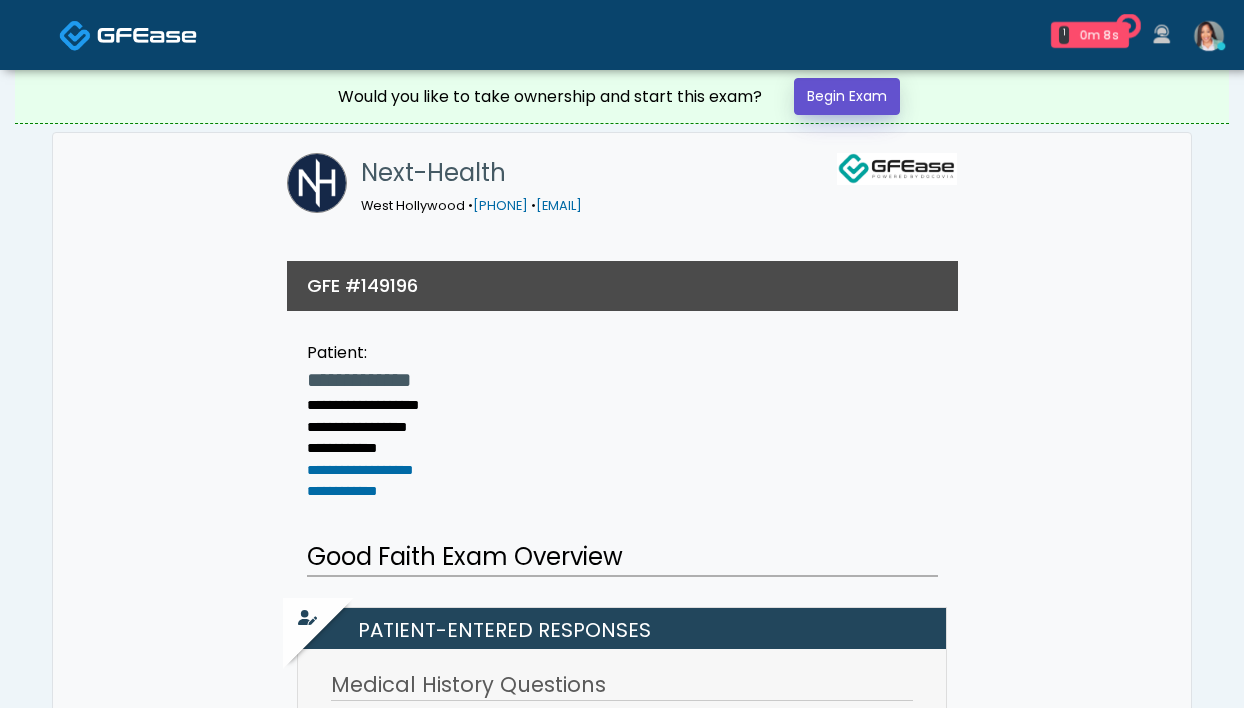click on "Begin Exam" at bounding box center (847, 96) 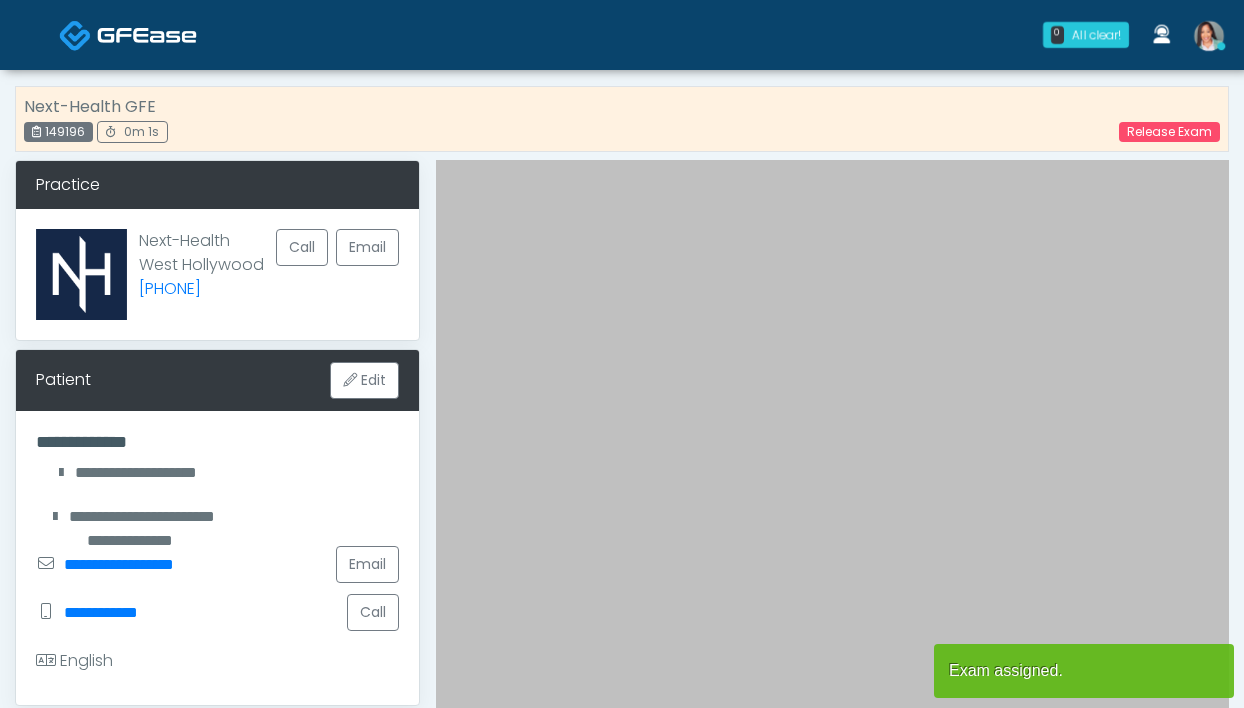 scroll, scrollTop: 0, scrollLeft: 0, axis: both 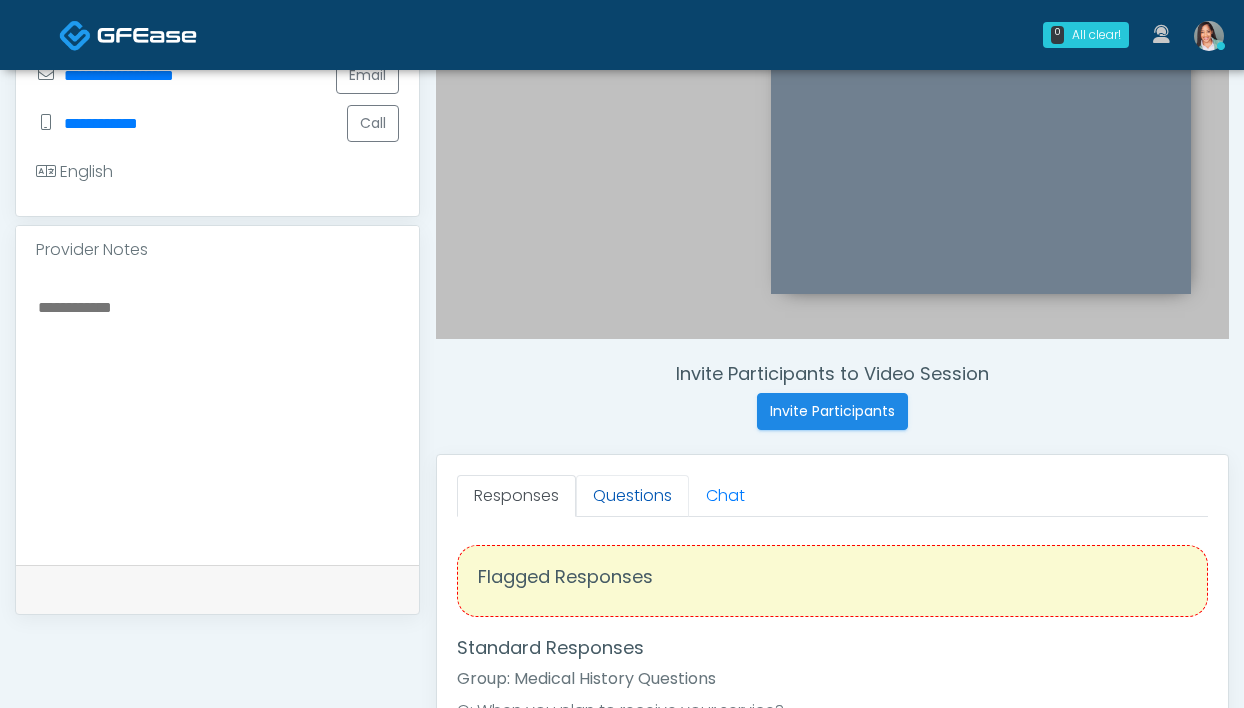 click on "Questions" at bounding box center (632, 496) 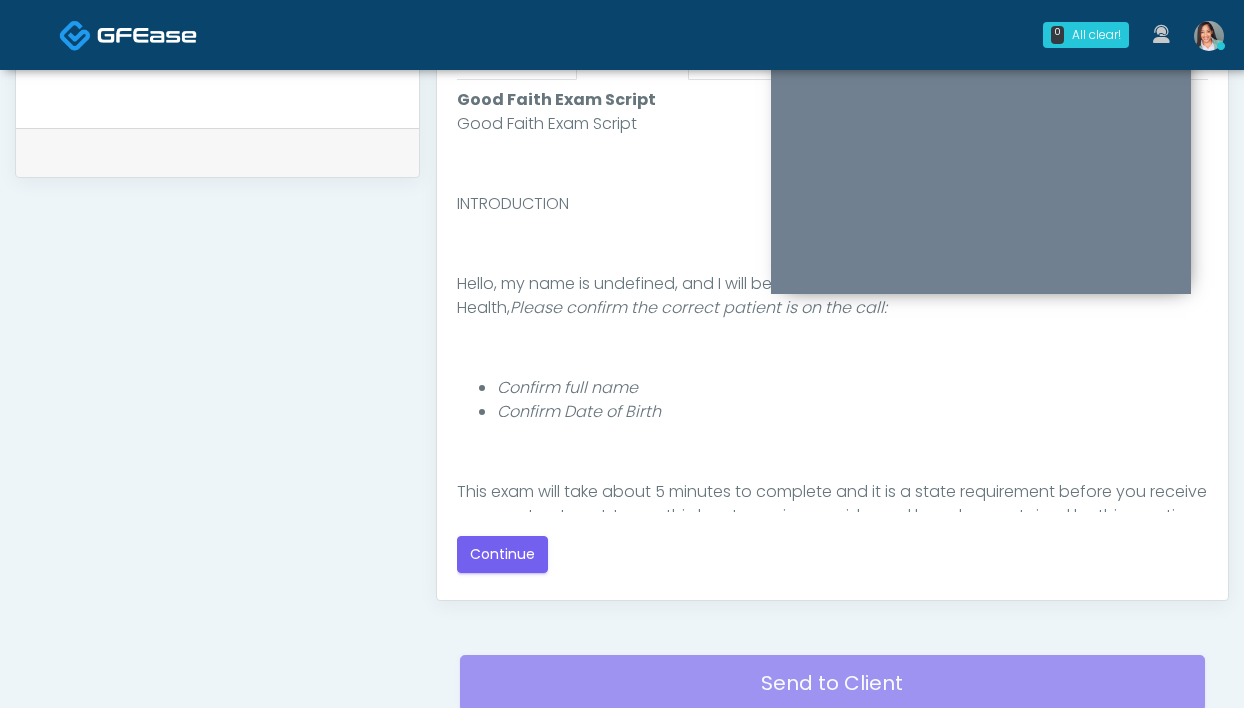 scroll, scrollTop: 1087, scrollLeft: 0, axis: vertical 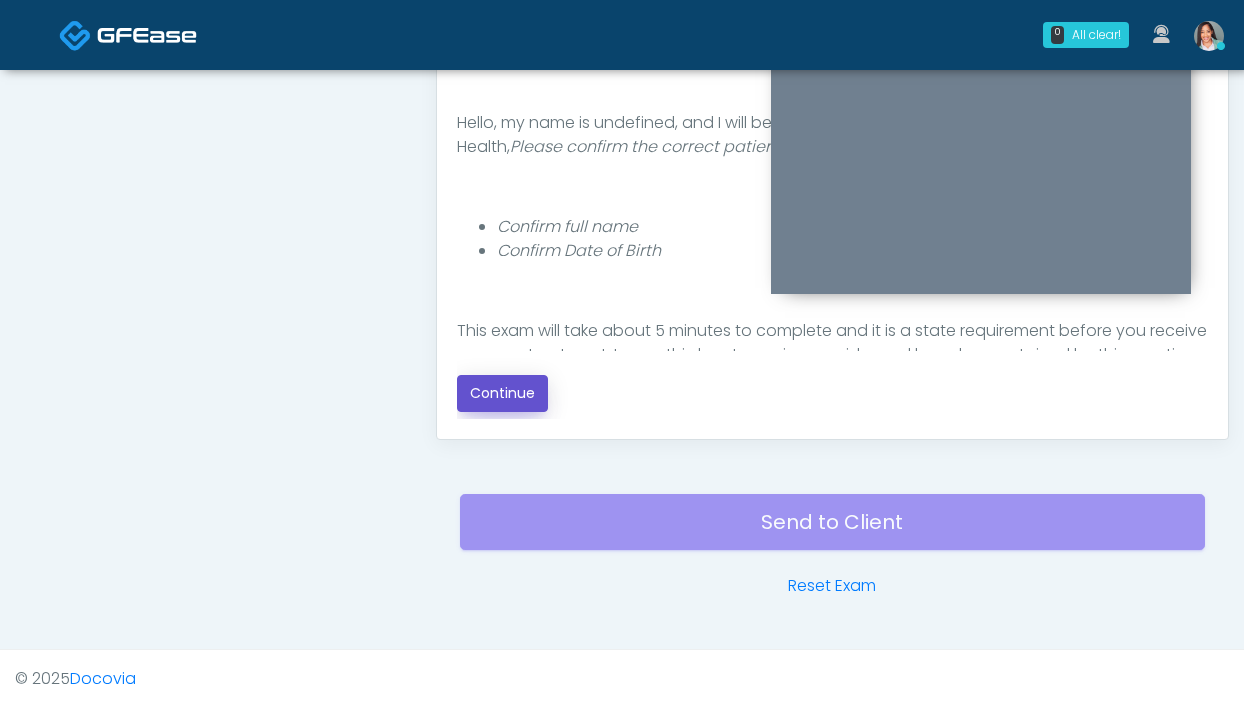 click on "Continue" at bounding box center (502, 393) 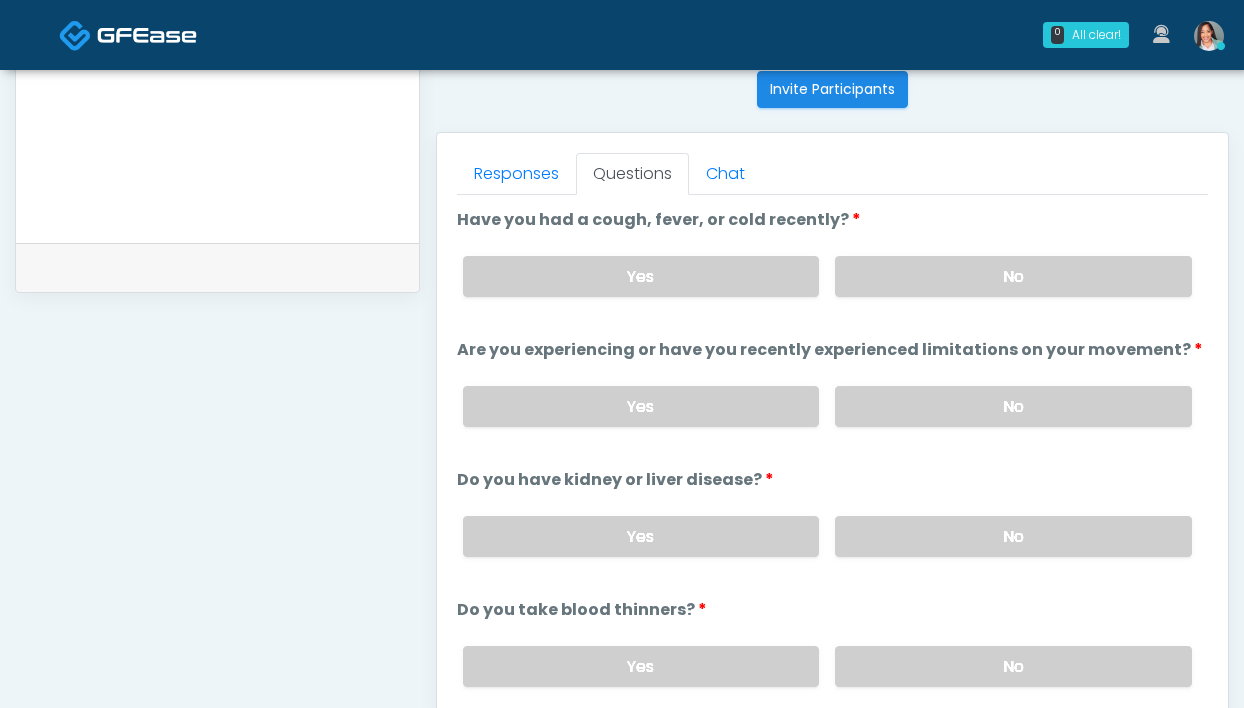 scroll, scrollTop: 710, scrollLeft: 0, axis: vertical 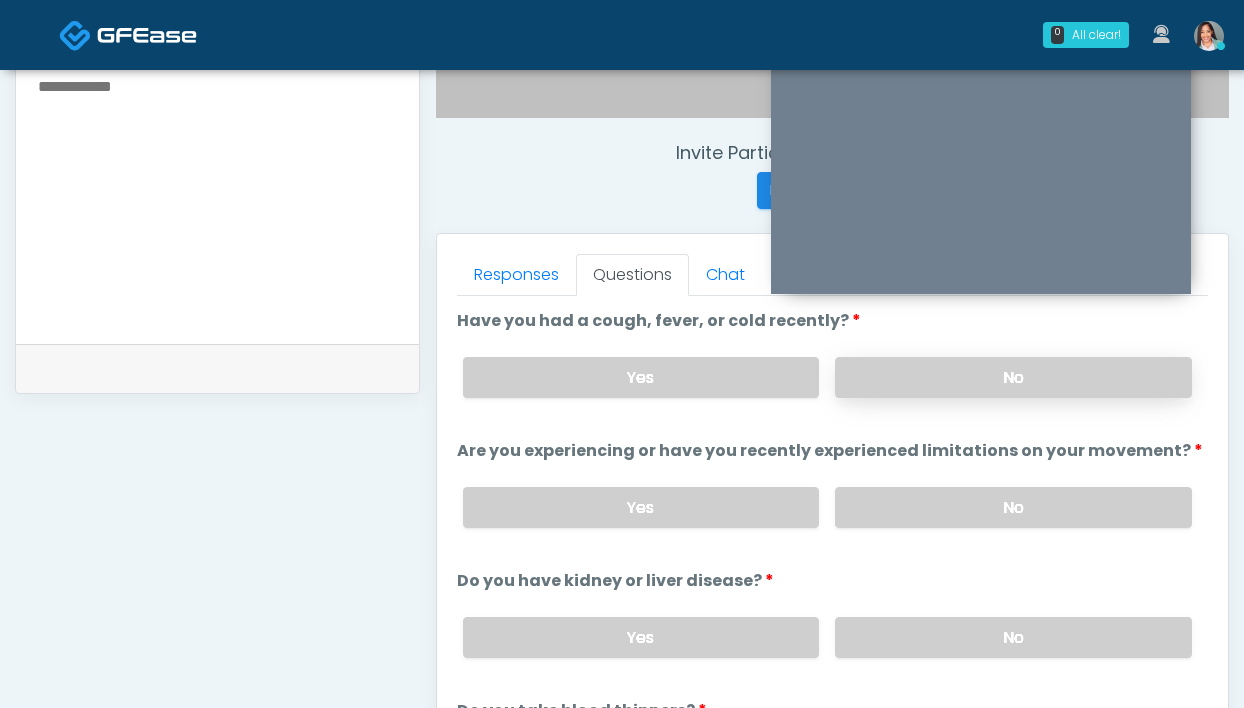 click on "No" at bounding box center [1013, 377] 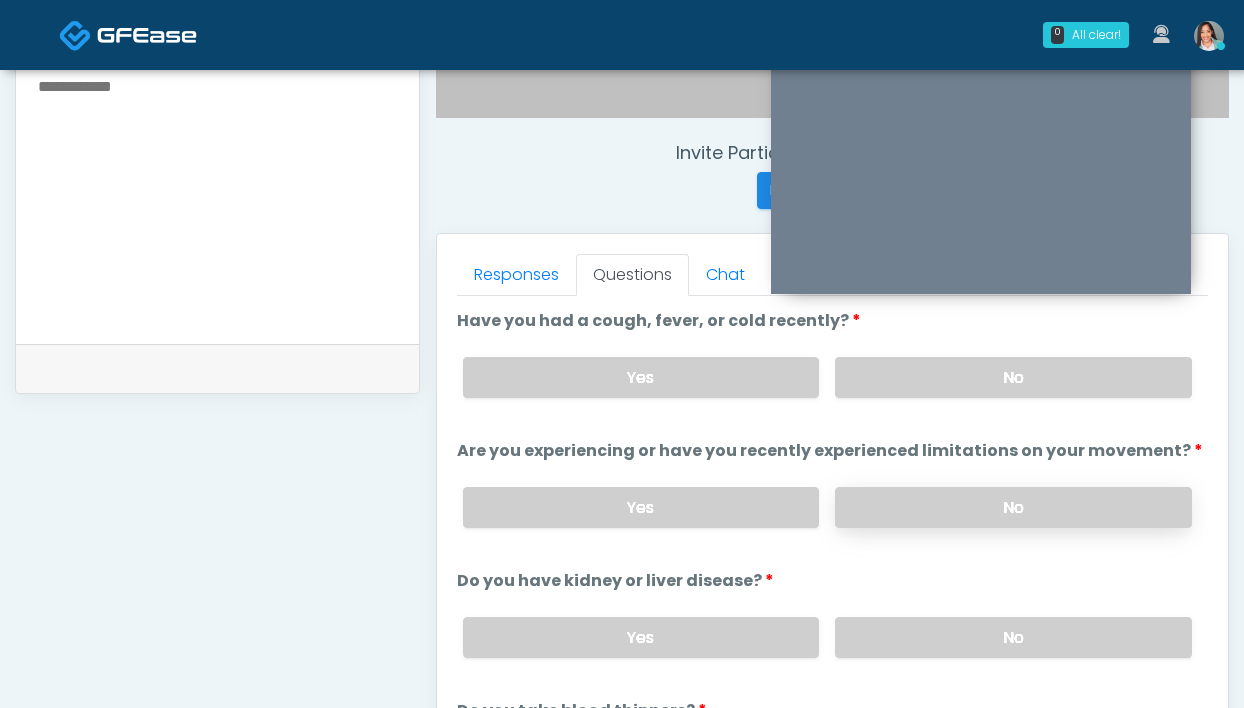click on "No" at bounding box center (1013, 507) 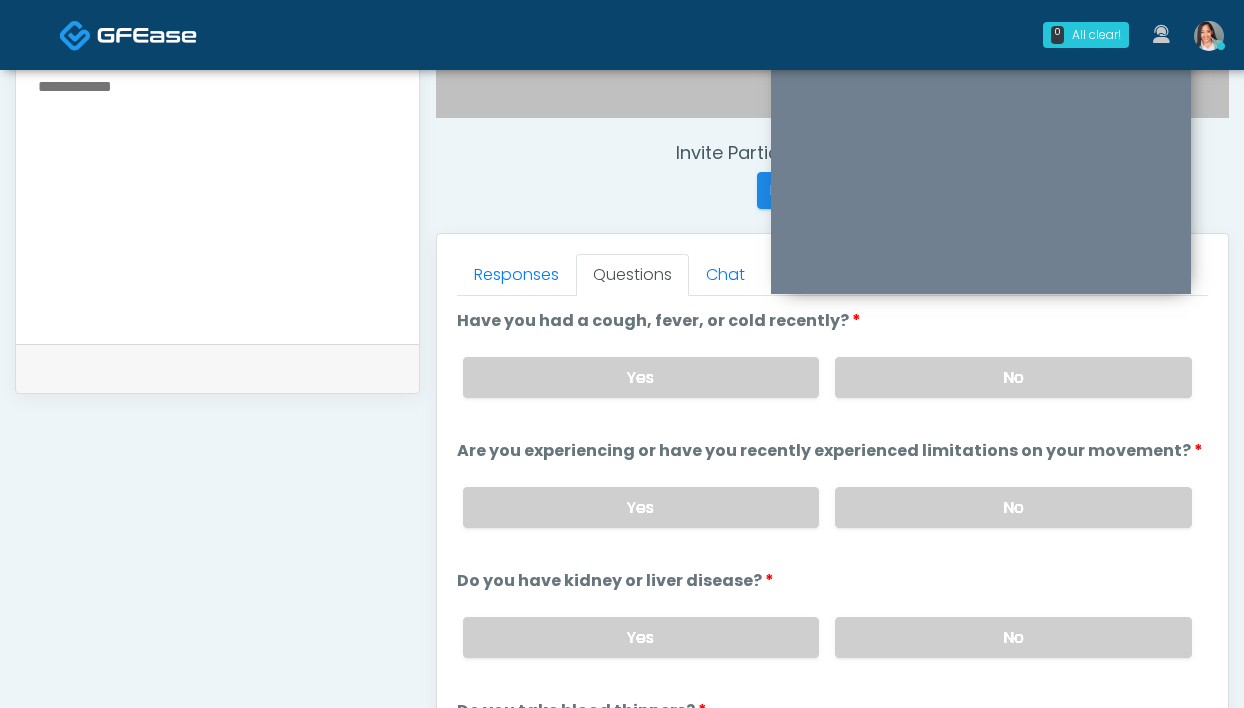 click on "Yes
No" at bounding box center (827, 637) 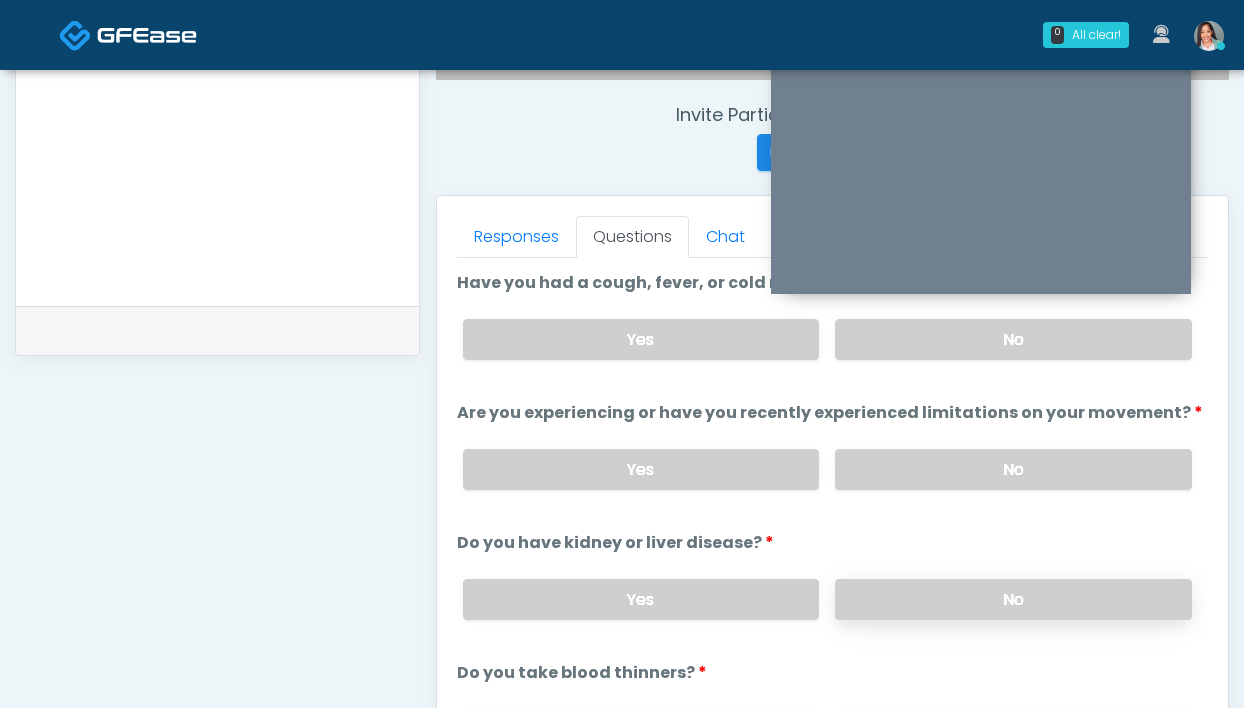 click on "No" at bounding box center [1013, 599] 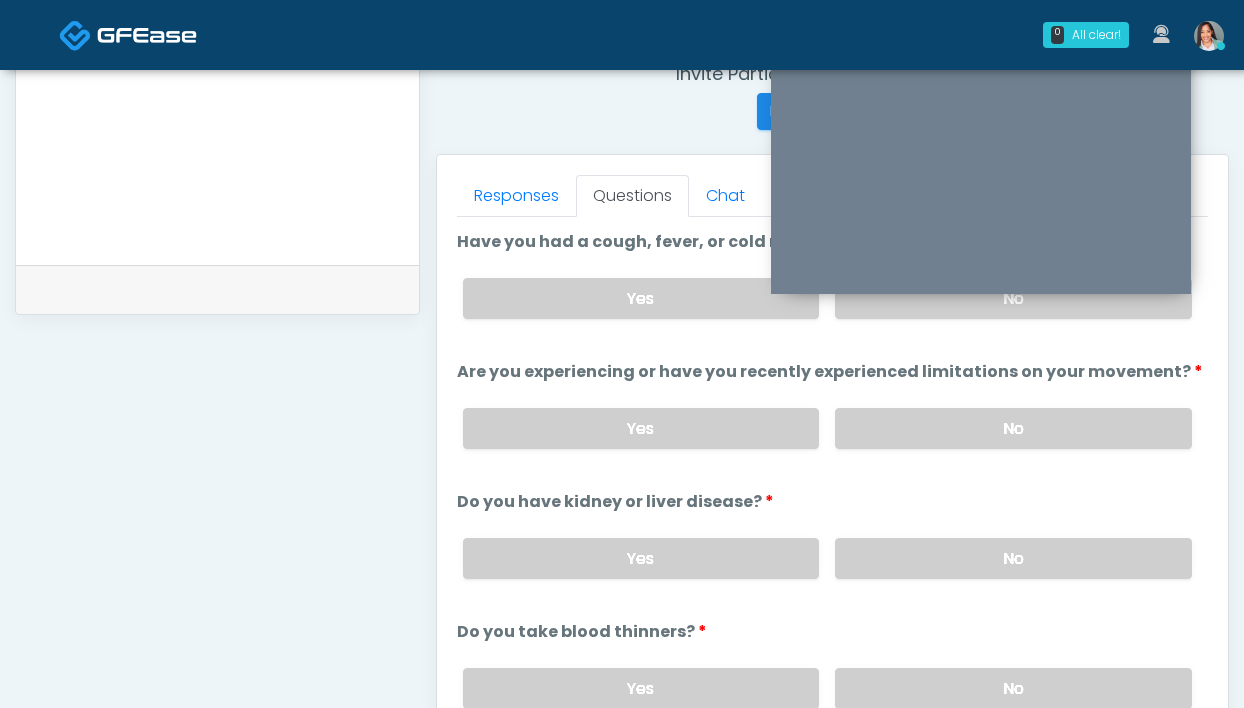scroll, scrollTop: 790, scrollLeft: 0, axis: vertical 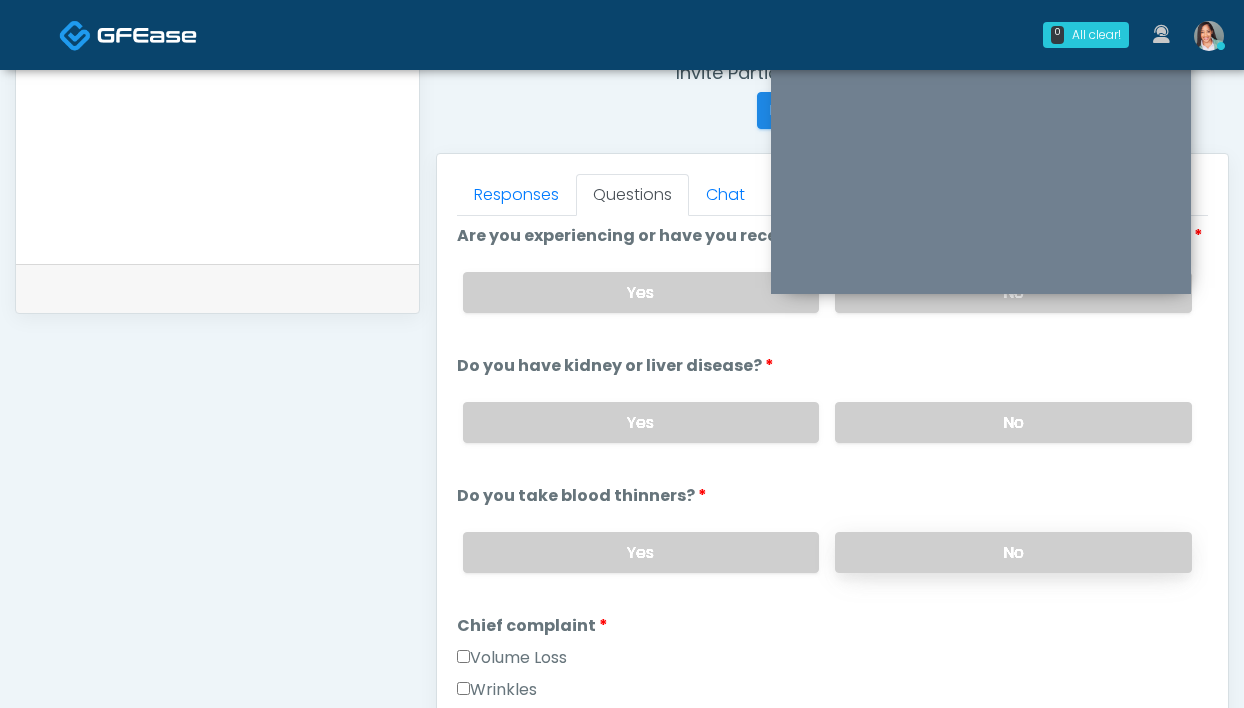 click on "No" at bounding box center (1013, 552) 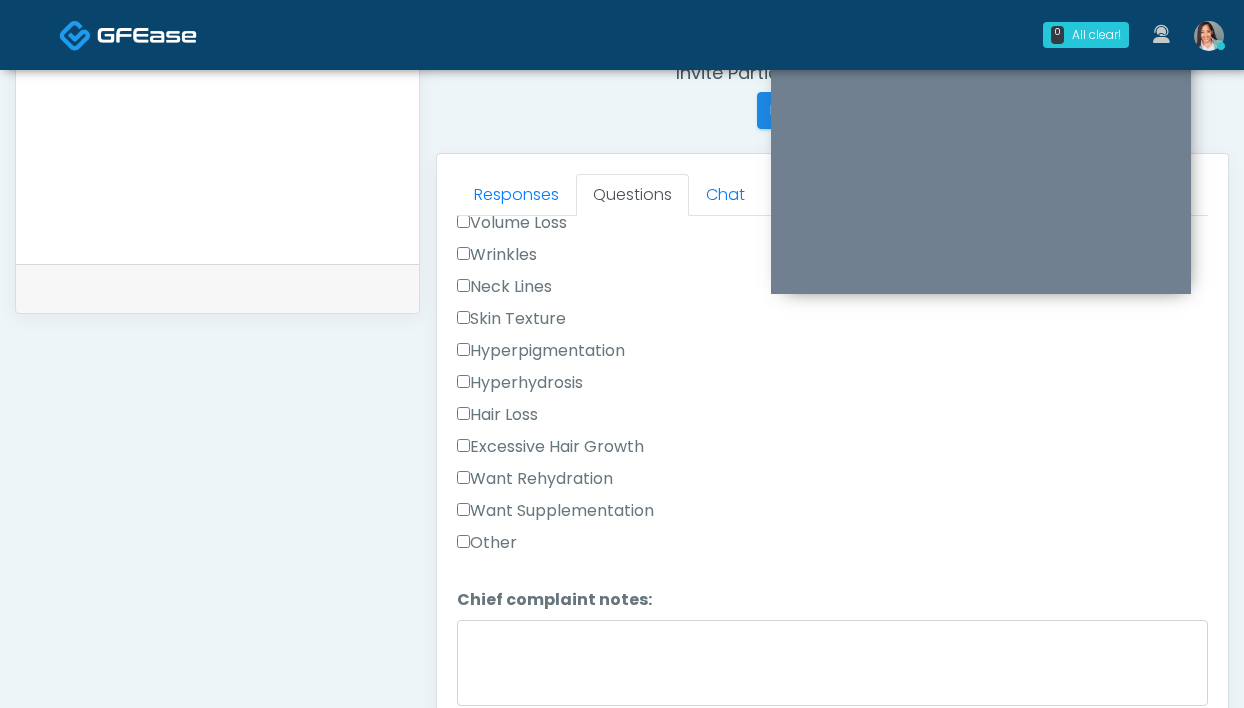 scroll, scrollTop: 571, scrollLeft: 0, axis: vertical 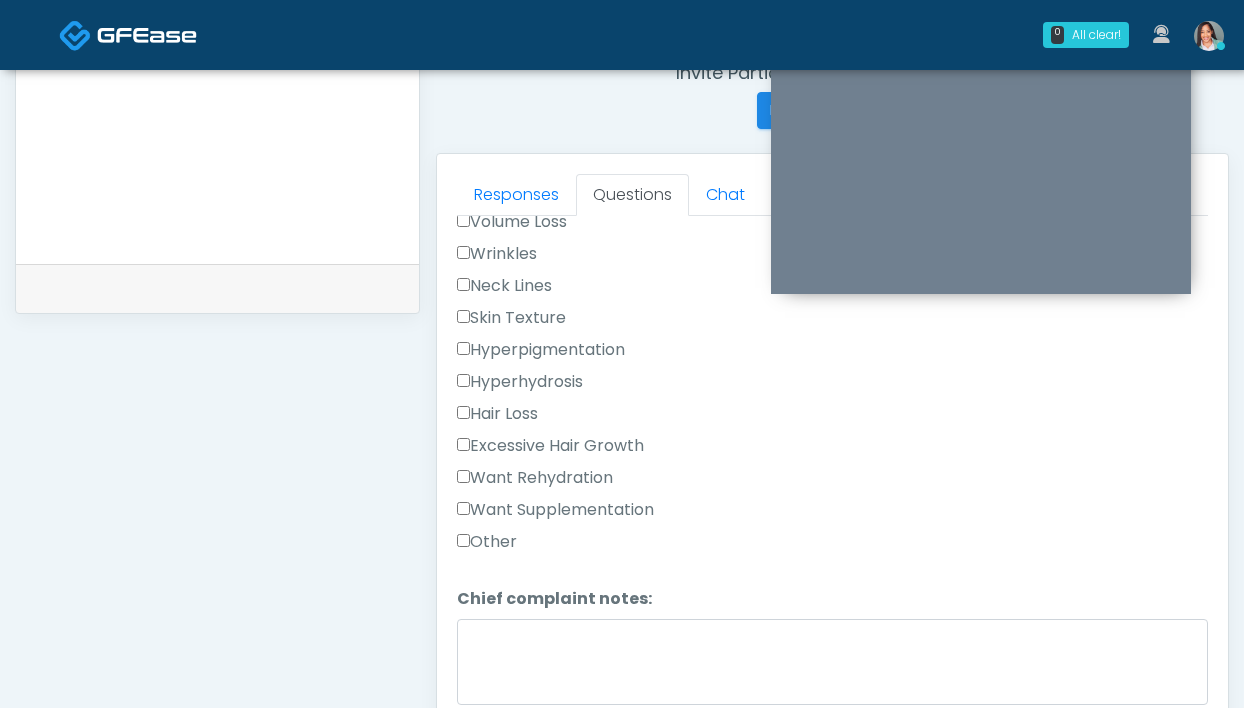 click on "Want Rehydration" at bounding box center [535, 478] 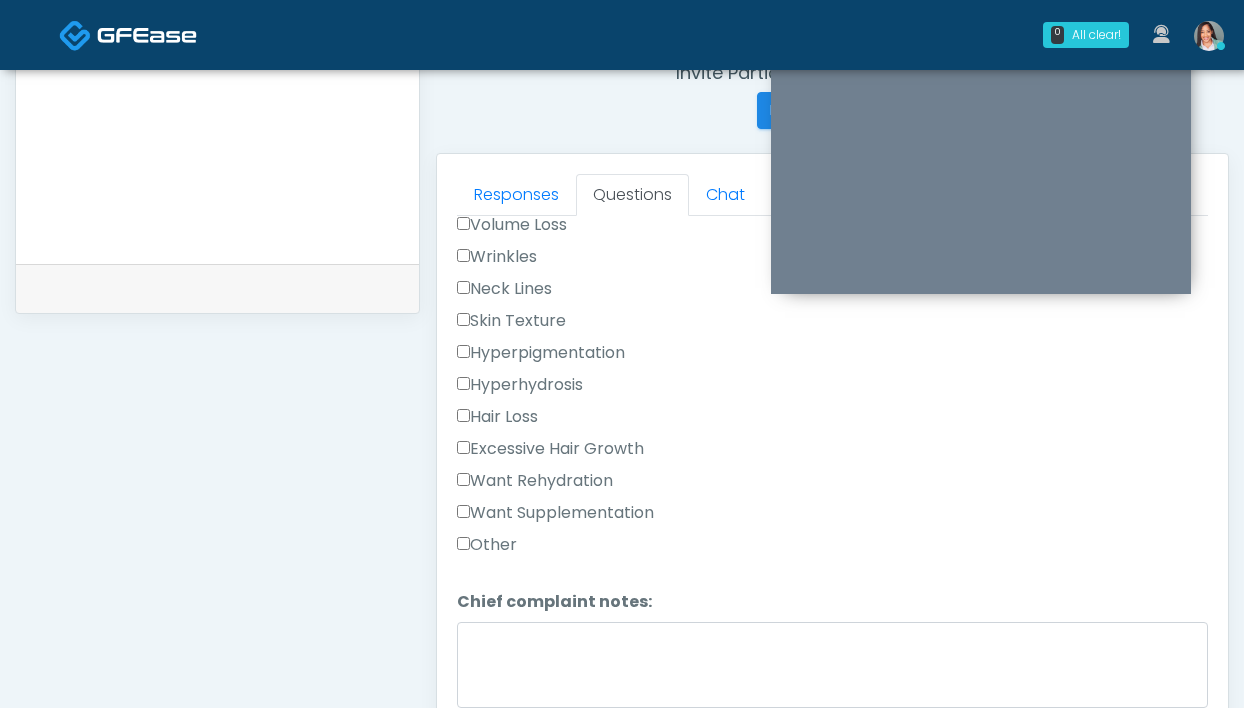 scroll, scrollTop: 567, scrollLeft: 0, axis: vertical 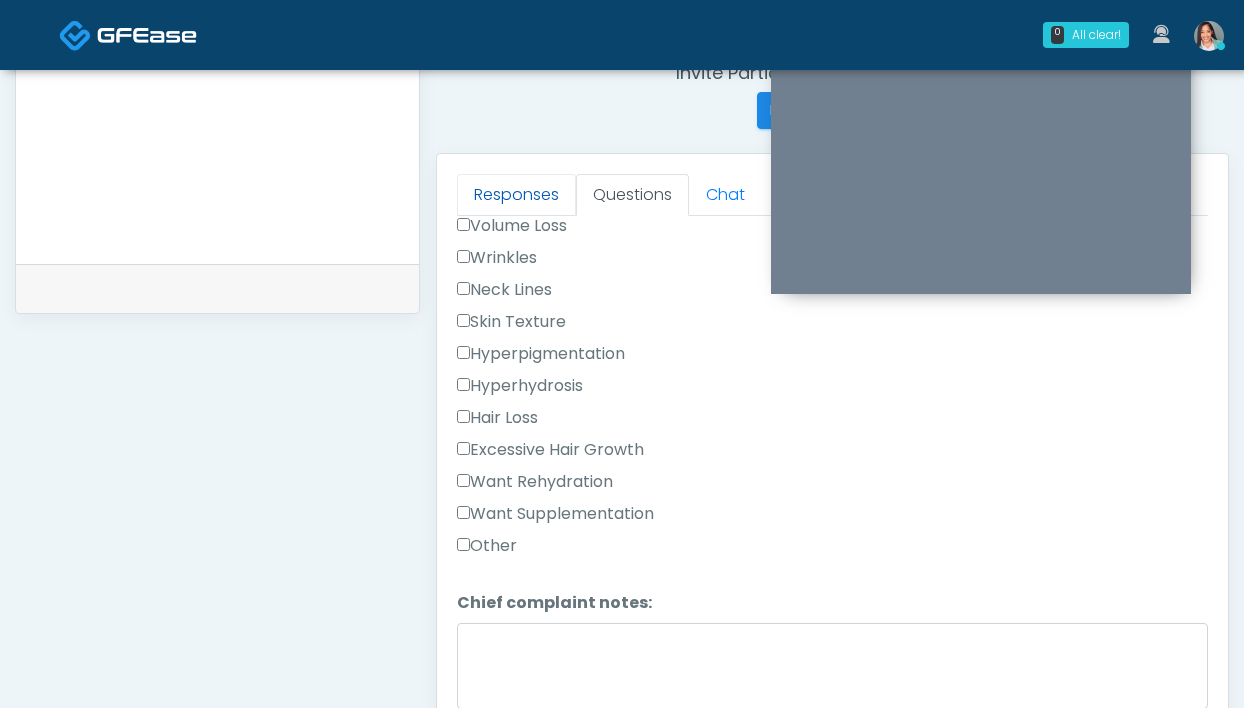 click on "Responses" at bounding box center [516, 195] 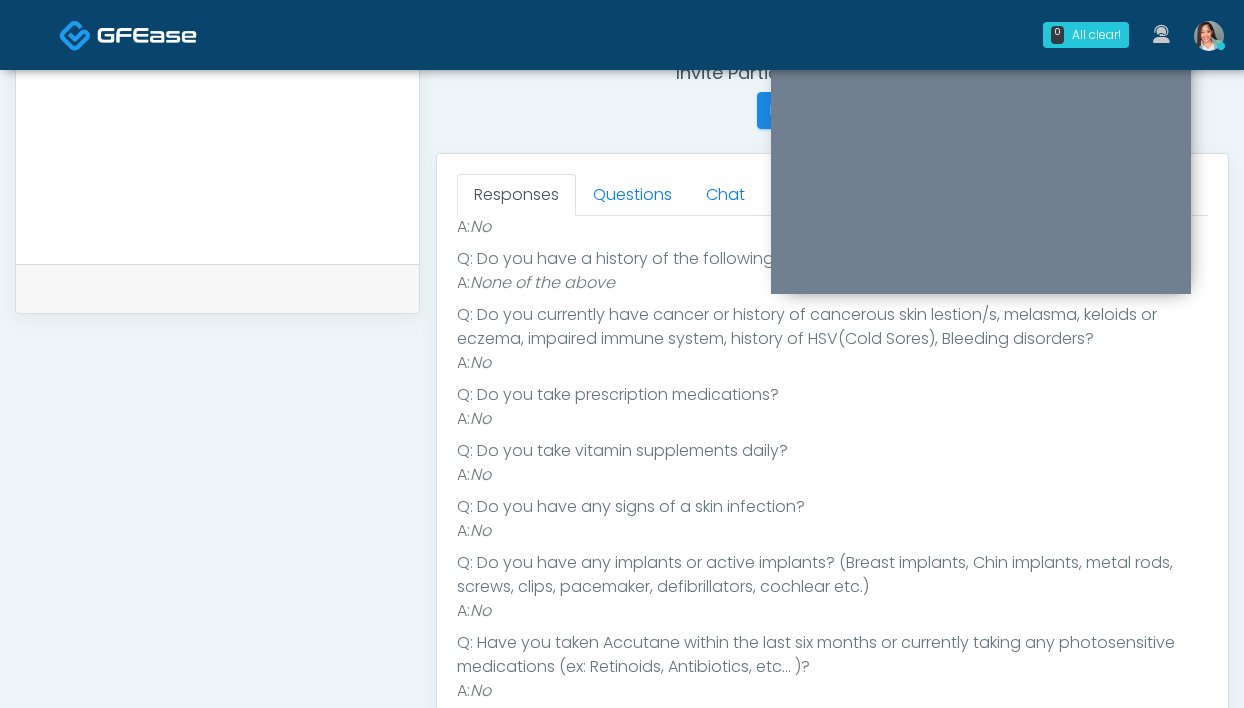 scroll, scrollTop: 322, scrollLeft: 0, axis: vertical 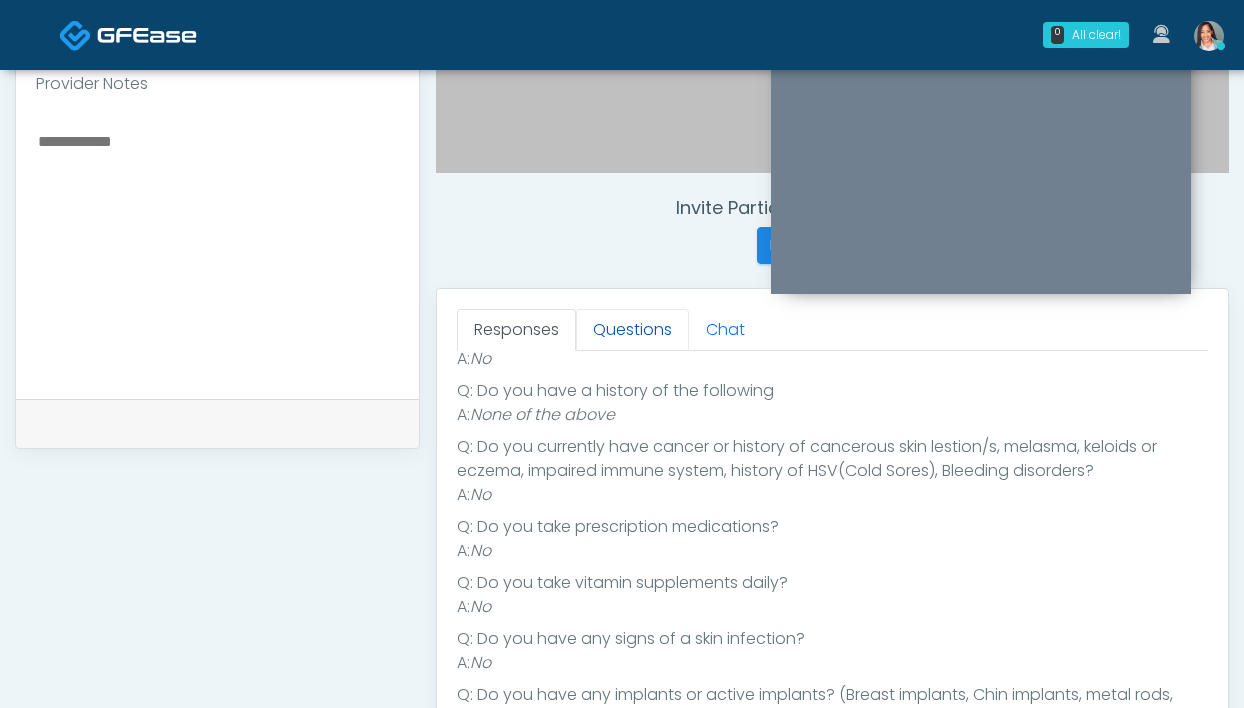 click on "Questions" at bounding box center (632, 330) 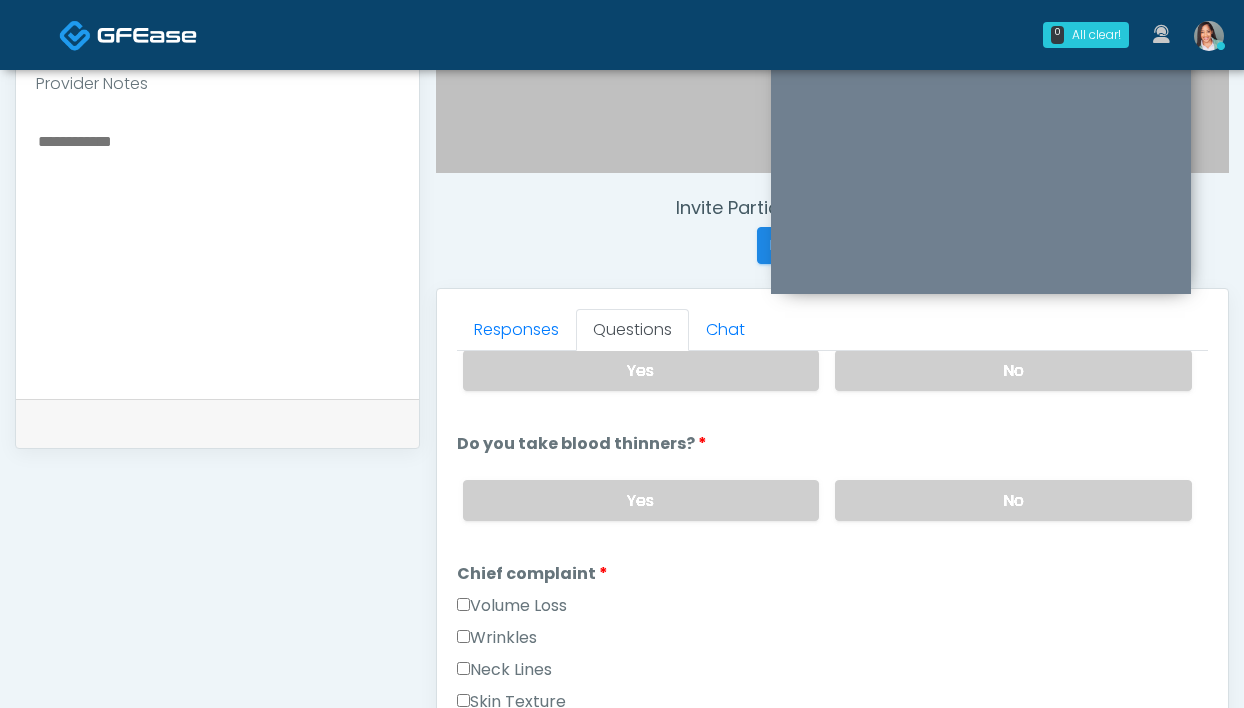 scroll, scrollTop: 1019, scrollLeft: 0, axis: vertical 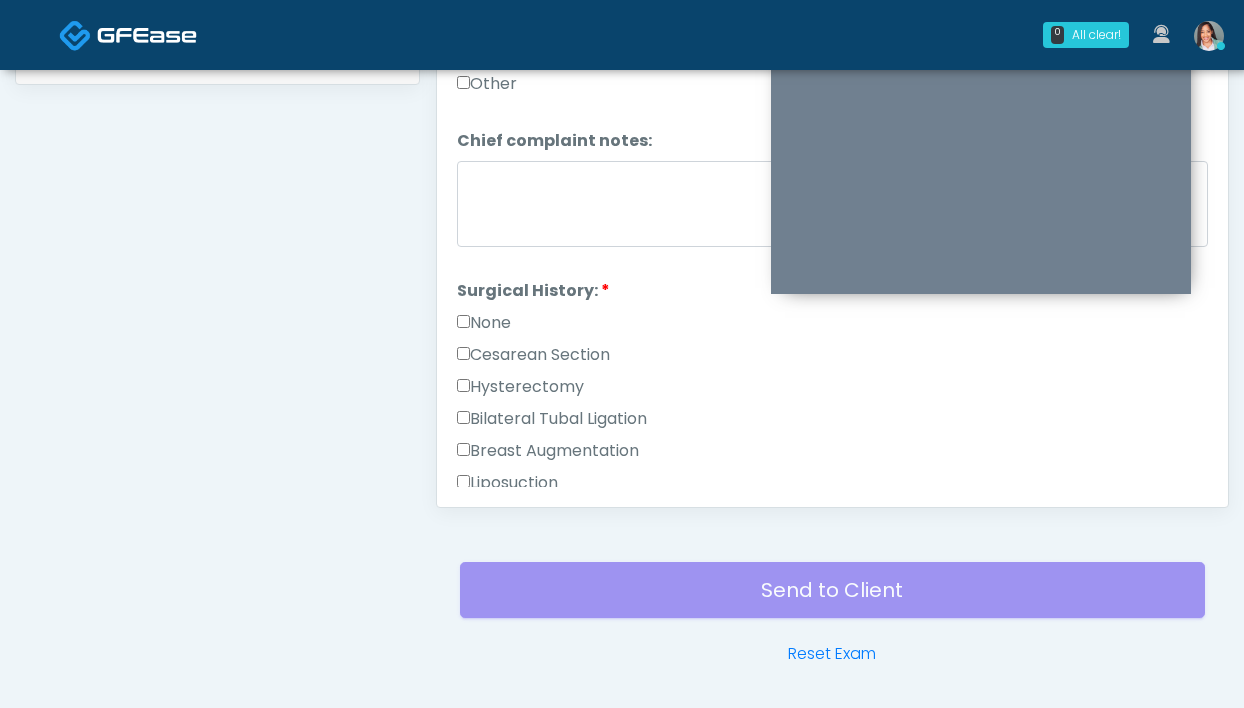 click on "None" at bounding box center (484, 323) 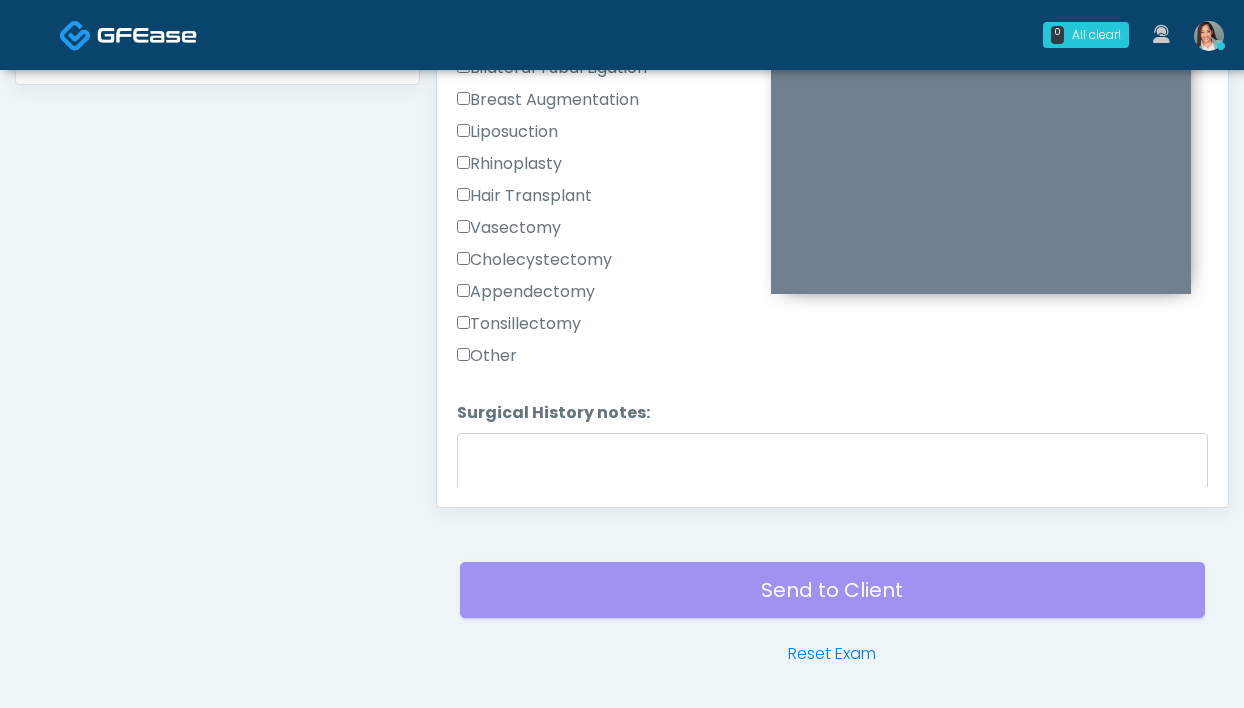 scroll, scrollTop: 1247, scrollLeft: 0, axis: vertical 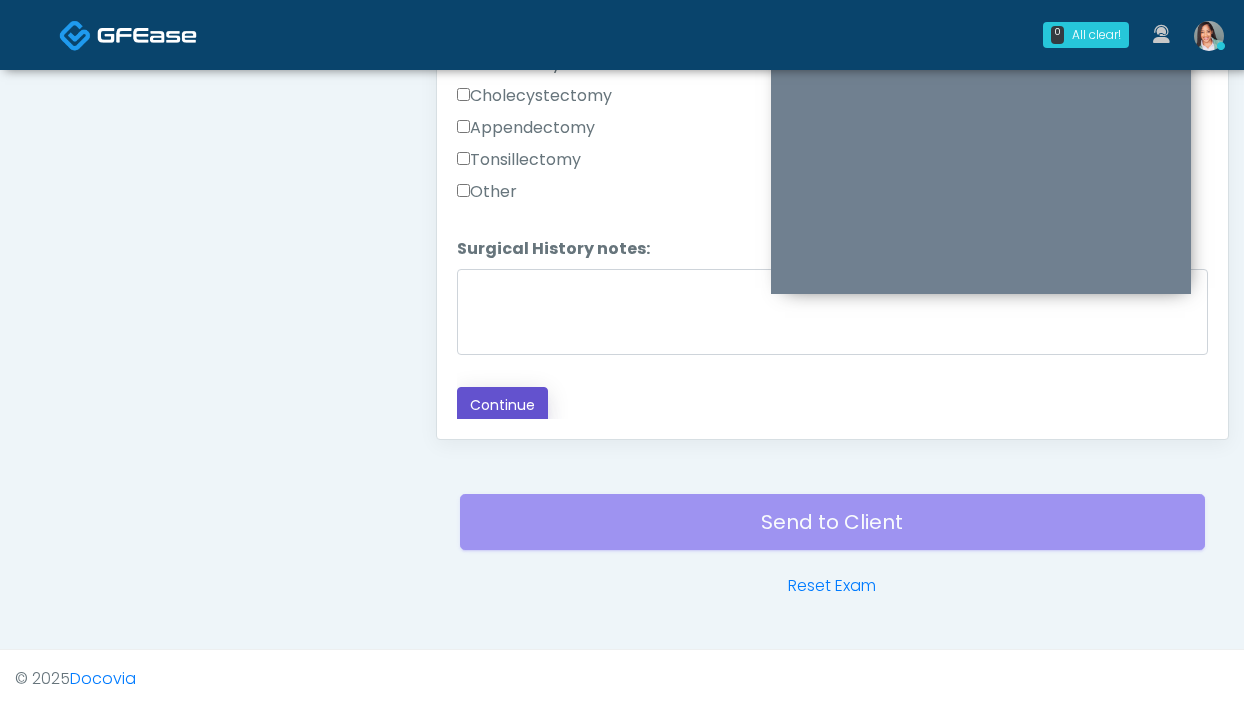 click on "Continue" at bounding box center (502, 405) 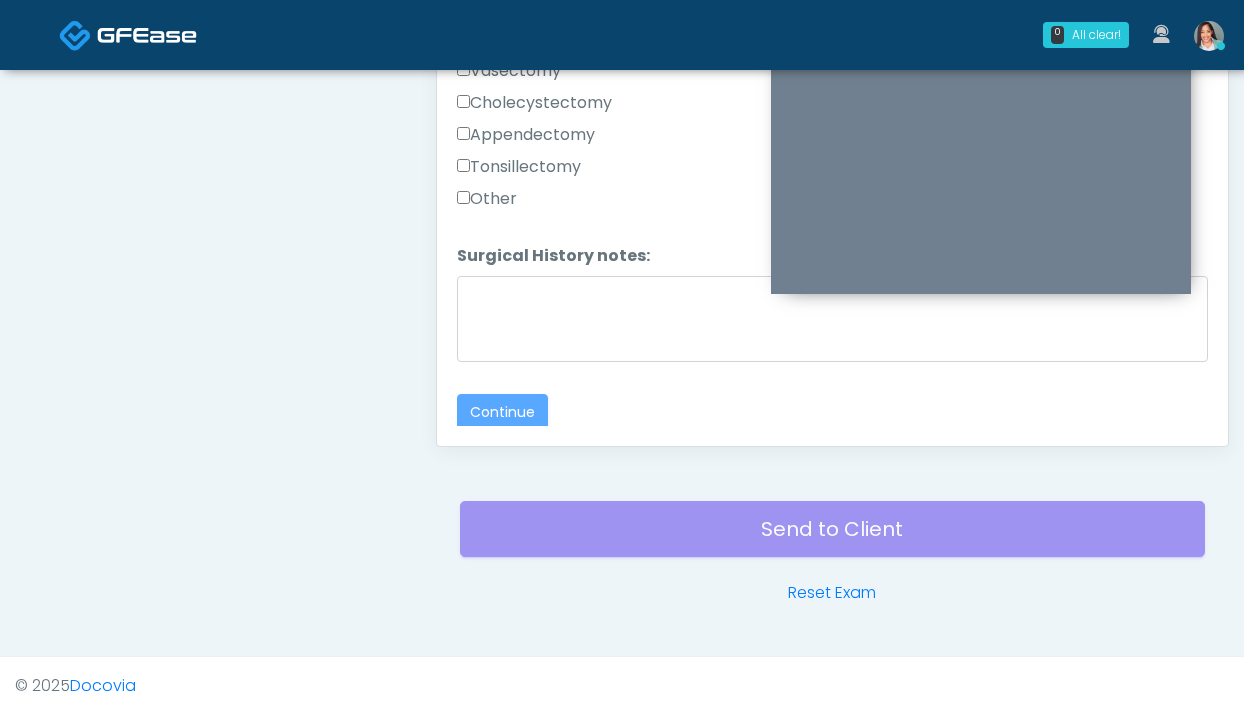 scroll, scrollTop: 1087, scrollLeft: 0, axis: vertical 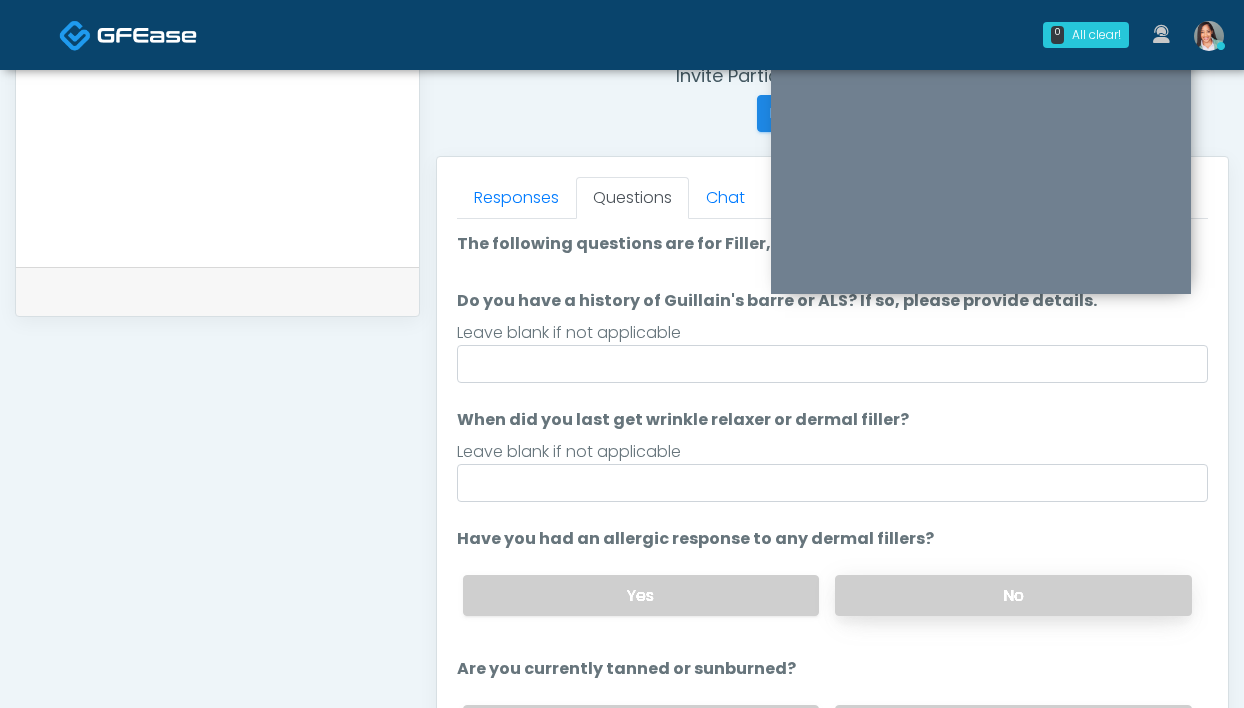 click on "No" at bounding box center (1013, 595) 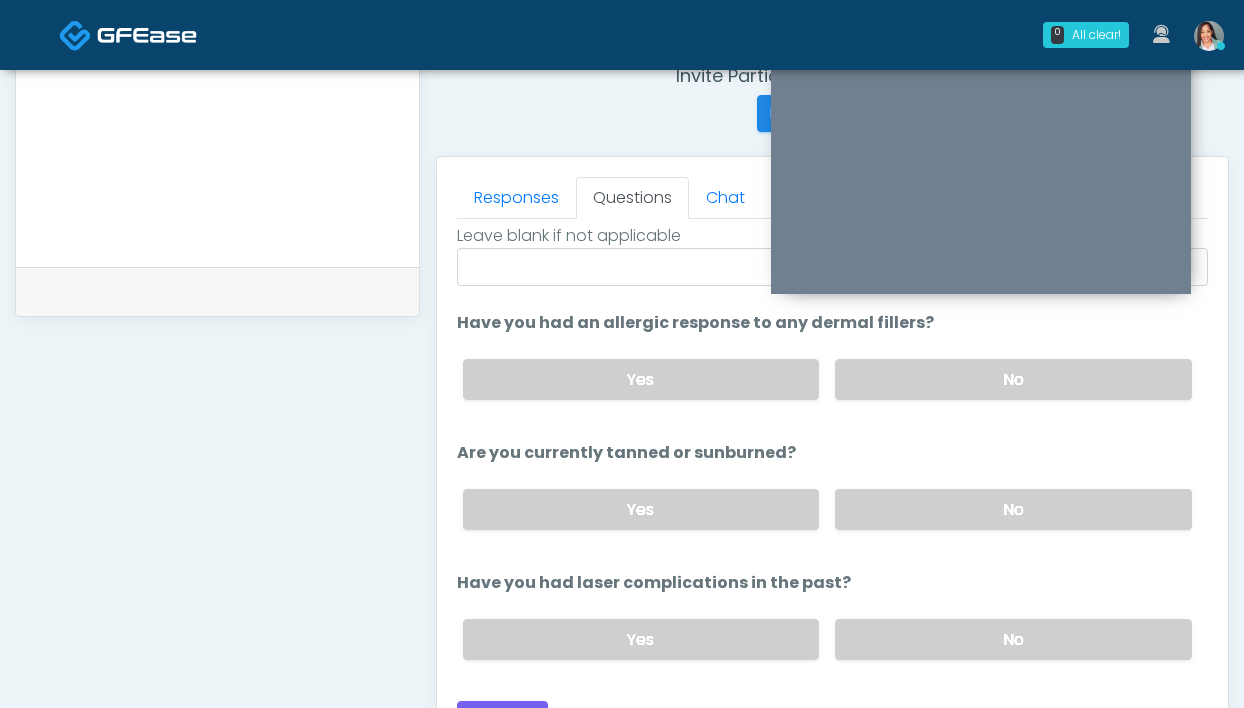 scroll, scrollTop: 232, scrollLeft: 0, axis: vertical 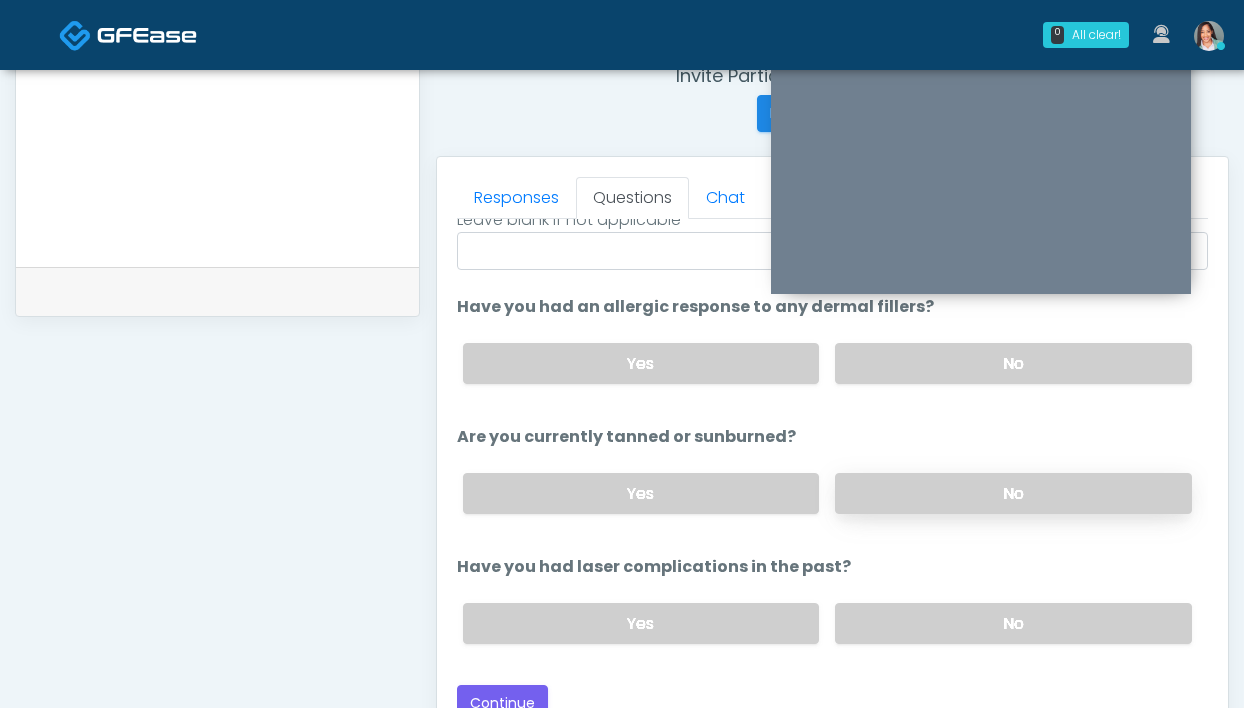 click on "No" at bounding box center [1013, 493] 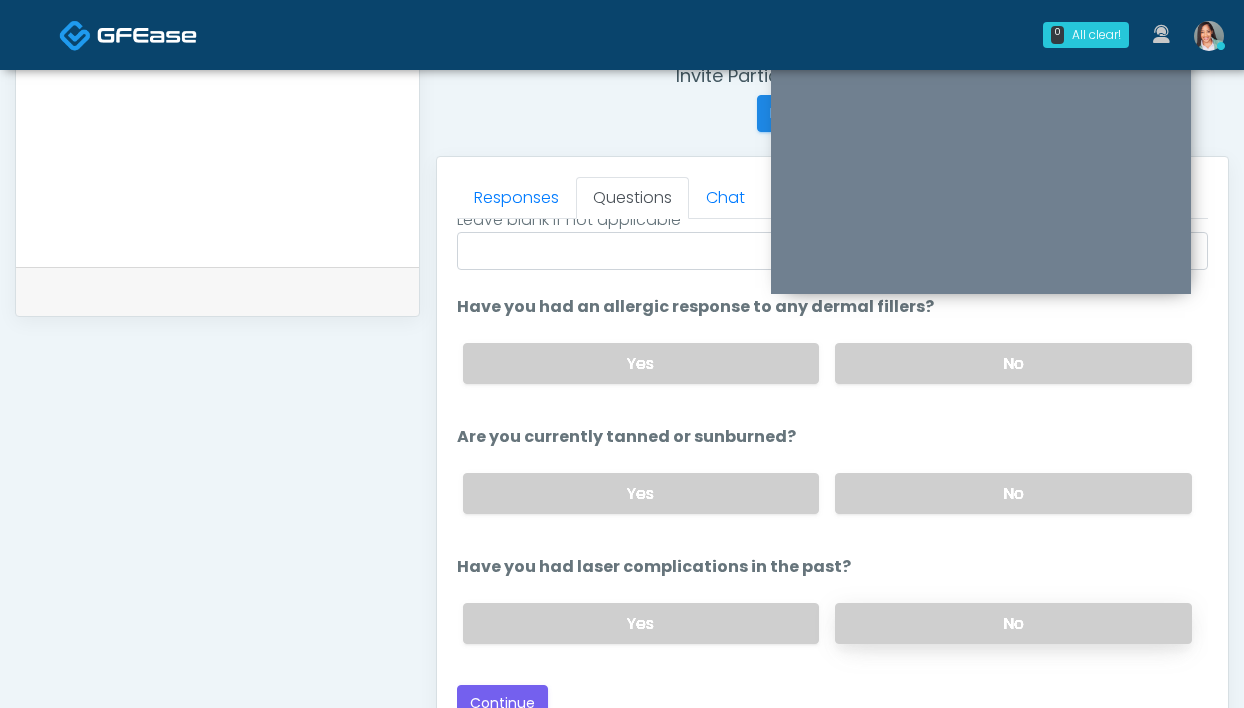 click on "No" at bounding box center (1013, 623) 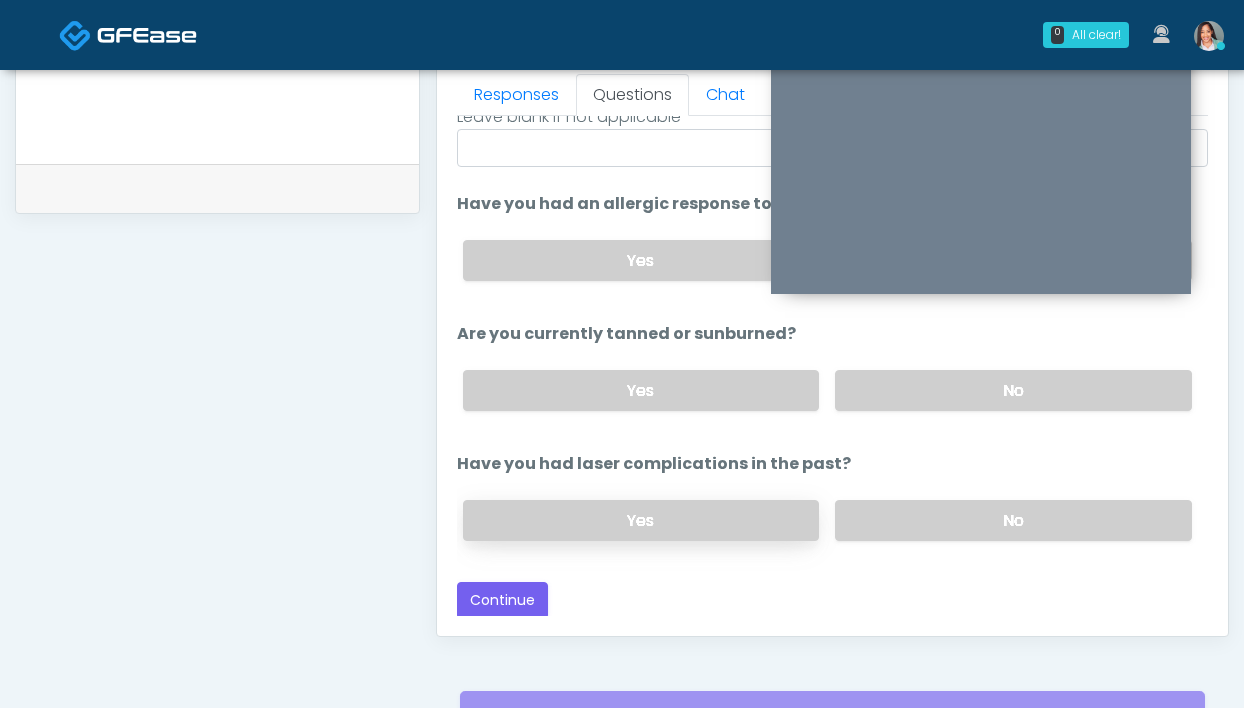 scroll, scrollTop: 892, scrollLeft: 0, axis: vertical 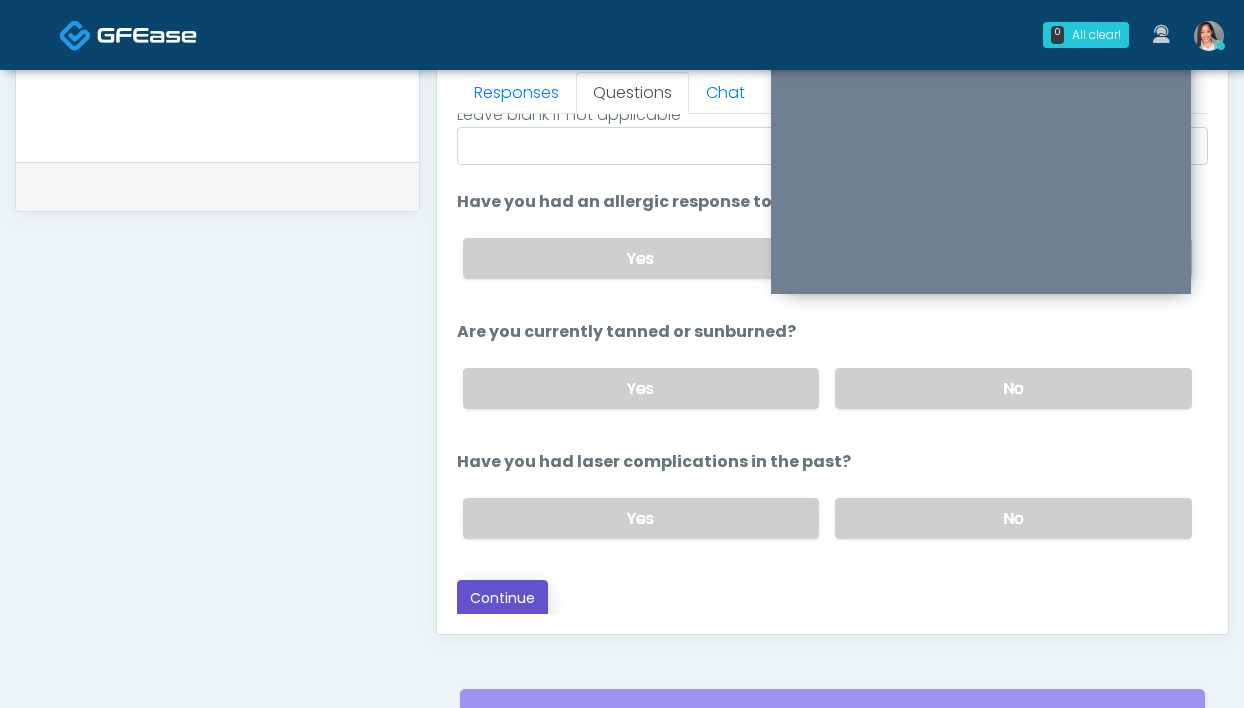 click on "Continue" at bounding box center (502, 598) 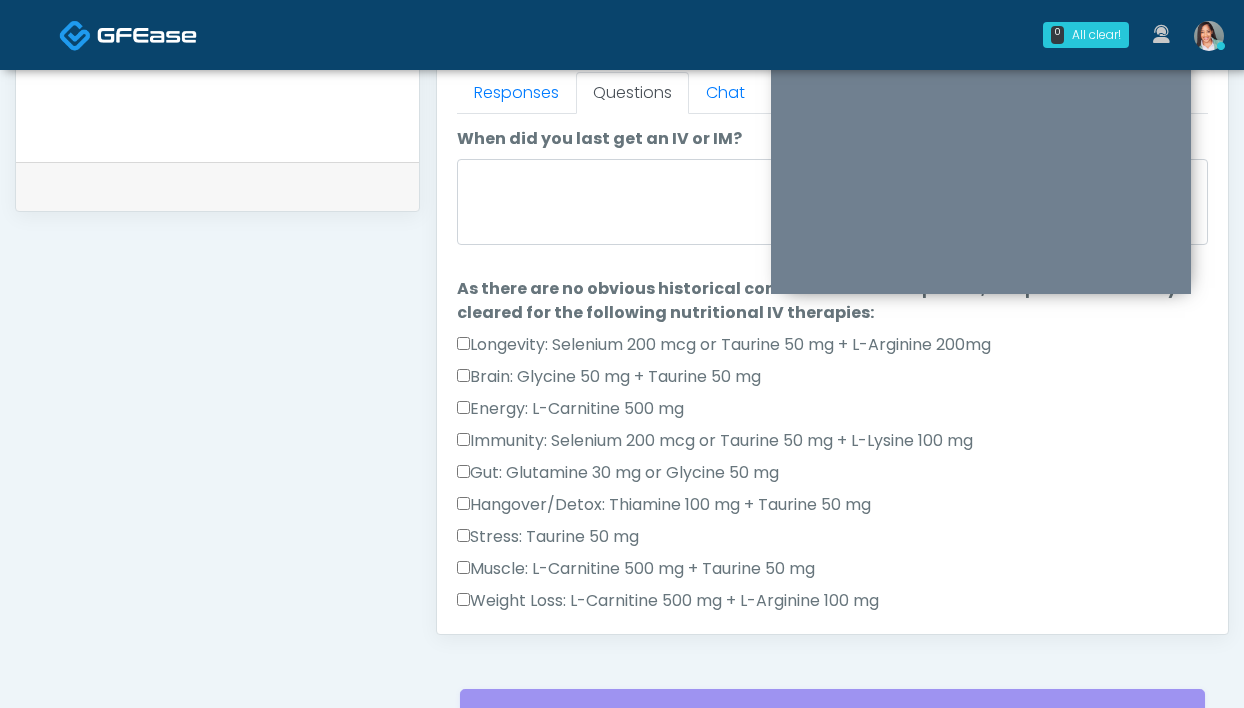 scroll, scrollTop: 228, scrollLeft: 0, axis: vertical 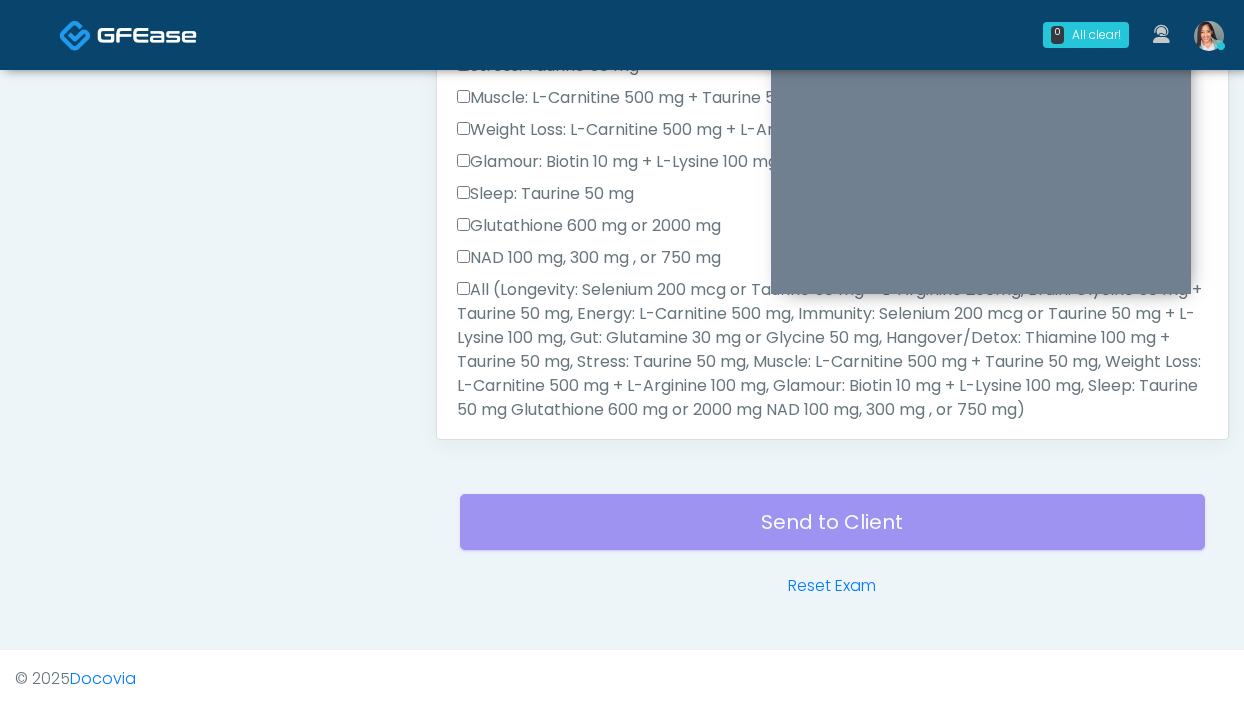 drag, startPoint x: 546, startPoint y: 272, endPoint x: 535, endPoint y: 283, distance: 15.556349 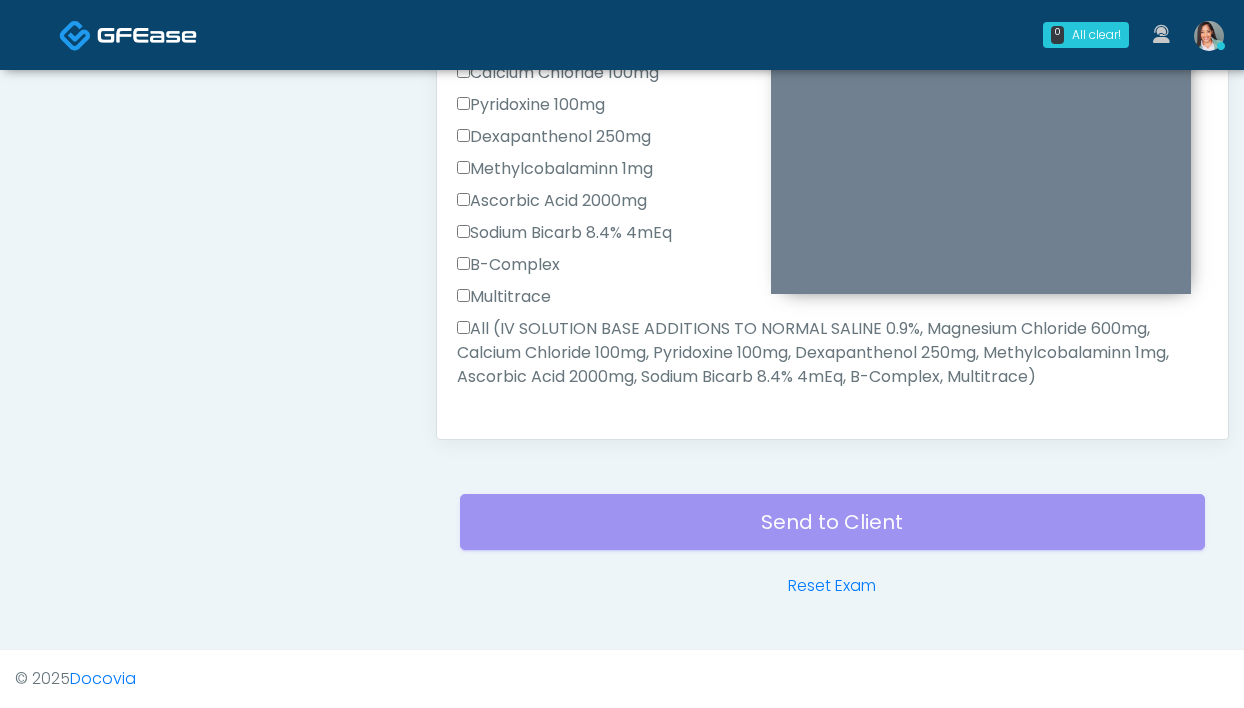 click on "All (IV SOLUTION BASE ADDITIONS TO NORMAL SALINE 0.9%, Magnesium Chloride 600mg, Calcium Chloride 100mg, Pyridoxine 100mg, Dexapanthenol 250mg, Methylcobalaminn 1mg, Ascorbic Acid 2000mg, Sodium Bicarb 8.4% 4mEq, B-Complex, Multitrace)" at bounding box center [832, 353] 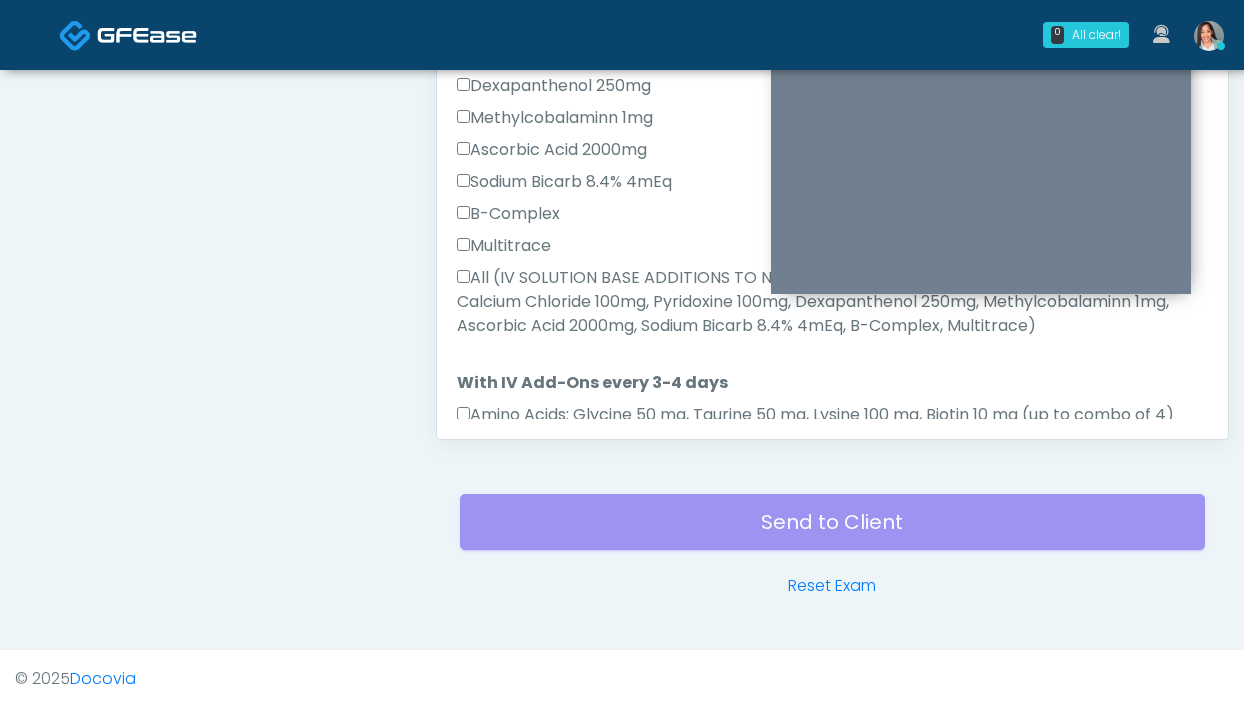 scroll, scrollTop: 1117, scrollLeft: 0, axis: vertical 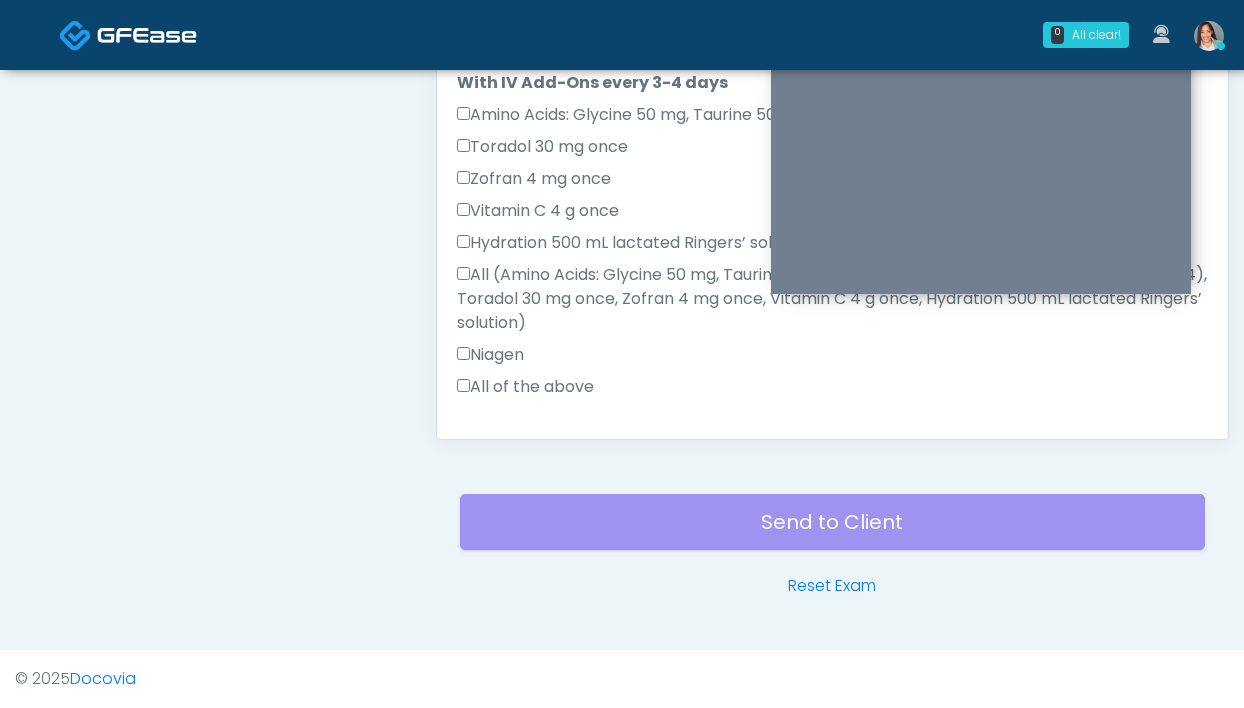 click on "All of the above" at bounding box center (525, 387) 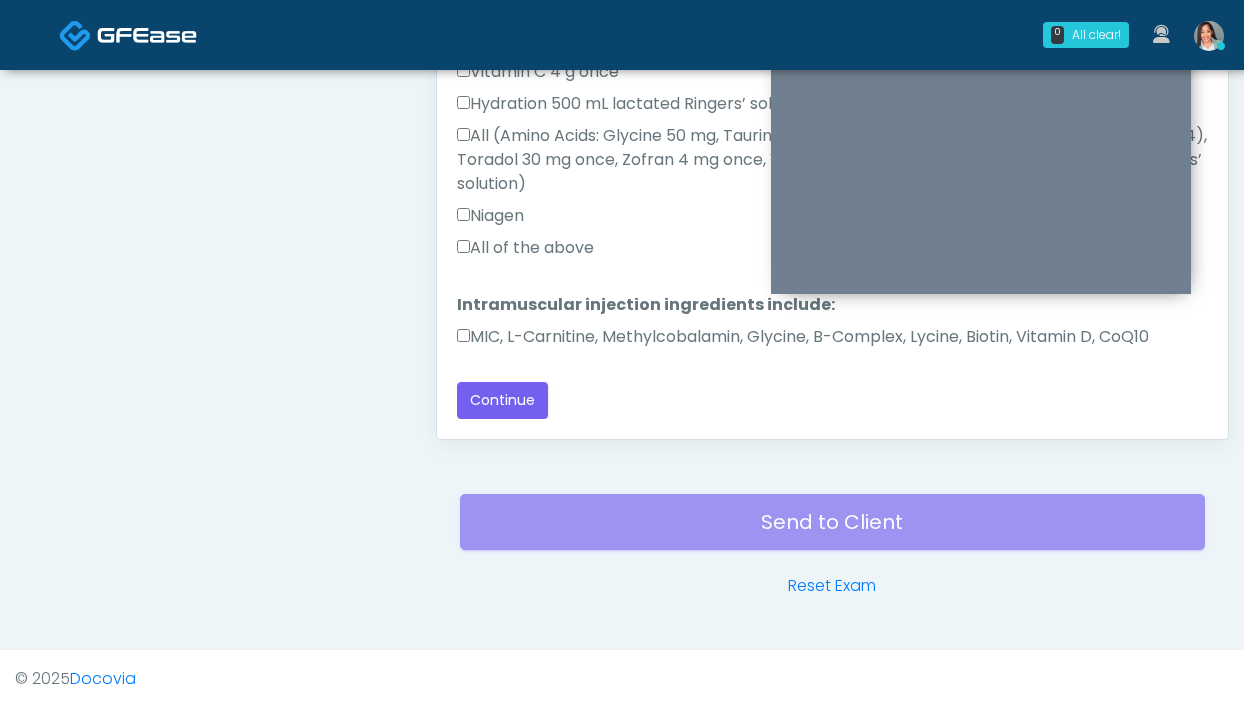 click on "MIC, L-Carnitine, Methylcobalamin, Glycine, B-Complex, Lycine, Biotin, Vitamin D, CoQ10" at bounding box center (803, 337) 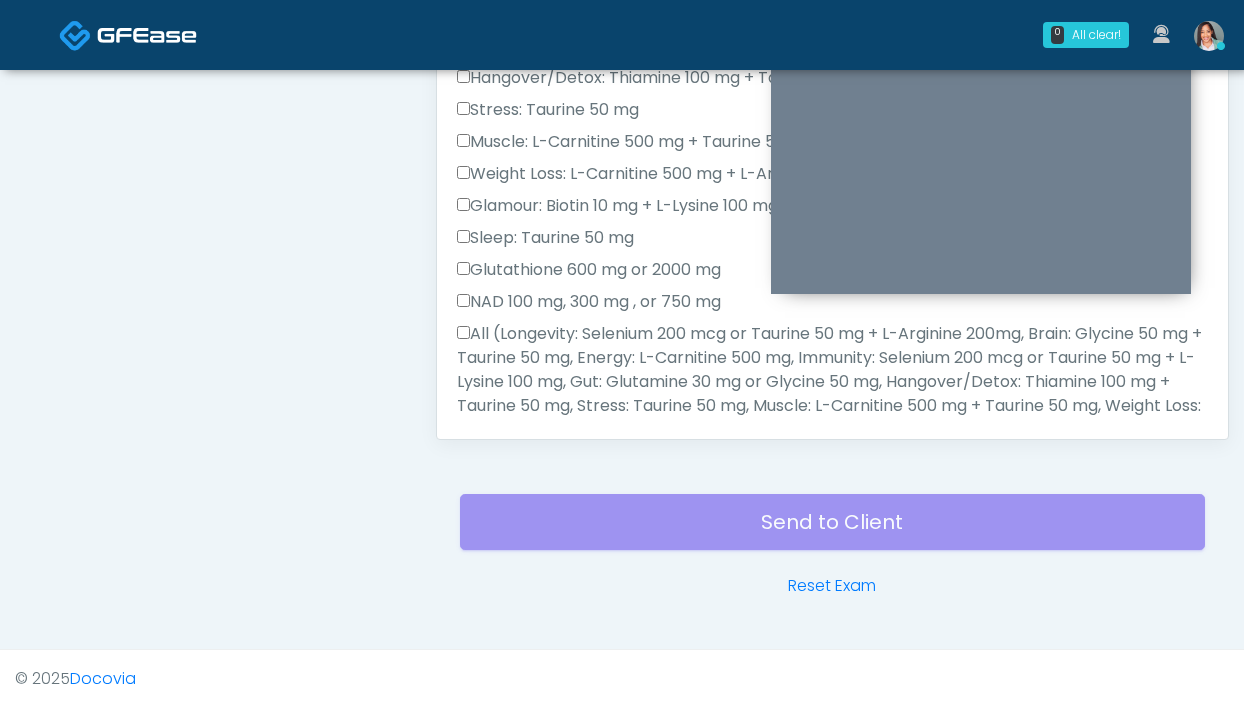 scroll, scrollTop: 0, scrollLeft: 0, axis: both 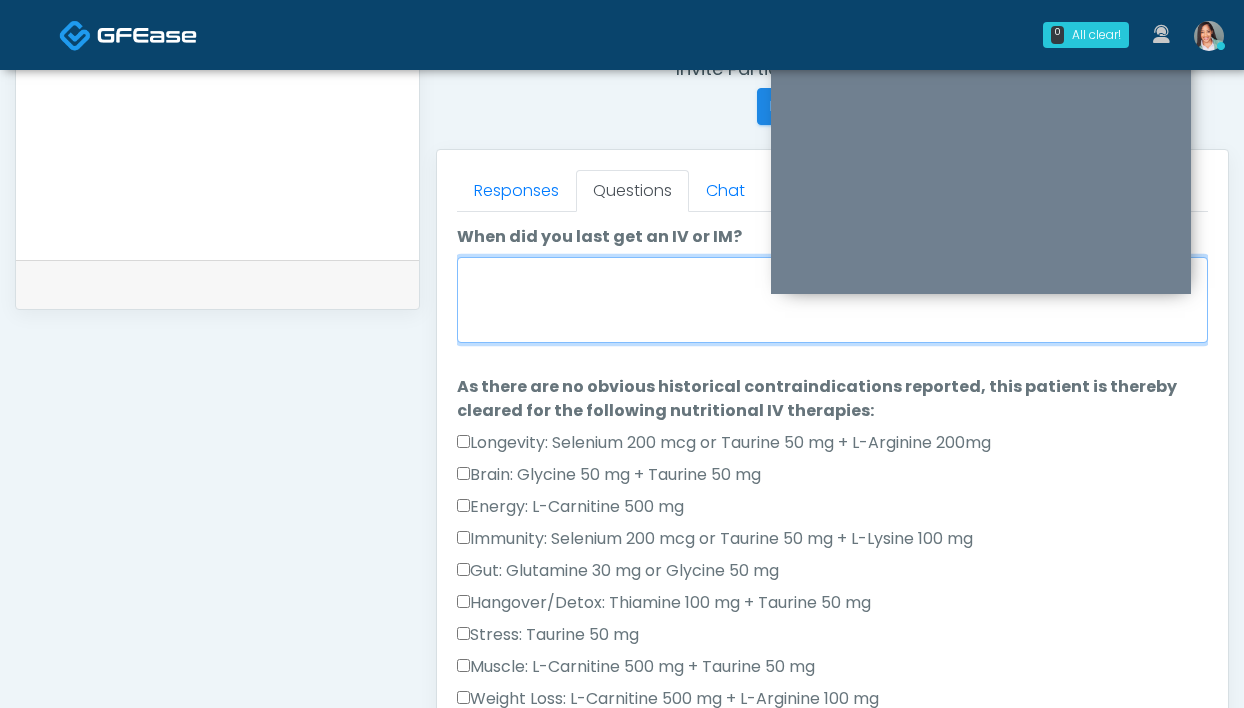 click on "When did you last get an IV or IM?" at bounding box center [832, 300] 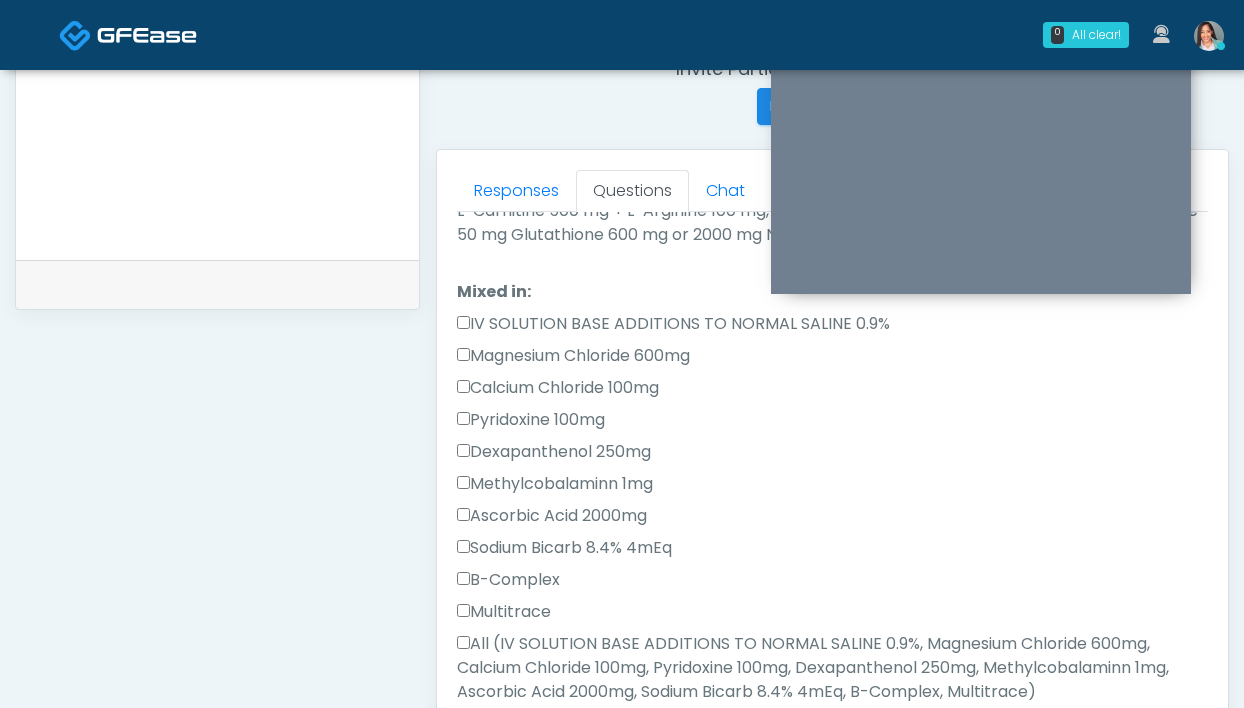 scroll, scrollTop: 1279, scrollLeft: 0, axis: vertical 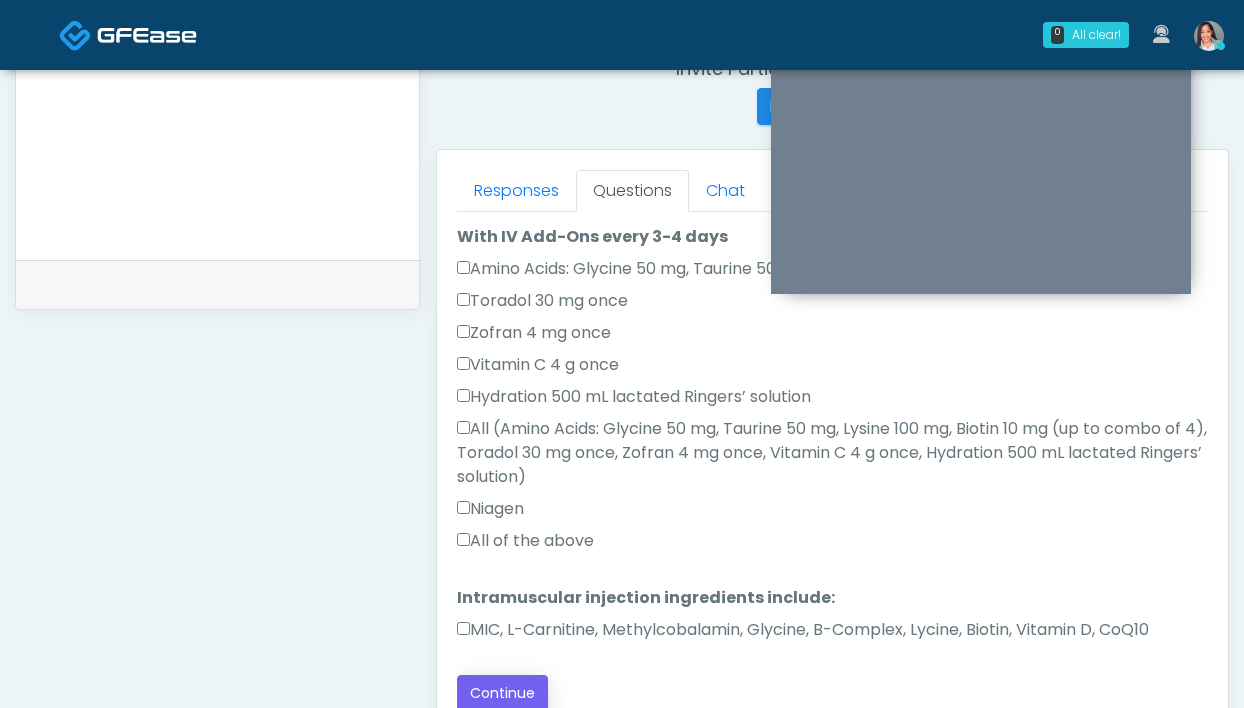 type on "**********" 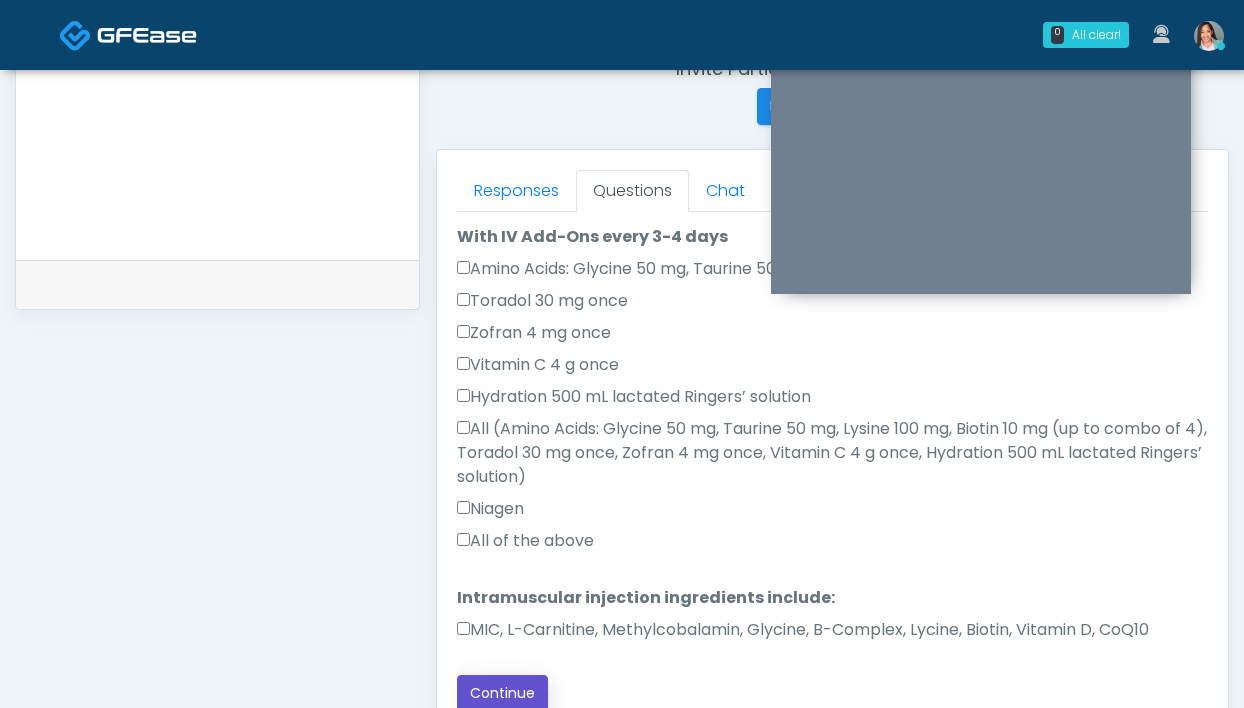 click on "Continue" at bounding box center (502, 693) 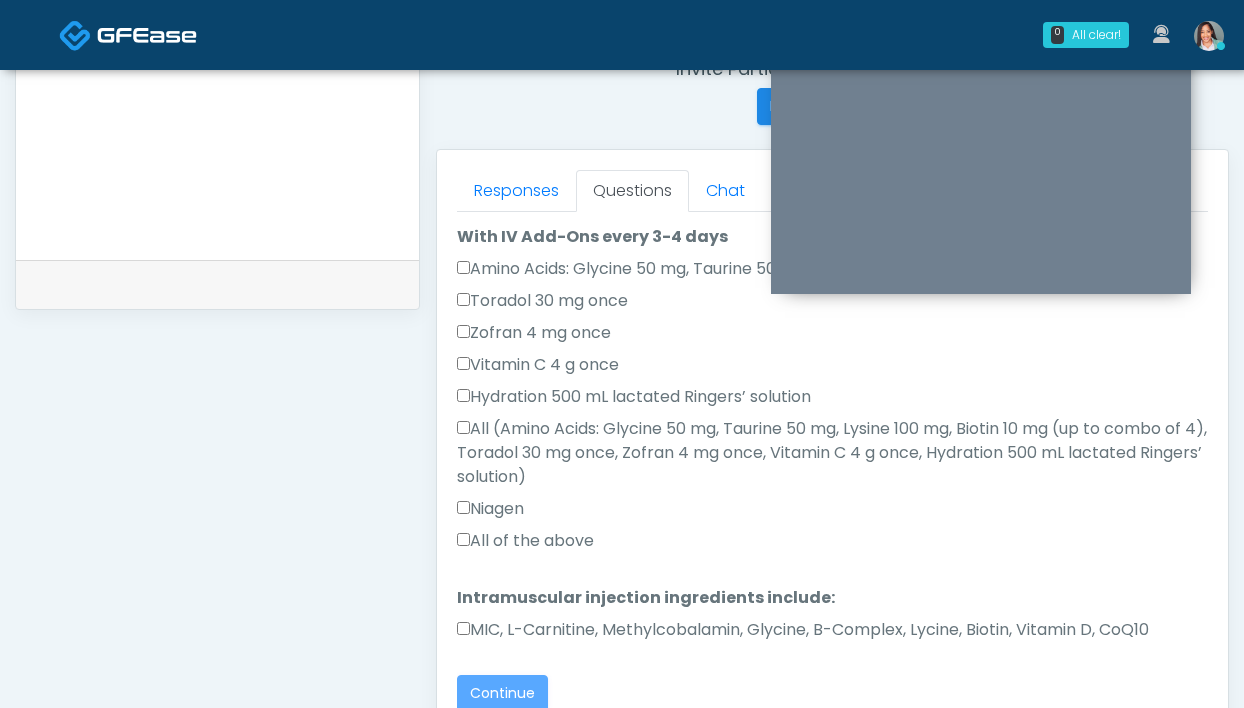 scroll, scrollTop: 1087, scrollLeft: 0, axis: vertical 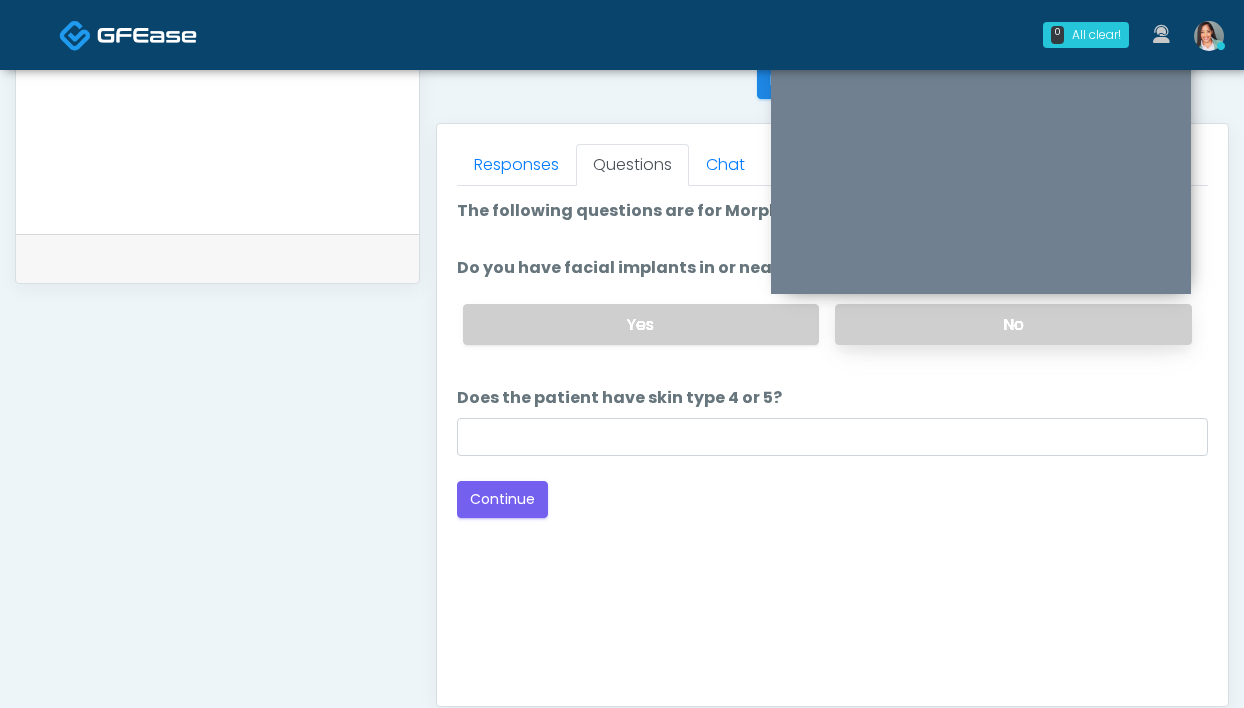 click on "No" at bounding box center [1013, 324] 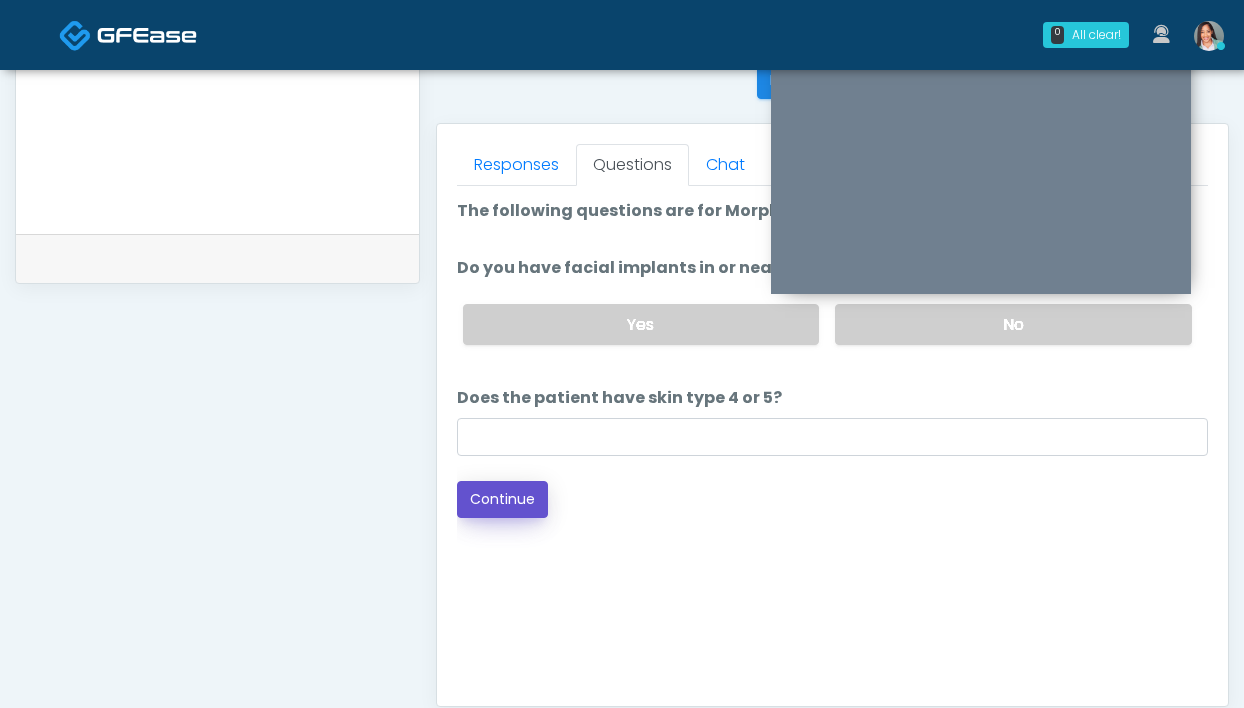 click on "Continue" at bounding box center [502, 499] 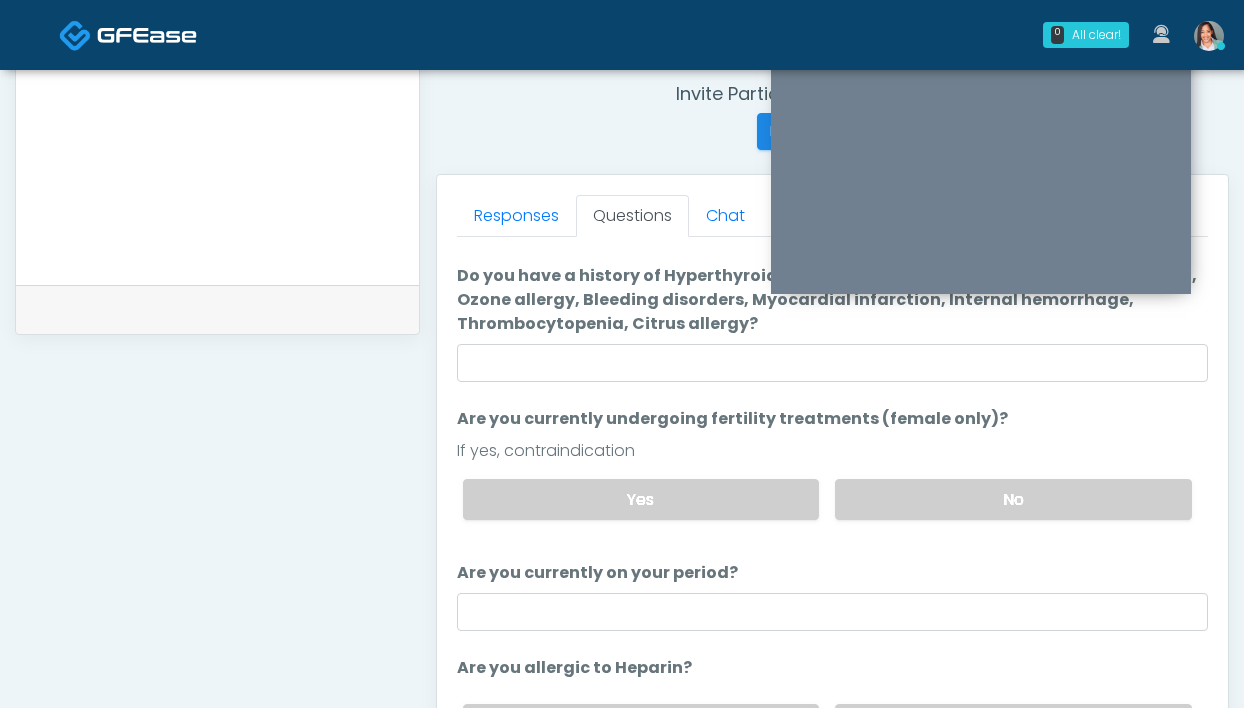 scroll, scrollTop: 127, scrollLeft: 0, axis: vertical 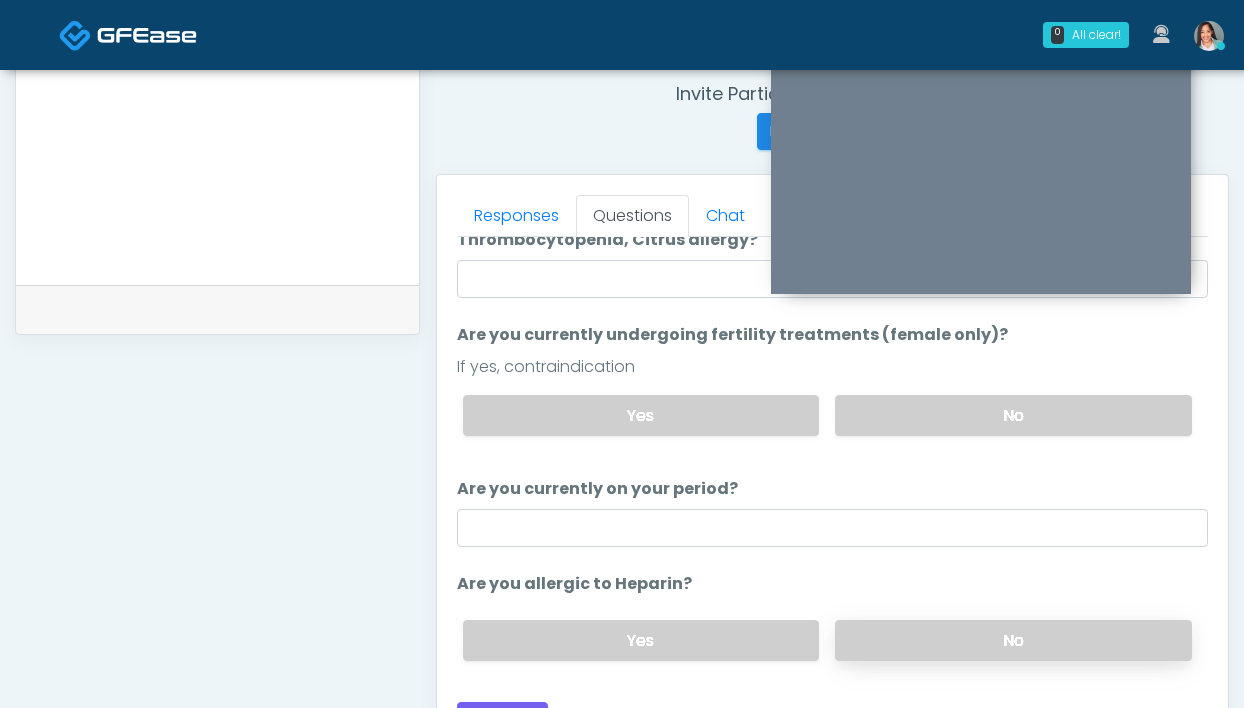 click on "No" at bounding box center (1013, 640) 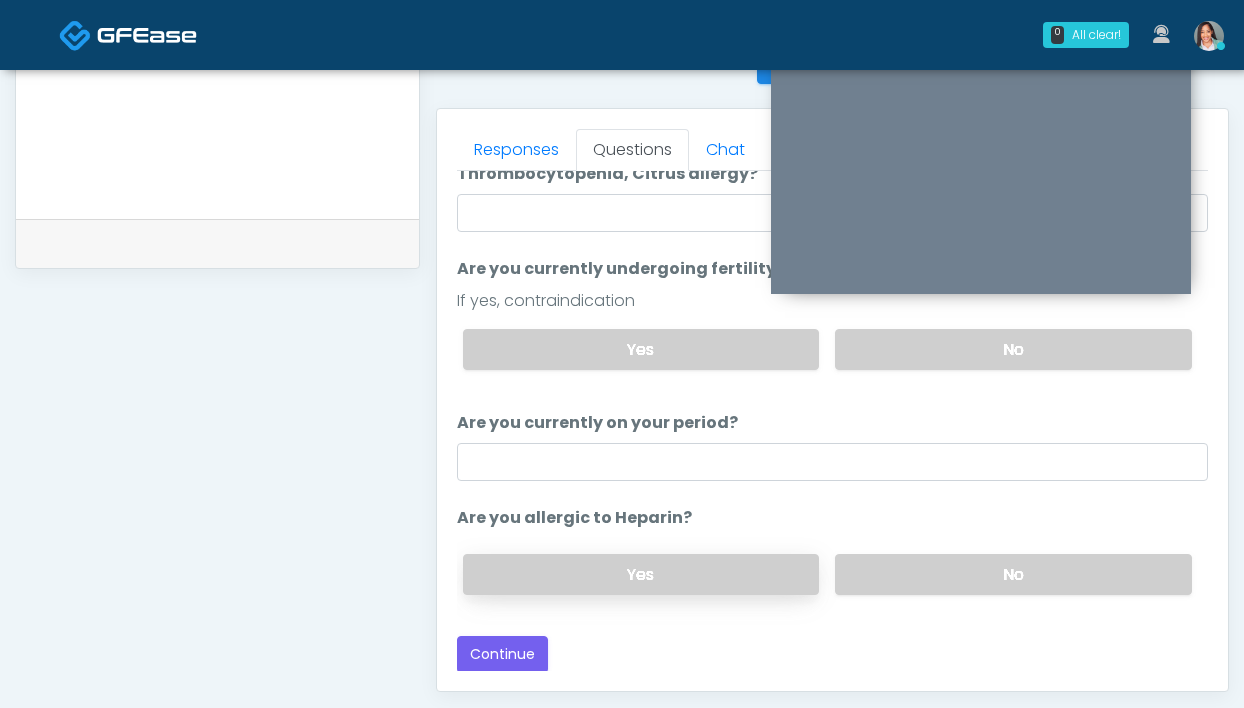 scroll, scrollTop: 837, scrollLeft: 0, axis: vertical 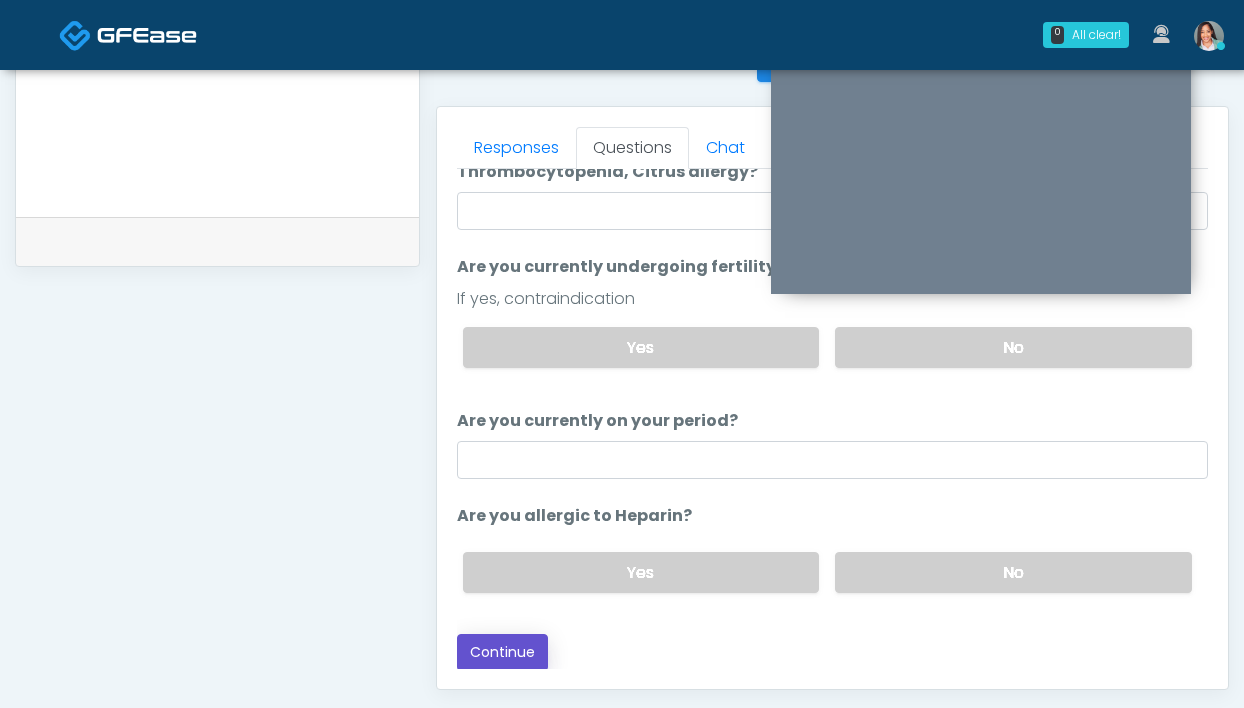 click on "Continue" at bounding box center (502, 652) 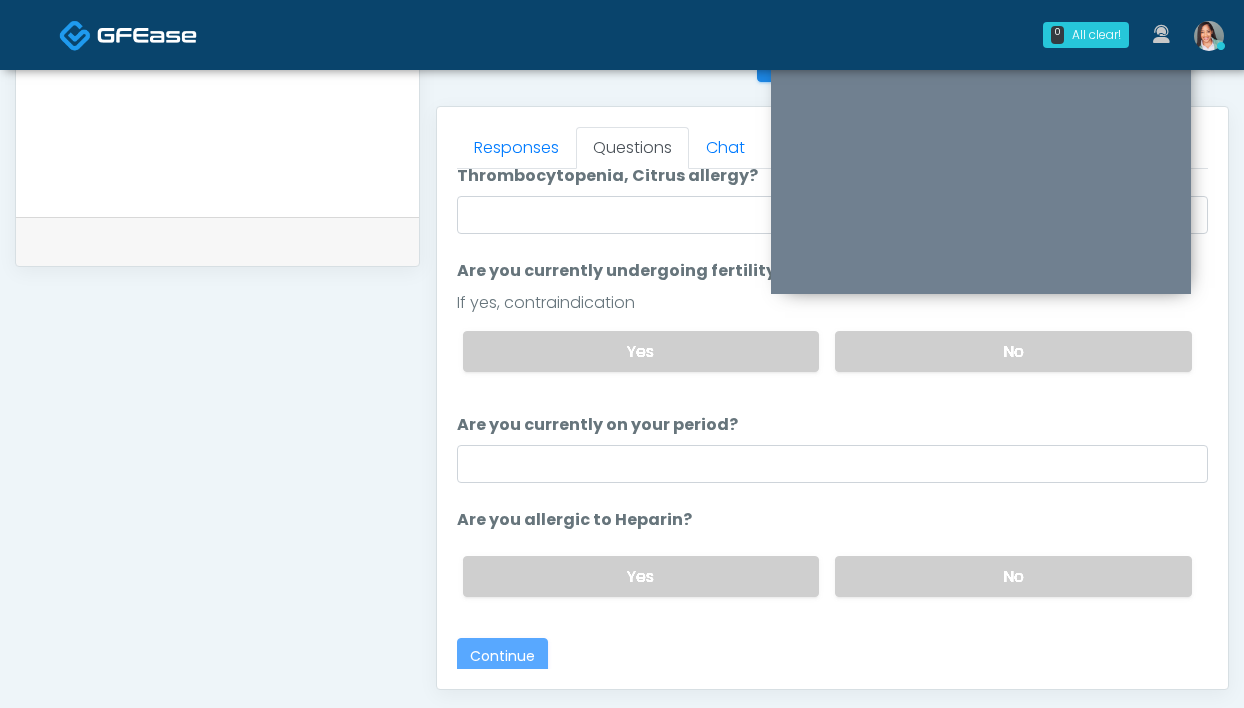 scroll, scrollTop: 123, scrollLeft: 0, axis: vertical 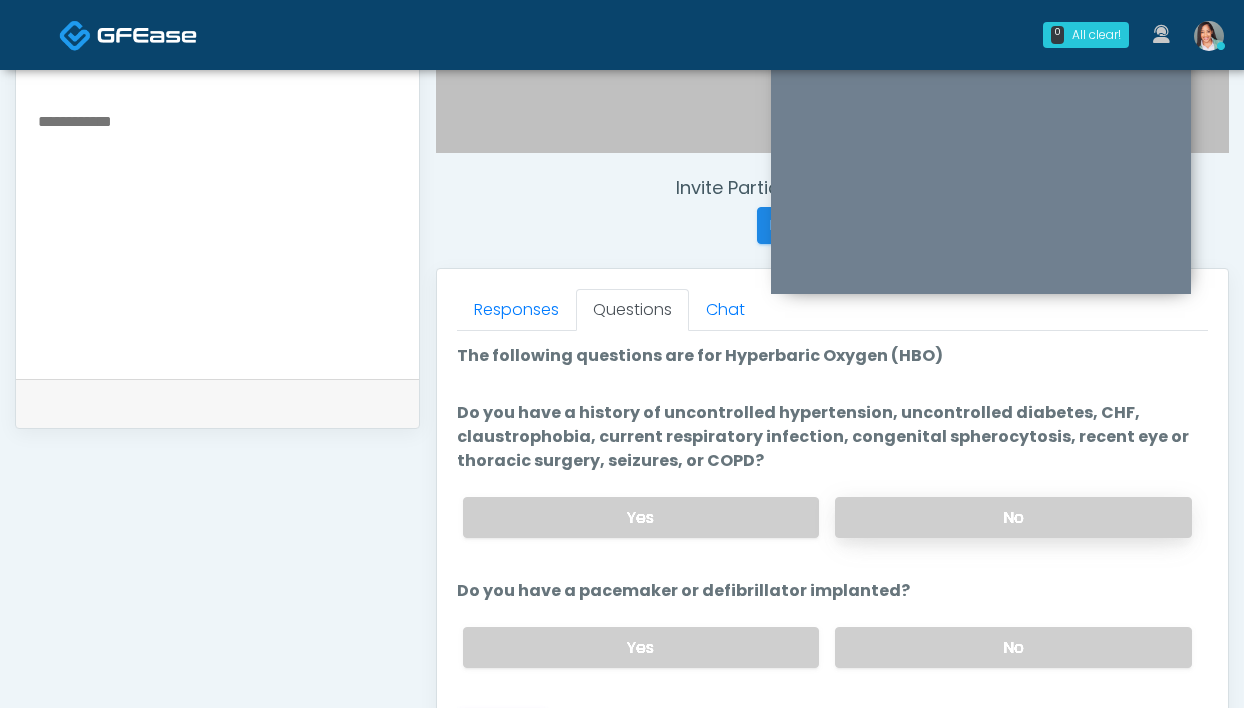 click on "No" at bounding box center (1013, 517) 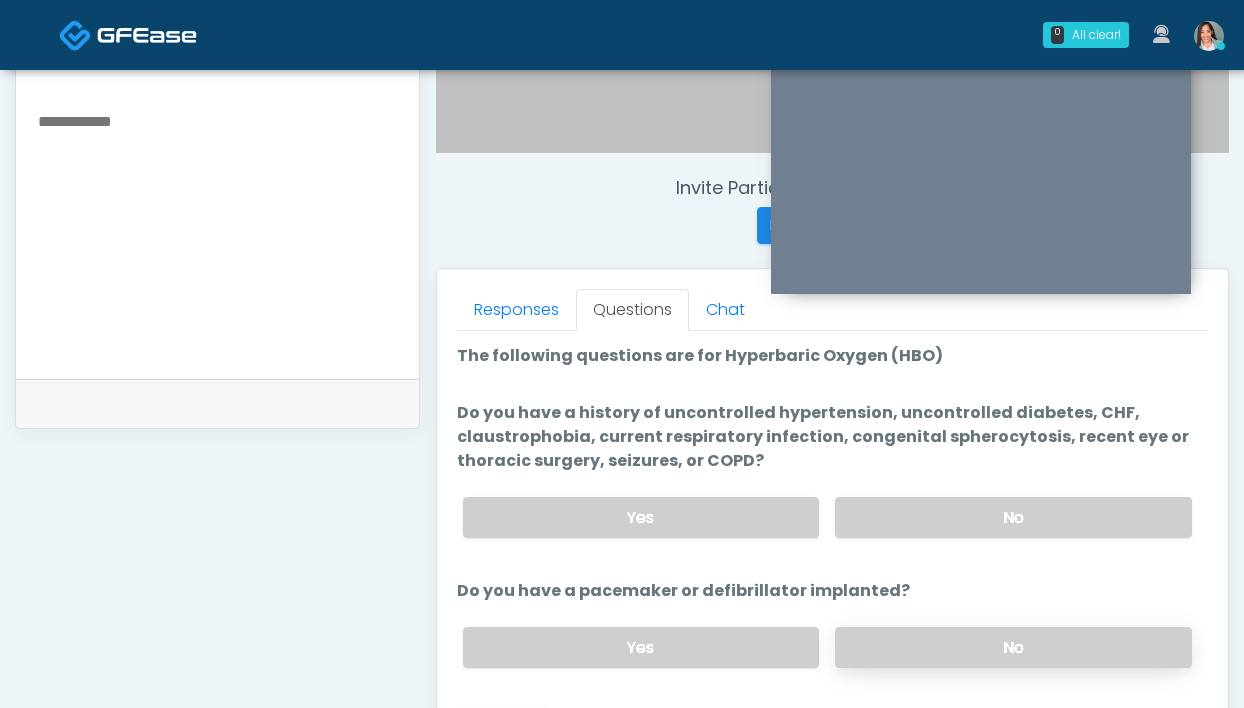 click on "No" at bounding box center [1013, 647] 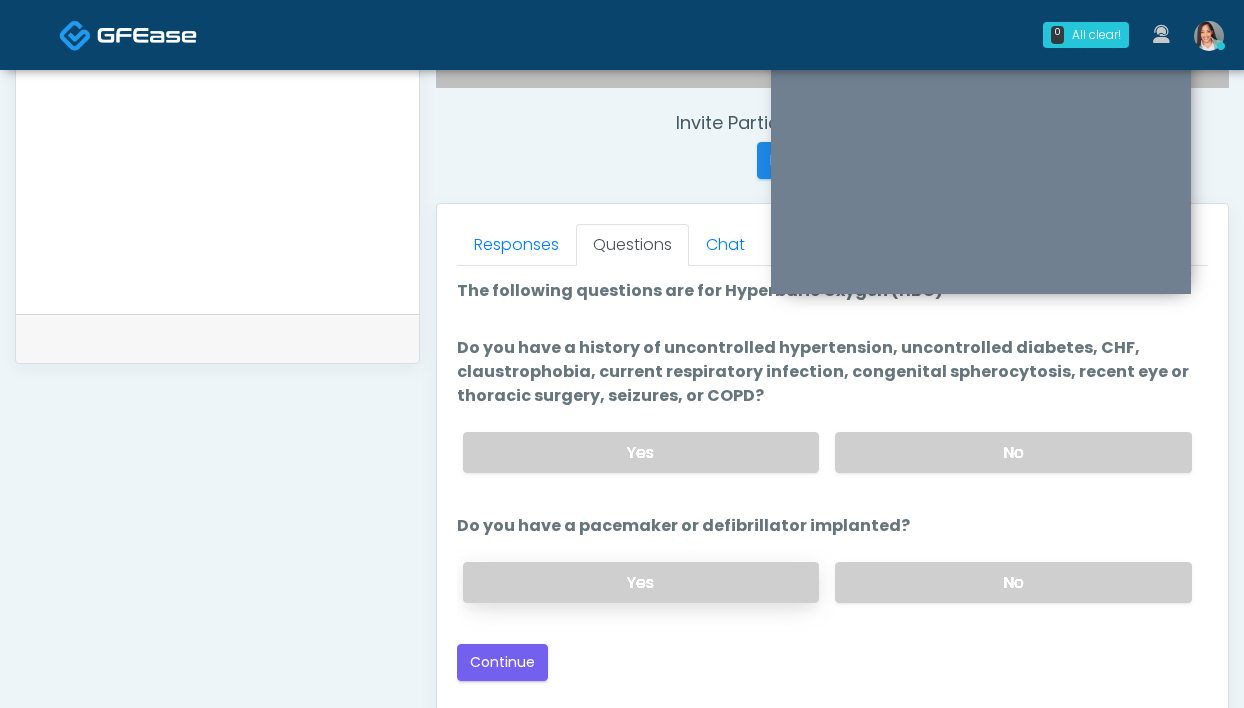 scroll, scrollTop: 763, scrollLeft: 0, axis: vertical 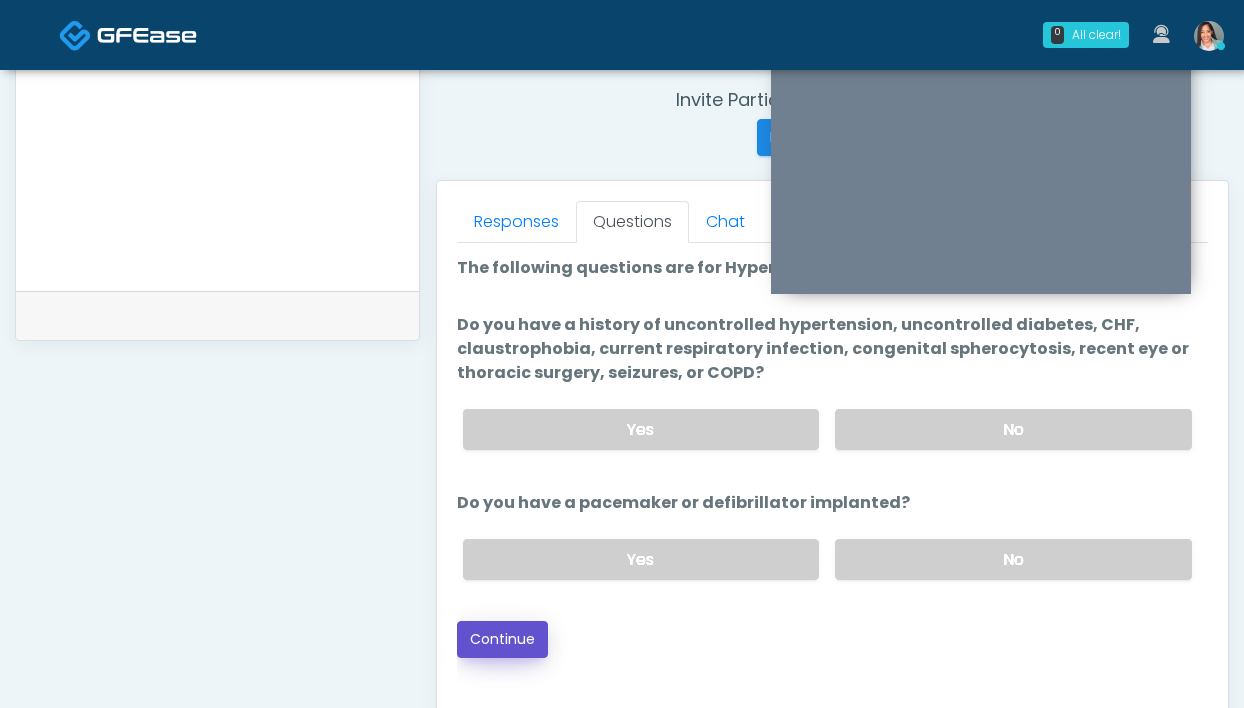 click on "Continue" at bounding box center [502, 639] 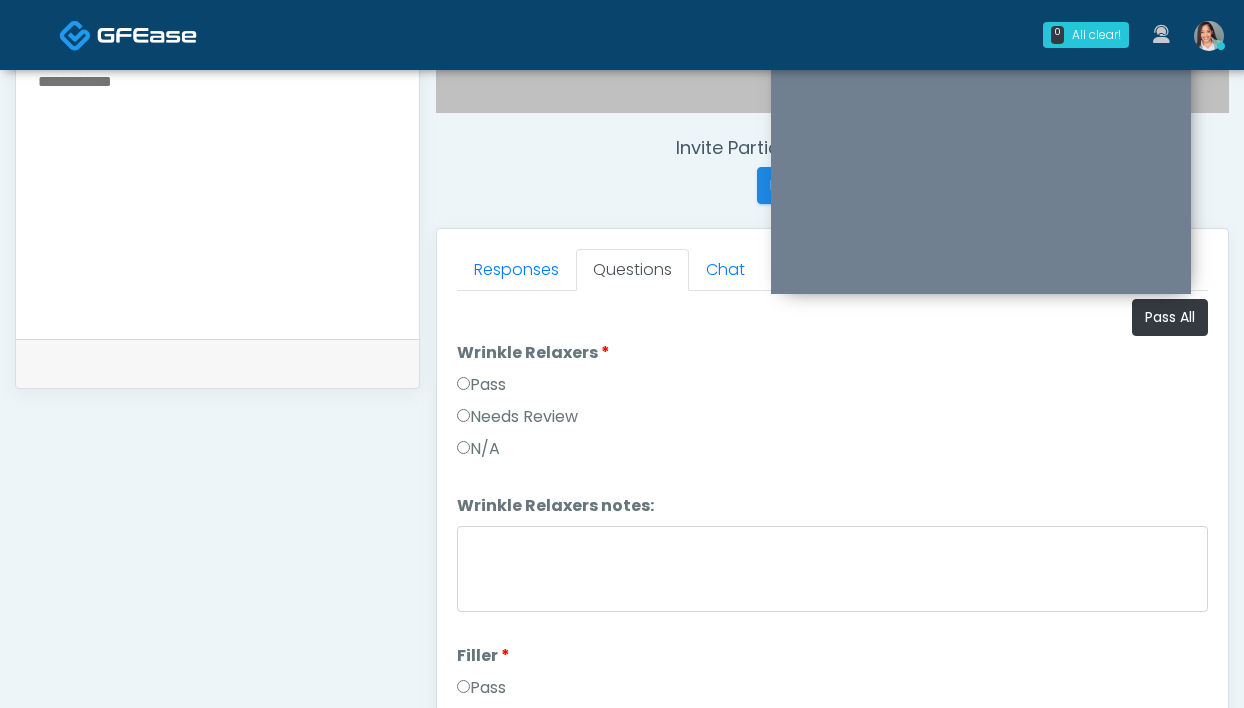 scroll, scrollTop: 656, scrollLeft: 0, axis: vertical 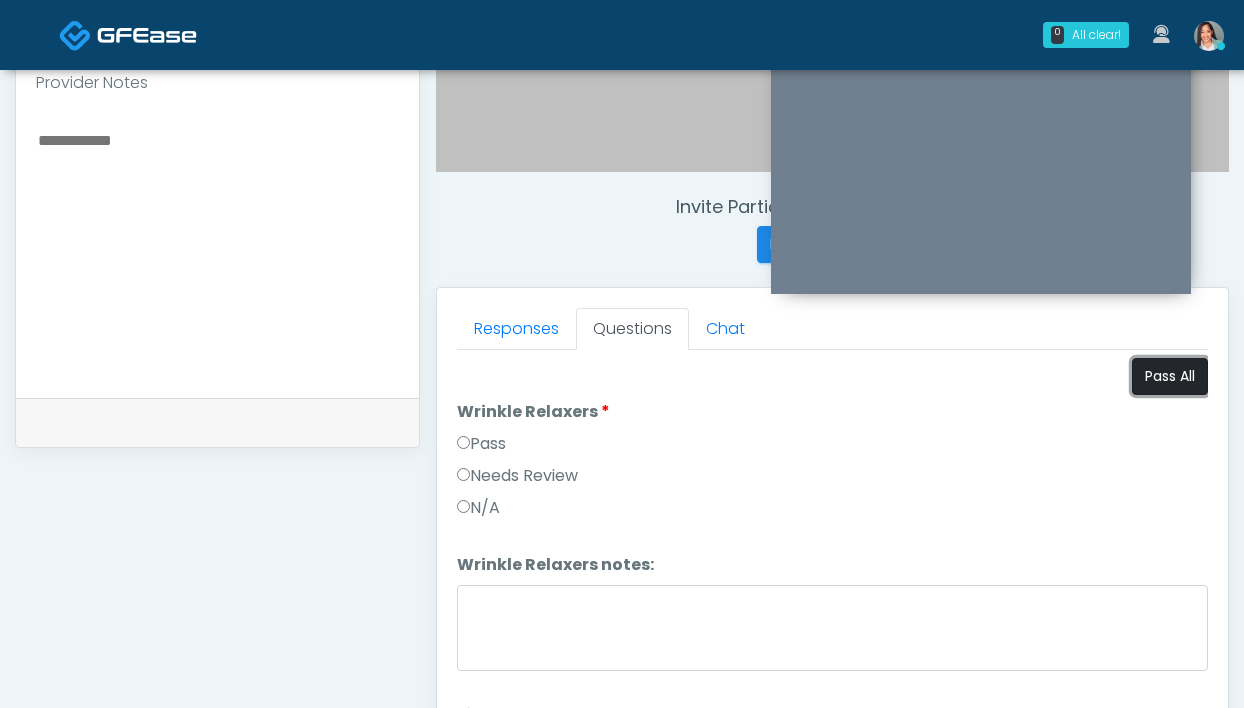 drag, startPoint x: 1134, startPoint y: 388, endPoint x: 1125, endPoint y: 381, distance: 11.401754 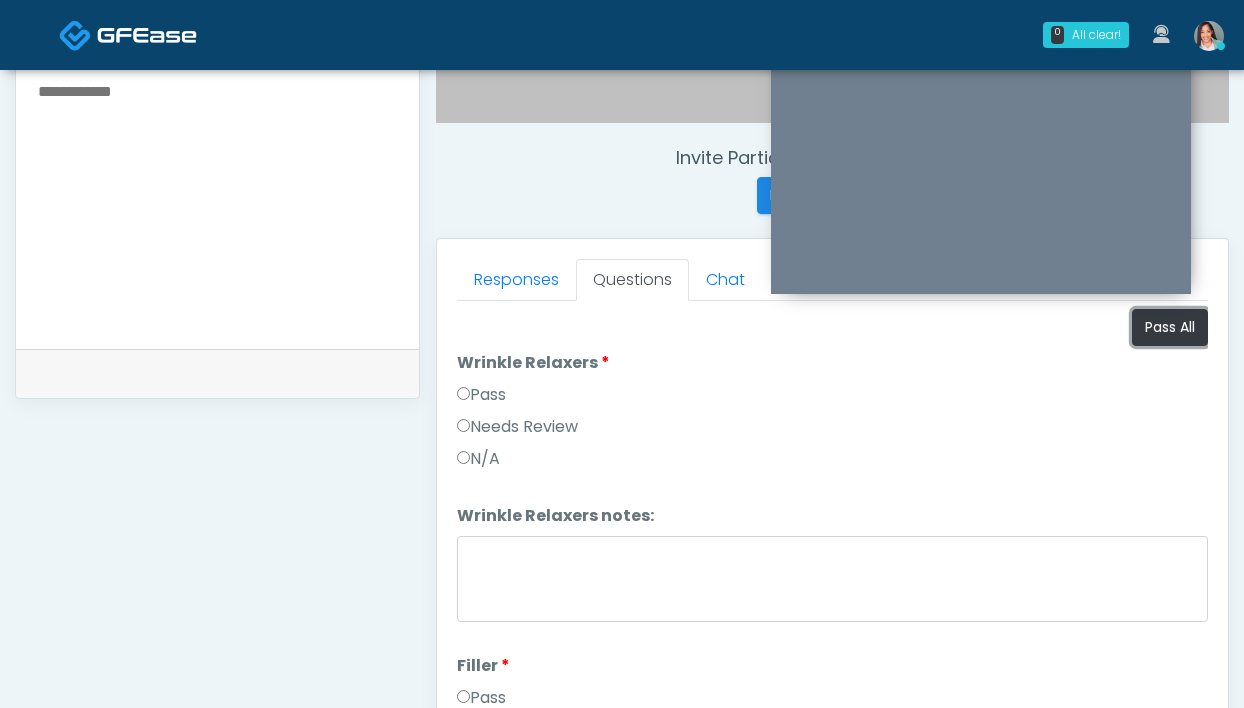 scroll, scrollTop: 737, scrollLeft: 0, axis: vertical 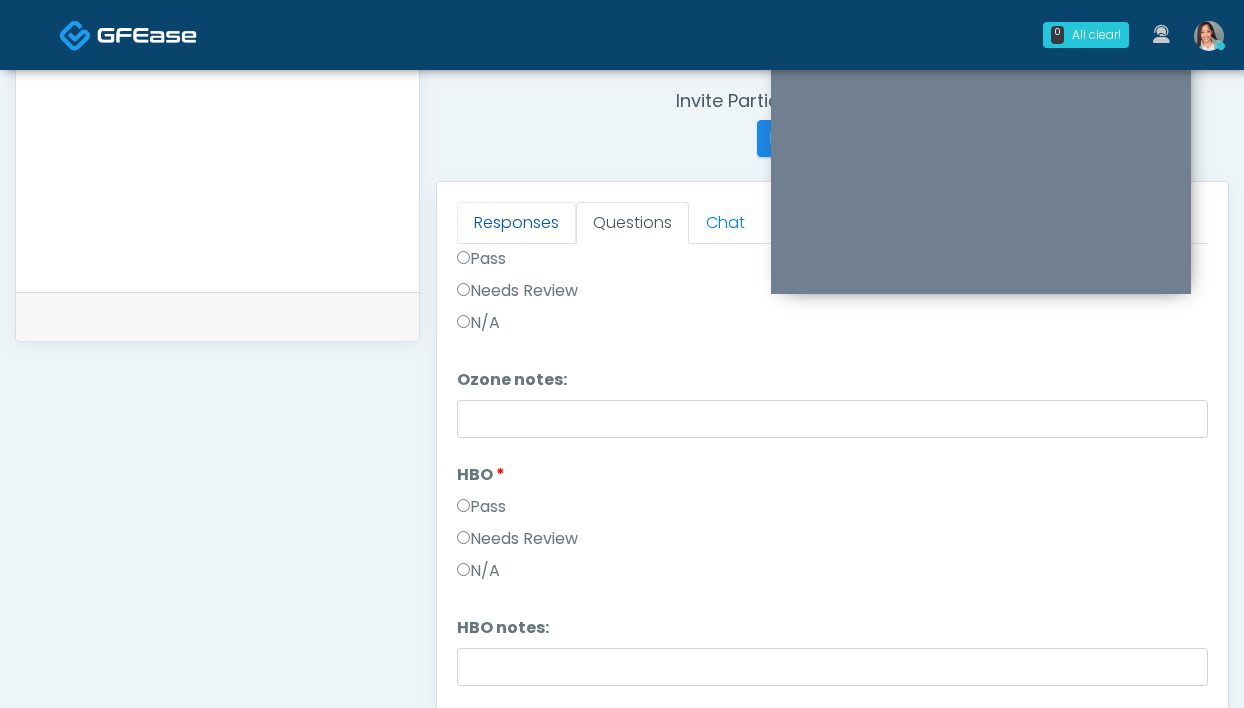 click on "Responses" at bounding box center [516, 223] 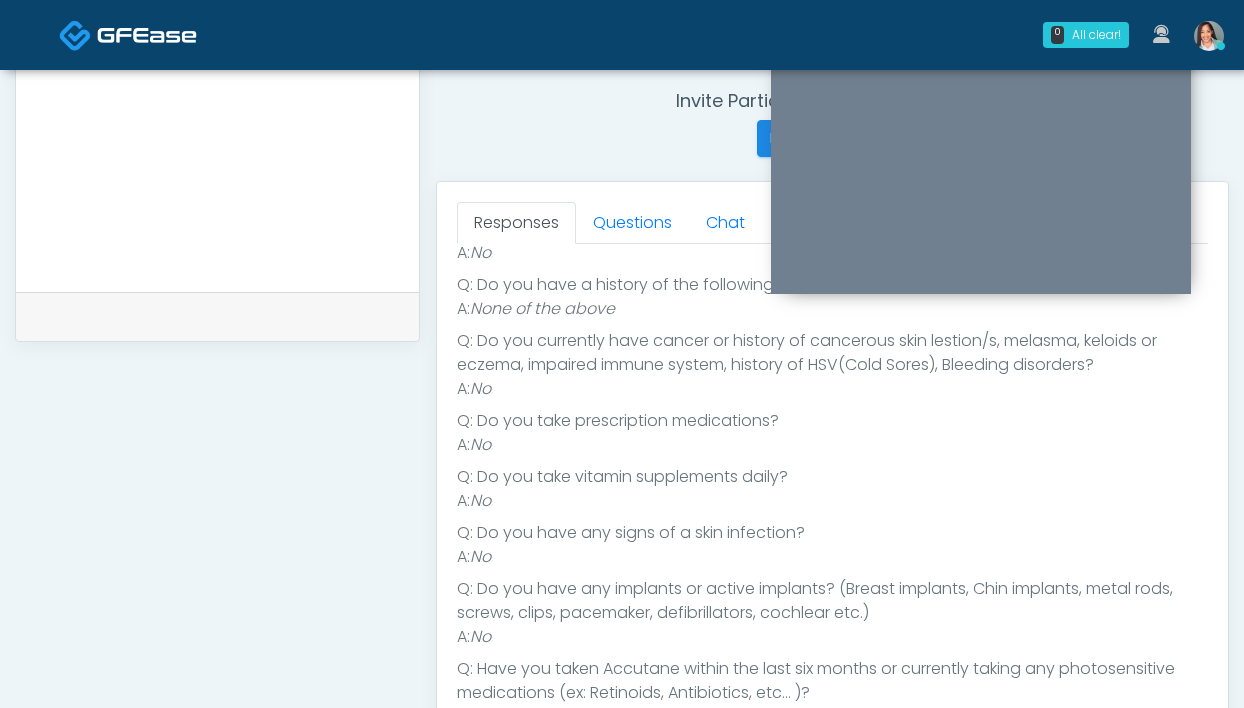 scroll, scrollTop: 322, scrollLeft: 0, axis: vertical 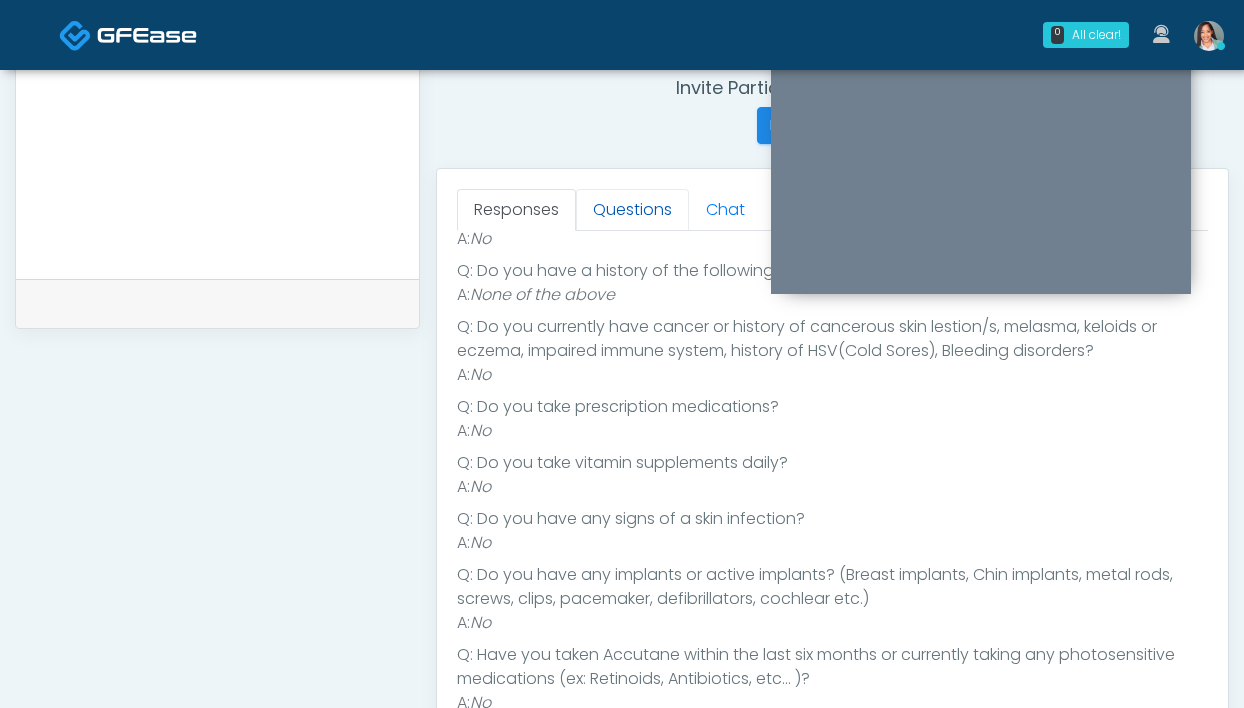 click on "Questions" at bounding box center (632, 210) 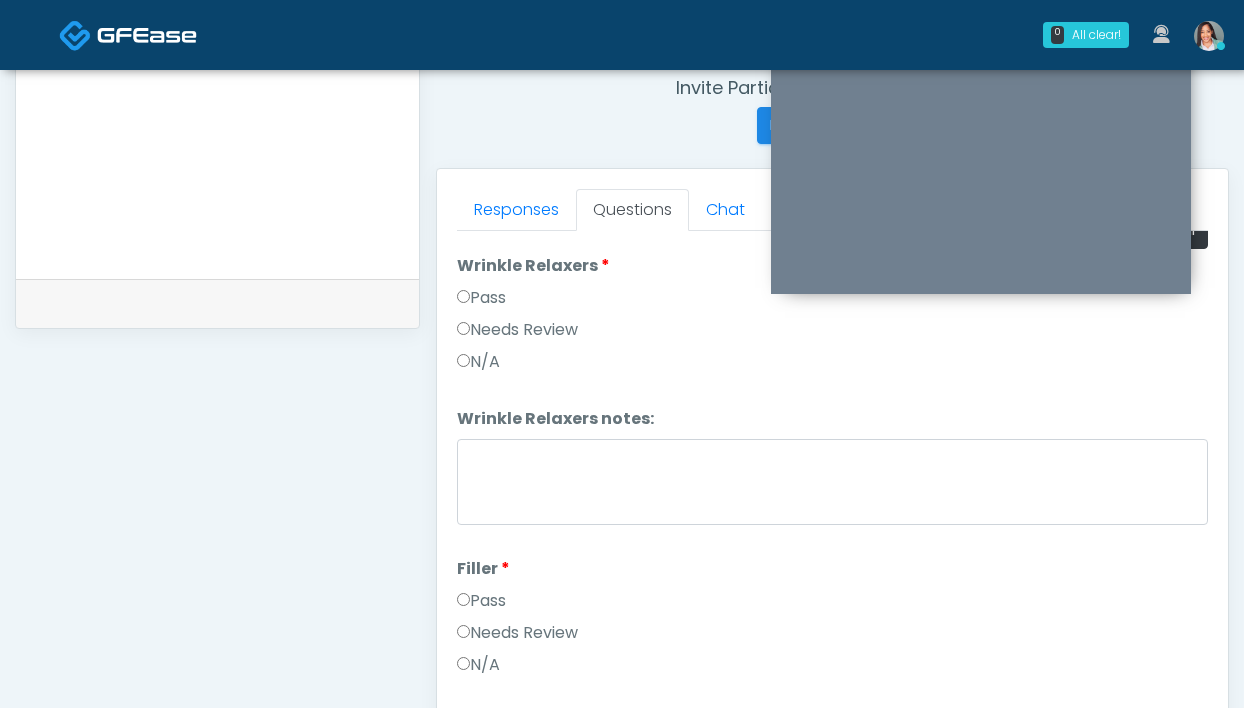 scroll, scrollTop: 0, scrollLeft: 0, axis: both 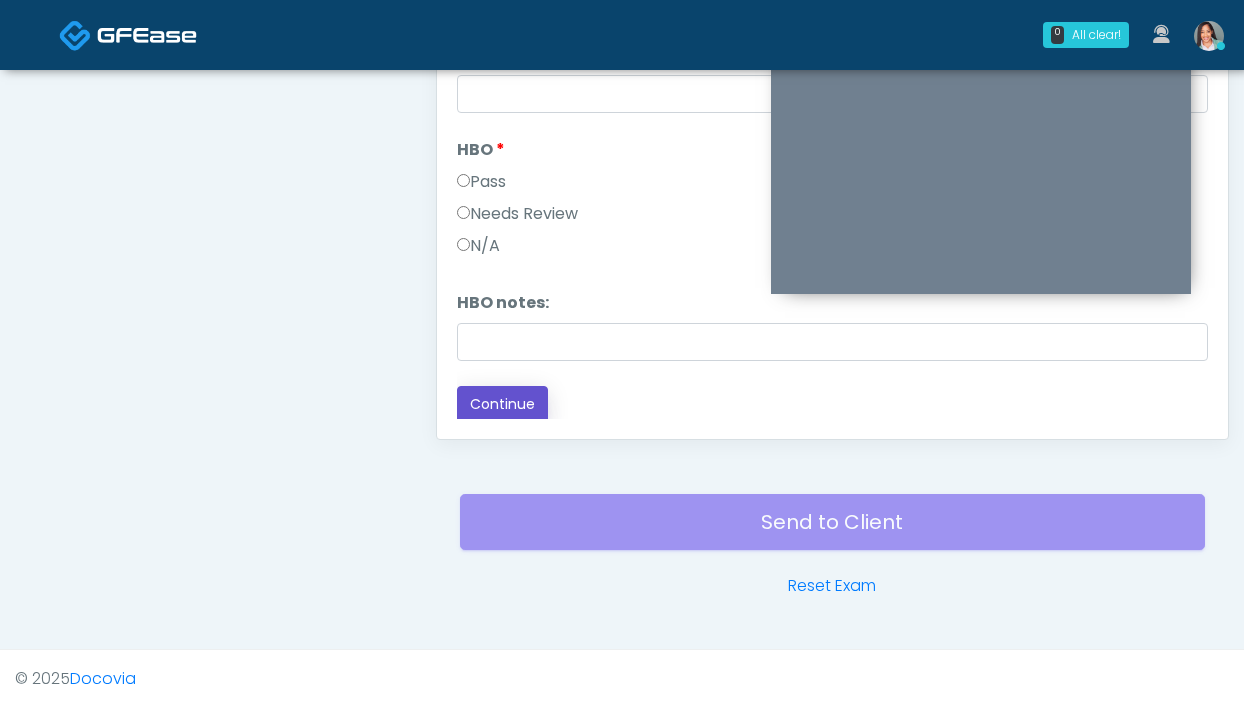 click on "Continue" at bounding box center (502, 404) 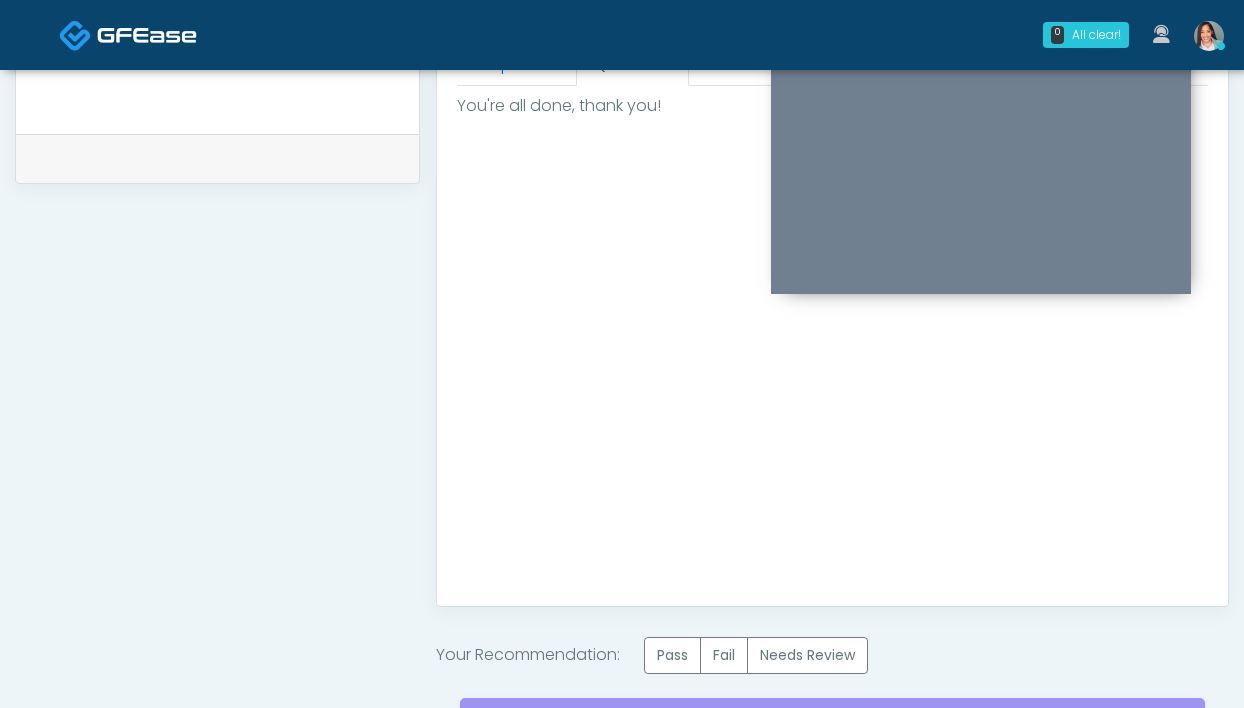 scroll, scrollTop: 884, scrollLeft: 0, axis: vertical 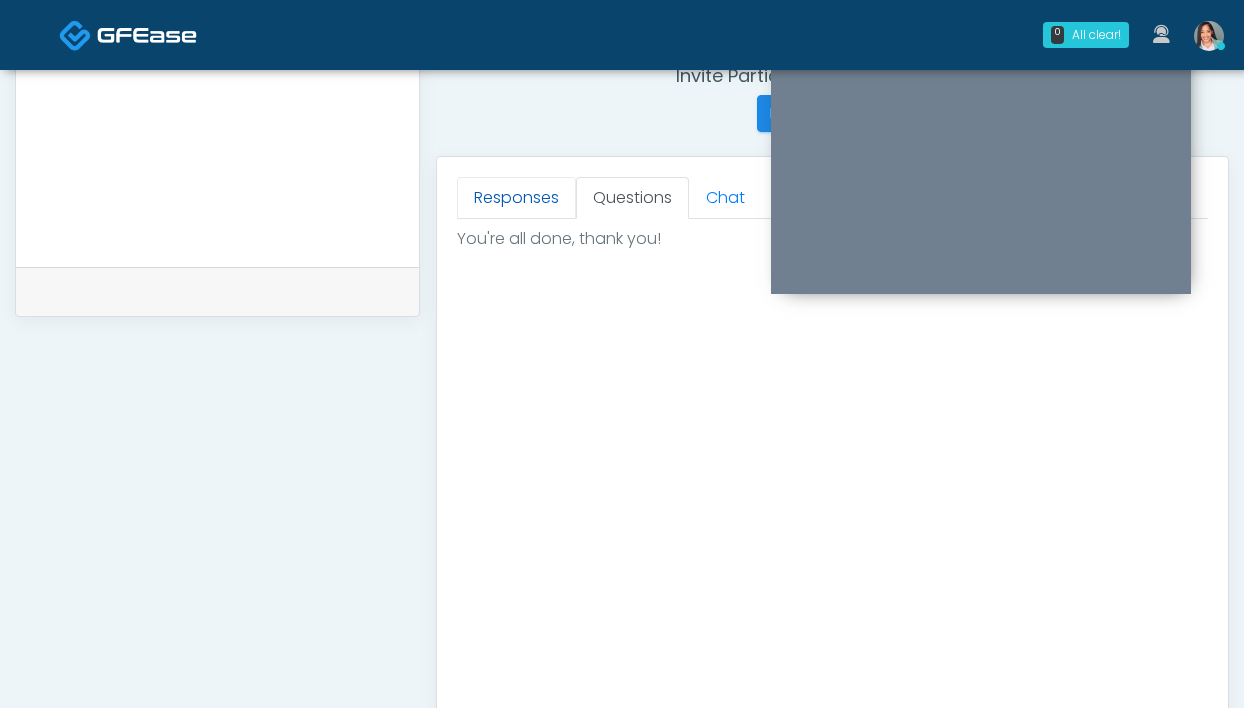 click on "Responses" at bounding box center [516, 198] 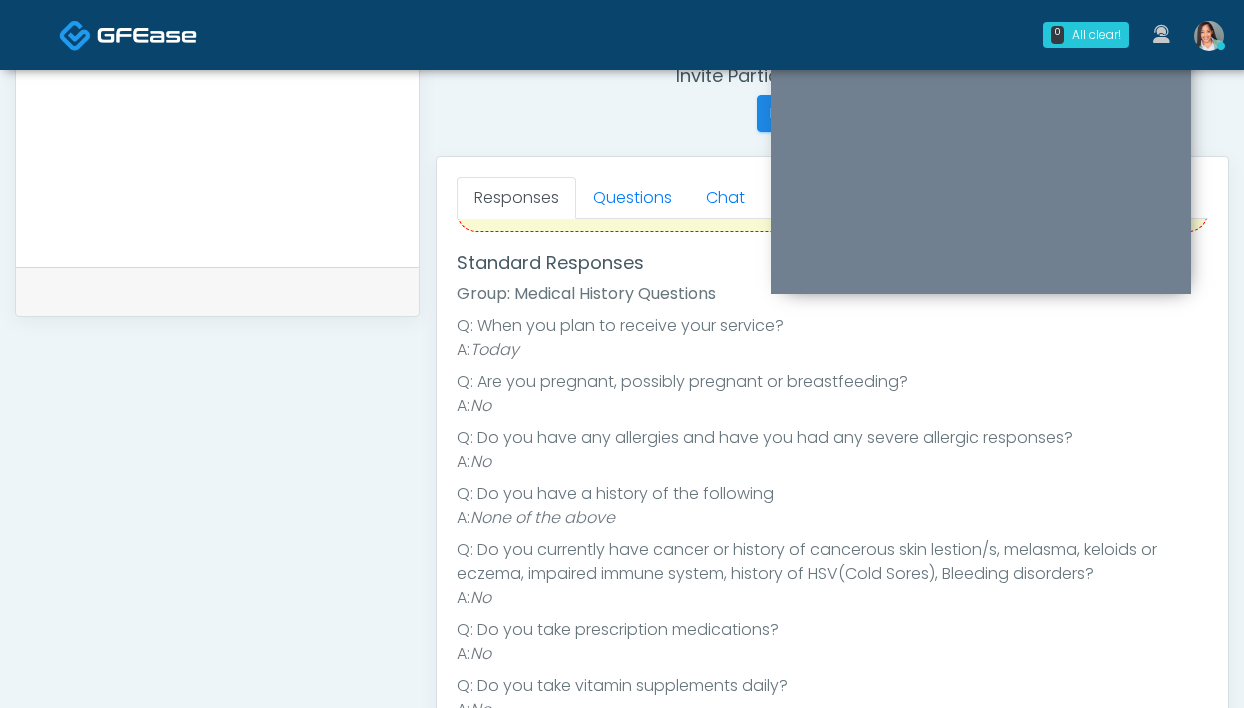 scroll, scrollTop: 322, scrollLeft: 0, axis: vertical 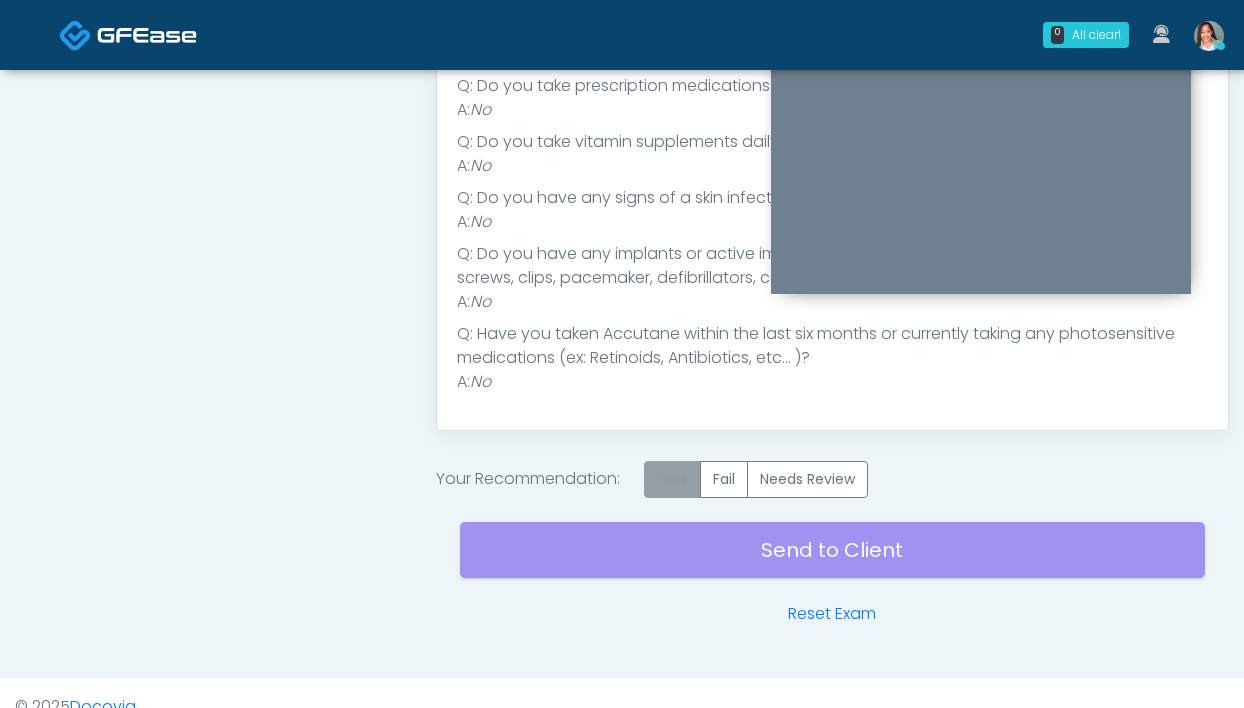 click on "Pass" at bounding box center [672, 479] 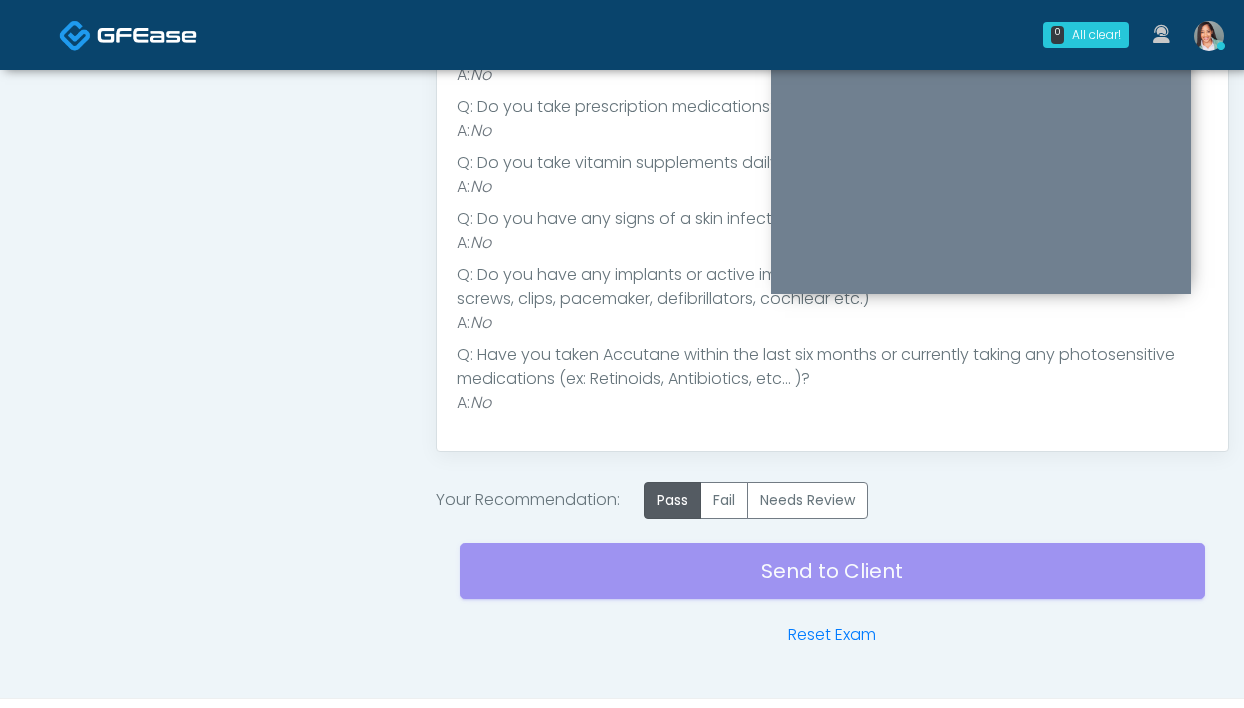 scroll, scrollTop: 940, scrollLeft: 0, axis: vertical 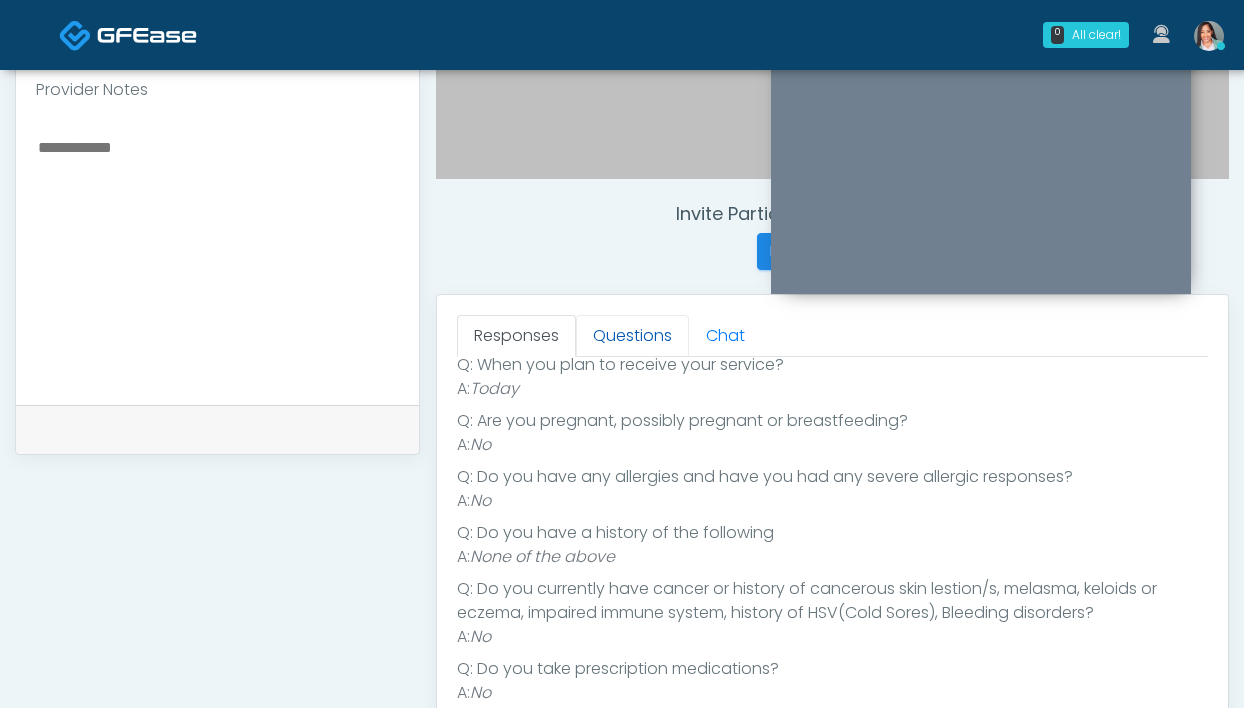 click on "Questions" at bounding box center [632, 336] 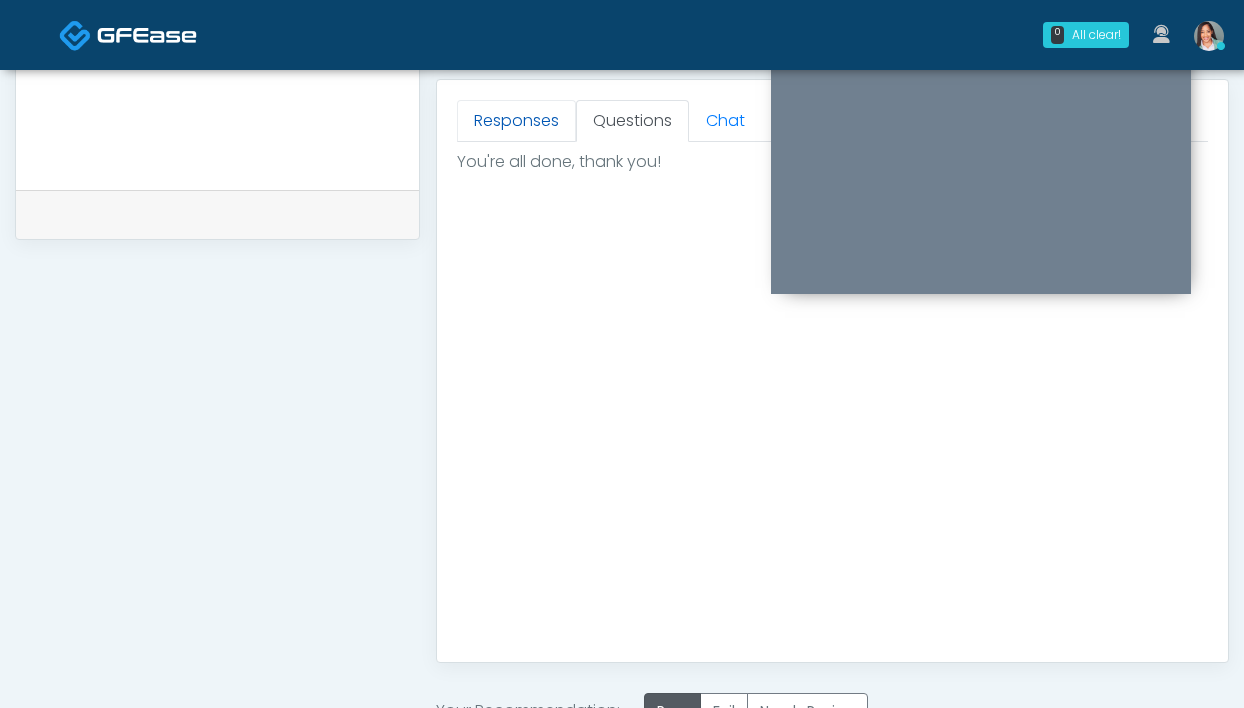 click on "Responses" at bounding box center (516, 121) 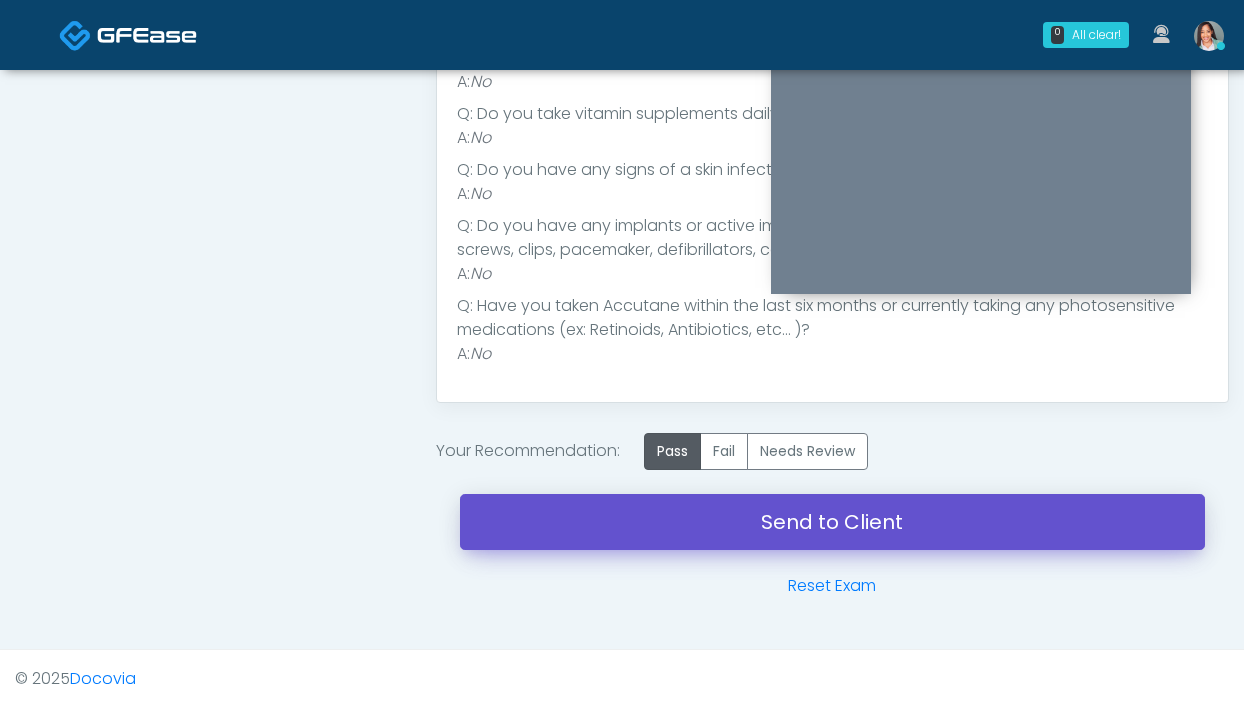 click on "Send to Client" at bounding box center (832, 522) 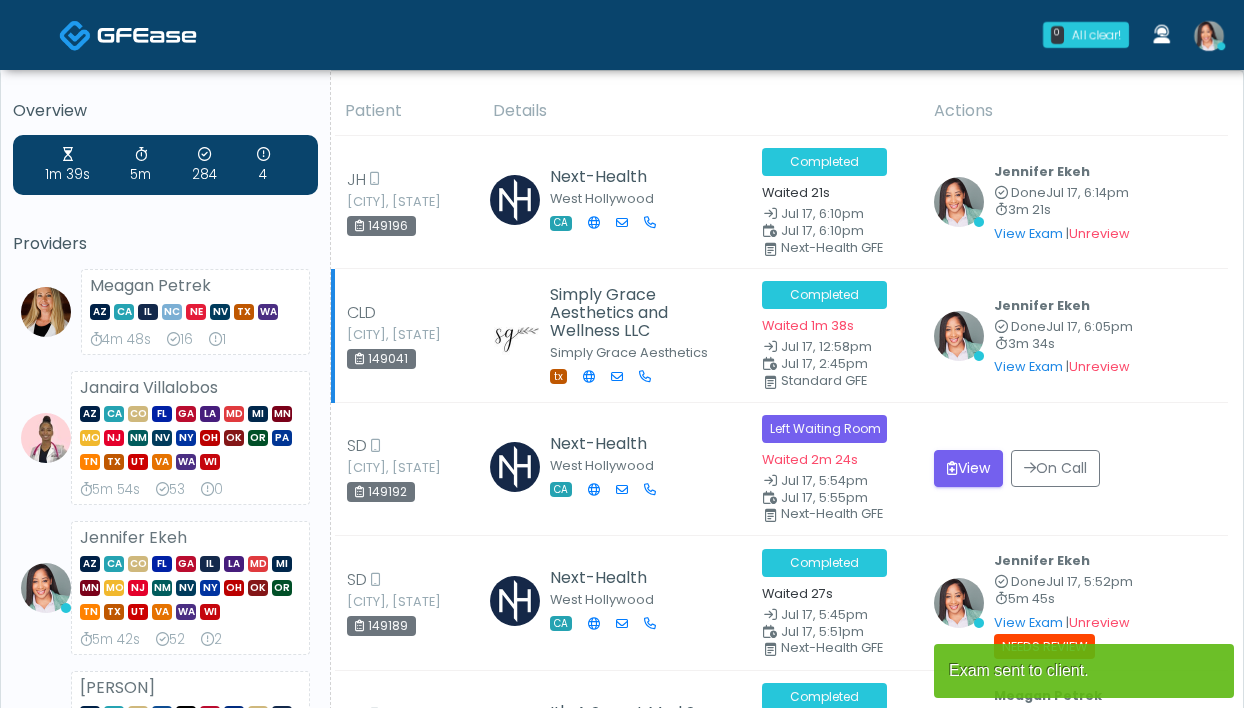 scroll, scrollTop: 0, scrollLeft: 0, axis: both 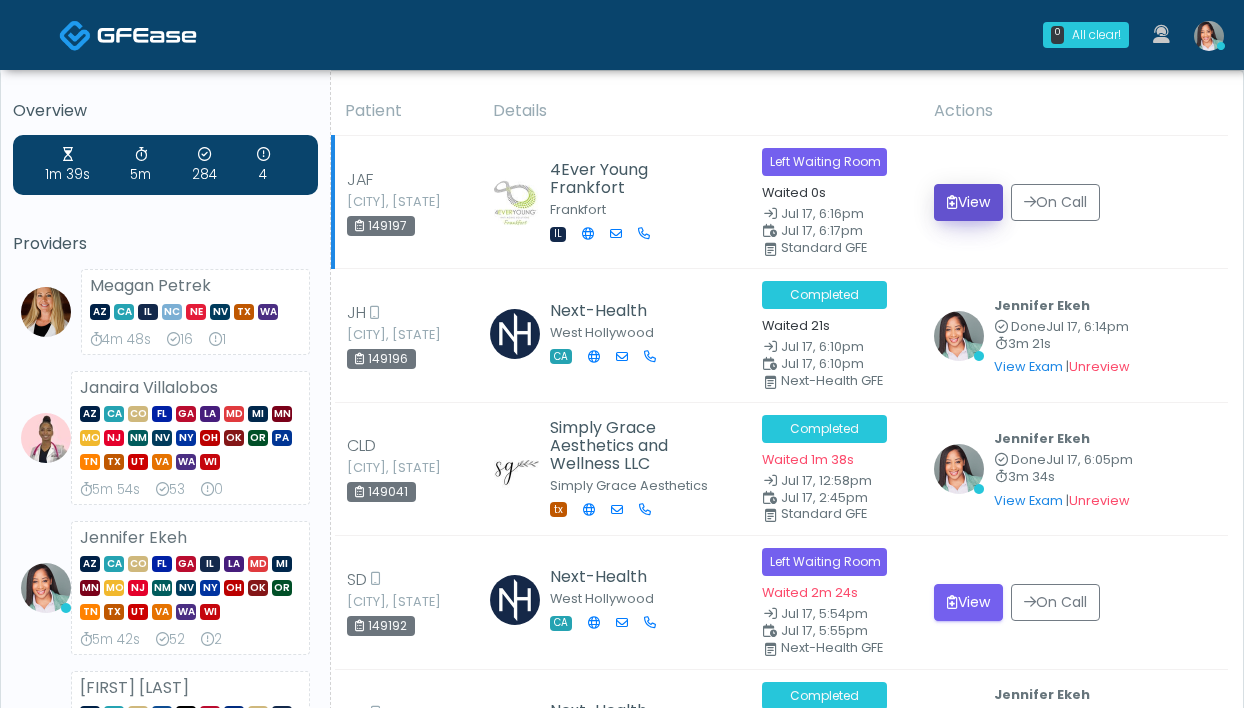 click on "View" at bounding box center (968, 202) 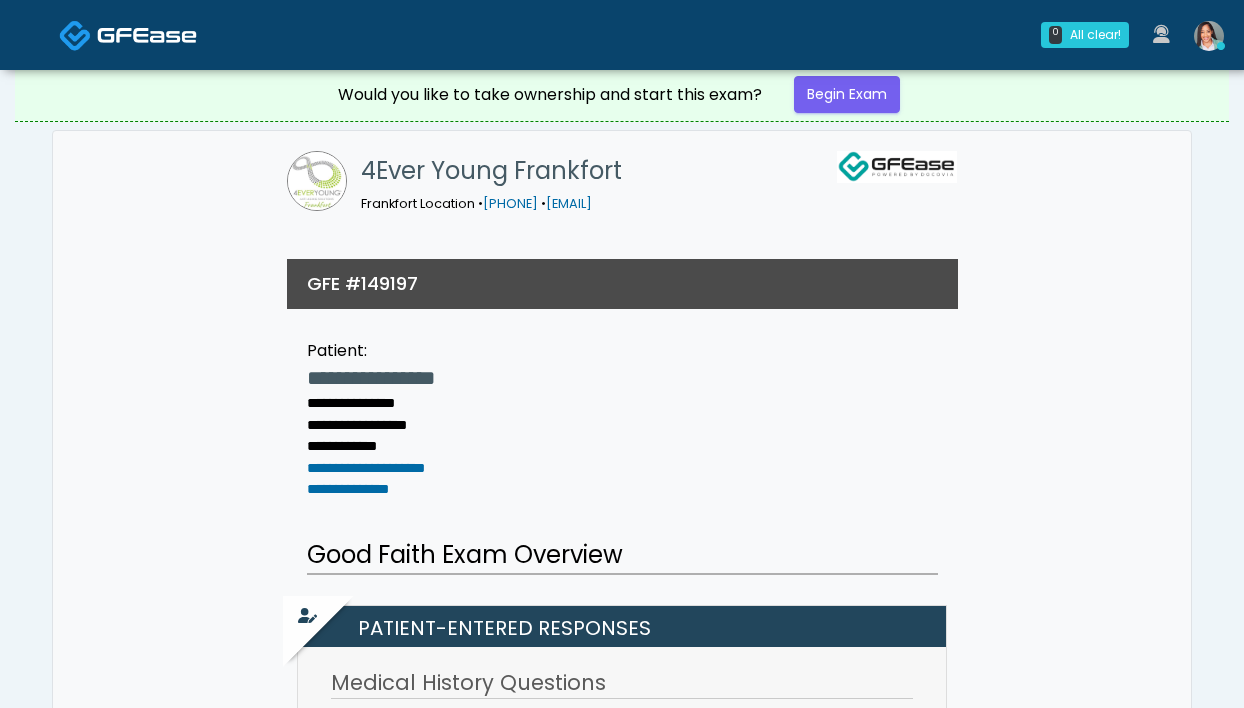 scroll, scrollTop: 4, scrollLeft: 0, axis: vertical 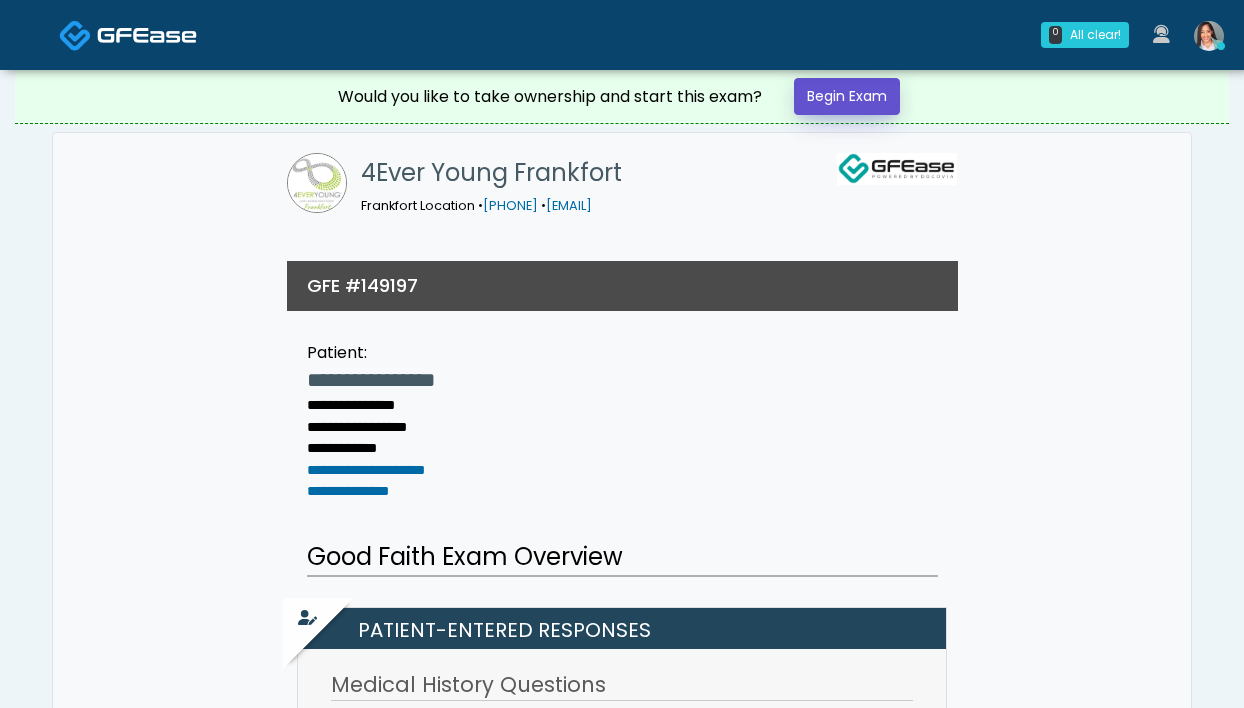 click on "Begin Exam" at bounding box center (847, 96) 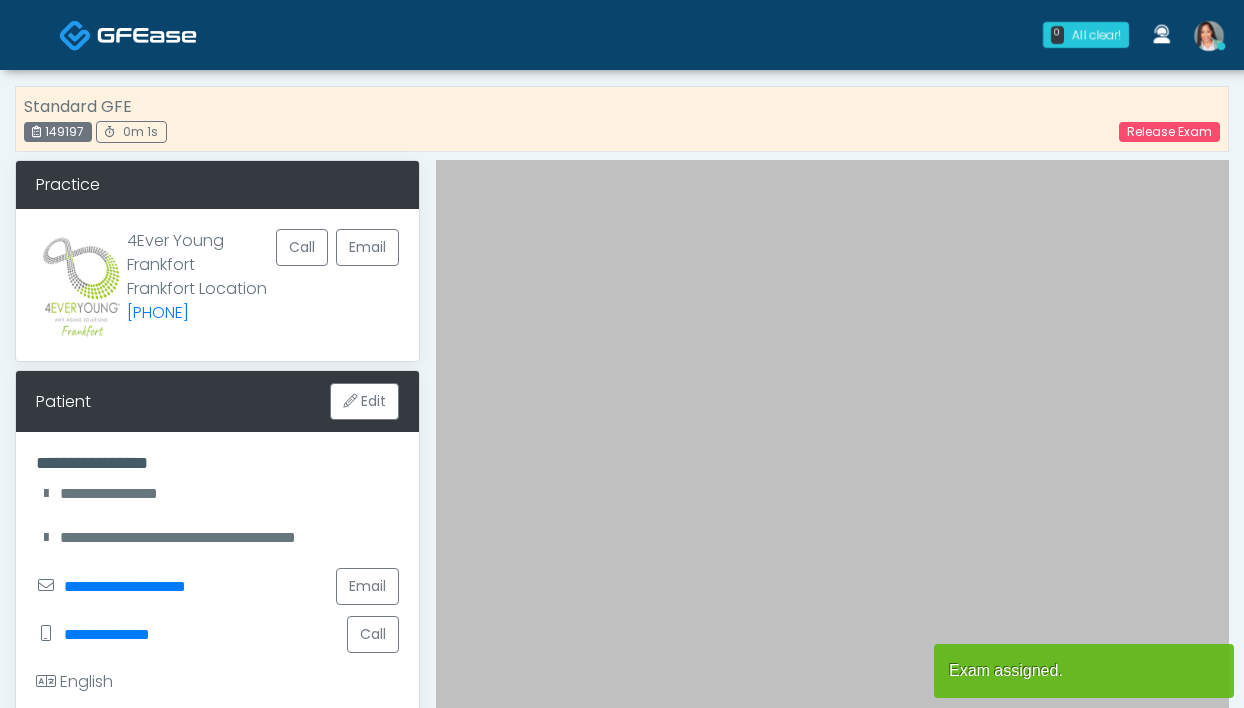 scroll, scrollTop: 0, scrollLeft: 0, axis: both 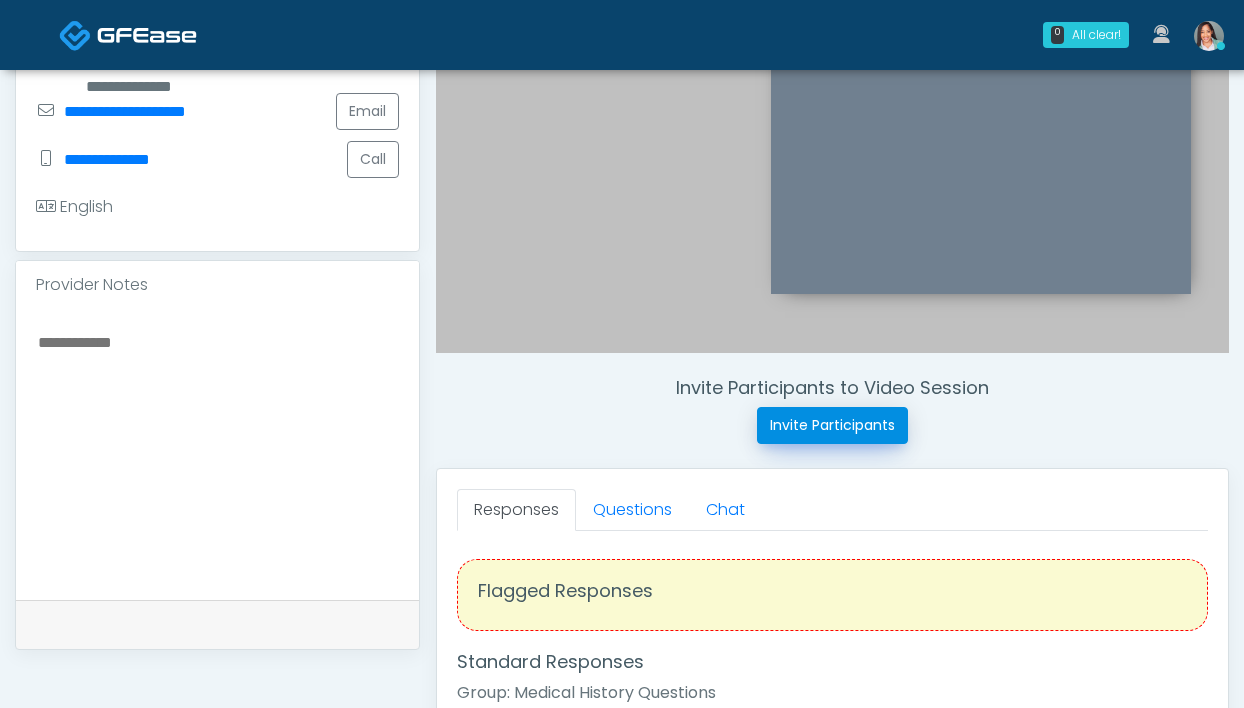 click on "Invite Participants" at bounding box center (832, 425) 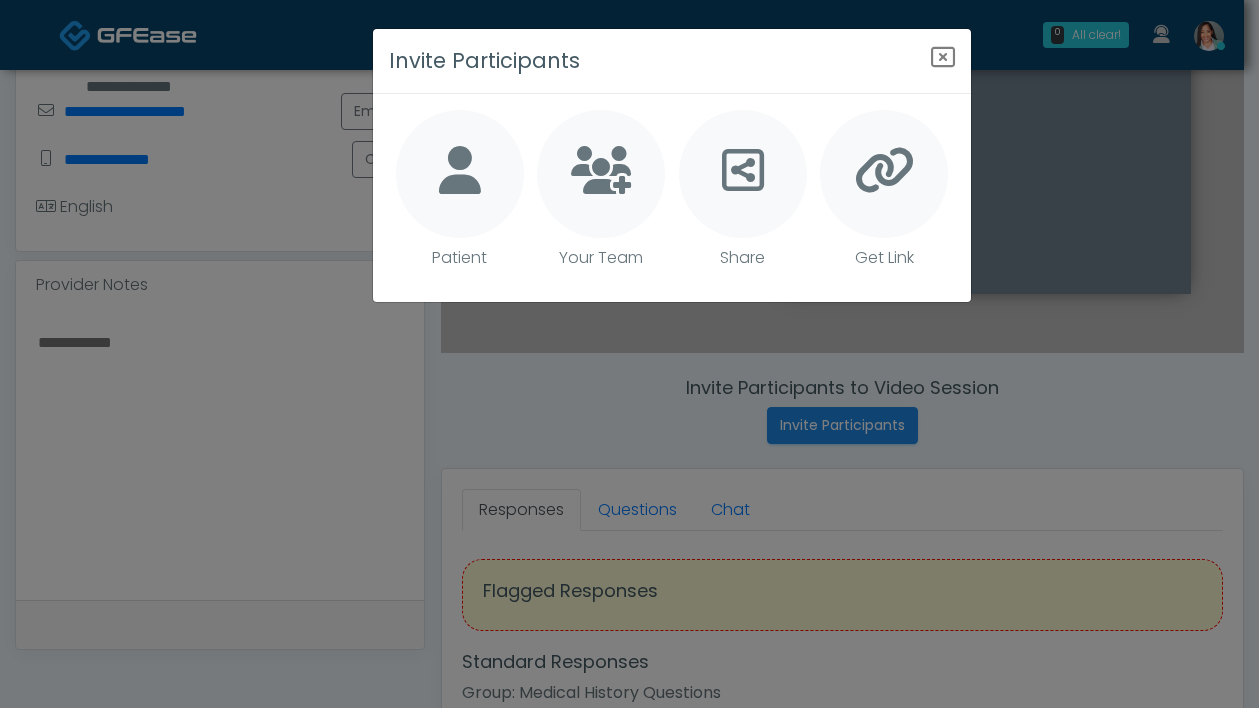 click at bounding box center [460, 174] 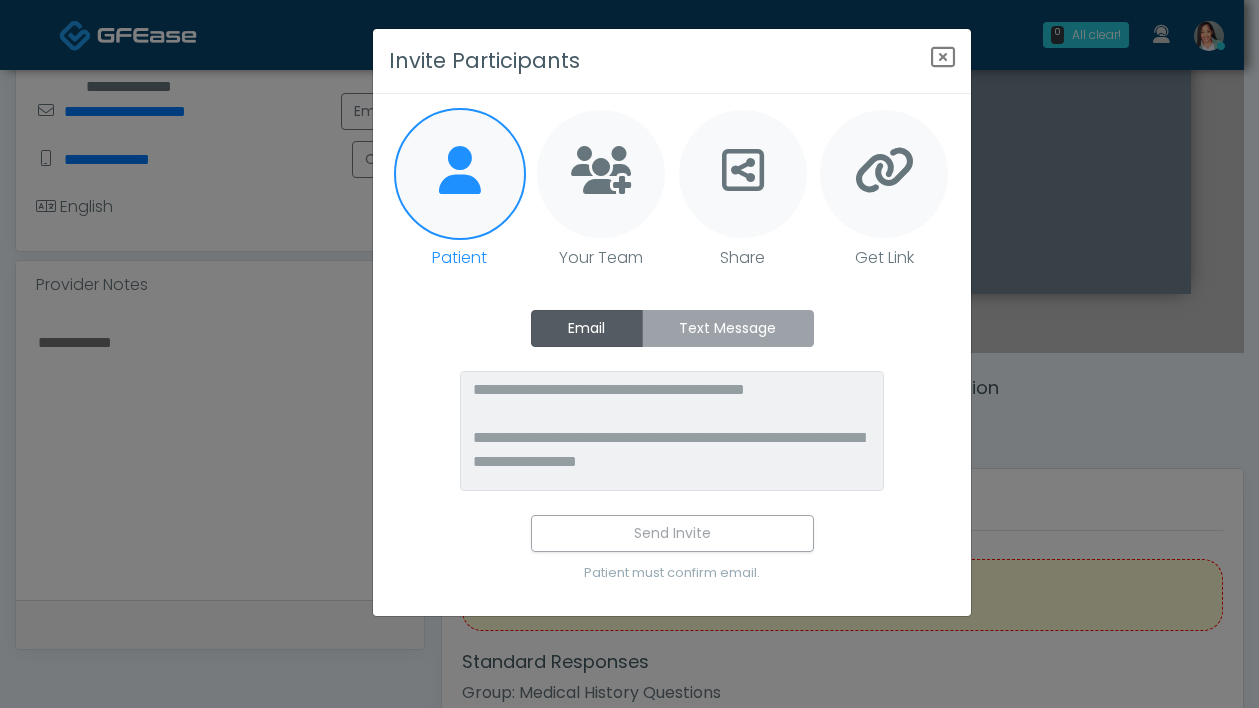 click on "Text Message" at bounding box center [728, 328] 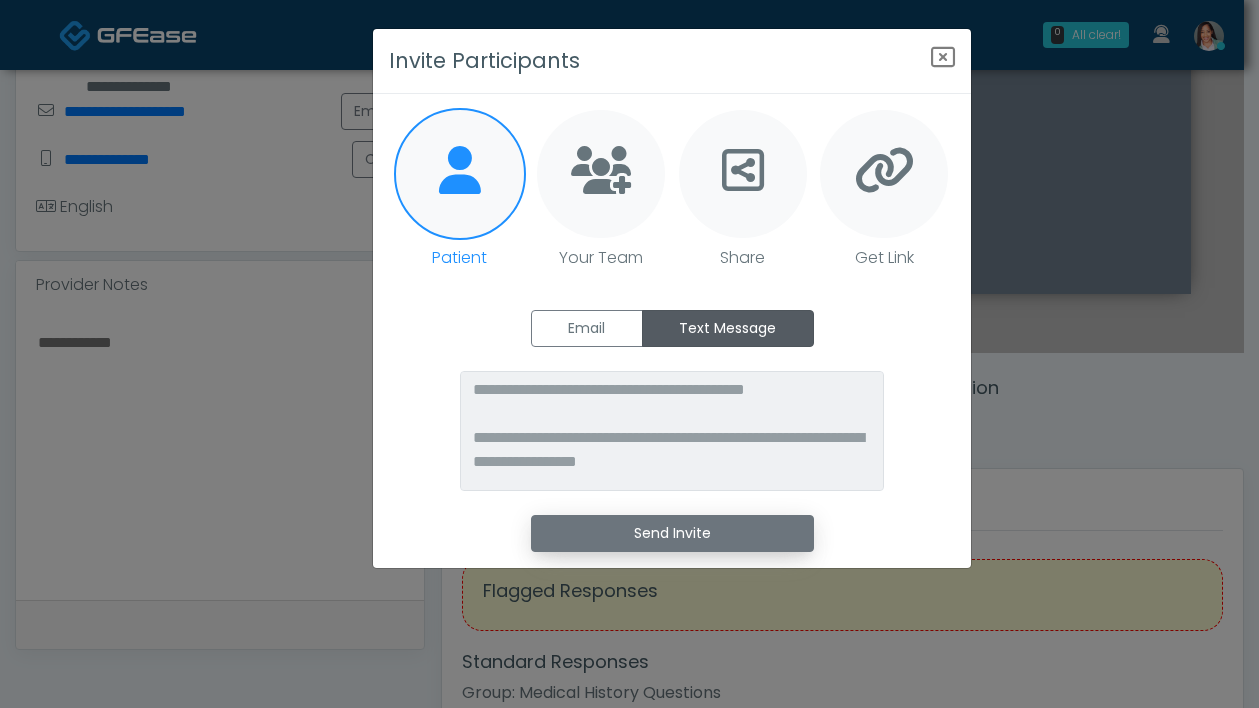 click on "Send Invite" at bounding box center (672, 533) 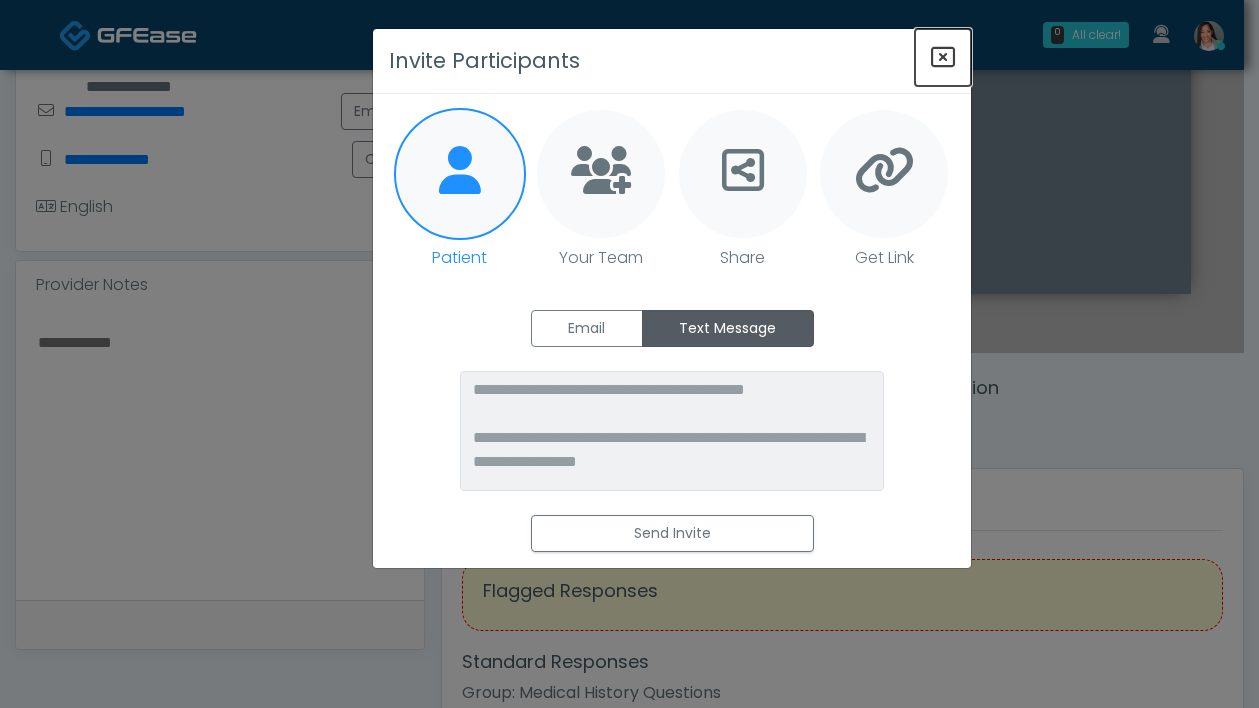 click at bounding box center (943, 57) 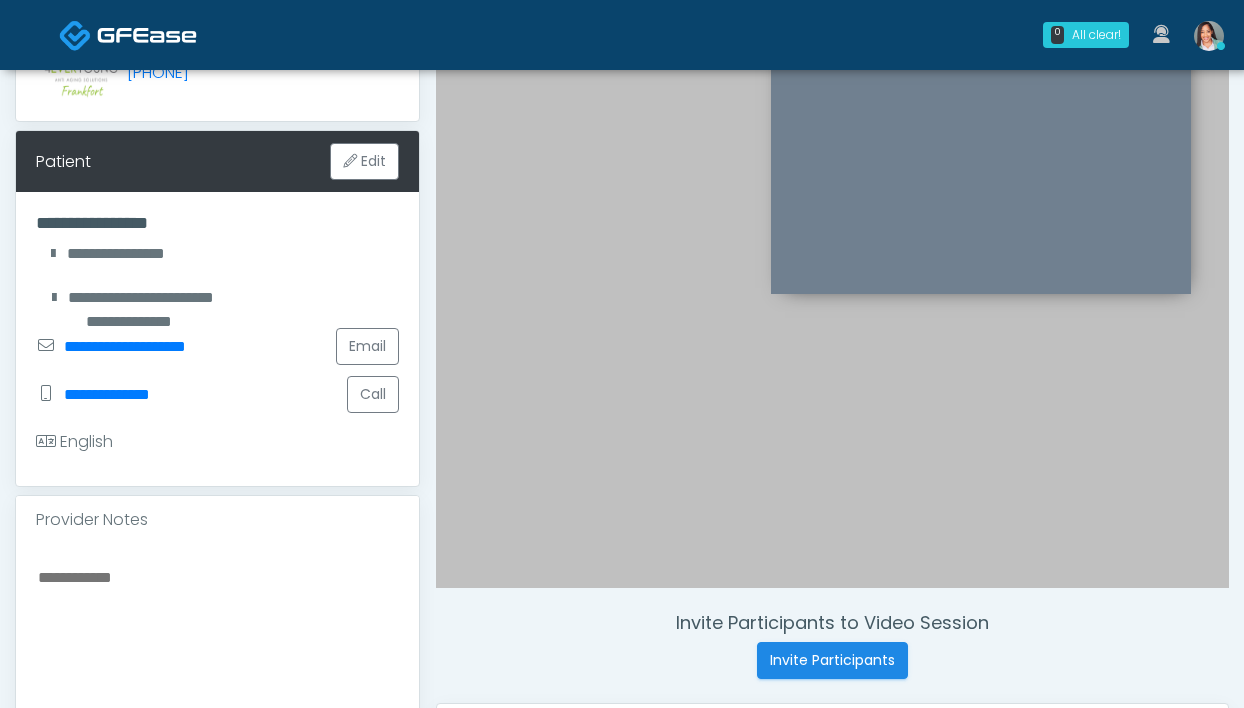 scroll, scrollTop: 0, scrollLeft: 0, axis: both 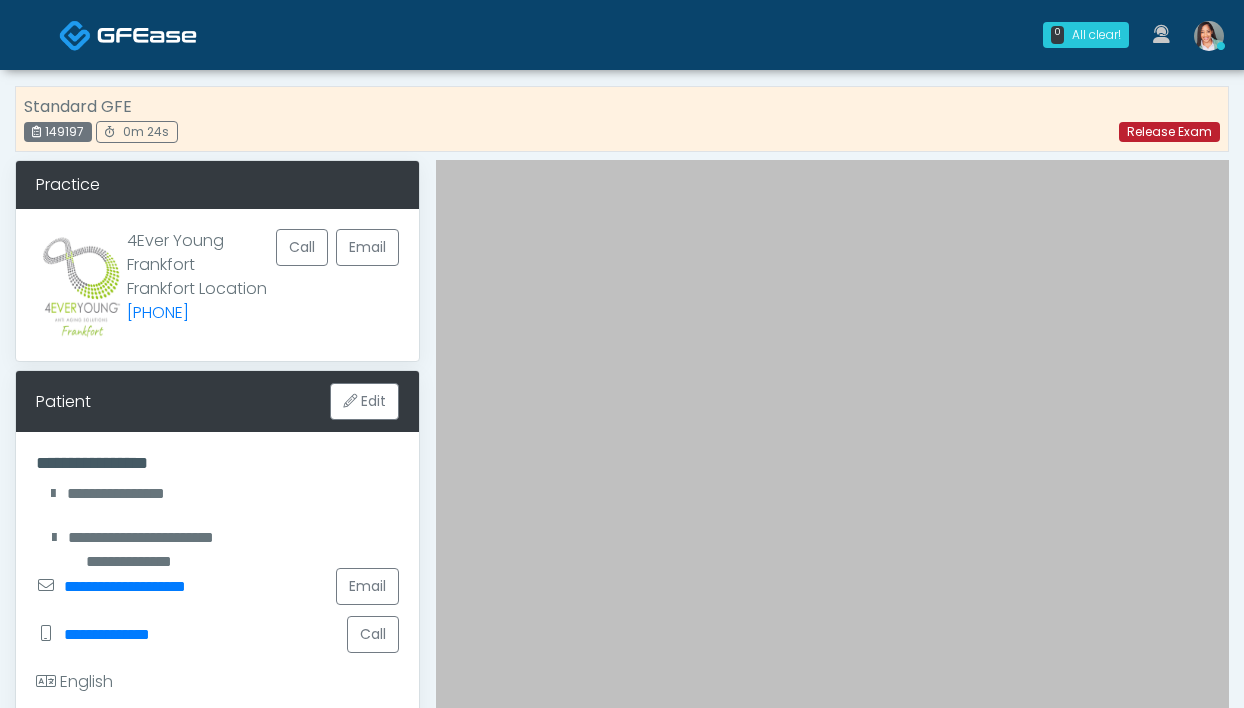 click on "Release Exam" at bounding box center [1169, 132] 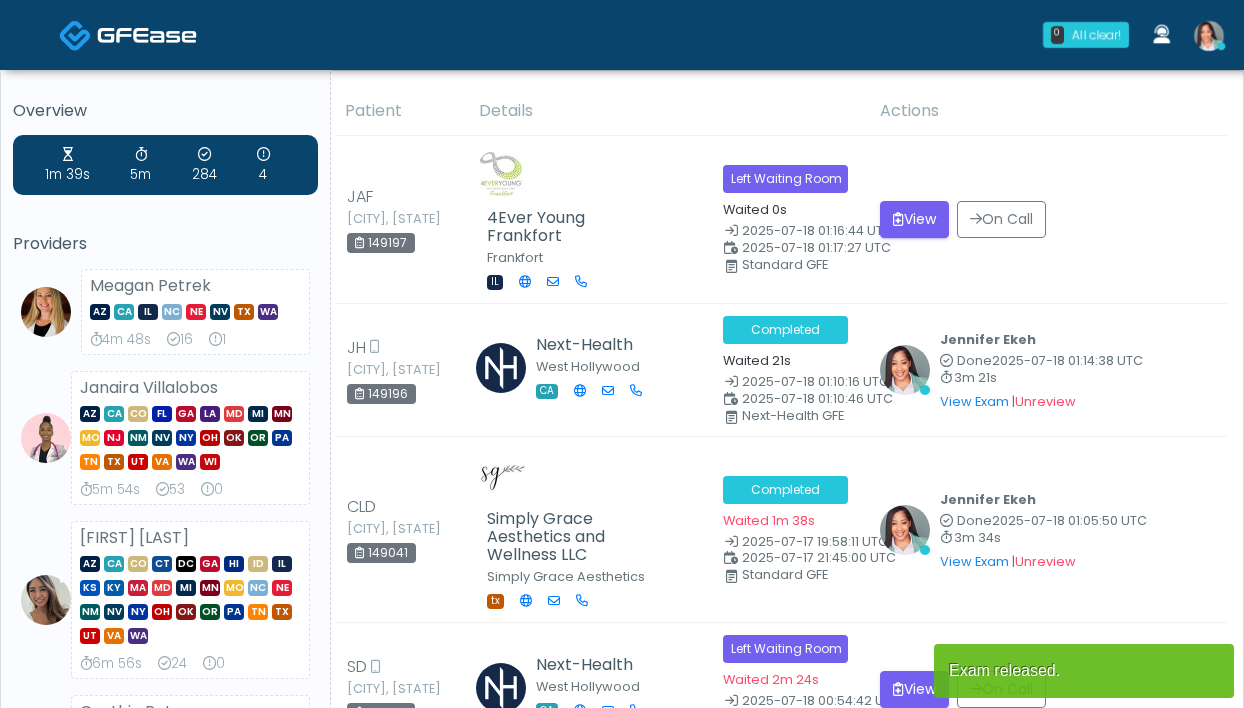 scroll, scrollTop: 0, scrollLeft: 0, axis: both 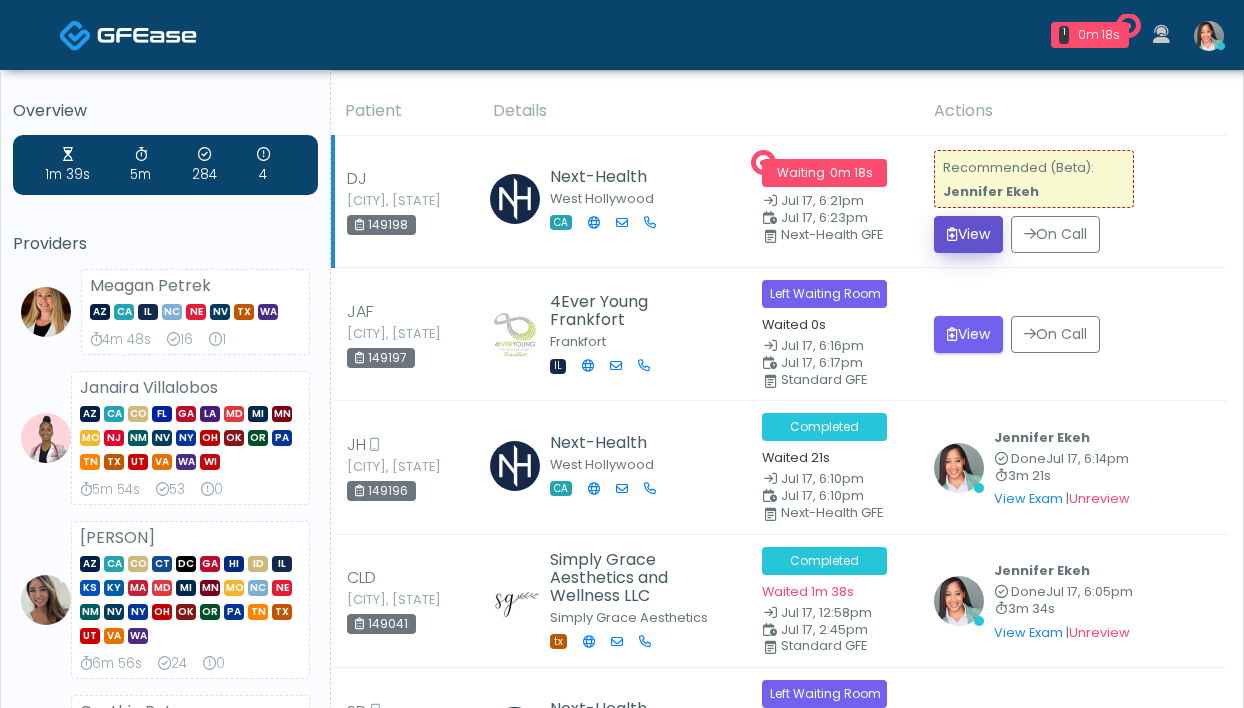 click on "View" at bounding box center [968, 234] 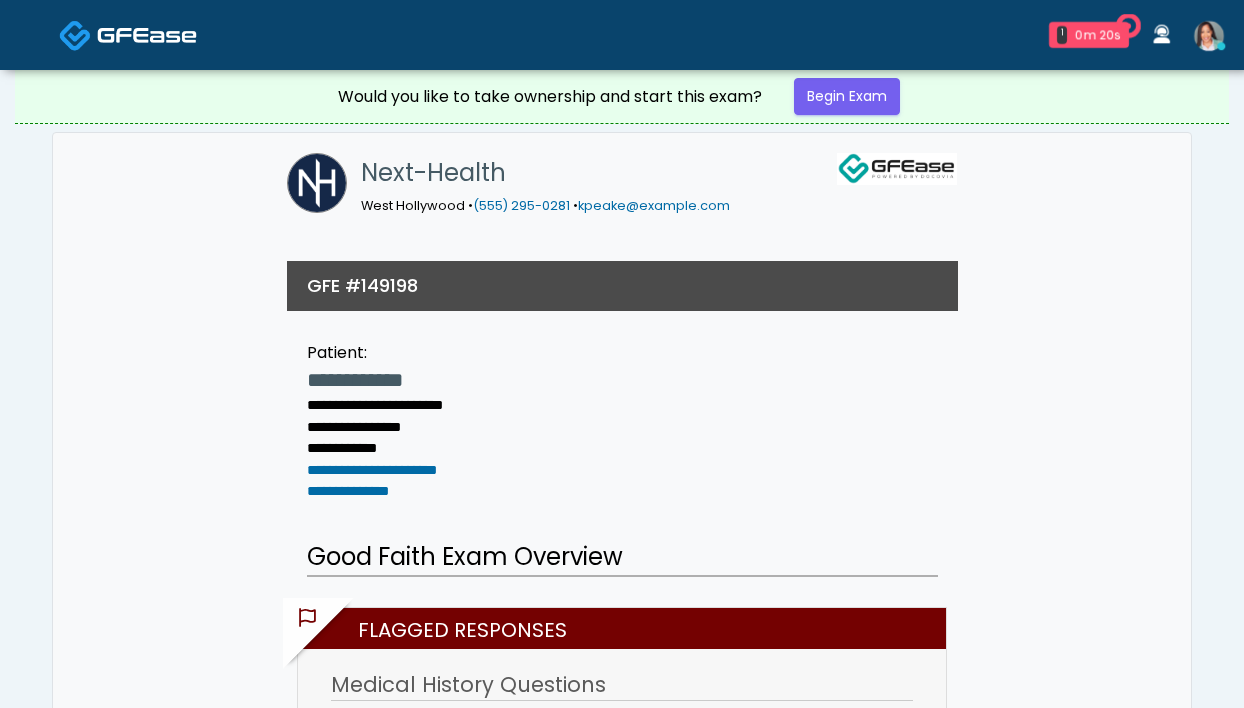 scroll, scrollTop: 0, scrollLeft: 0, axis: both 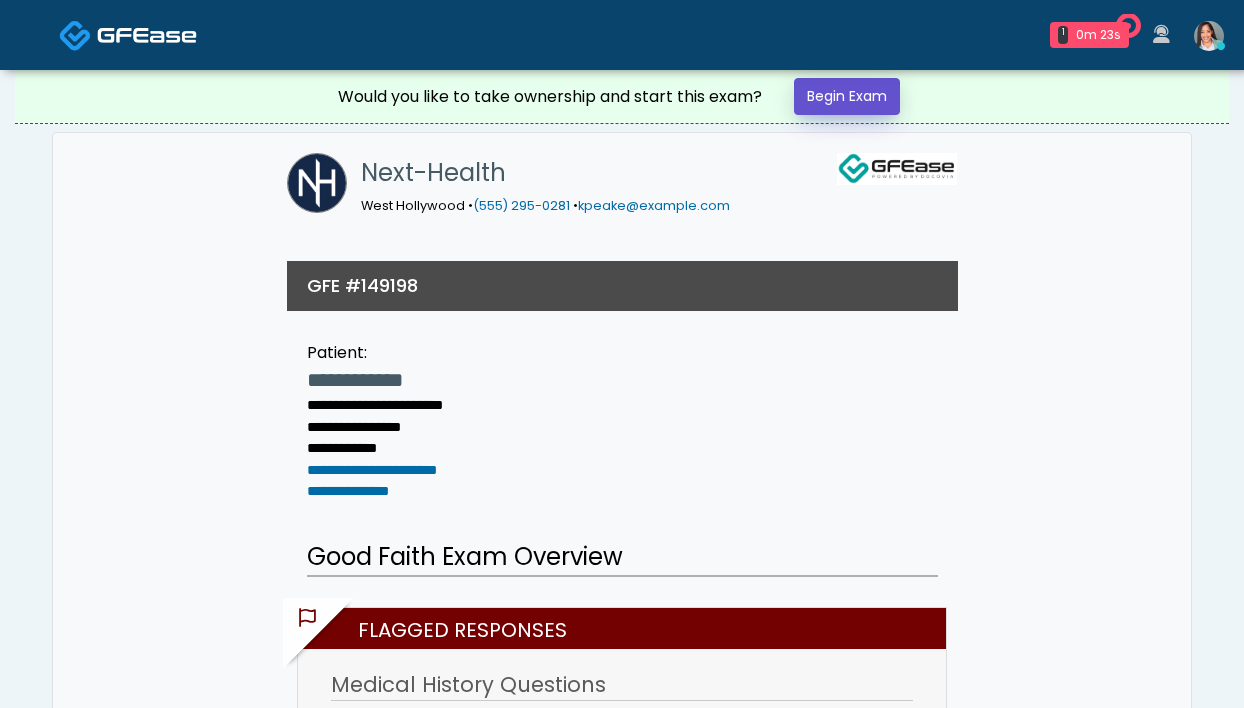 click on "Begin Exam" at bounding box center [847, 96] 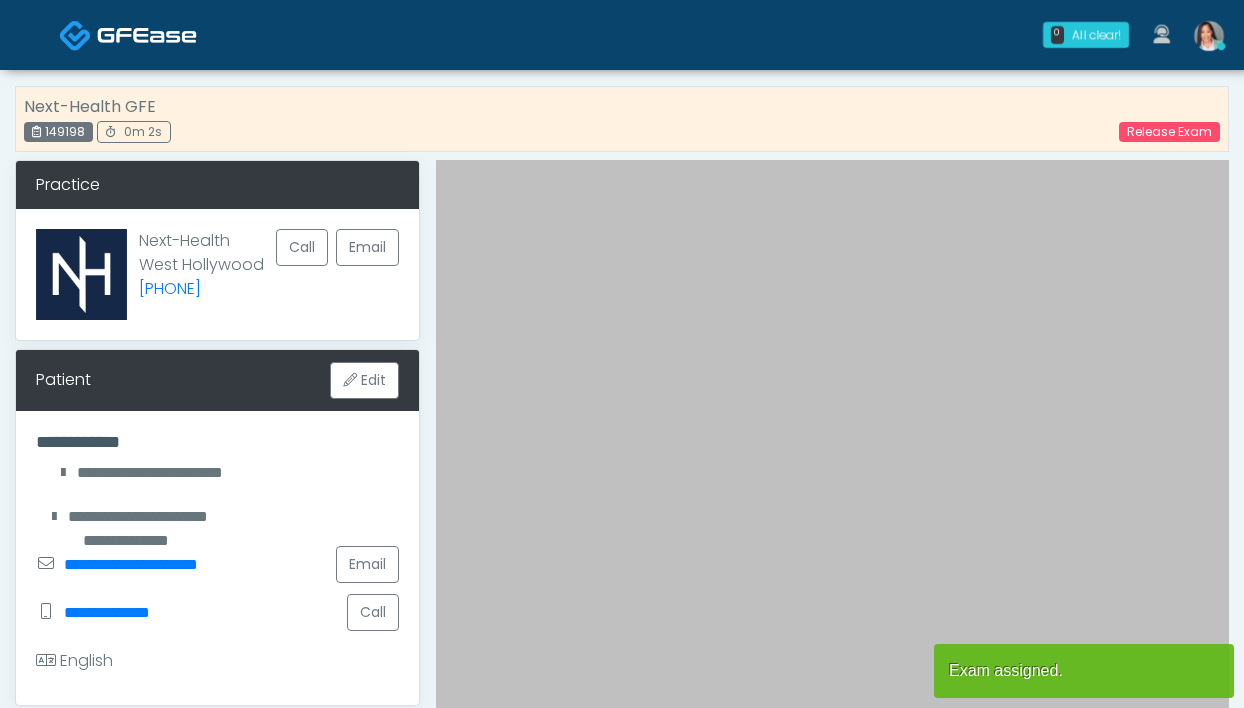 scroll, scrollTop: 13, scrollLeft: 0, axis: vertical 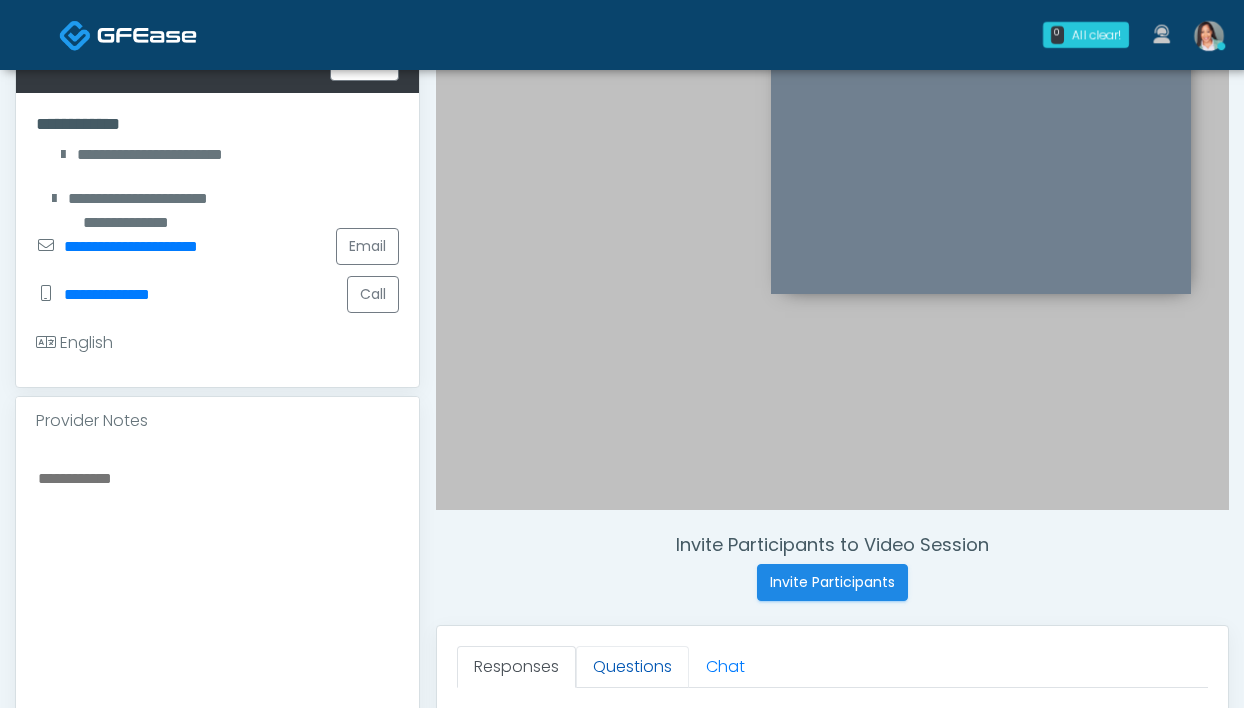 click on "Questions" at bounding box center (632, 667) 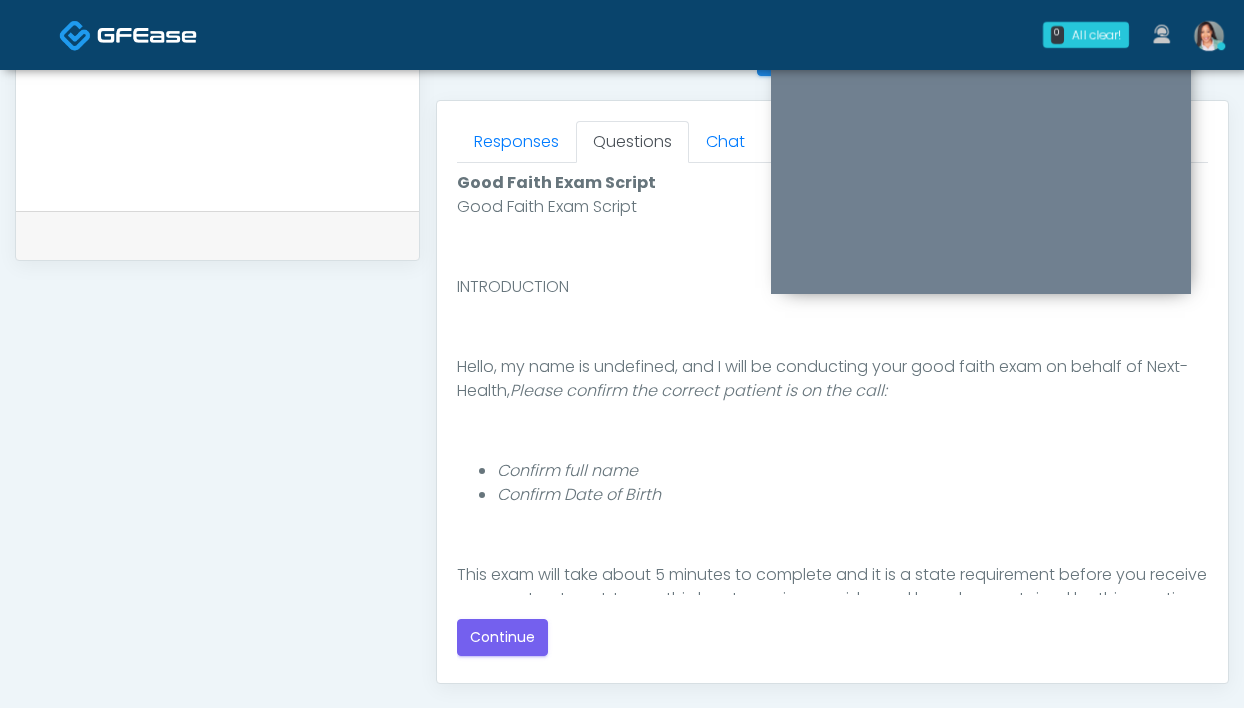 scroll, scrollTop: 849, scrollLeft: 0, axis: vertical 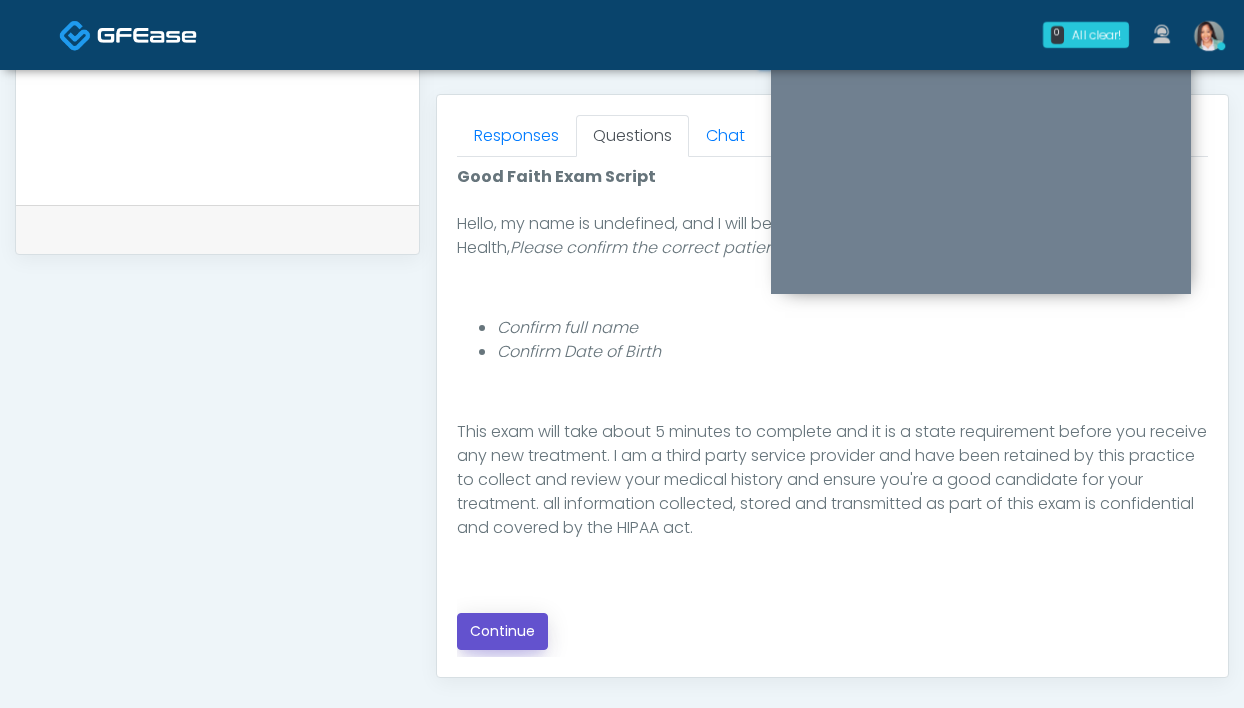 click on "Continue" at bounding box center (502, 631) 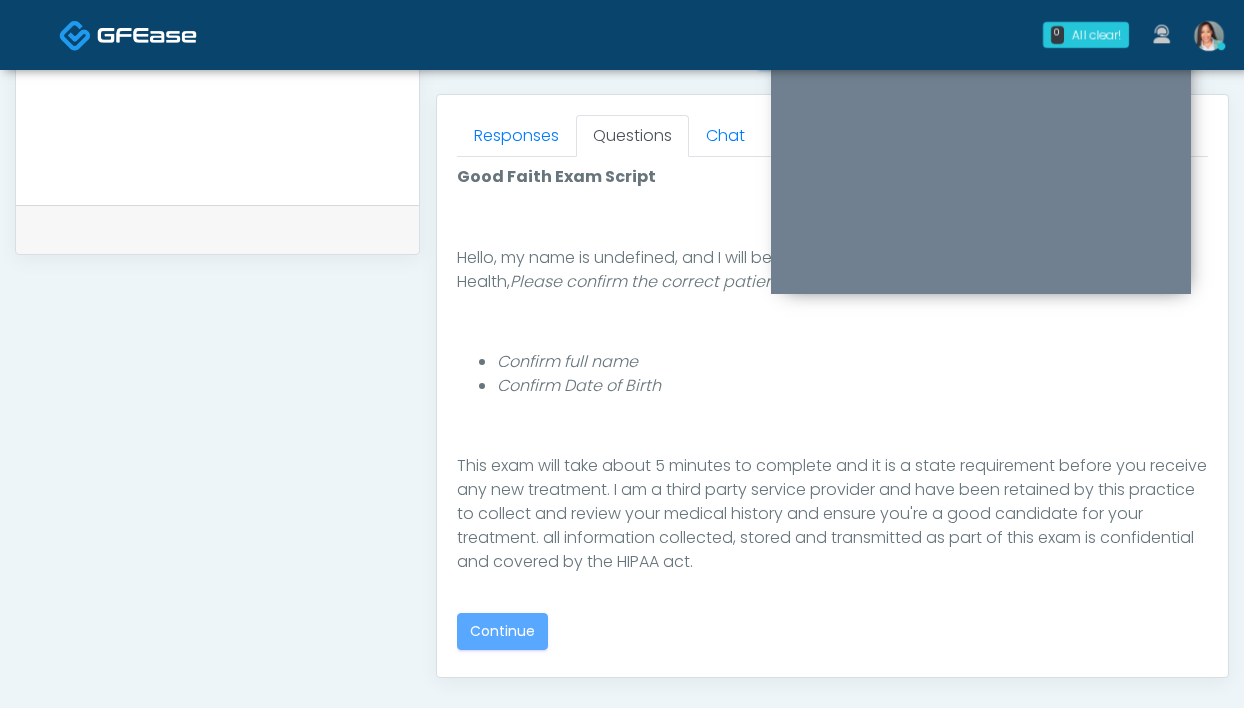 scroll, scrollTop: 17, scrollLeft: 0, axis: vertical 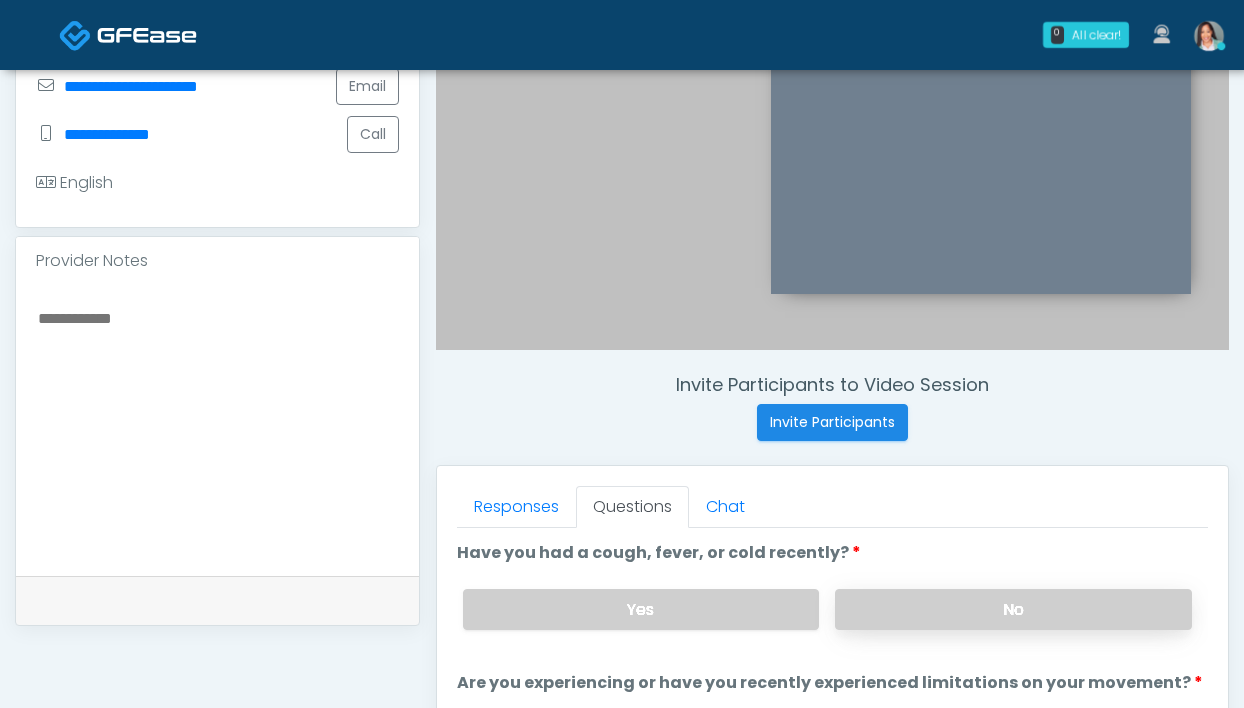 click on "No" at bounding box center (1013, 609) 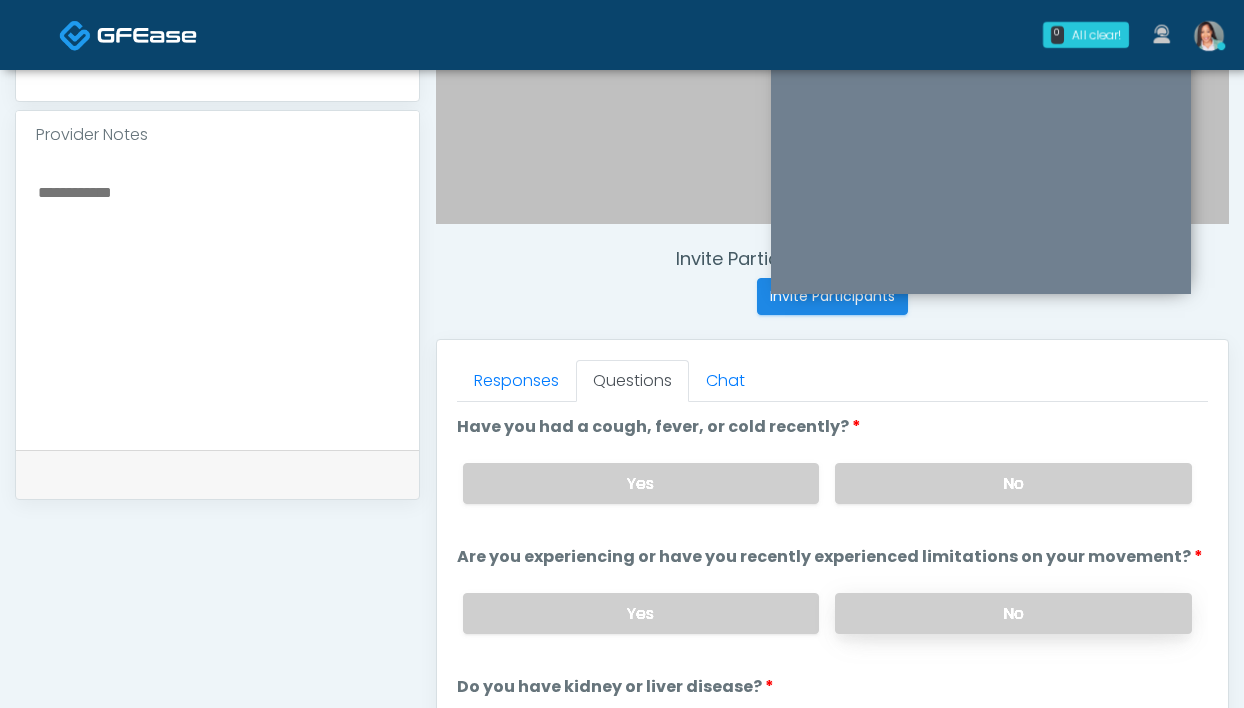 scroll, scrollTop: 620, scrollLeft: 0, axis: vertical 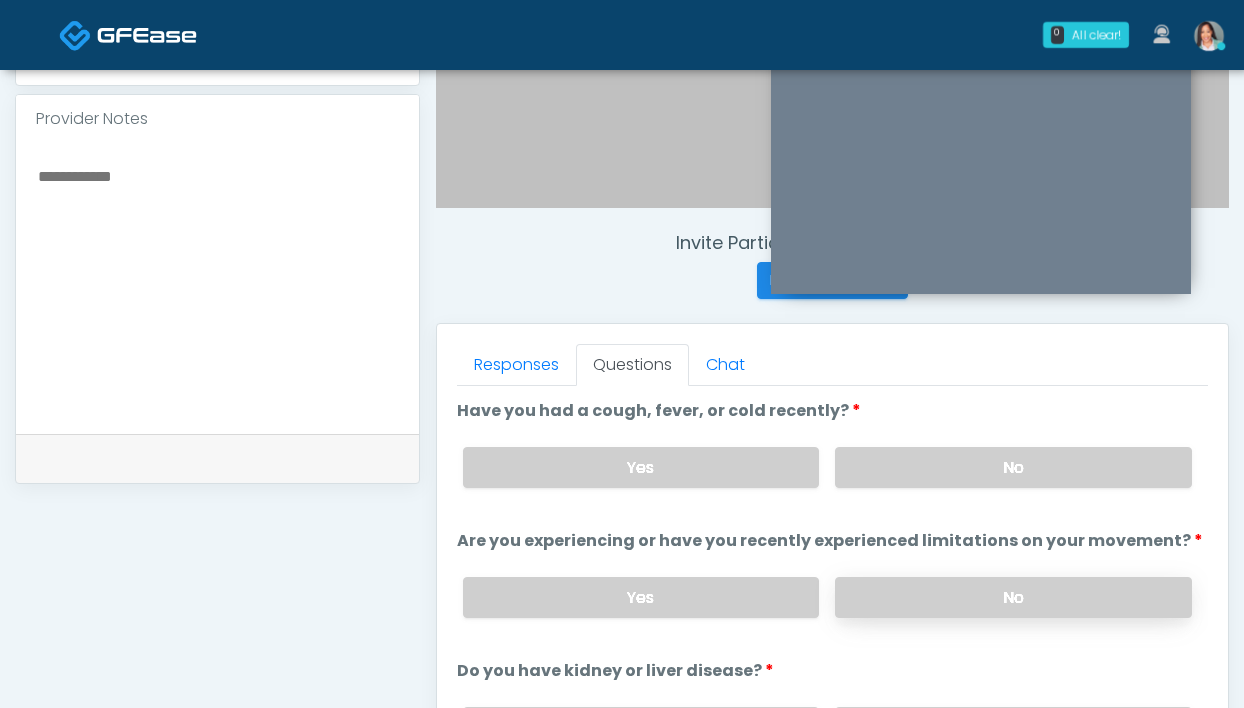 drag, startPoint x: 994, startPoint y: 618, endPoint x: 949, endPoint y: 591, distance: 52.478565 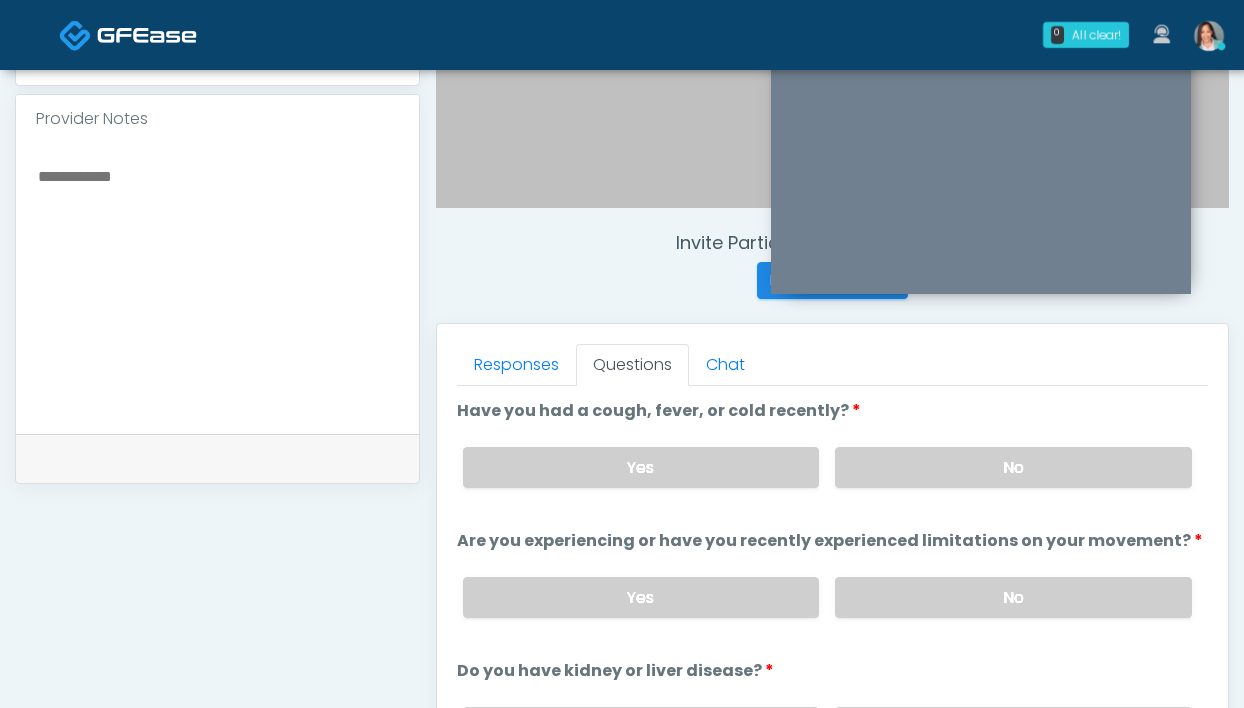 drag, startPoint x: 939, startPoint y: 584, endPoint x: 806, endPoint y: 494, distance: 160.58954 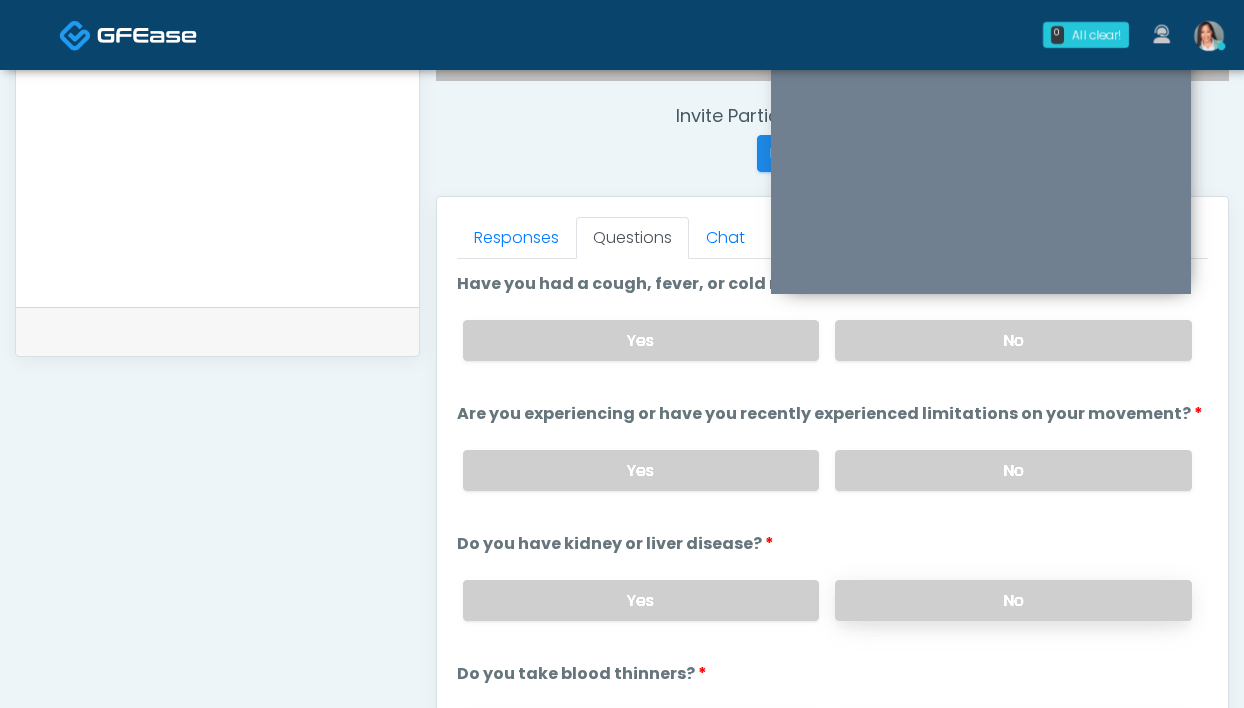 click on "No" at bounding box center [1013, 600] 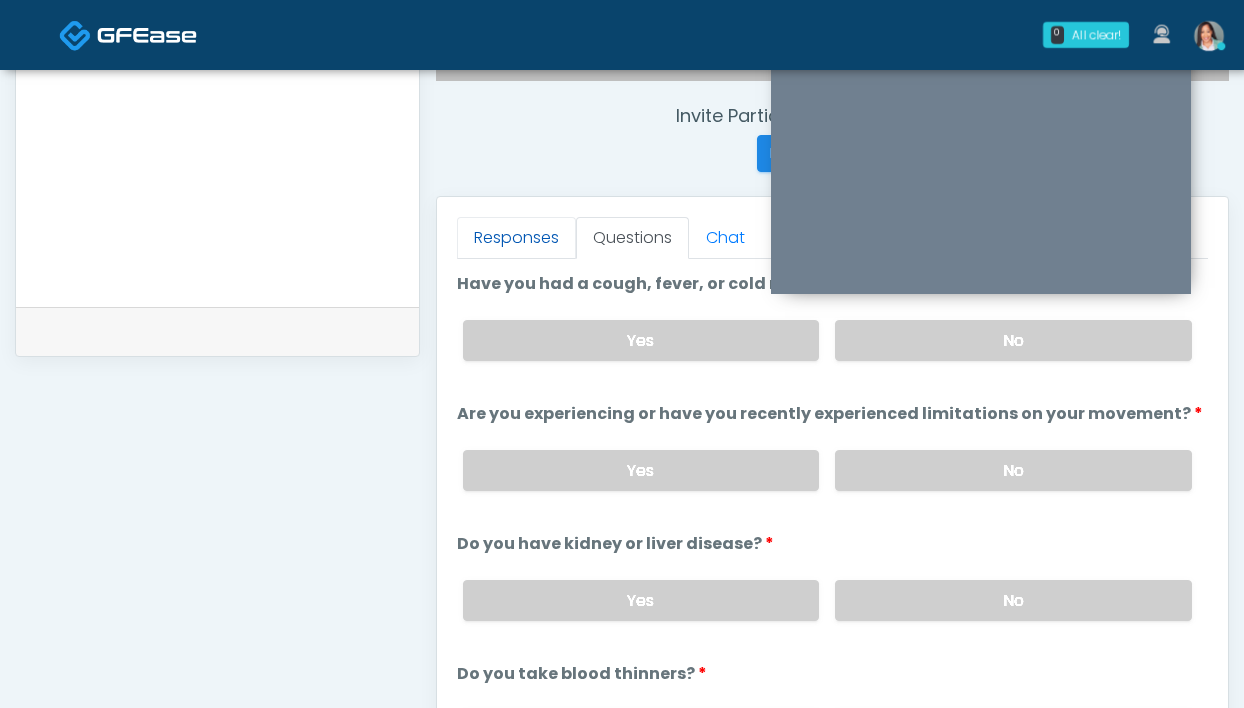 click on "Responses" at bounding box center [516, 238] 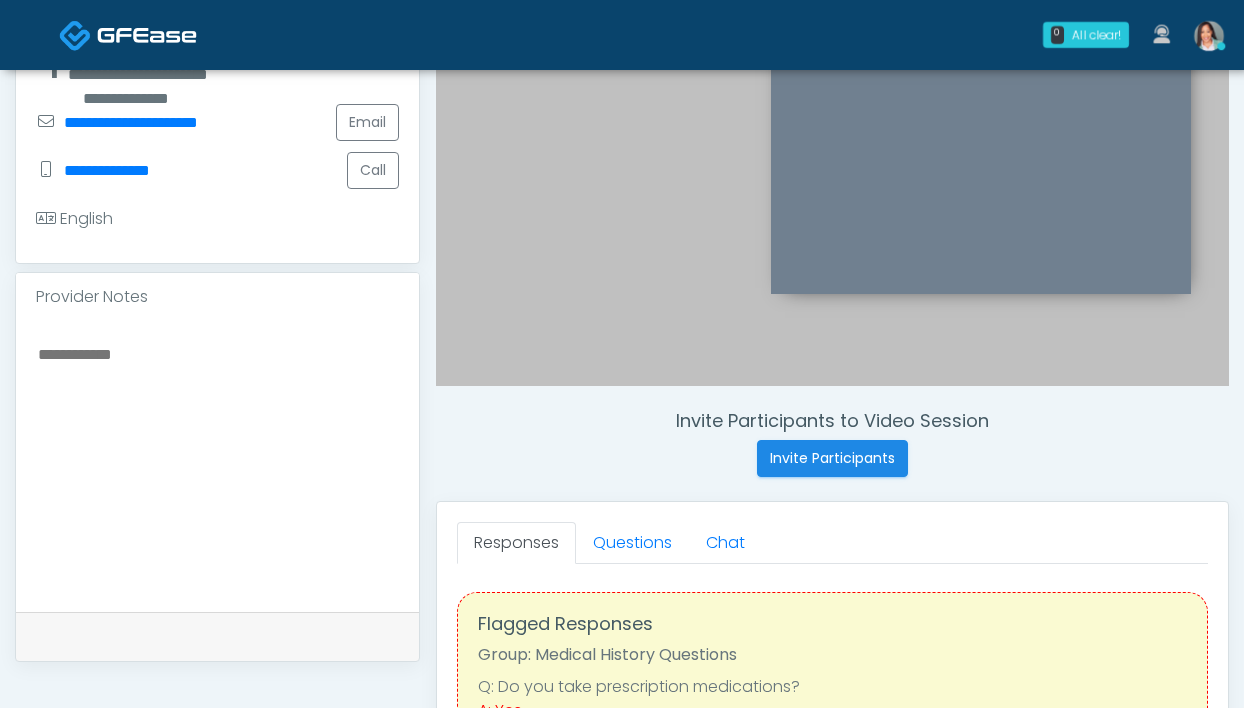 scroll, scrollTop: 446, scrollLeft: 0, axis: vertical 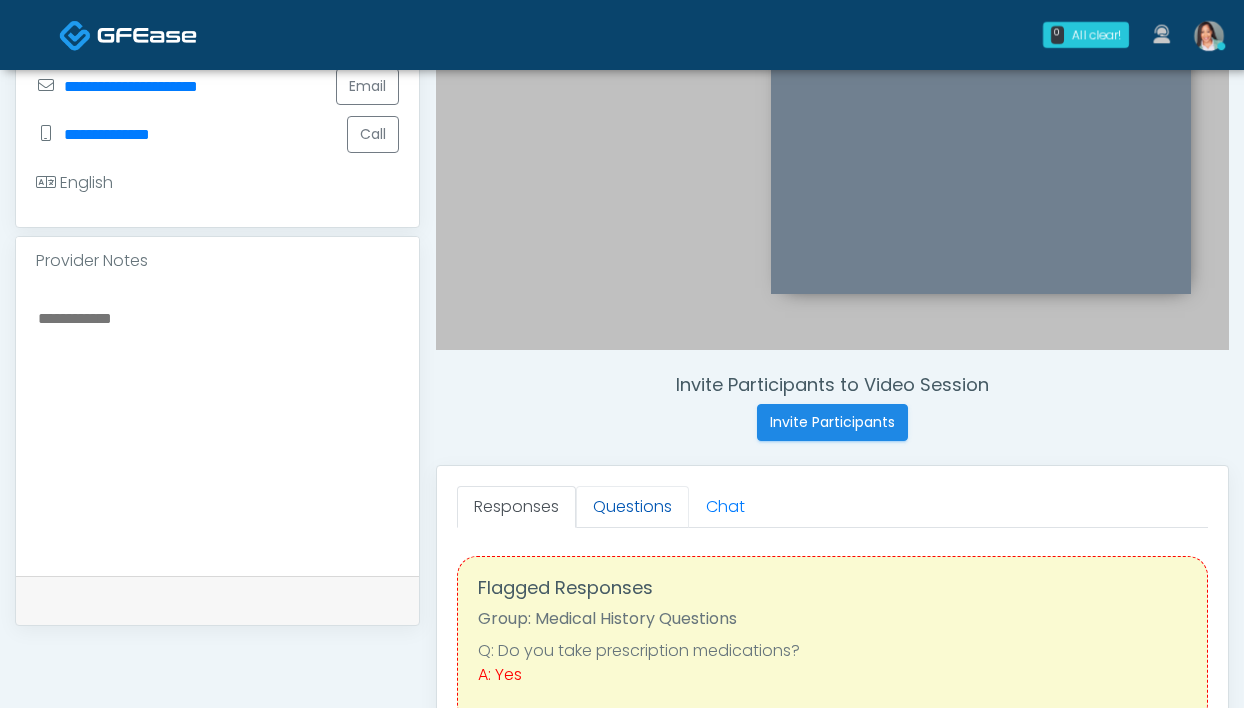 click on "Questions" at bounding box center (632, 507) 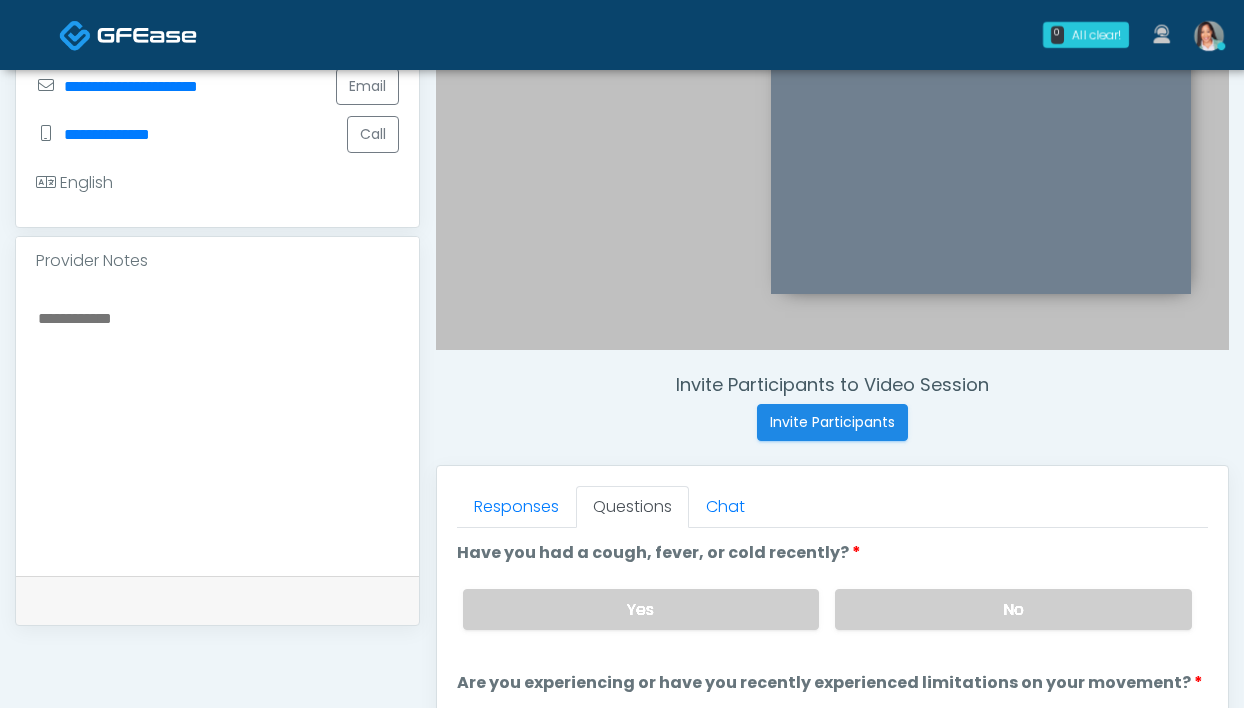 scroll, scrollTop: 891, scrollLeft: 0, axis: vertical 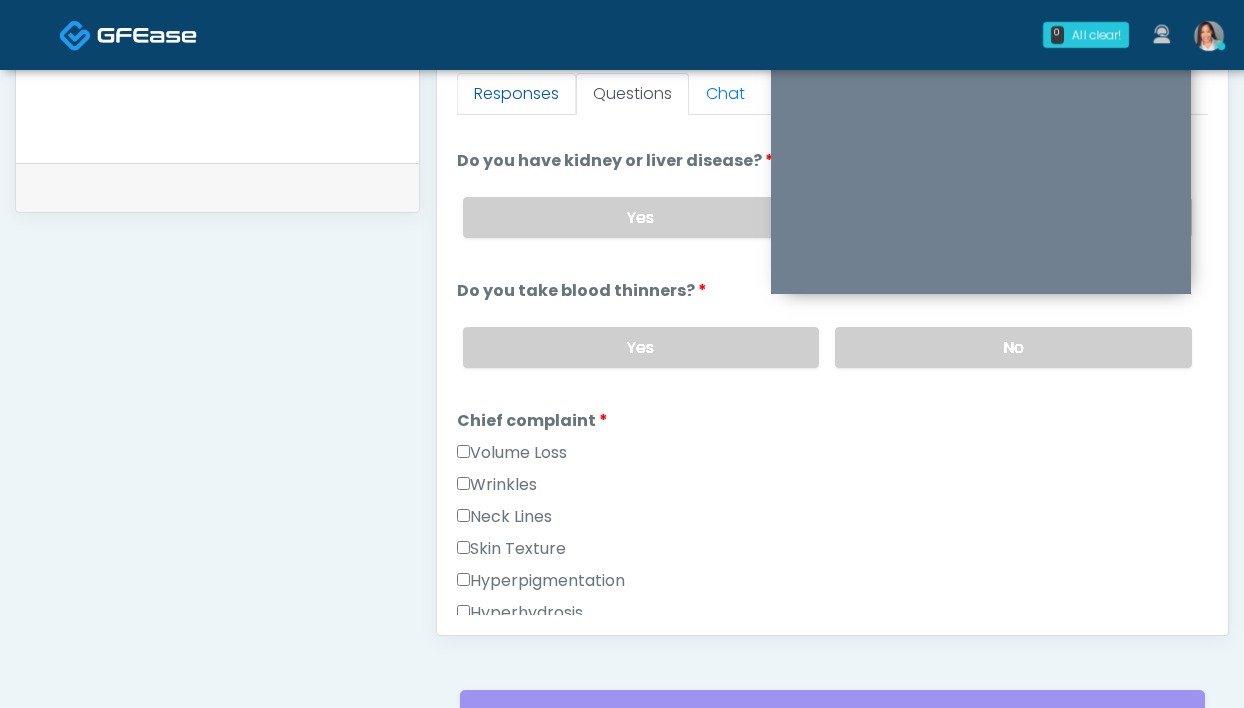 click on "Responses" at bounding box center [516, 94] 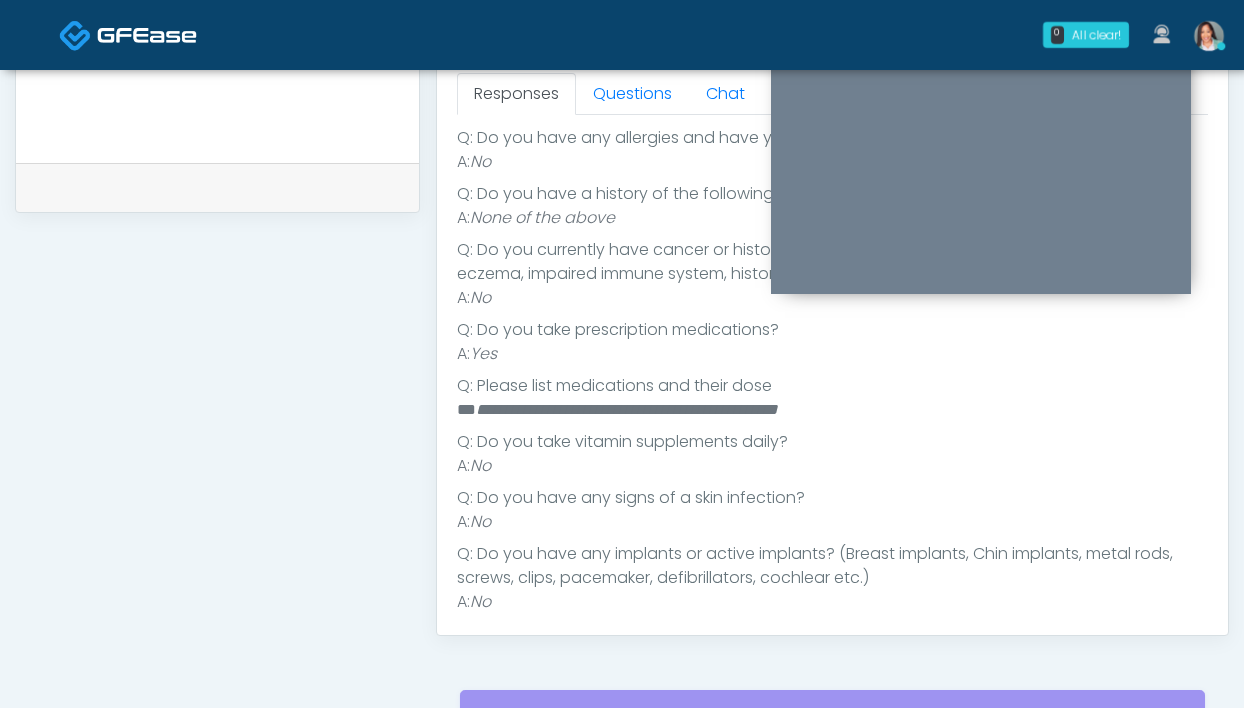 scroll, scrollTop: 417, scrollLeft: 0, axis: vertical 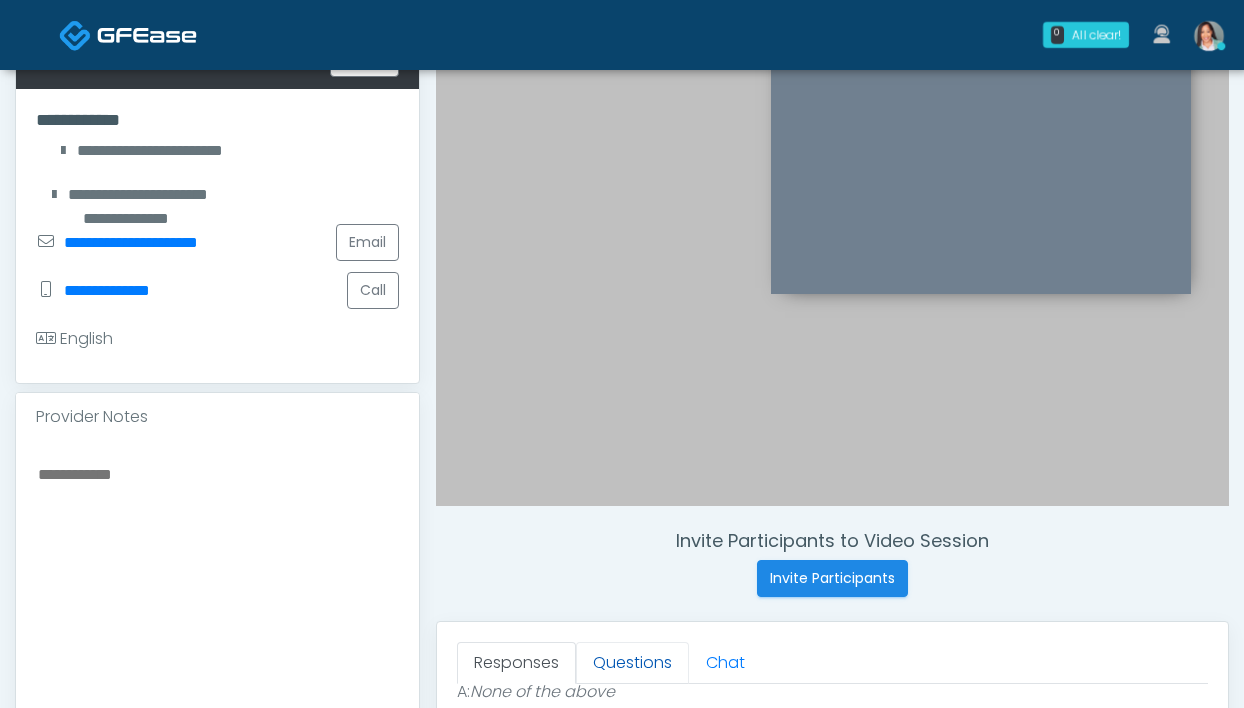 click on "Questions" at bounding box center [632, 663] 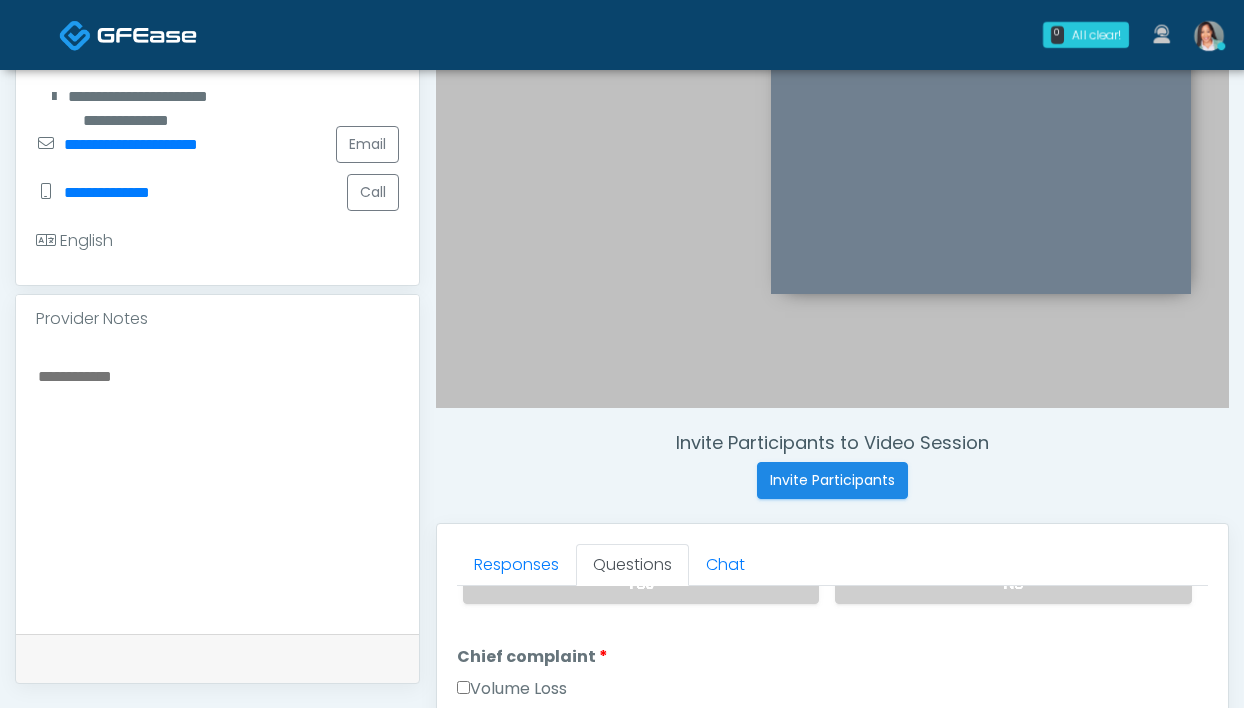 scroll, scrollTop: 448, scrollLeft: 0, axis: vertical 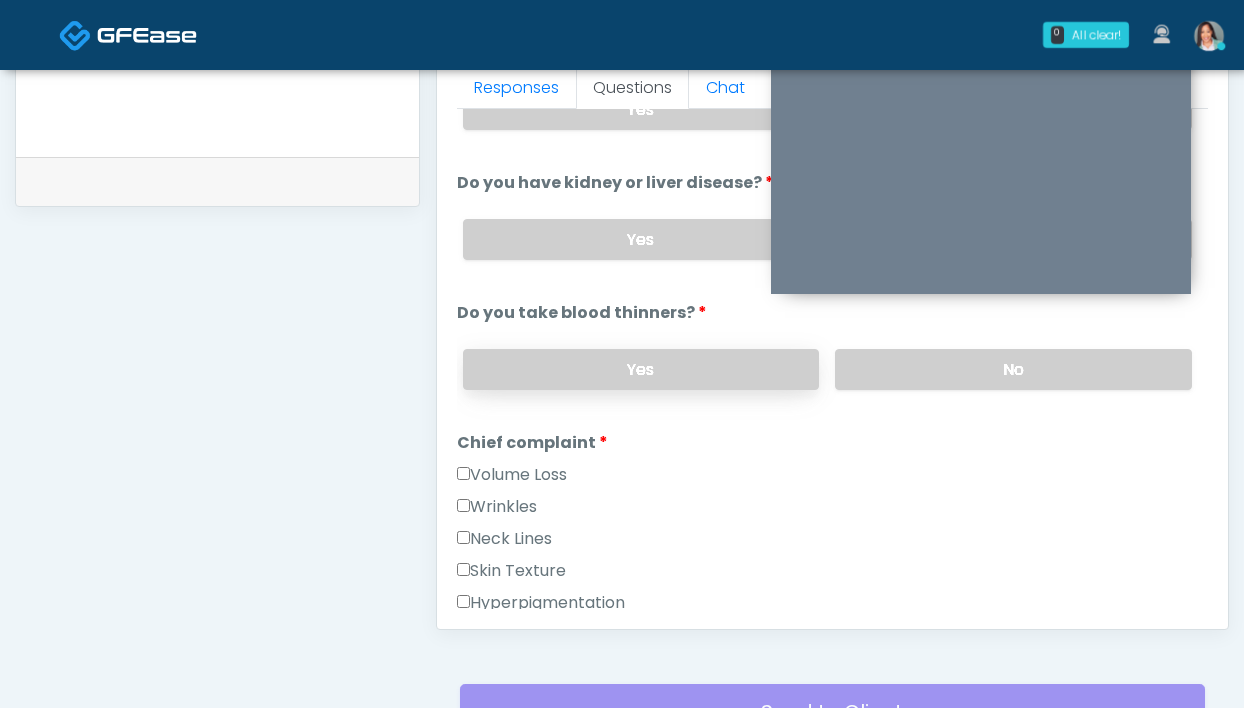 drag, startPoint x: 843, startPoint y: 365, endPoint x: 682, endPoint y: 370, distance: 161.07762 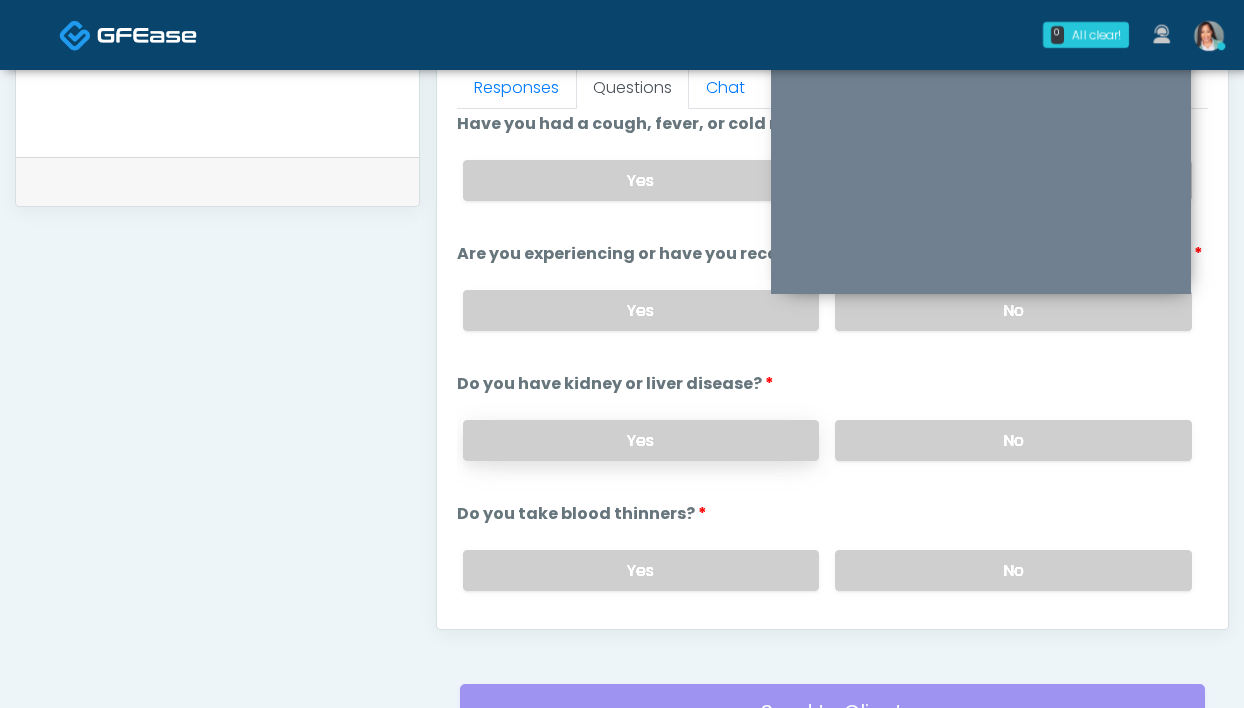 scroll, scrollTop: 0, scrollLeft: 0, axis: both 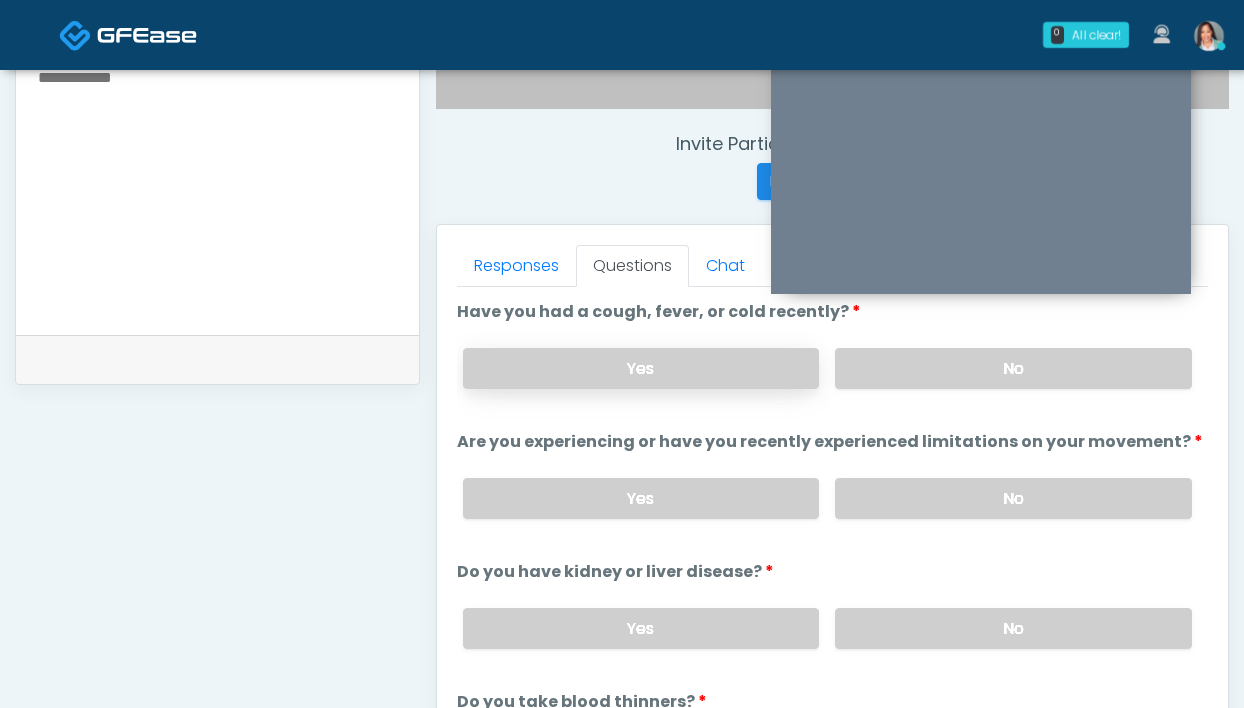 click on "Yes" at bounding box center [641, 368] 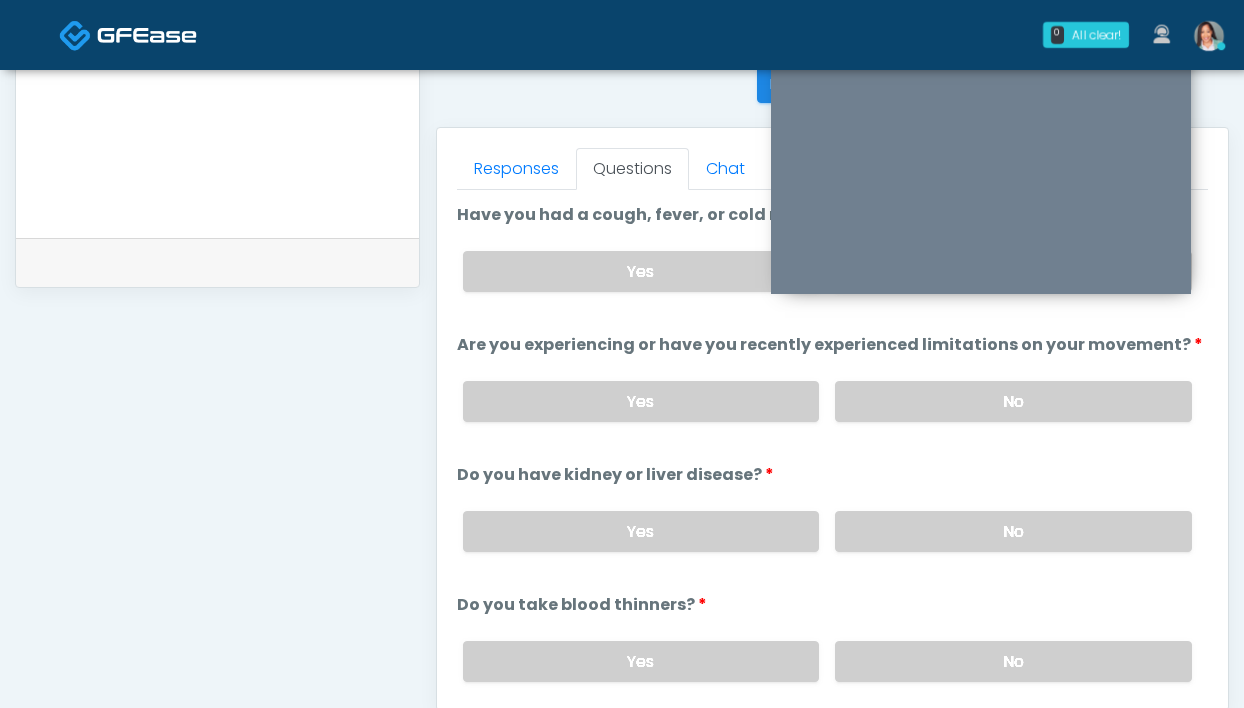 scroll, scrollTop: 818, scrollLeft: 0, axis: vertical 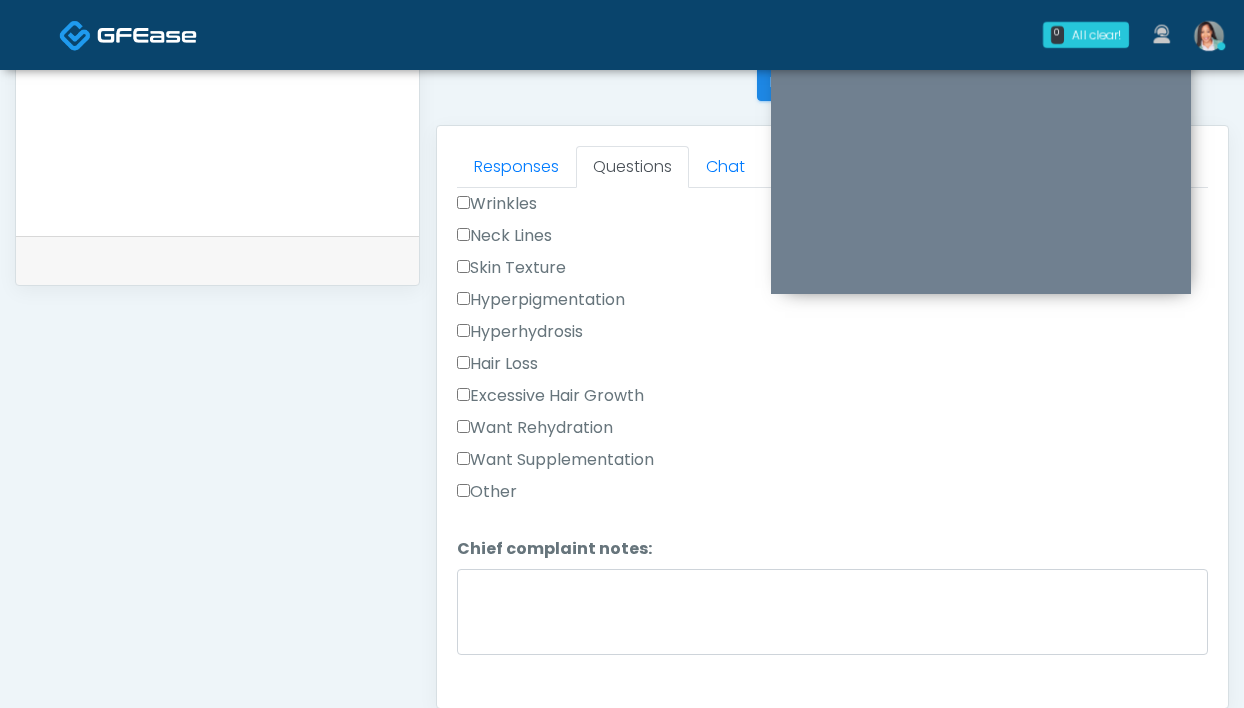 drag, startPoint x: 546, startPoint y: 421, endPoint x: 526, endPoint y: 455, distance: 39.446167 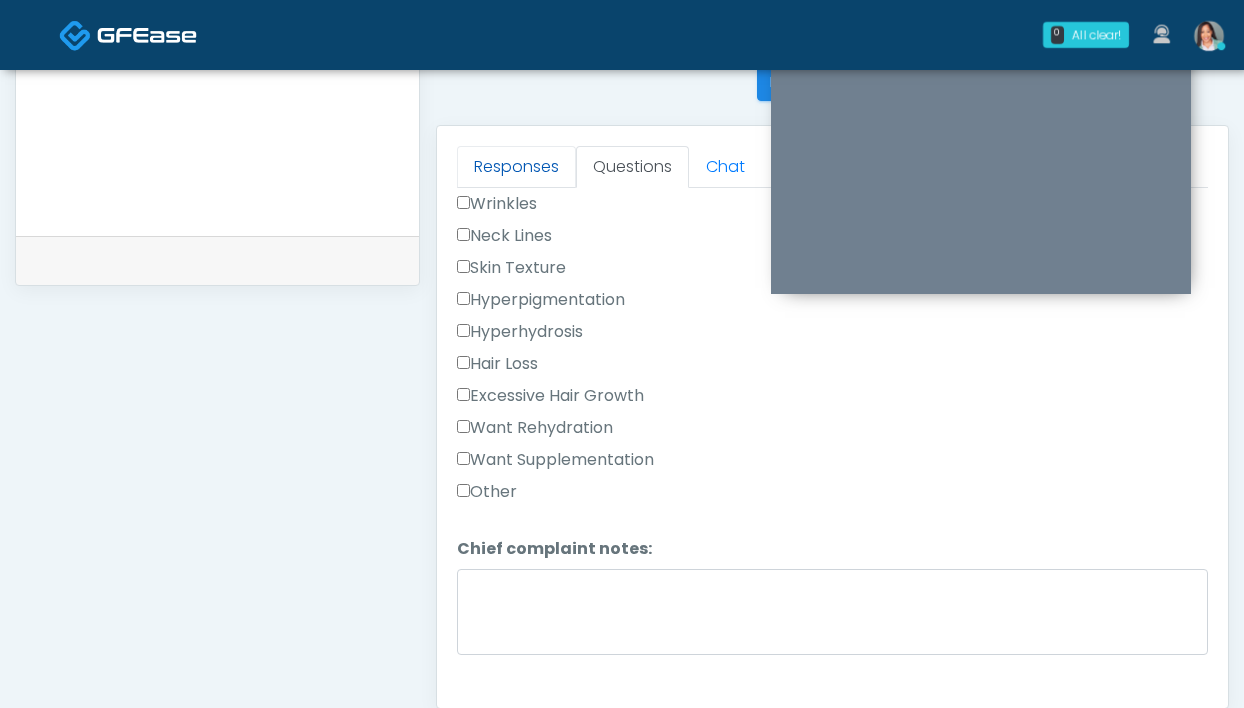 click on "Responses" at bounding box center [516, 167] 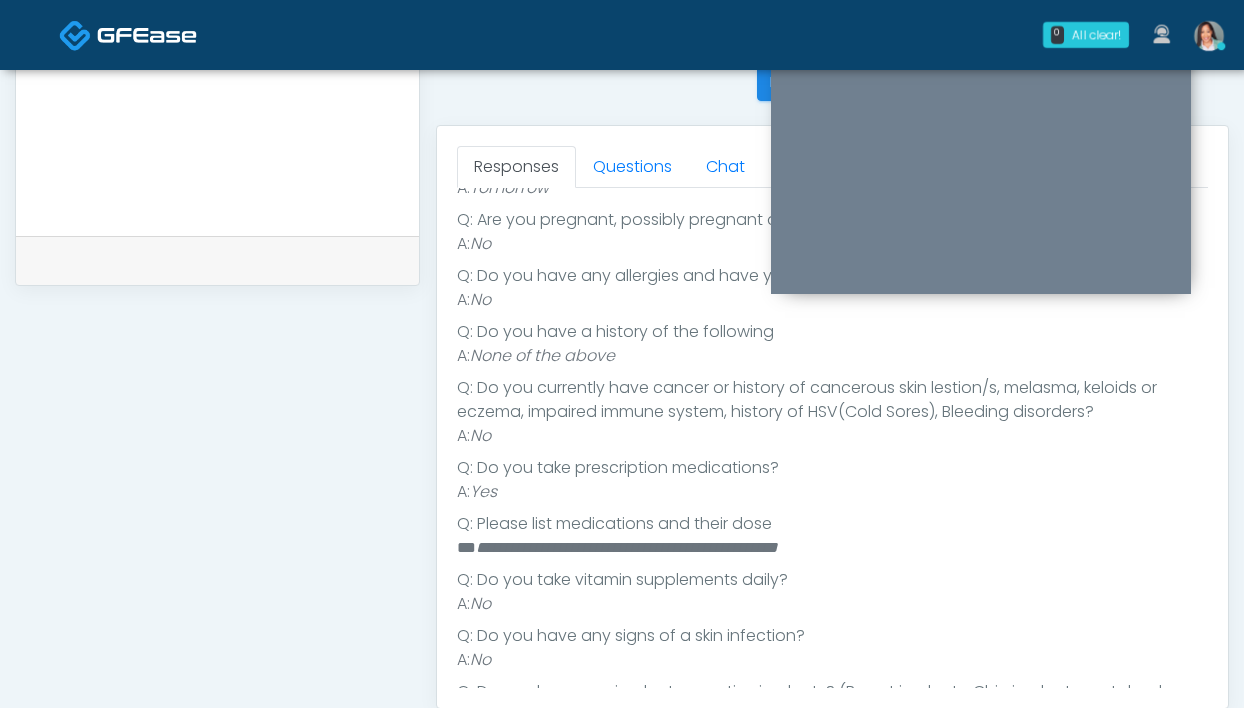 scroll, scrollTop: 474, scrollLeft: 0, axis: vertical 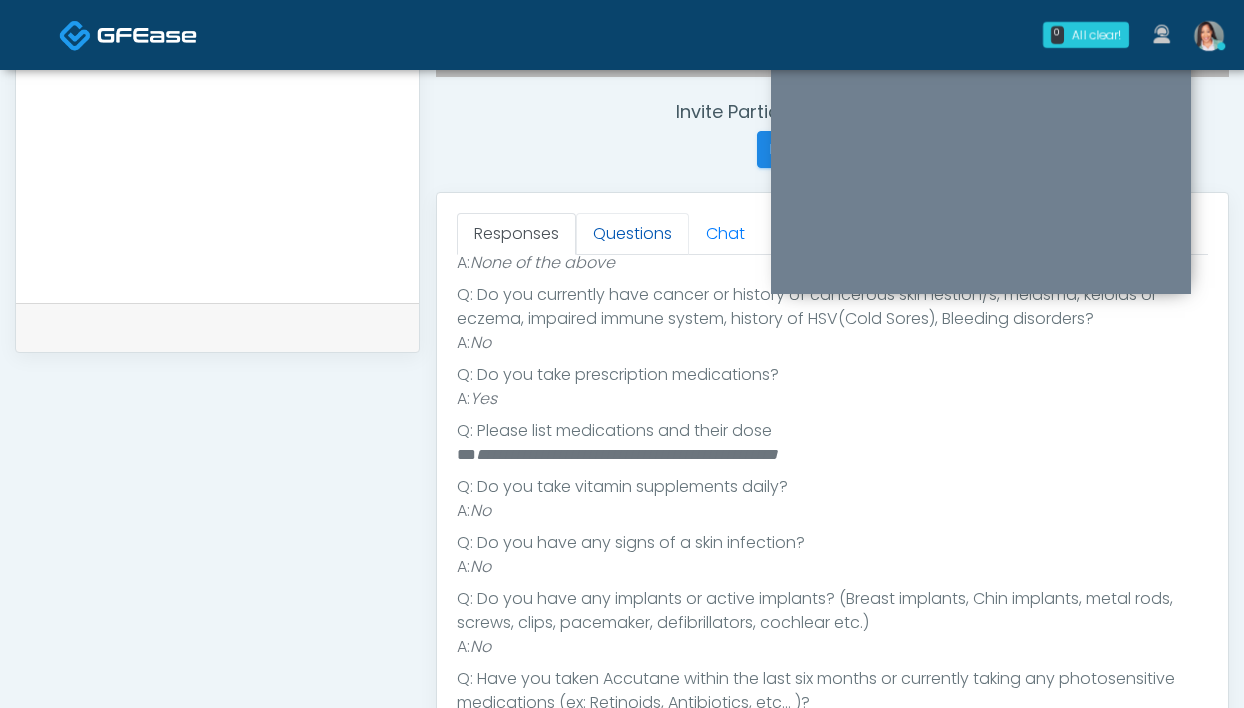 click on "Questions" at bounding box center (632, 234) 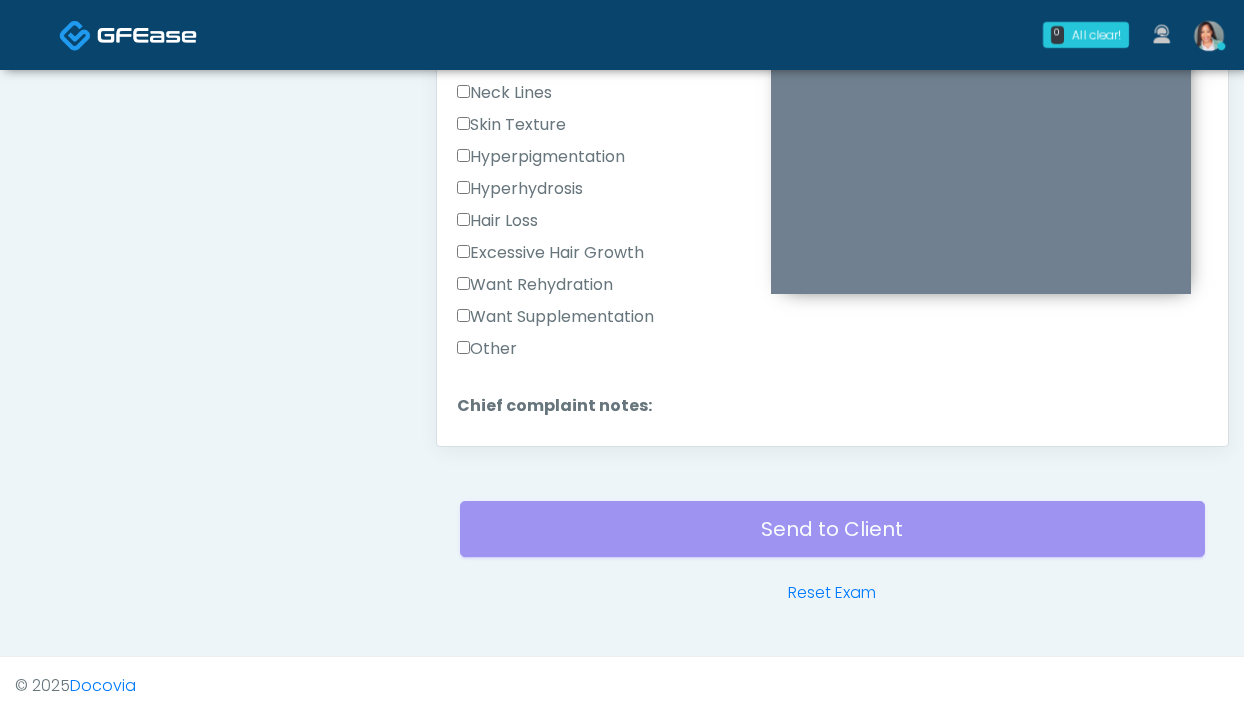 scroll, scrollTop: 1087, scrollLeft: 0, axis: vertical 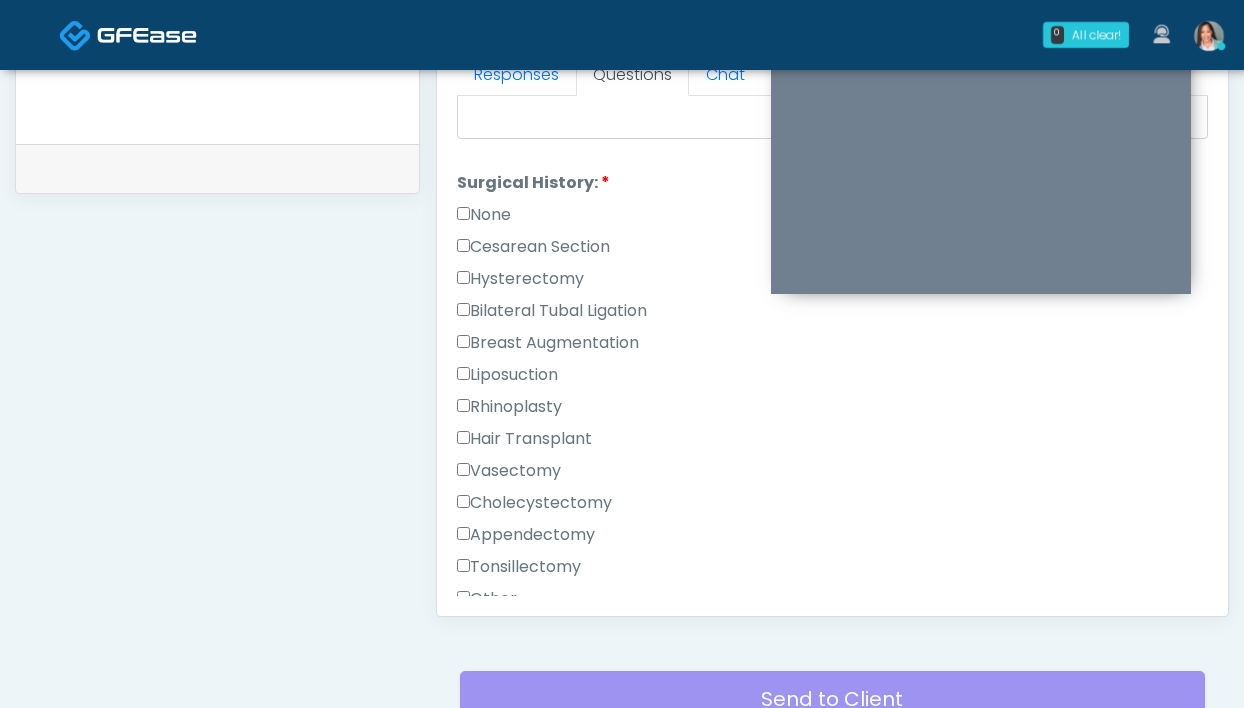 click on "None" at bounding box center [484, 215] 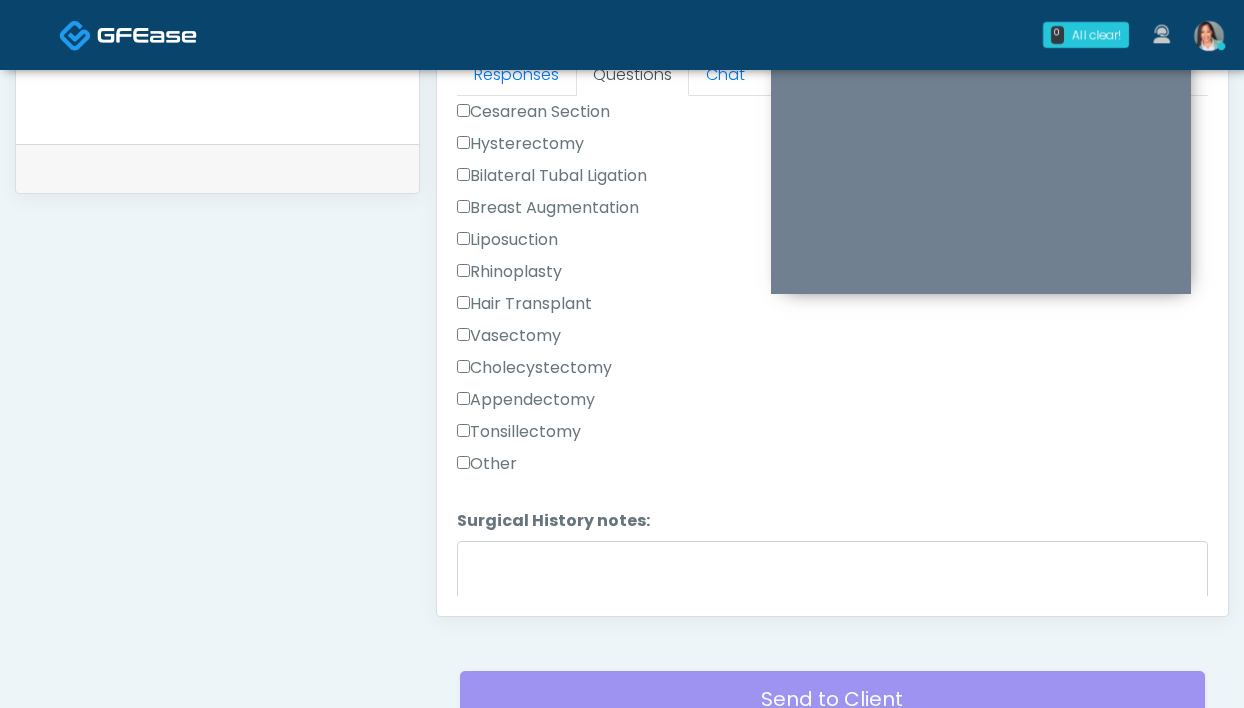 scroll, scrollTop: 1247, scrollLeft: 0, axis: vertical 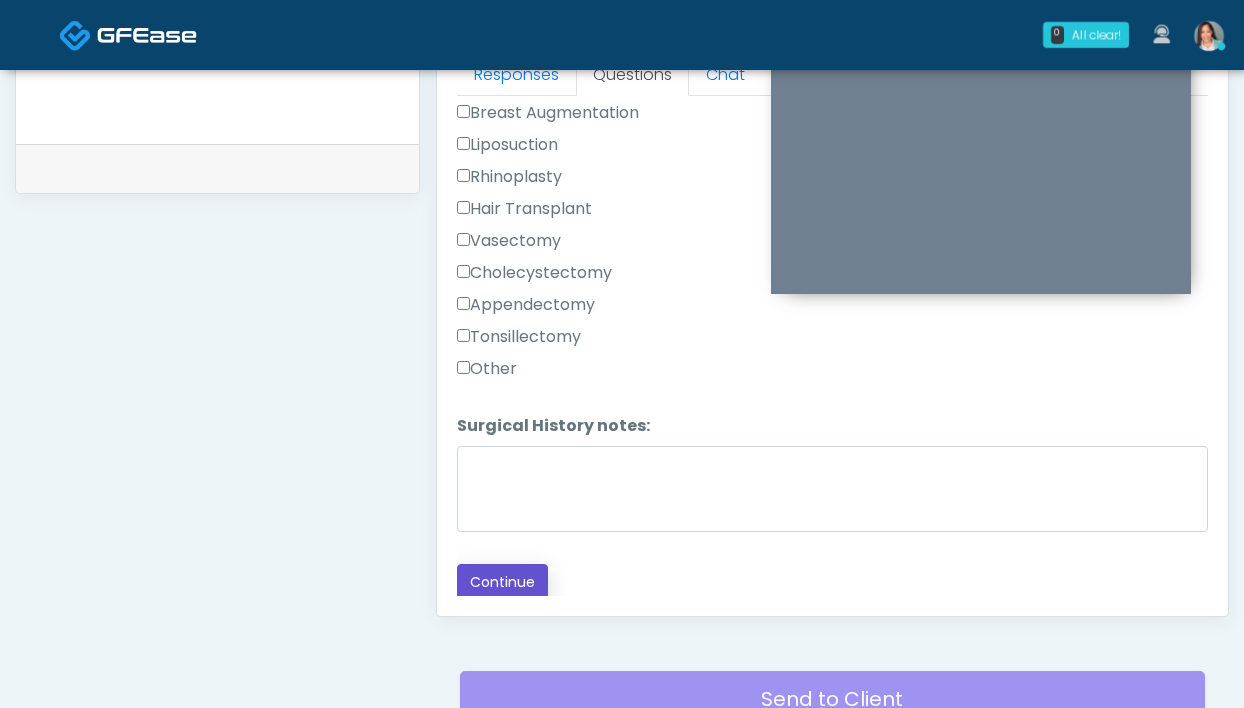 click on "Continue" at bounding box center [502, 582] 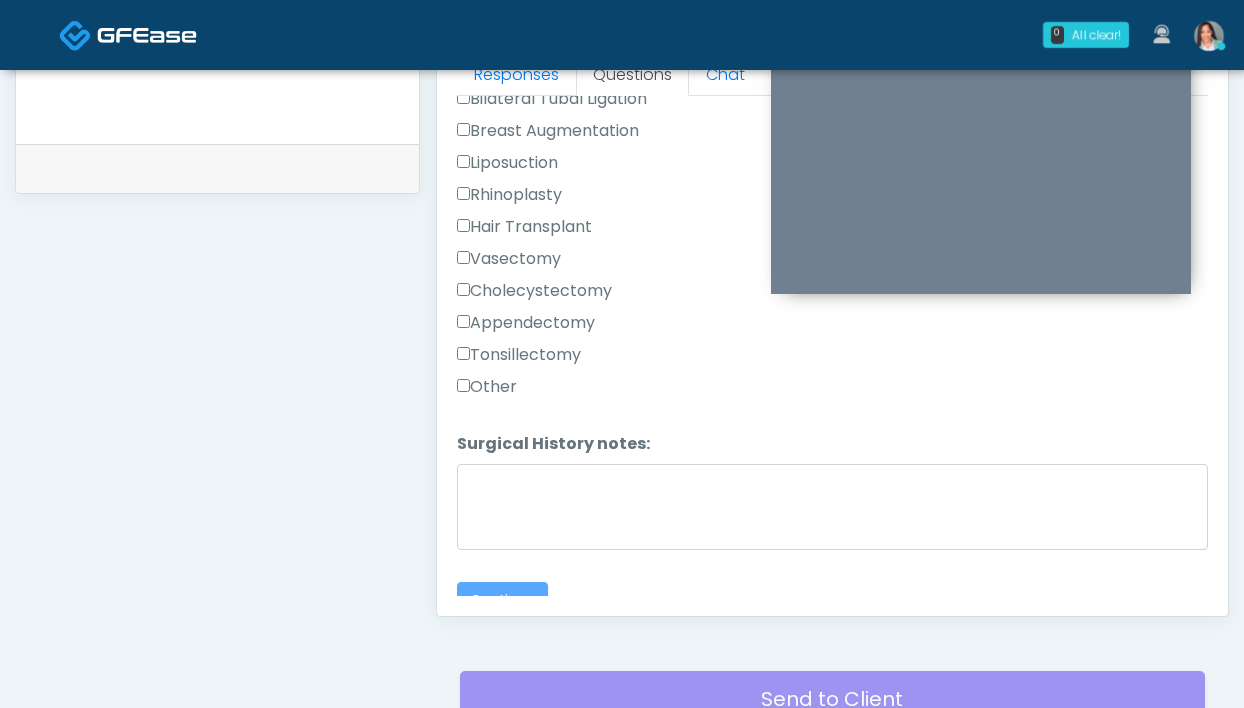 scroll, scrollTop: 230, scrollLeft: 0, axis: vertical 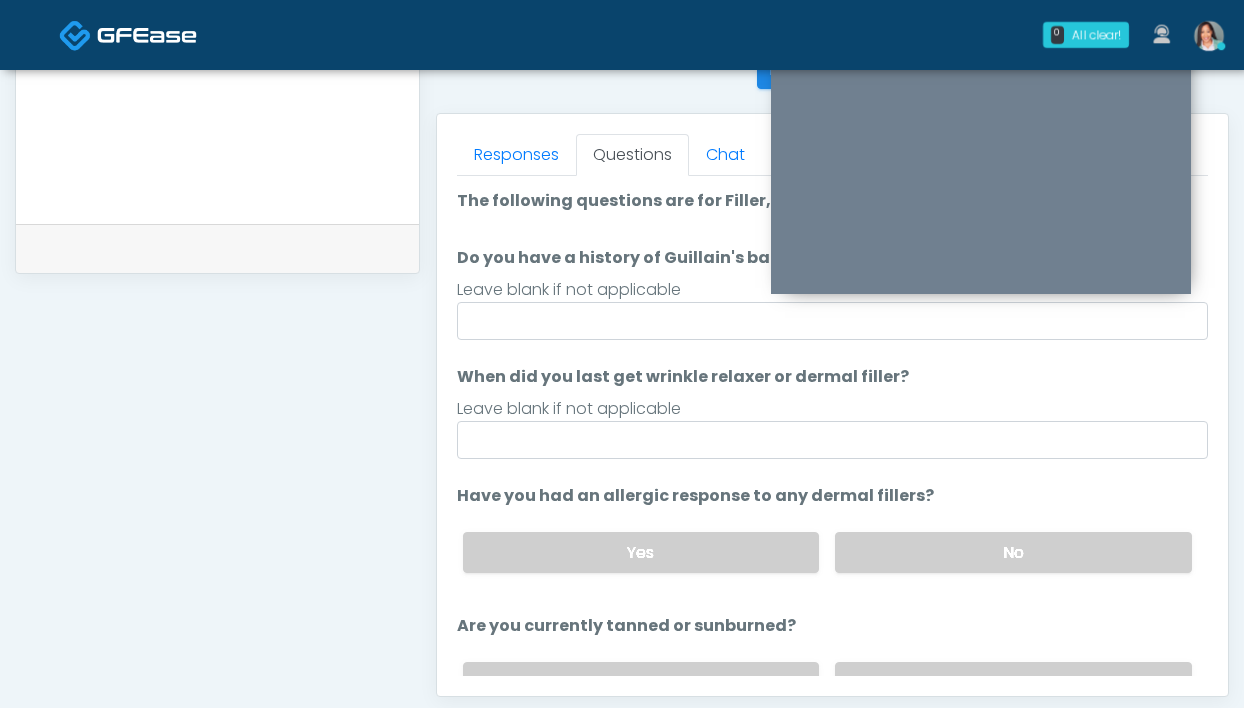 drag, startPoint x: 961, startPoint y: 544, endPoint x: 904, endPoint y: 499, distance: 72.62231 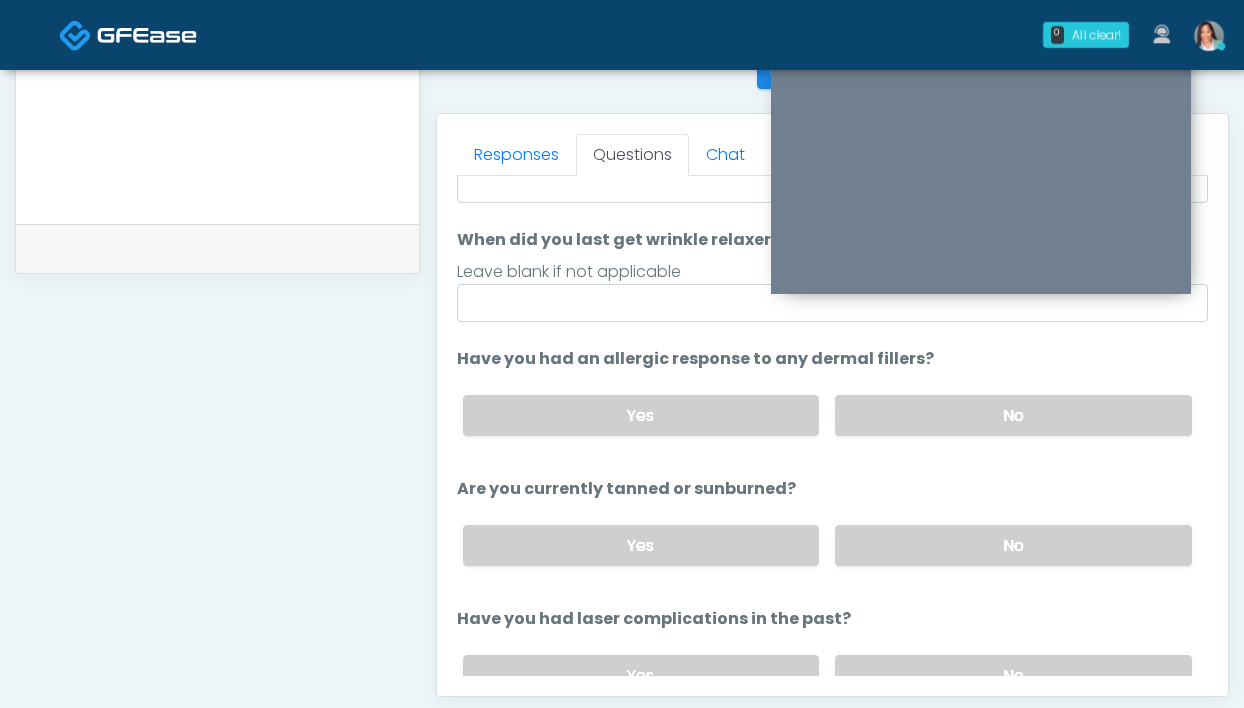 drag, startPoint x: 979, startPoint y: 525, endPoint x: 906, endPoint y: 482, distance: 84.723076 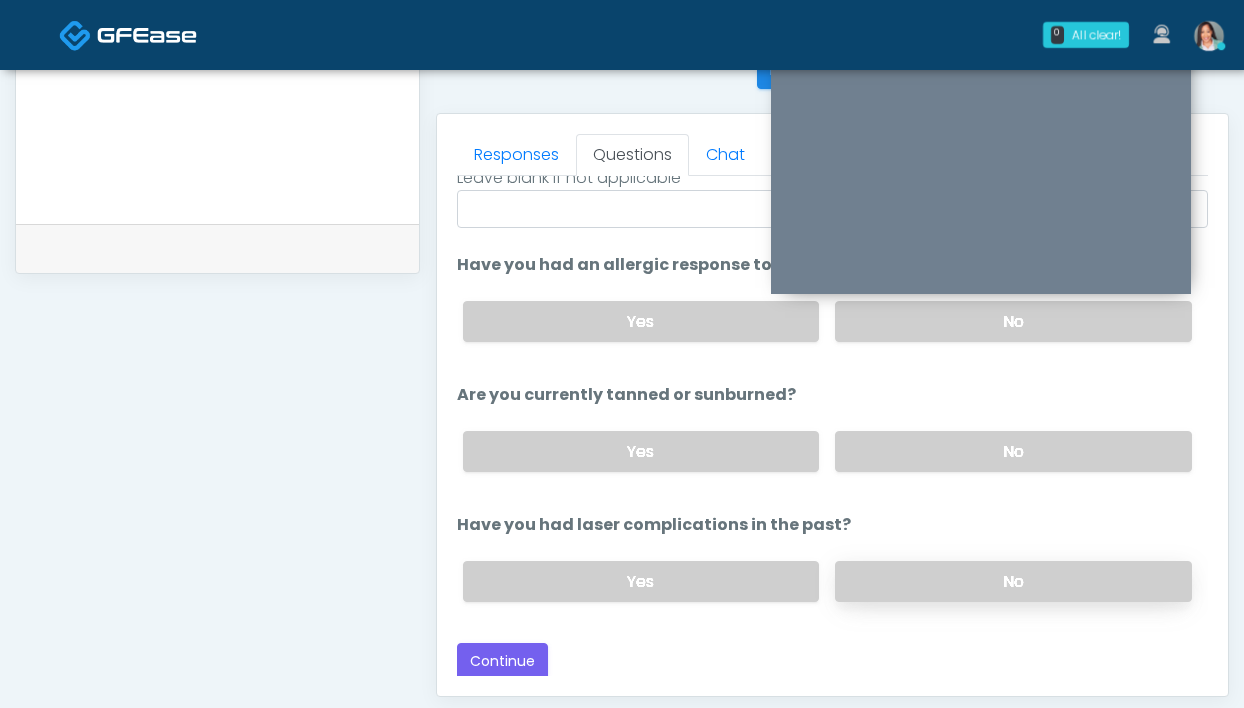 scroll, scrollTop: 232, scrollLeft: 0, axis: vertical 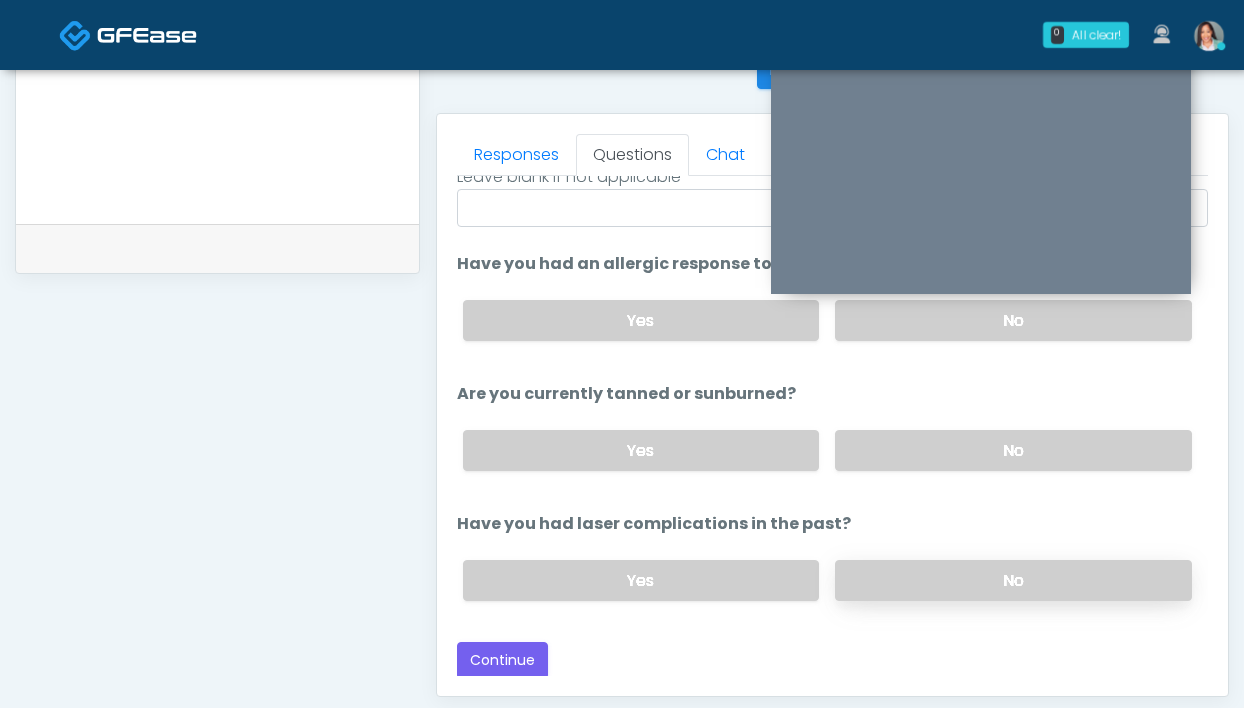 click on "No" at bounding box center [1013, 580] 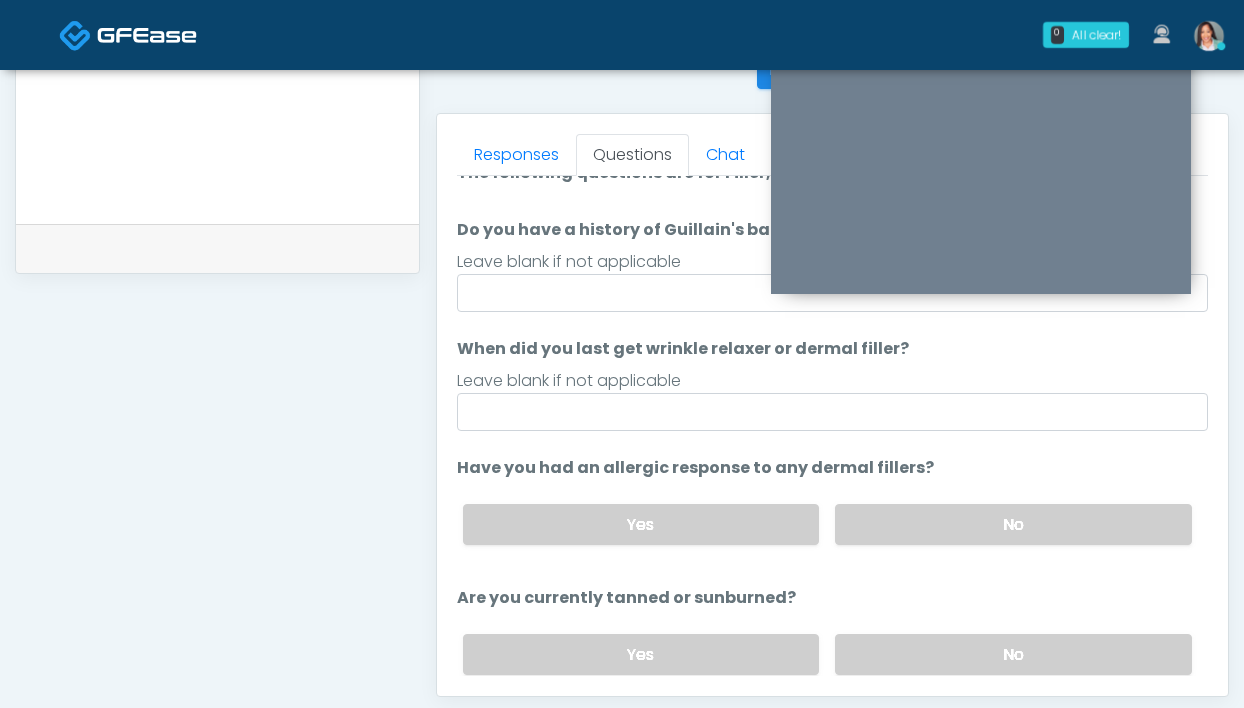 scroll, scrollTop: 0, scrollLeft: 0, axis: both 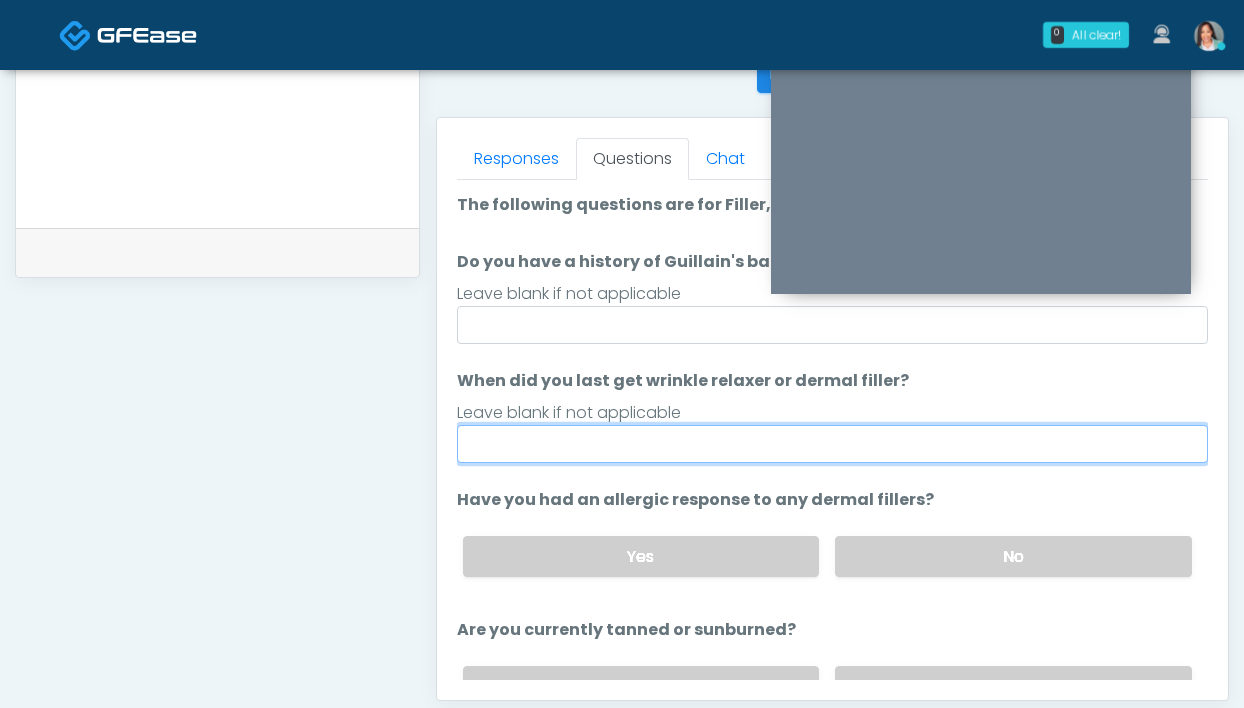 click on "When did you last get wrinkle relaxer or dermal filler?" at bounding box center [832, 444] 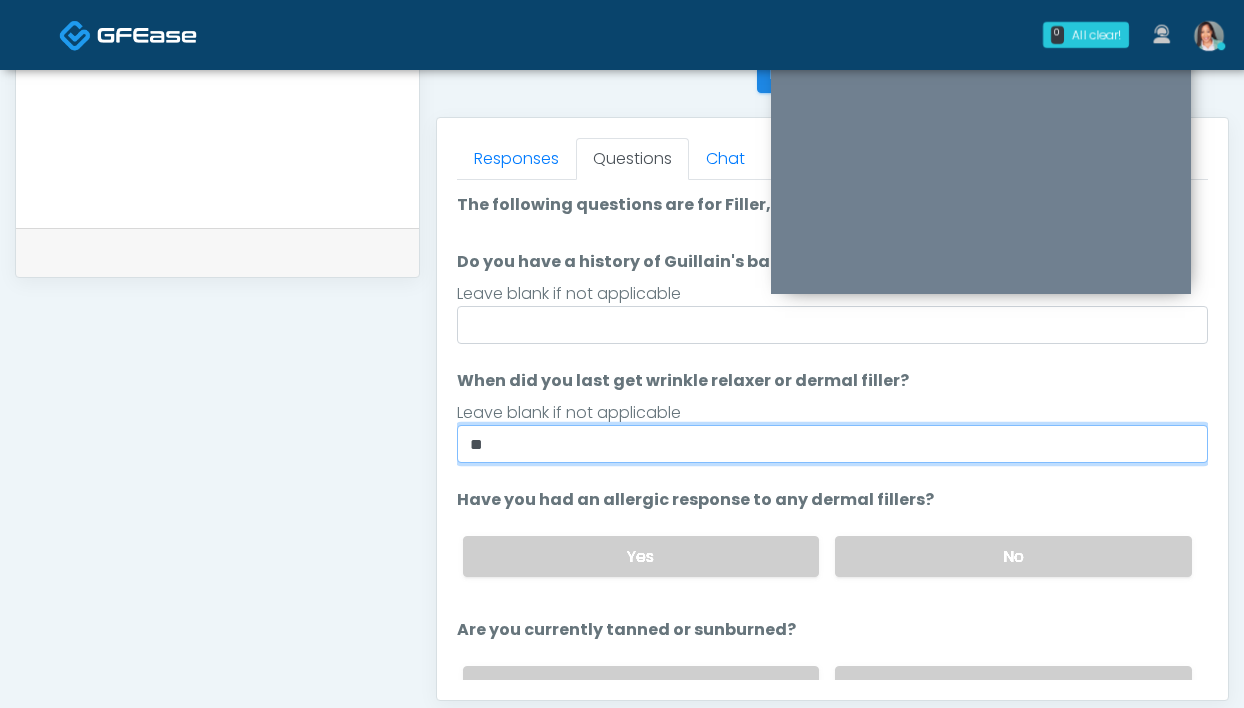 type on "*" 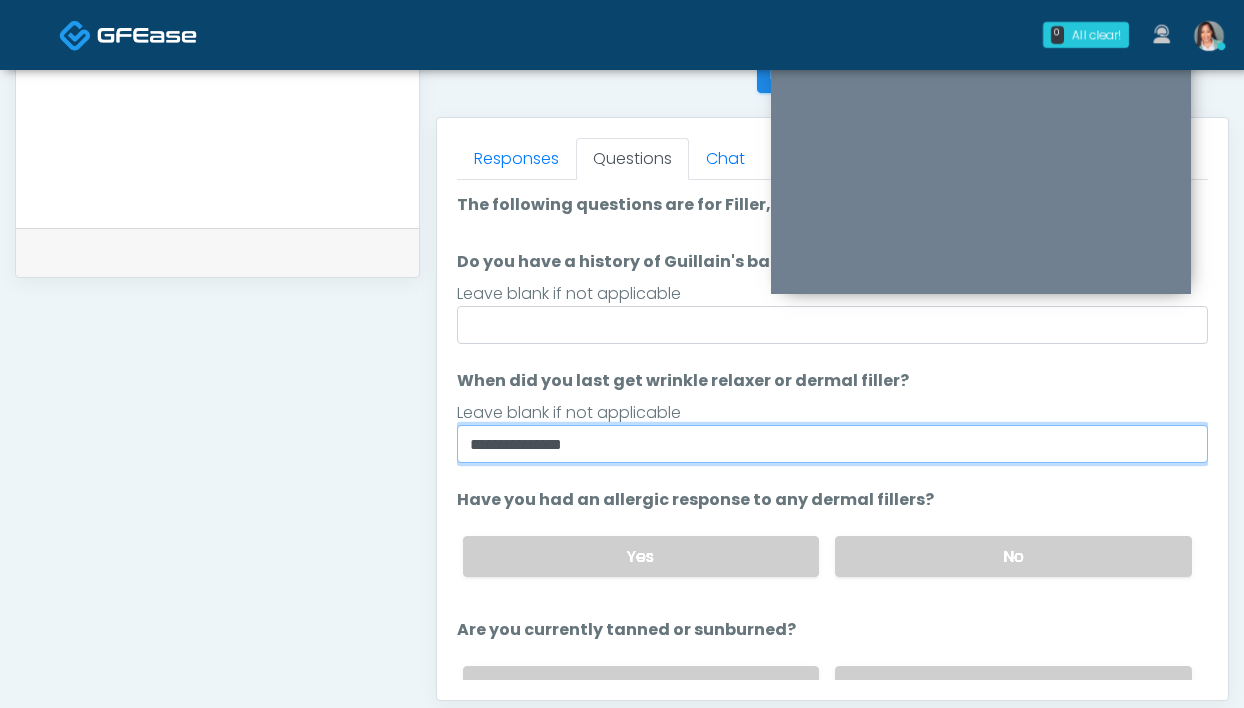 click on "**********" at bounding box center [832, 444] 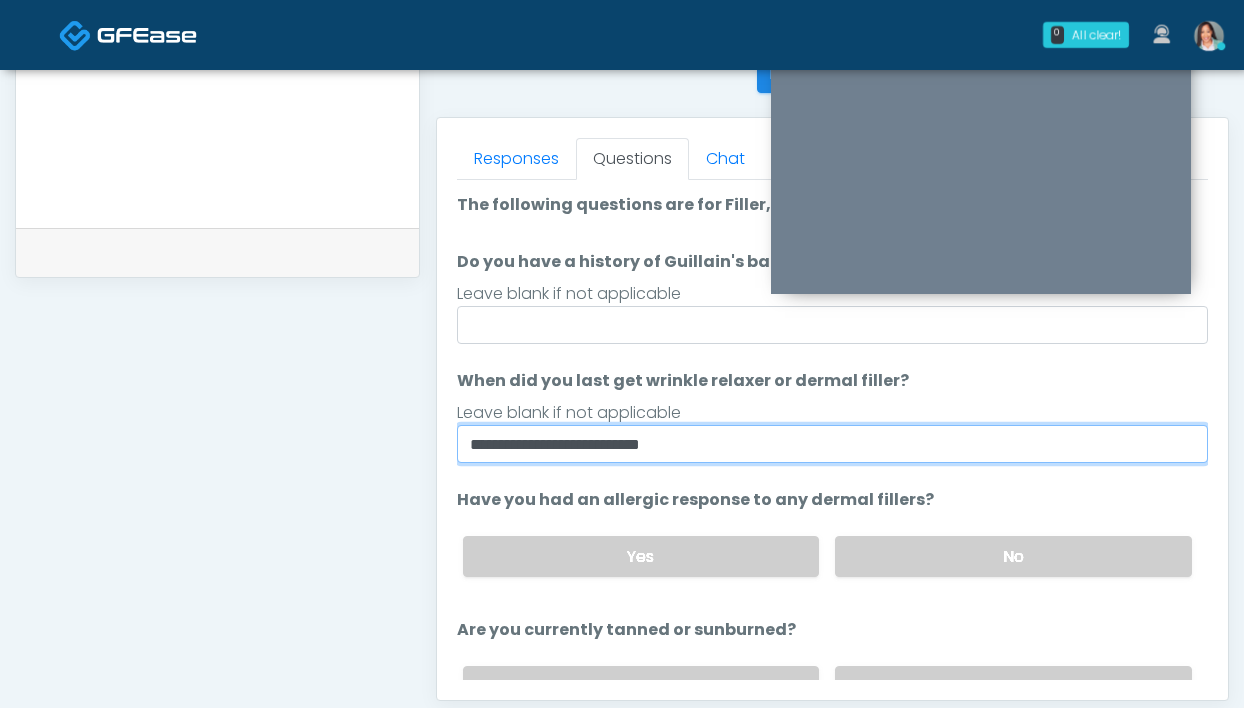click on "**********" at bounding box center (832, 444) 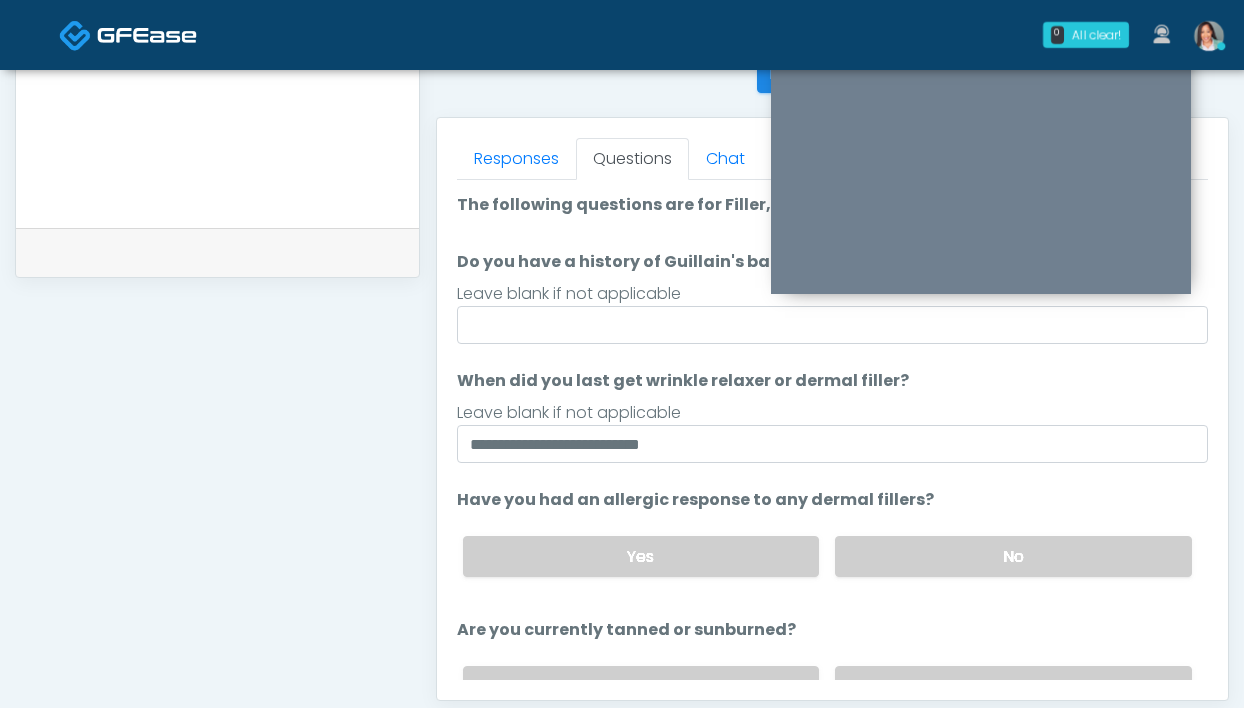 click on "**********" at bounding box center (832, 523) 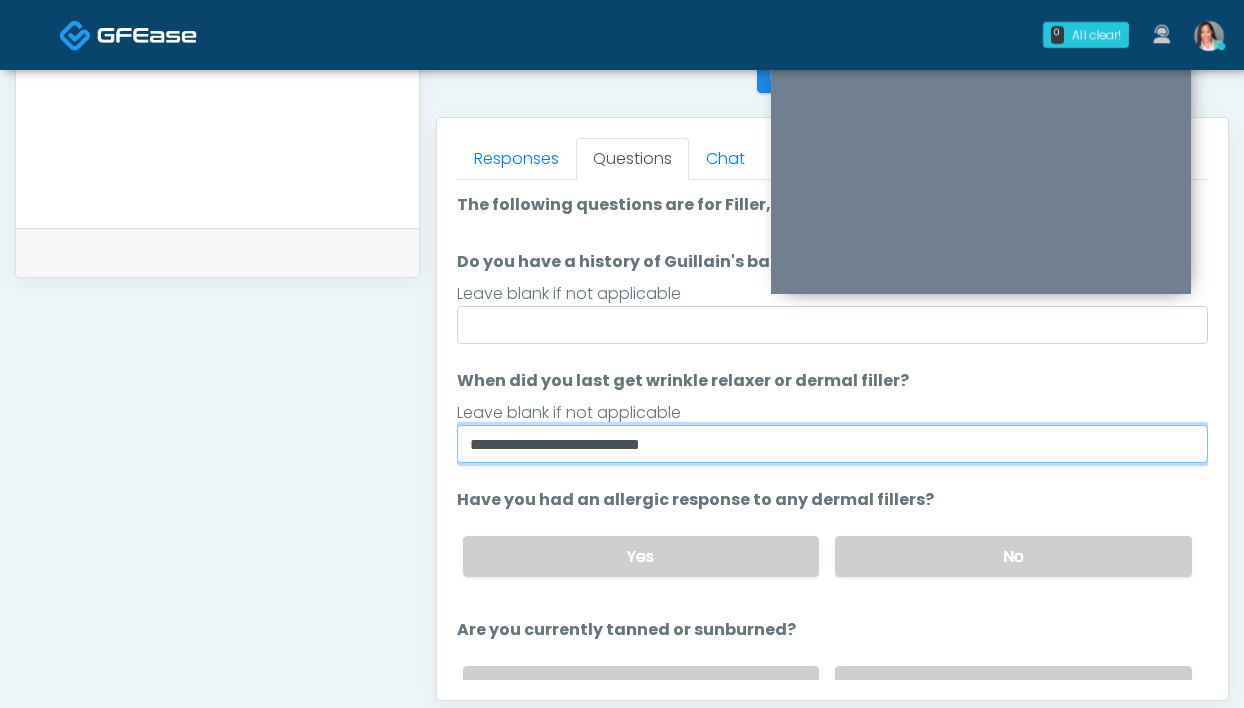 click on "**********" at bounding box center (832, 444) 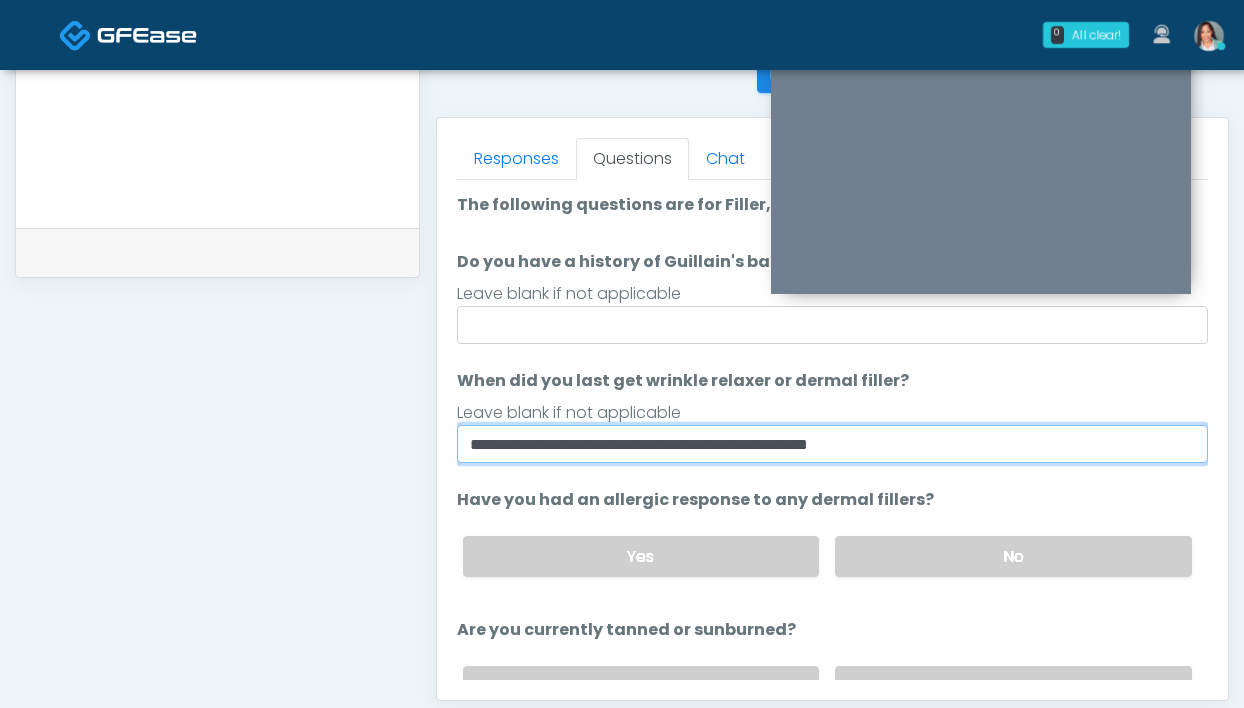 click on "**********" at bounding box center (832, 444) 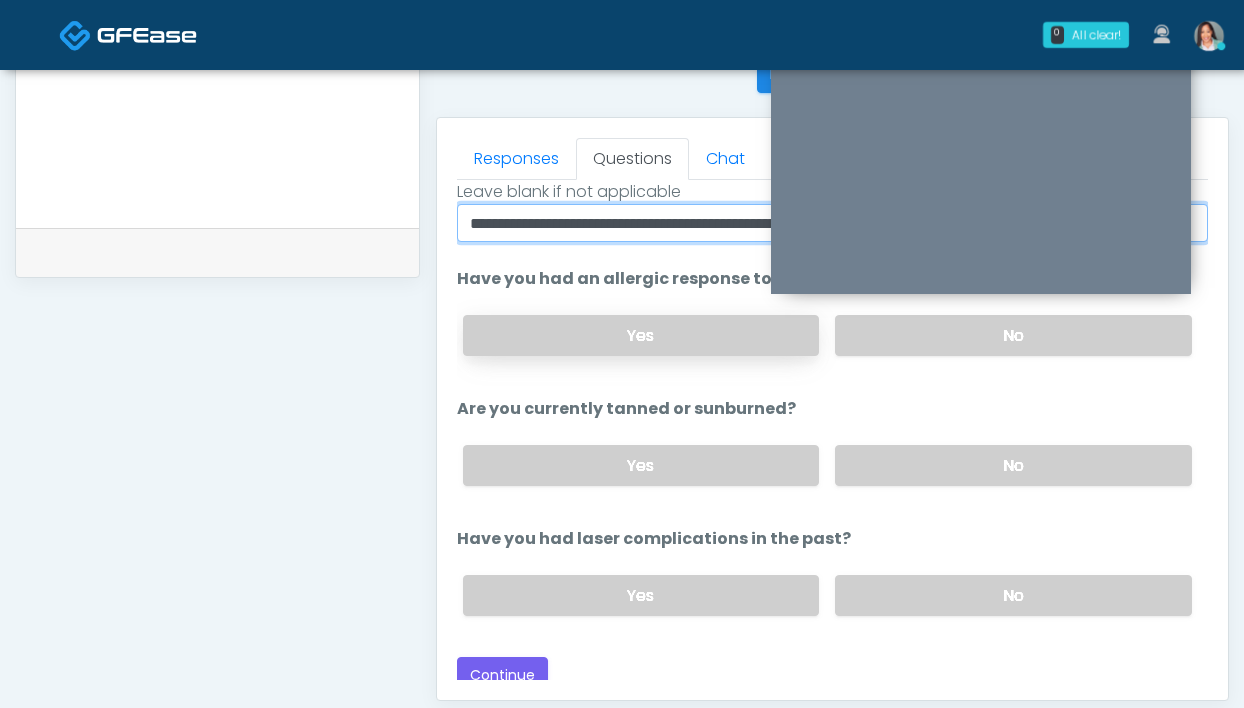 scroll, scrollTop: 232, scrollLeft: 0, axis: vertical 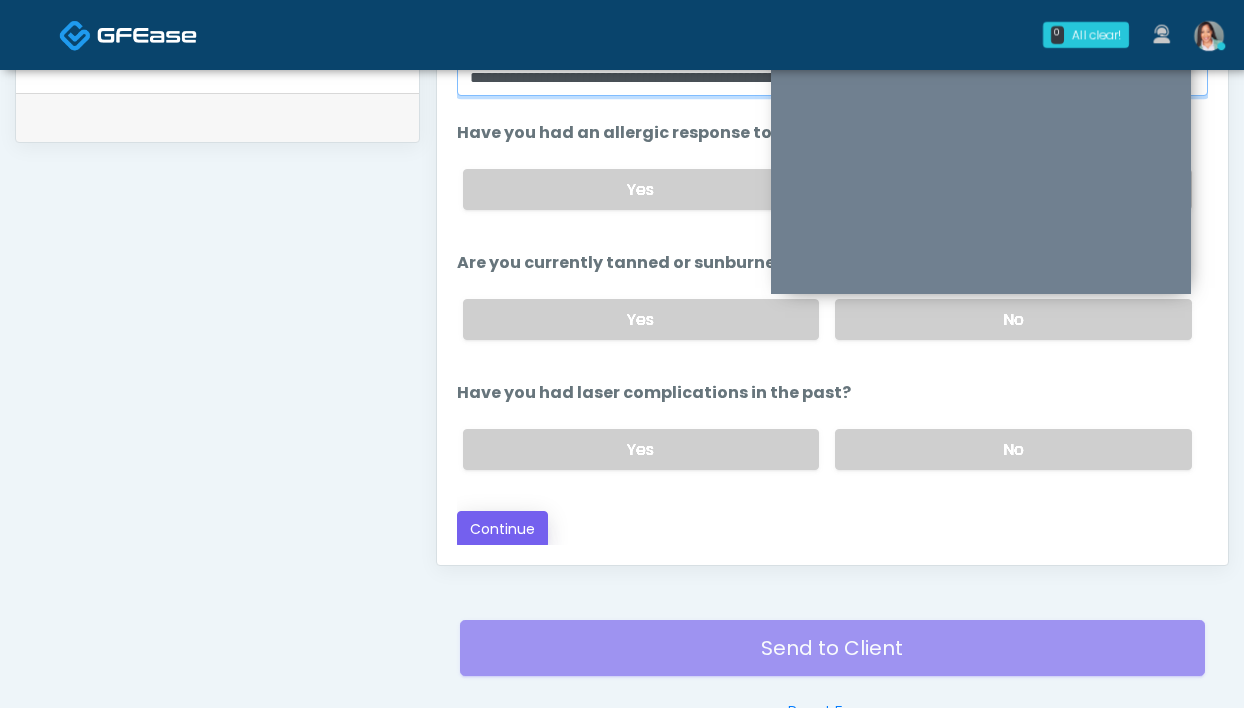 type on "**********" 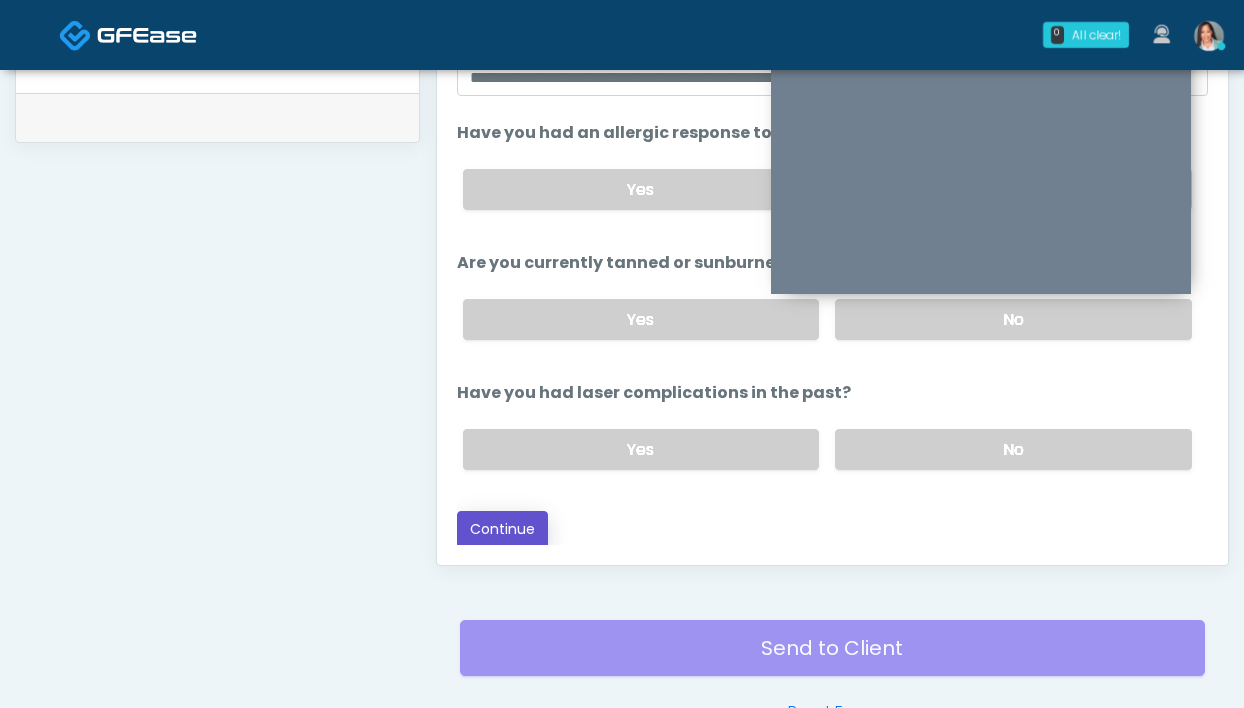 click on "Continue" at bounding box center [502, 529] 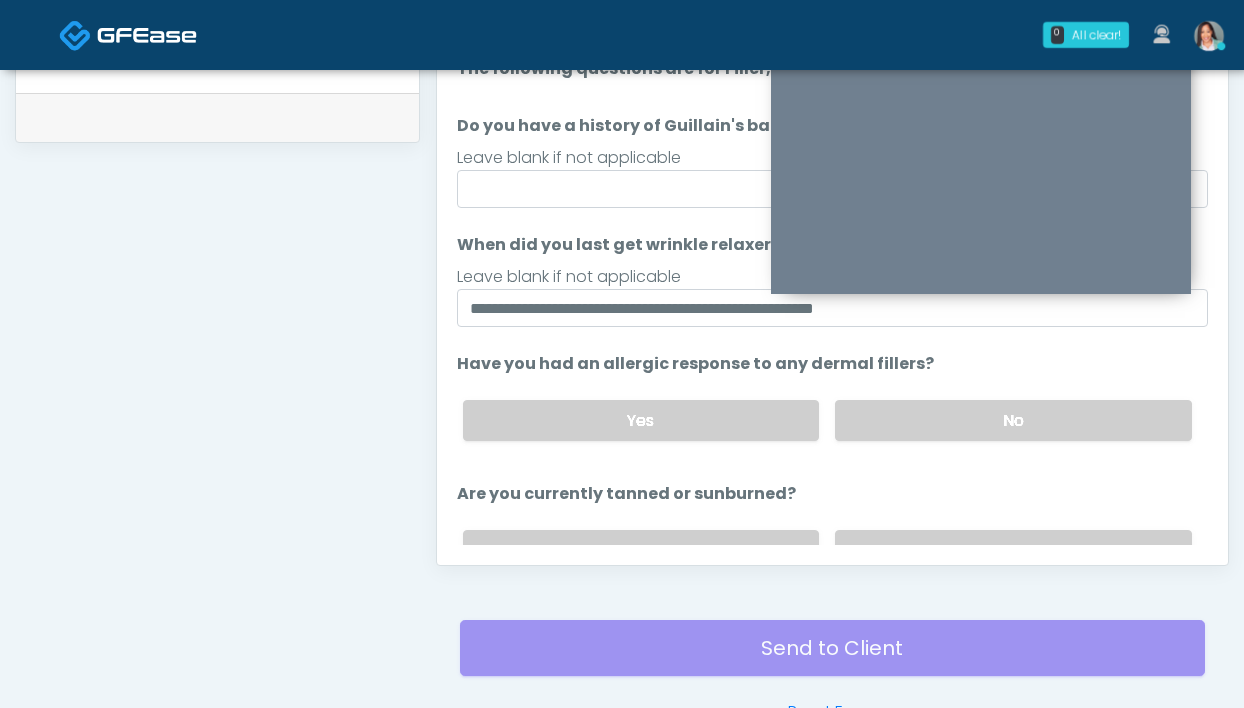 scroll, scrollTop: 0, scrollLeft: 0, axis: both 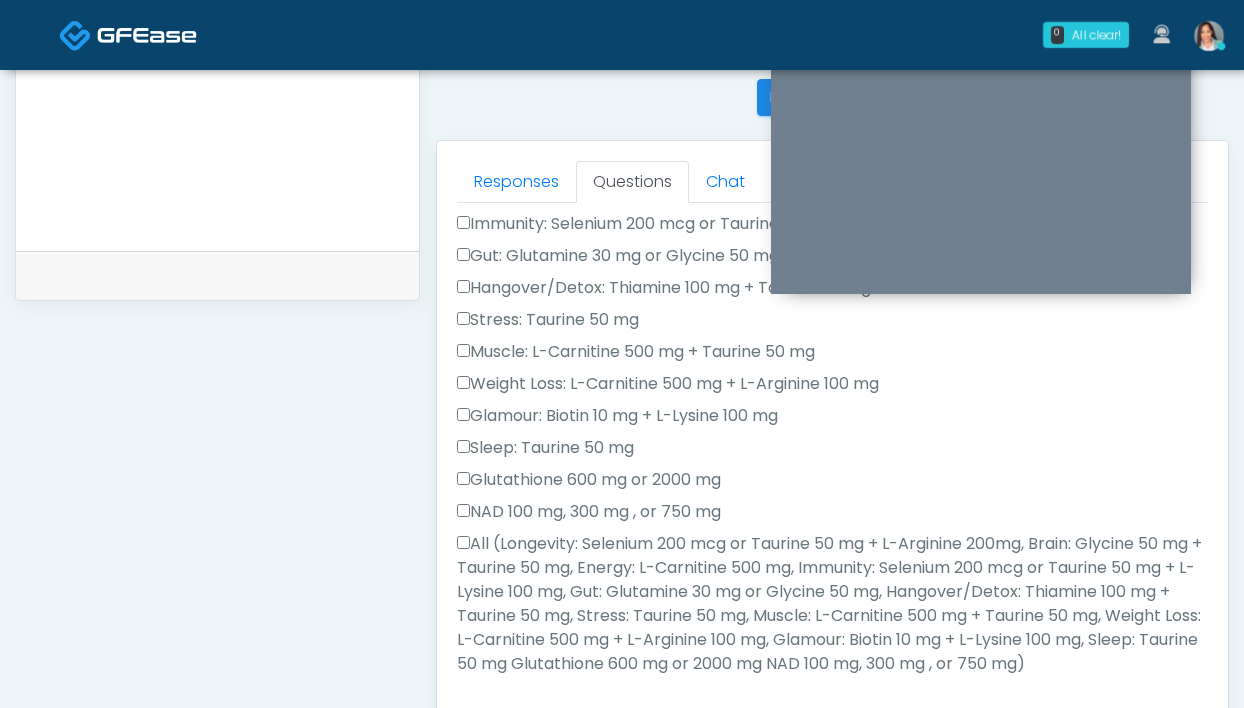 click on "All (Longevity: Selenium 200 mcg or Taurine 50 mg + L-Arginine 200mg, Brain: Glycine 50 mg + Taurine 50 mg, Energy: L-Carnitine 500 mg, Immunity: Selenium 200 mcg or Taurine 50 mg + L-Lysine 100 mg, Gut: Glutamine 30 mg or Glycine 50 mg, Hangover/Detox: Thiamine 100 mg + Taurine 50 mg, Stress: Taurine 50 mg, Muscle: L-Carnitine 500 mg + Taurine 50 mg, Weight Loss: L-Carnitine 500 mg + L-Arginine 100 mg, Glamour: Biotin 10 mg + L-Lysine 100 mg, Sleep: Taurine 50 mg Glutathione 600 mg or 2000 mg NAD 100 mg, 300 mg , or 750 mg)" at bounding box center [832, 604] 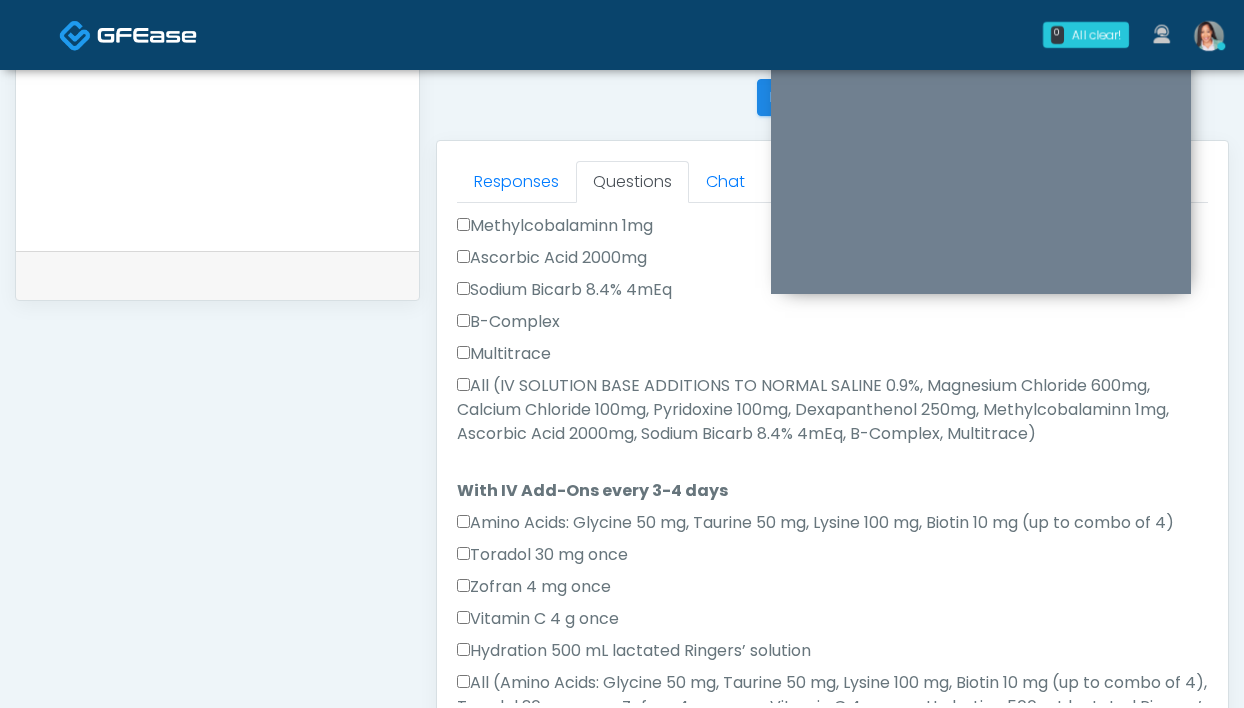 click on "All (IV SOLUTION BASE ADDITIONS TO NORMAL SALINE 0.9%, Magnesium Chloride 600mg, Calcium Chloride 100mg, Pyridoxine 100mg, Dexapanthenol 250mg, Methylcobalaminn 1mg, Ascorbic Acid 2000mg, Sodium Bicarb 8.4% 4mEq, B-Complex, Multitrace)" at bounding box center [832, 410] 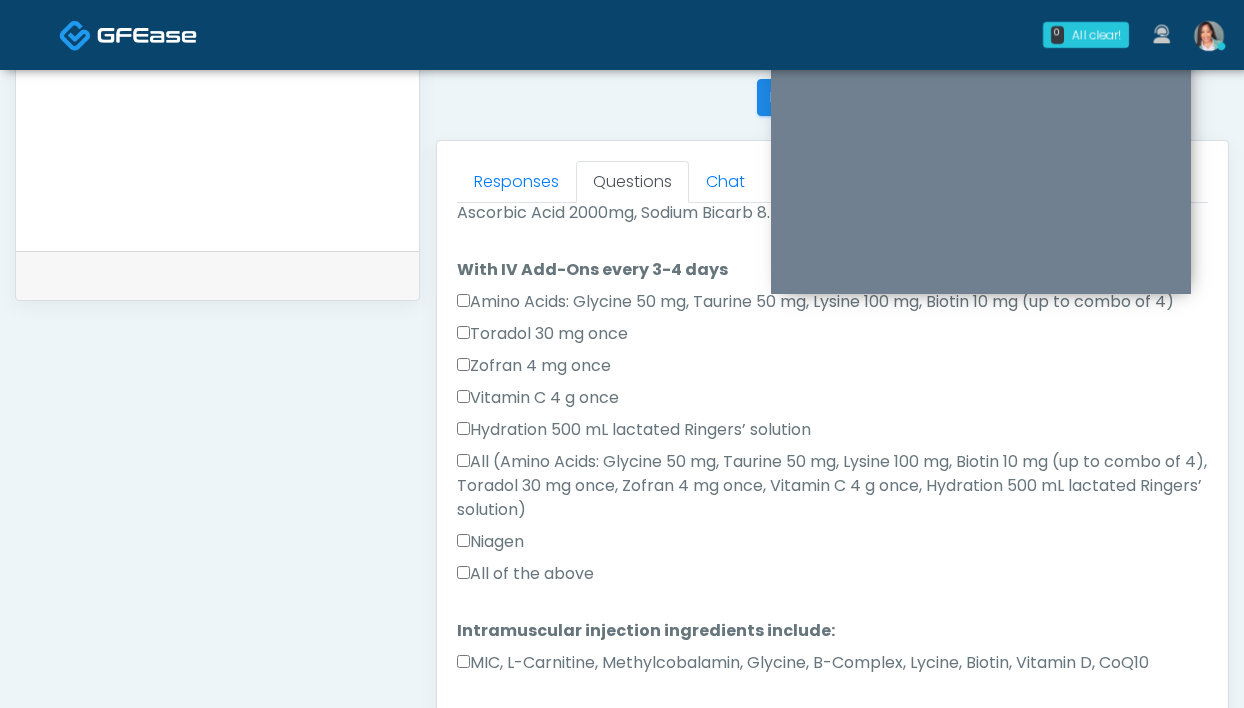 scroll, scrollTop: 1279, scrollLeft: 0, axis: vertical 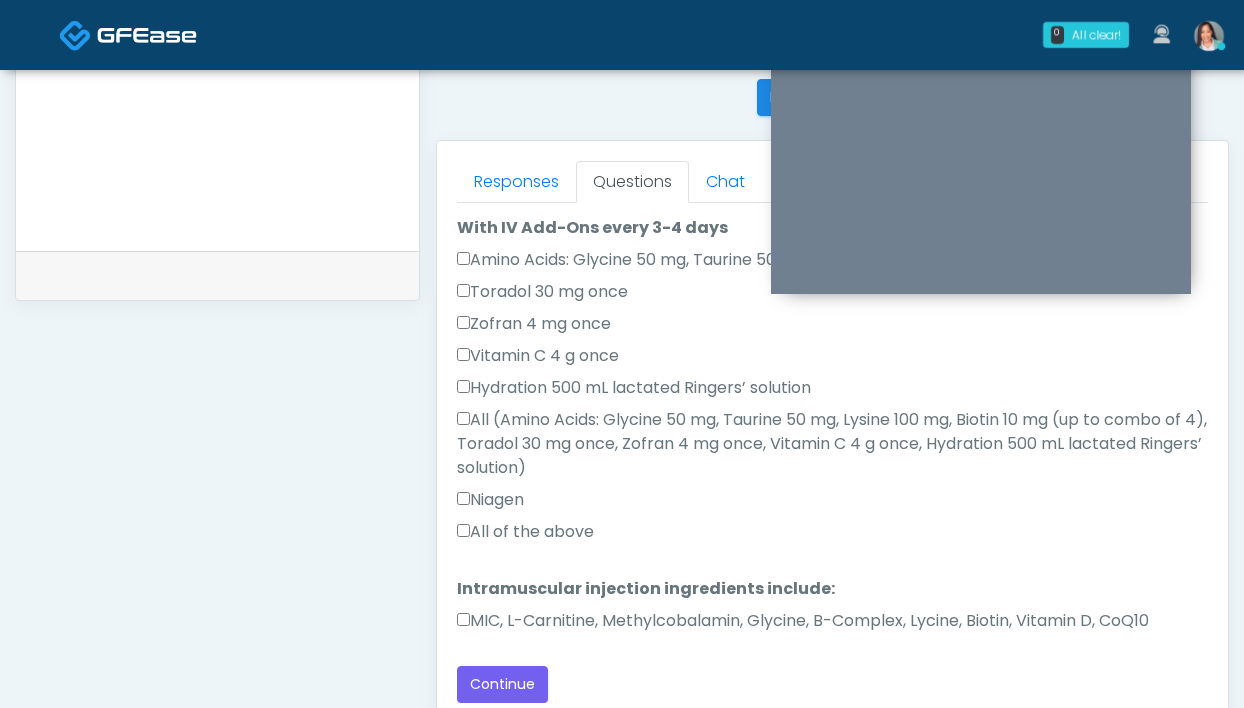 click on "All of the above" at bounding box center [525, 532] 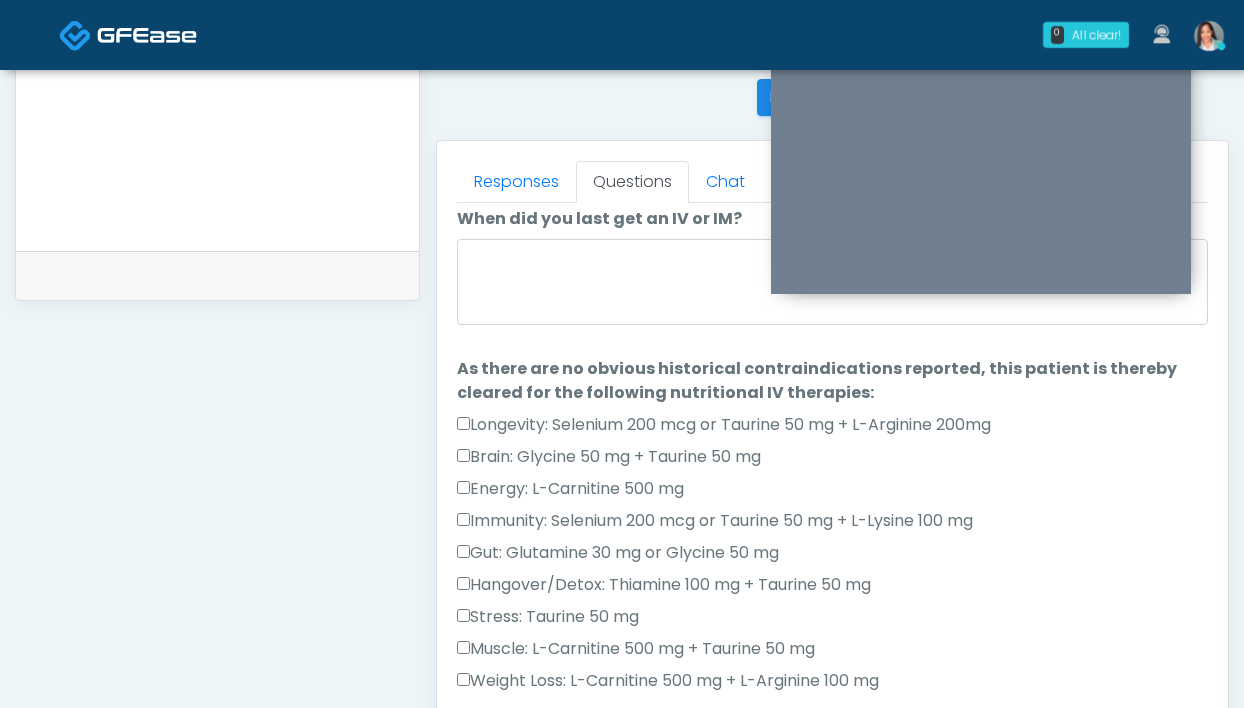 scroll, scrollTop: 0, scrollLeft: 0, axis: both 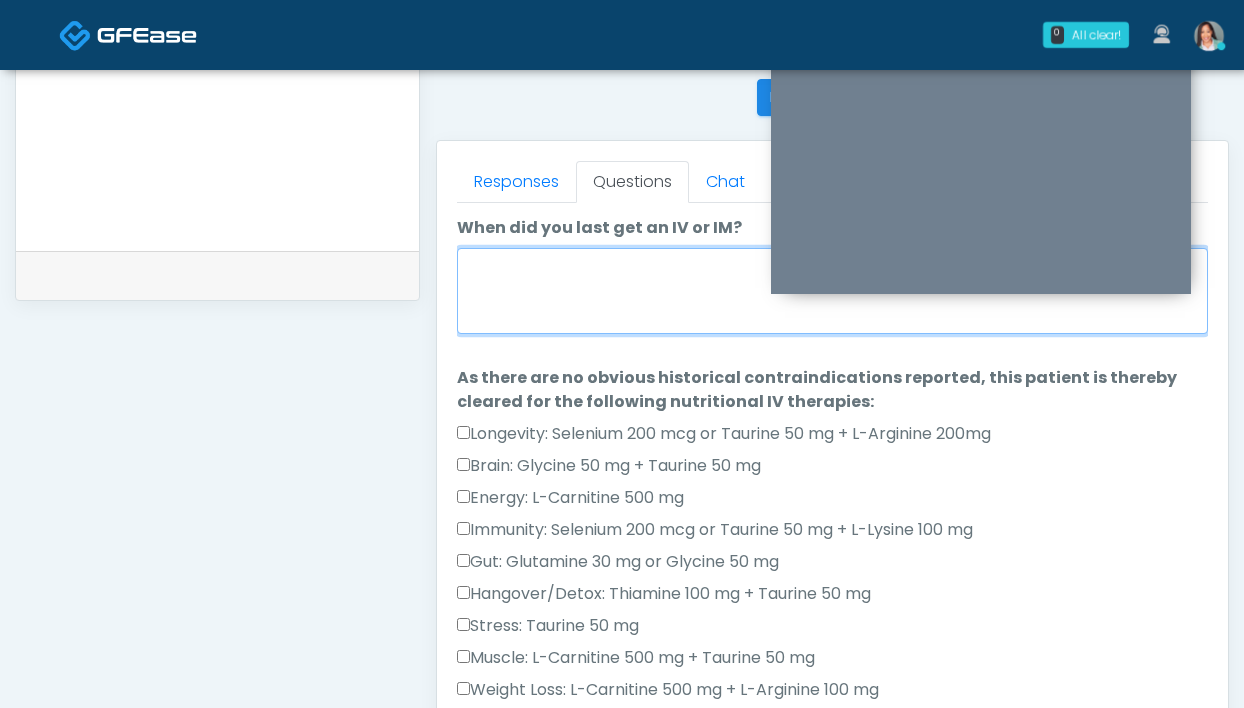 click on "When did you last get an IV or IM?" at bounding box center (832, 291) 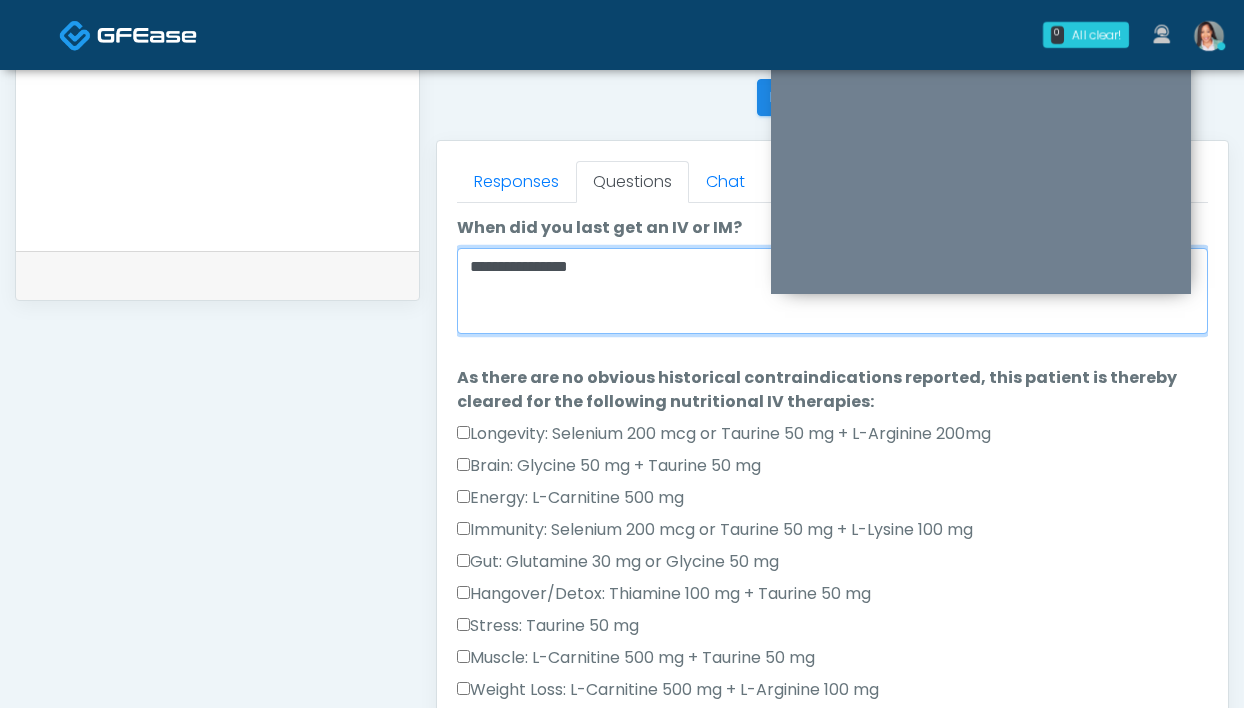 click on "**********" at bounding box center (832, 291) 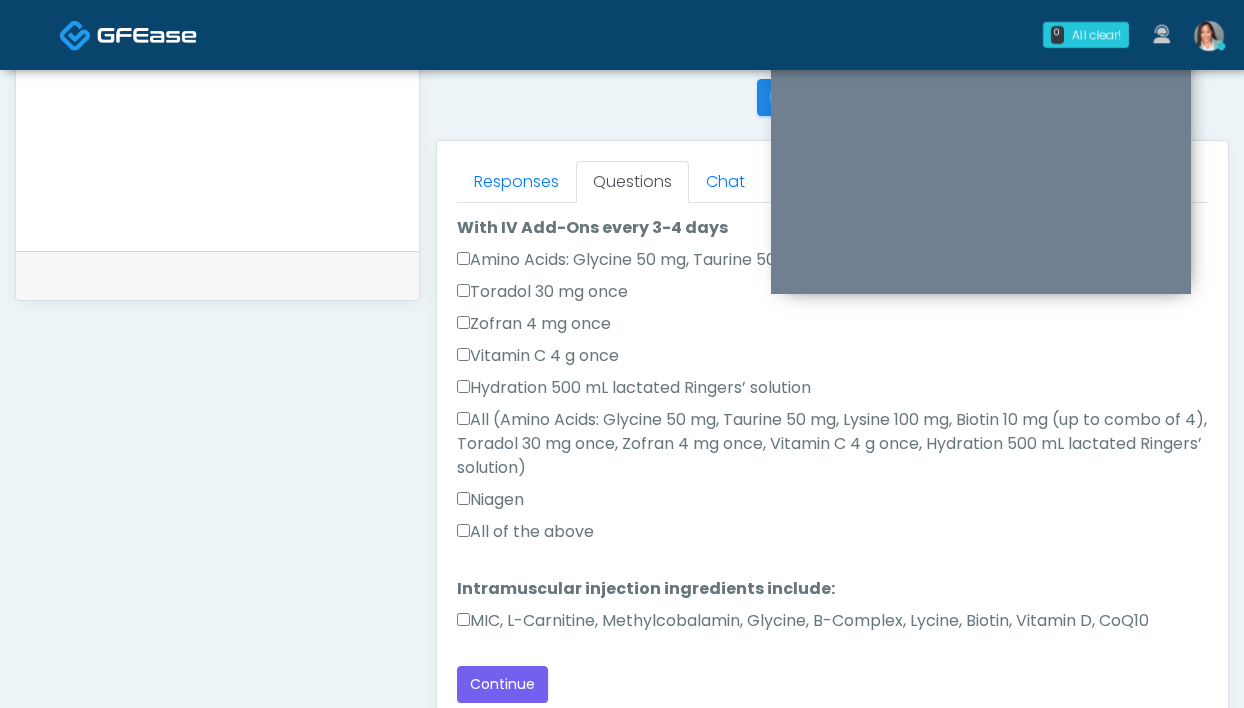 scroll, scrollTop: 1279, scrollLeft: 0, axis: vertical 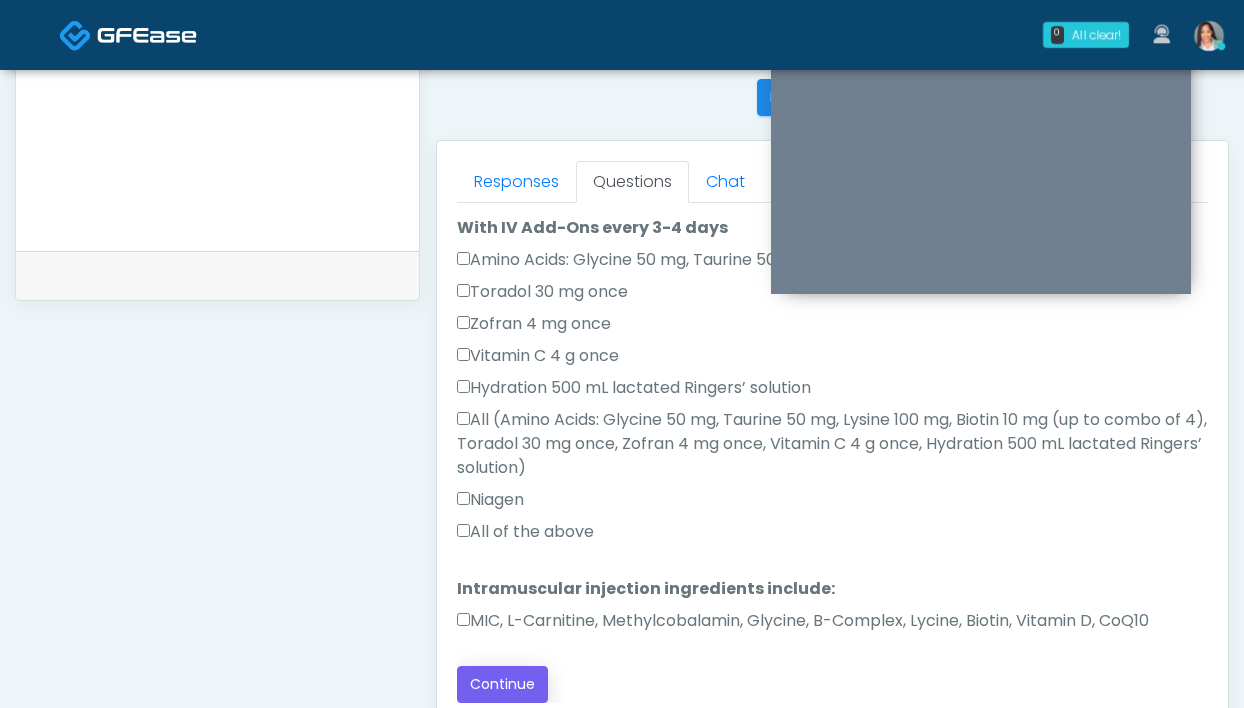 type on "**********" 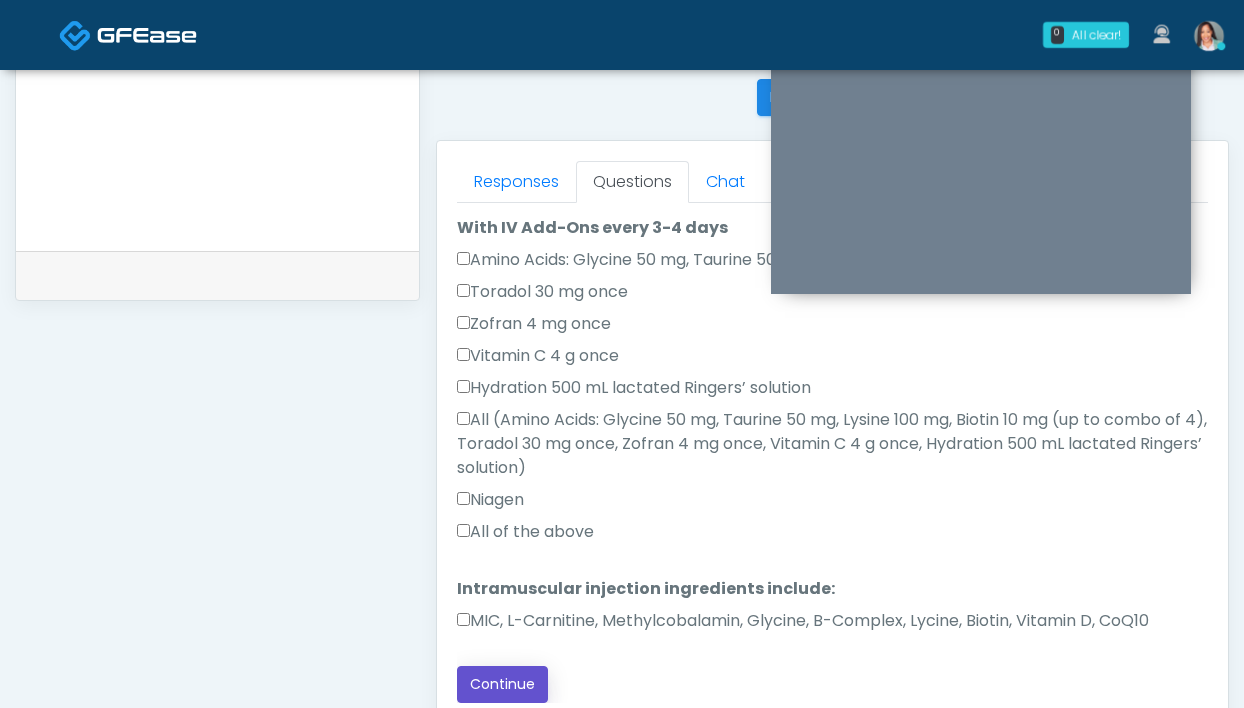 click on "Continue" at bounding box center (502, 684) 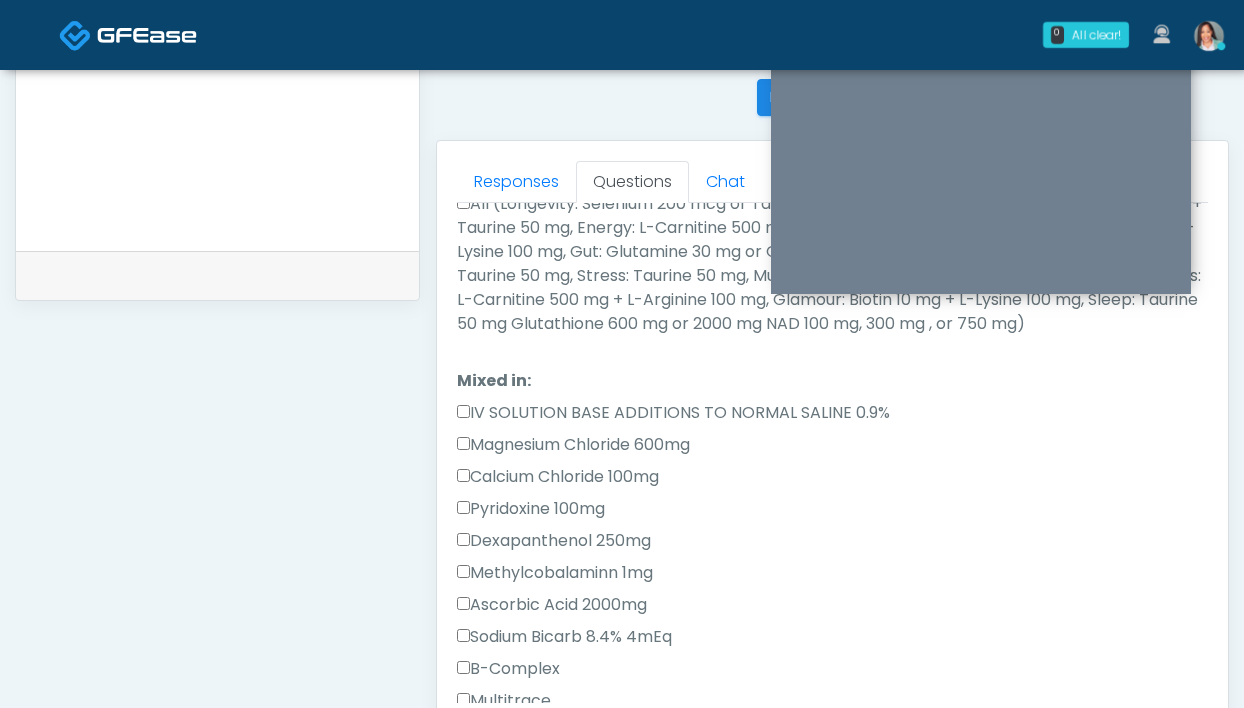 scroll, scrollTop: 75, scrollLeft: 0, axis: vertical 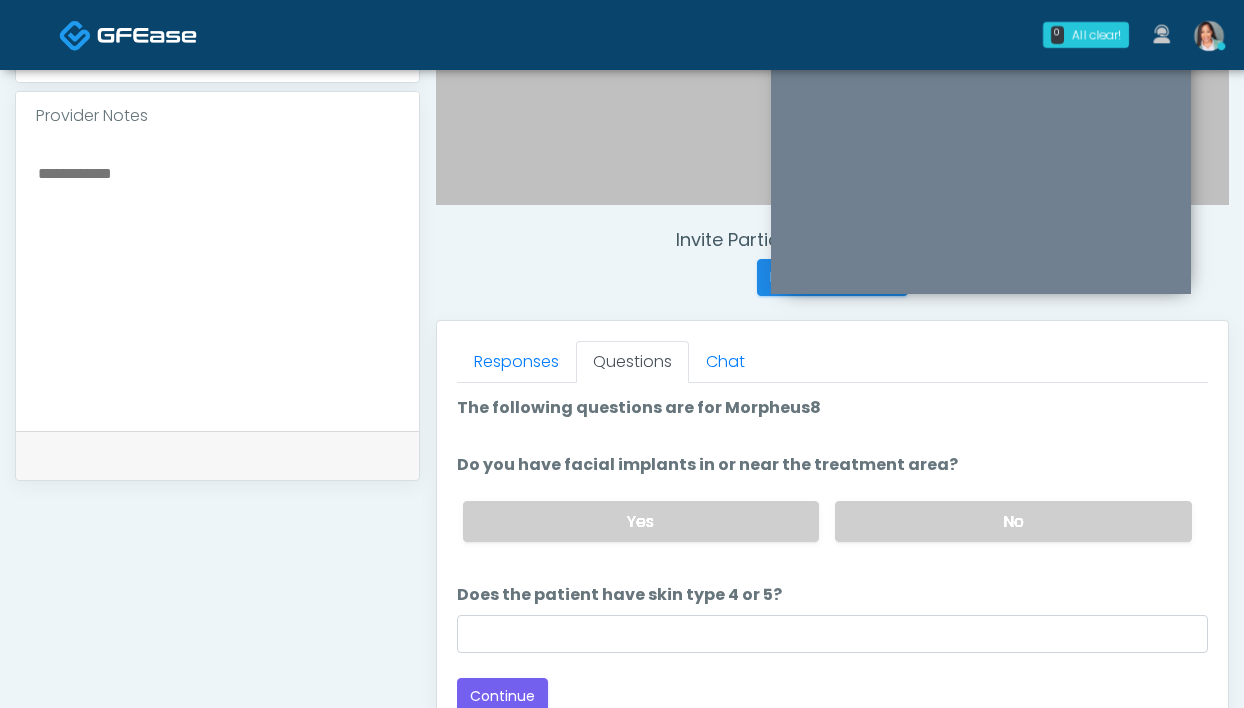 click on "Yes
No" at bounding box center [827, 521] 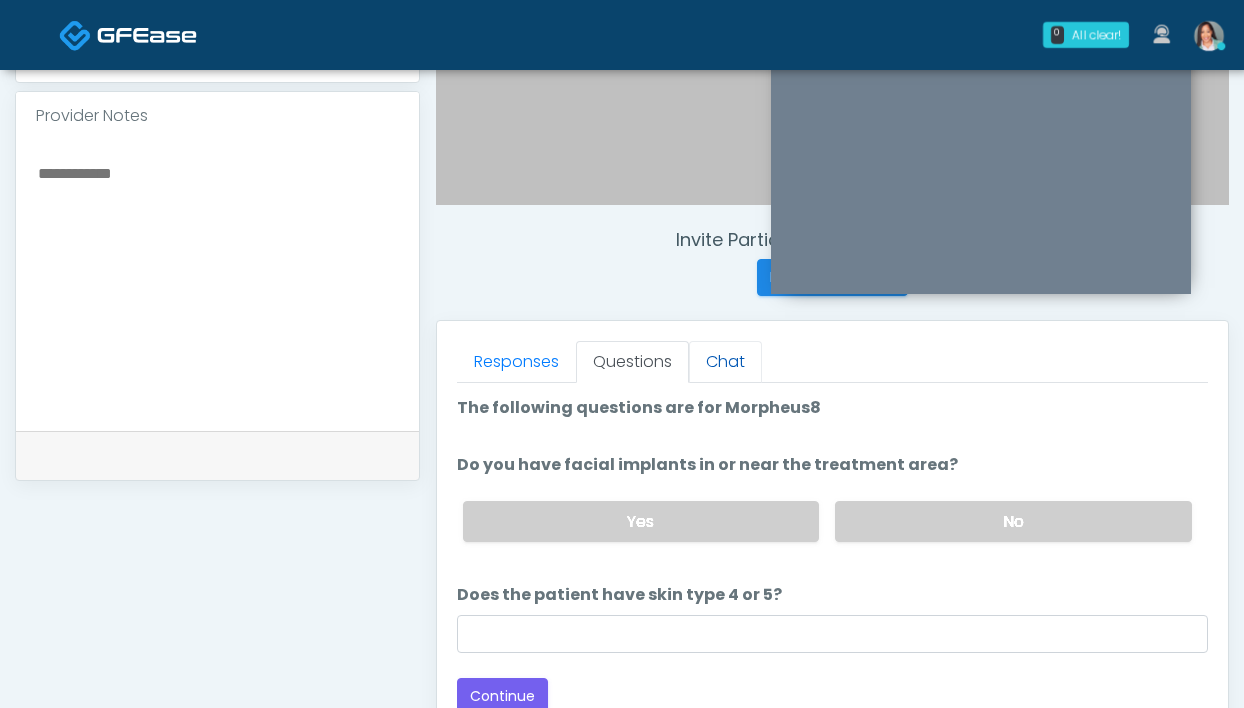 drag, startPoint x: 892, startPoint y: 536, endPoint x: 737, endPoint y: 383, distance: 217.79349 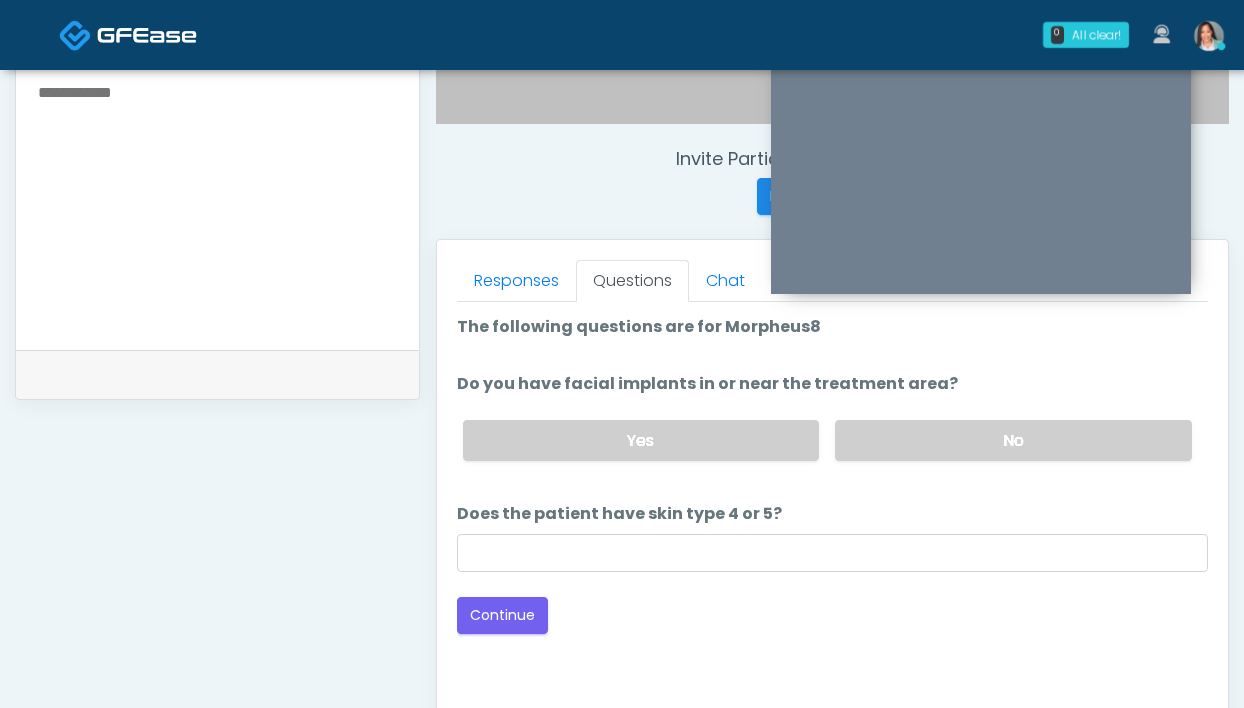 scroll, scrollTop: 975, scrollLeft: 0, axis: vertical 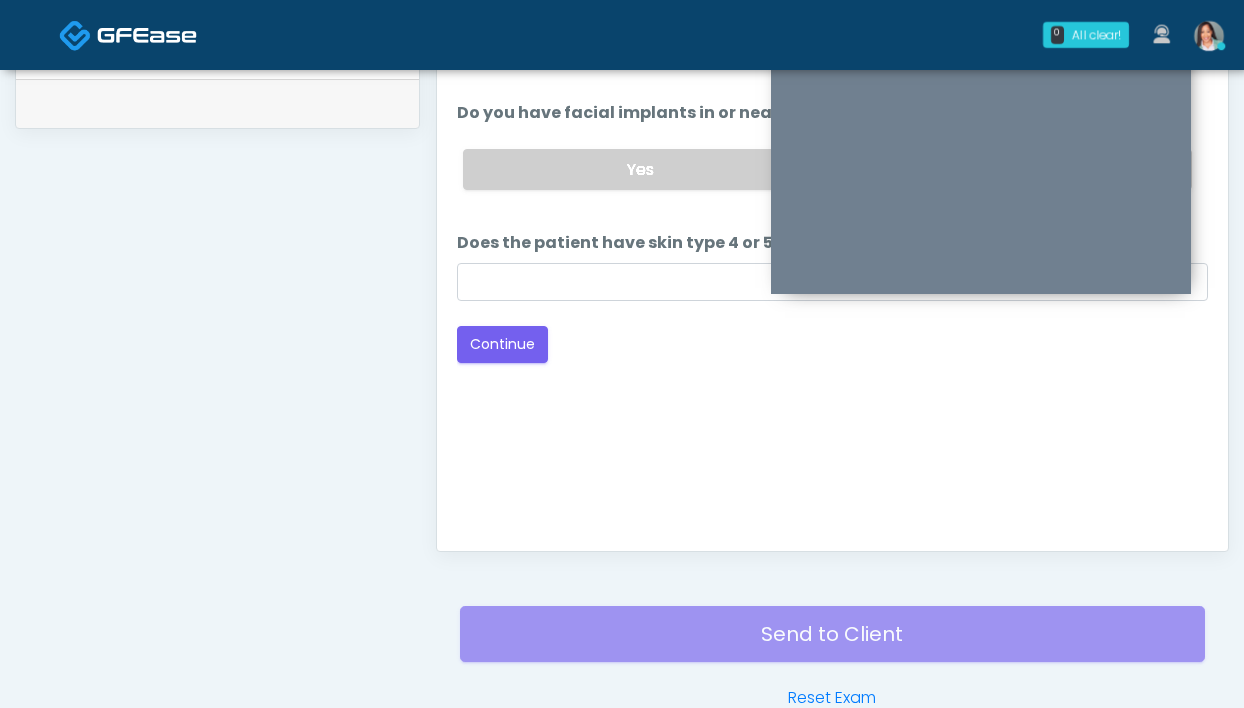 click on "Good Faith Exam Script
Good Faith Exam Script INTRODUCTION Hello, my name is undefined, and I will be conducting your good faith exam on behalf of Next-Health,  Please confirm the correct patient is on the call: Confirm full name Confirm Date of Birth This exam will take about 5 minutes to complete and it is a state requirement before you receive any new treatment. I am a third party service provider and have been retained by this practice to collect and review your medical history and ensure you're a good candidate for your treatment. all information collected, stored and transmitted as part of this exam is confidential and covered by the HIPAA act.  By authorizing me to proceed with this exam you certify that you understand the terms of this disclosure and you will provide accurate information to the best of your ability. Do you consent to proceed with this virtual exam?" at bounding box center (832, 281) 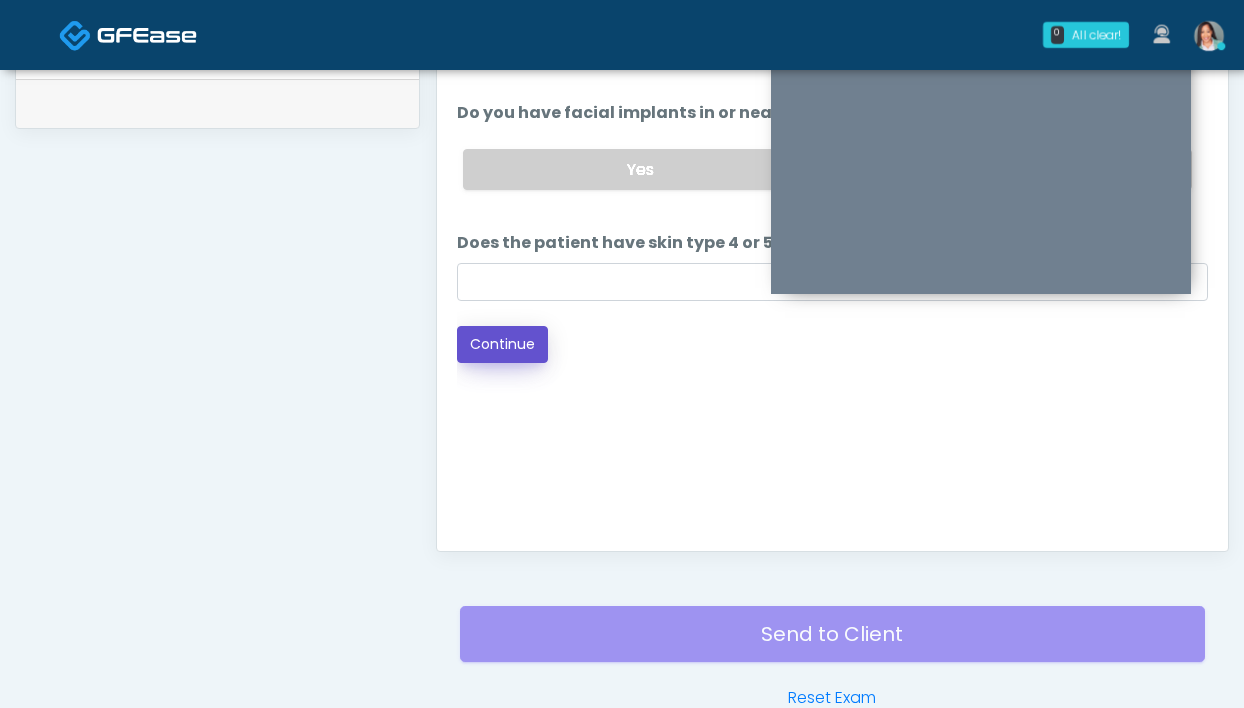 click on "Continue" at bounding box center [502, 344] 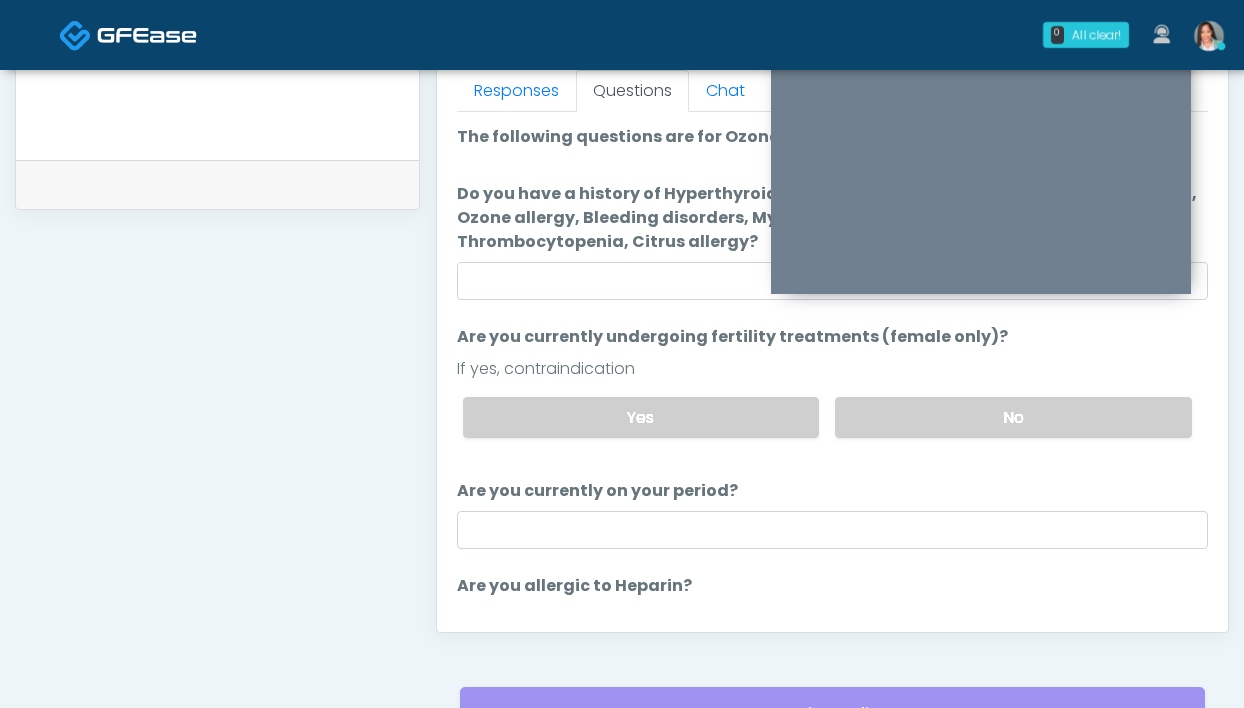 scroll, scrollTop: 783, scrollLeft: 0, axis: vertical 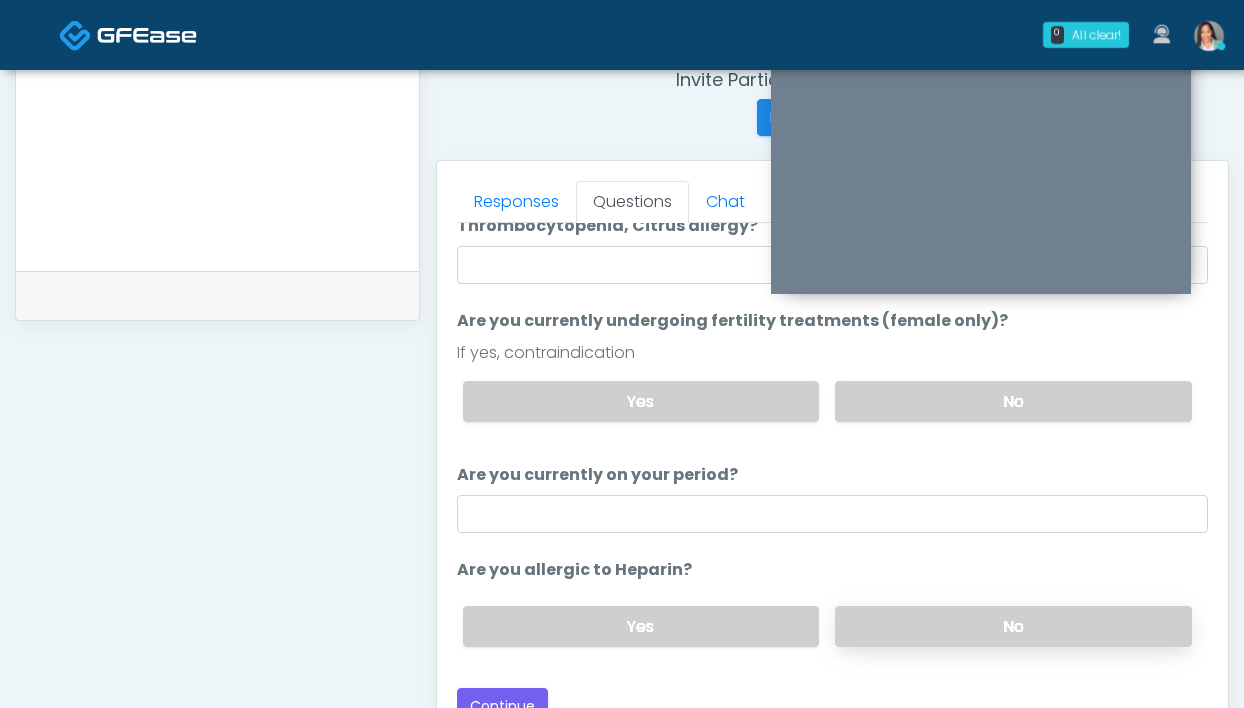 click on "No" at bounding box center [1013, 626] 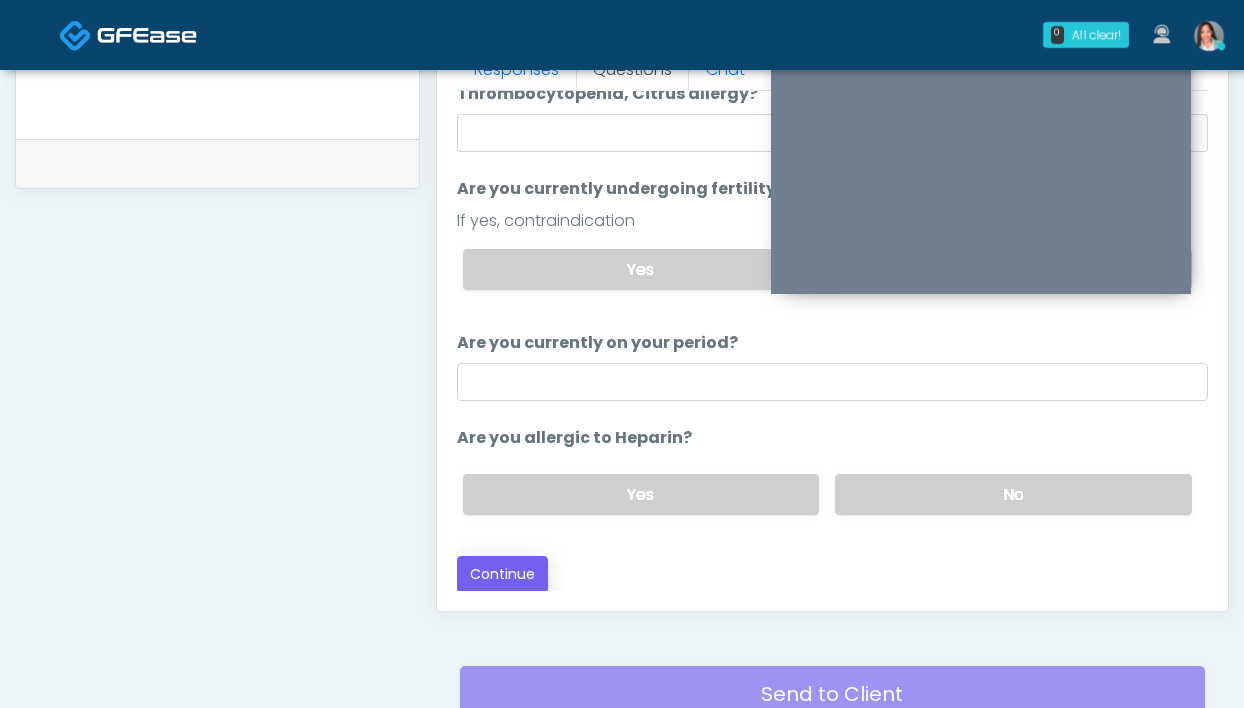 scroll, scrollTop: 920, scrollLeft: 0, axis: vertical 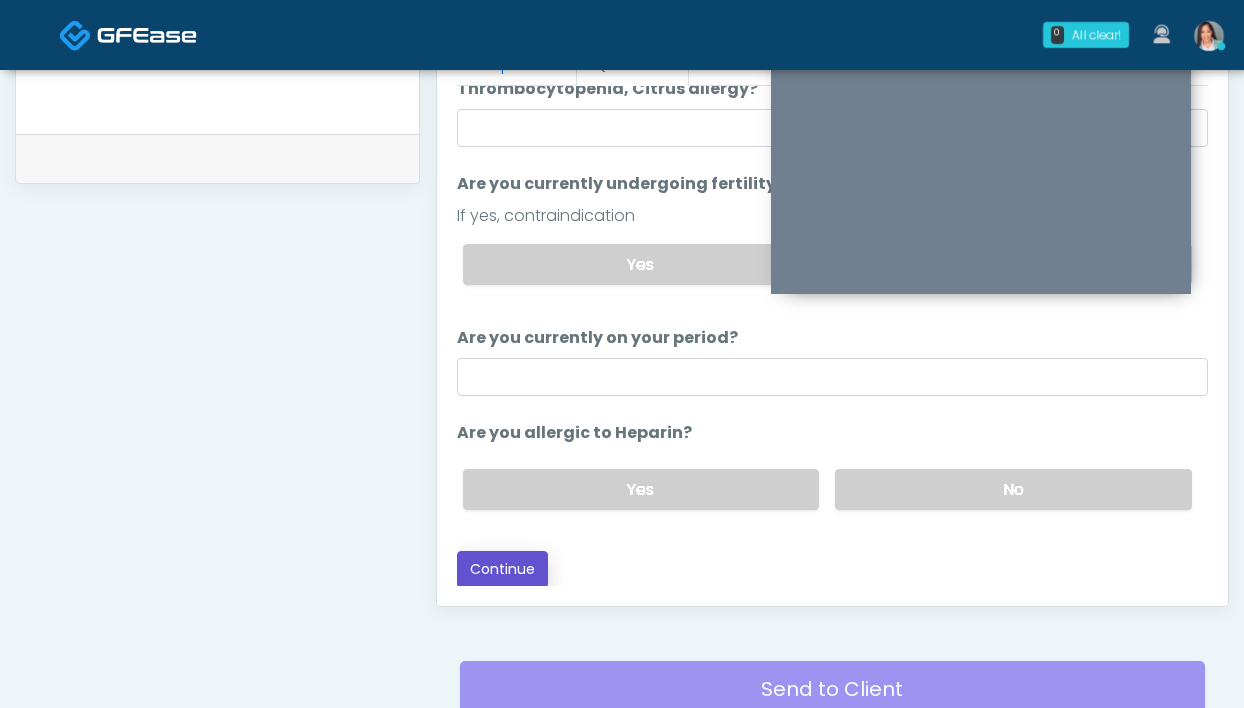 click on "Continue" at bounding box center [502, 569] 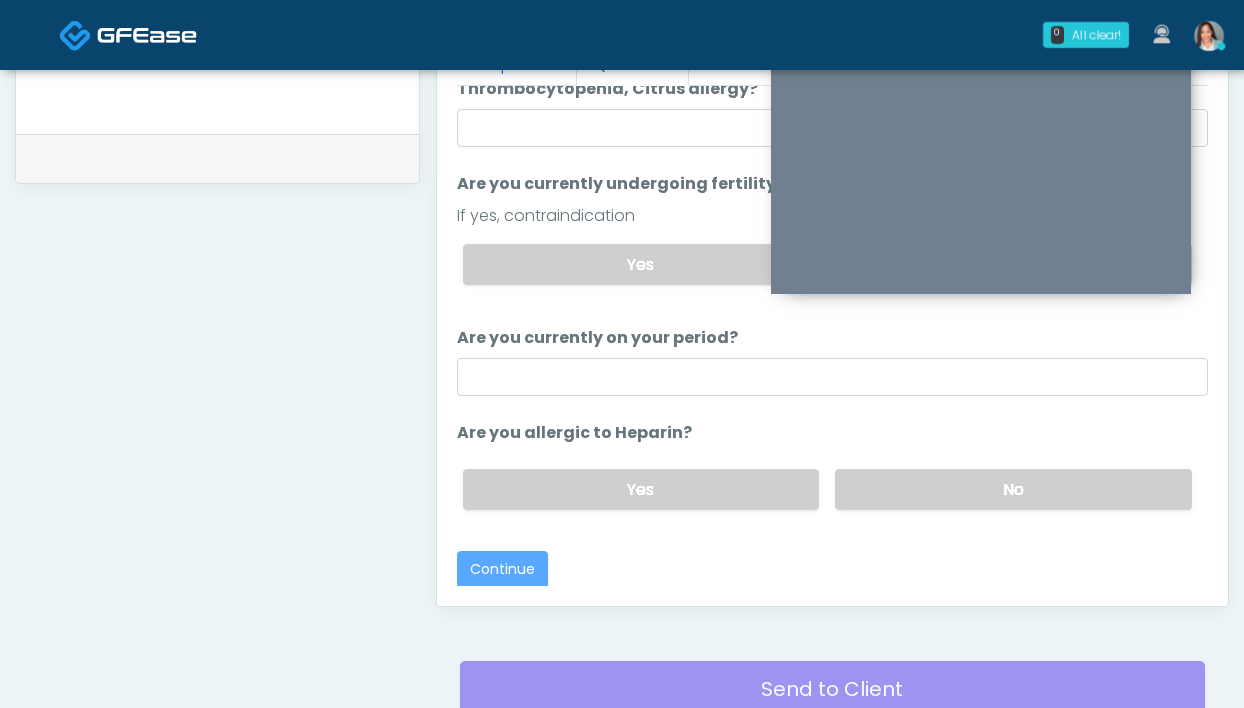 scroll, scrollTop: 1087, scrollLeft: 0, axis: vertical 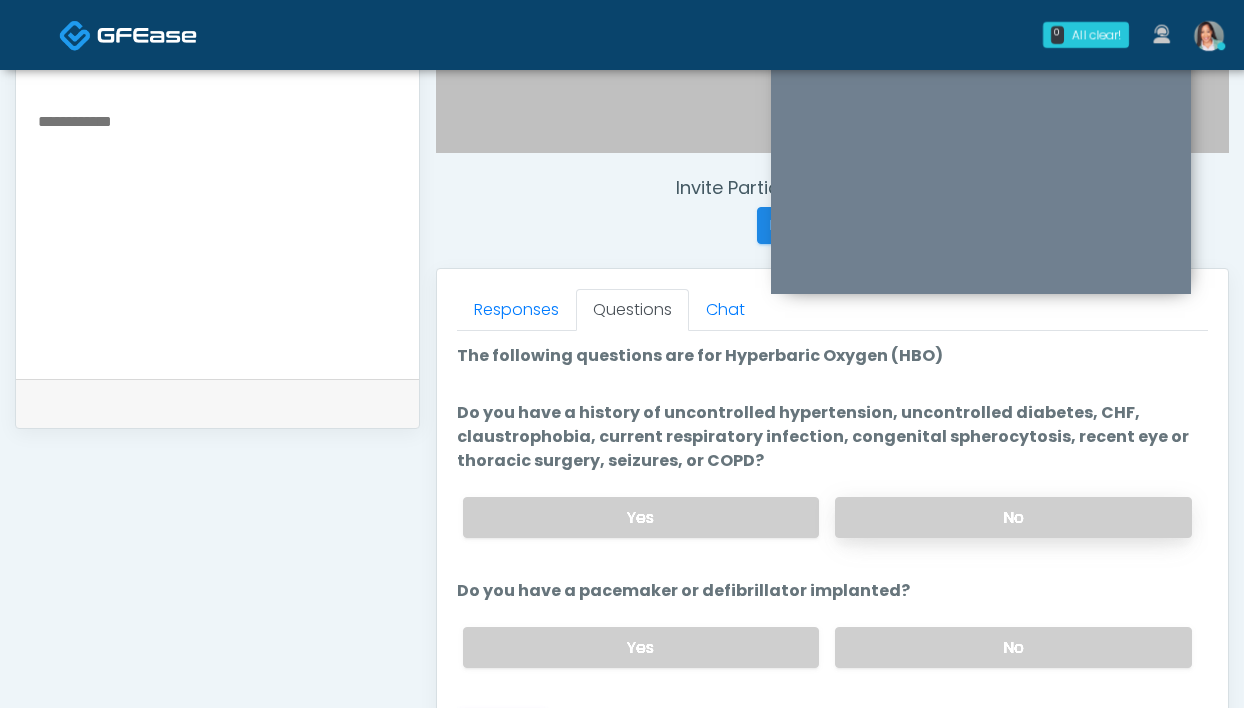 click on "No" at bounding box center (1013, 517) 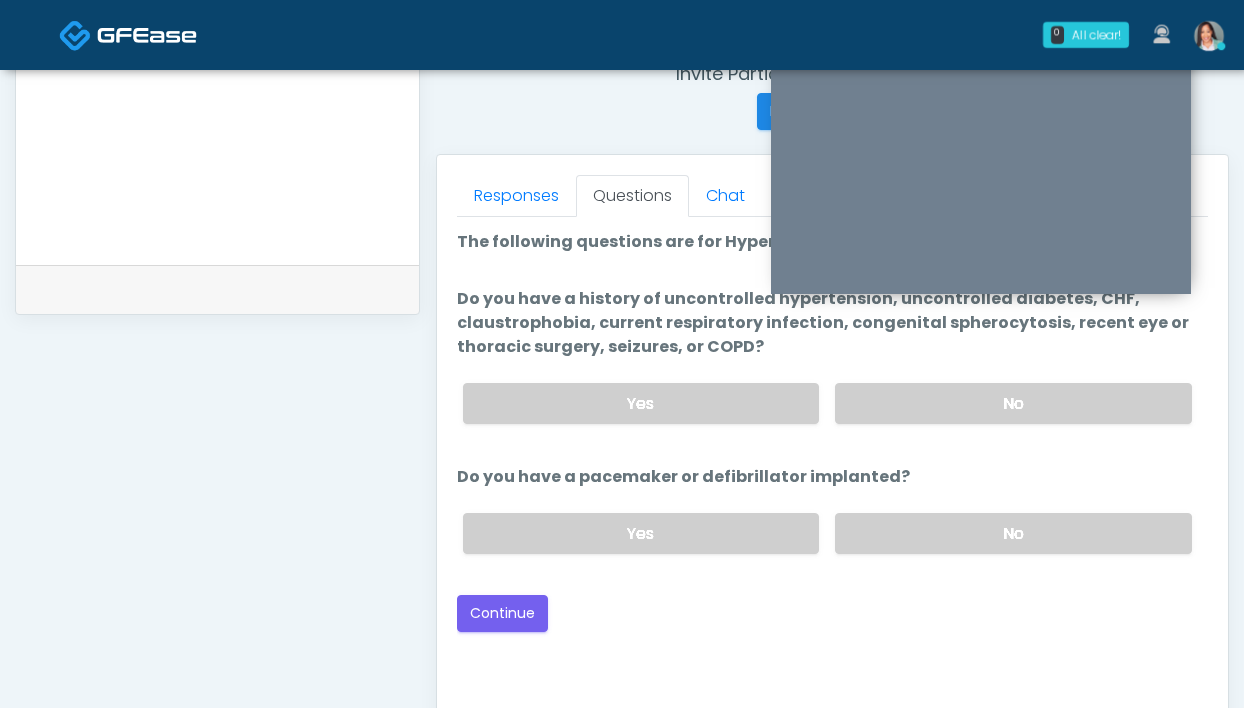 scroll, scrollTop: 792, scrollLeft: 0, axis: vertical 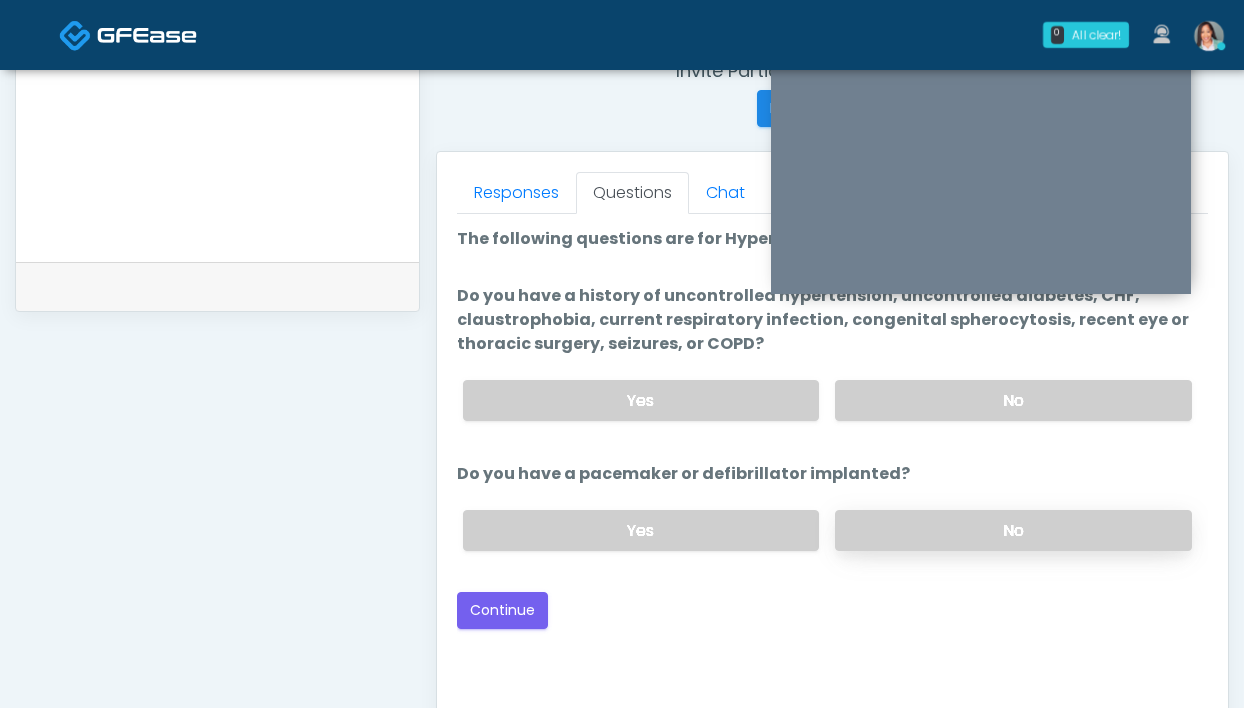 click on "No" at bounding box center (1013, 530) 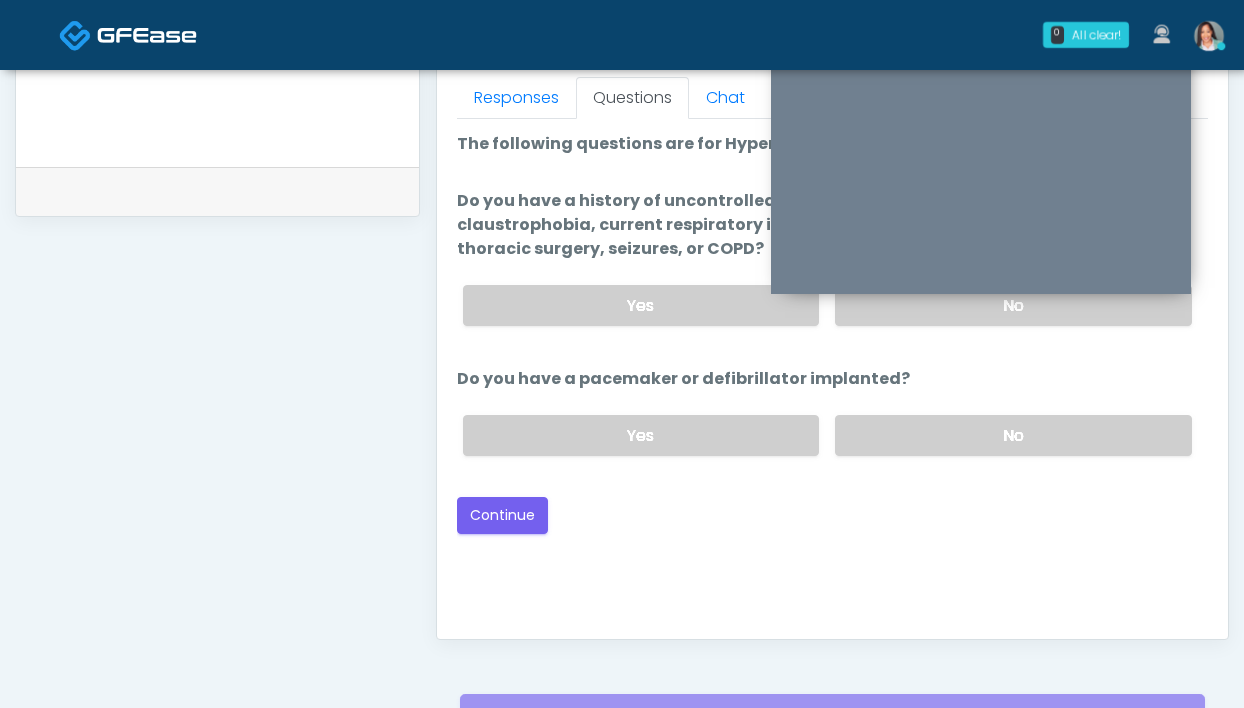 scroll, scrollTop: 885, scrollLeft: 0, axis: vertical 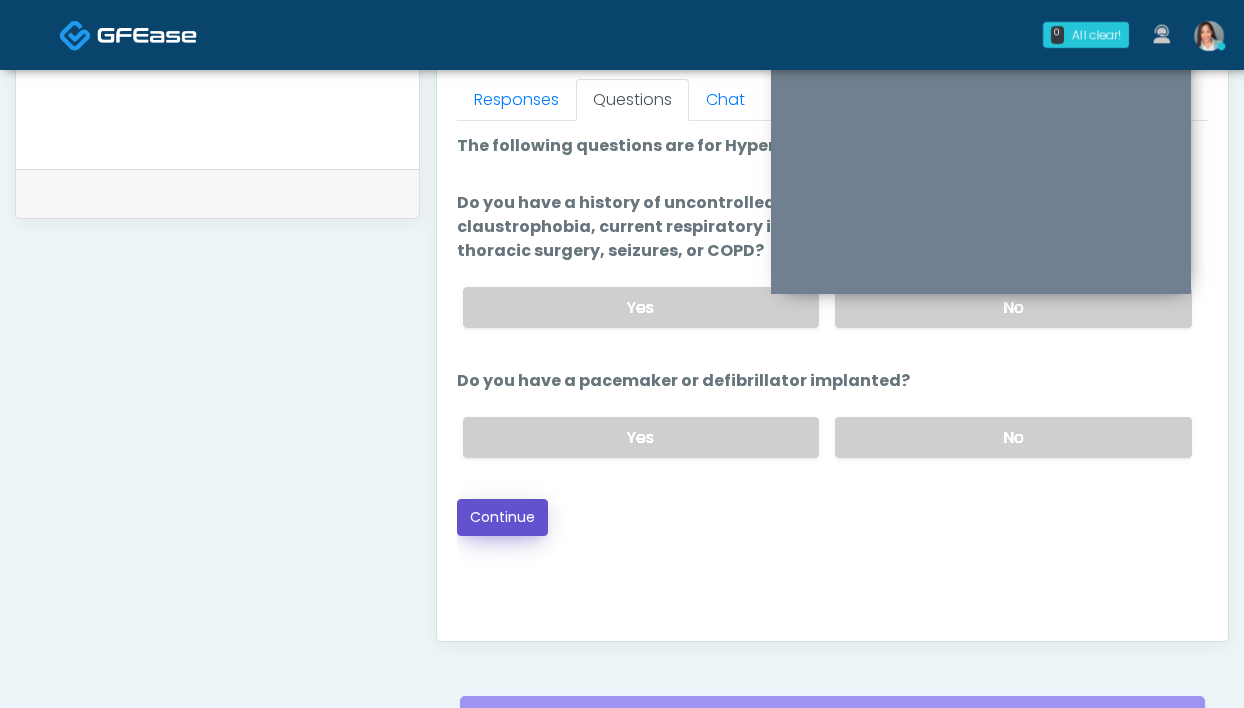 click on "Continue" at bounding box center (502, 517) 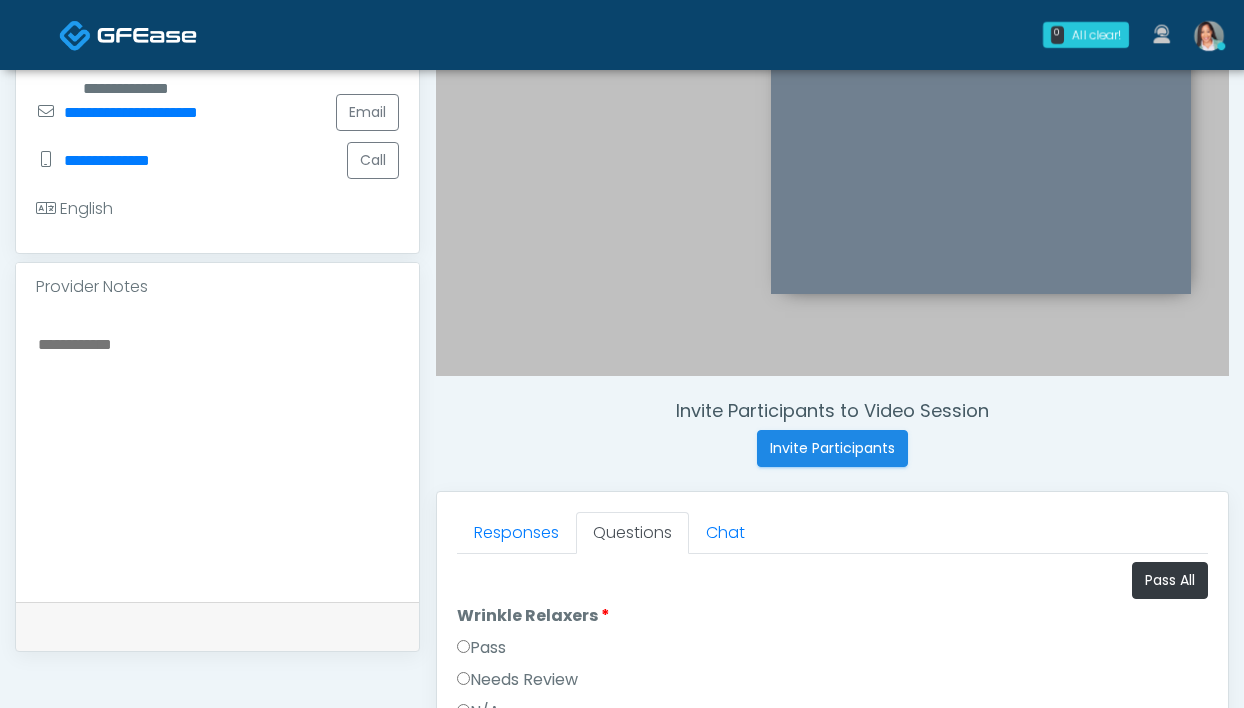 scroll, scrollTop: 453, scrollLeft: 0, axis: vertical 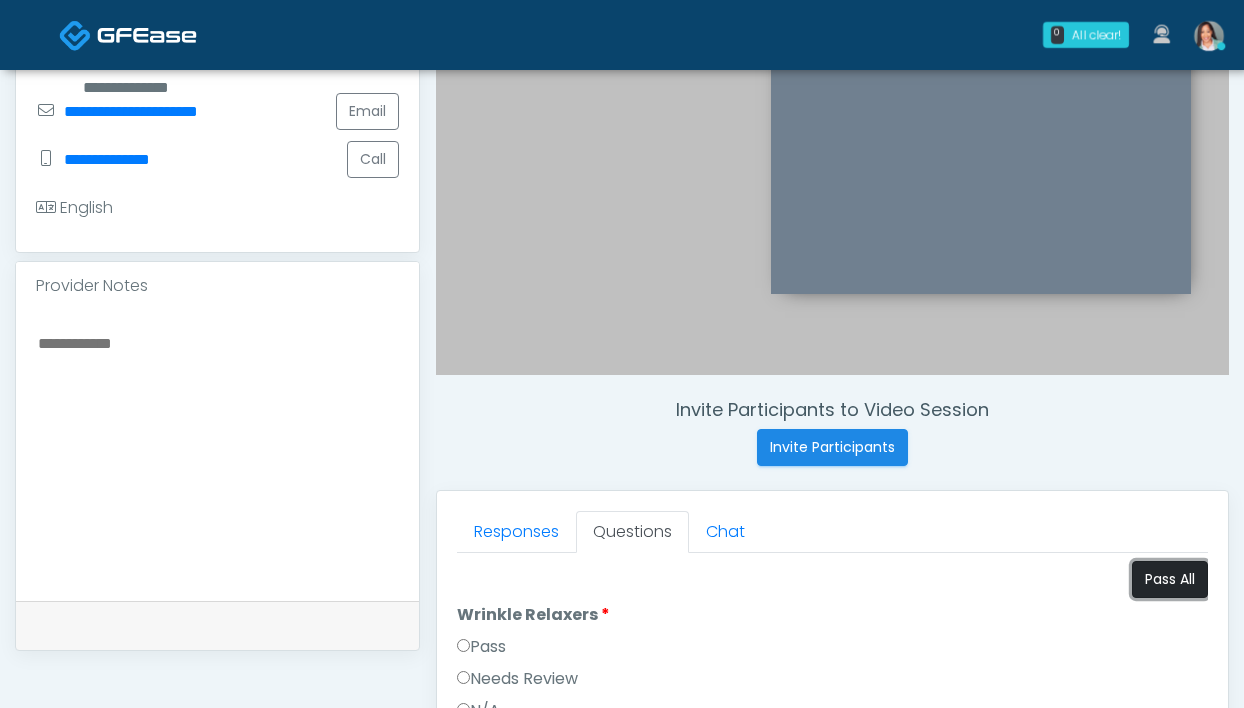 click on "Pass All" at bounding box center [1170, 579] 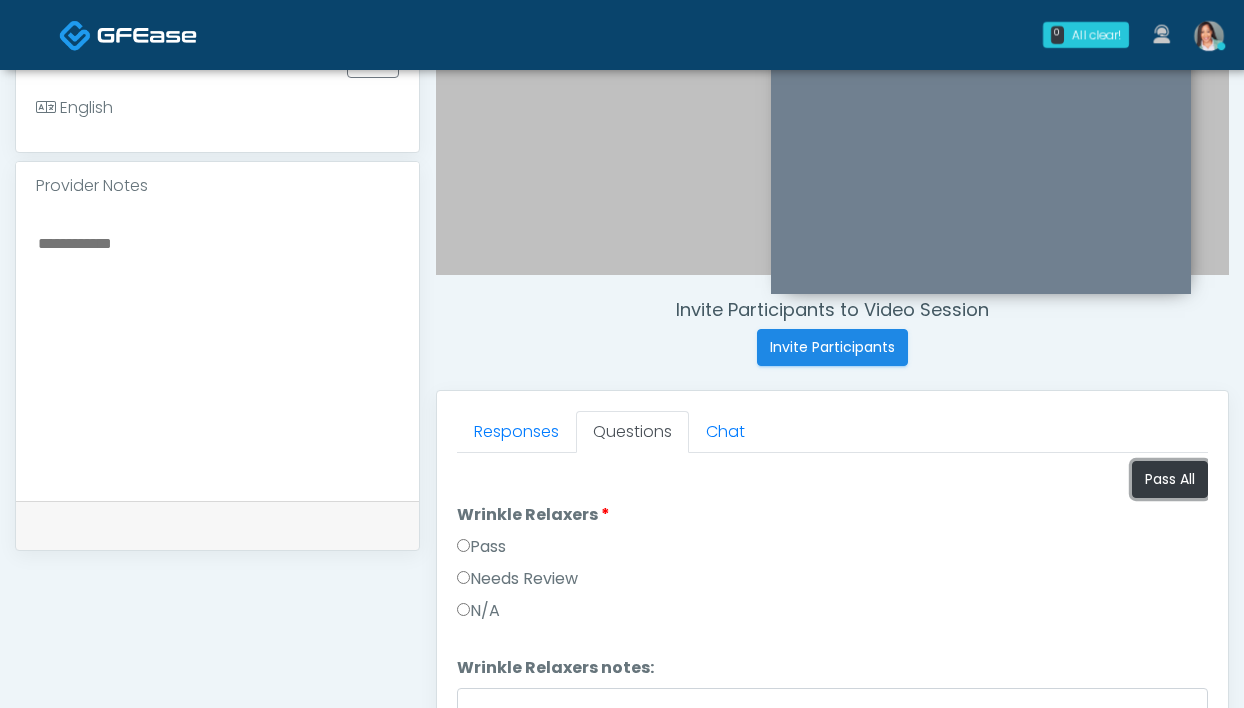 scroll, scrollTop: 811, scrollLeft: 0, axis: vertical 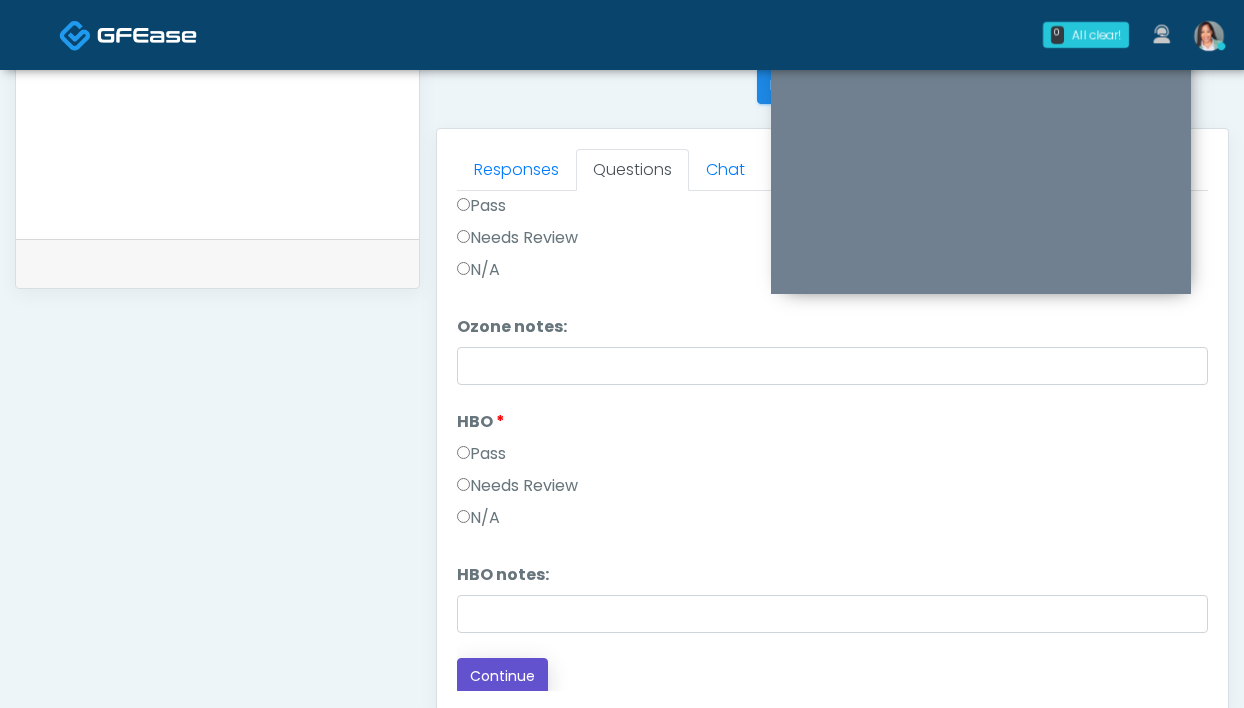 click on "Continue" at bounding box center (502, 676) 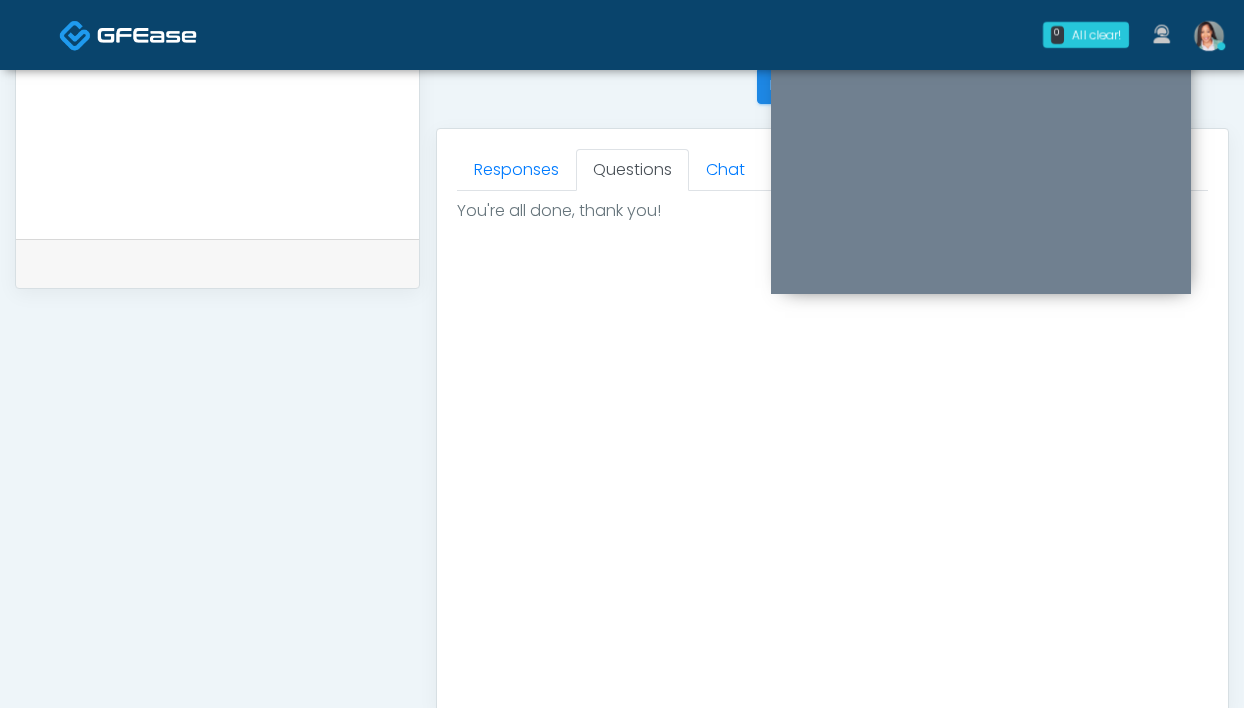 scroll, scrollTop: 0, scrollLeft: 0, axis: both 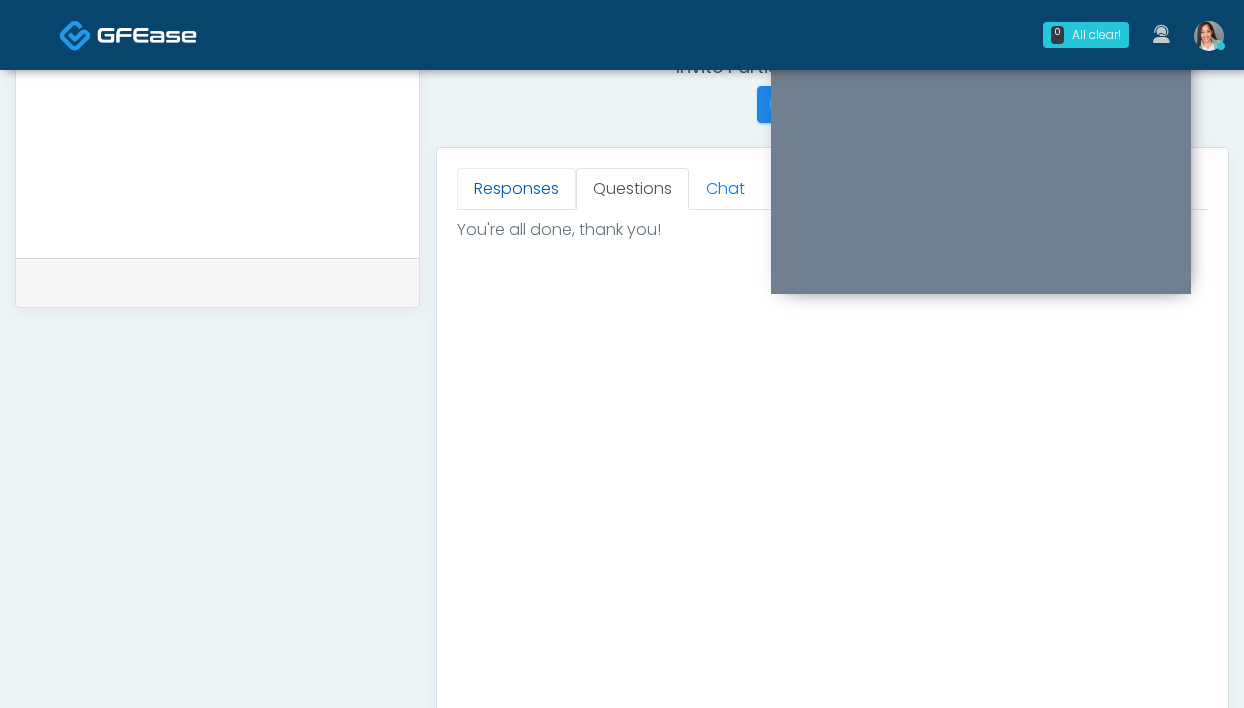 click on "Responses" at bounding box center (516, 189) 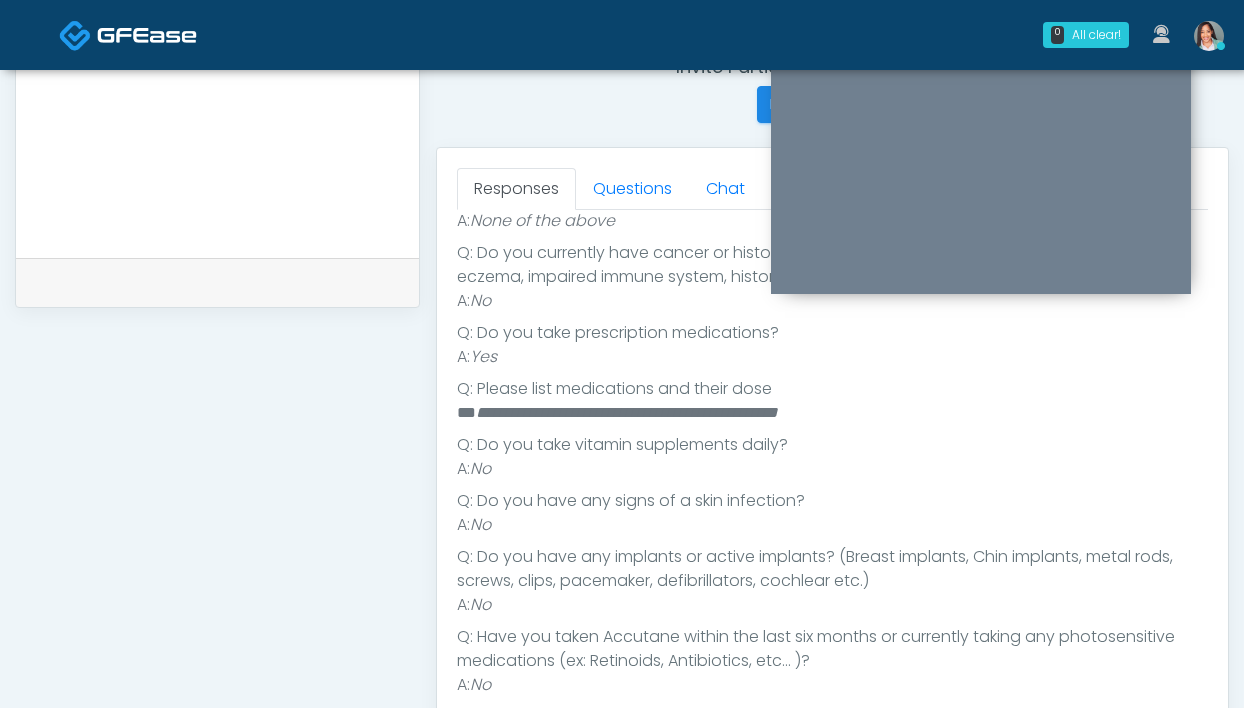 scroll, scrollTop: 474, scrollLeft: 0, axis: vertical 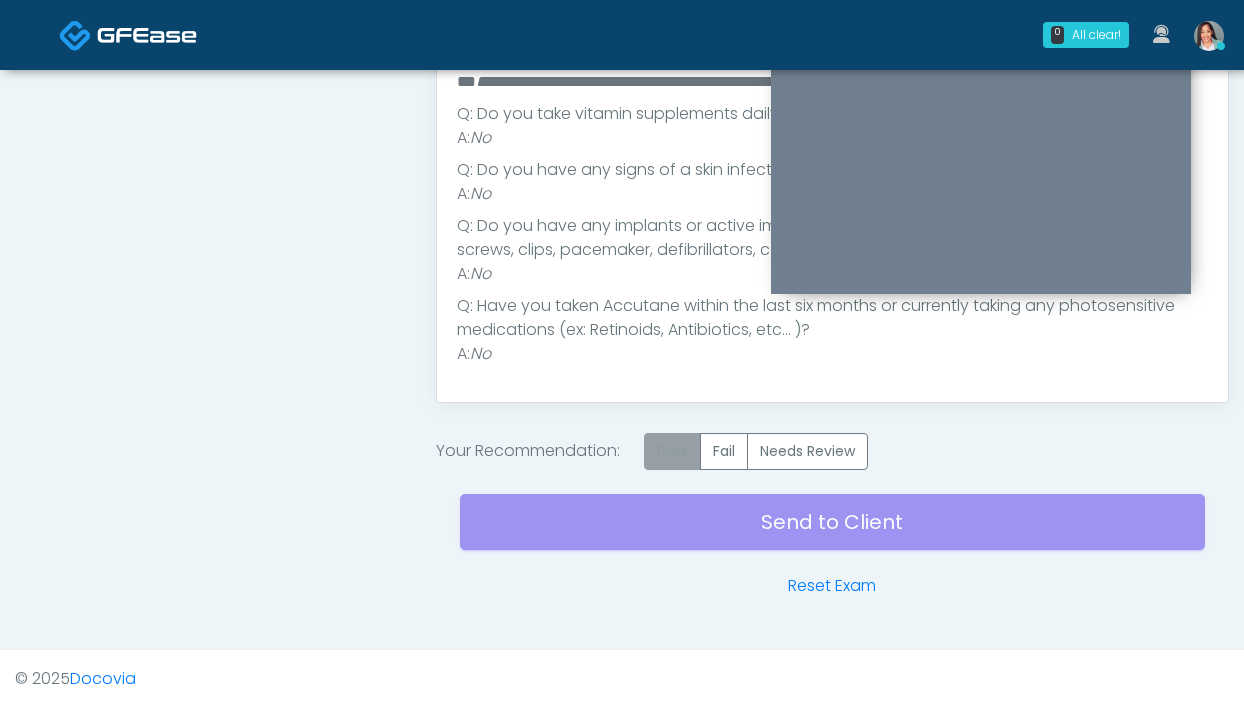click on "Pass" at bounding box center (672, 451) 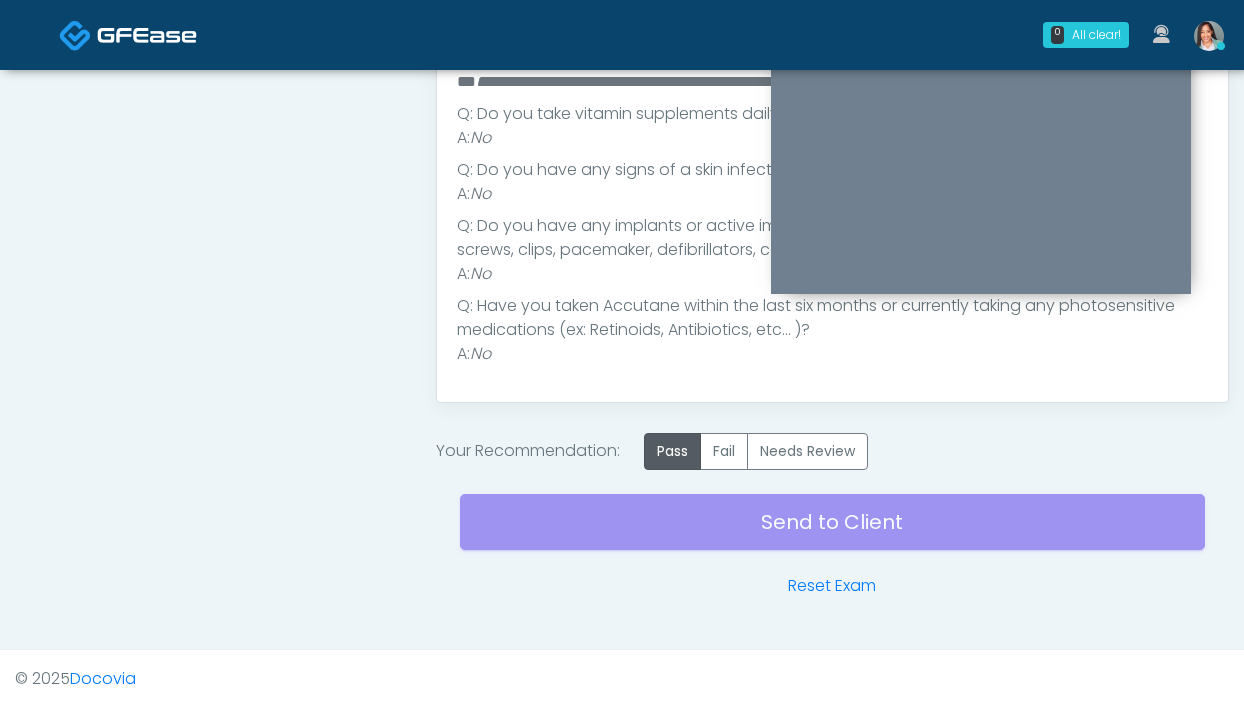 click on "Send to Client
Reset Exam" at bounding box center [832, 534] 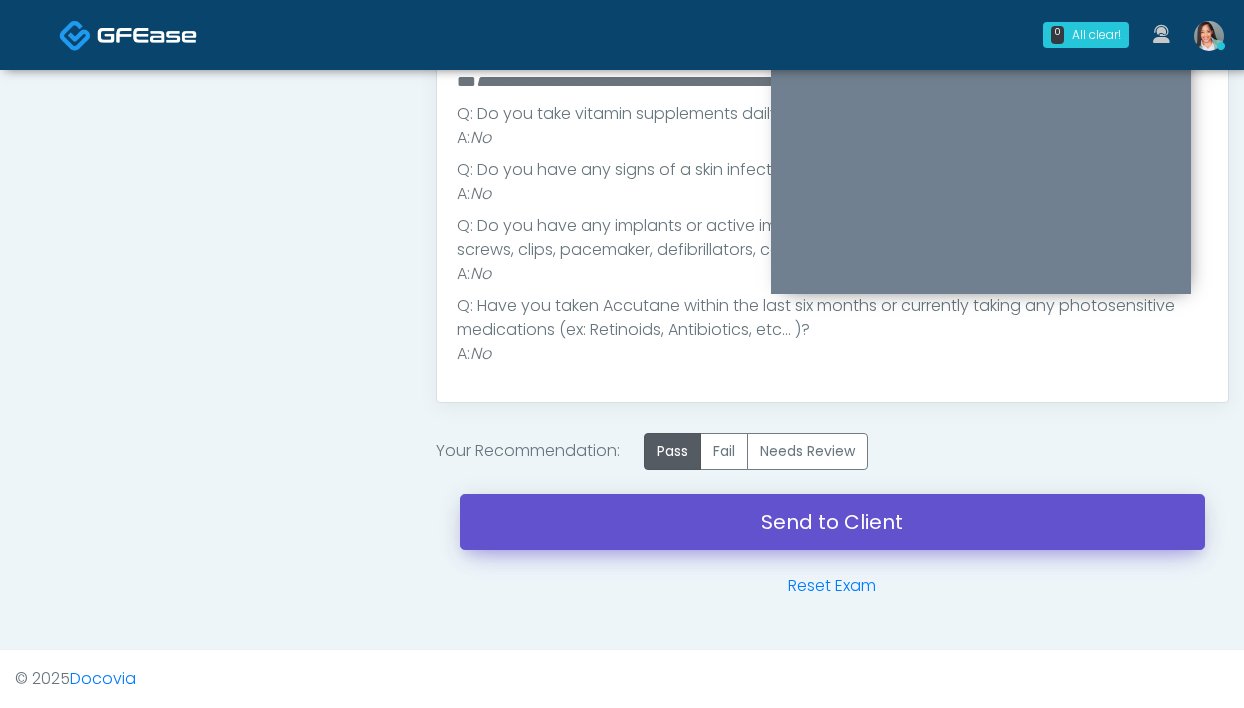 click on "Send to Client" at bounding box center (832, 522) 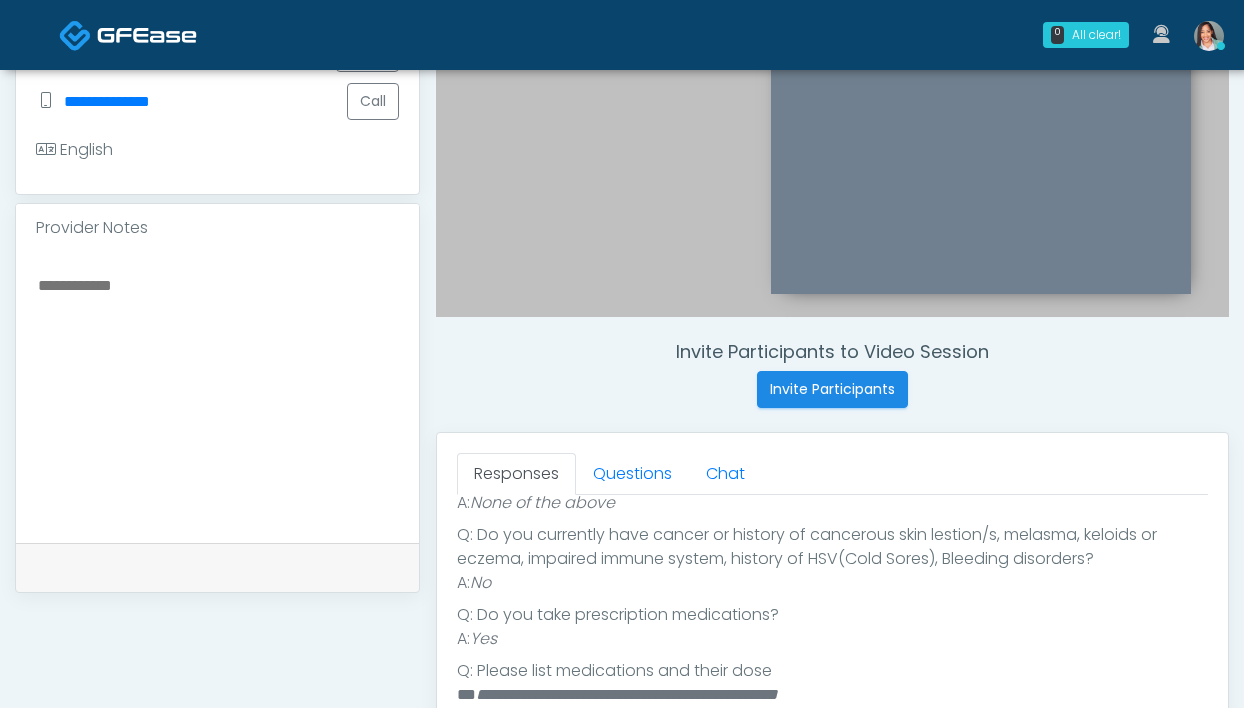 scroll, scrollTop: 0, scrollLeft: 0, axis: both 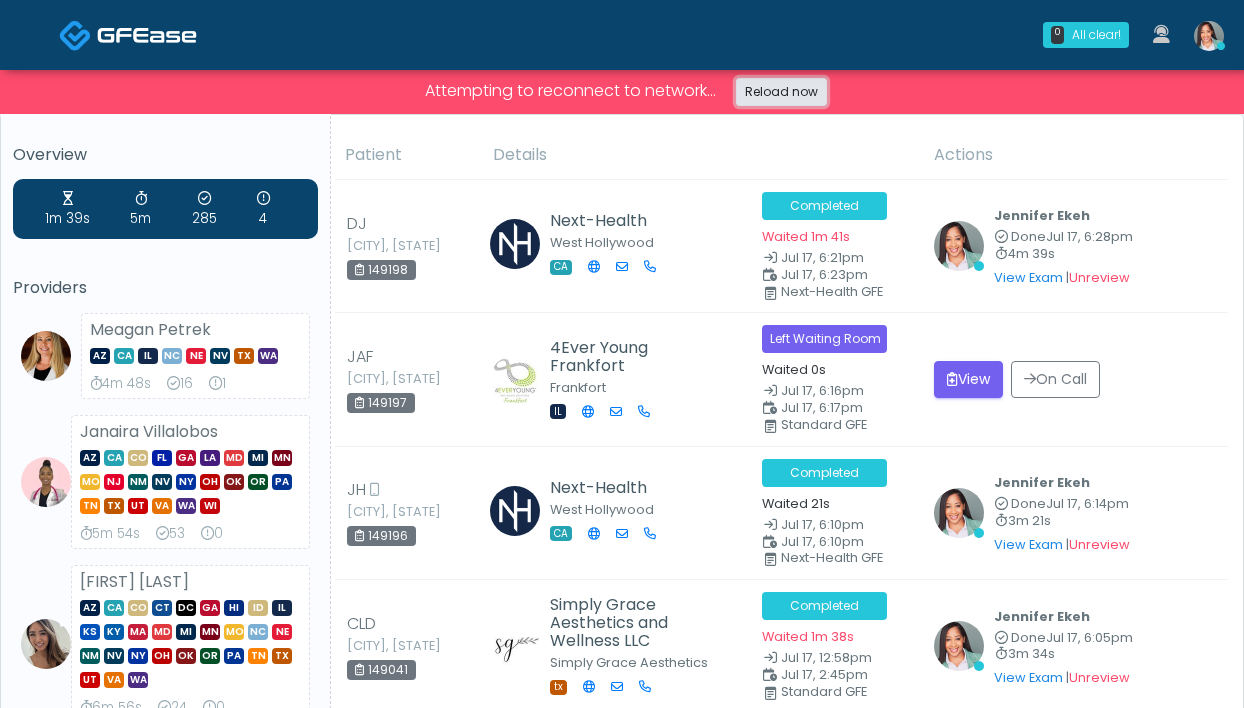 click on "Reload now" at bounding box center [781, 92] 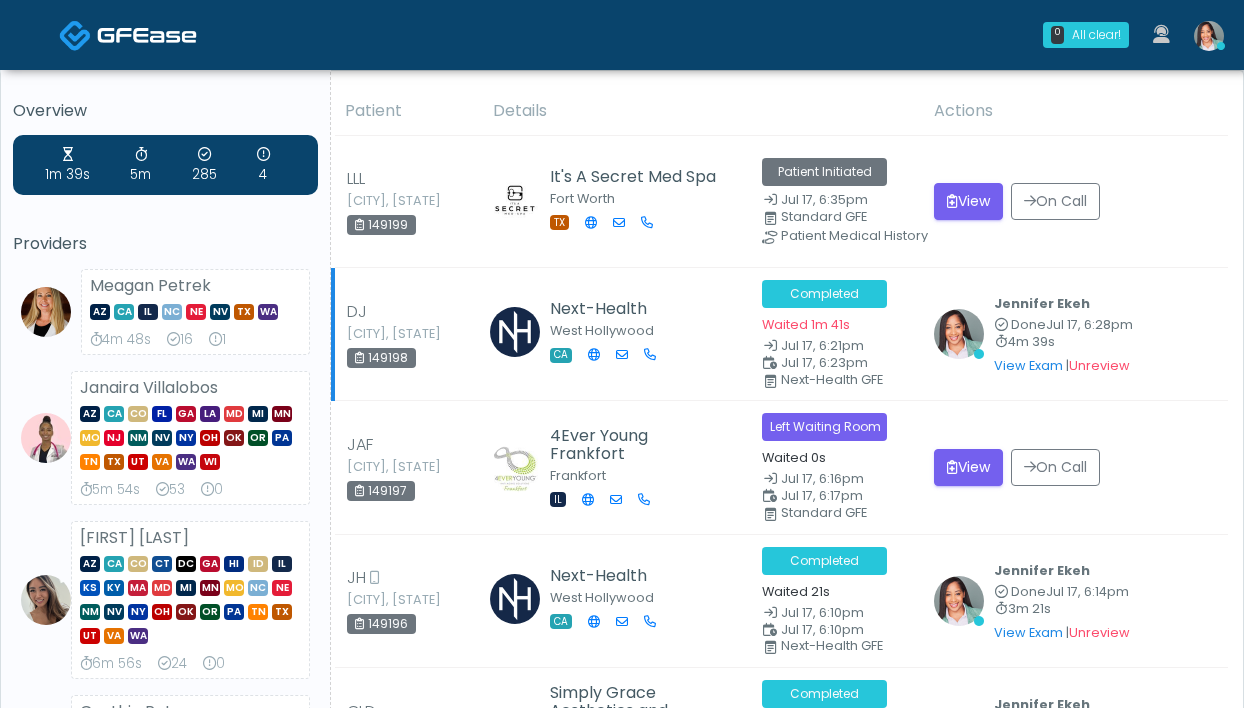 scroll, scrollTop: 0, scrollLeft: 0, axis: both 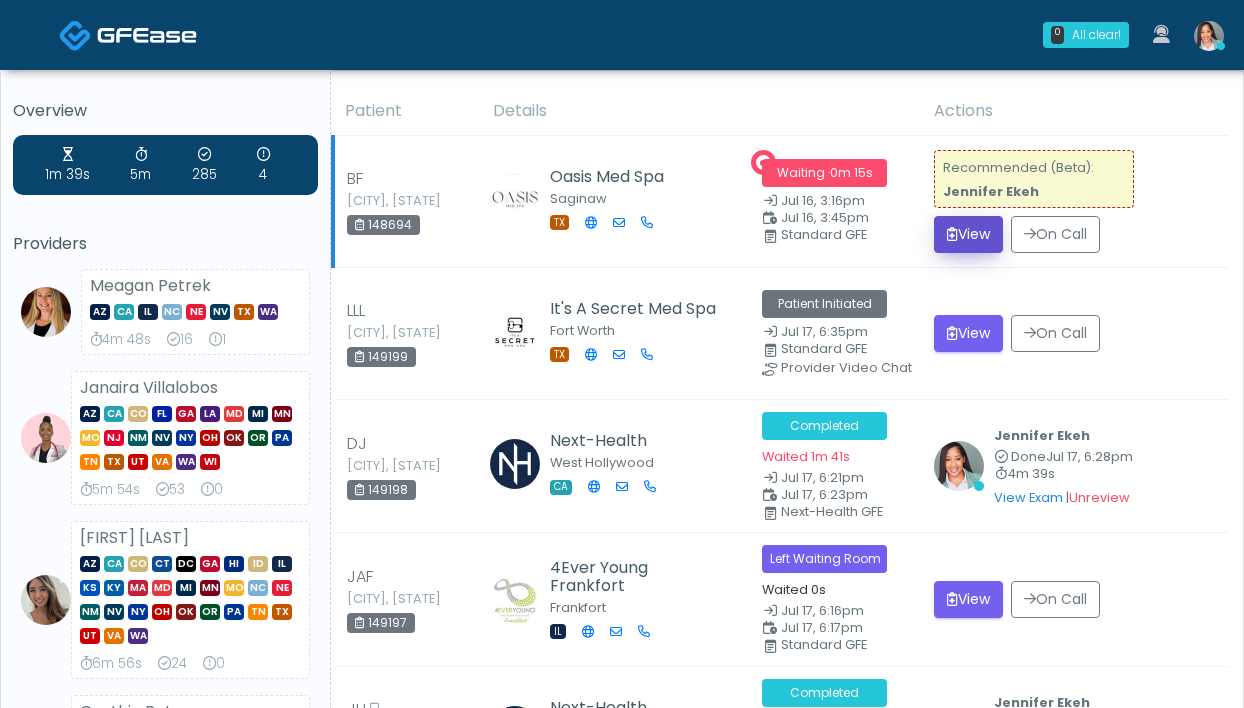 click on "View" at bounding box center (968, 234) 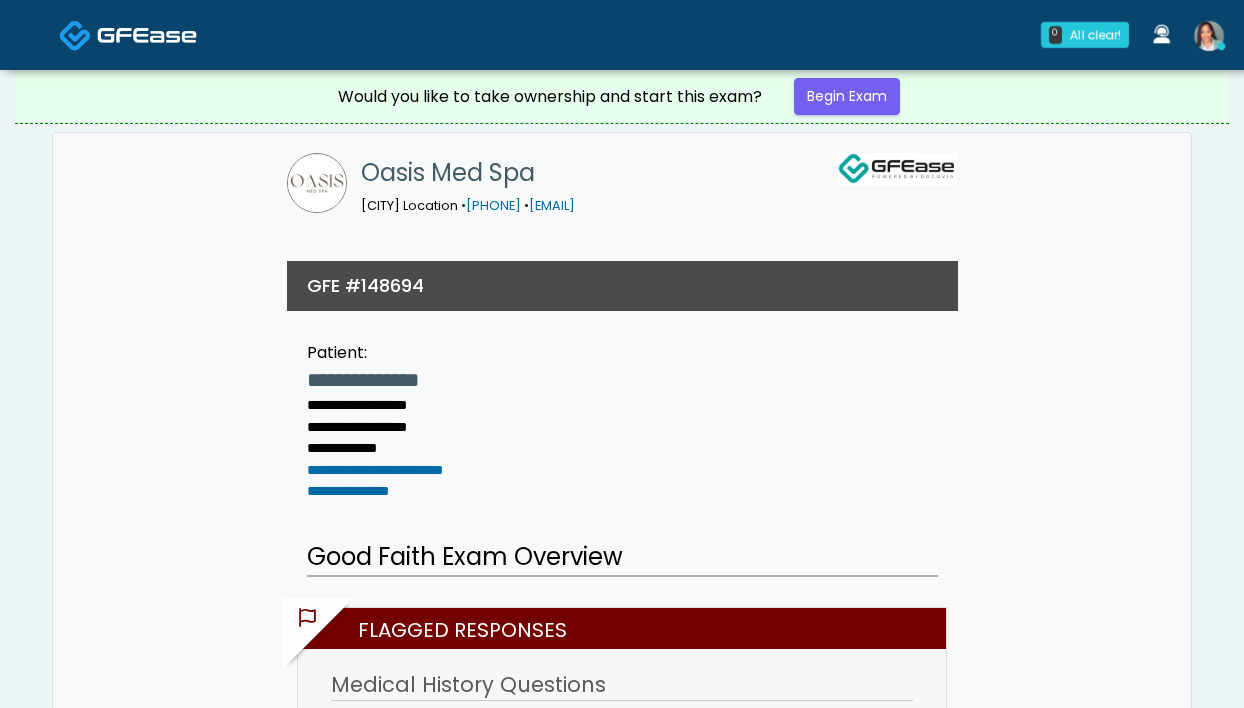 scroll, scrollTop: 0, scrollLeft: 0, axis: both 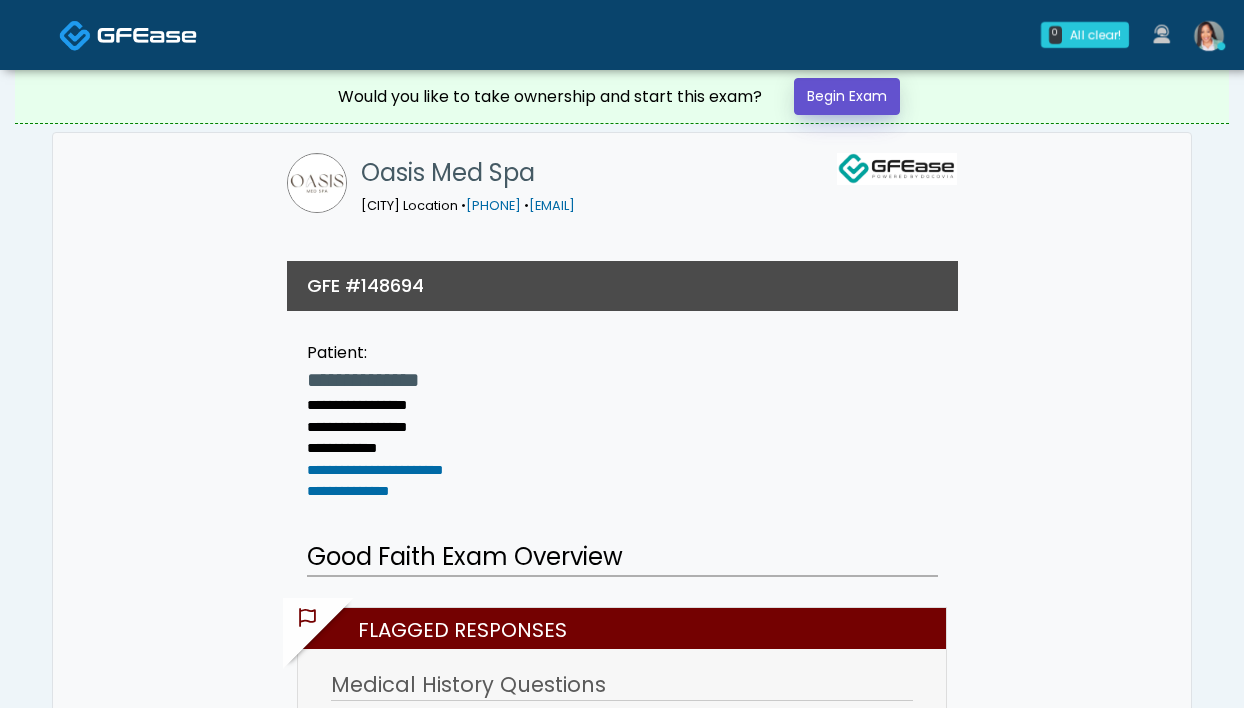 click on "Begin Exam" at bounding box center (847, 96) 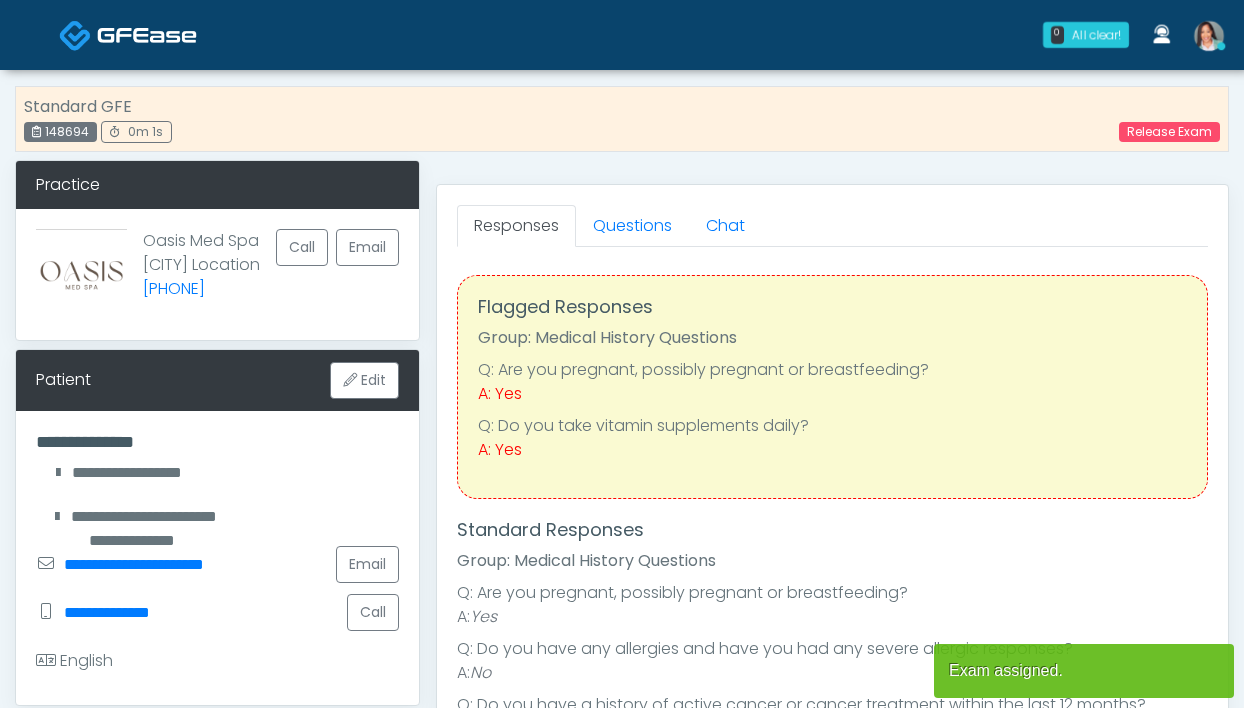 scroll, scrollTop: 0, scrollLeft: 0, axis: both 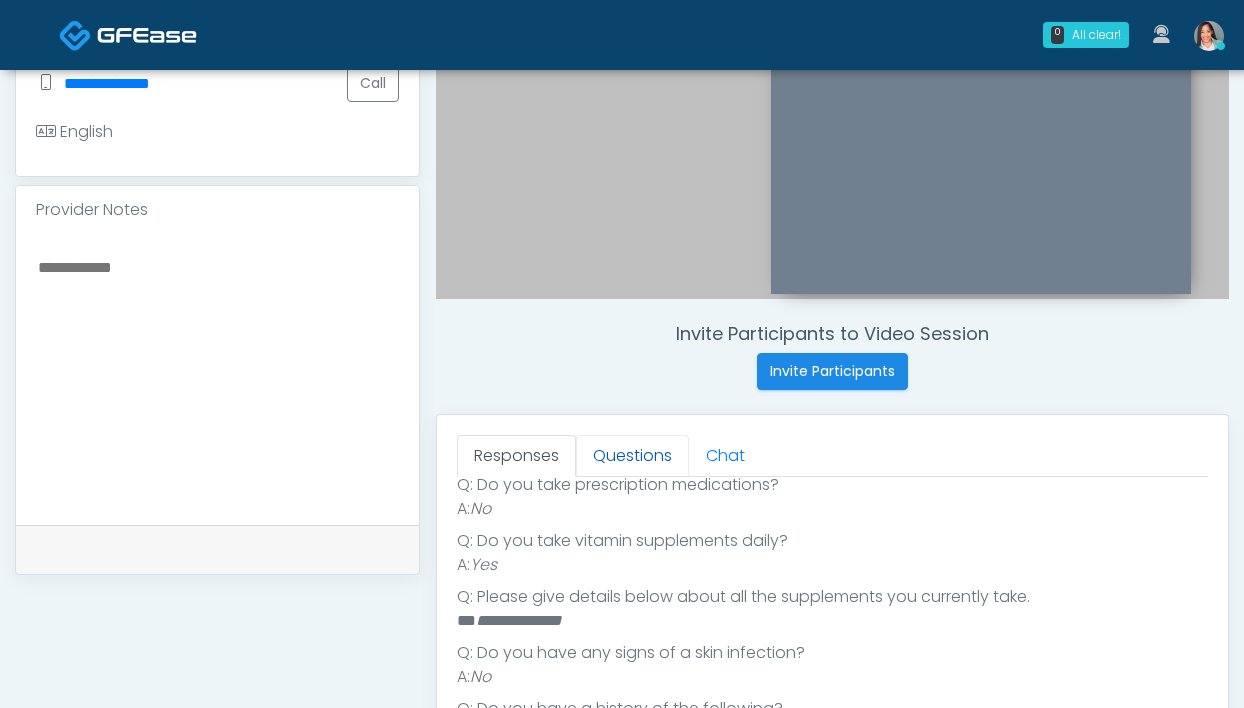 click on "Questions" at bounding box center (632, 456) 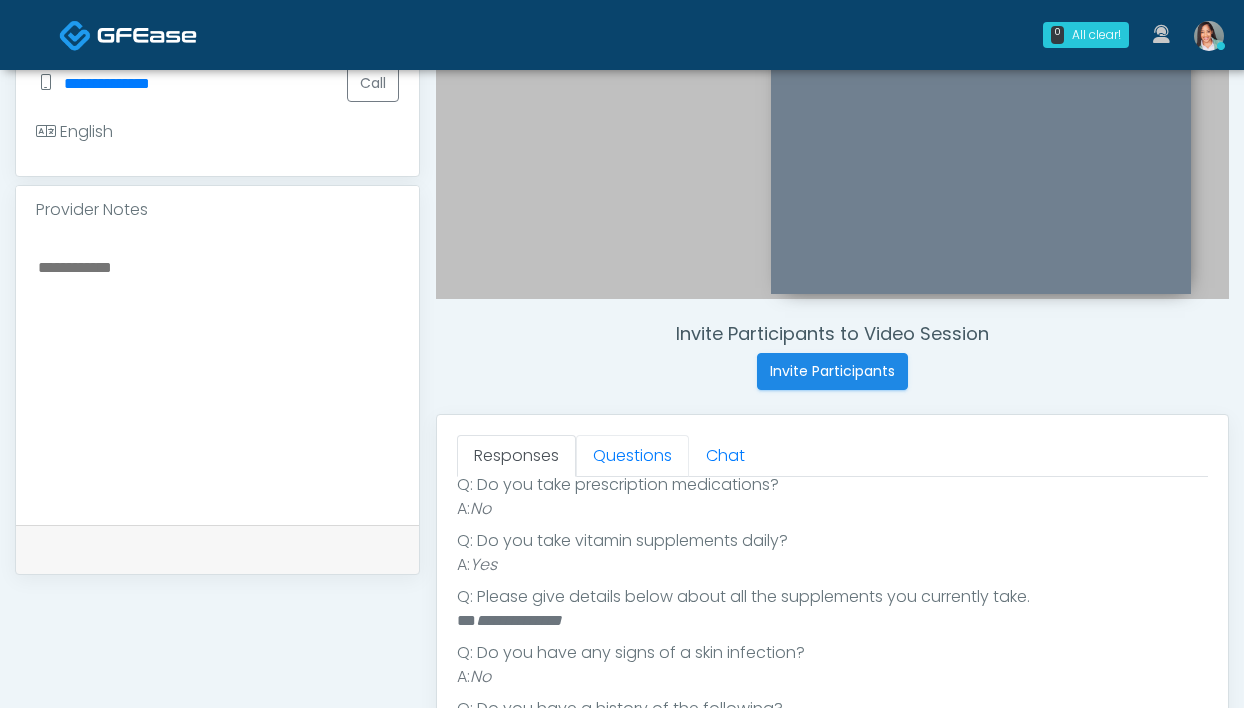 scroll, scrollTop: 0, scrollLeft: 0, axis: both 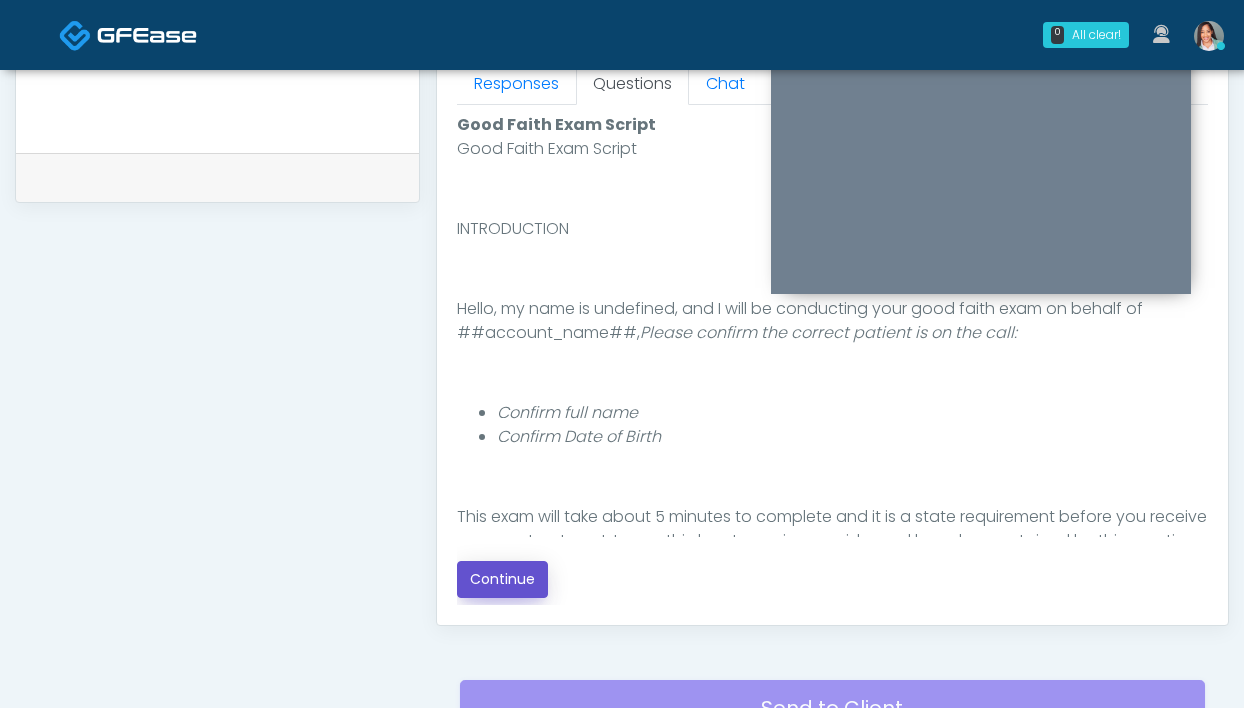 click on "Continue" at bounding box center [502, 579] 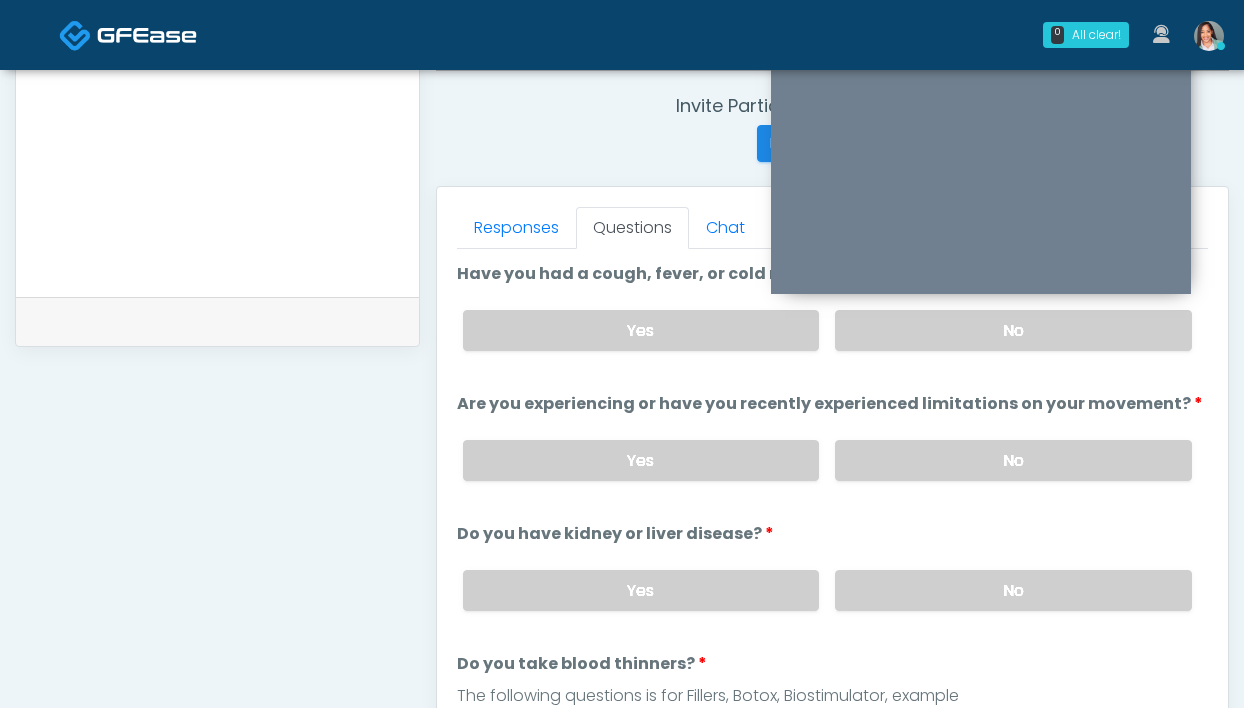 scroll, scrollTop: 747, scrollLeft: 0, axis: vertical 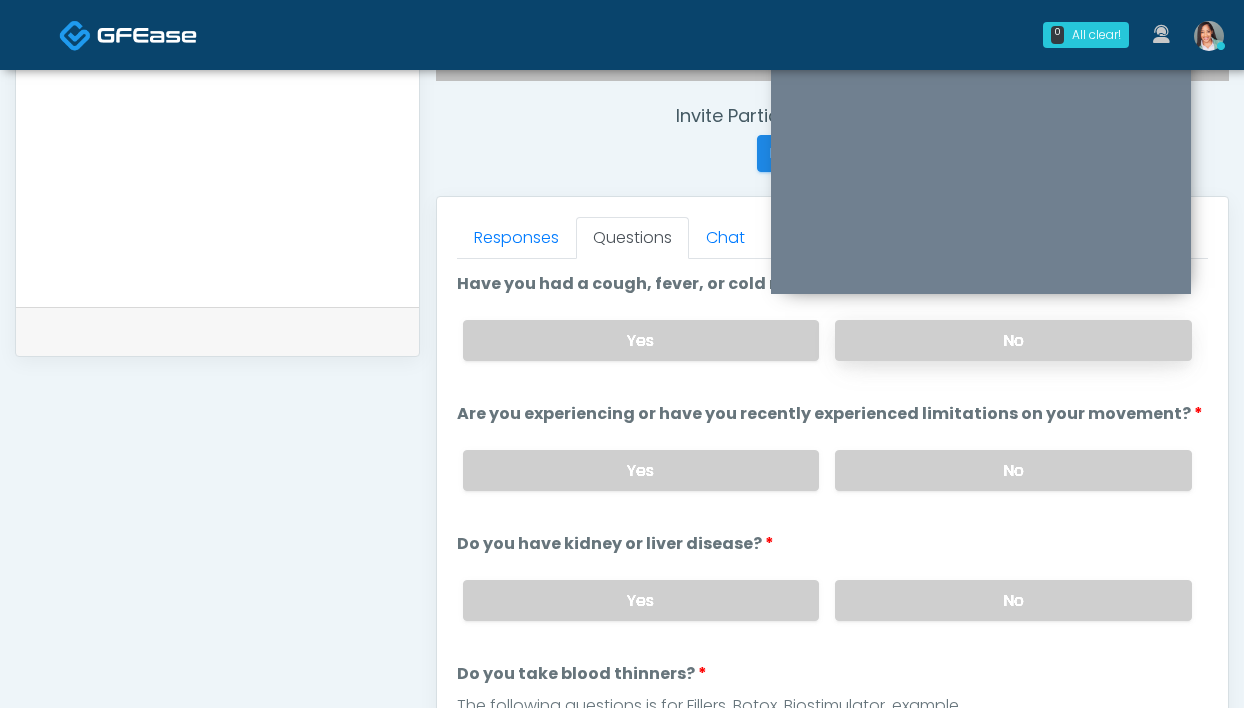 click on "No" at bounding box center [1013, 340] 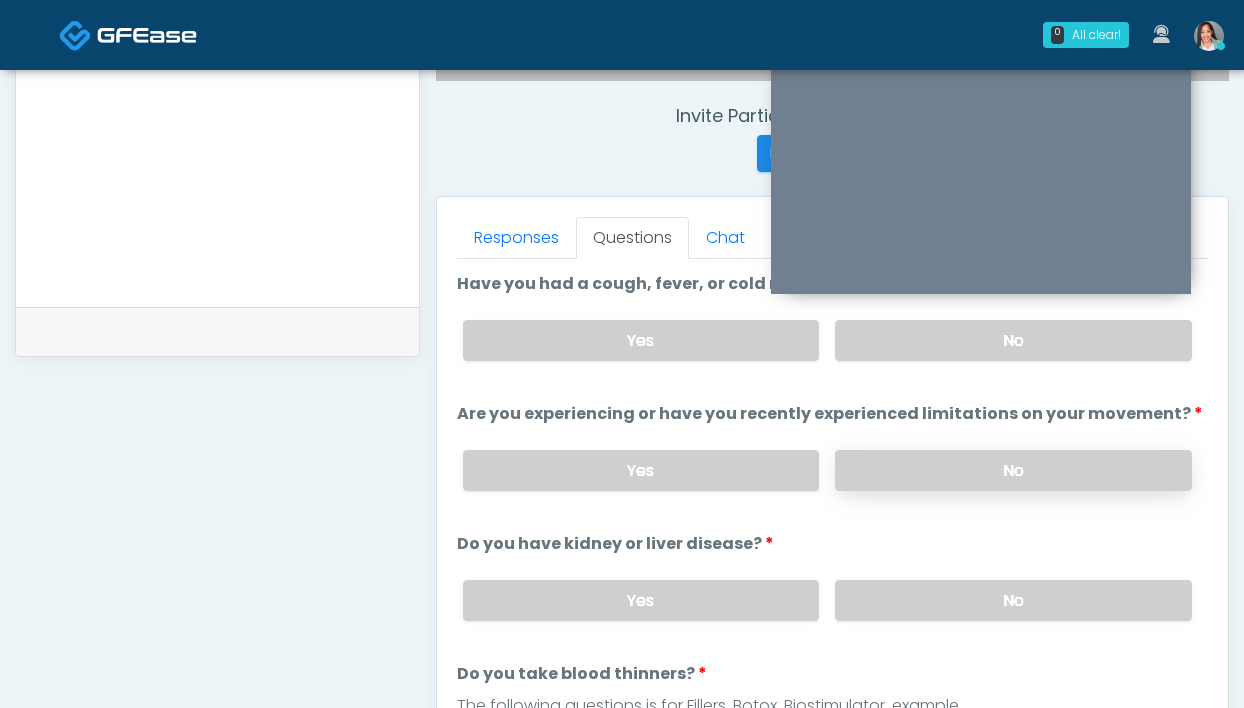 click on "No" at bounding box center [1013, 470] 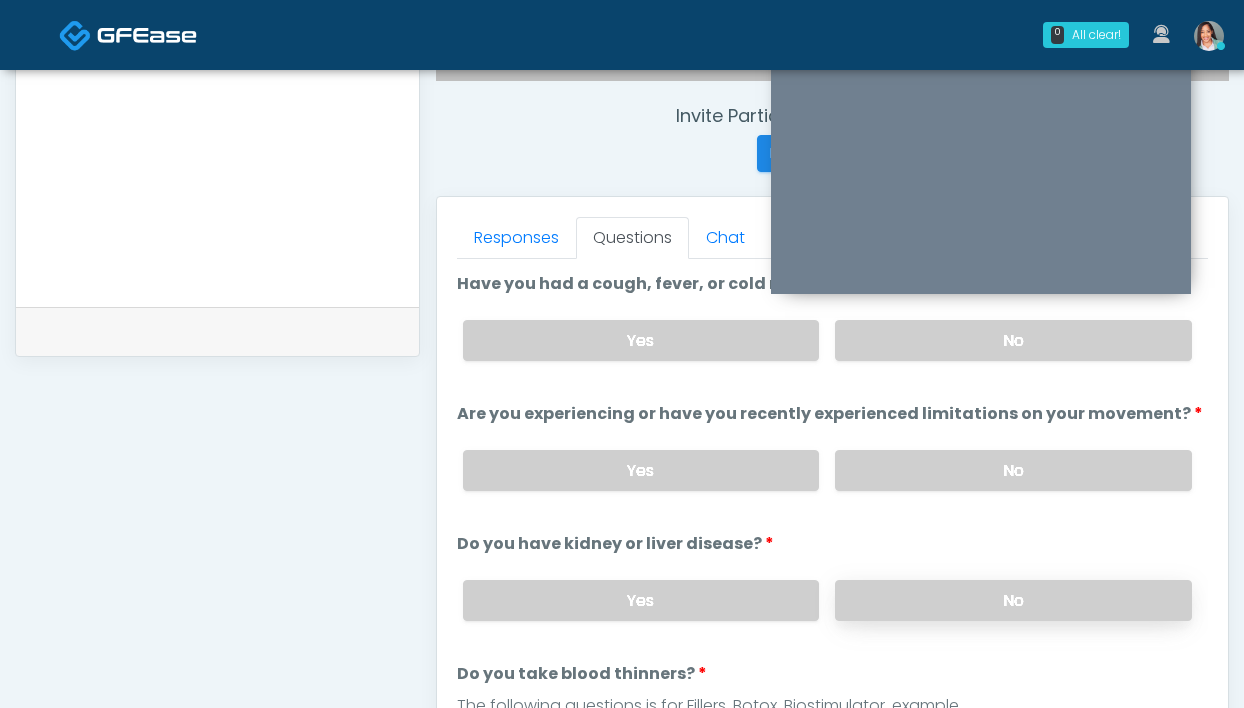 click on "No" at bounding box center (1013, 600) 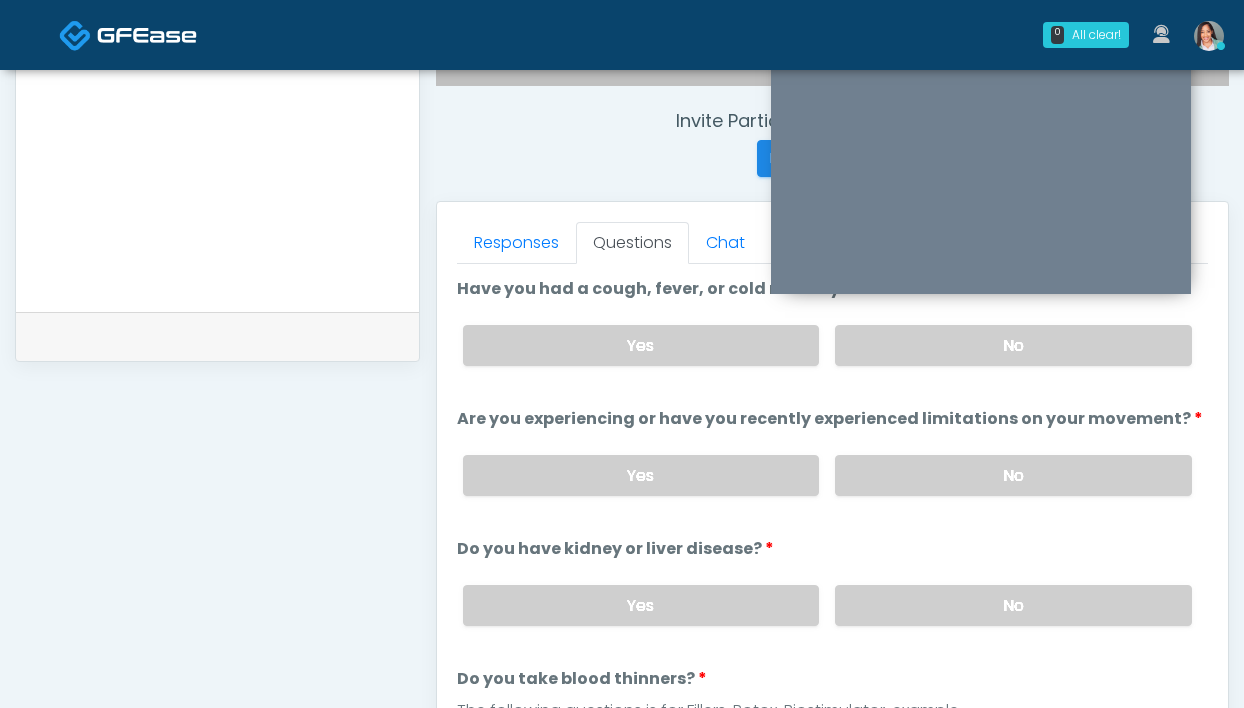 scroll, scrollTop: 837, scrollLeft: 0, axis: vertical 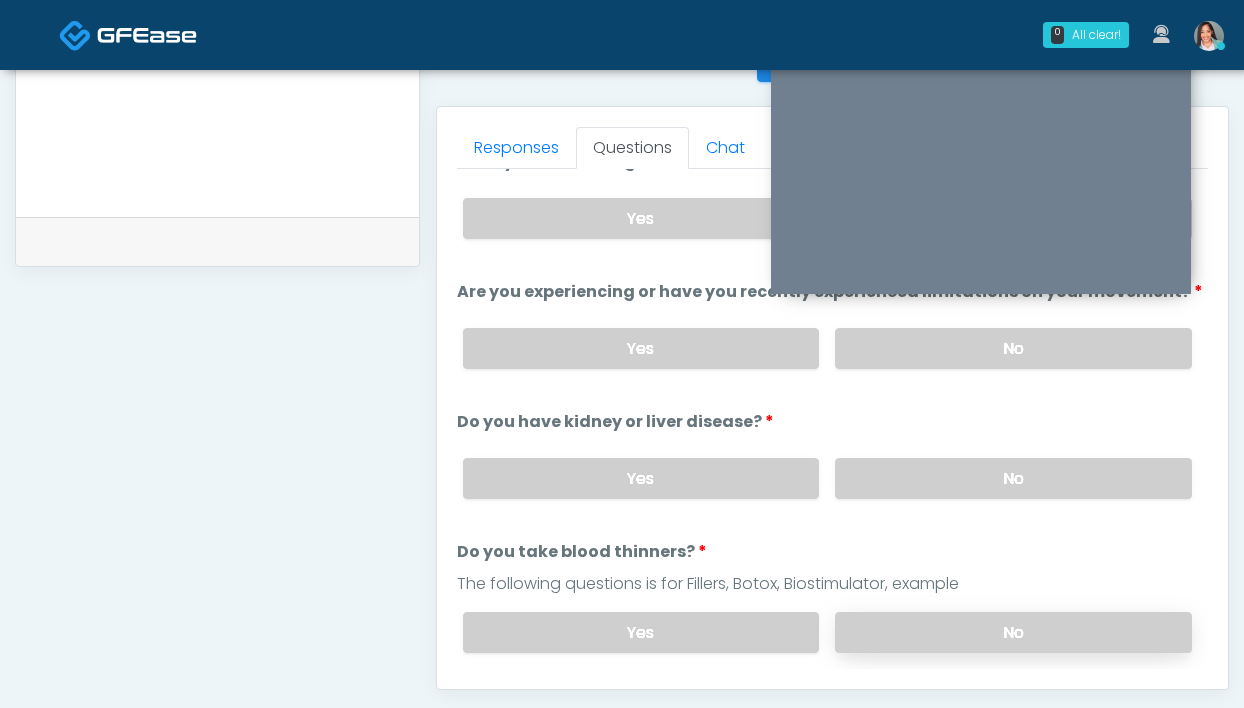 click on "No" at bounding box center (1013, 632) 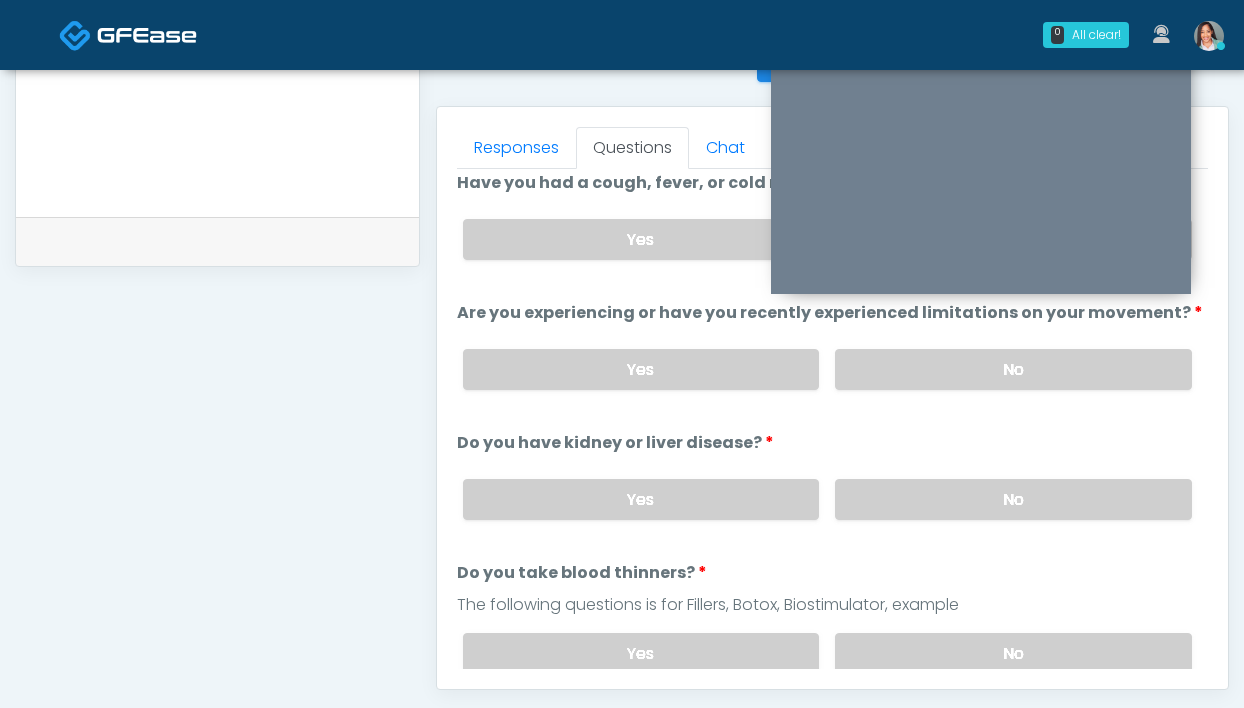 scroll, scrollTop: 0, scrollLeft: 0, axis: both 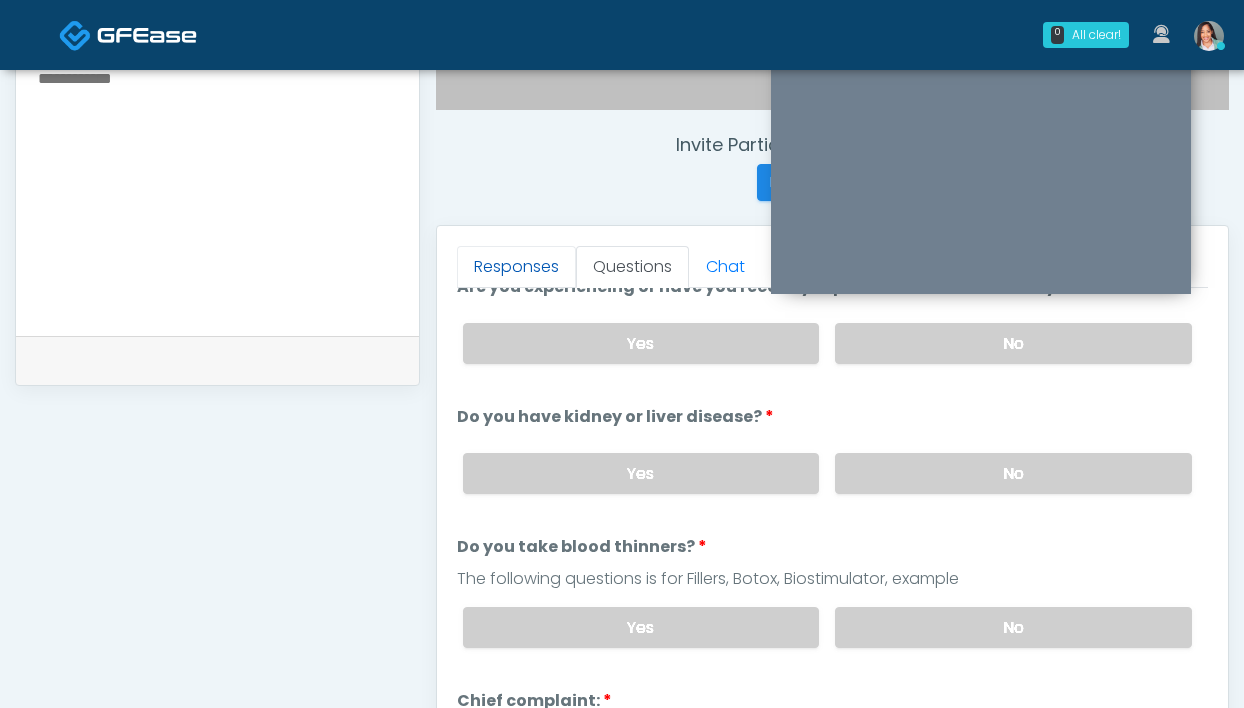 click on "Responses" at bounding box center [516, 267] 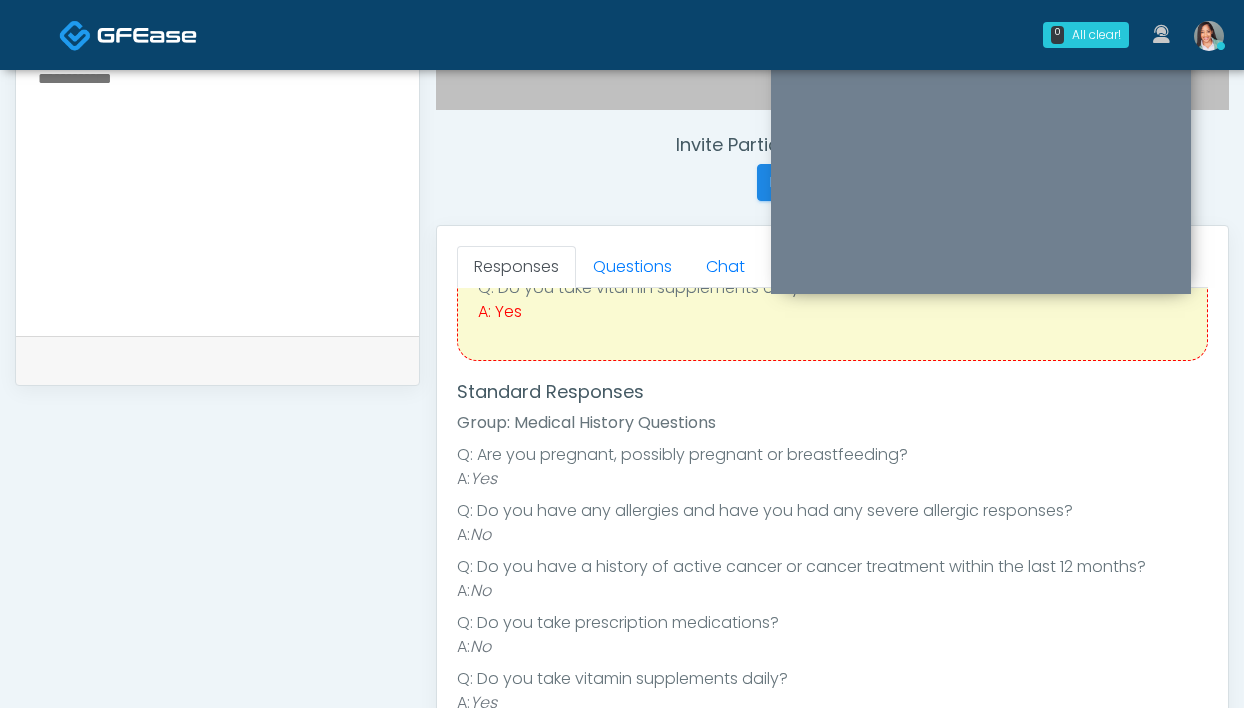 scroll, scrollTop: 178, scrollLeft: 0, axis: vertical 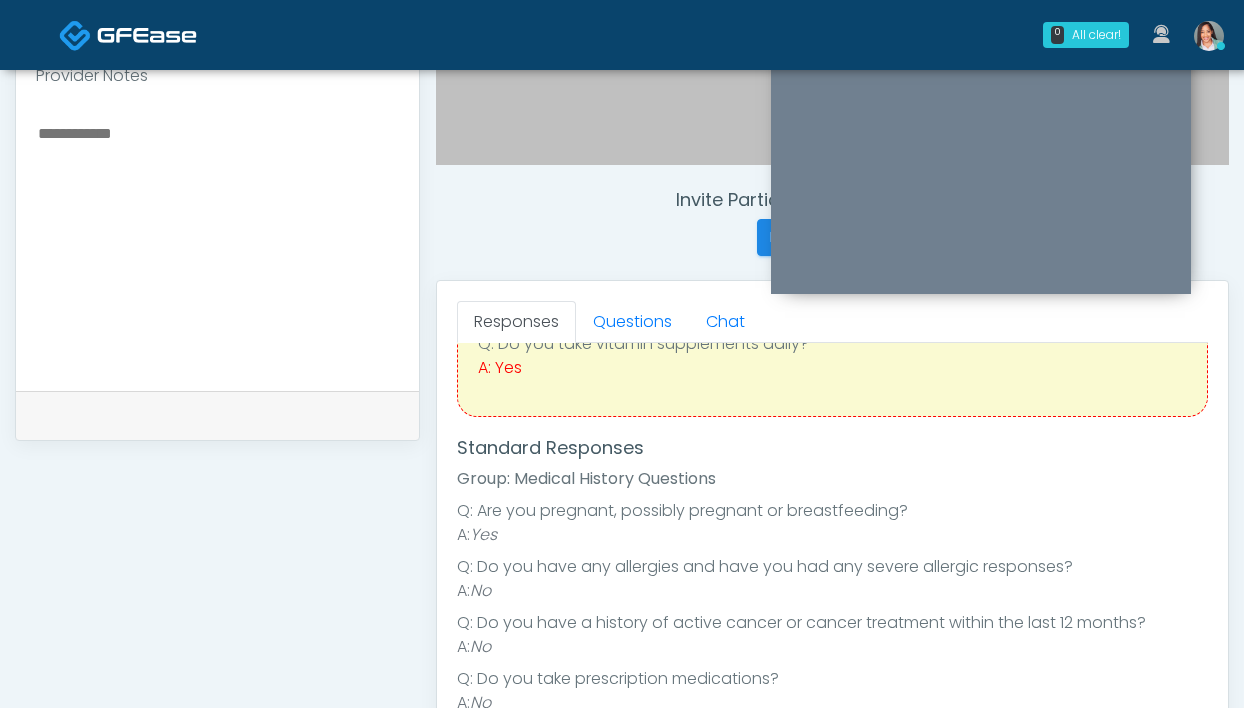 click at bounding box center (217, 242) 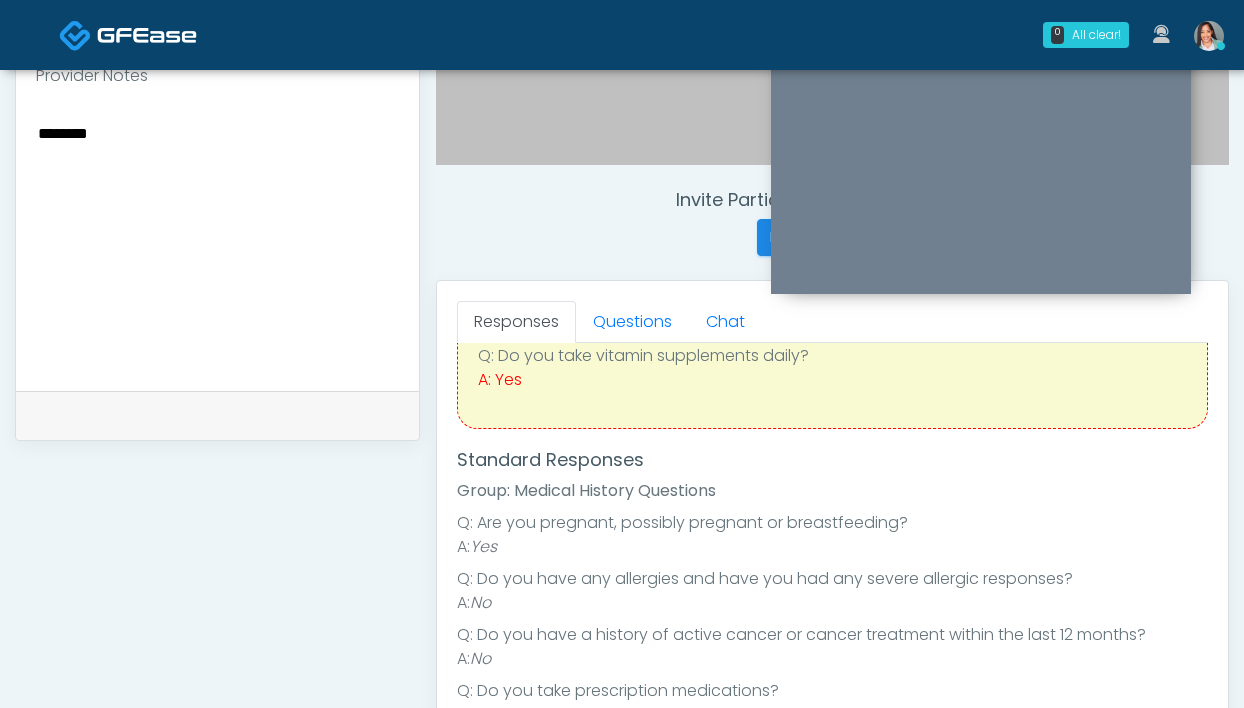 scroll, scrollTop: 150, scrollLeft: 0, axis: vertical 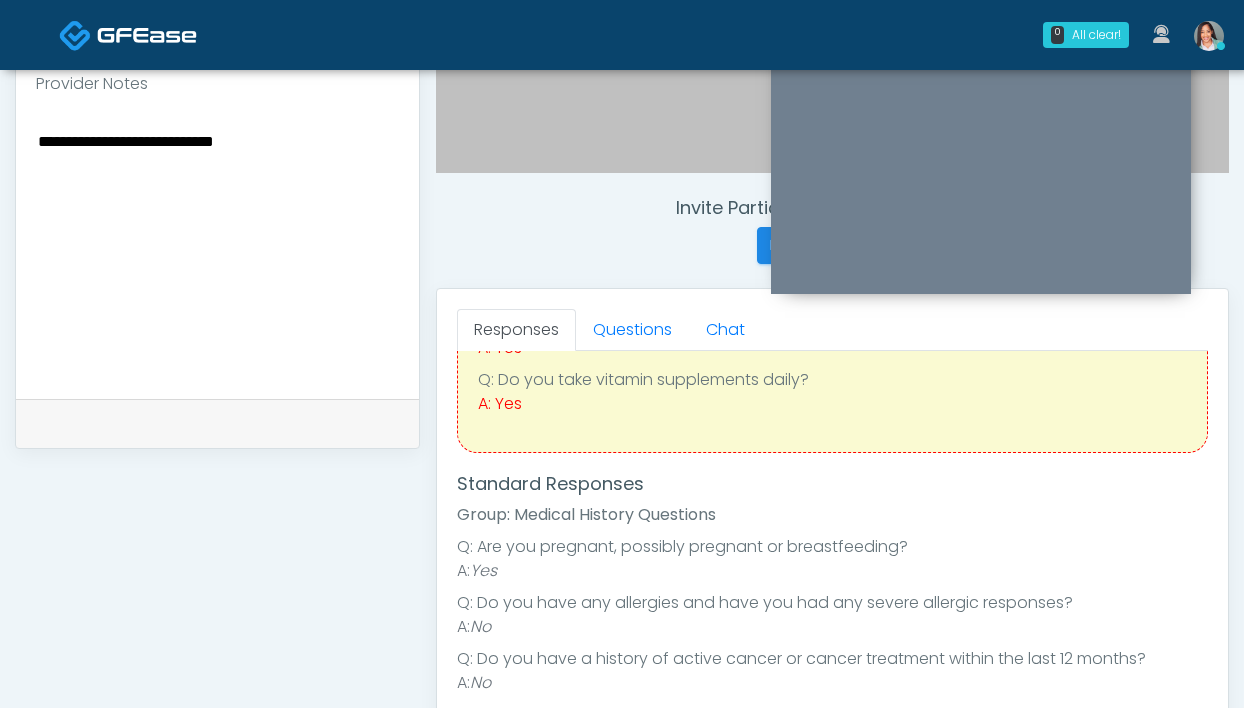 click on "**********" at bounding box center (217, 250) 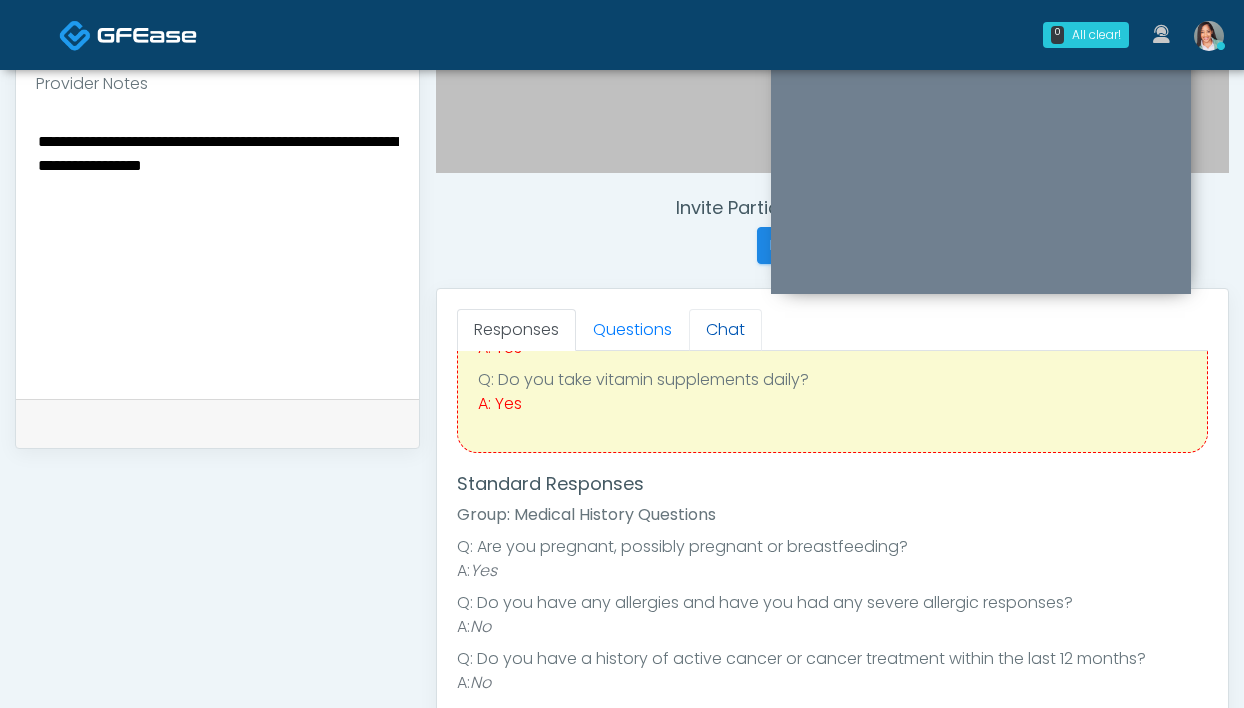 scroll, scrollTop: 805, scrollLeft: 0, axis: vertical 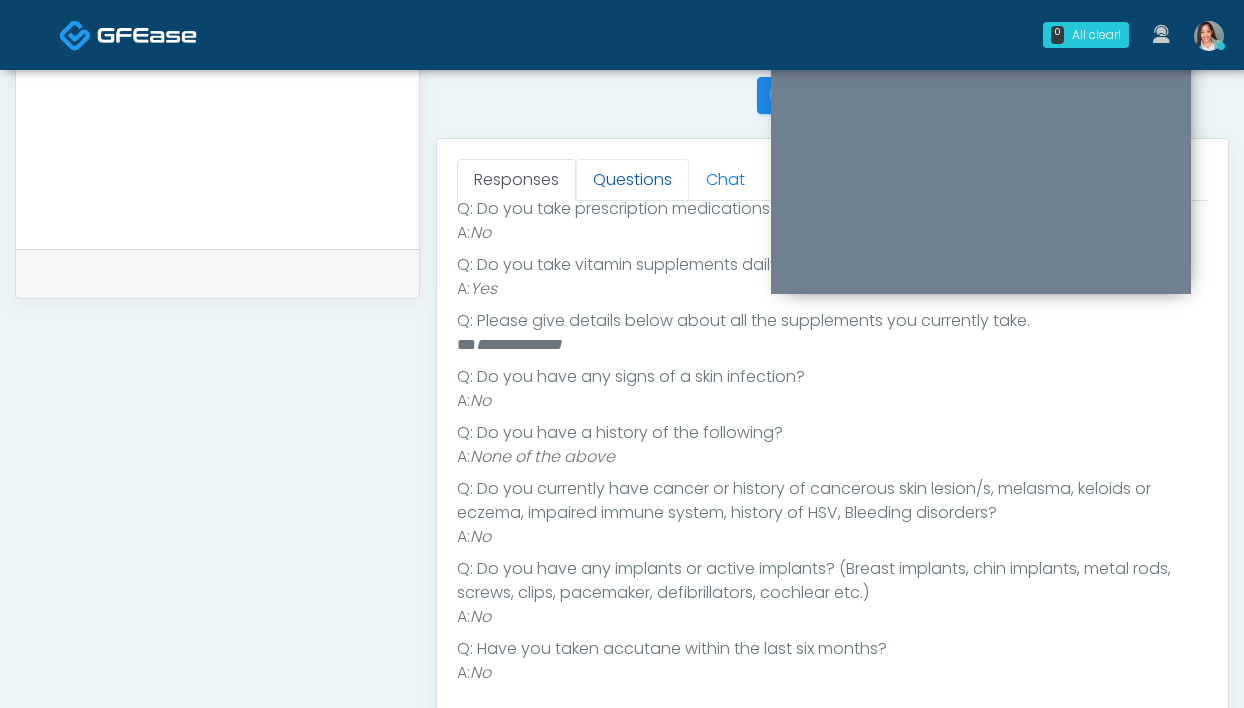 click on "Questions" at bounding box center [632, 180] 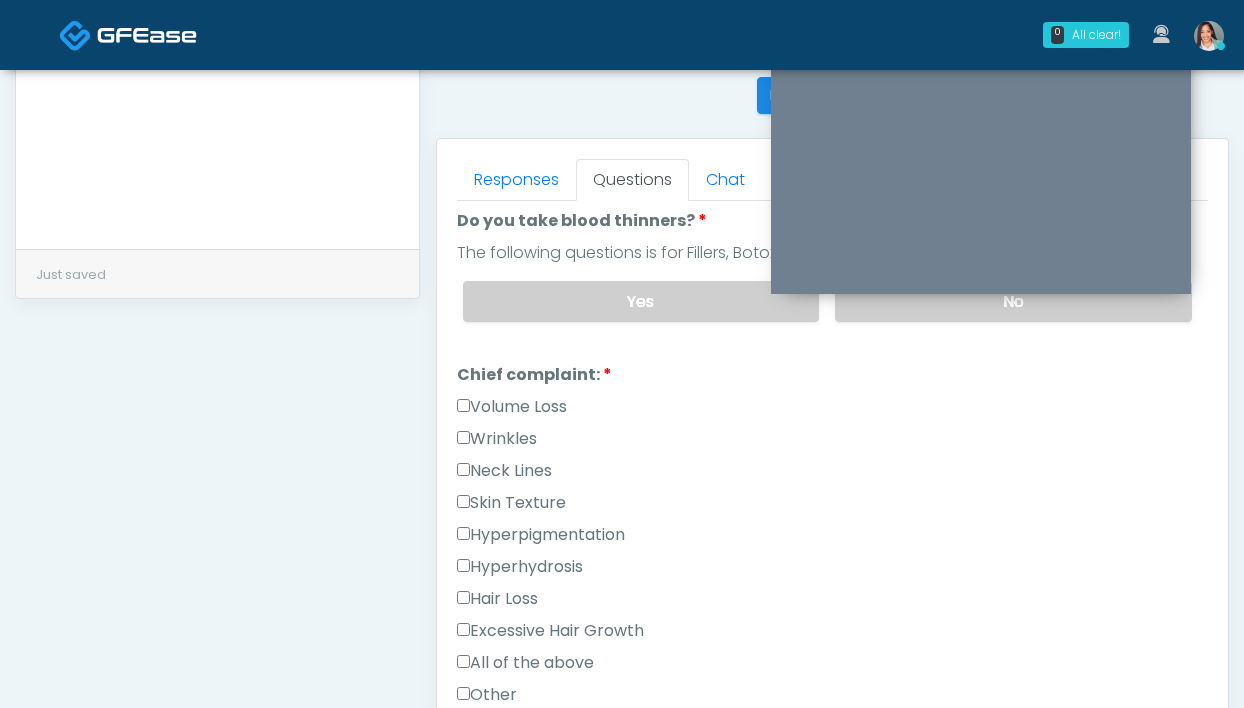 scroll, scrollTop: 400, scrollLeft: 0, axis: vertical 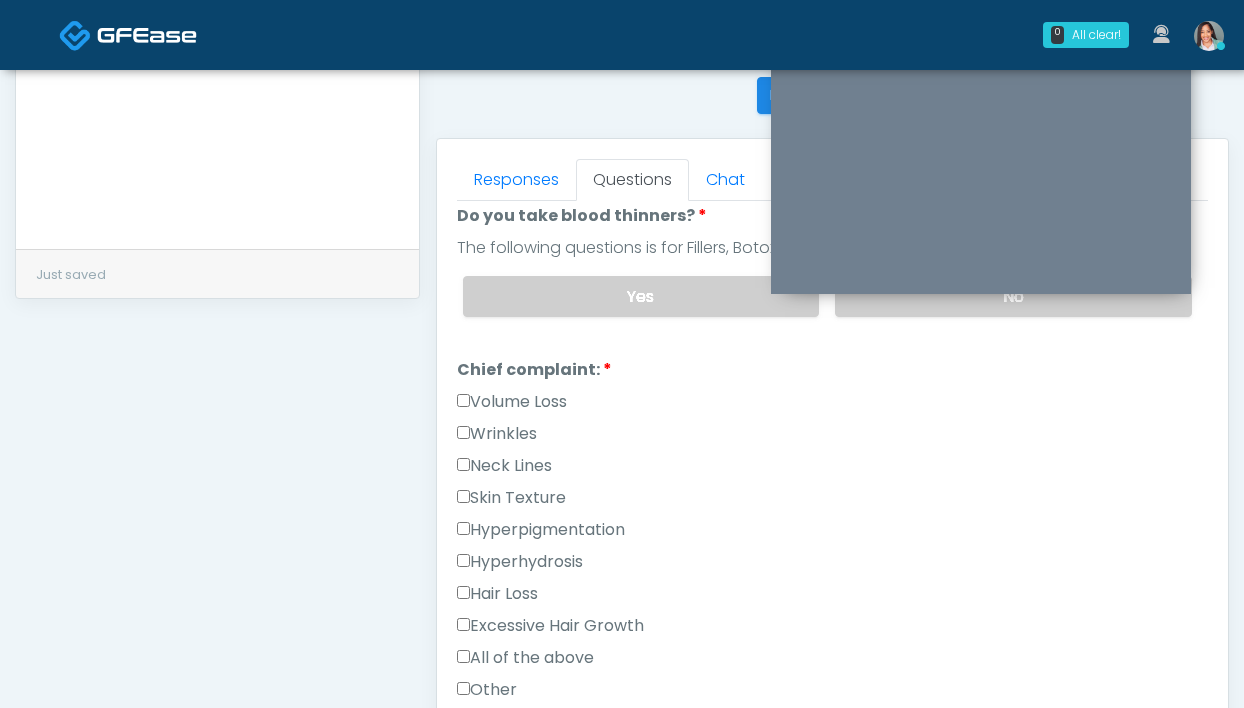 click on "Skin Texture" at bounding box center [511, 498] 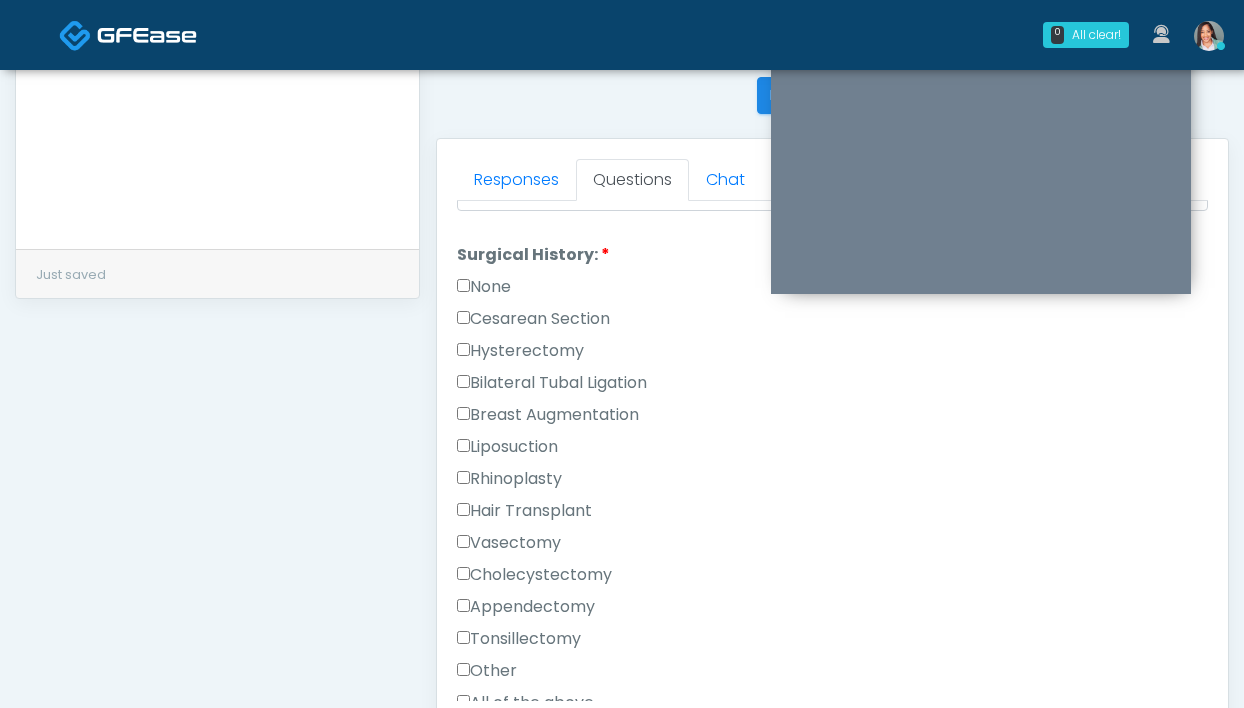 scroll, scrollTop: 1048, scrollLeft: 0, axis: vertical 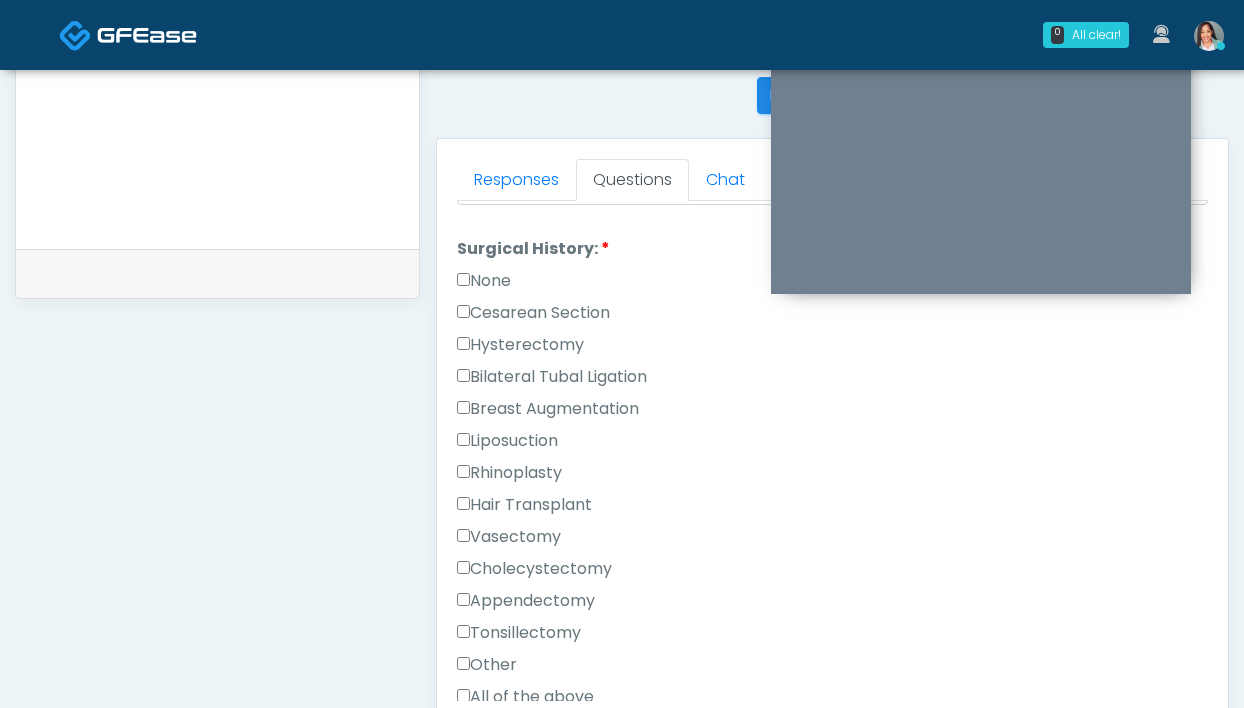 click on "None" at bounding box center (484, 281) 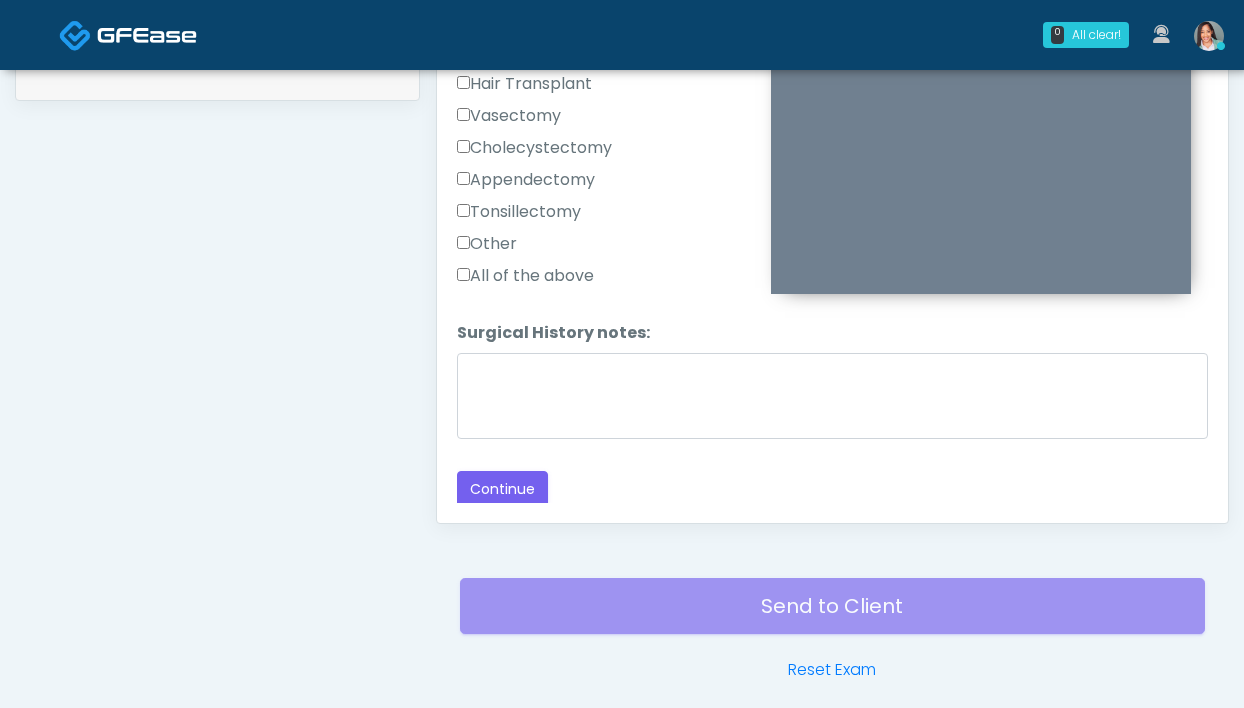 scroll, scrollTop: 1087, scrollLeft: 0, axis: vertical 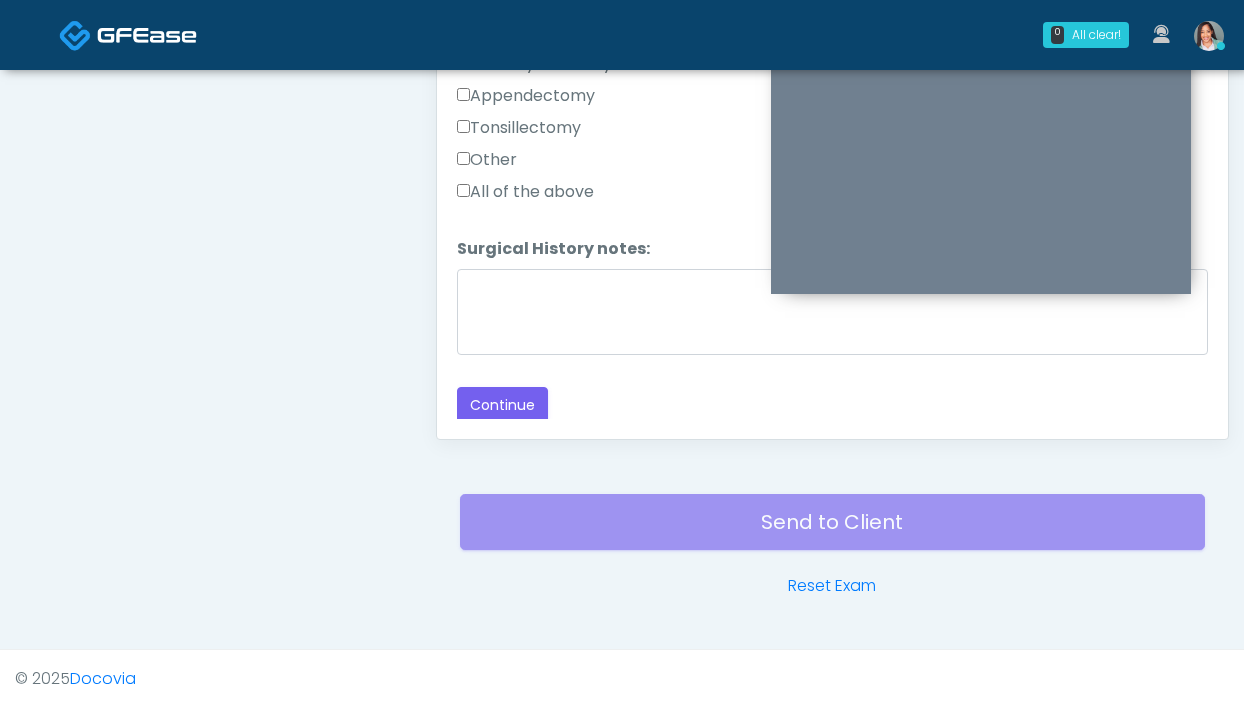 click on "Loading...
Connecting to your agent...
Please wait while we prepare your personalized experience.
Have you had a cough, fever, or cold recently?
Have you had a cough, fever, or cold recently?
Yes
No
Are you experiencing or have you recently experienced limitations on your movement?
Are you experiencing or have you recently experienced limitations on your movement?
Yes
No" at bounding box center (832, -458) 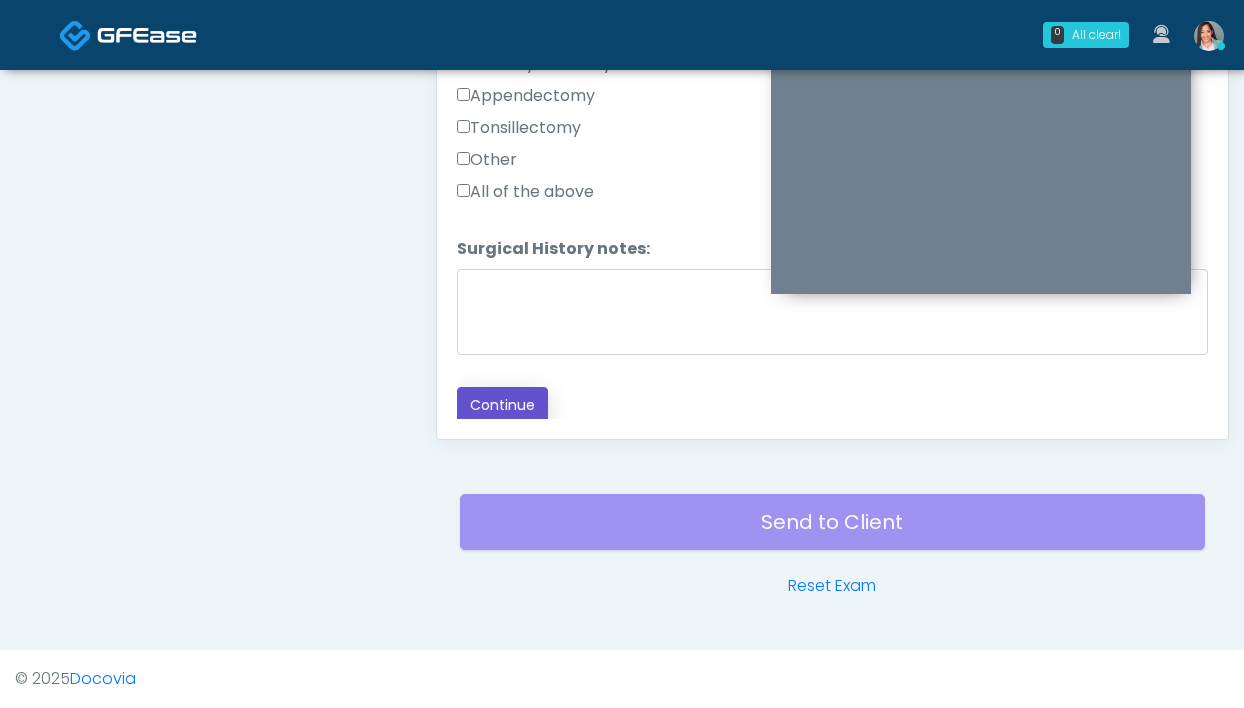 click on "Continue" at bounding box center (502, 405) 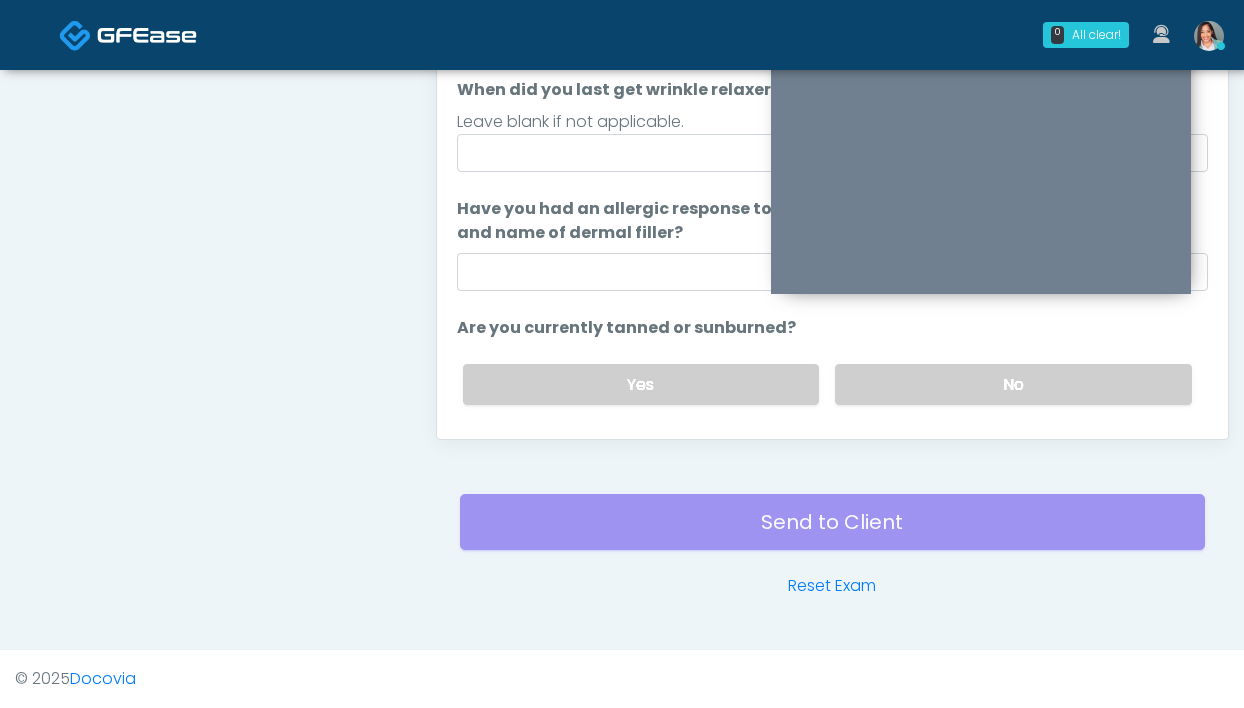 scroll, scrollTop: 0, scrollLeft: 0, axis: both 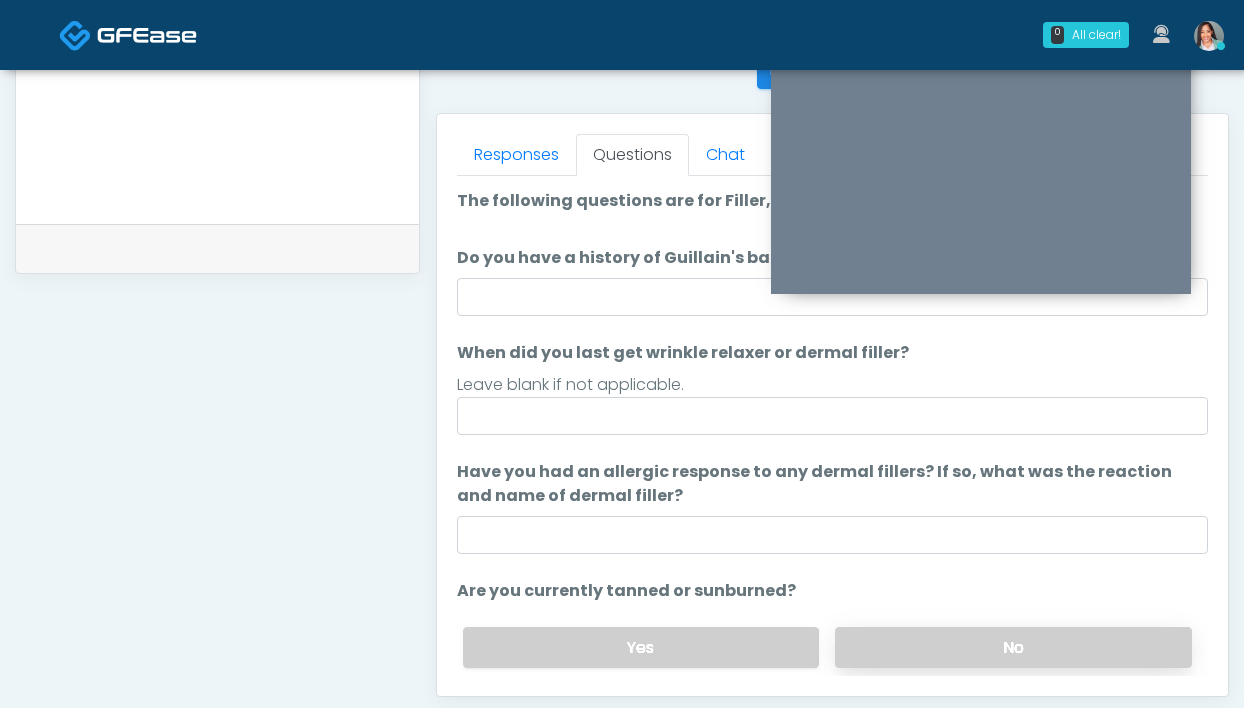 click on "No" at bounding box center [1013, 647] 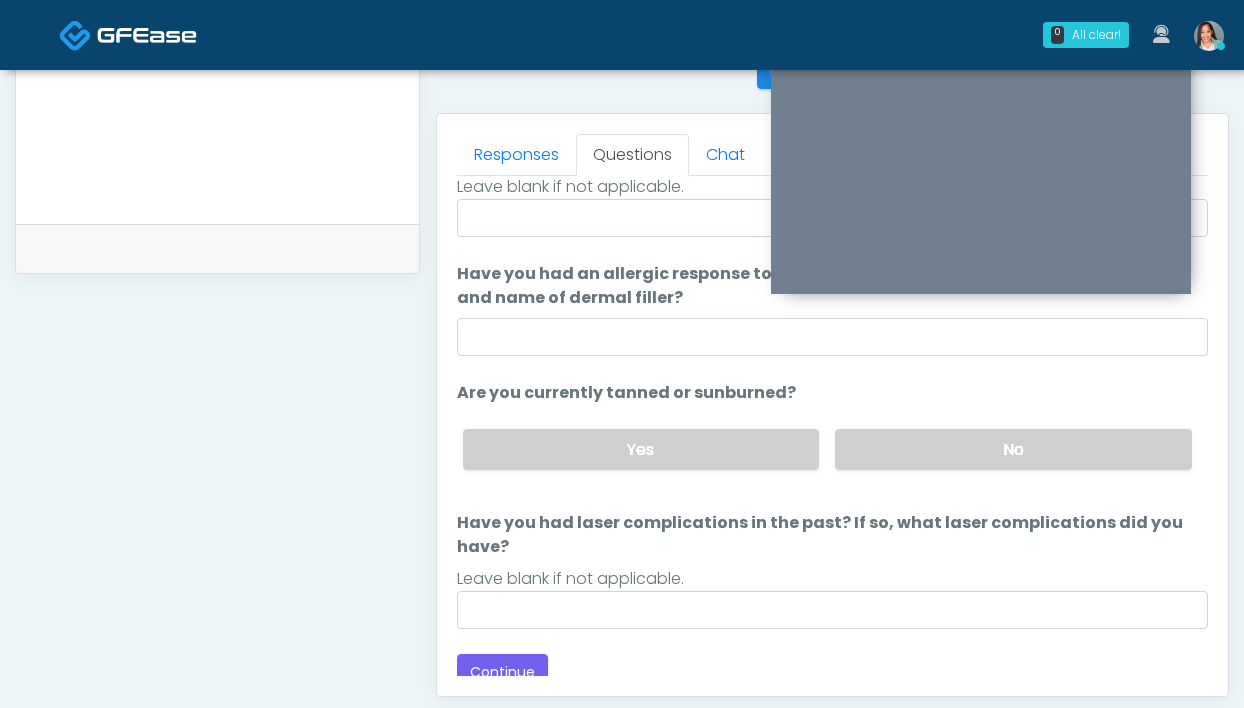 scroll, scrollTop: 212, scrollLeft: 0, axis: vertical 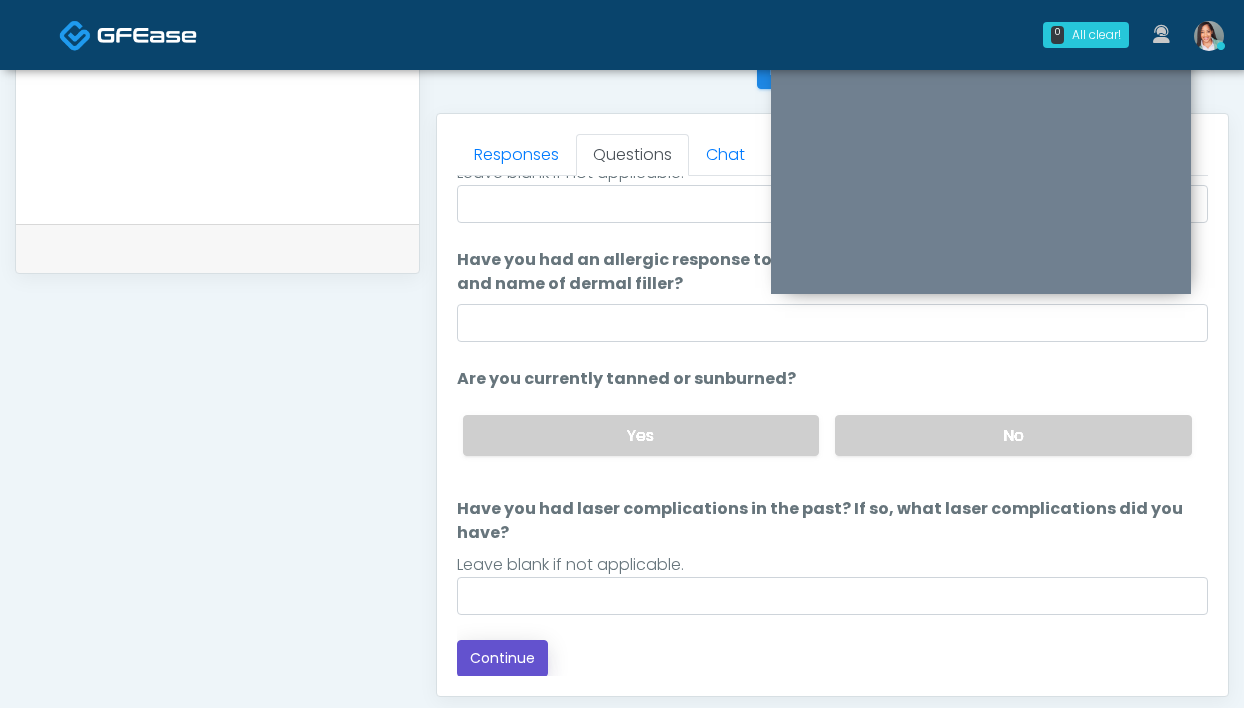click on "Continue" at bounding box center (502, 658) 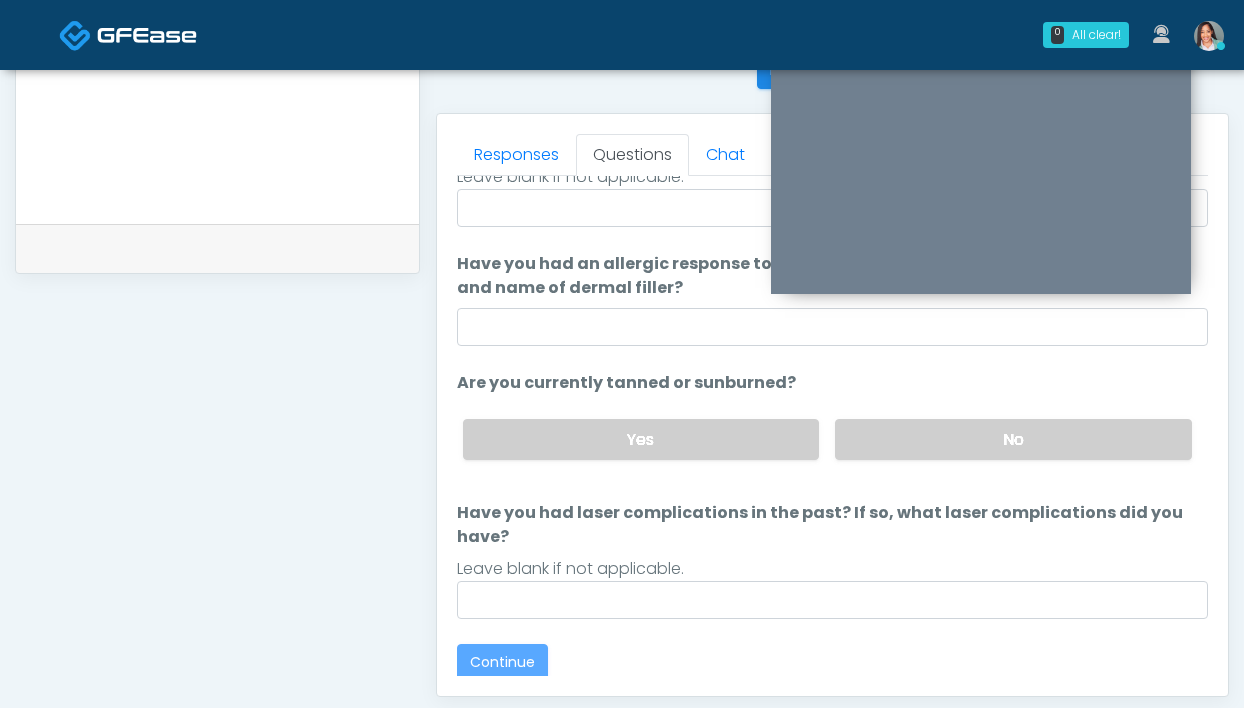 scroll, scrollTop: 209, scrollLeft: 0, axis: vertical 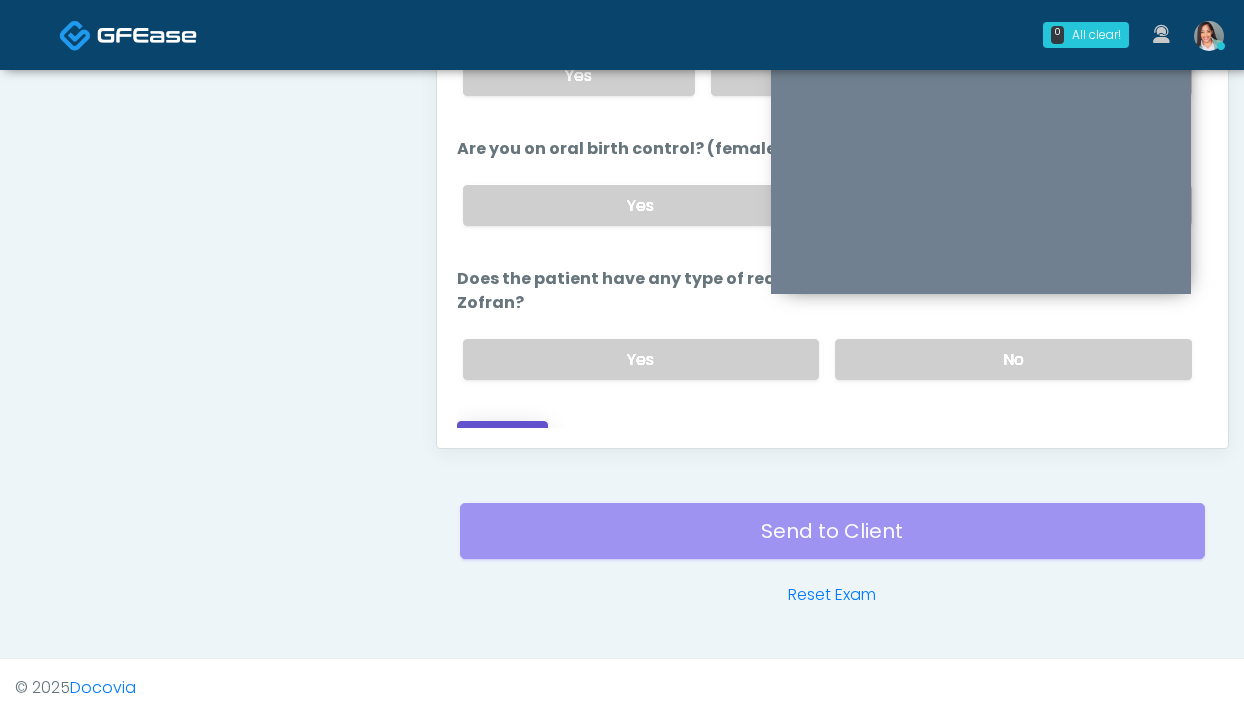 click on "Continue" at bounding box center [502, 439] 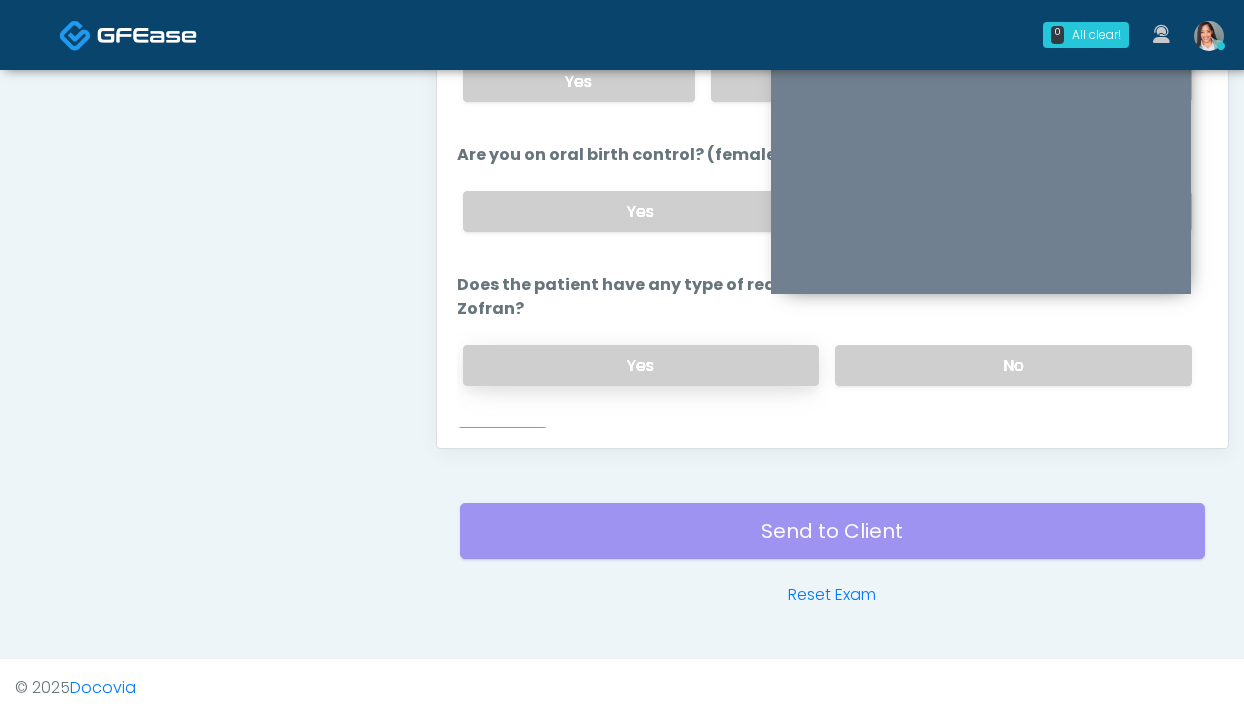 scroll, scrollTop: 1095, scrollLeft: 0, axis: vertical 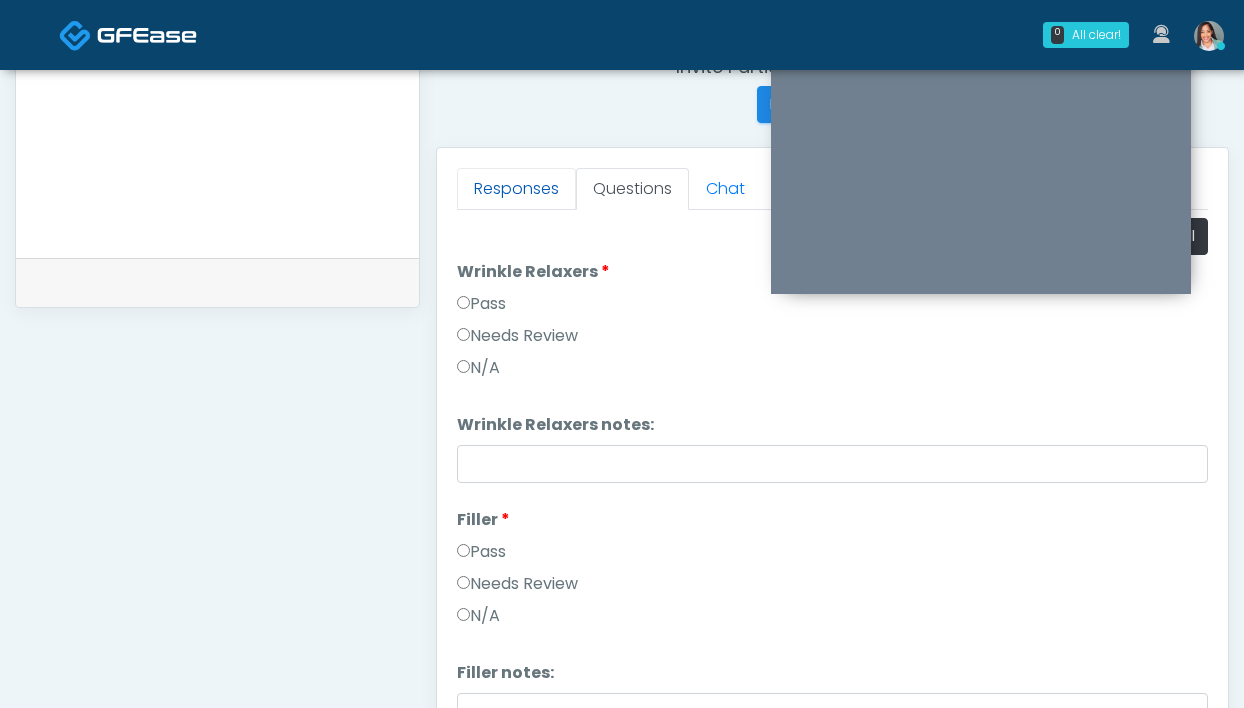 click on "Responses" at bounding box center [516, 189] 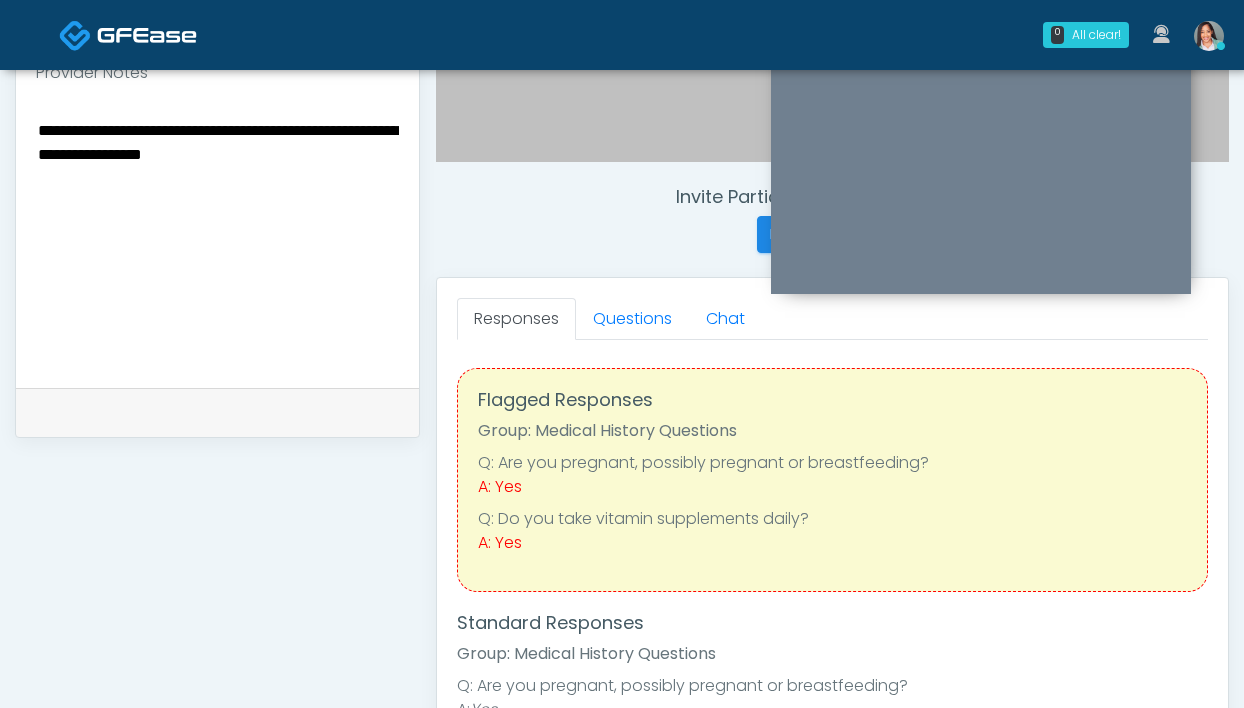 scroll, scrollTop: 665, scrollLeft: 0, axis: vertical 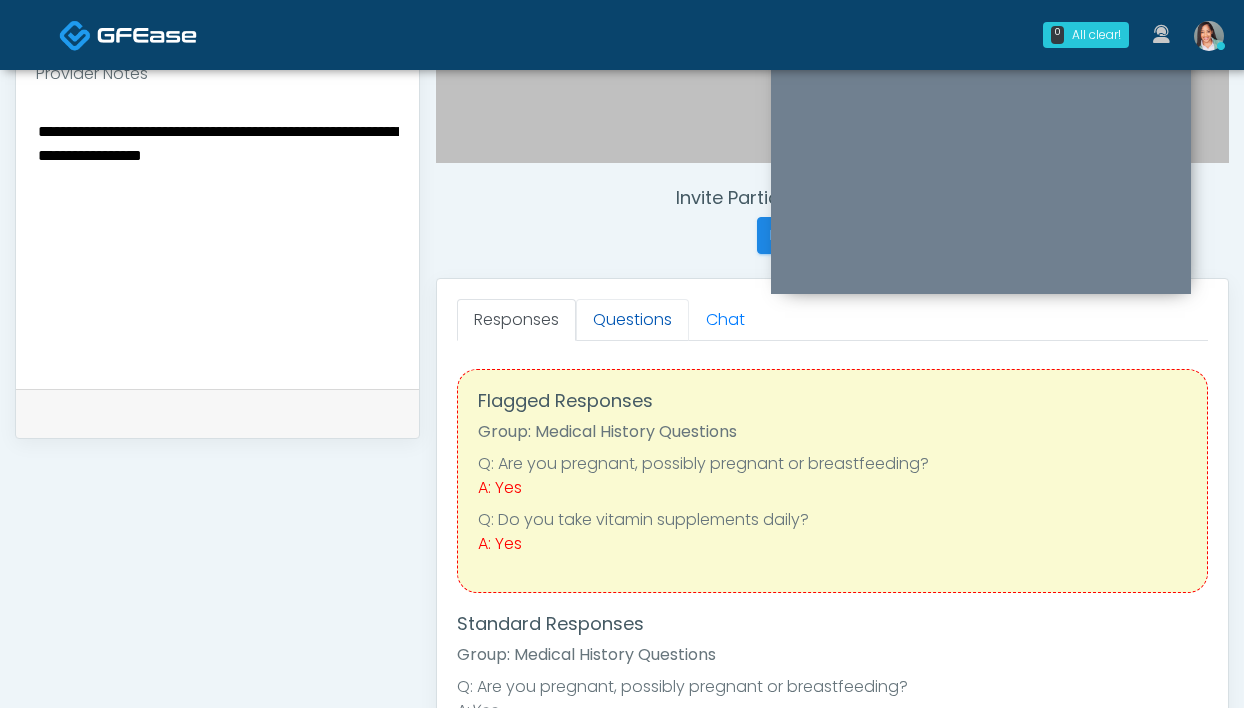 click on "Questions" at bounding box center (632, 320) 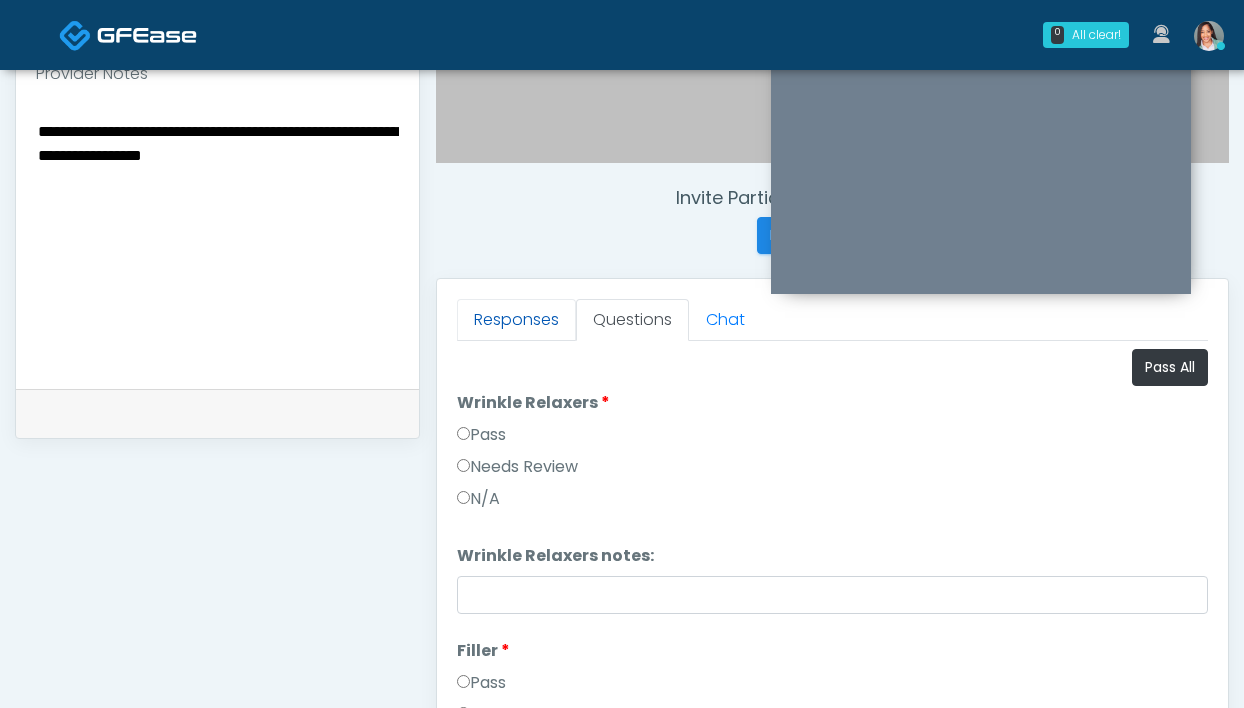click on "Responses" at bounding box center [516, 320] 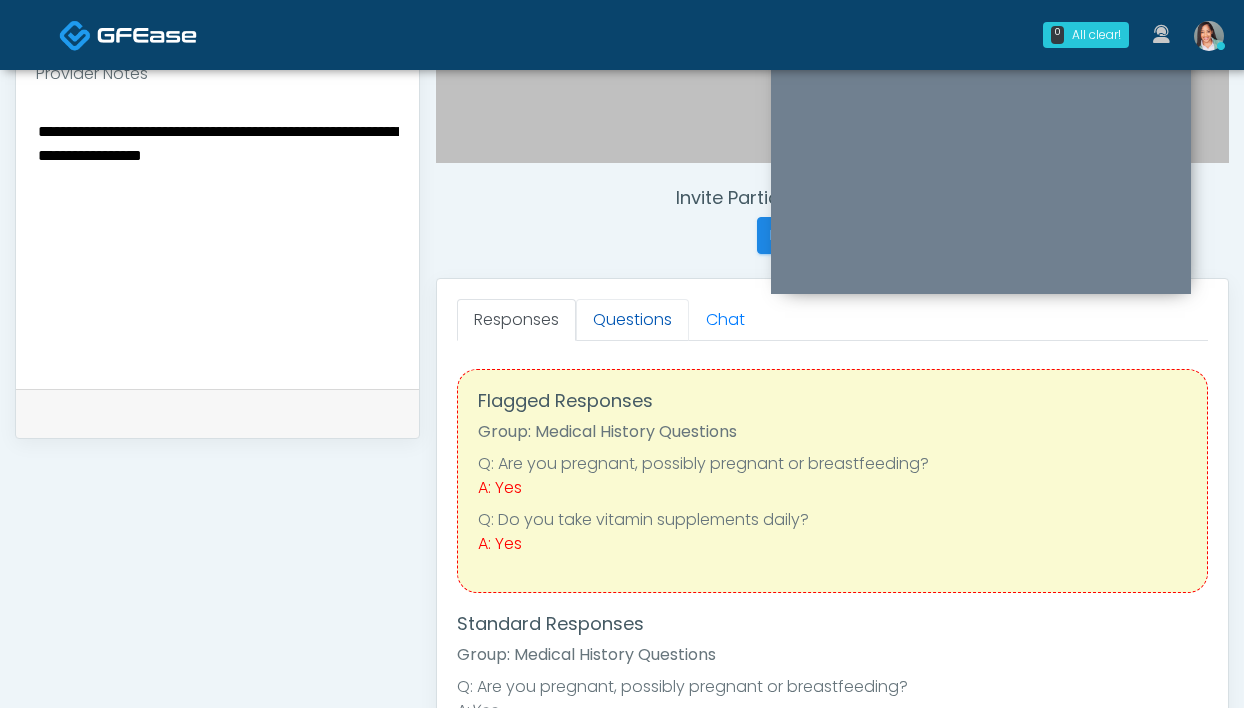 click on "Questions" at bounding box center [632, 320] 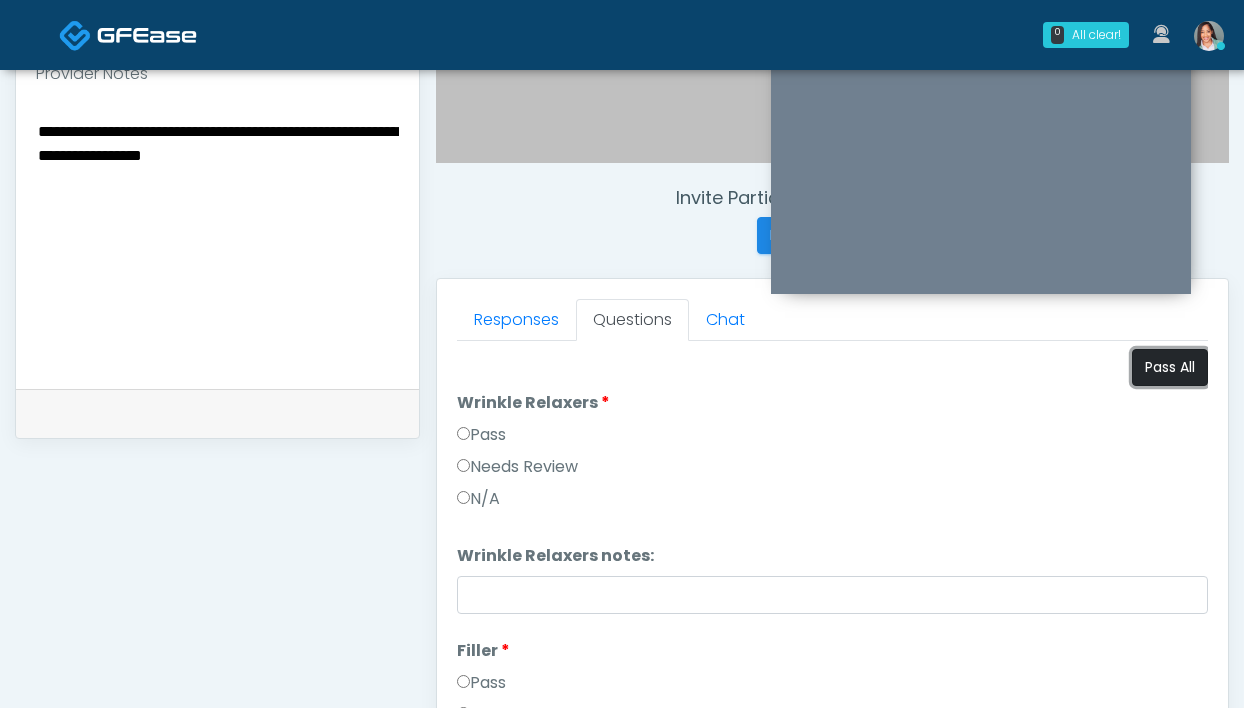 drag, startPoint x: 1168, startPoint y: 369, endPoint x: 1157, endPoint y: 368, distance: 11.045361 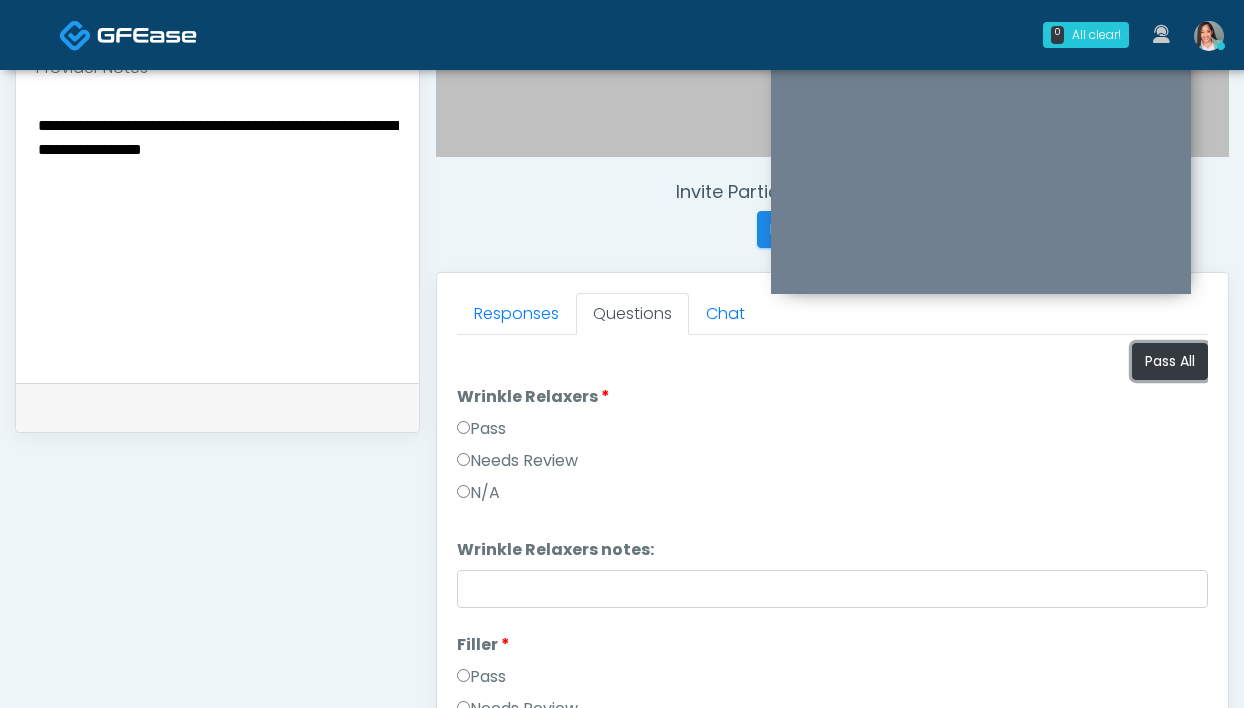 scroll, scrollTop: 725, scrollLeft: 0, axis: vertical 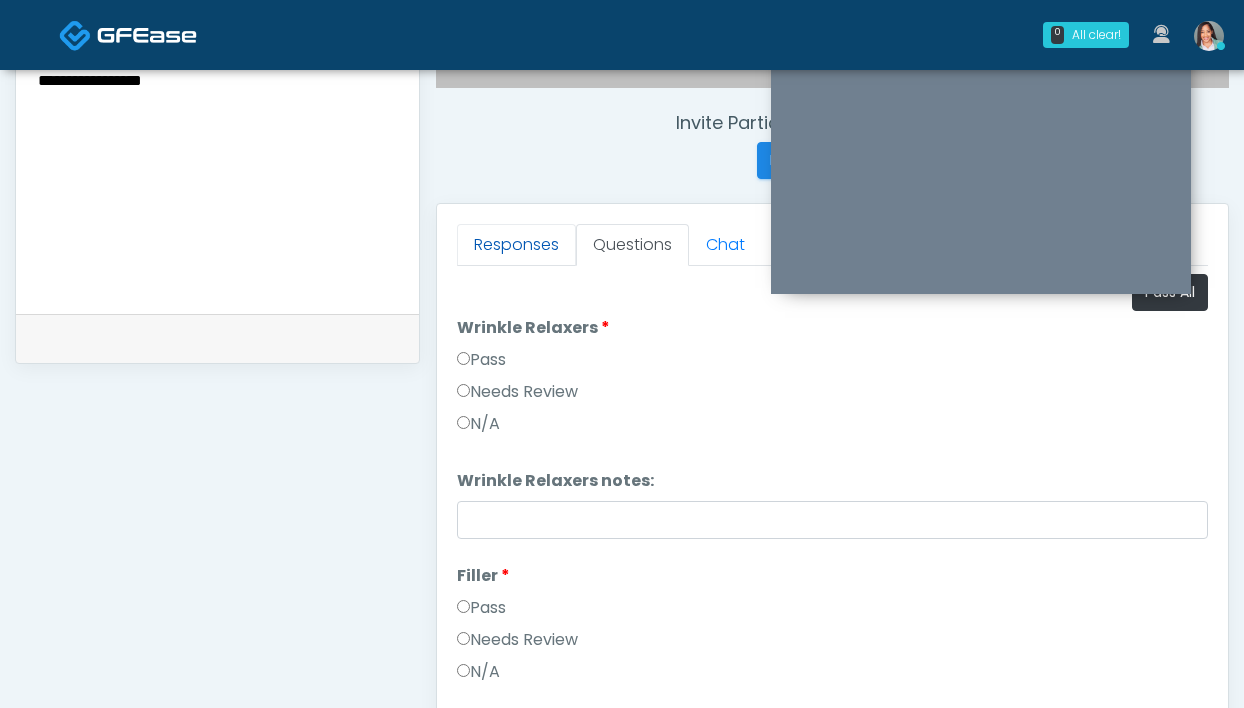click on "Responses" at bounding box center (516, 245) 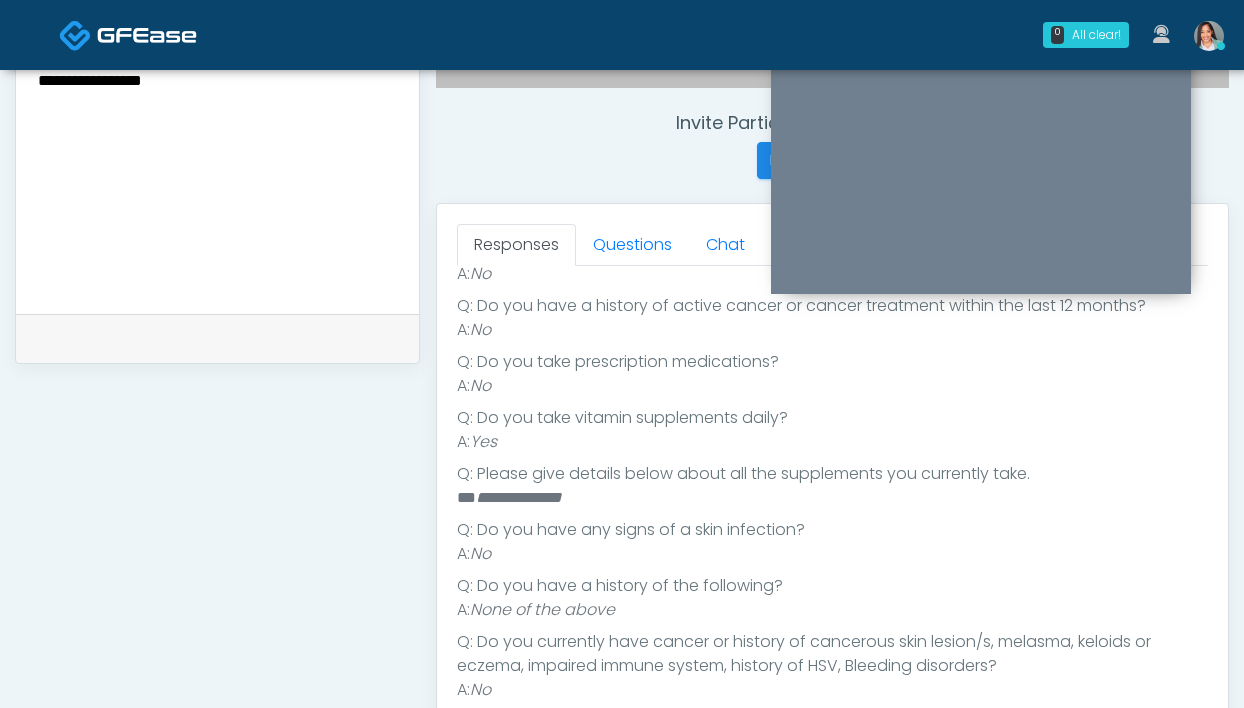 scroll, scrollTop: 506, scrollLeft: 0, axis: vertical 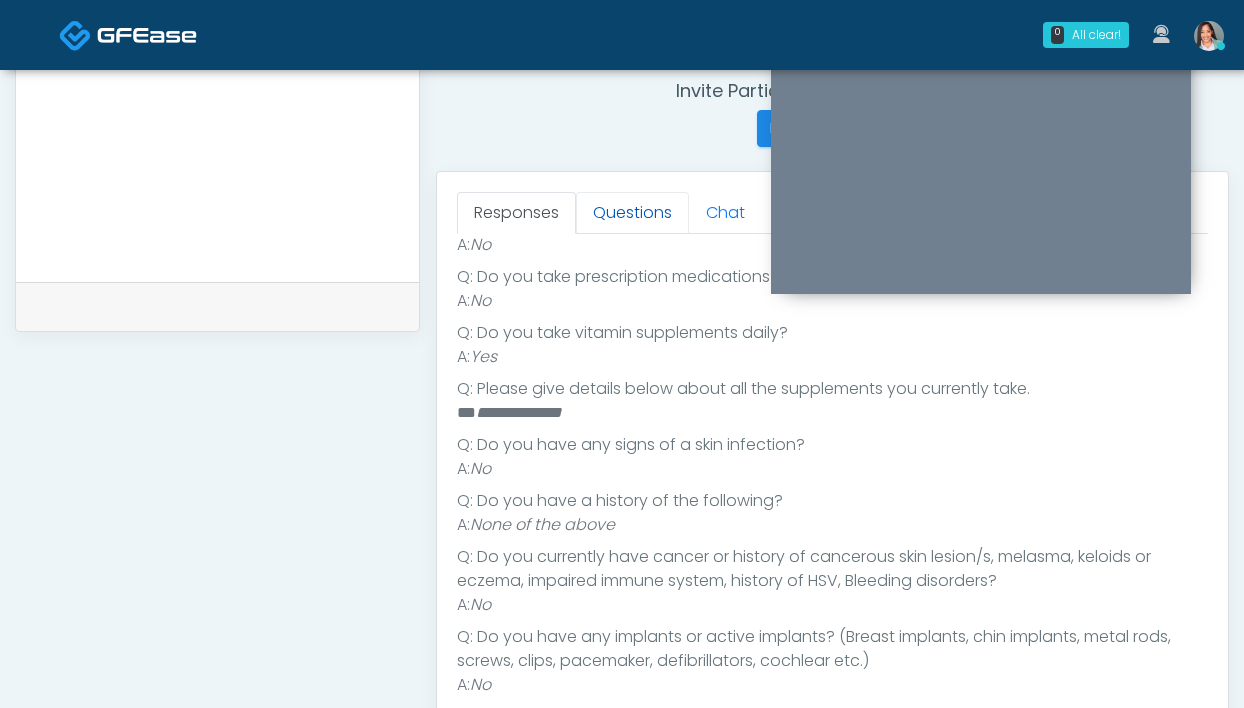 click on "Questions" at bounding box center (632, 213) 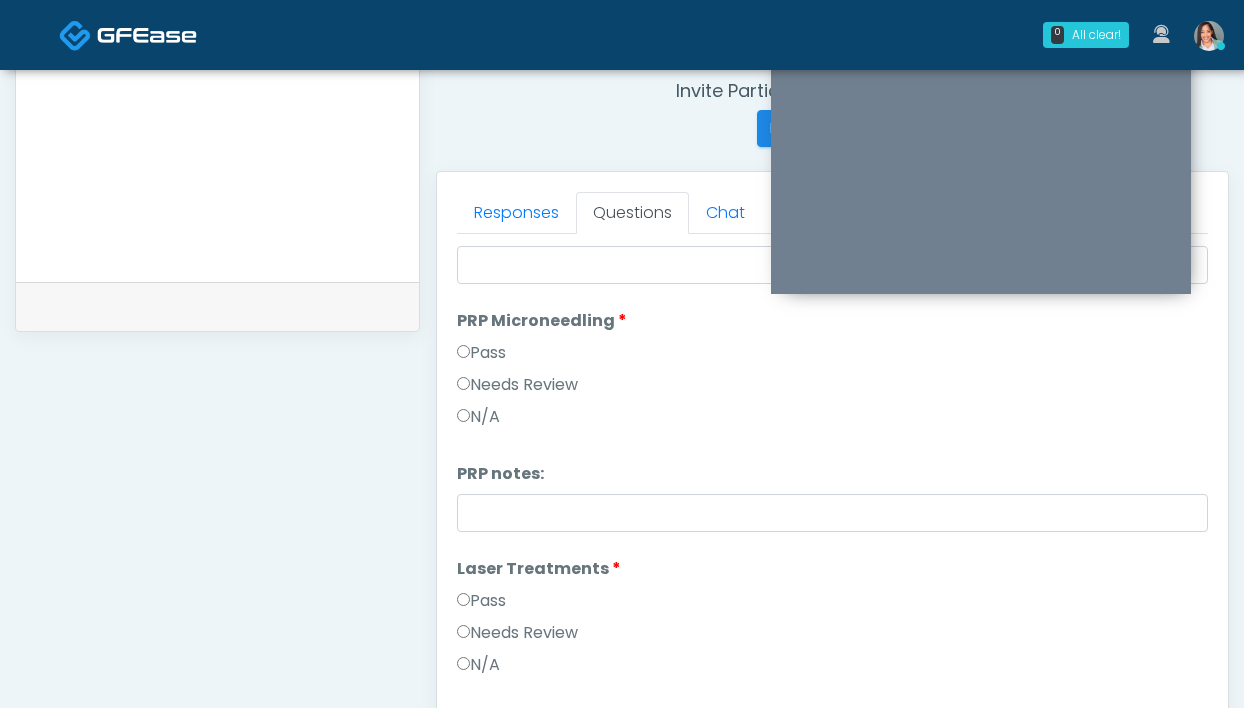 scroll, scrollTop: 619, scrollLeft: 0, axis: vertical 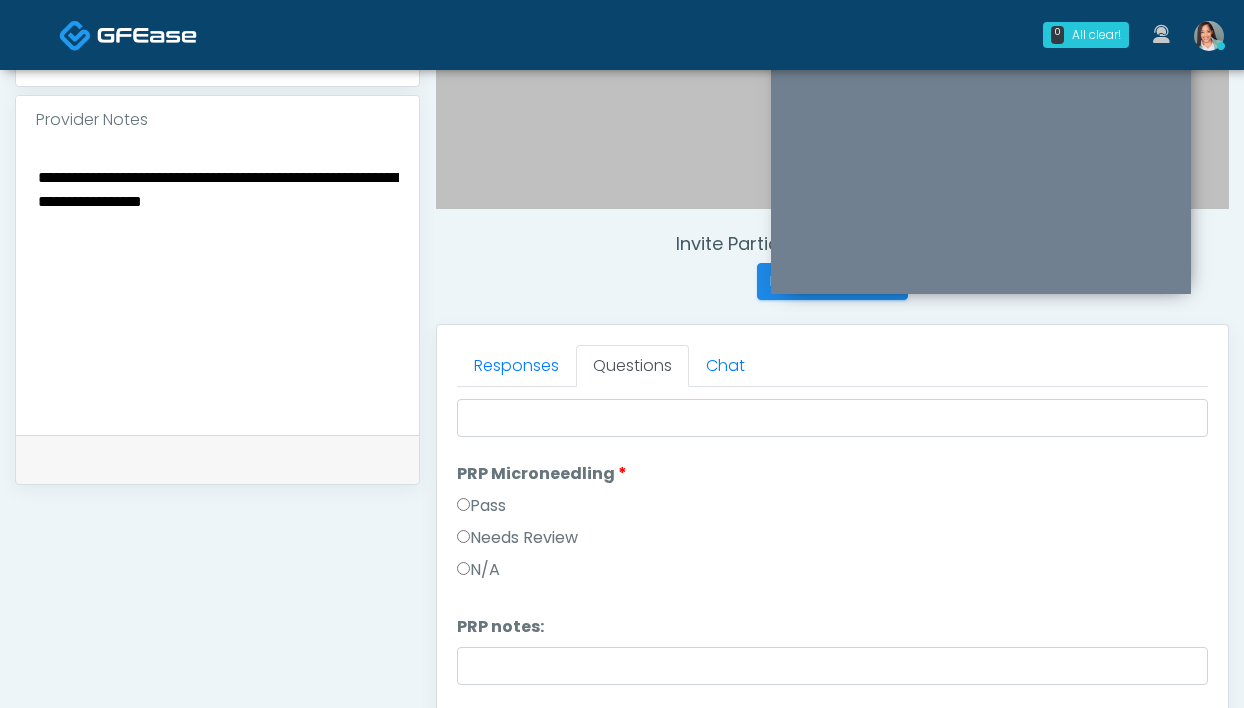 click on "**********" at bounding box center (217, 286) 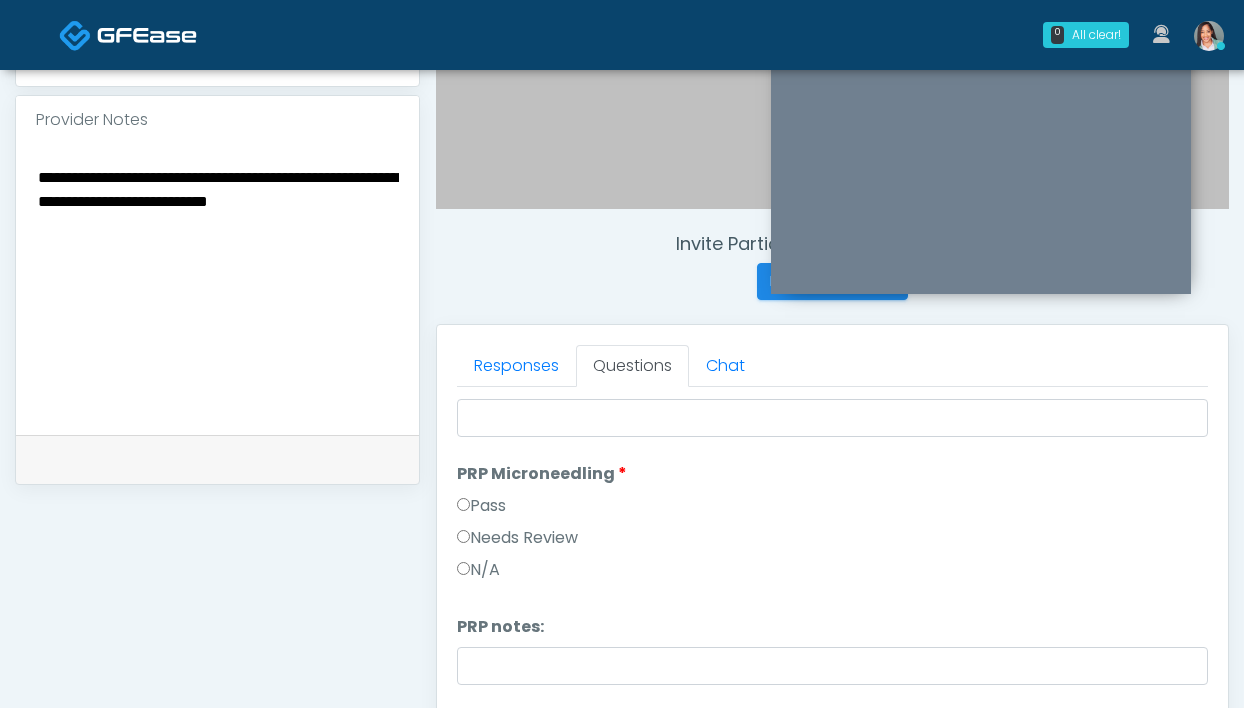 click on "**********" at bounding box center [217, 286] 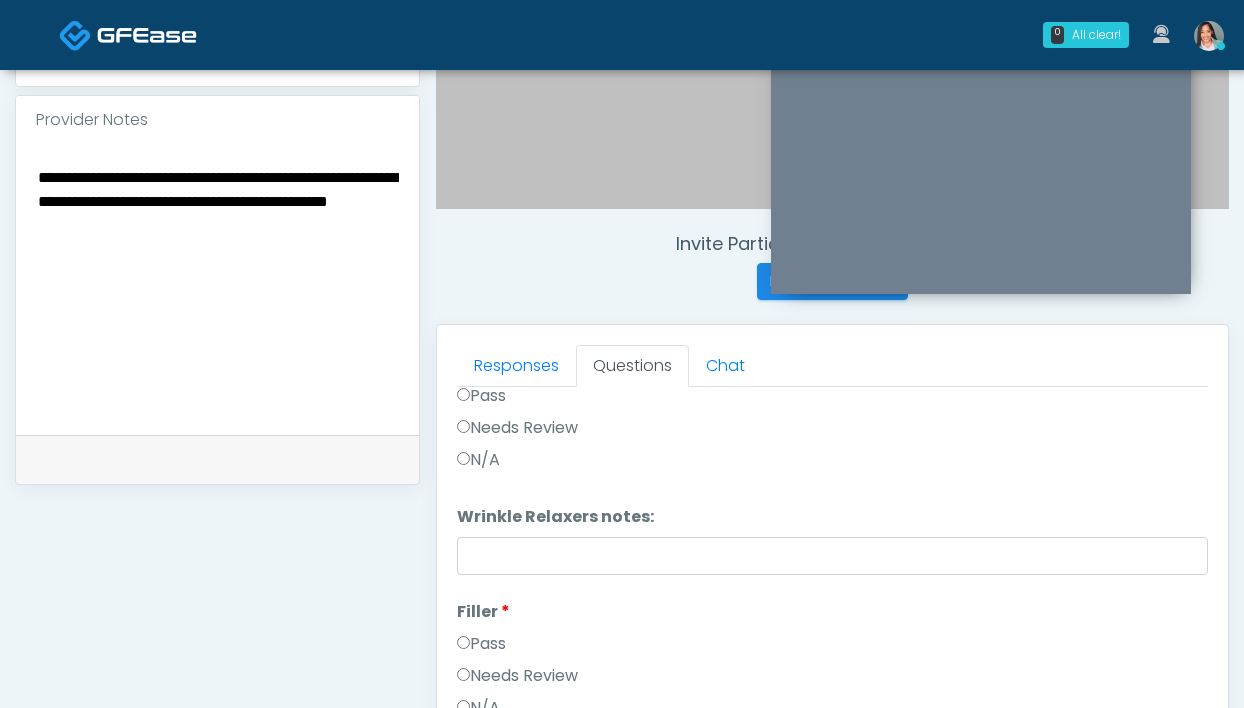 scroll, scrollTop: 0, scrollLeft: 0, axis: both 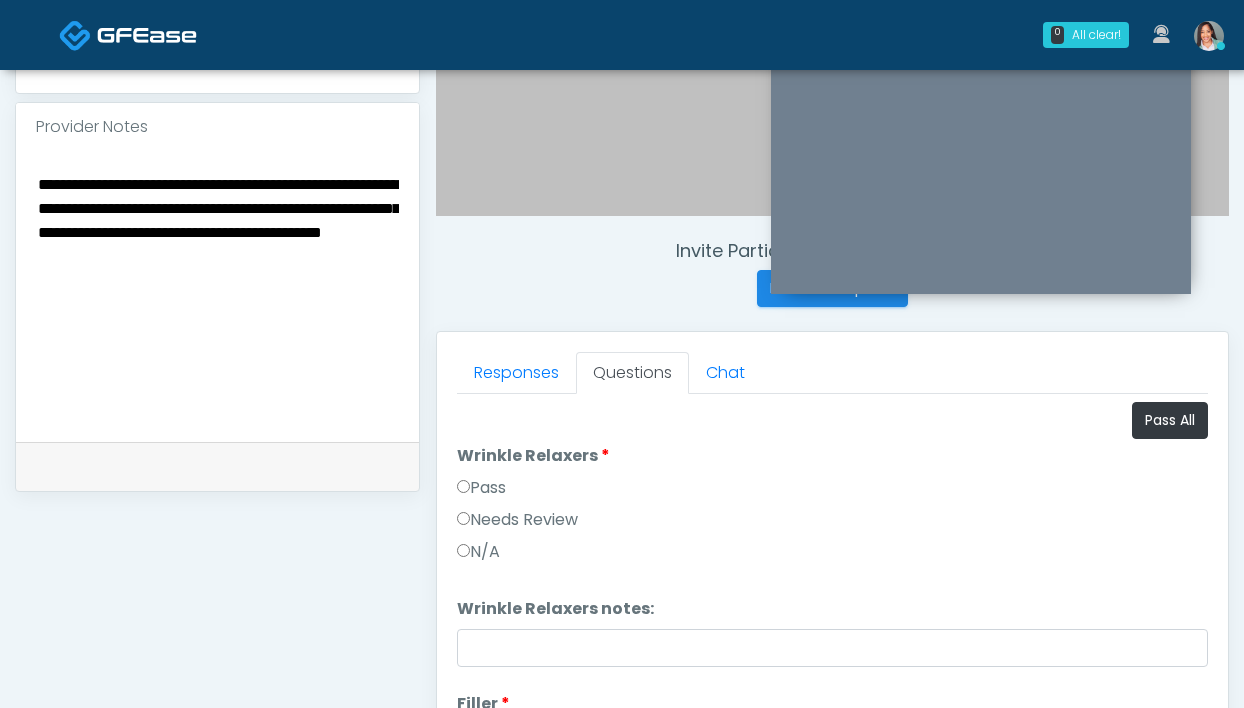 type on "**********" 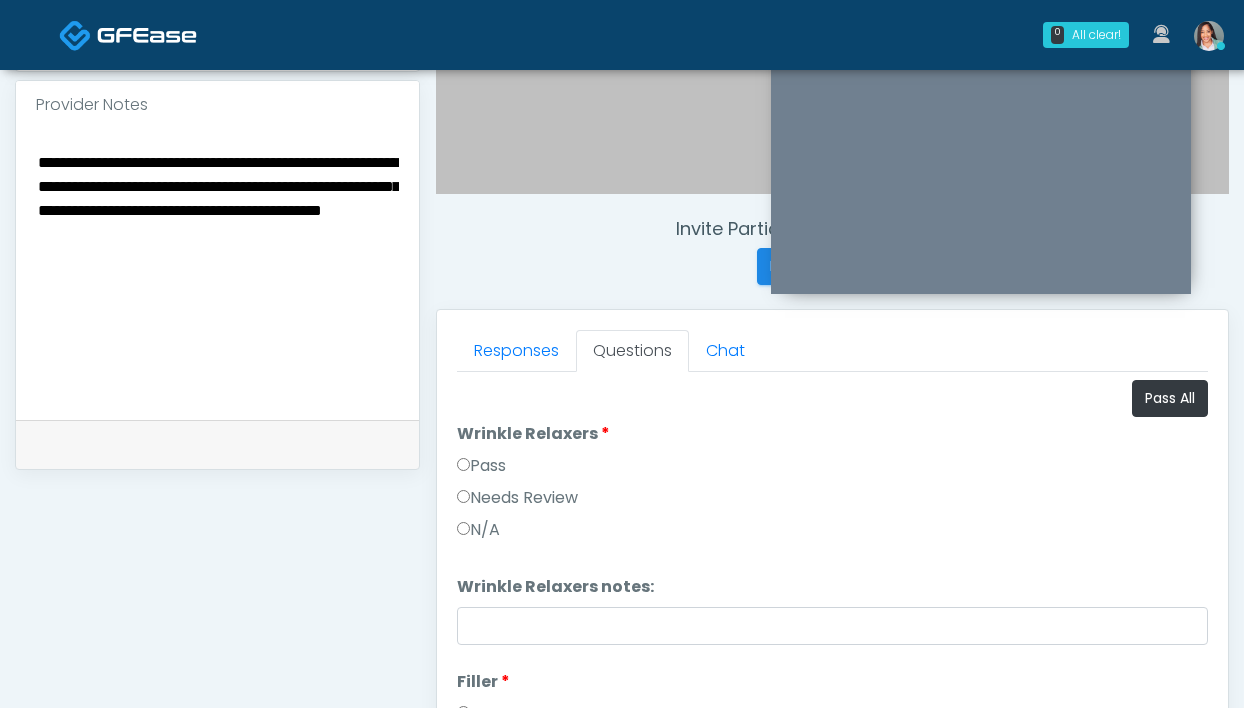 scroll, scrollTop: 747, scrollLeft: 0, axis: vertical 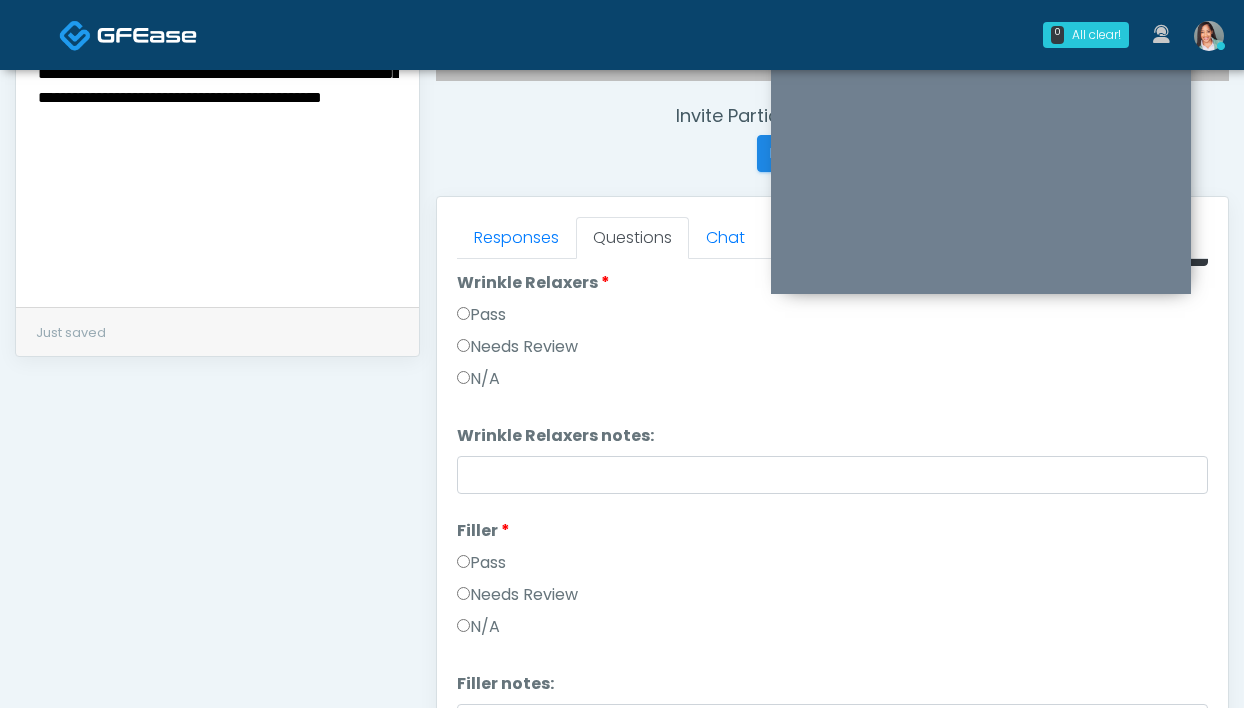 click on "Needs Review" at bounding box center [517, 595] 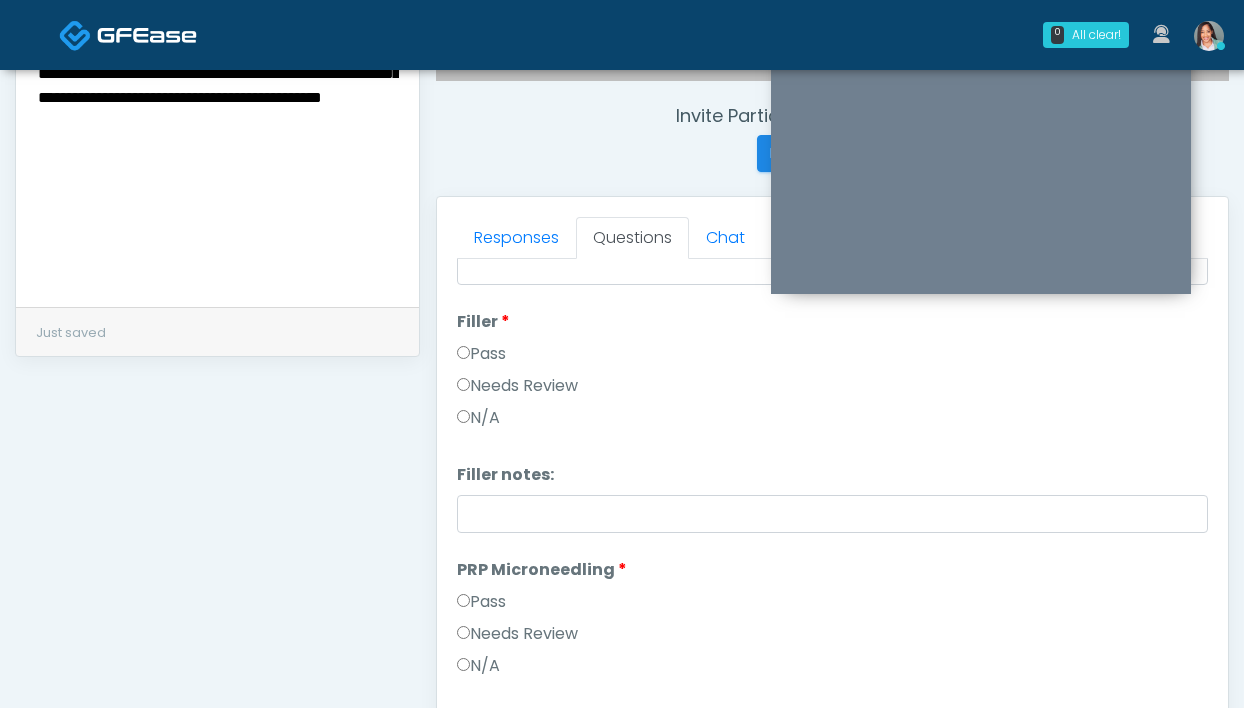click on "Needs Review" at bounding box center [517, 634] 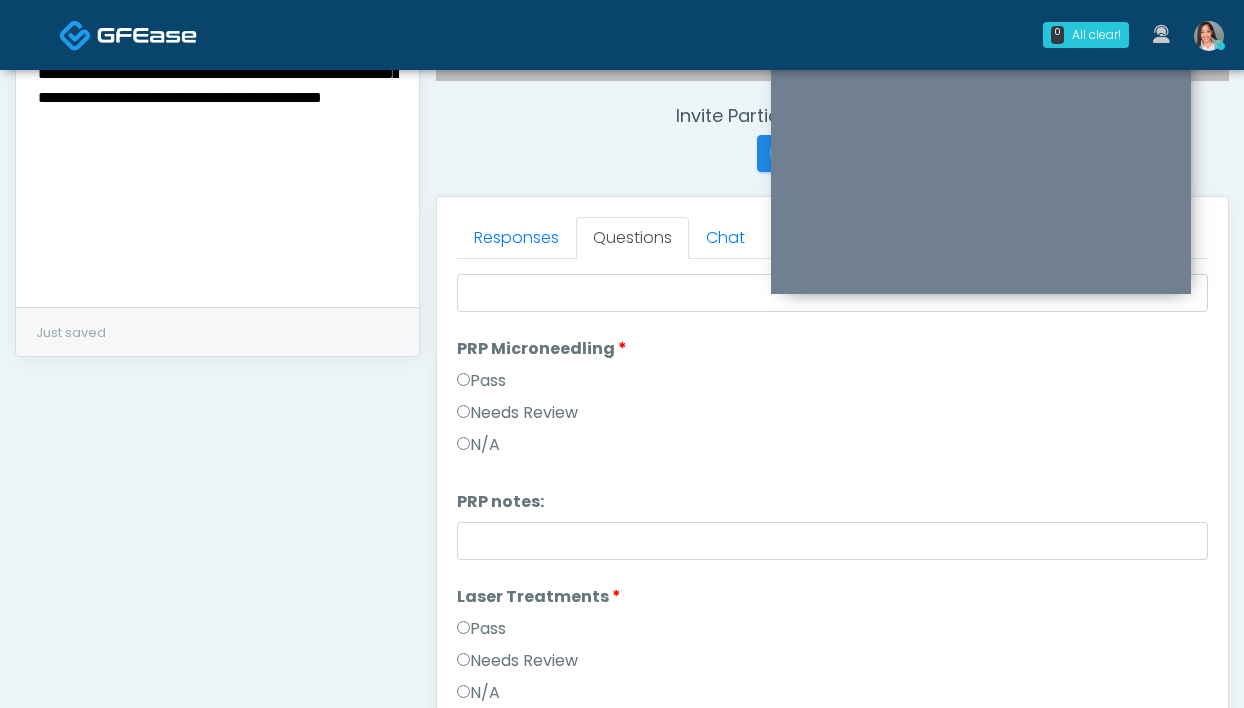 scroll, scrollTop: 714, scrollLeft: 0, axis: vertical 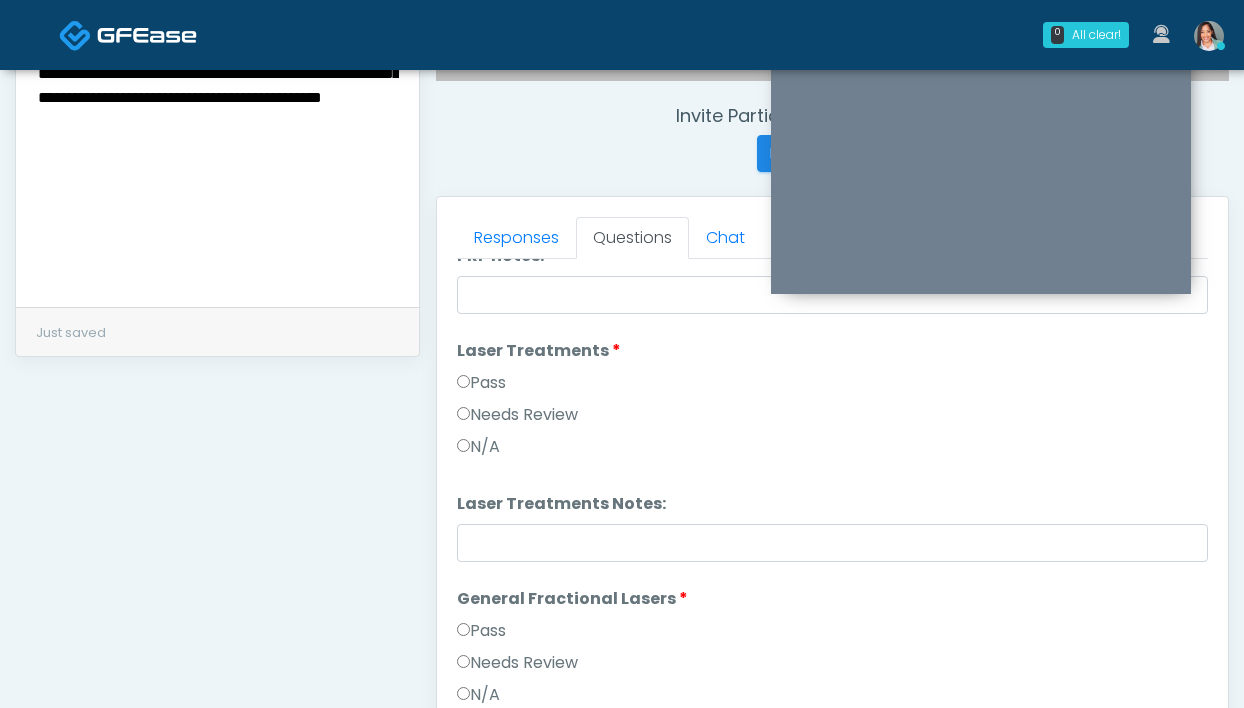 click on "Needs Review" at bounding box center [517, 415] 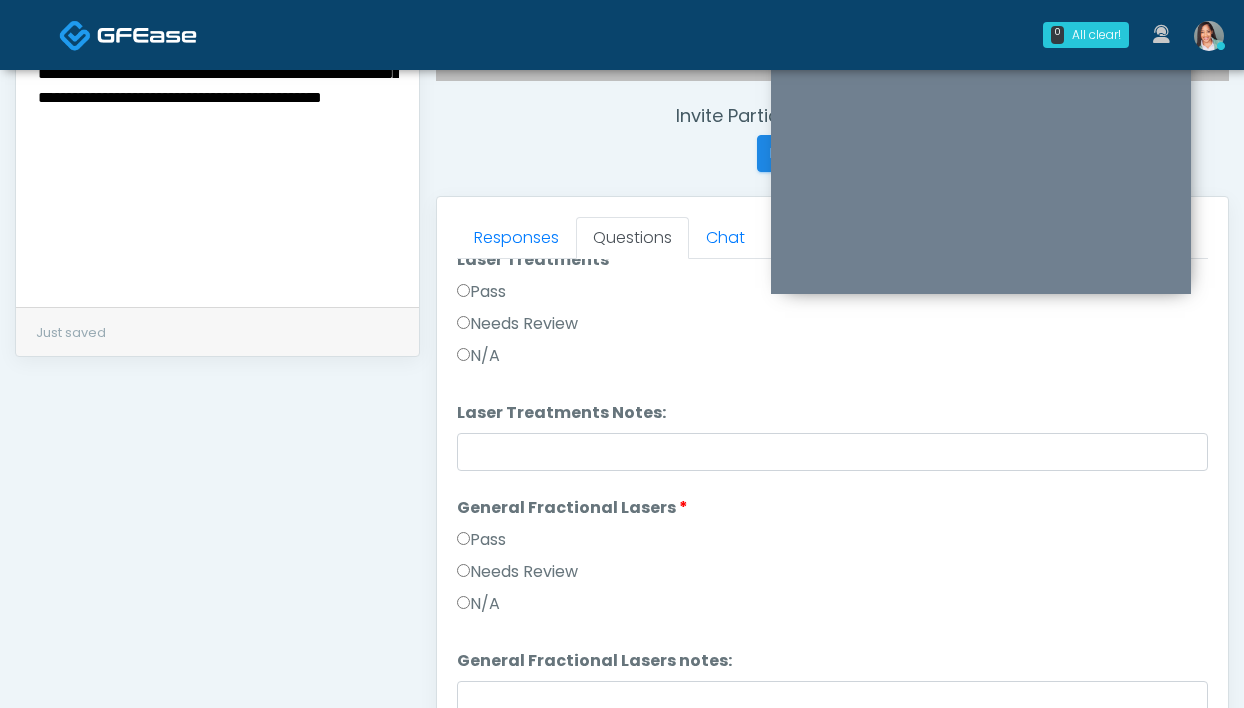 click on "Needs Review" at bounding box center [517, 572] 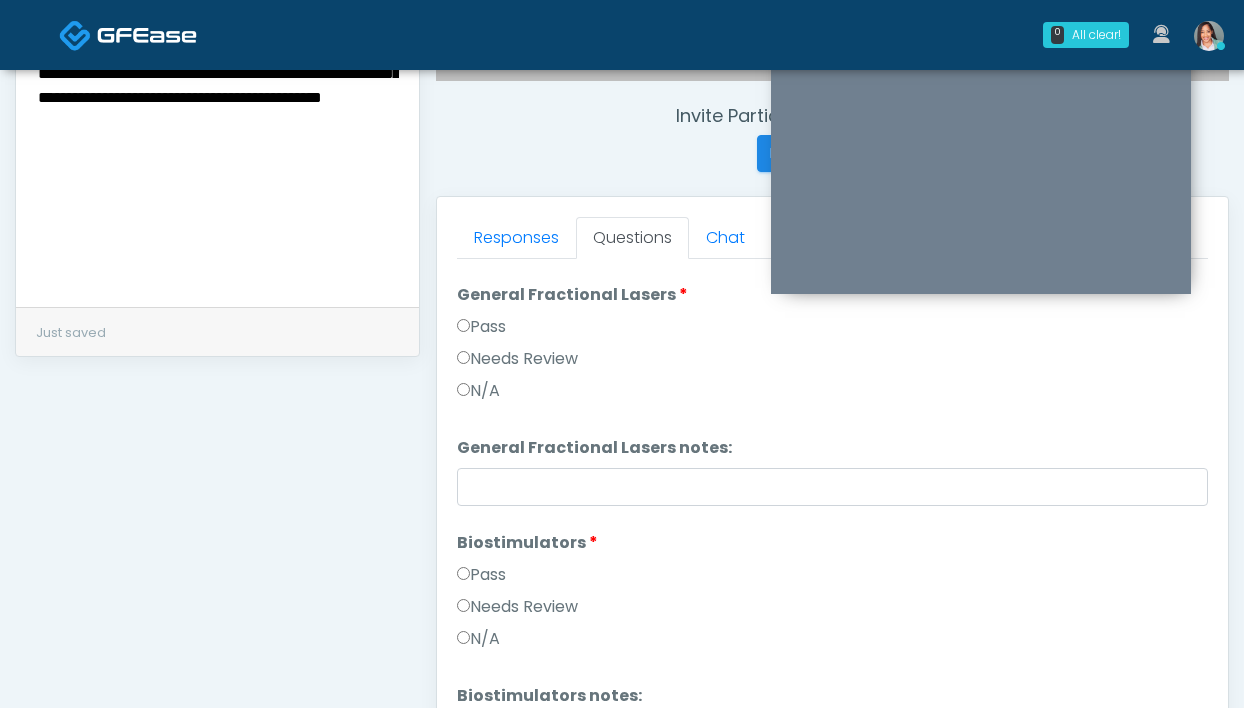 click on "Needs Review" at bounding box center [832, 611] 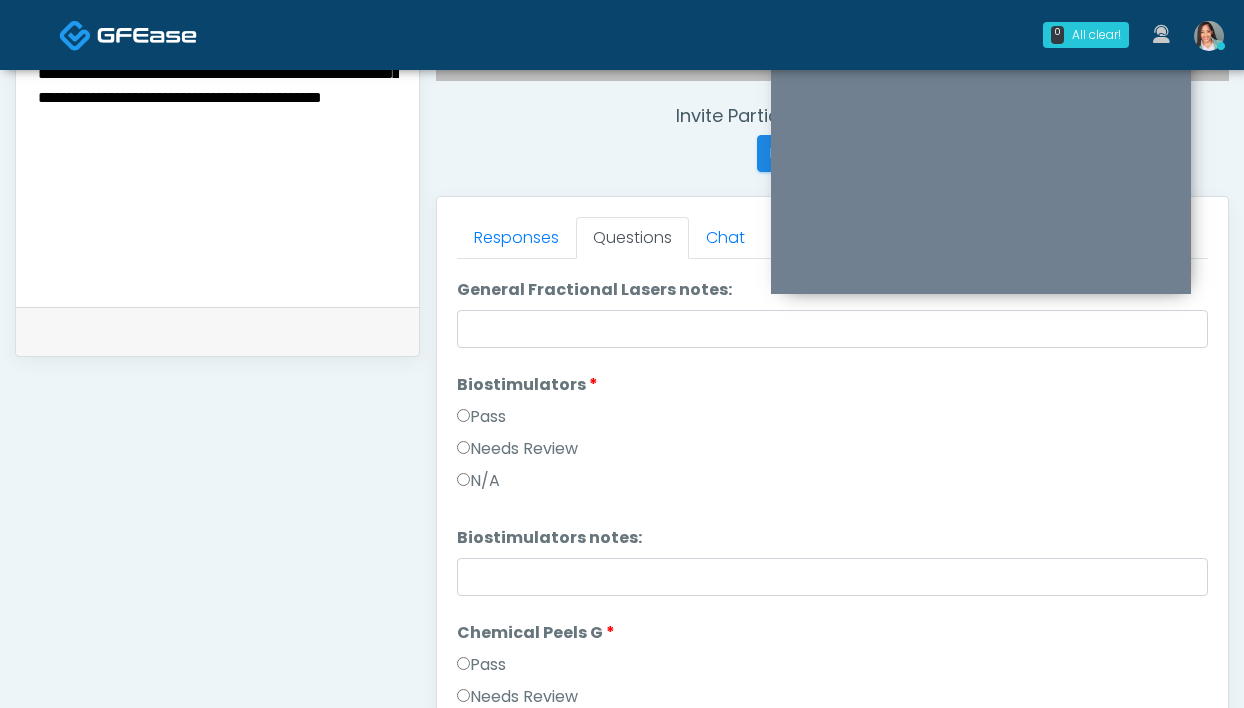 click on "Needs Review" at bounding box center (517, 449) 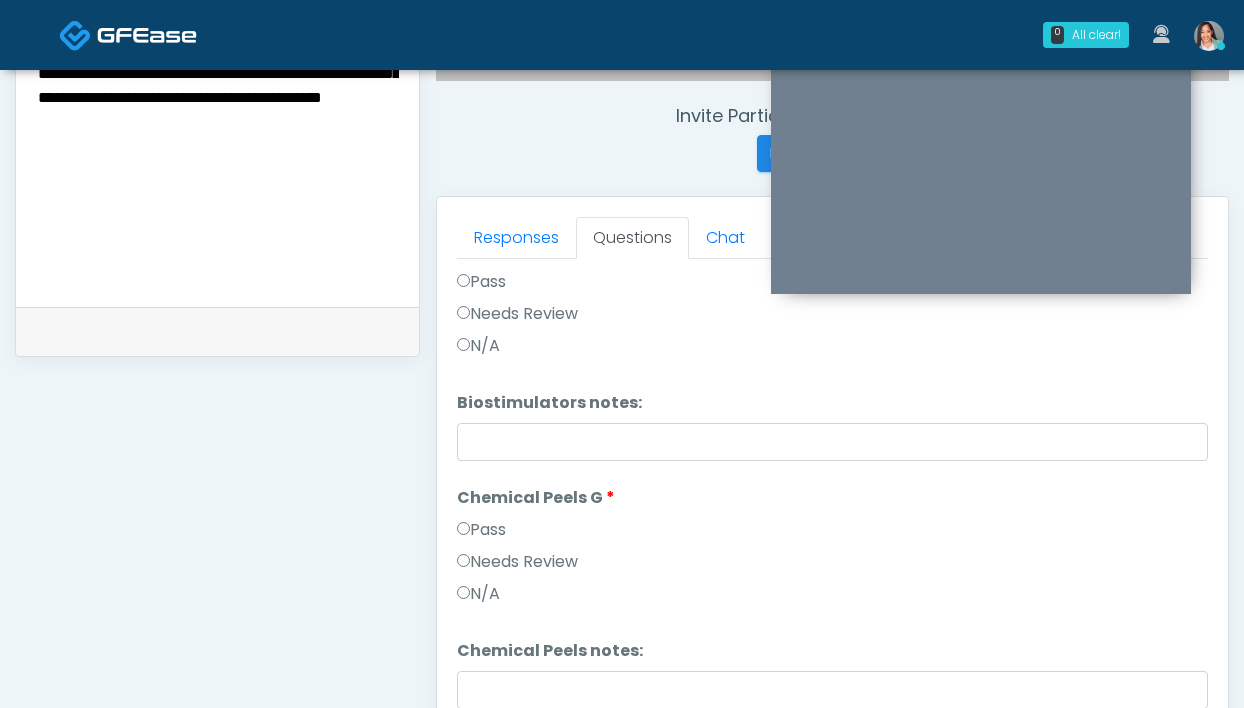click on "Needs Review" at bounding box center [517, 562] 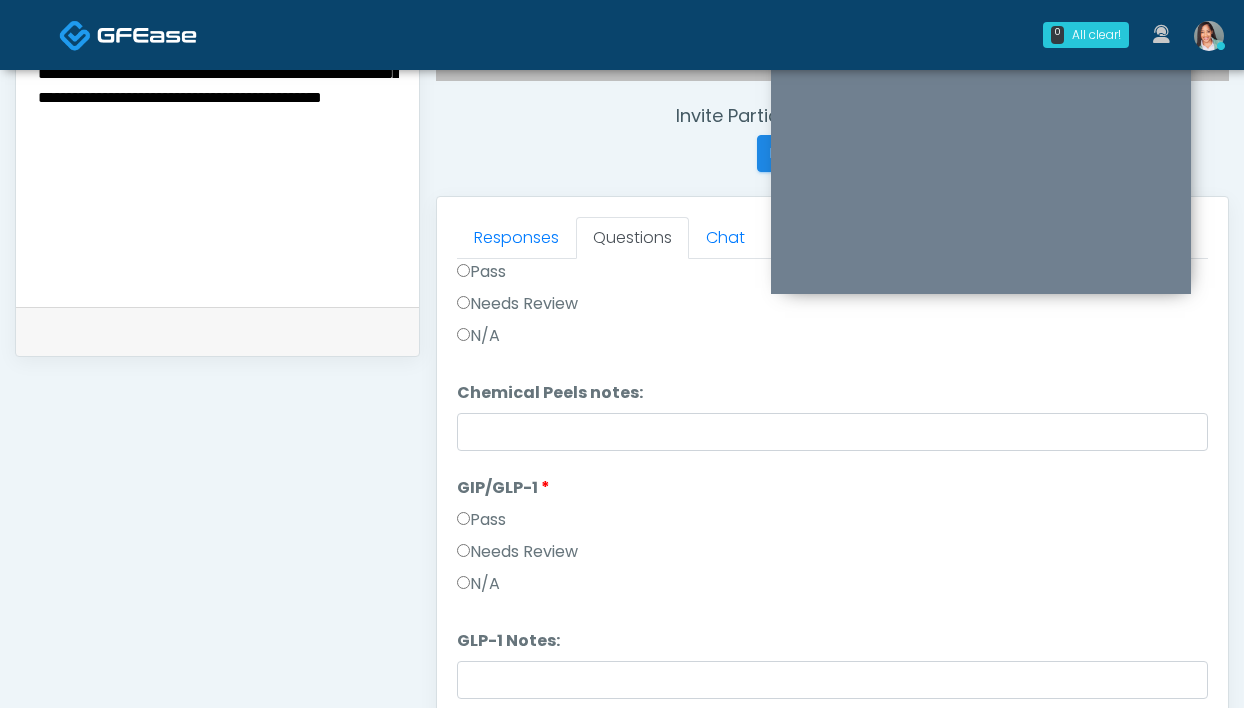 scroll, scrollTop: 1571, scrollLeft: 0, axis: vertical 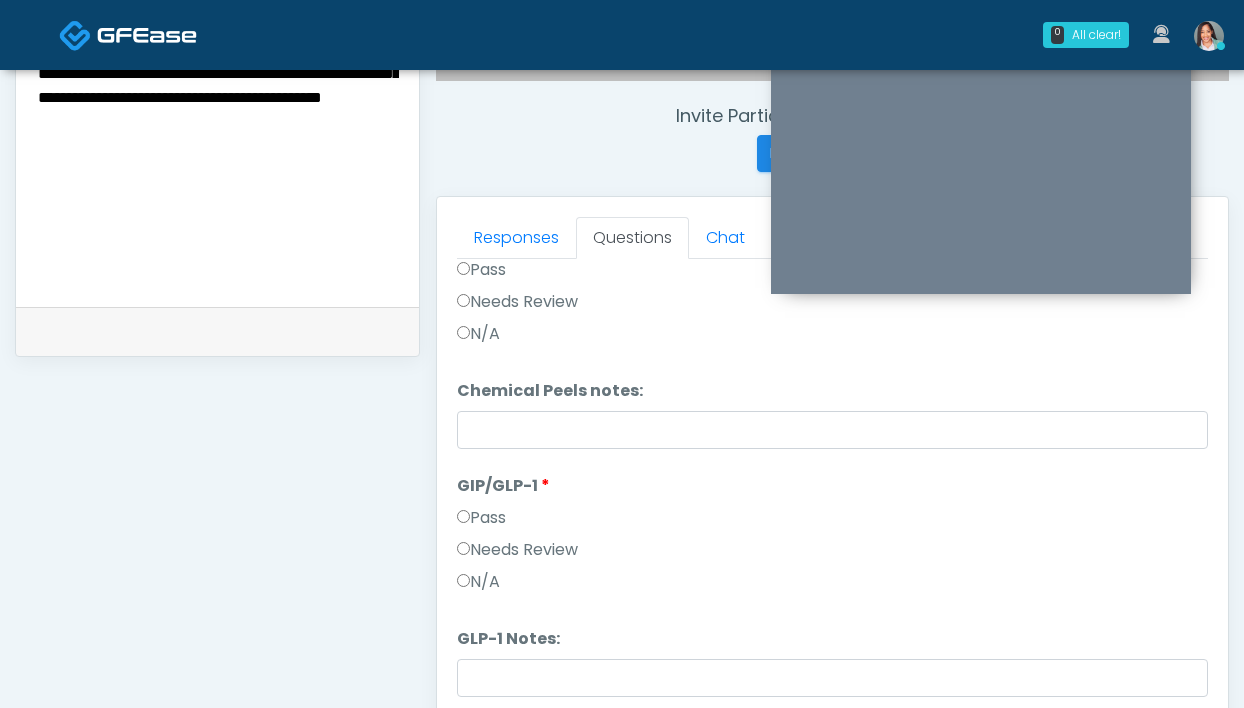 click on "Responses
Questions
Chat
Good Faith Exam Script
Good Faith Exam Script INTRODUCTION Hello, my name is undefined, and I will be conducting your good faith exam on behalf of ##account_name##,  Please confirm the correct patient is on the call: Confirm full name Confirm Date of Birth ﻿﻿﻿﻿﻿﻿ This exam will take about 5 minutes to complete and it is a state requirement before you receive any new treatment. I am a third party service provider and have been retained by this practice to collect and review your medical history and ensure you're a good candidate for your treatment. all information collected, stored and transmitted as part of this exam is confidential and covered by the HIPAA act.
No" at bounding box center [832, 488] 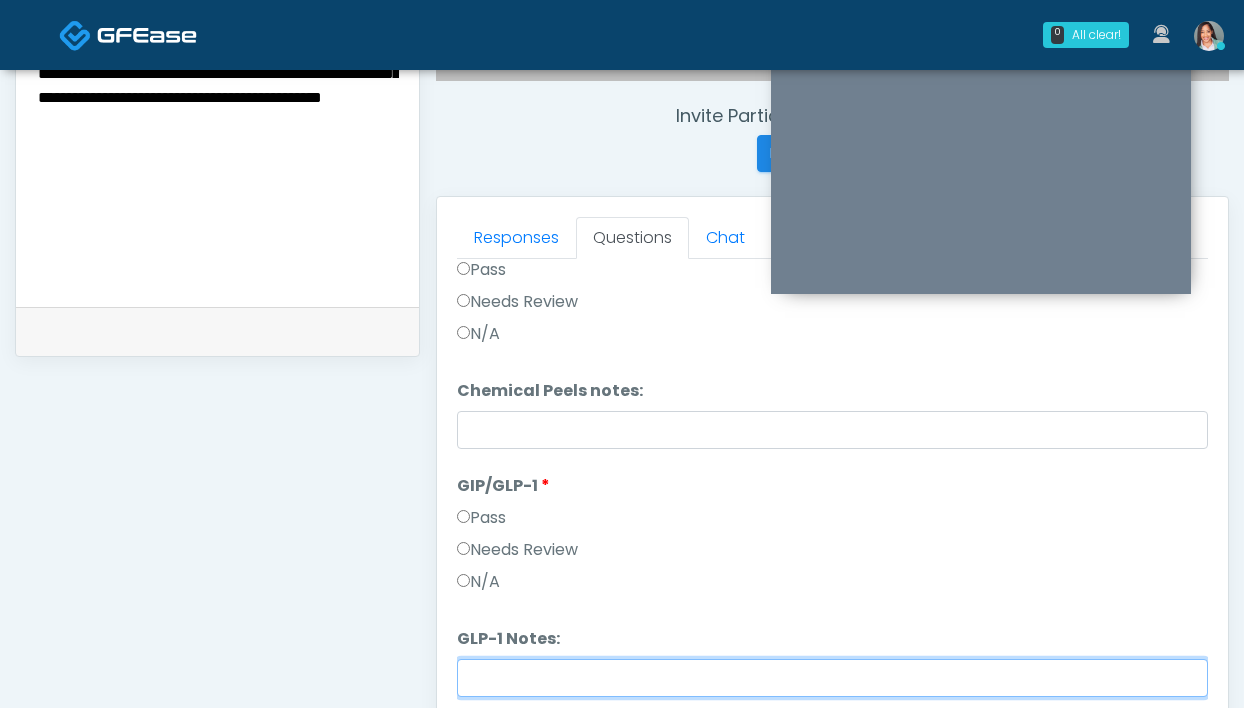 click on "GLP-1 Notes:" at bounding box center [832, 678] 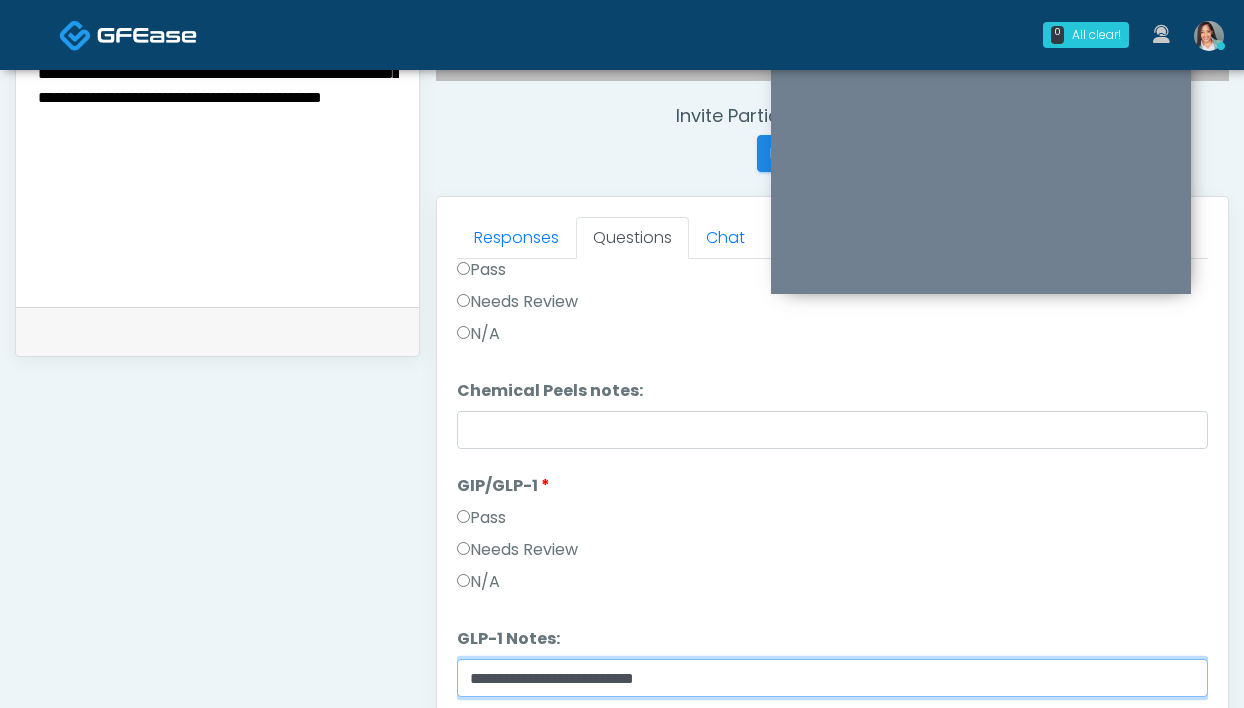 type on "**********" 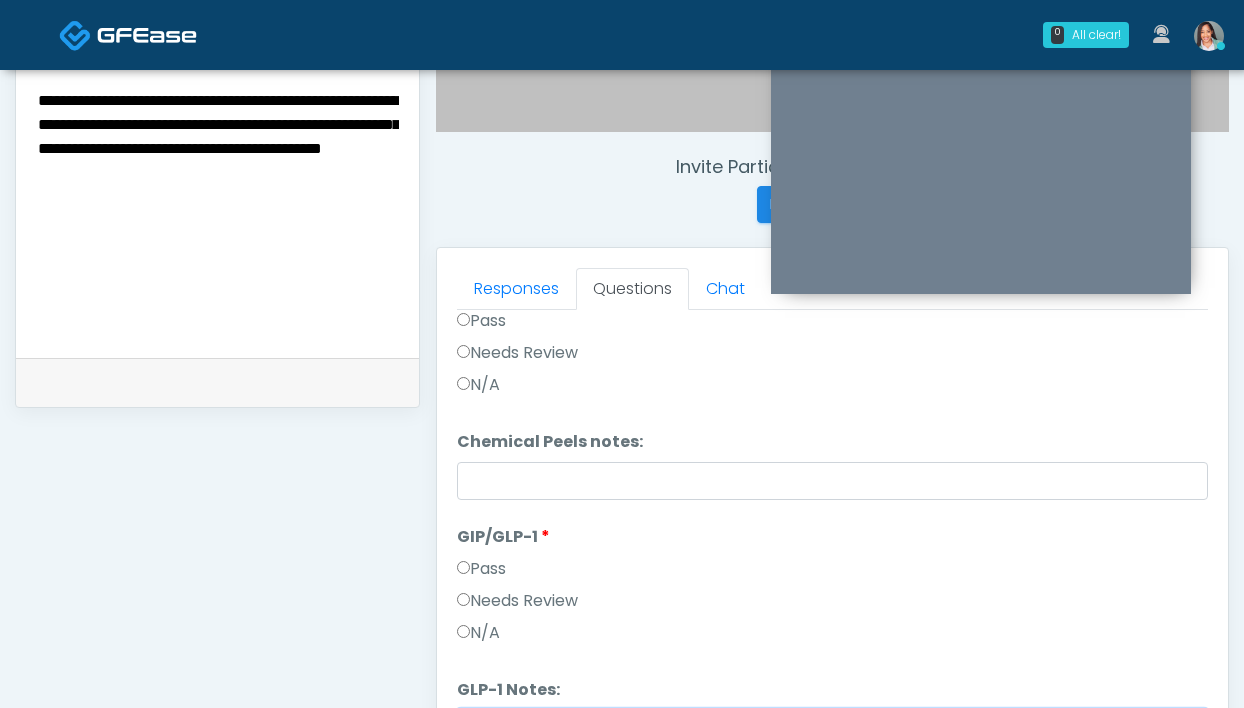 scroll, scrollTop: 800, scrollLeft: 0, axis: vertical 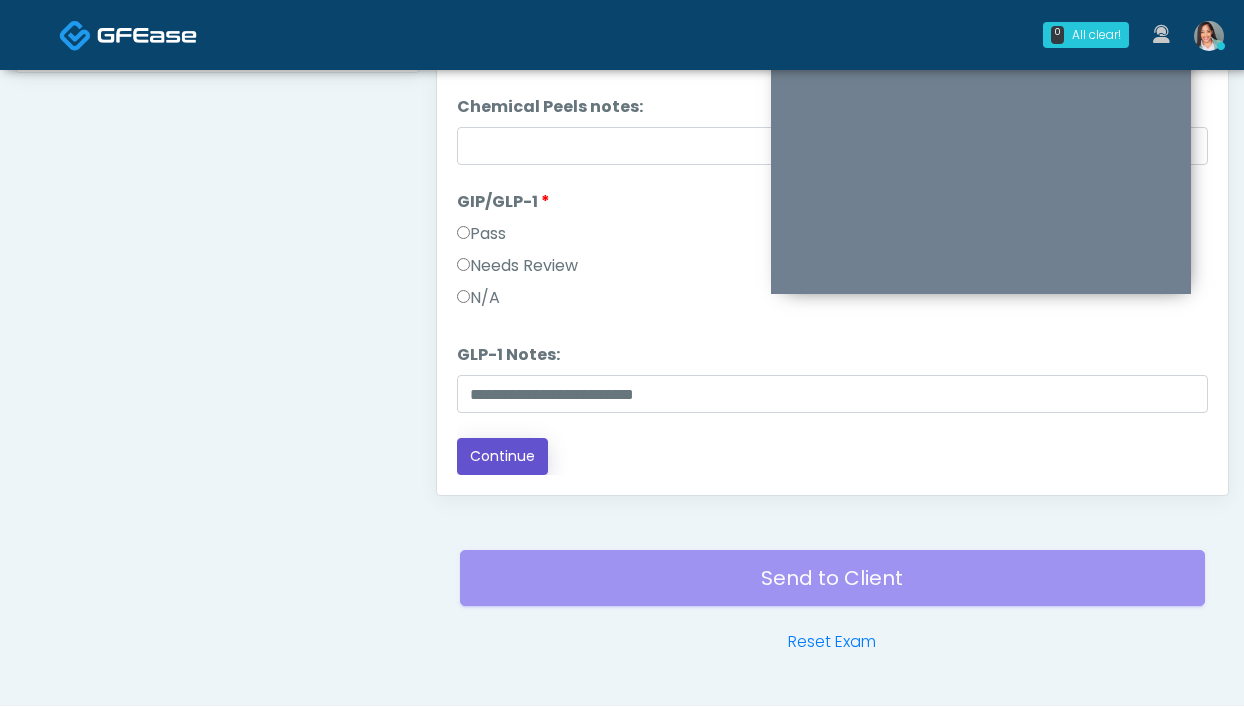 drag, startPoint x: 513, startPoint y: 439, endPoint x: 537, endPoint y: 418, distance: 31.890438 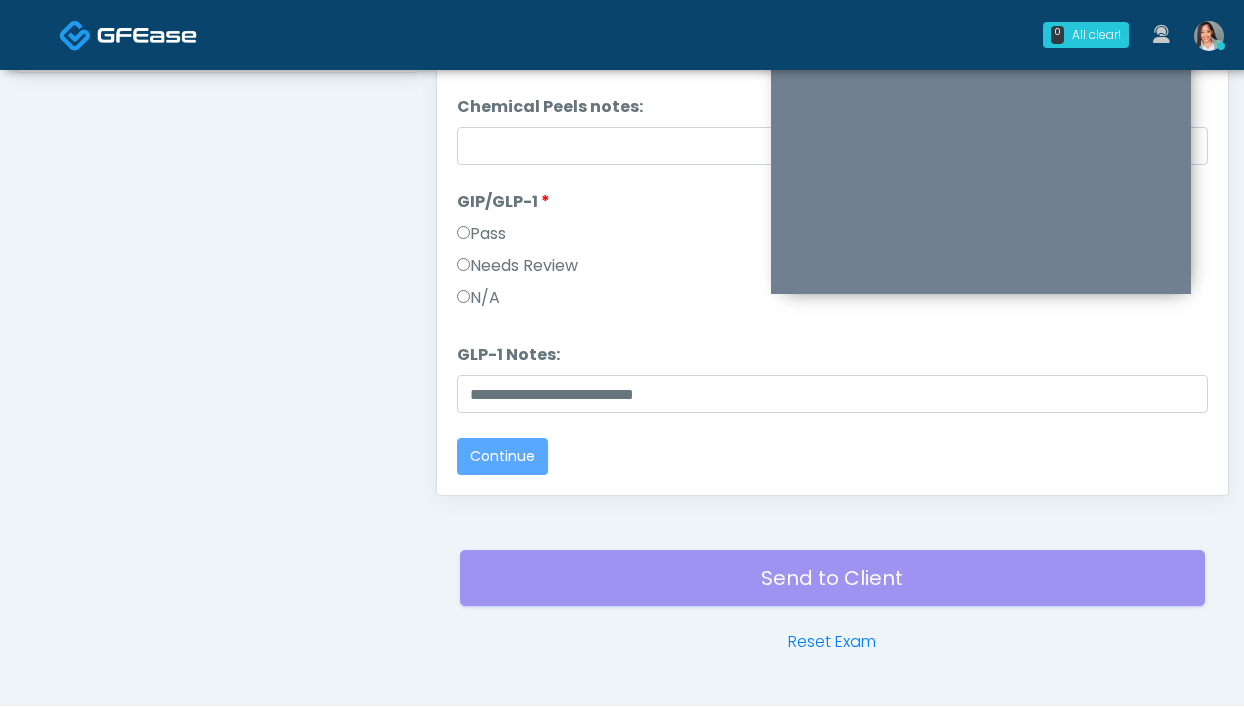 scroll, scrollTop: 0, scrollLeft: 0, axis: both 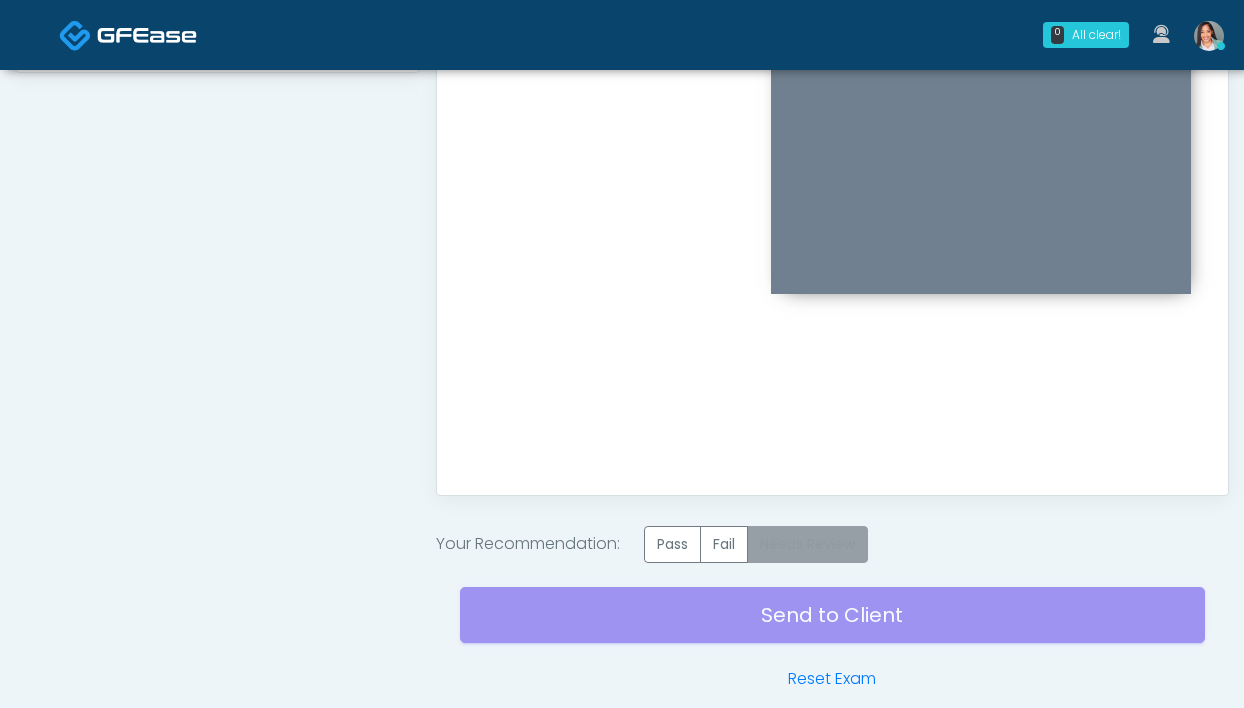 click on "Needs Review" at bounding box center (807, 544) 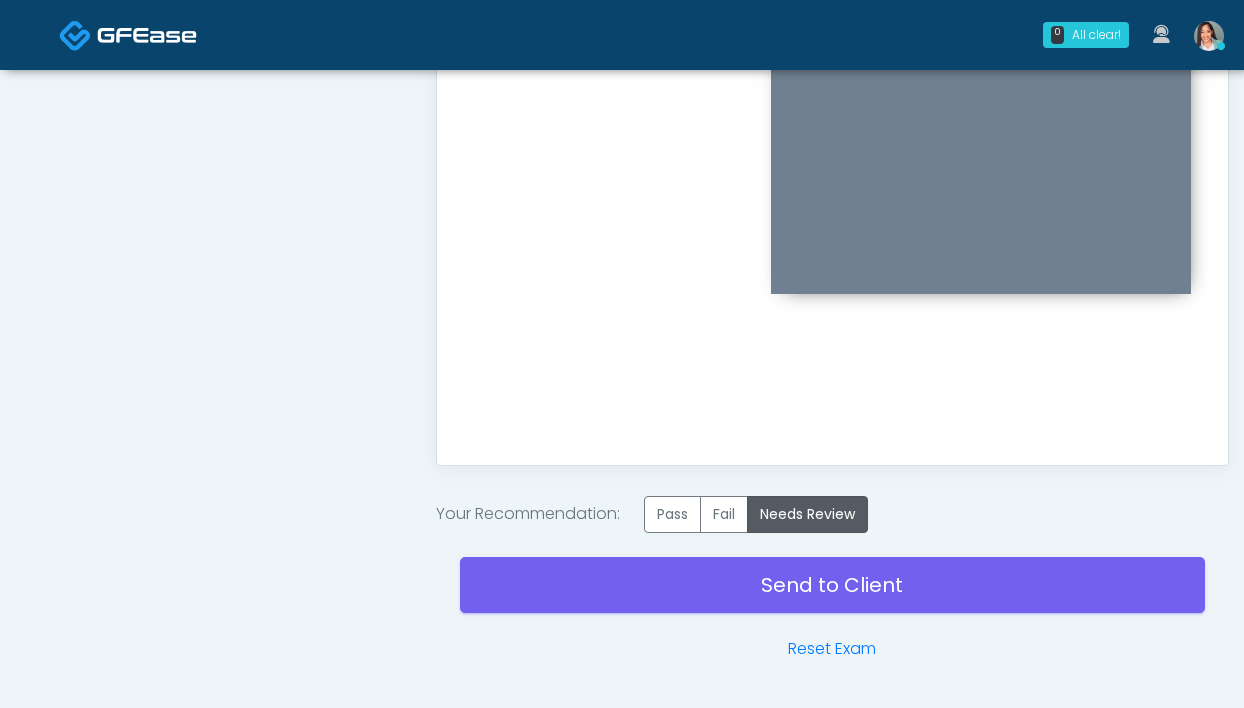 scroll, scrollTop: 1124, scrollLeft: 0, axis: vertical 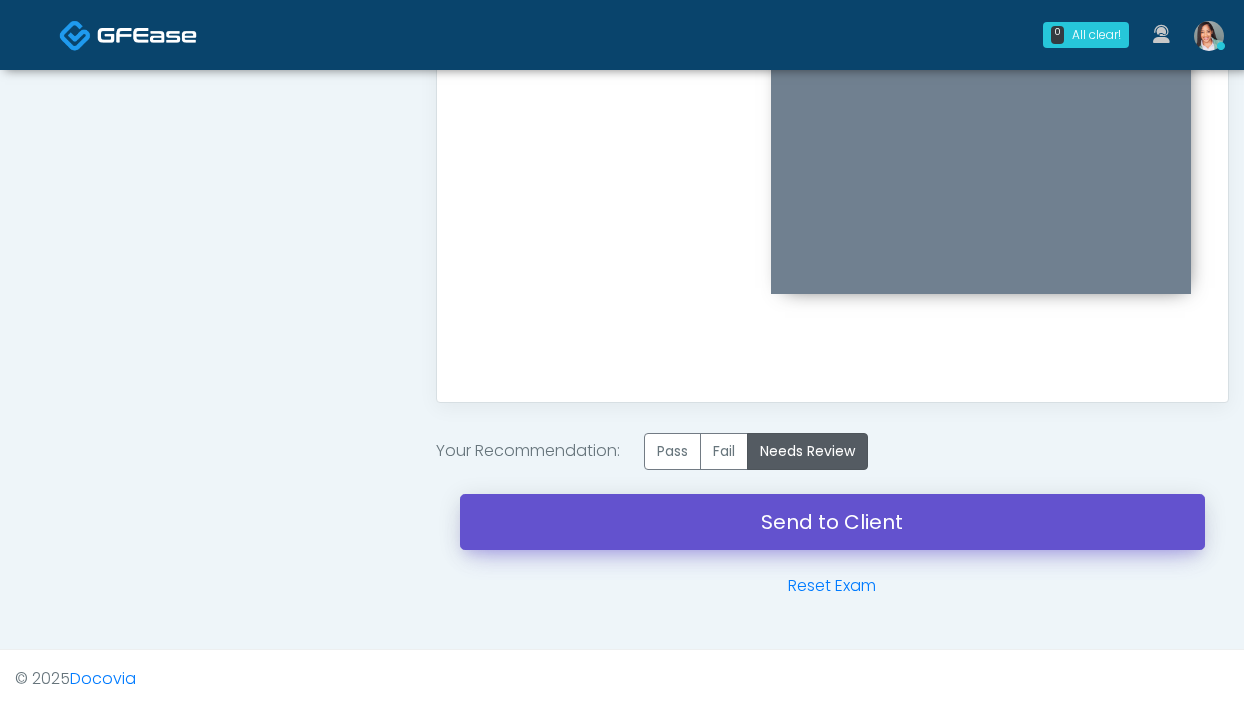 click on "Send to Client" at bounding box center (832, 522) 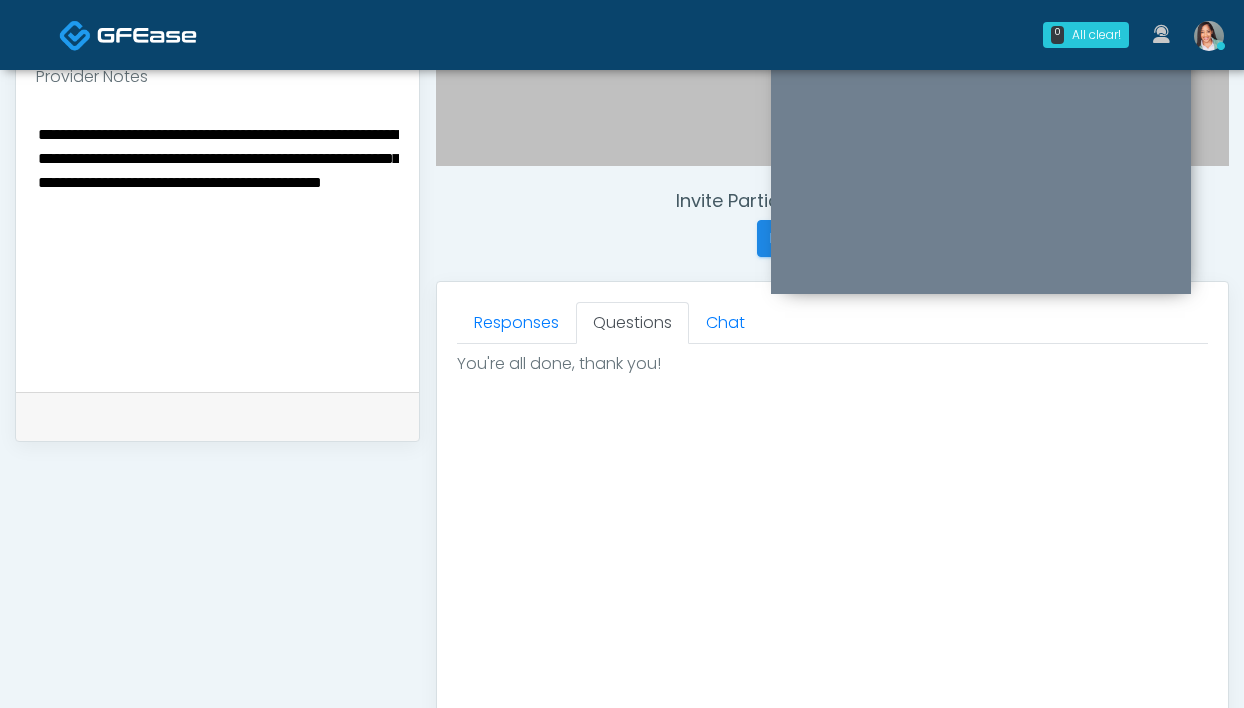scroll, scrollTop: 0, scrollLeft: 0, axis: both 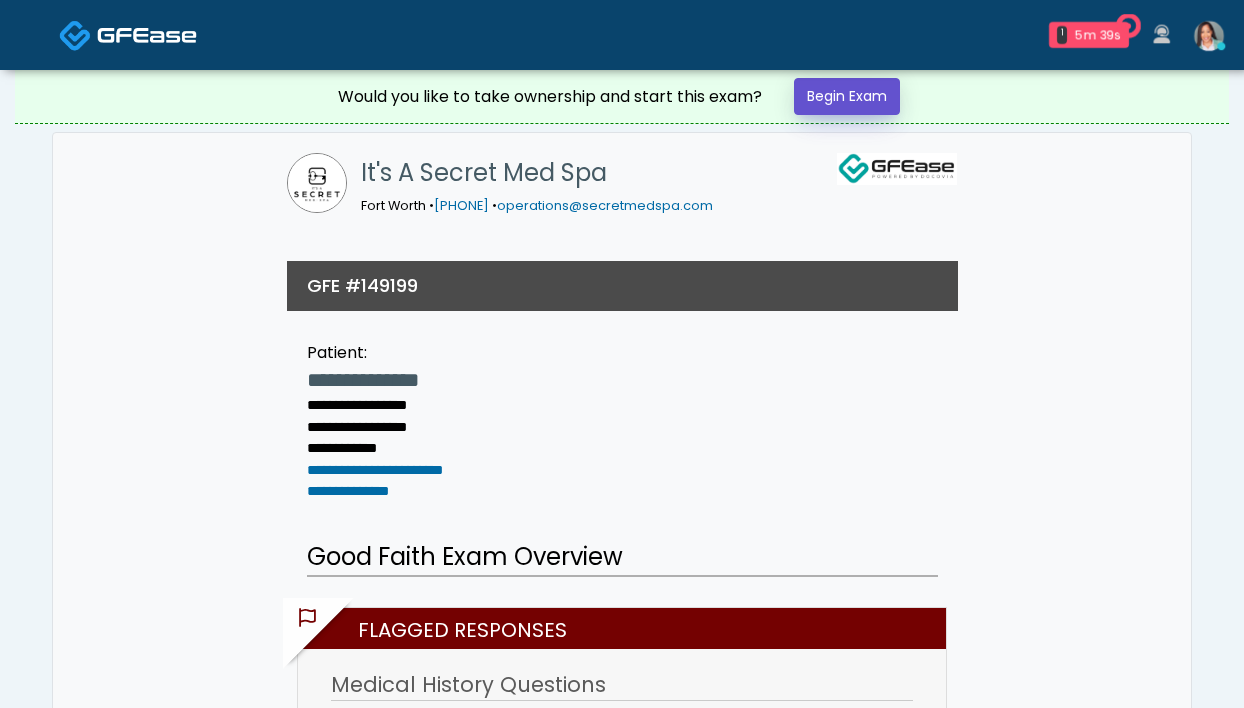 click on "Begin Exam" at bounding box center (847, 96) 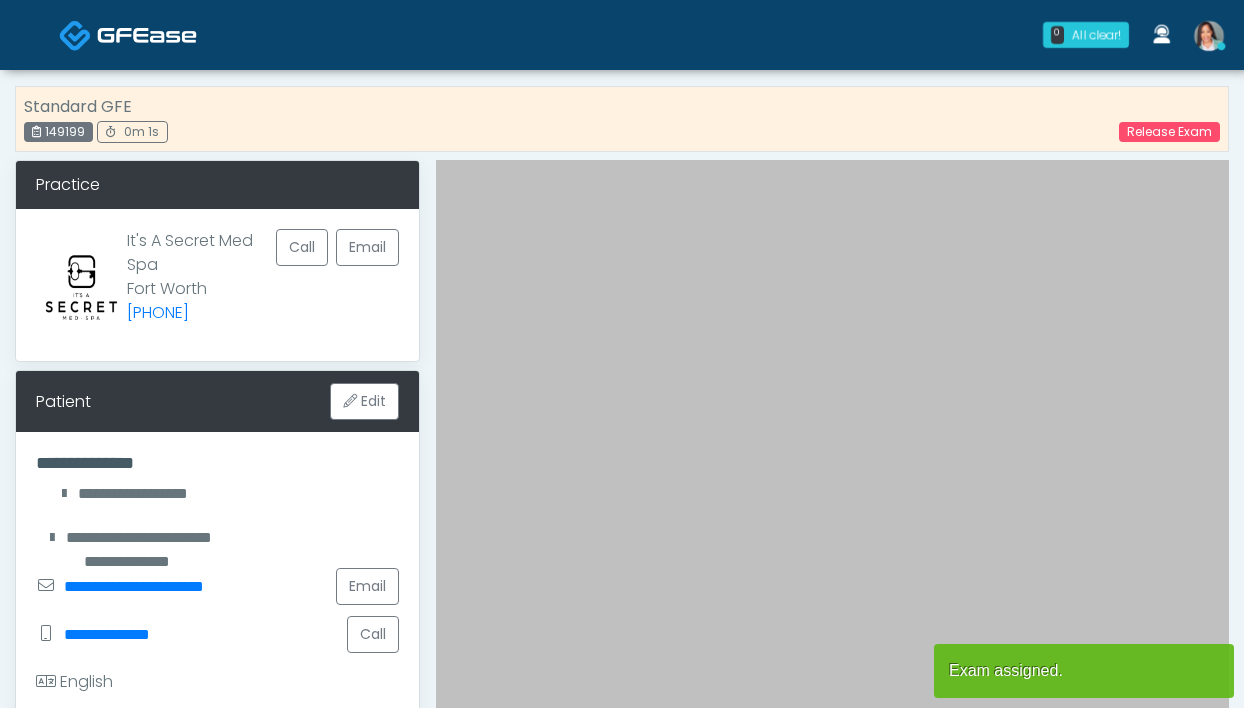 scroll, scrollTop: 0, scrollLeft: 0, axis: both 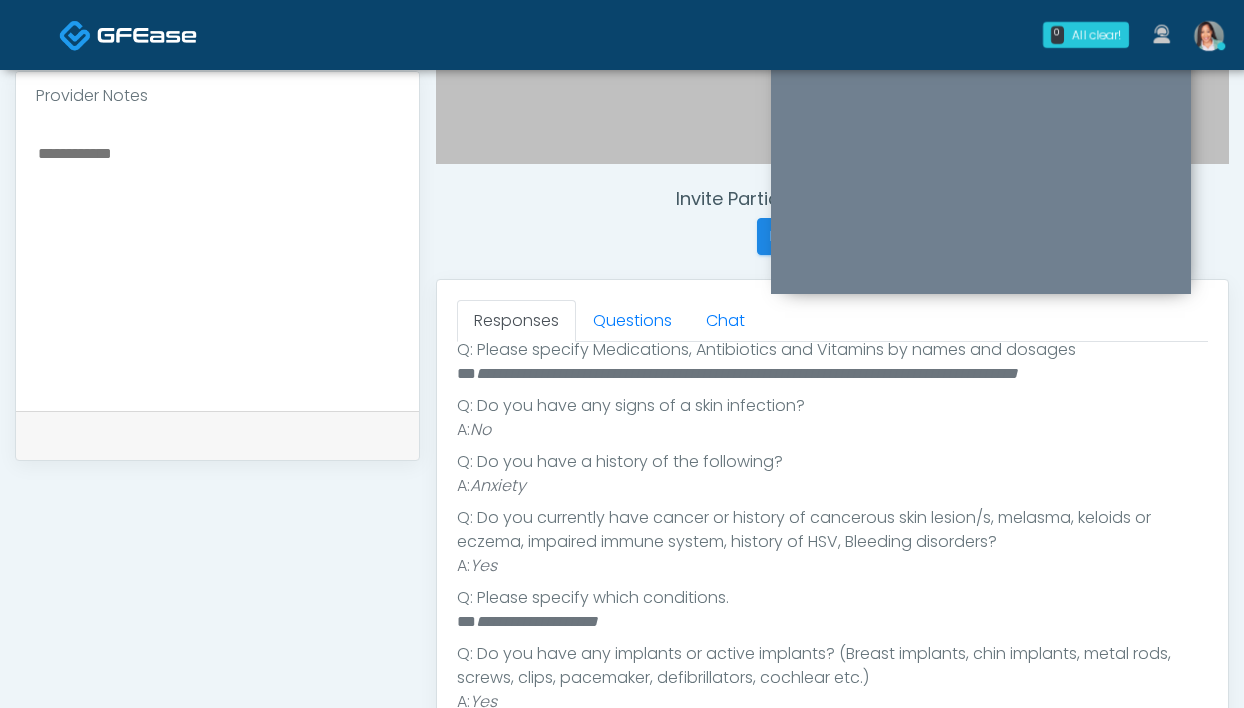 click at bounding box center [217, 262] 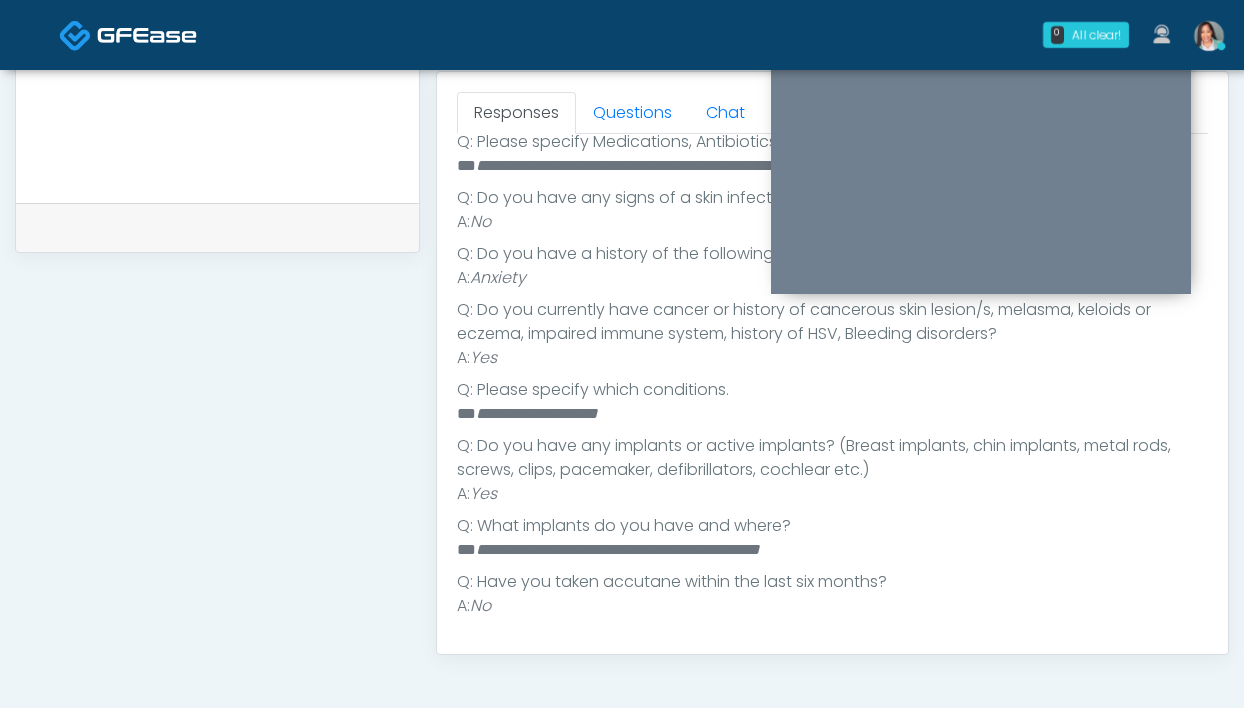 scroll, scrollTop: 873, scrollLeft: 0, axis: vertical 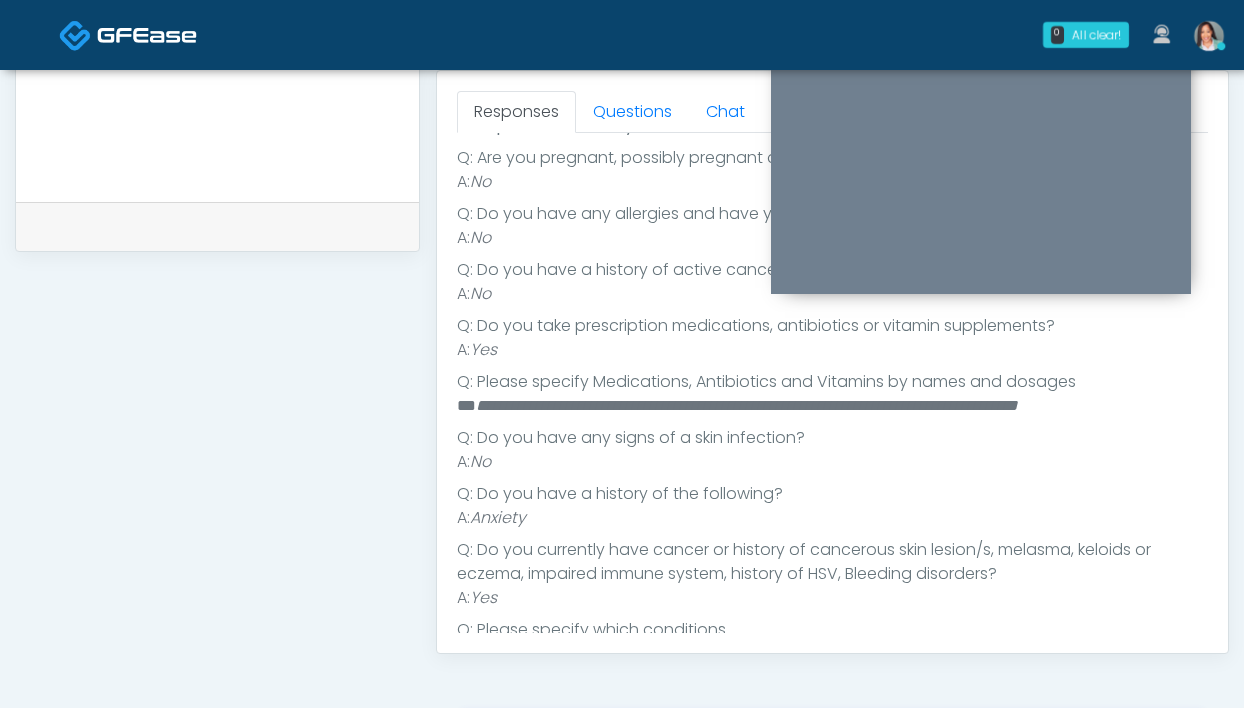 type on "**********" 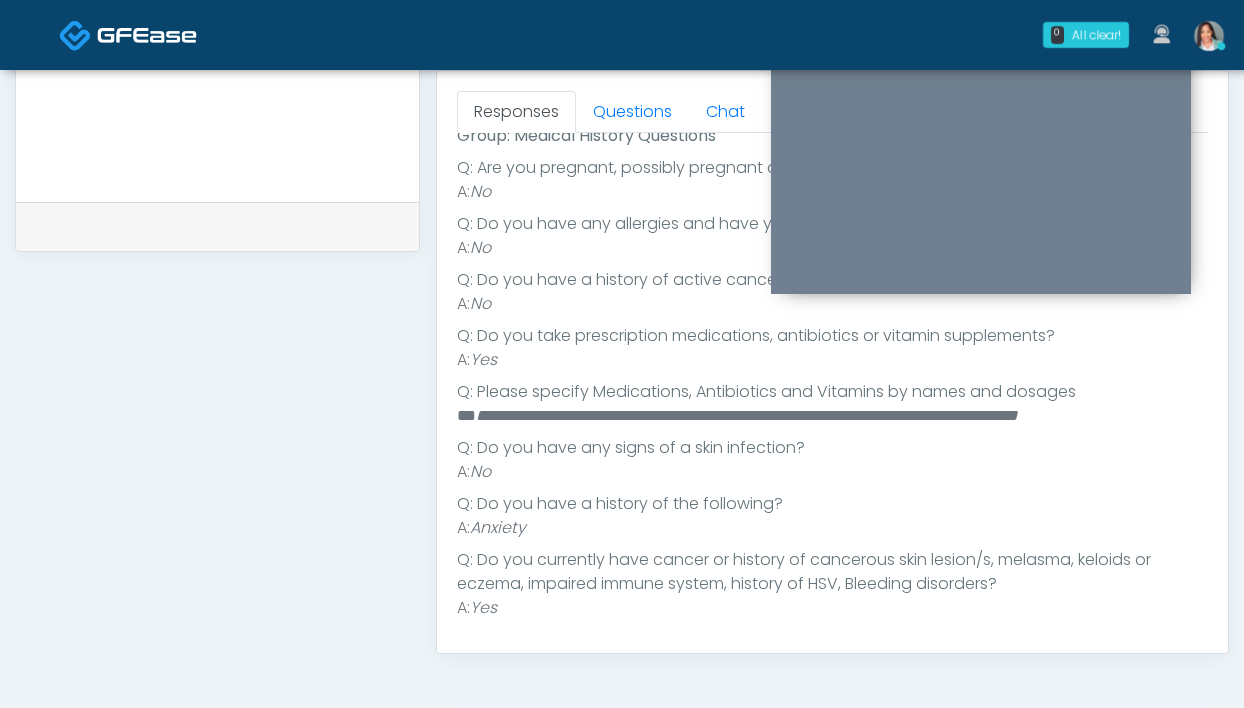 scroll, scrollTop: 0, scrollLeft: 0, axis: both 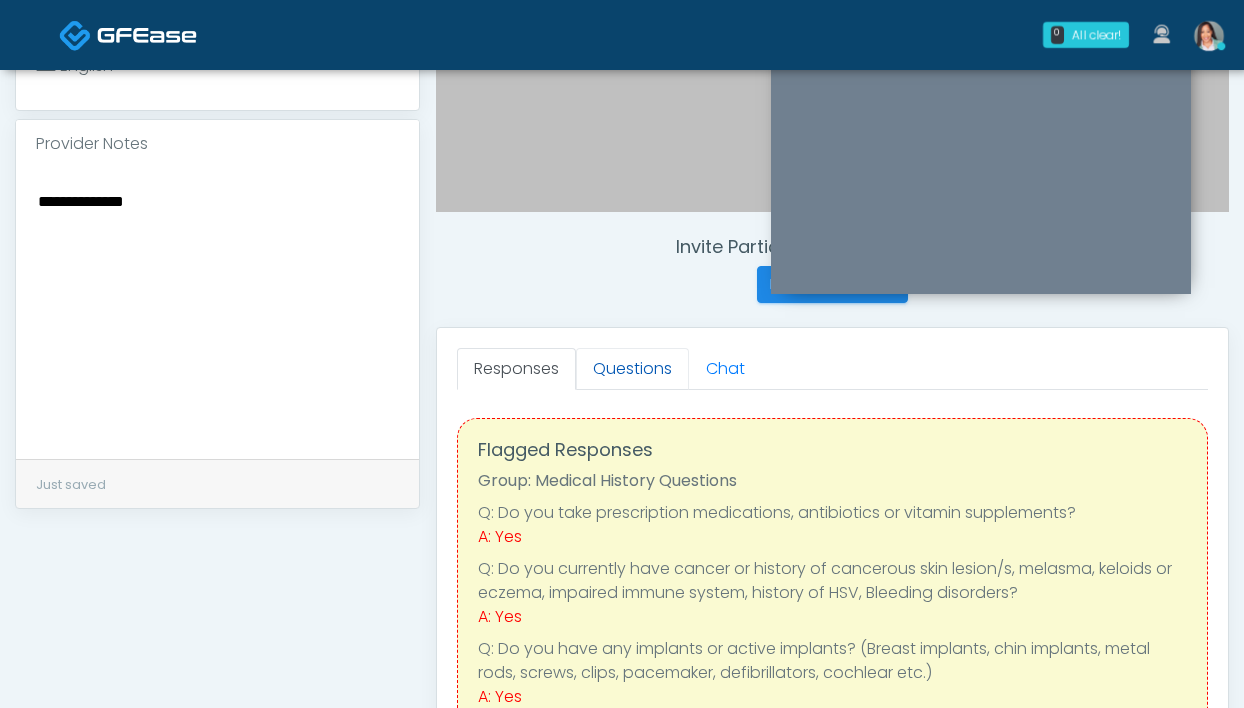 click on "Questions" at bounding box center (632, 369) 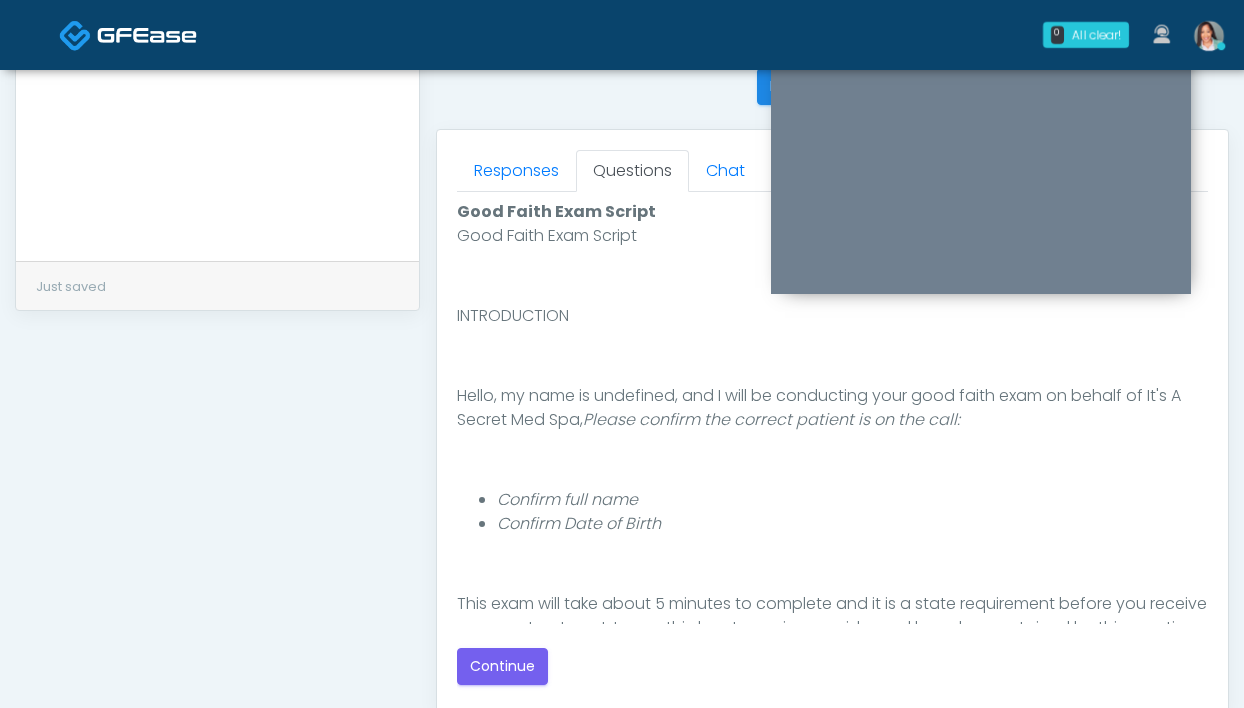 scroll, scrollTop: 894, scrollLeft: 0, axis: vertical 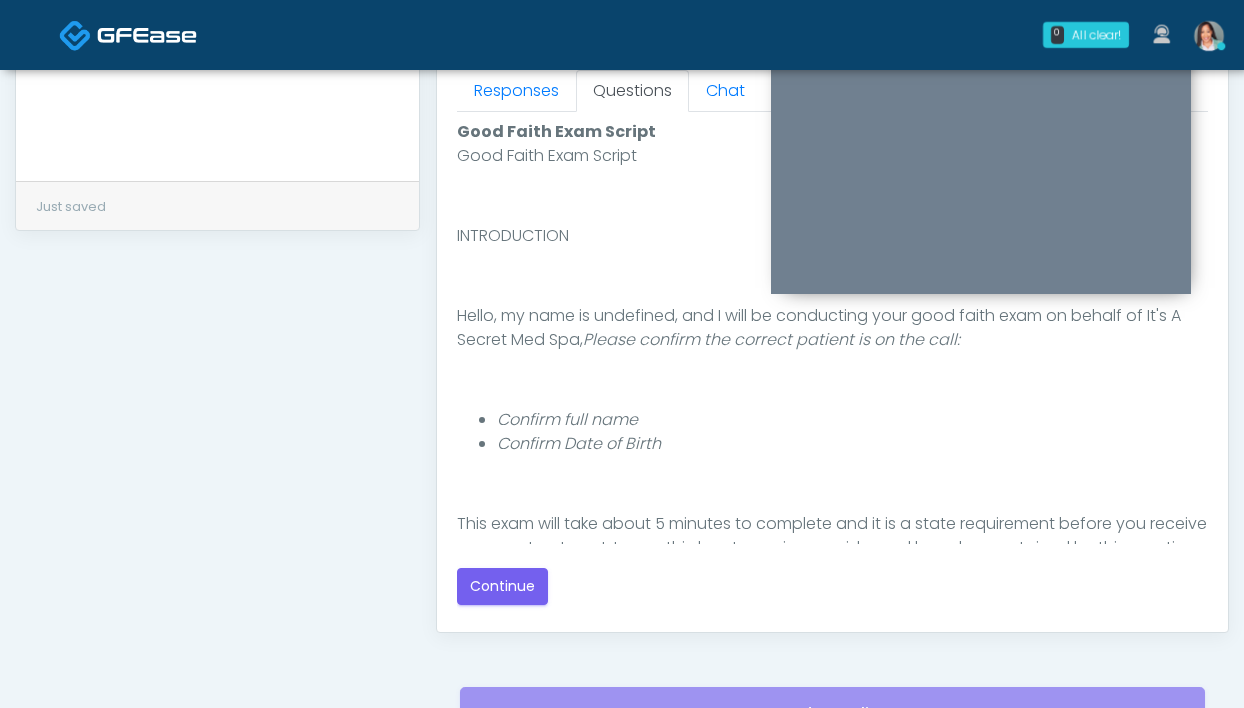click on "Good Faith Exam Script
Good Faith Exam Script INTRODUCTION Hello, my name is undefined, and I will be conducting your good faith exam on behalf of It's A Secret Med Spa,  Please confirm the correct patient is on the call: Confirm full name Confirm Date of Birth ﻿﻿ This exam will take about 5 minutes to complete and it is a state requirement before you receive any new treatment. I am a third party service provider and have been retained by this practice to collect and review your medical history and ensure you're a good candidate for your treatment. all information collected, stored and transmitted as part of this exam is confidential and covered by the HIPAA act.  By authorizing me to proceed with this exam you certify that you understand the terms of this disclosure and you will provide accurate information to the best of your ability. Do you consent to proceed with this virtual exam?" at bounding box center [832, 362] 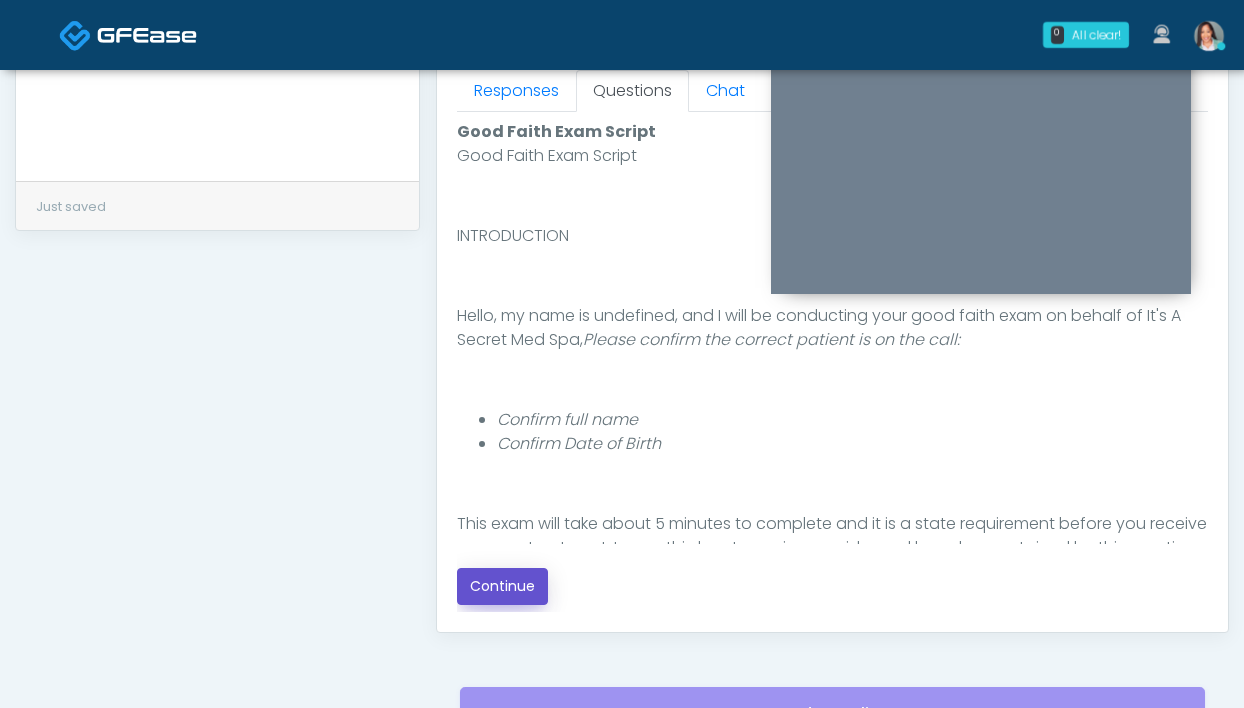click on "Continue" at bounding box center [502, 586] 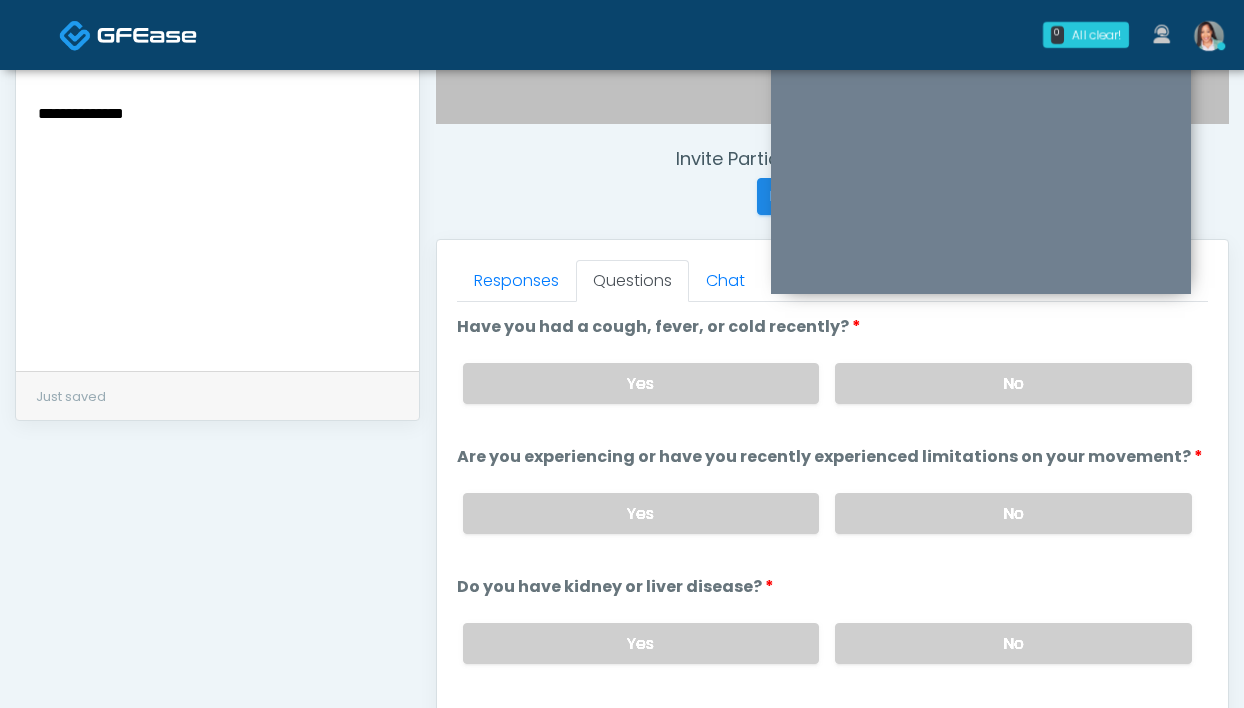 drag, startPoint x: 888, startPoint y: 374, endPoint x: 656, endPoint y: 261, distance: 258.05618 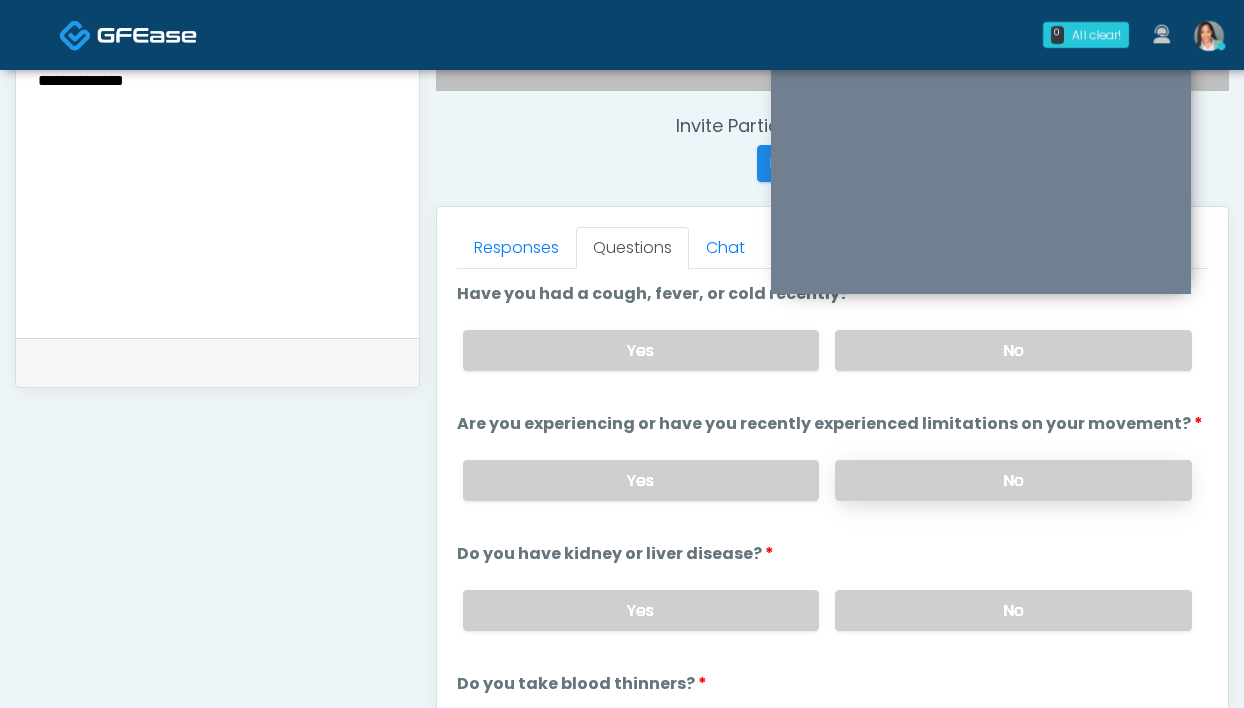 click on "No" at bounding box center (1013, 480) 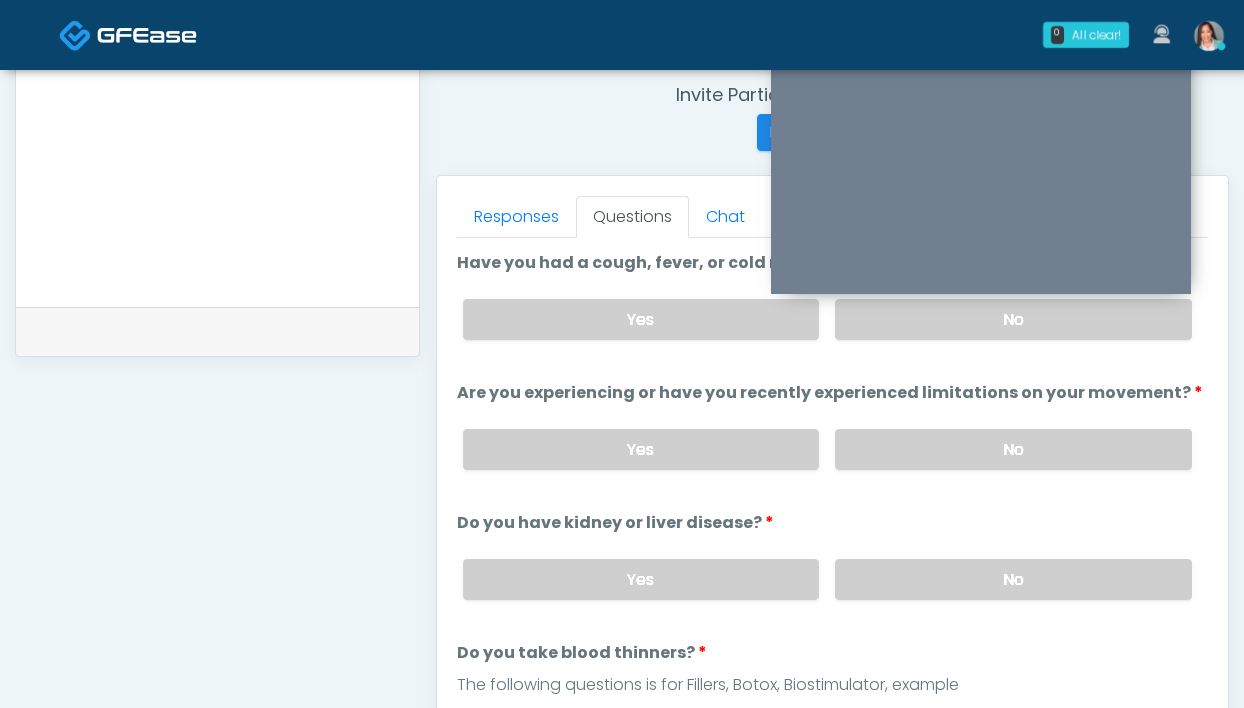 scroll, scrollTop: 775, scrollLeft: 0, axis: vertical 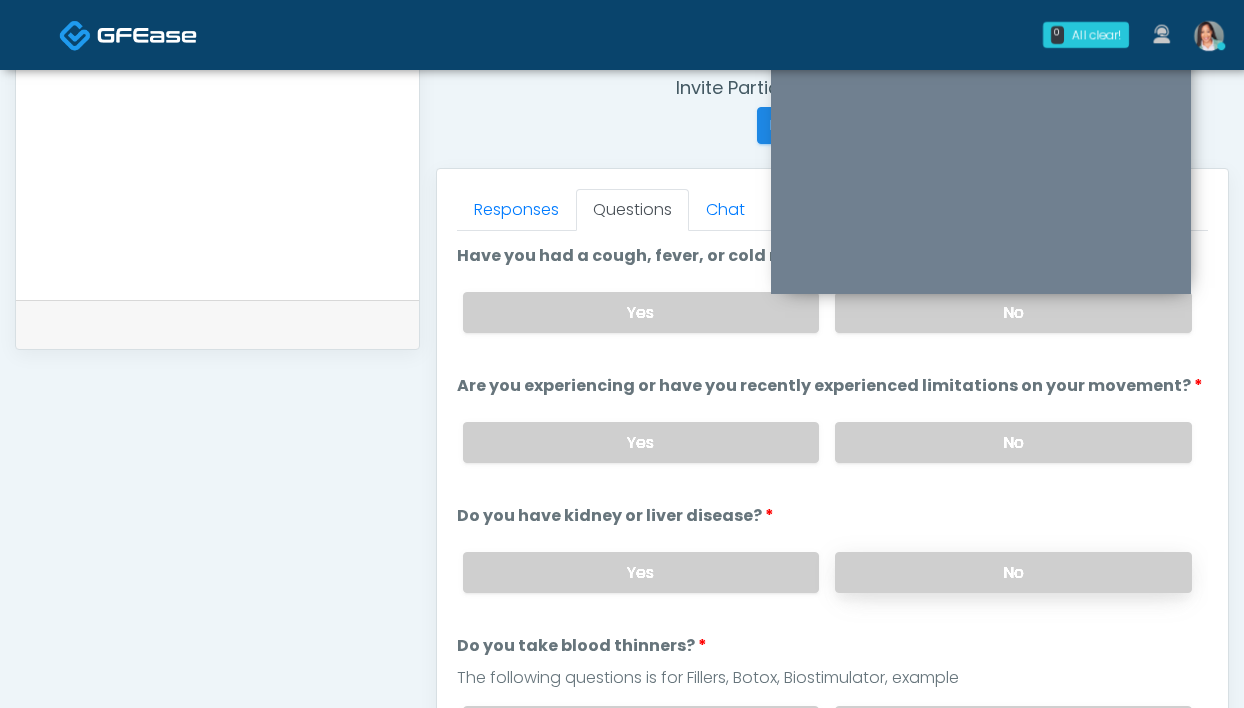 click on "No" at bounding box center (1013, 572) 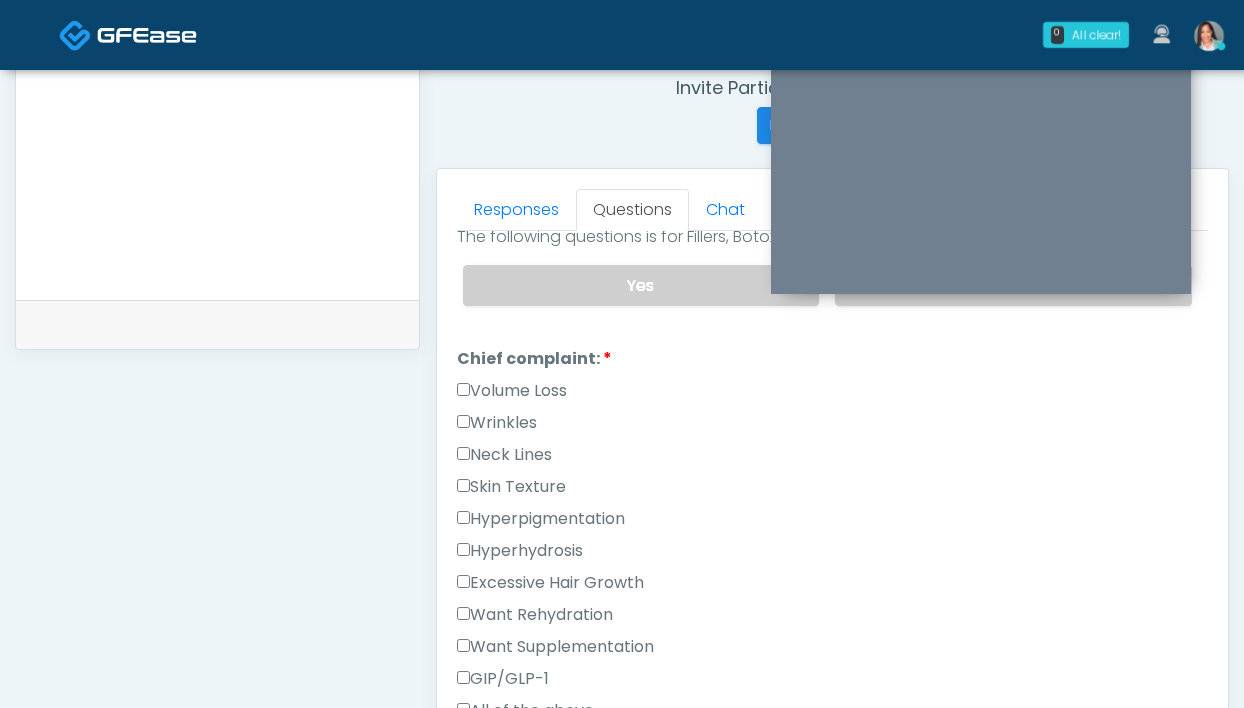 scroll, scrollTop: 361, scrollLeft: 0, axis: vertical 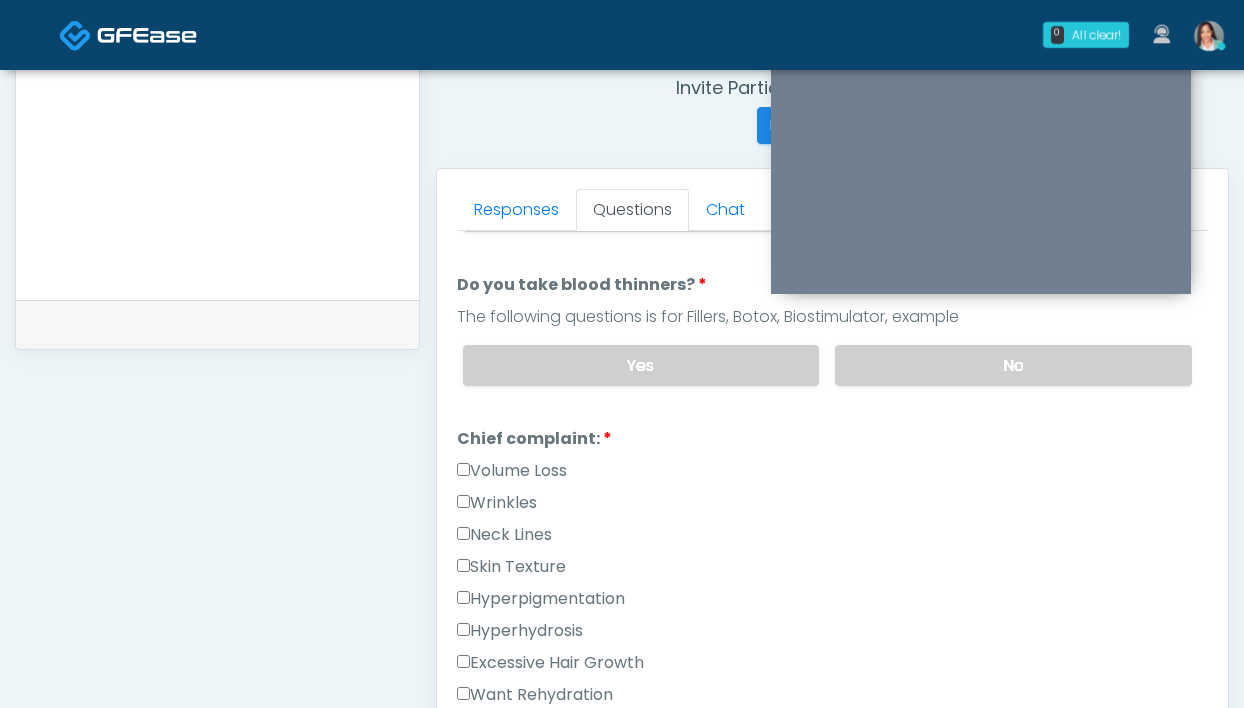 drag, startPoint x: 906, startPoint y: 361, endPoint x: 836, endPoint y: 334, distance: 75.026665 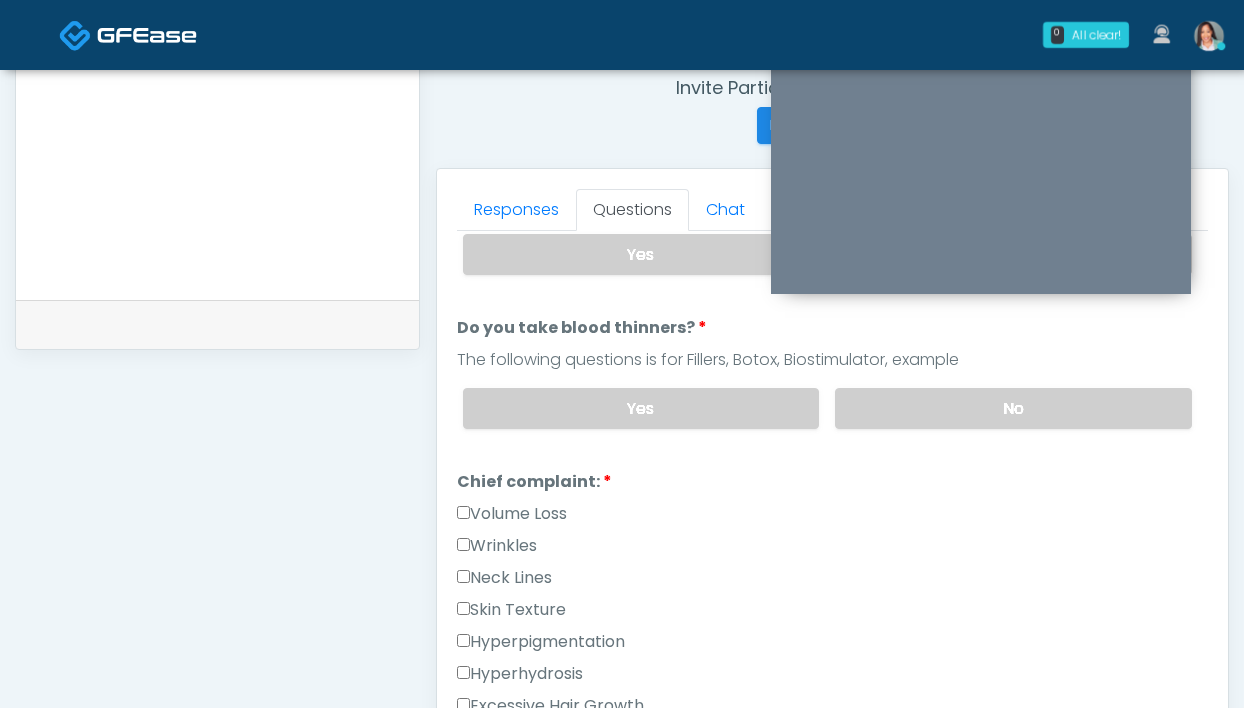scroll, scrollTop: 43, scrollLeft: 0, axis: vertical 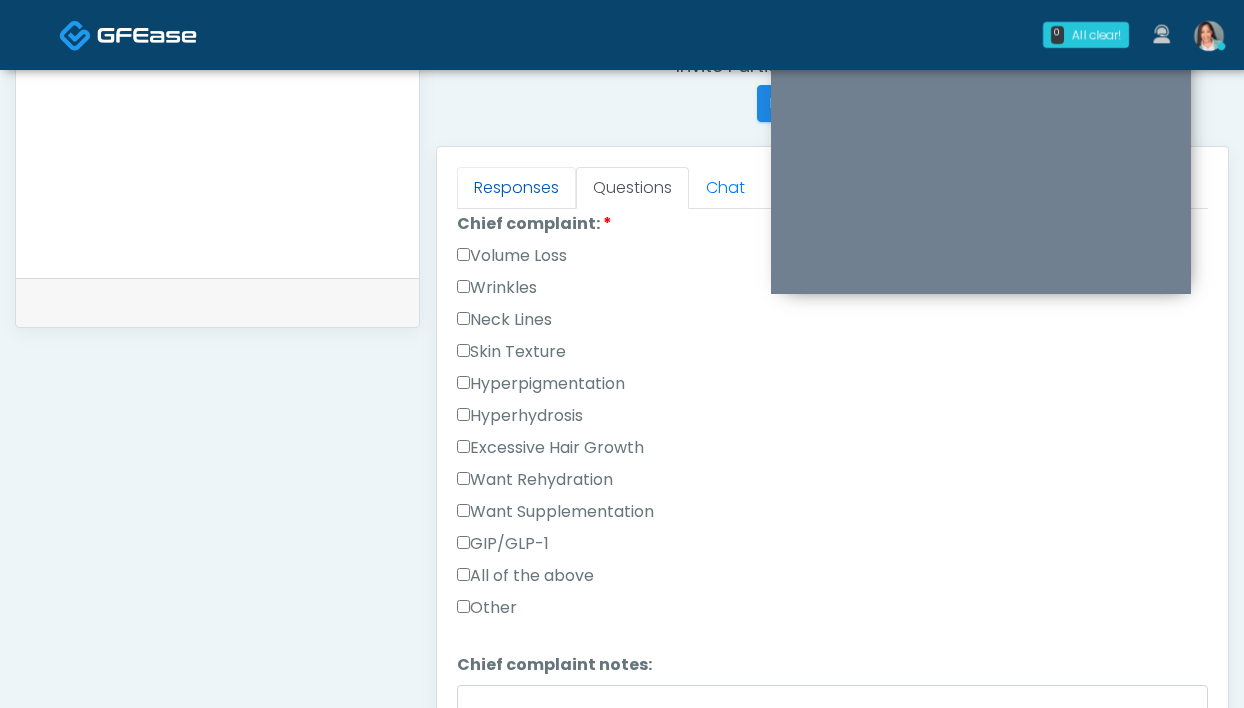 drag, startPoint x: 519, startPoint y: 251, endPoint x: 503, endPoint y: 187, distance: 65.96969 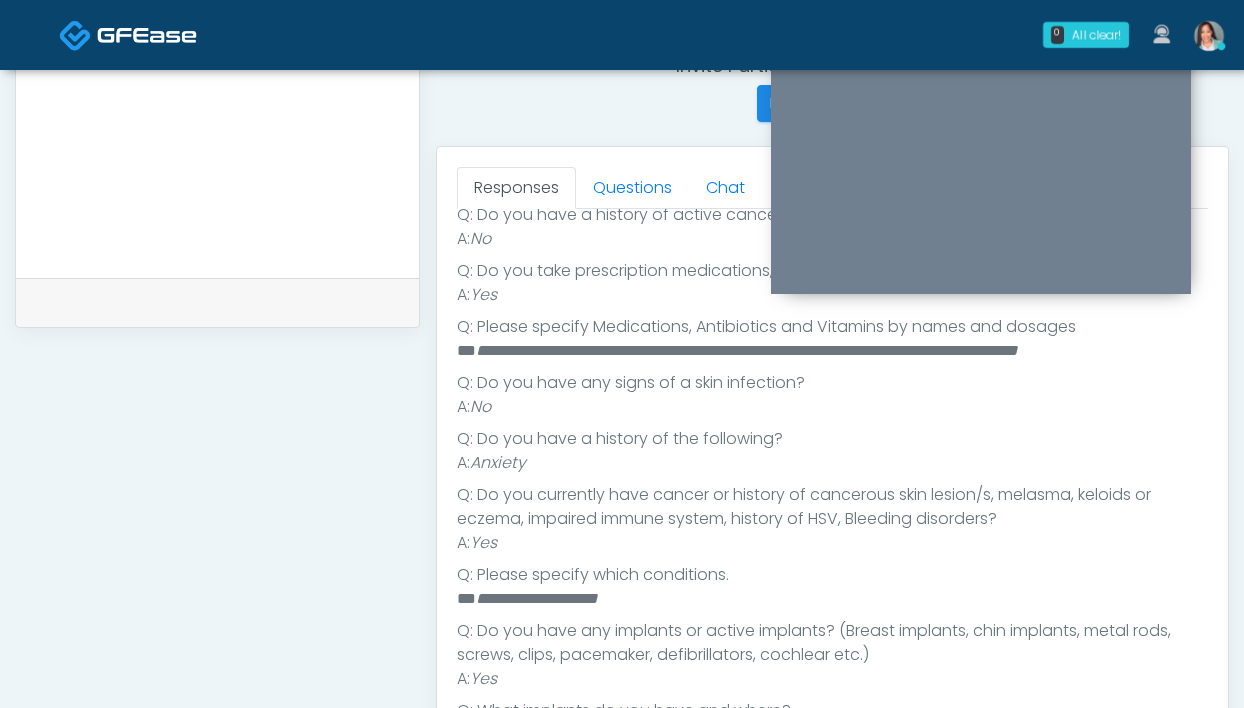 scroll, scrollTop: 666, scrollLeft: 0, axis: vertical 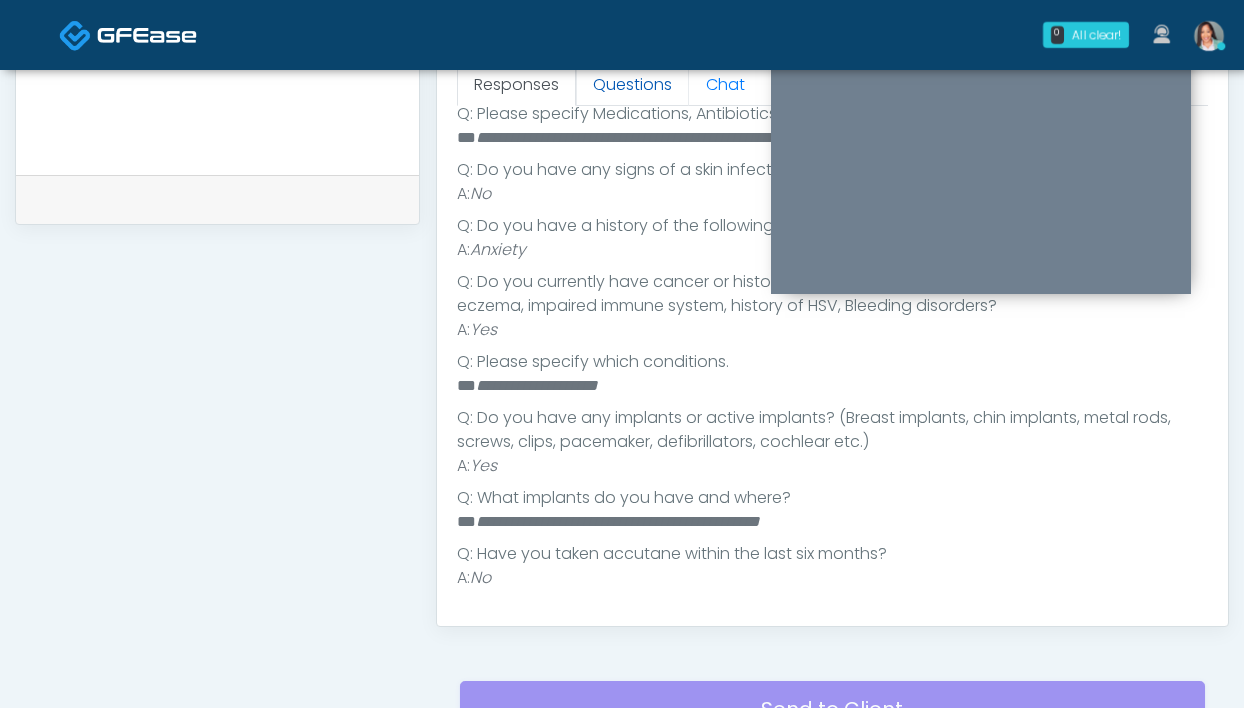click on "Questions" at bounding box center (632, 85) 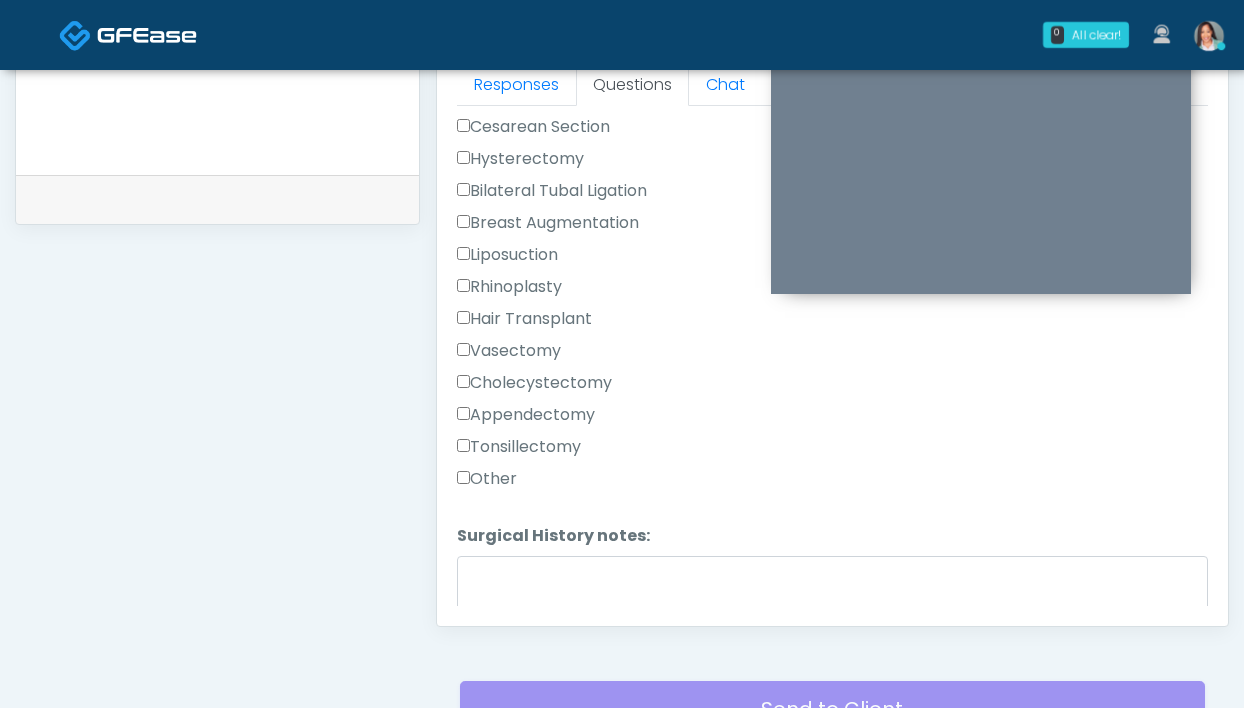 scroll, scrollTop: 1299, scrollLeft: 0, axis: vertical 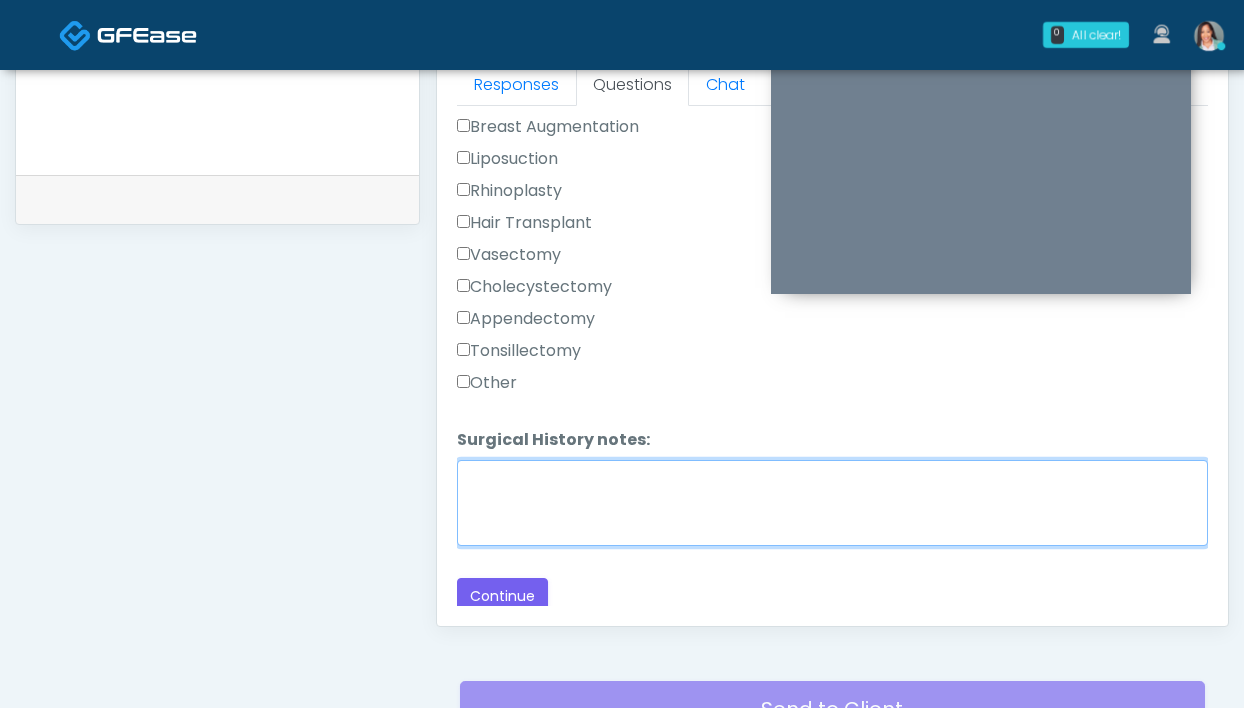 click on "Surgical History notes:" at bounding box center [832, 503] 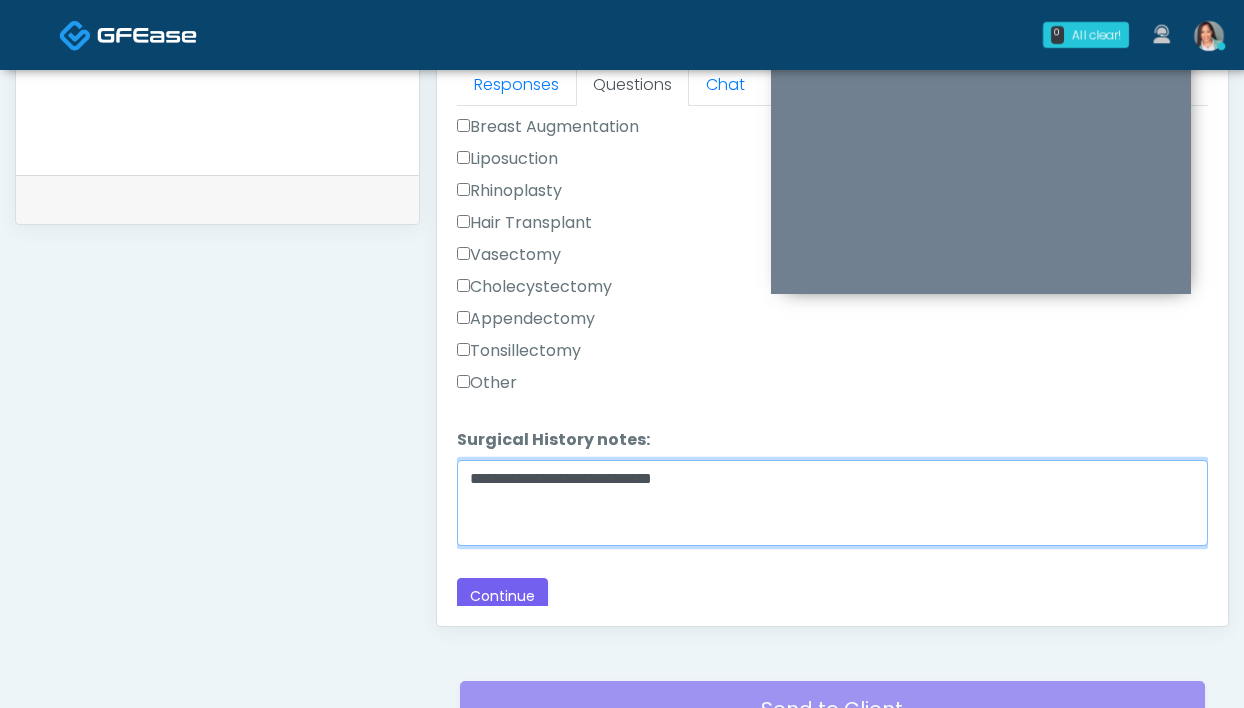 click on "**********" at bounding box center [832, 503] 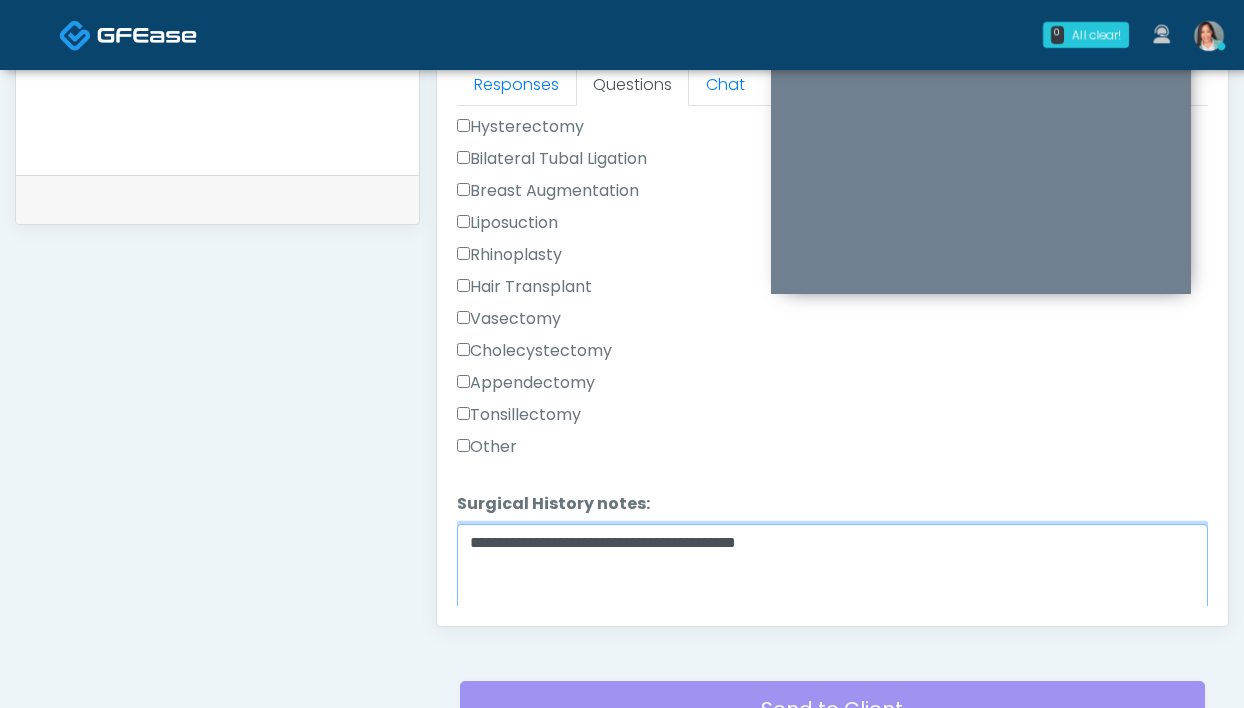 scroll, scrollTop: 1235, scrollLeft: 0, axis: vertical 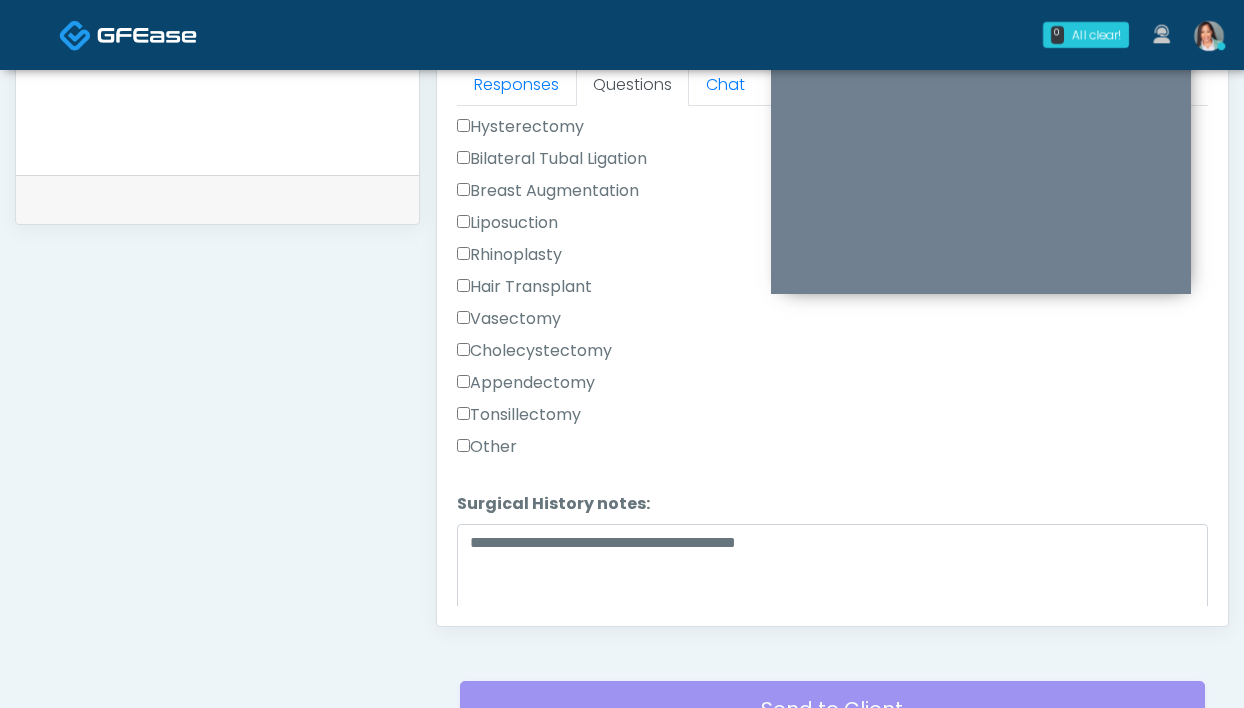 click on "Other" at bounding box center [487, 447] 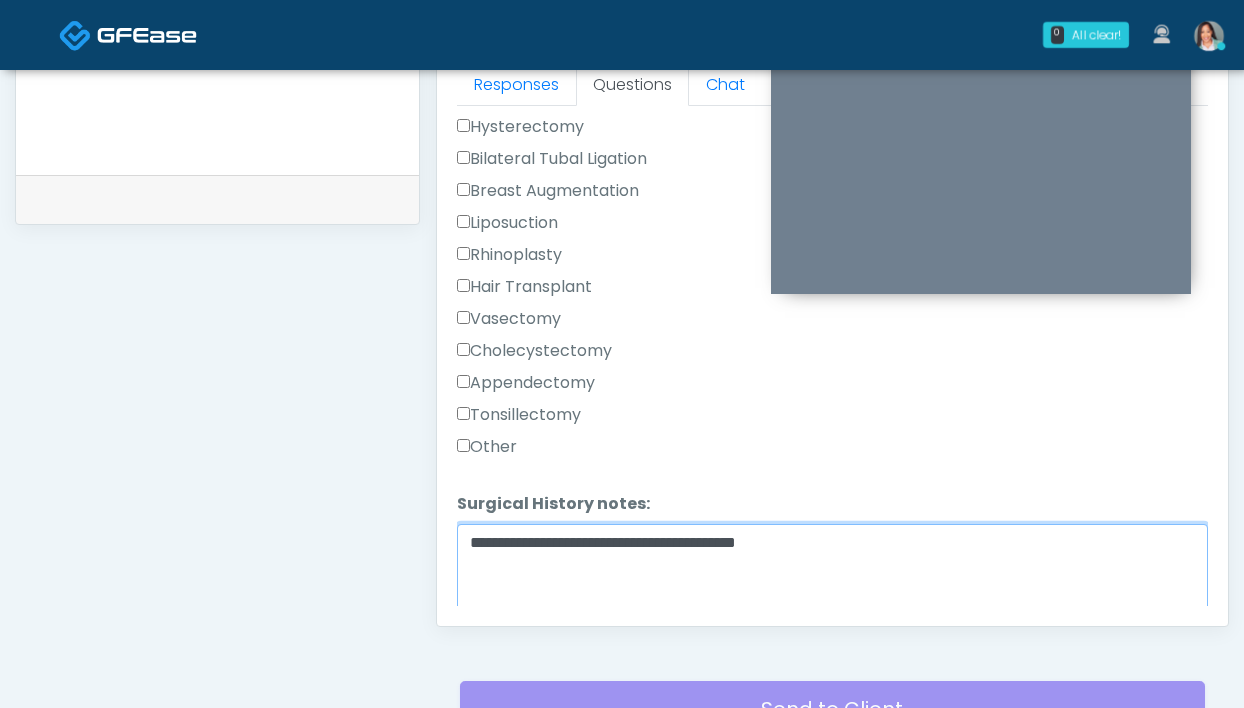 click on "**********" at bounding box center [832, 567] 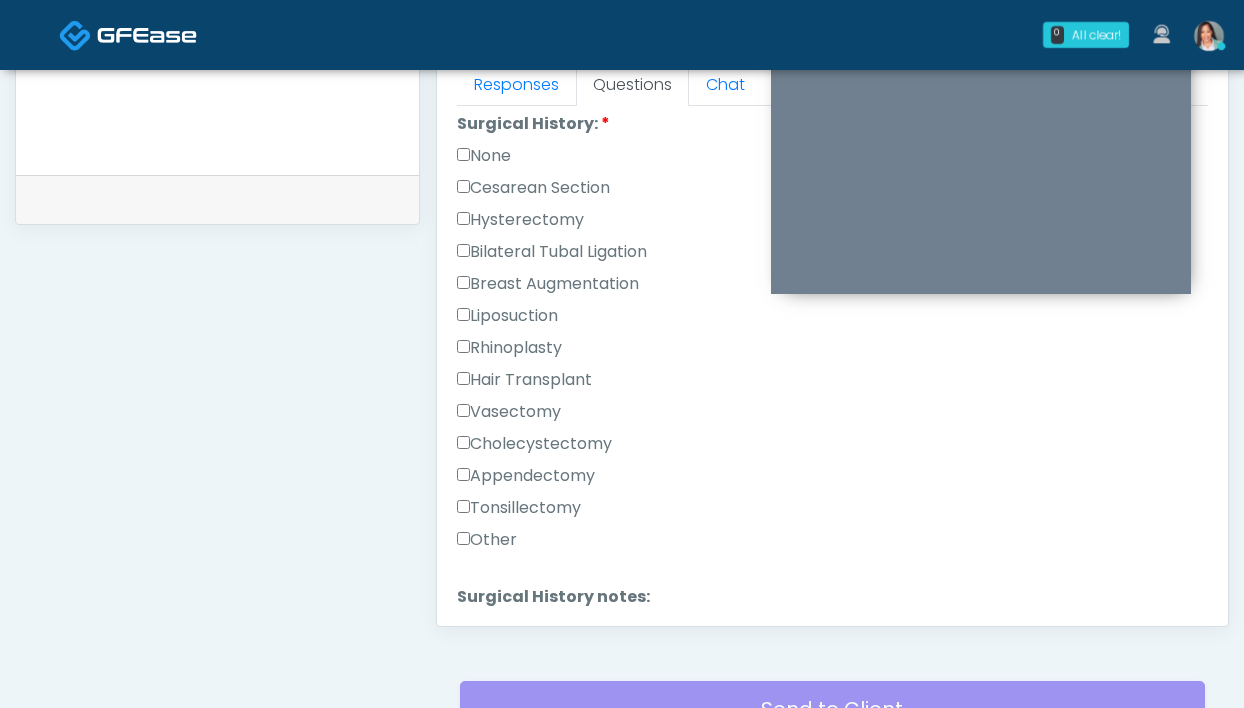 scroll, scrollTop: 1138, scrollLeft: 0, axis: vertical 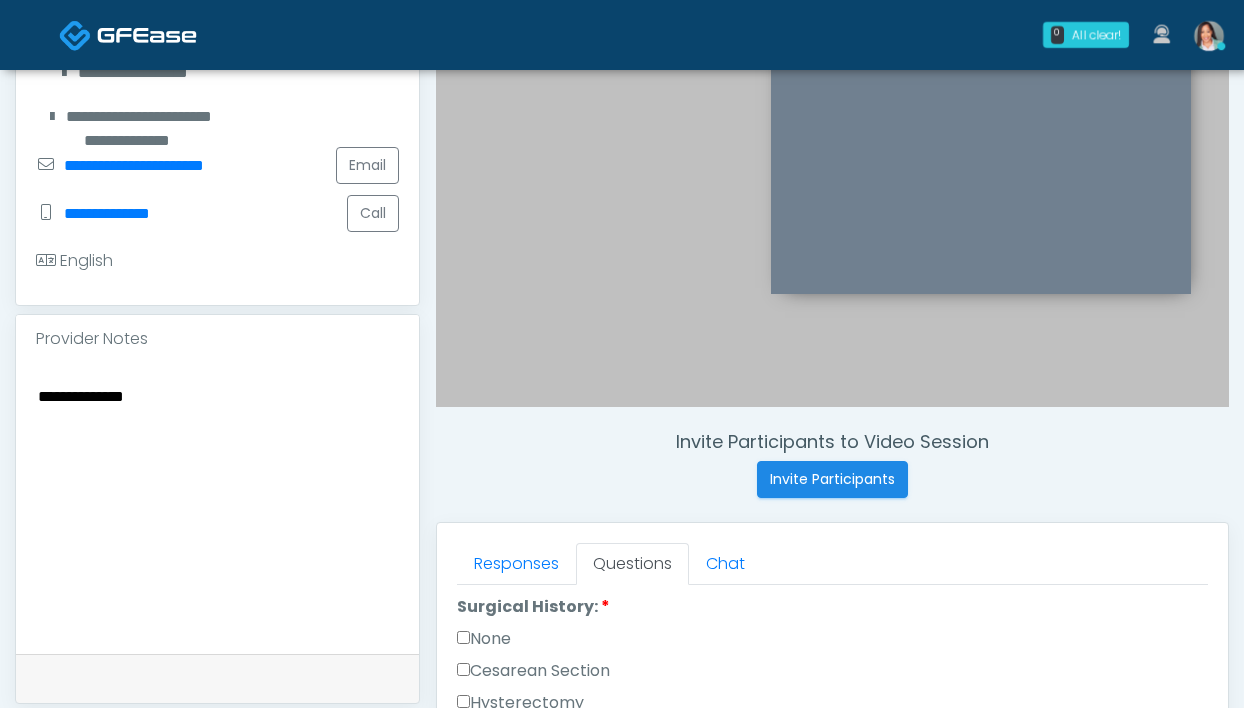 drag, startPoint x: 207, startPoint y: 407, endPoint x: 11, endPoint y: 360, distance: 201.55644 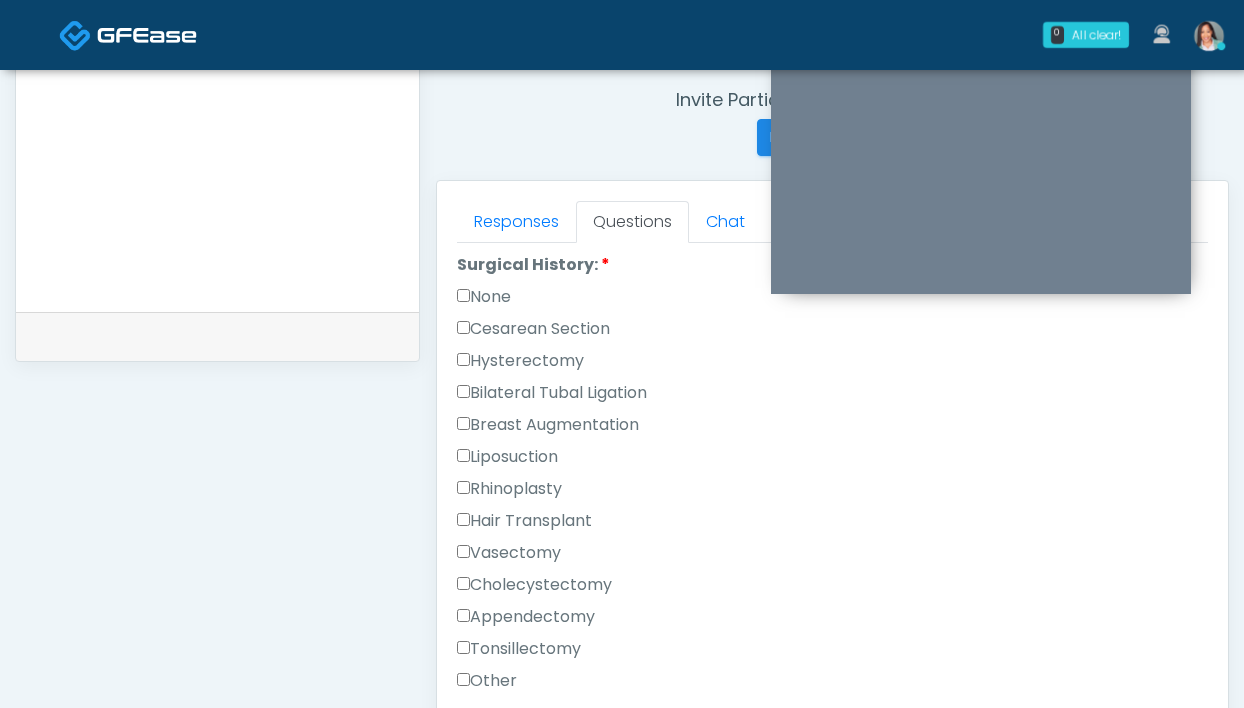 scroll, scrollTop: 772, scrollLeft: 0, axis: vertical 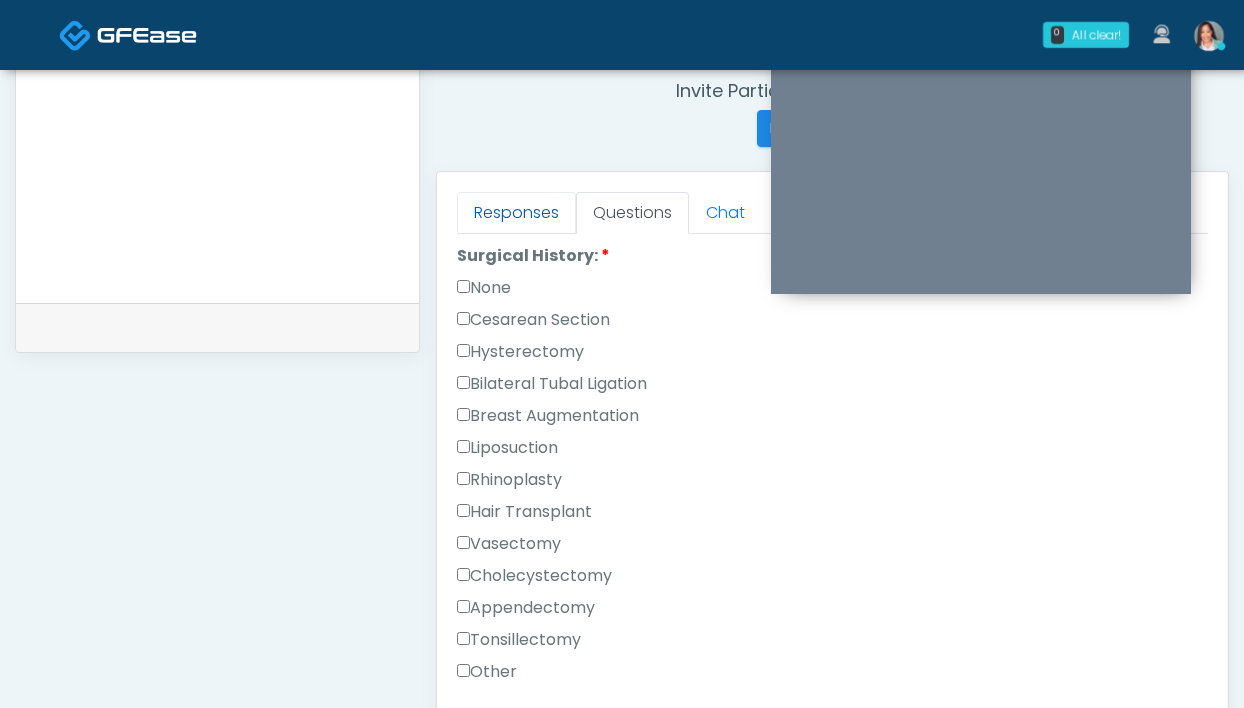 type 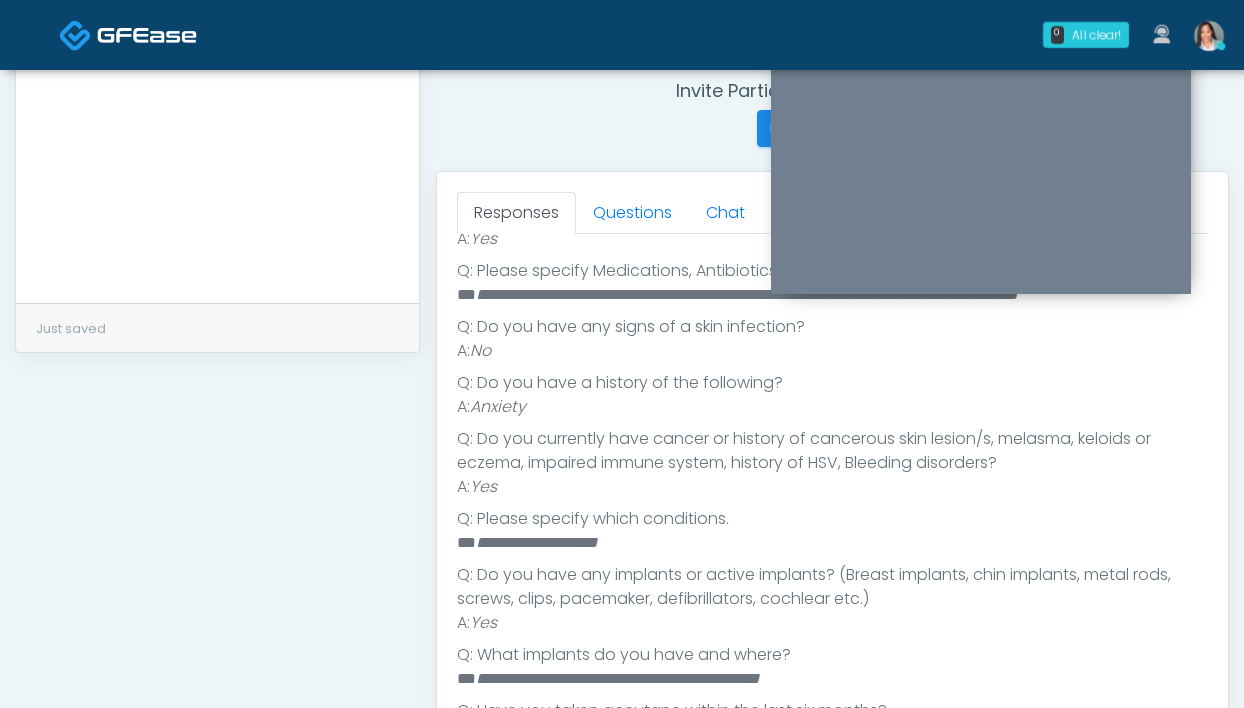 scroll, scrollTop: 666, scrollLeft: 0, axis: vertical 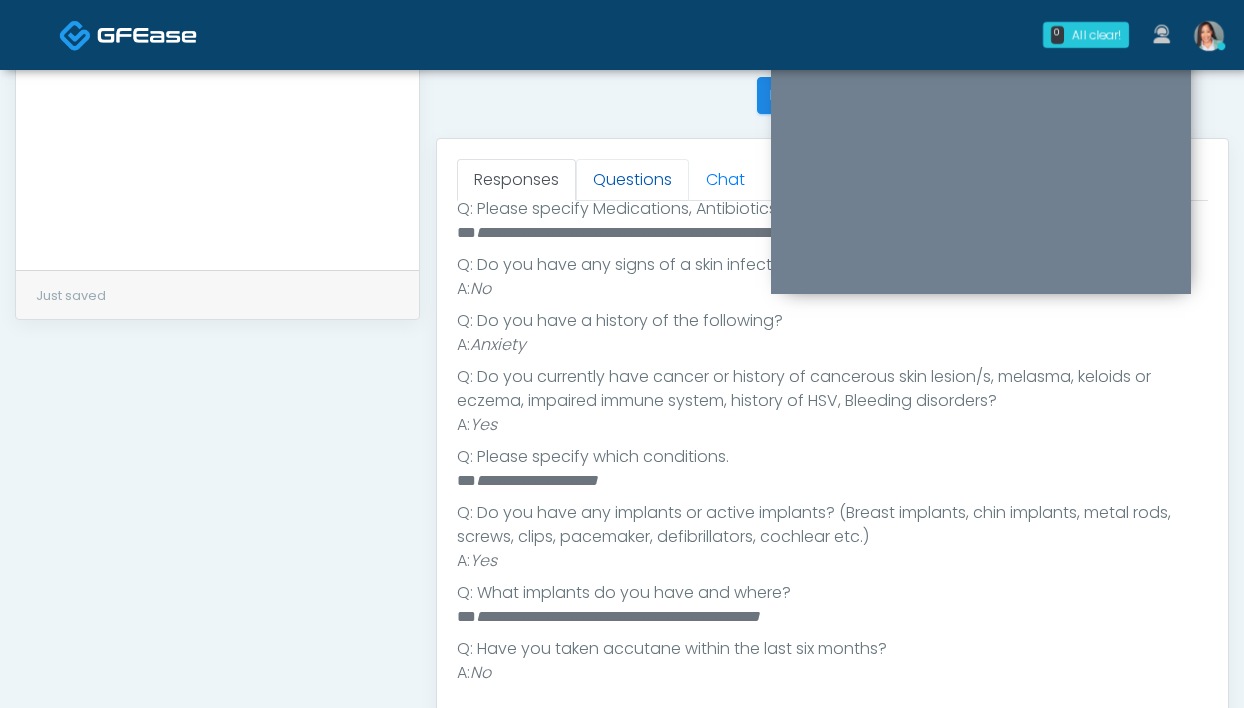 click on "Questions" at bounding box center (632, 180) 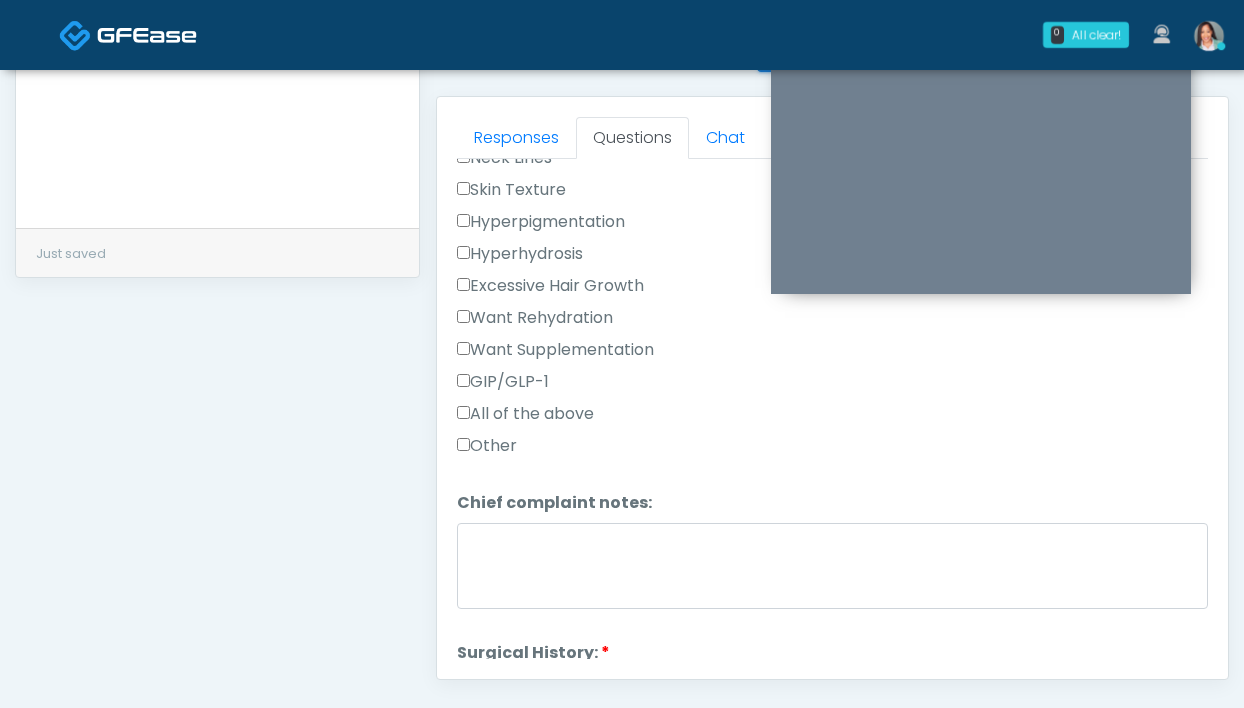 scroll, scrollTop: 1087, scrollLeft: 0, axis: vertical 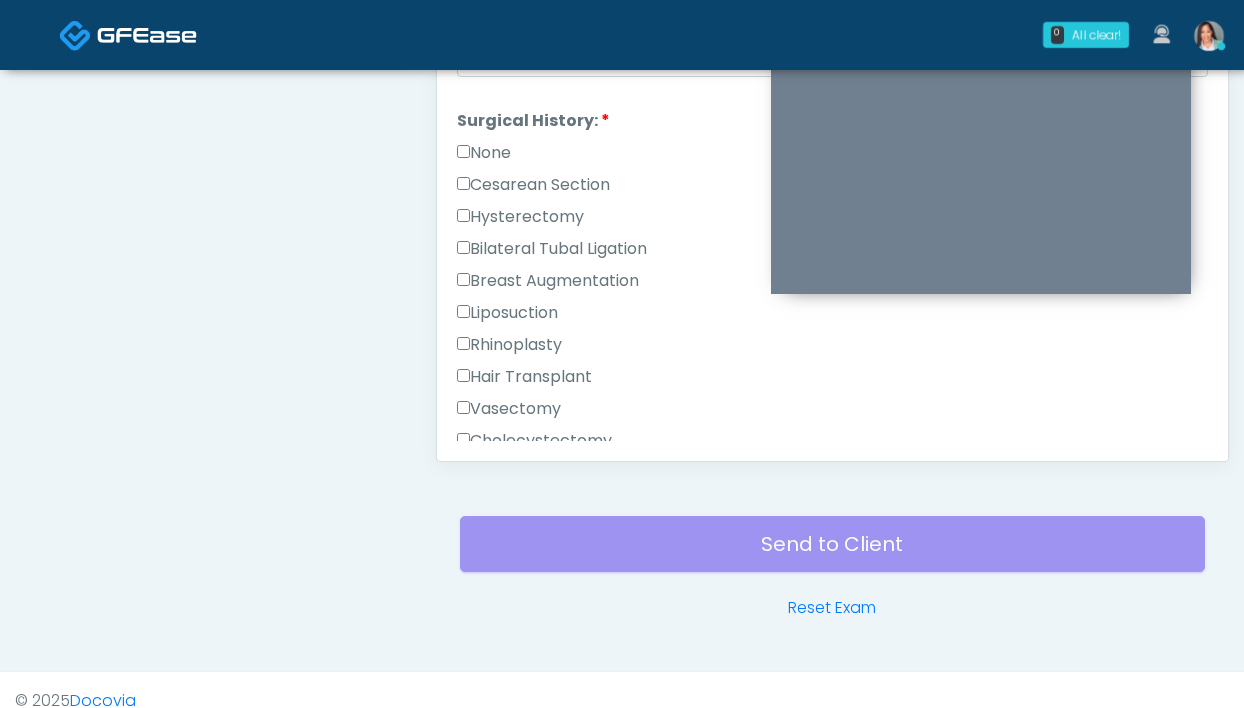 click on "Breast Augmentation" at bounding box center [548, 281] 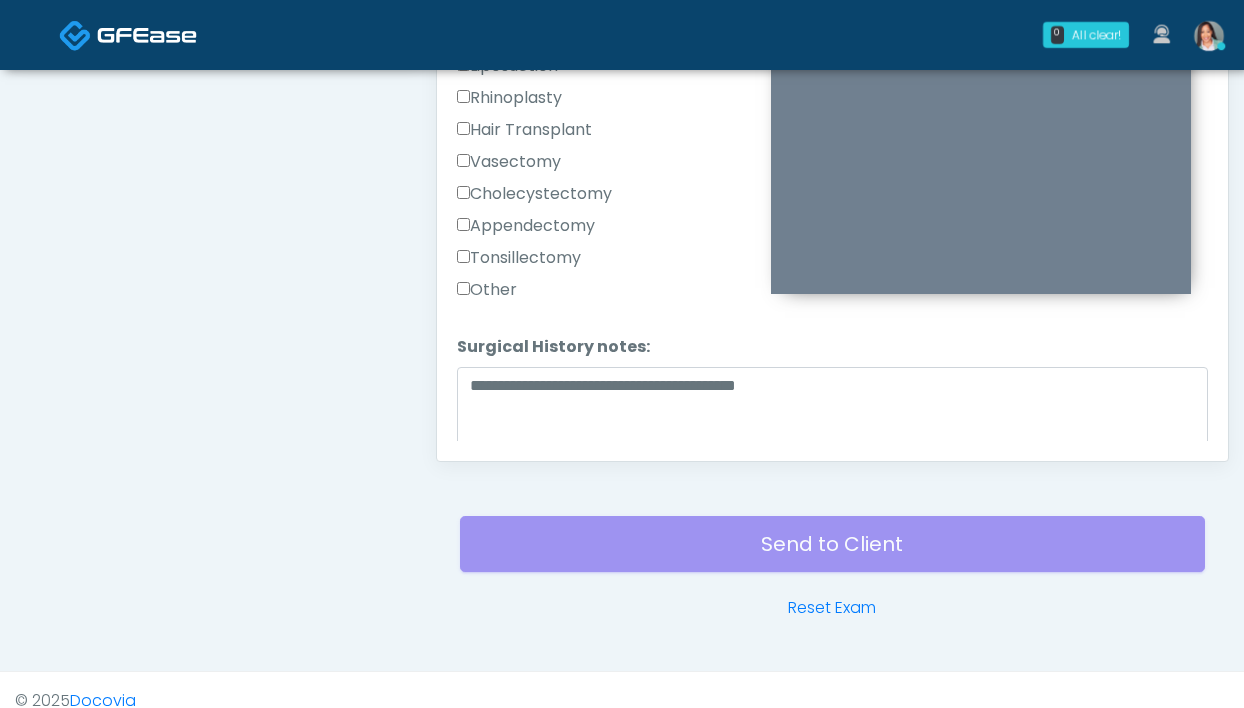scroll, scrollTop: 1303, scrollLeft: 0, axis: vertical 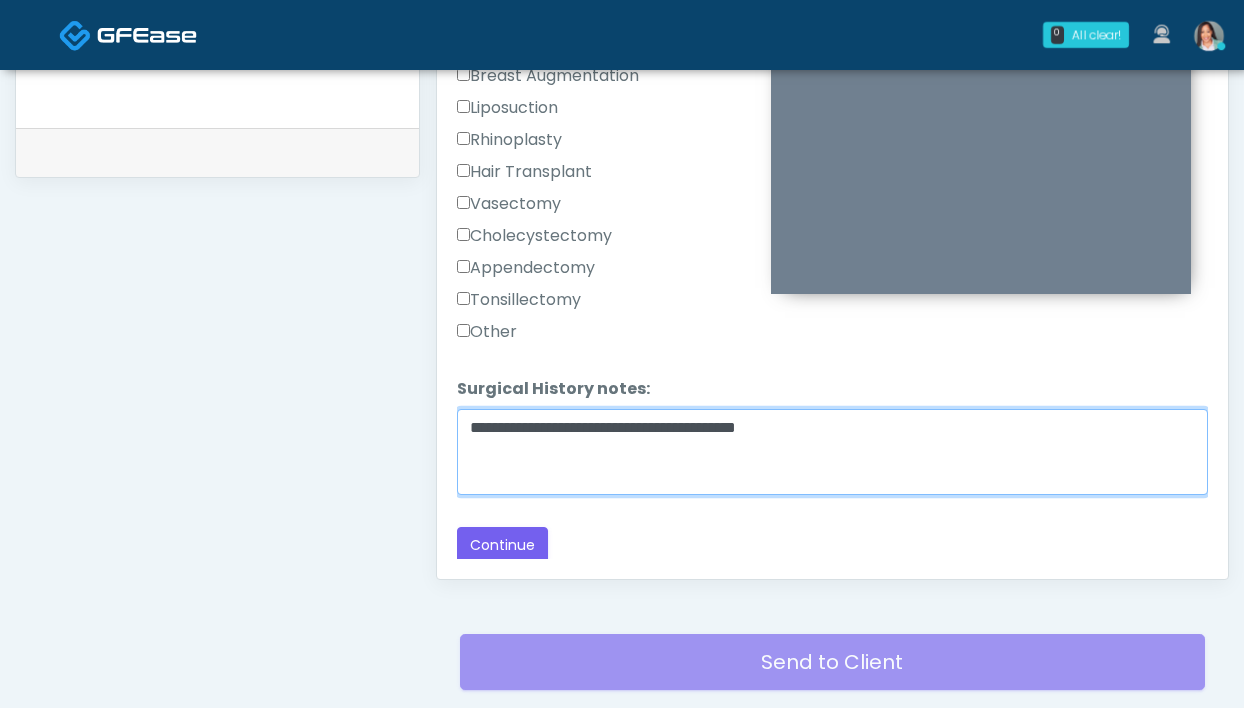 click on "**********" at bounding box center (832, 452) 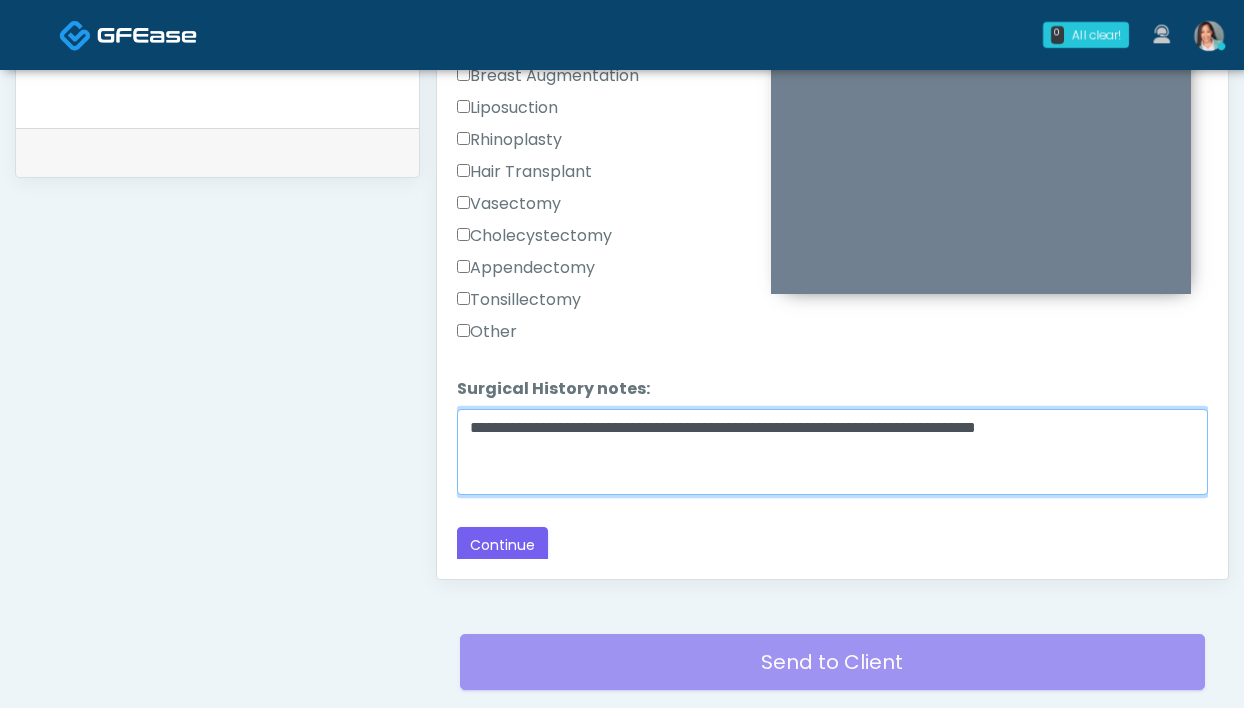 click on "**********" at bounding box center [832, 452] 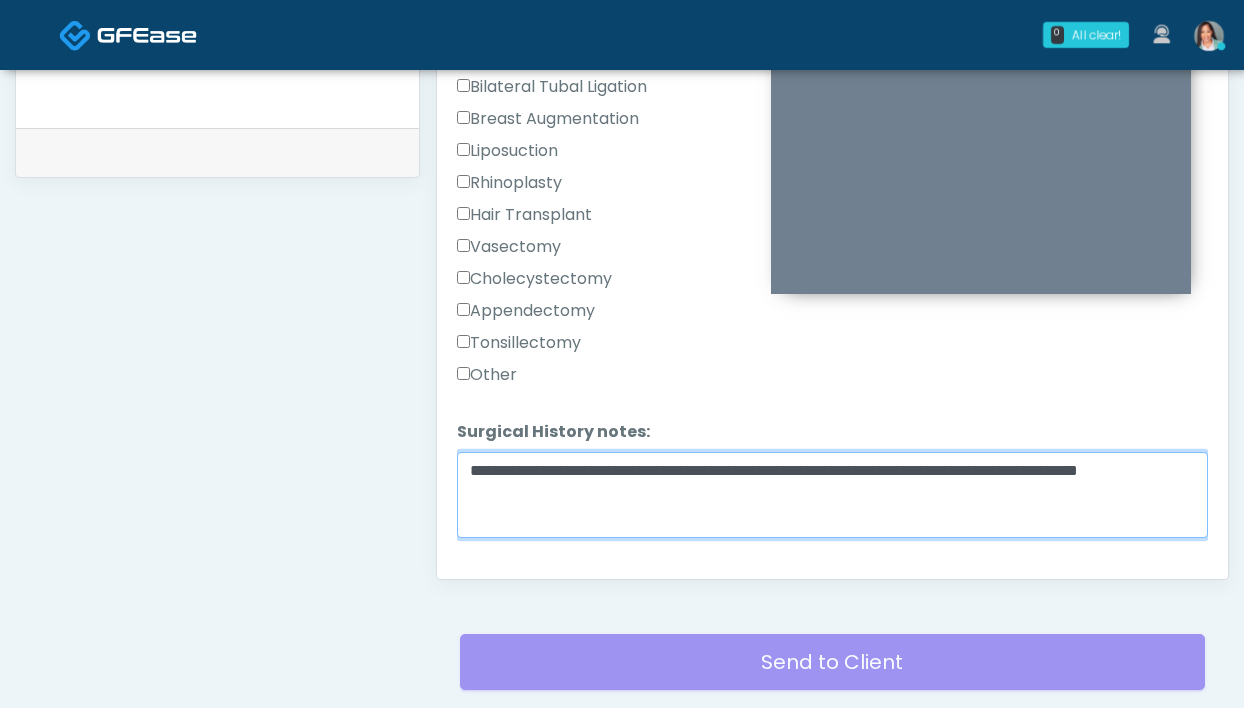 scroll, scrollTop: 1167, scrollLeft: 0, axis: vertical 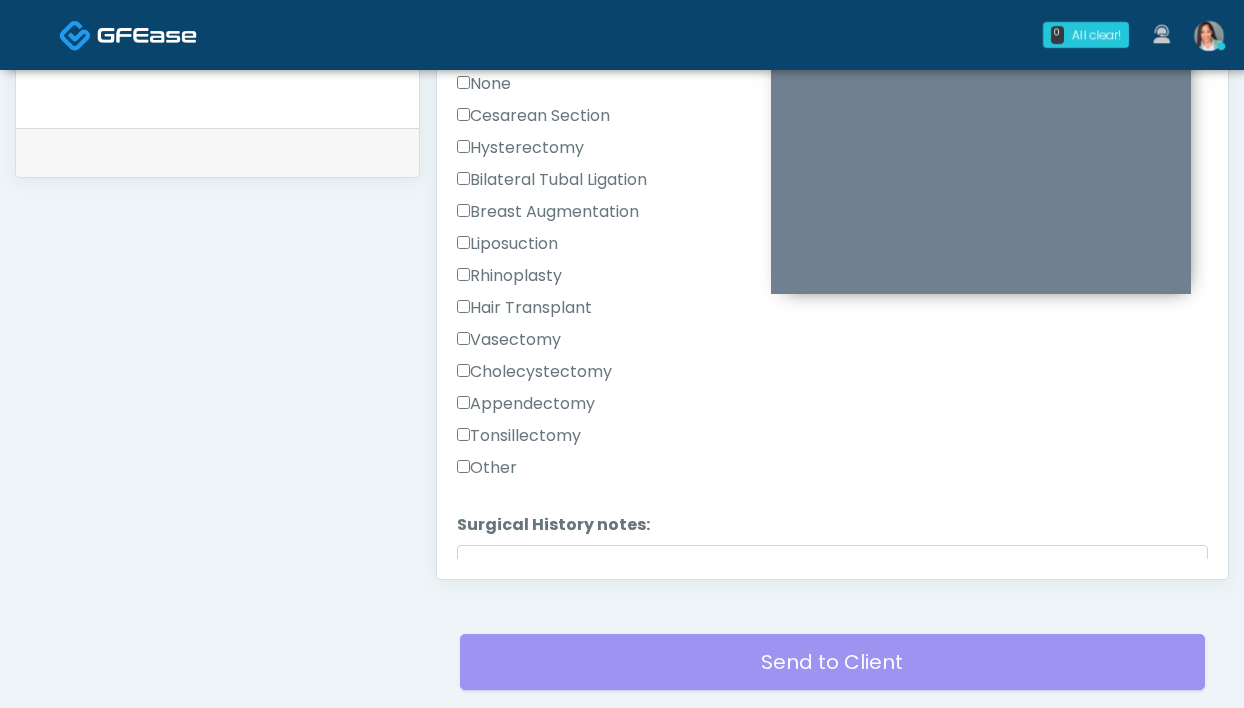 click on "Hysterectomy" at bounding box center [520, 148] 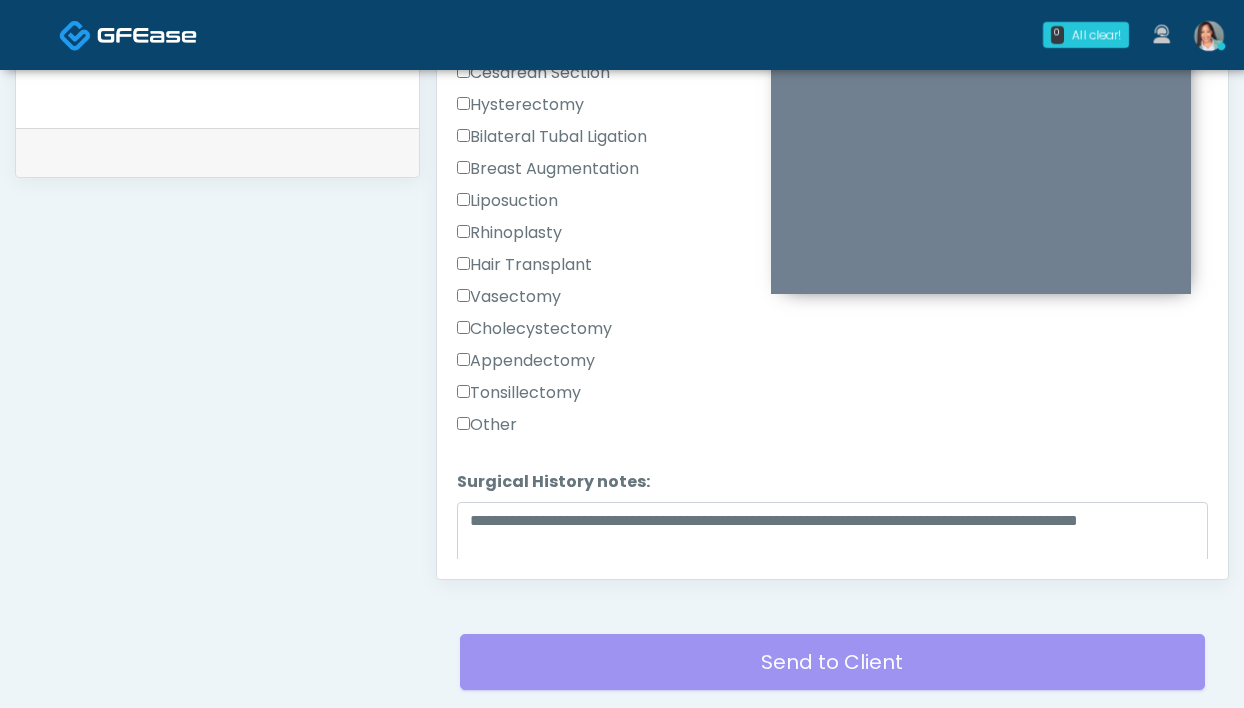 scroll, scrollTop: 1303, scrollLeft: 0, axis: vertical 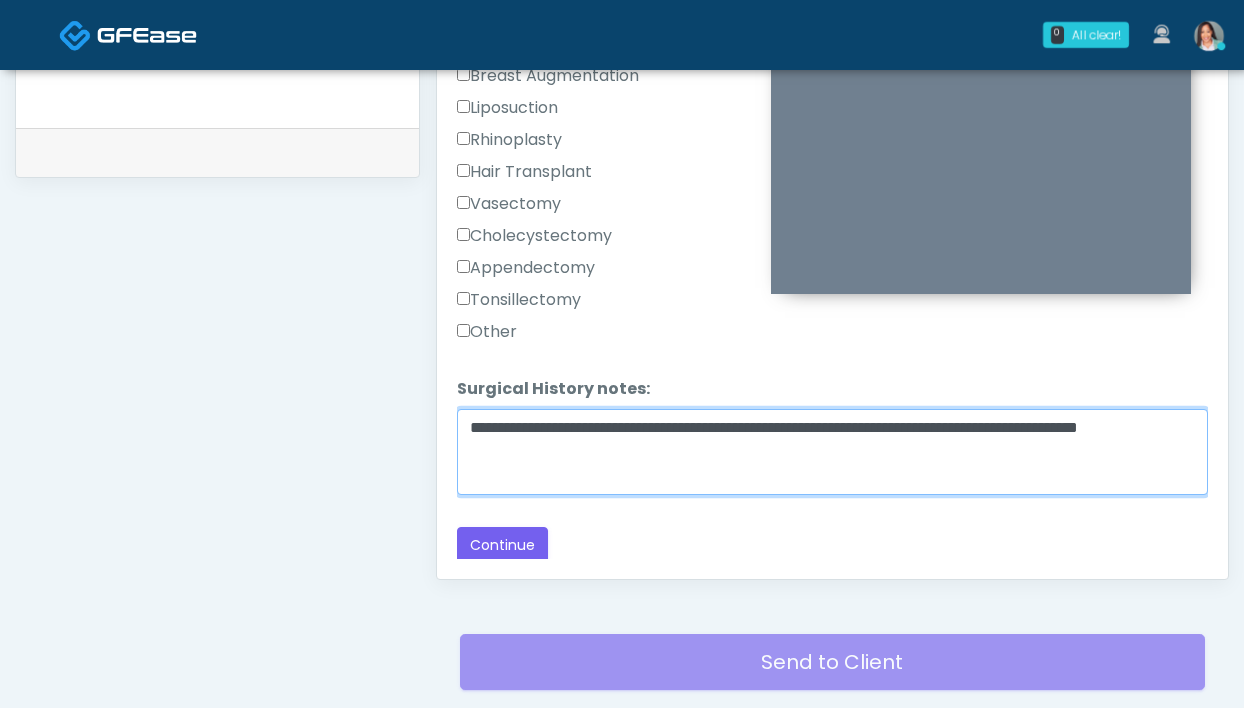 drag, startPoint x: 978, startPoint y: 422, endPoint x: 1031, endPoint y: 430, distance: 53.600372 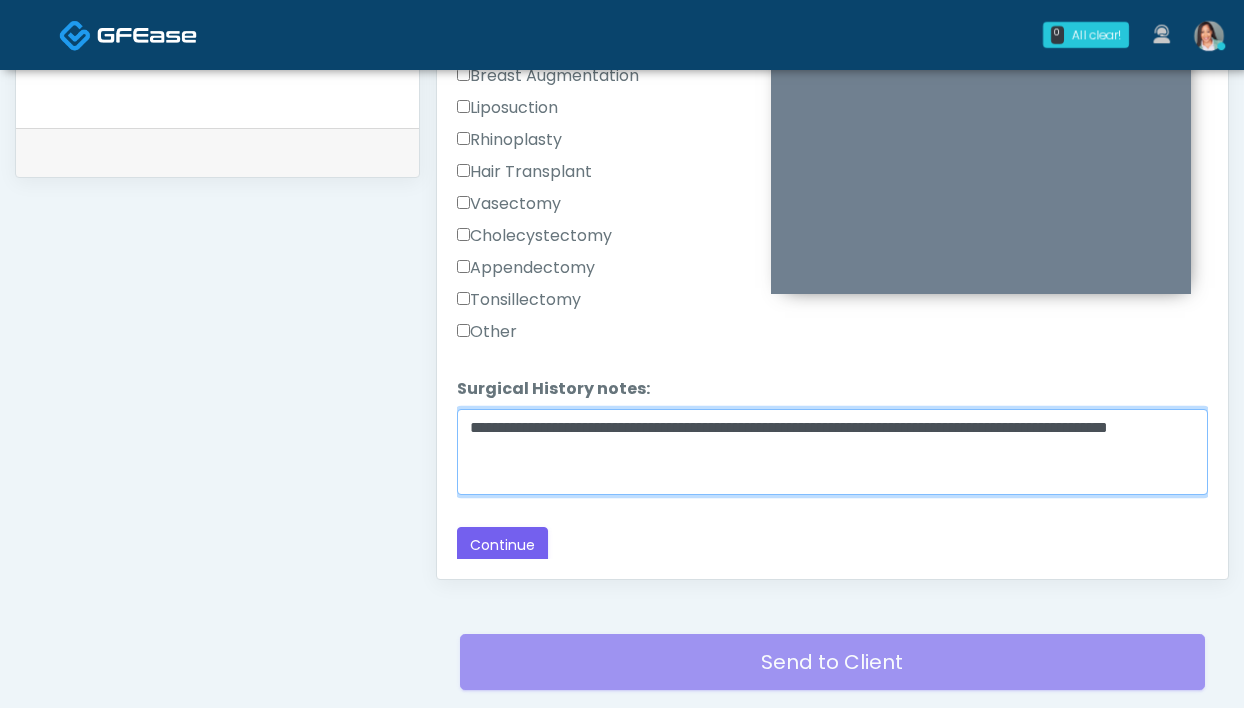 click on "**********" at bounding box center (832, 452) 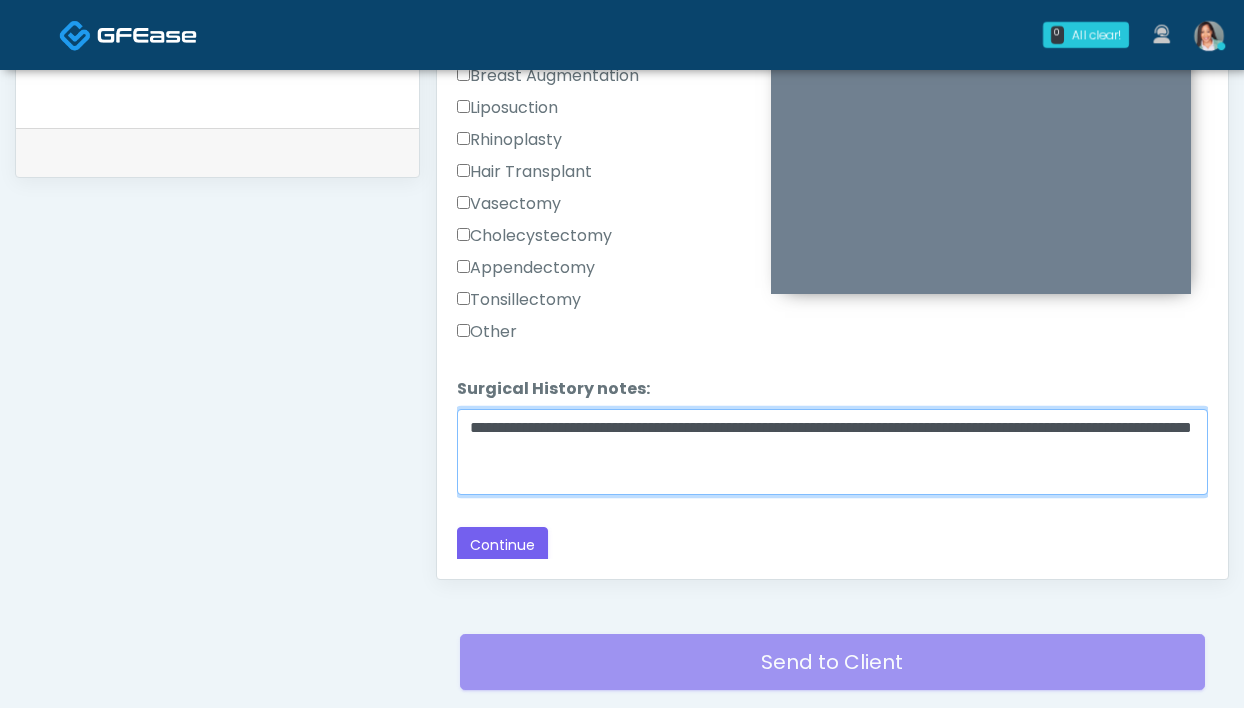 click on "**********" at bounding box center (832, 452) 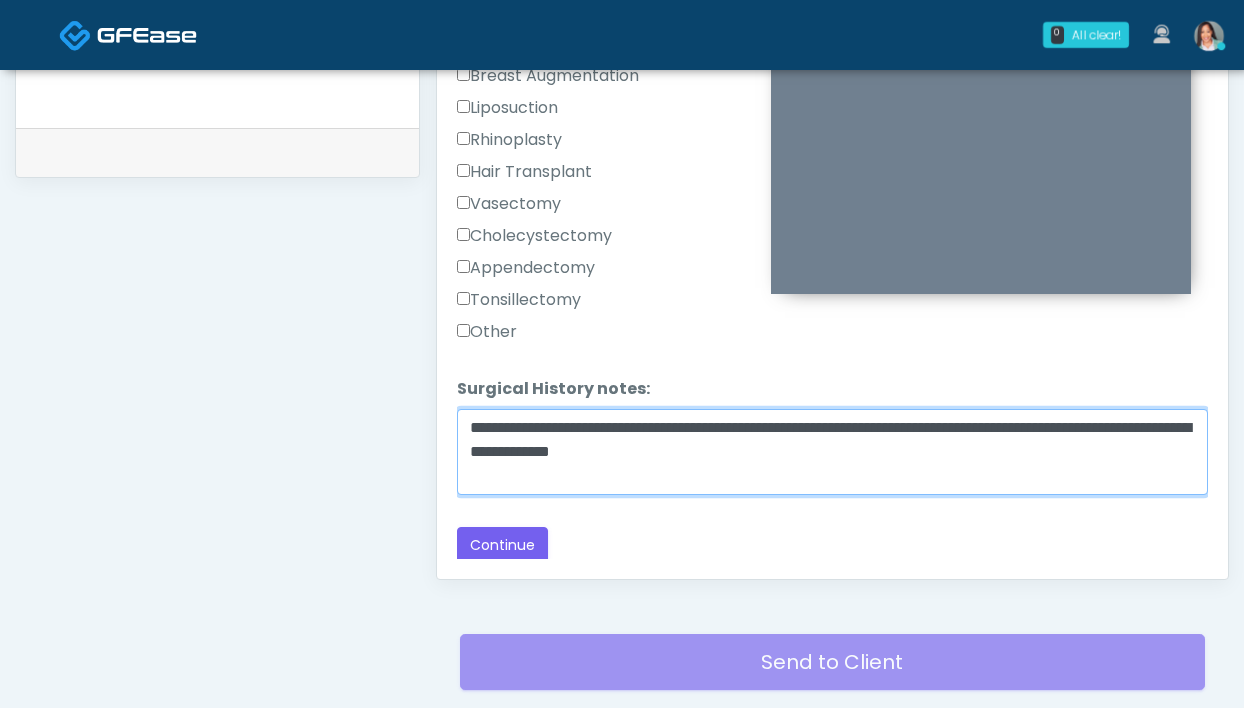 click on "**********" at bounding box center (832, 452) 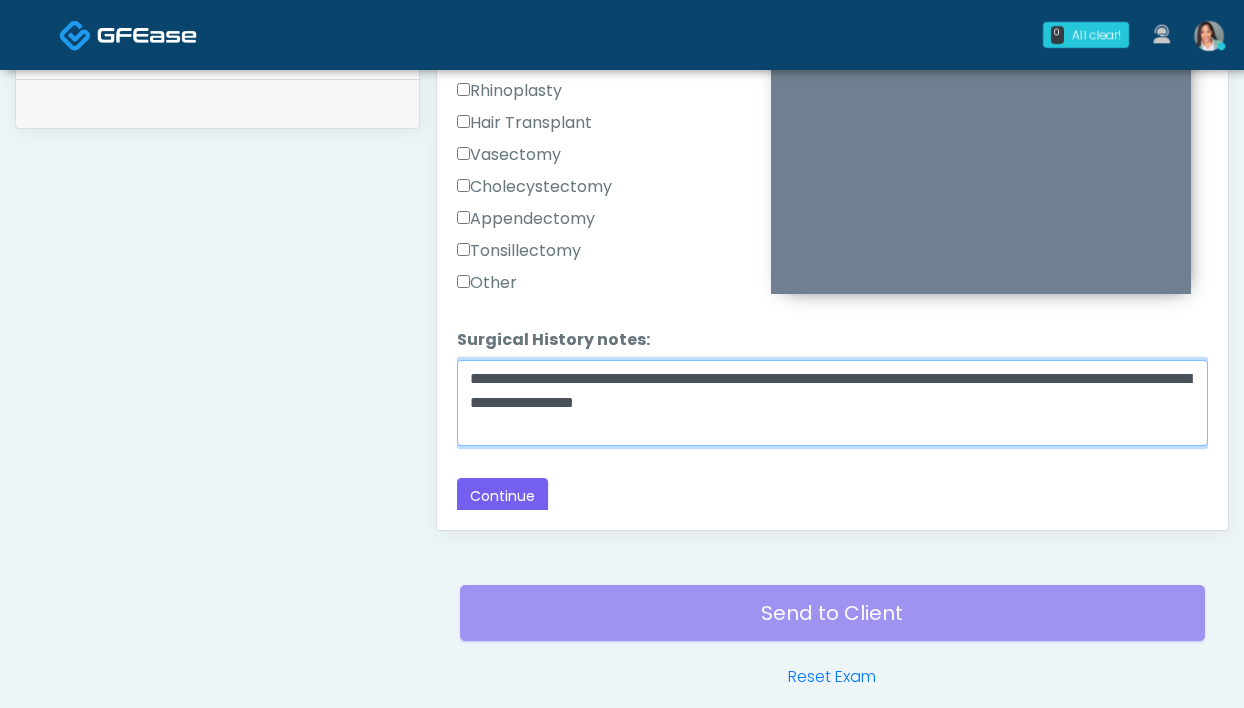 scroll, scrollTop: 999, scrollLeft: 0, axis: vertical 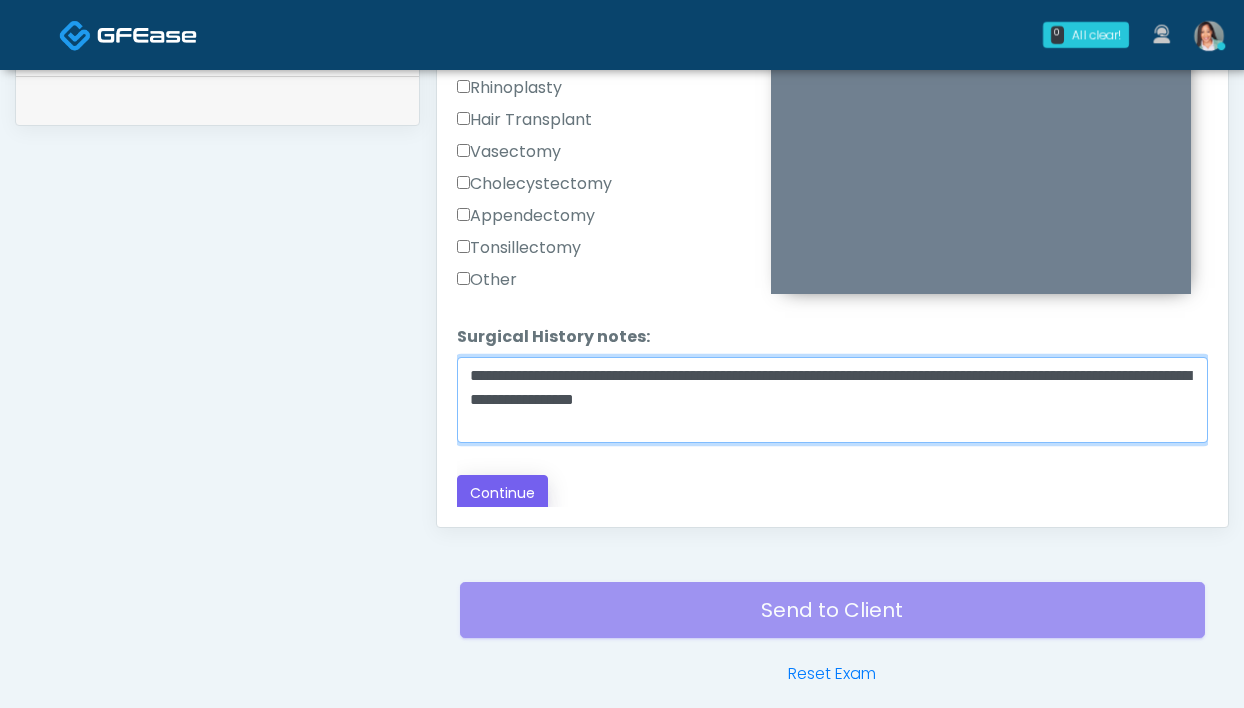 type on "**********" 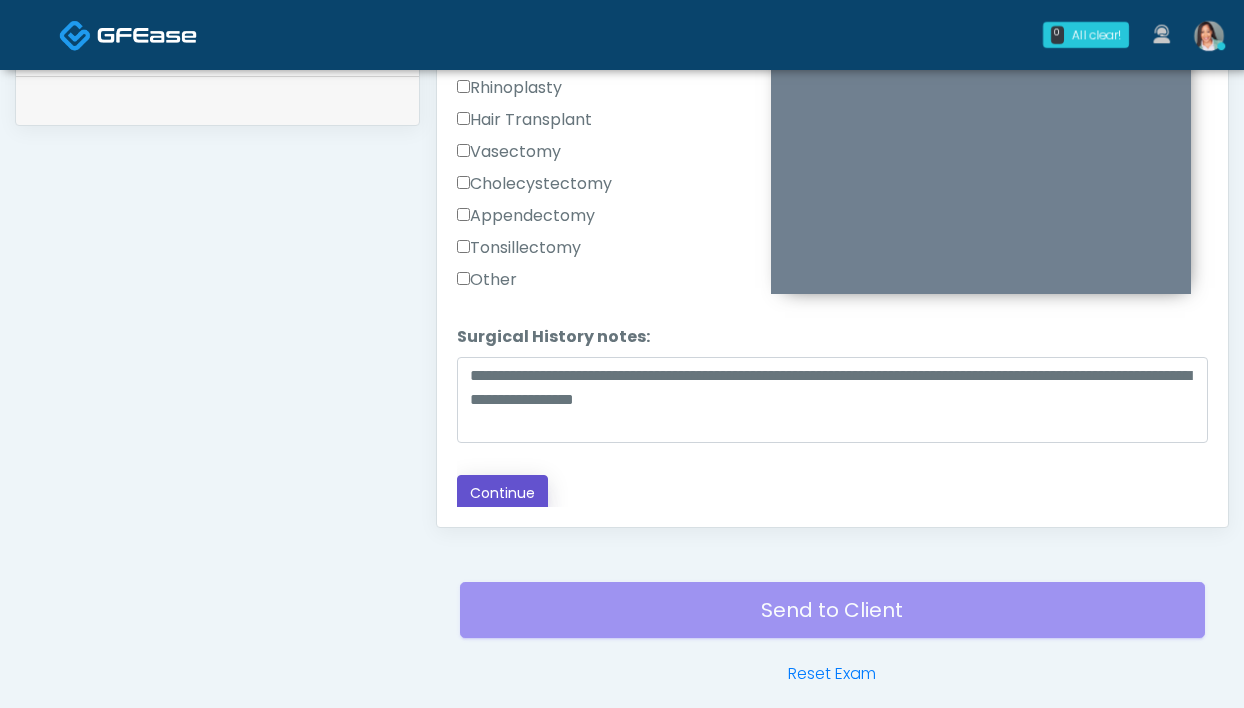 click on "Continue" at bounding box center (502, 493) 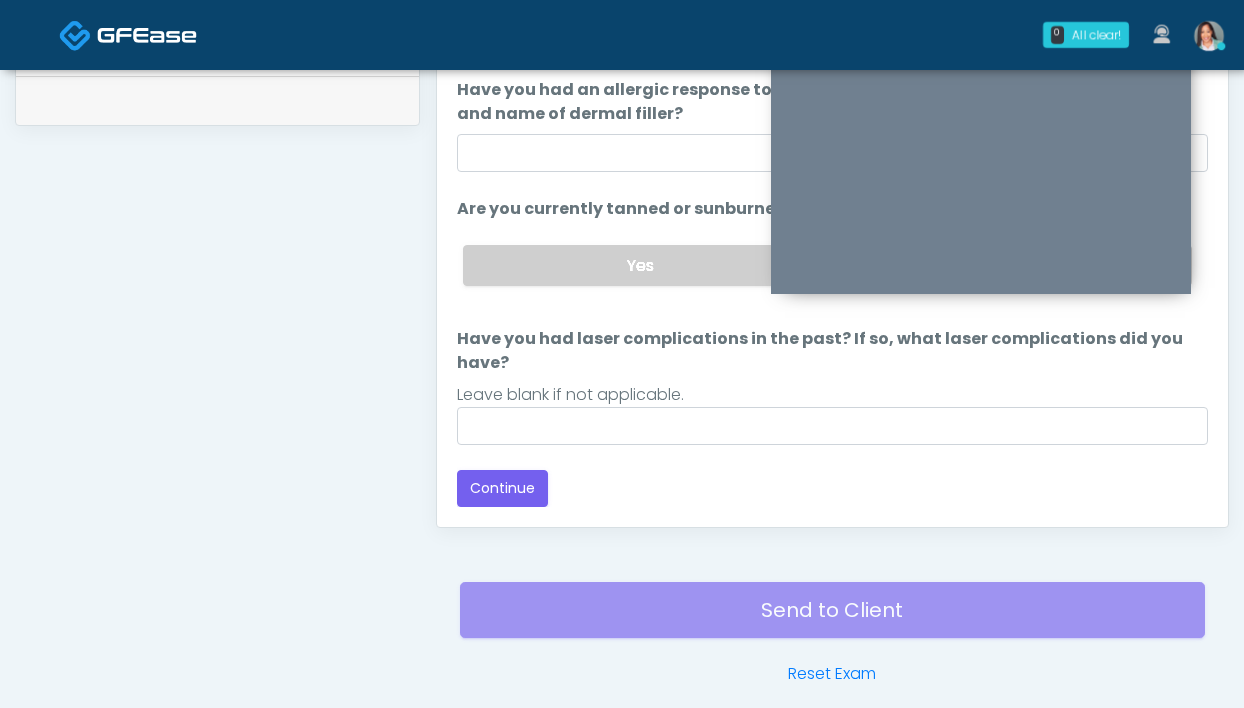 scroll, scrollTop: 1087, scrollLeft: 0, axis: vertical 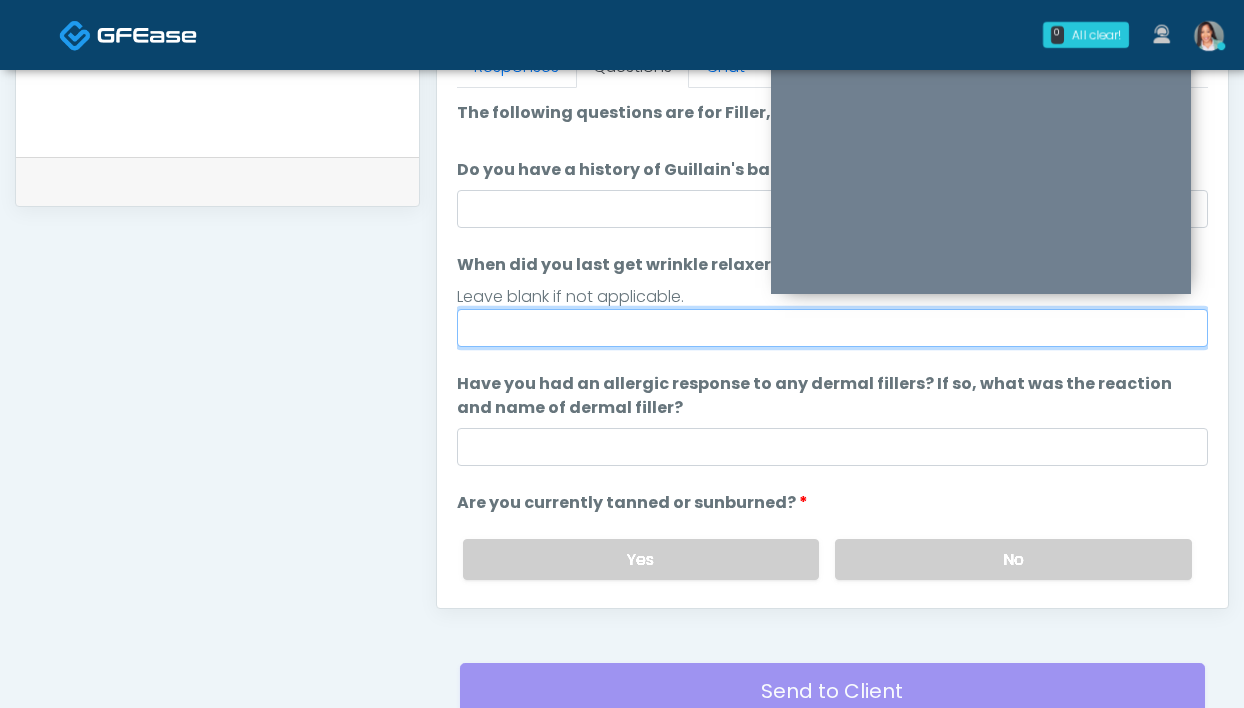 click on "When did you last get wrinkle relaxer or dermal filler?" at bounding box center (832, 328) 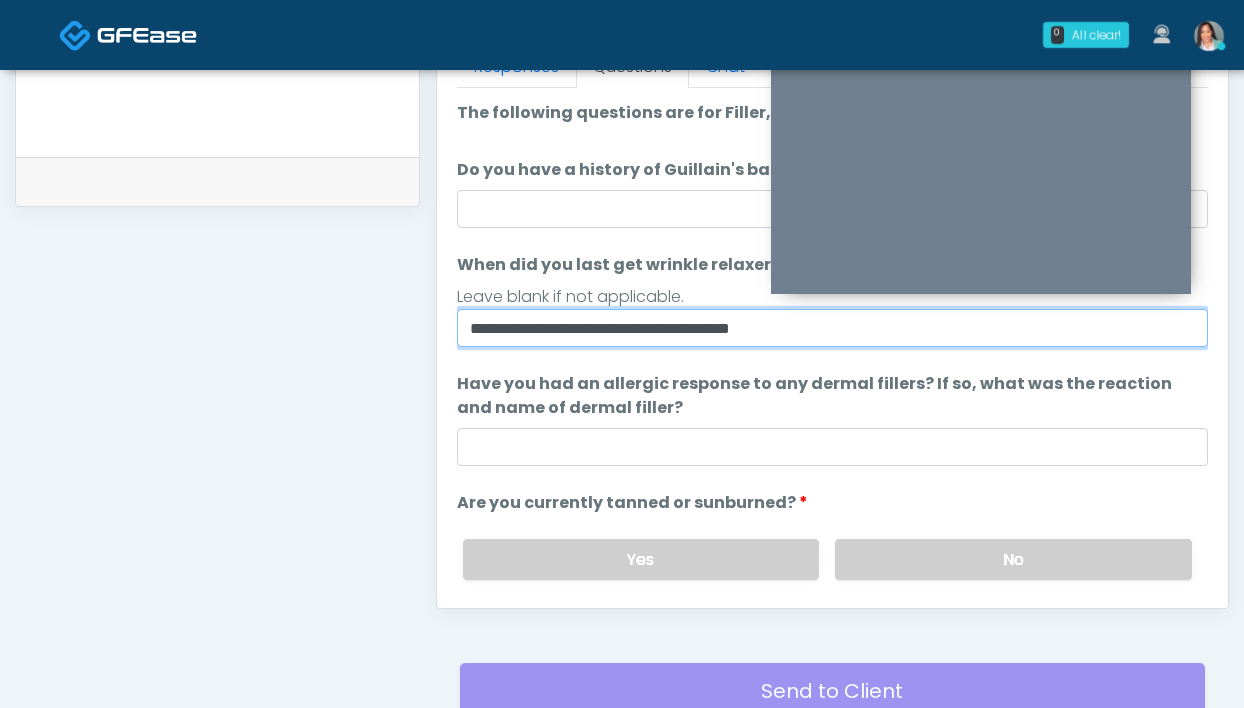 click on "**********" at bounding box center [832, 328] 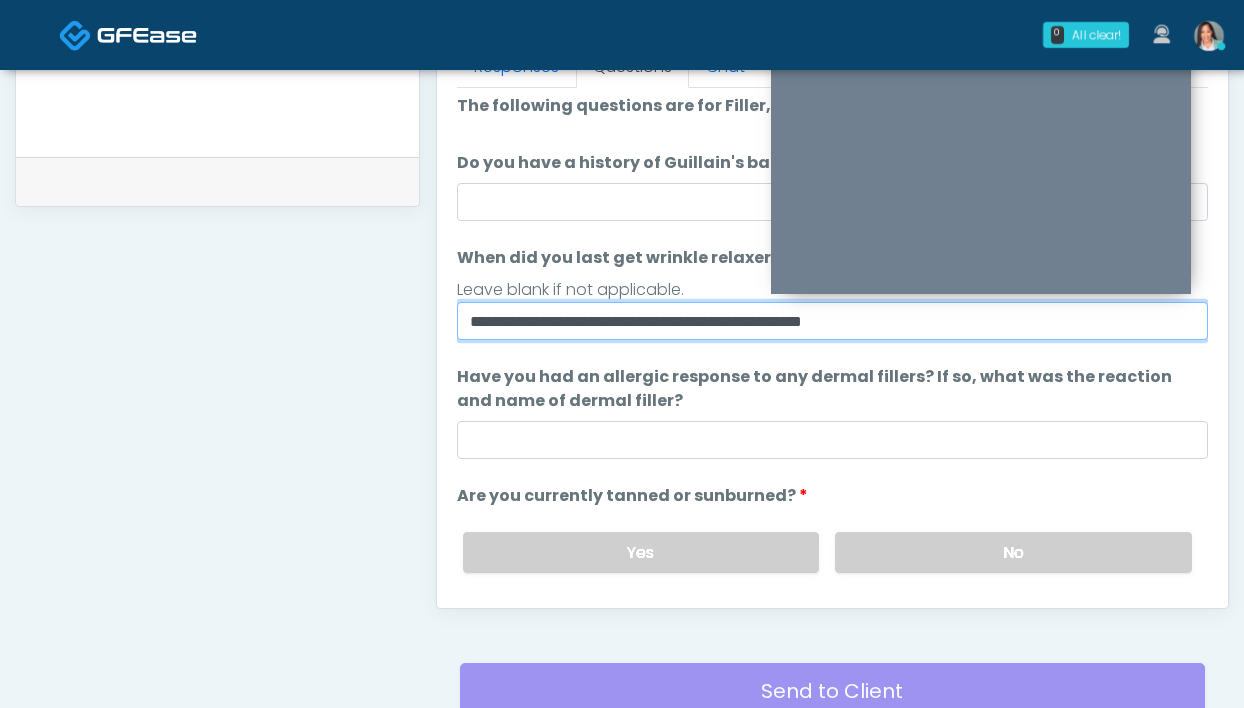 scroll, scrollTop: 8, scrollLeft: 0, axis: vertical 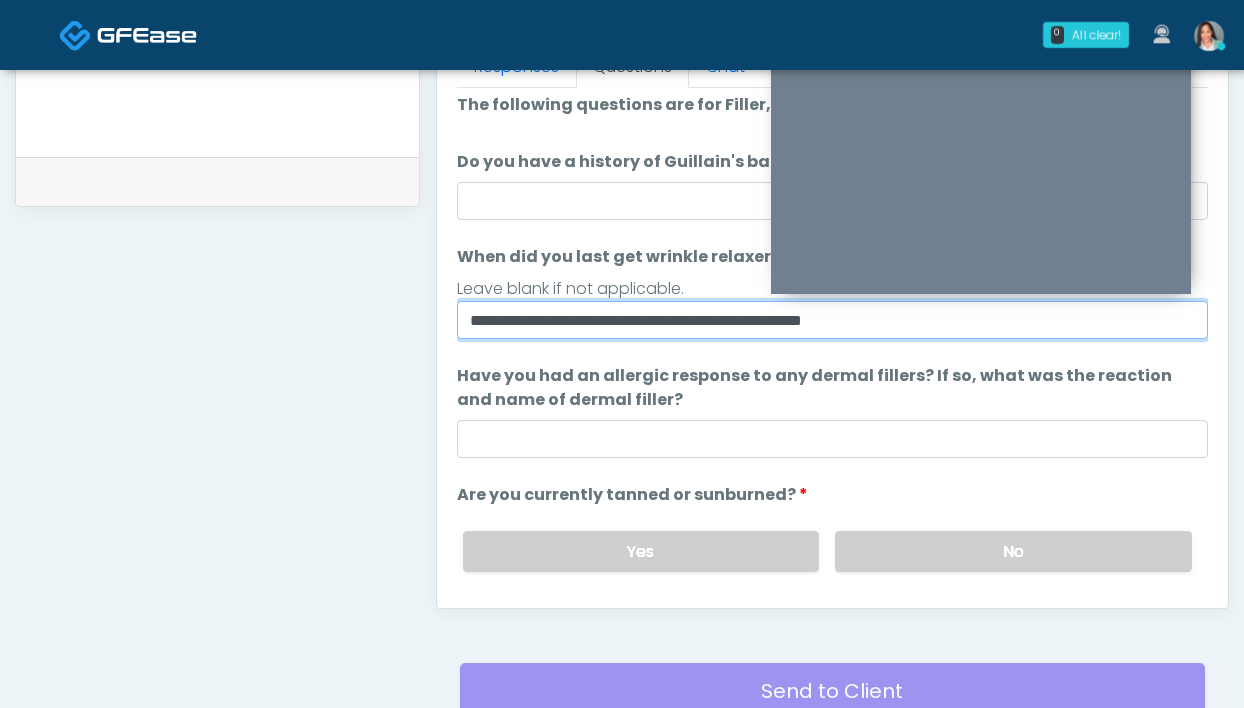 click on "**********" at bounding box center [832, 320] 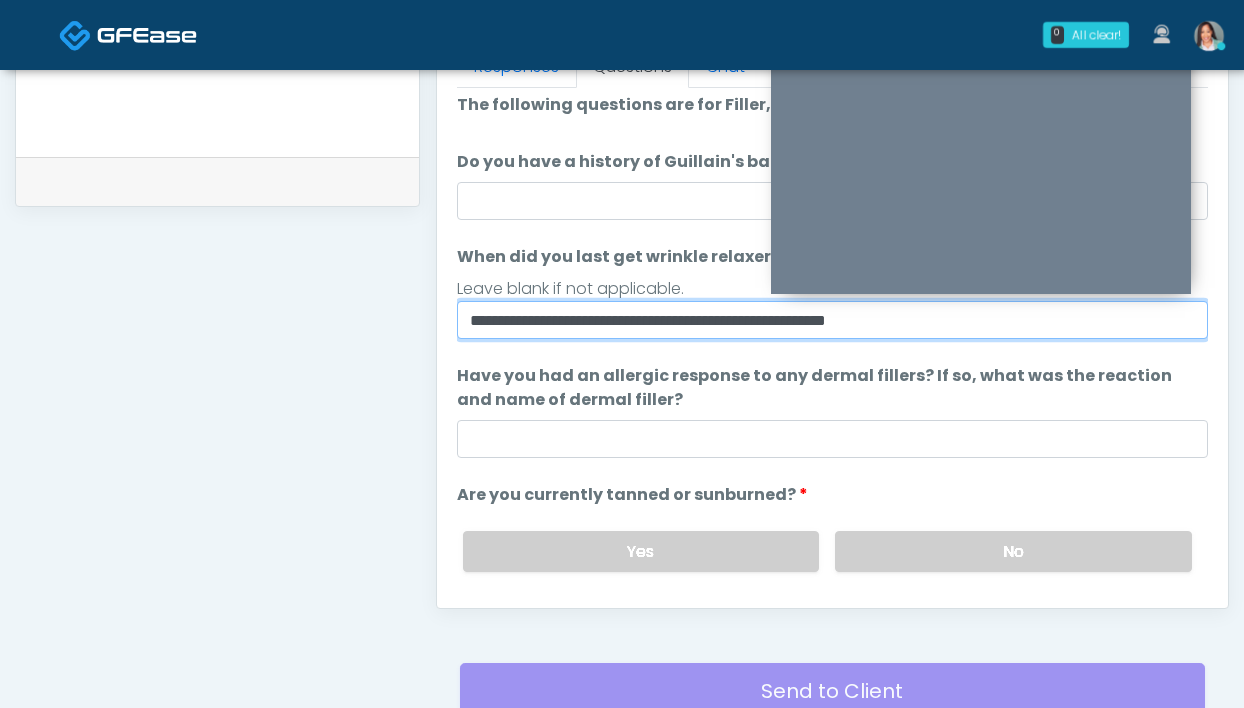 drag, startPoint x: 942, startPoint y: 320, endPoint x: 772, endPoint y: 325, distance: 170.07352 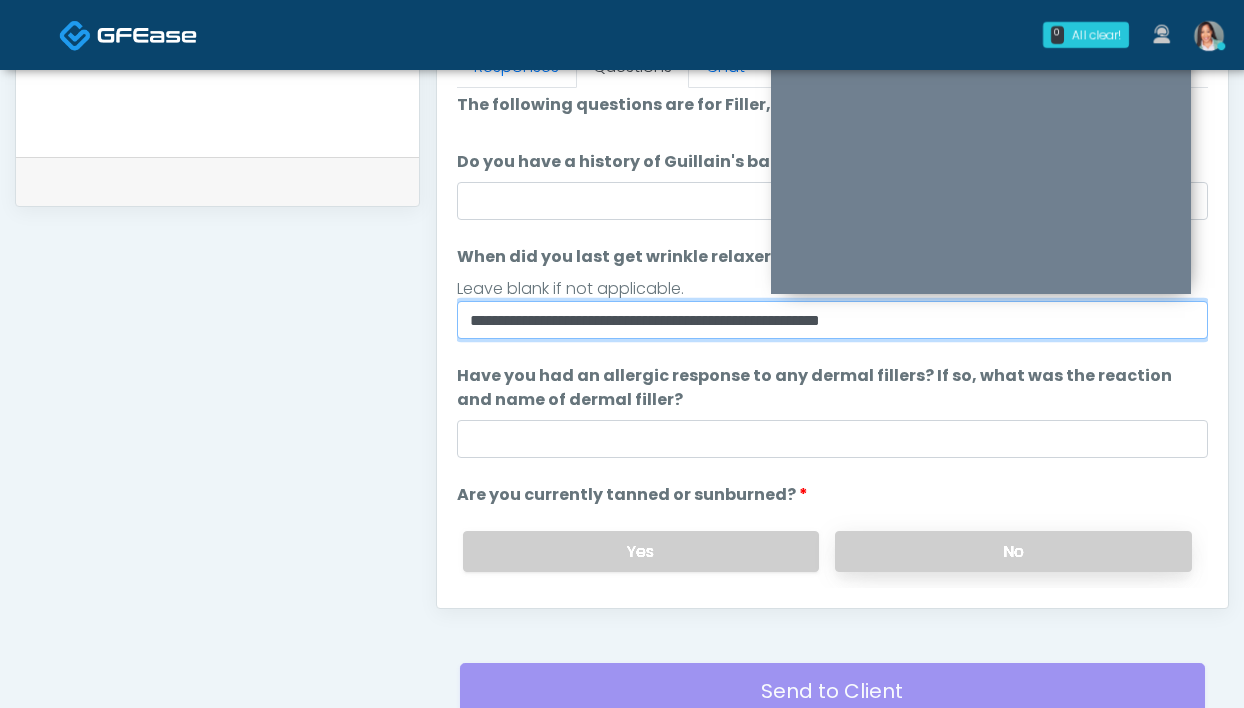 type on "**********" 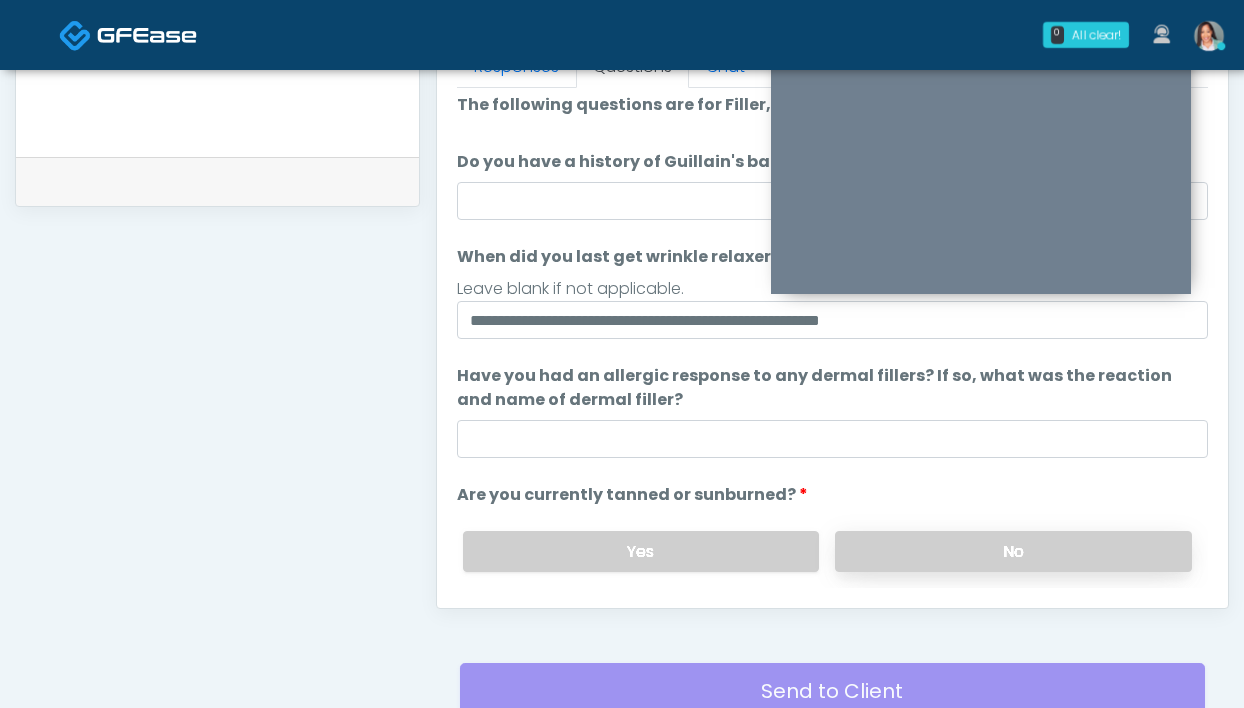 click on "No" at bounding box center [1013, 551] 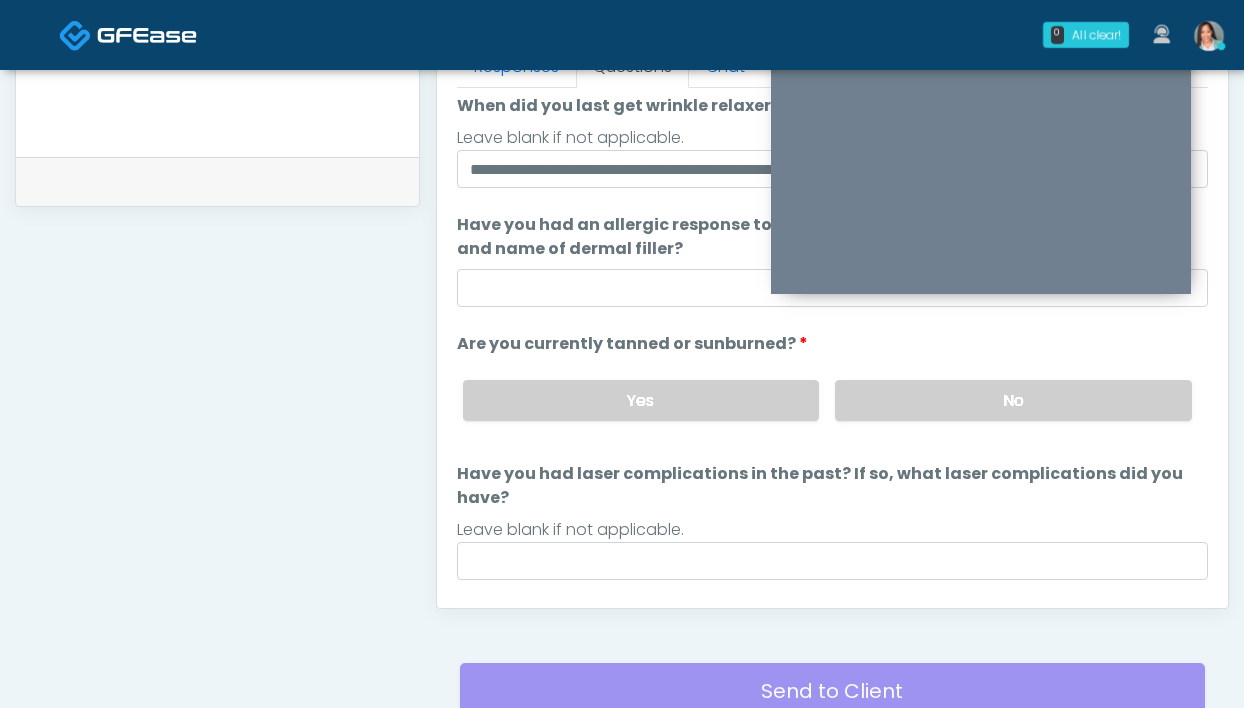 scroll, scrollTop: 212, scrollLeft: 0, axis: vertical 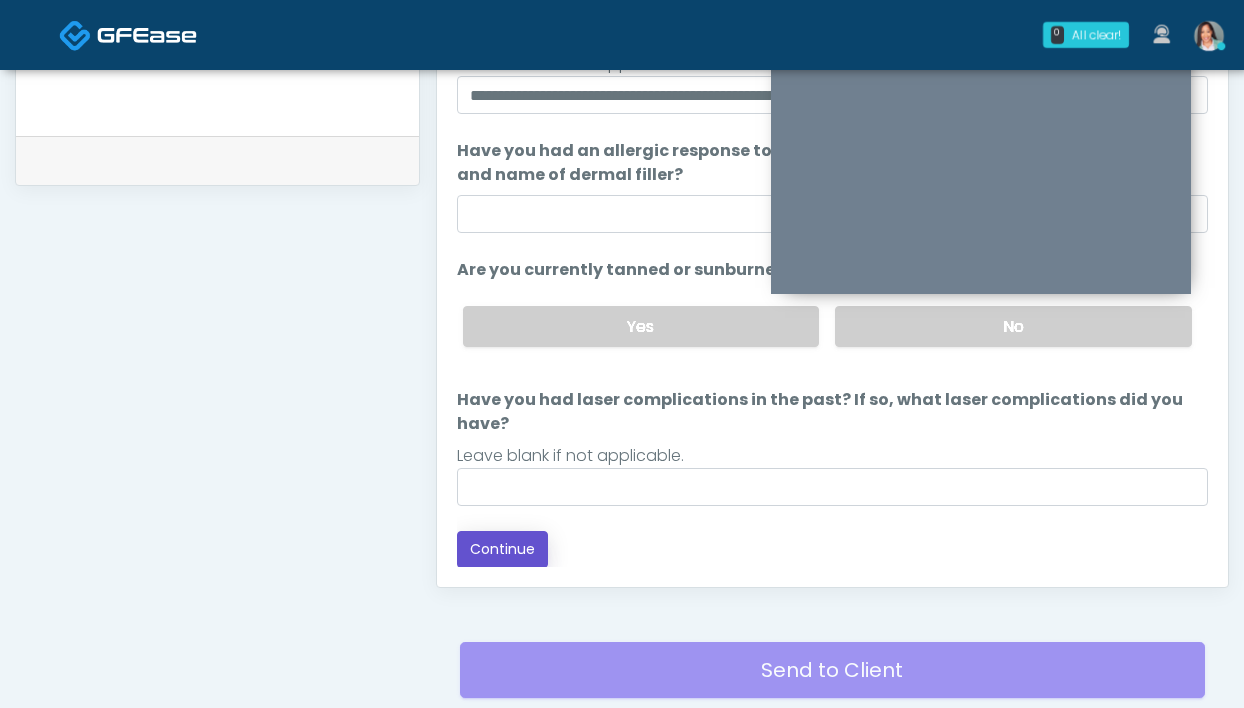 click on "Continue" at bounding box center (502, 549) 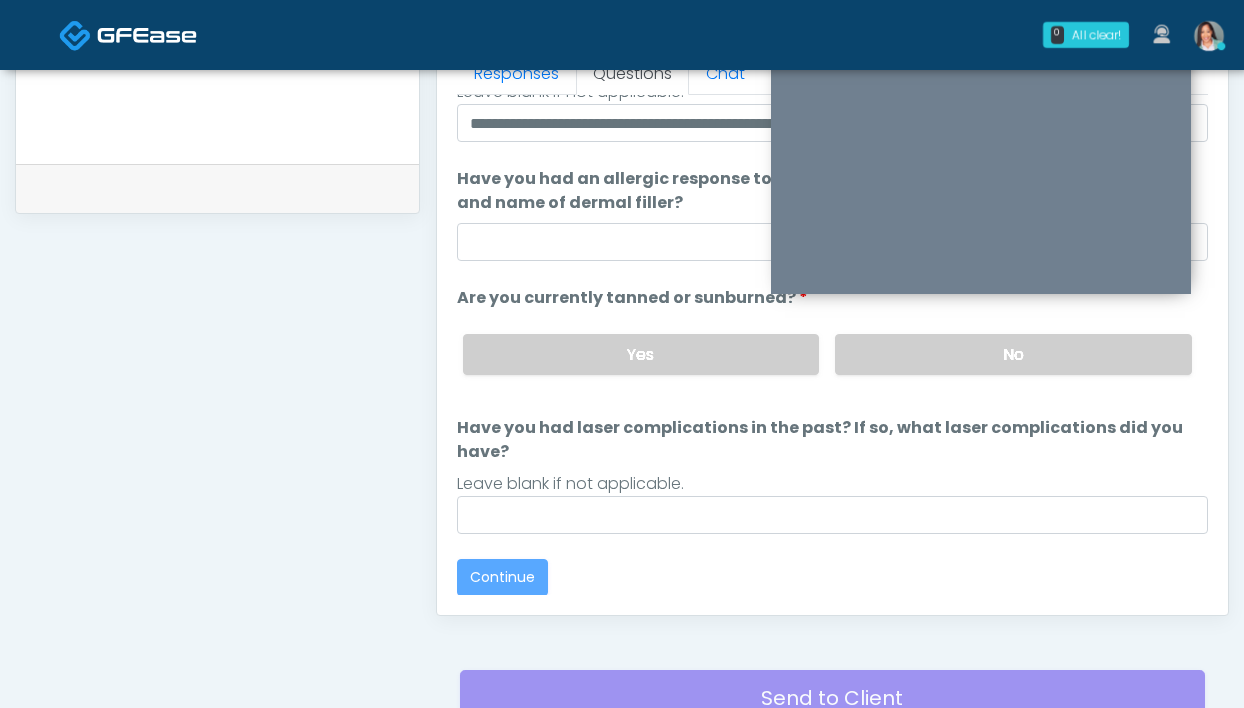 scroll, scrollTop: 1087, scrollLeft: 0, axis: vertical 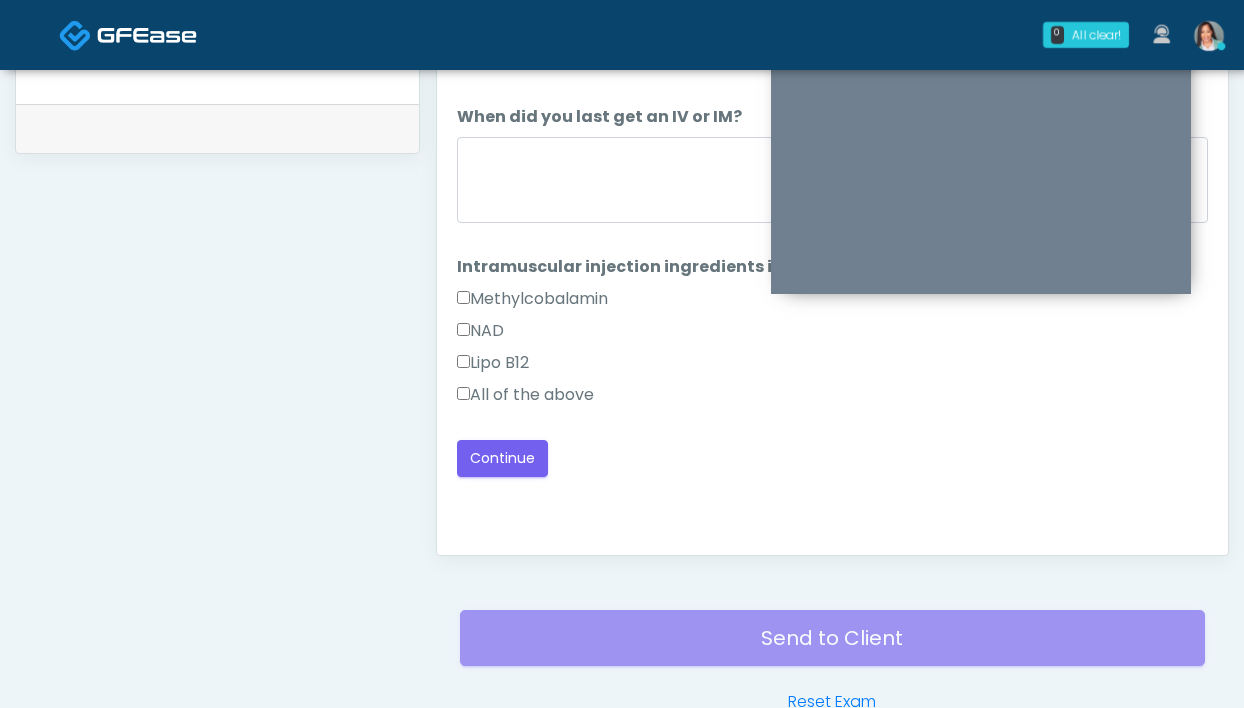 click on "All of the above" at bounding box center [525, 395] 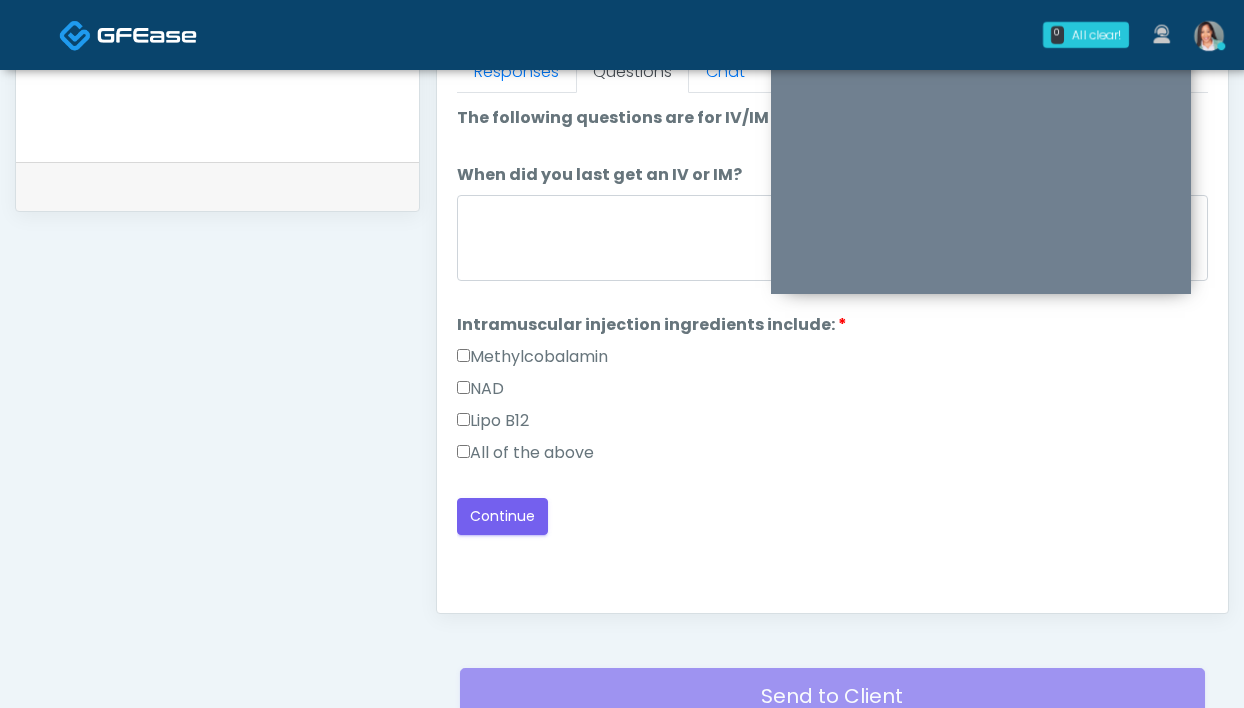 scroll, scrollTop: 912, scrollLeft: 0, axis: vertical 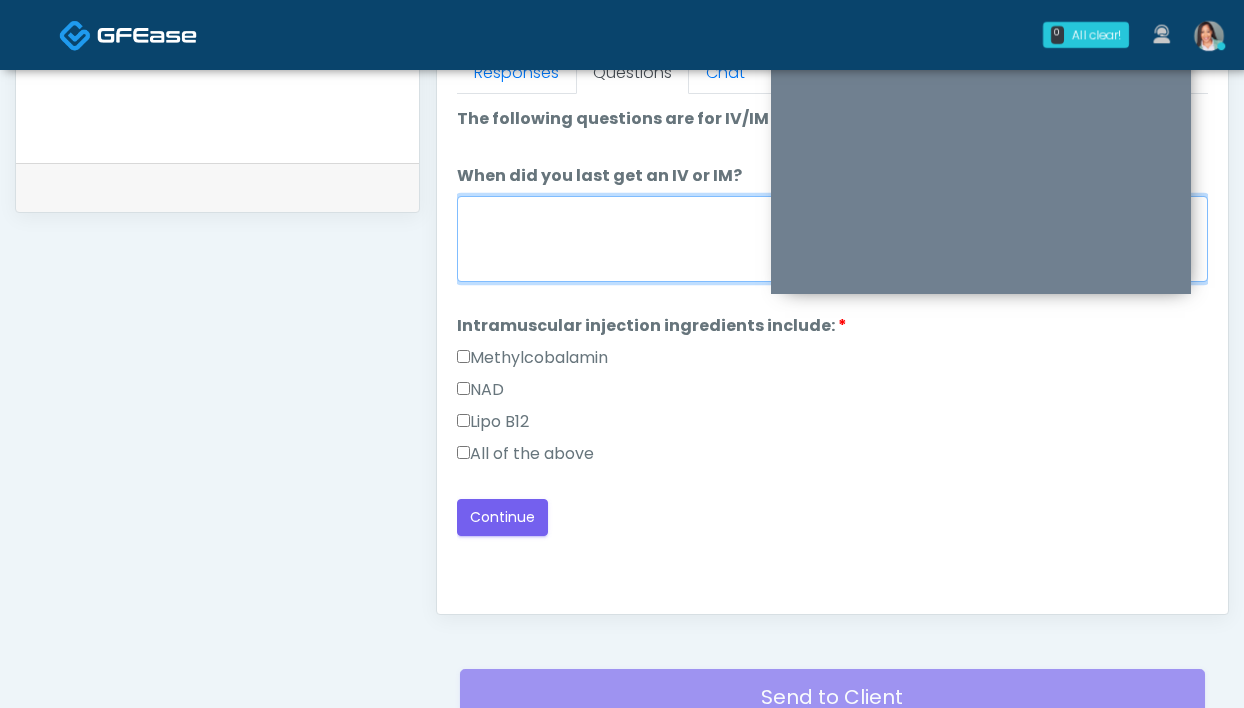 click on "When did you last get an IV or IM?" at bounding box center [832, 239] 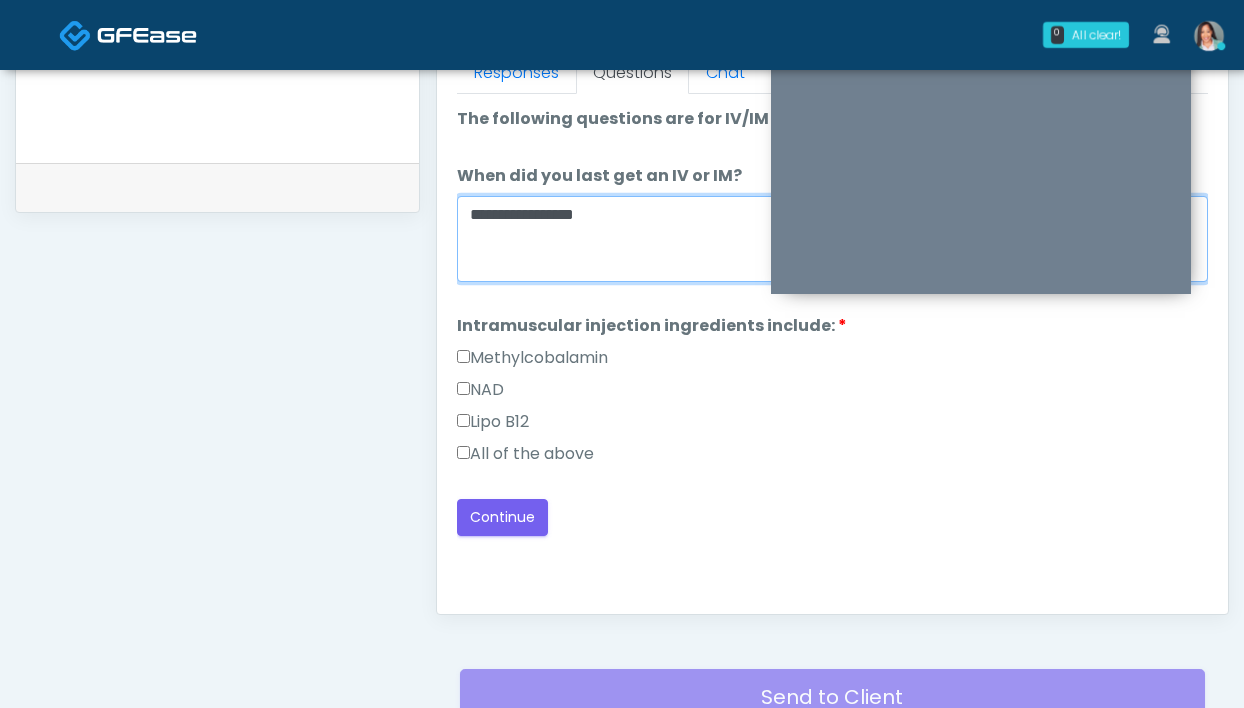 type on "**********" 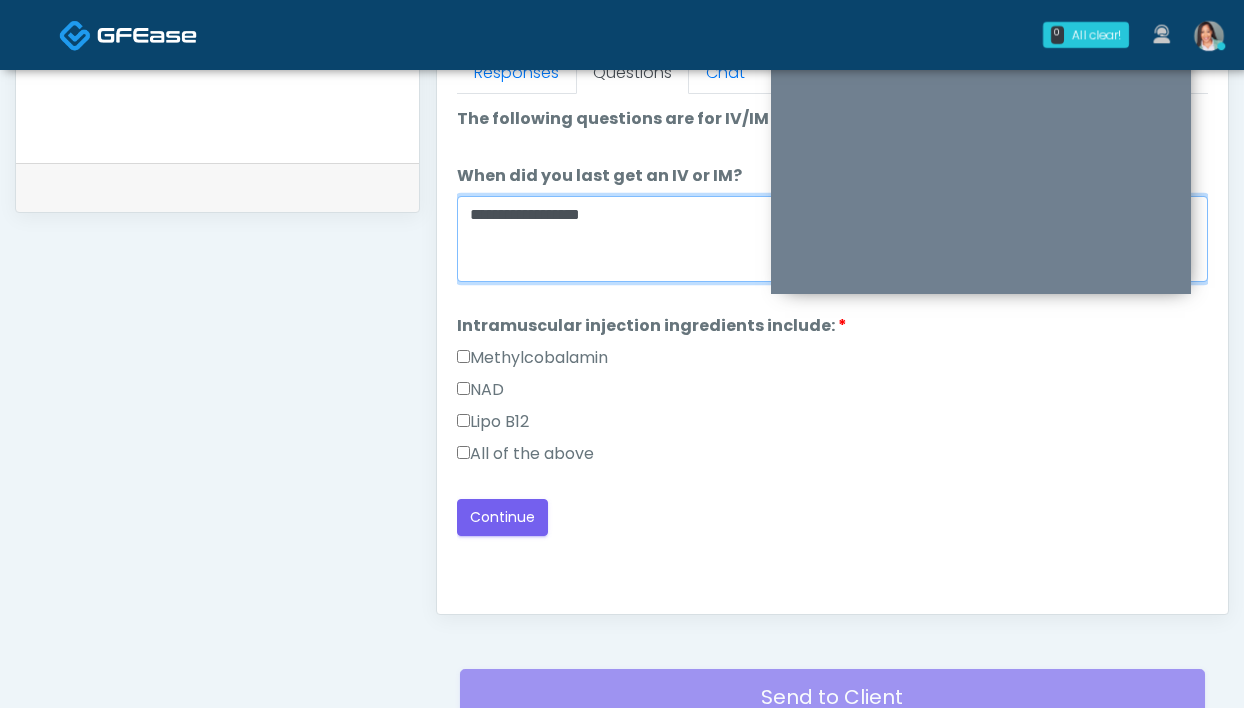 drag, startPoint x: 686, startPoint y: 215, endPoint x: 366, endPoint y: 206, distance: 320.12653 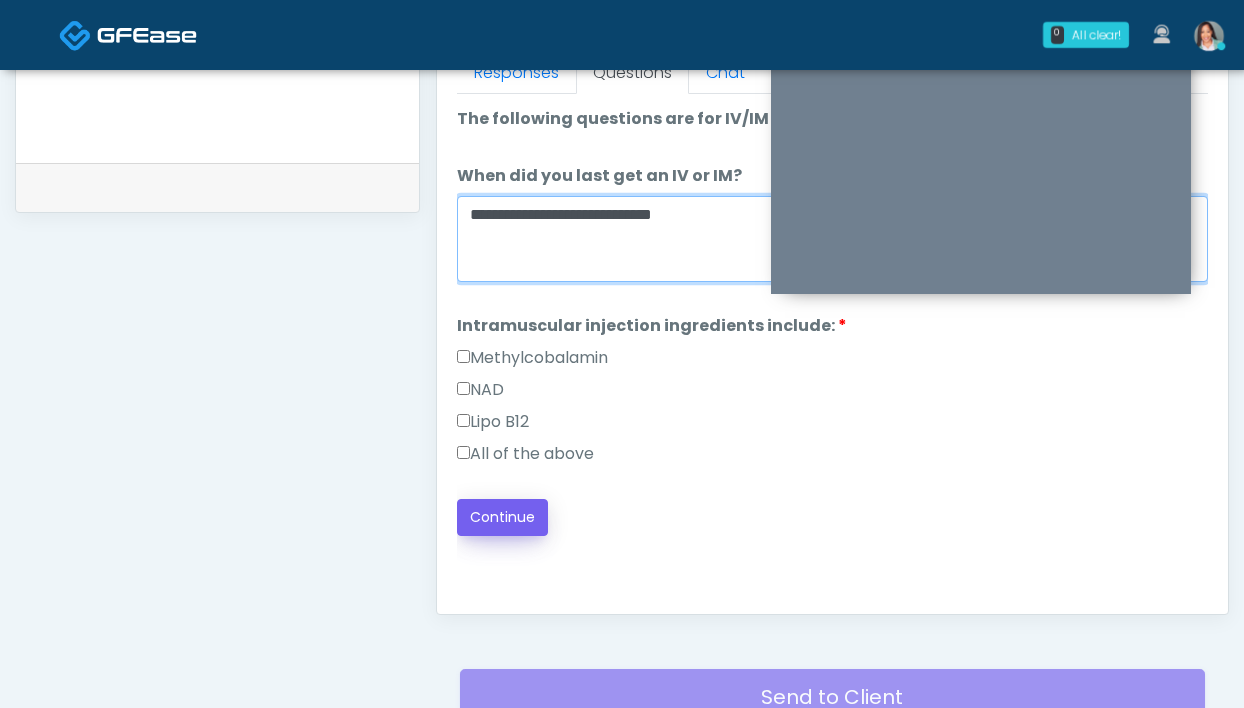 type on "**********" 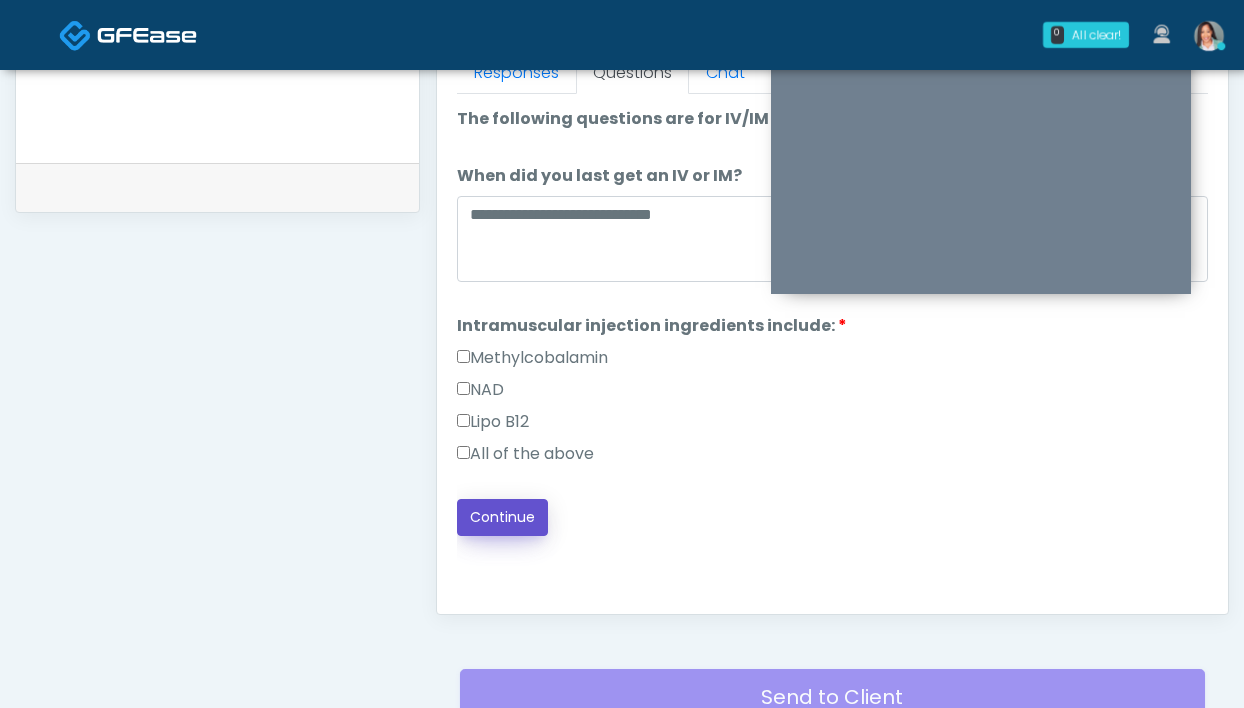 click on "Continue" at bounding box center (502, 517) 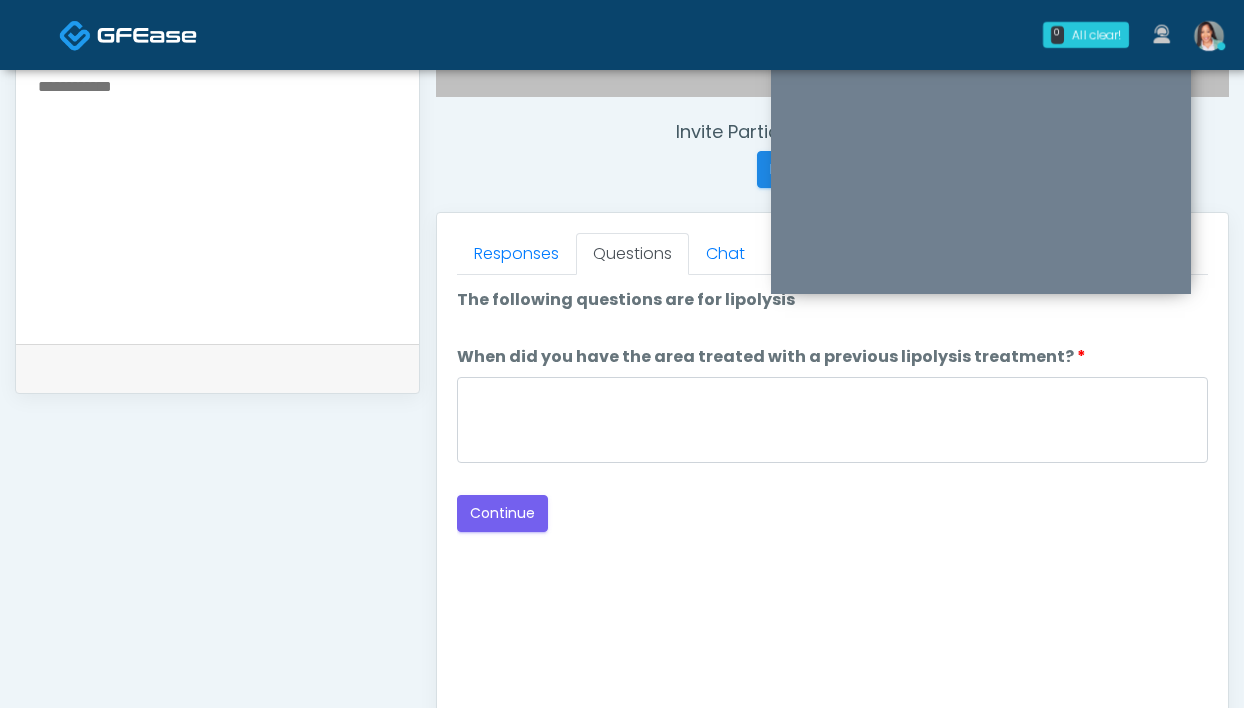 scroll, scrollTop: 730, scrollLeft: 0, axis: vertical 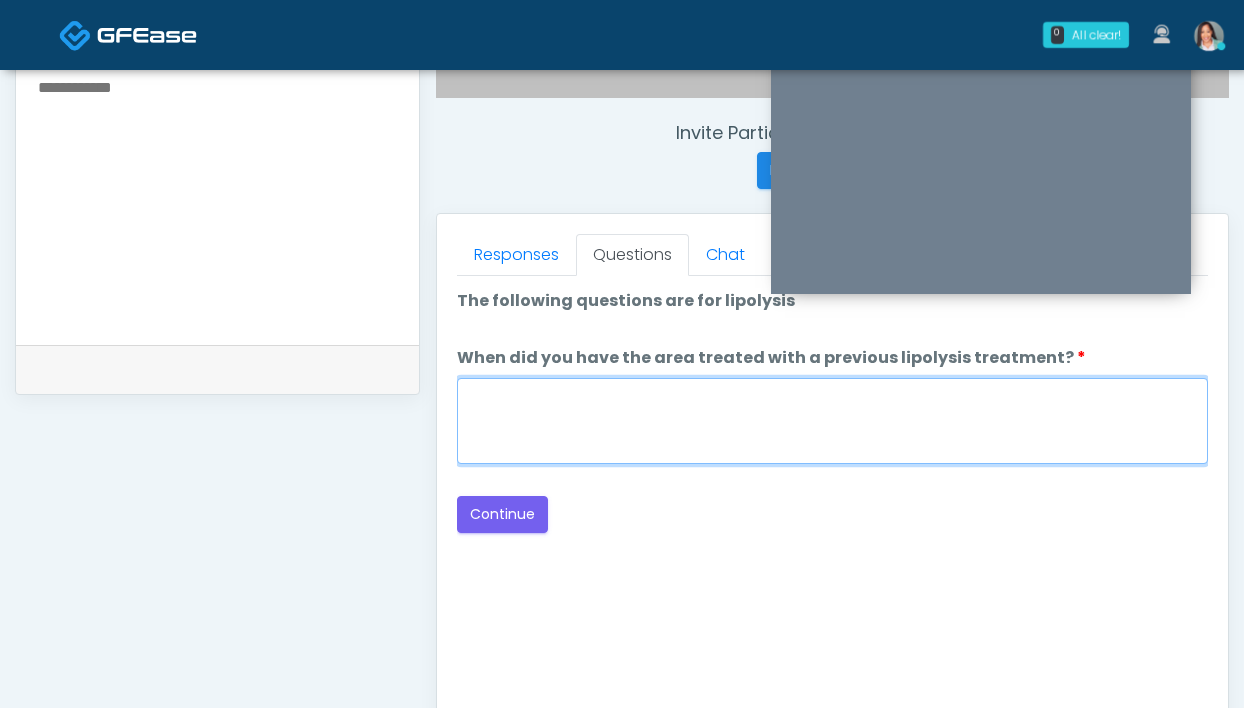 click on "When did you have the area treated with a previous lipolysis treatment?" at bounding box center (832, 421) 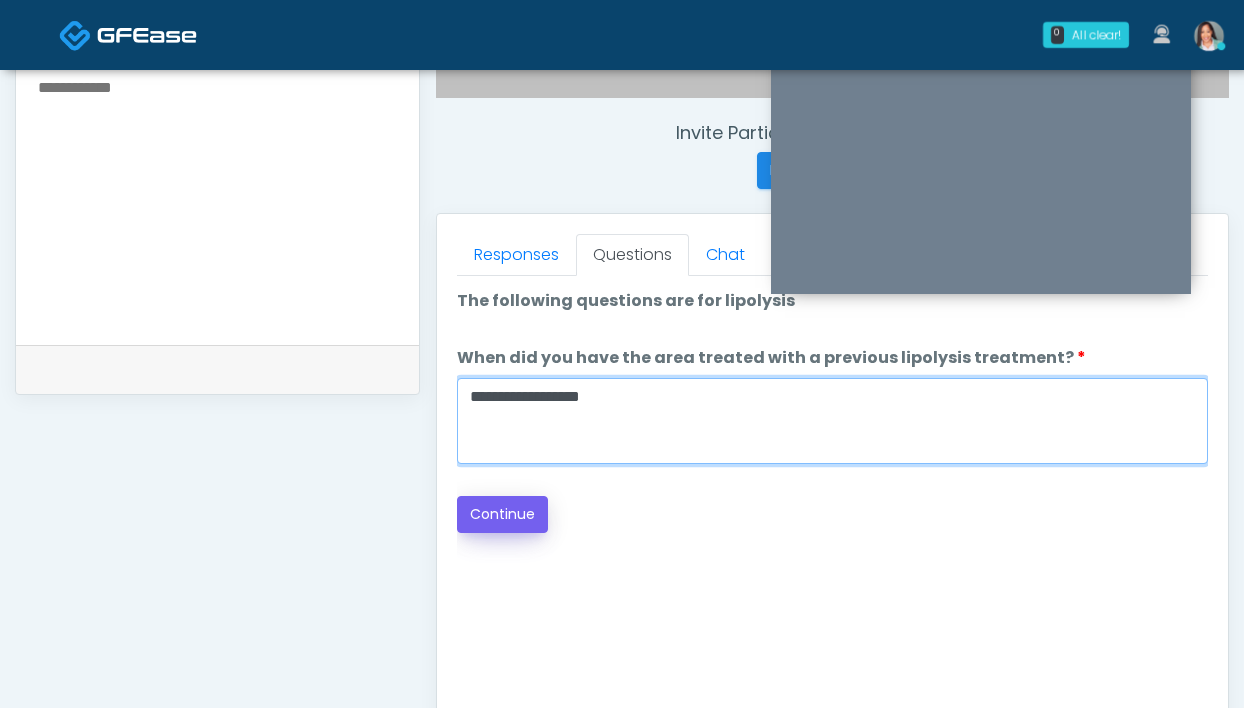 type on "**********" 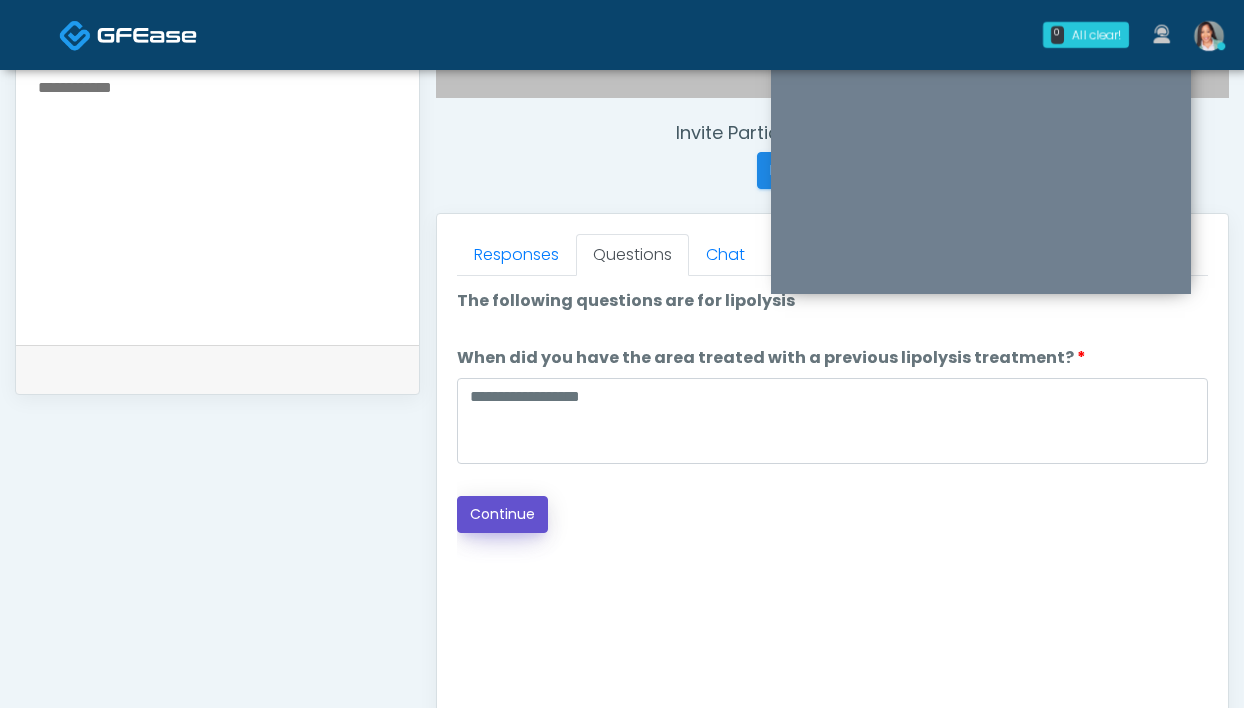 click on "Continue" at bounding box center (502, 514) 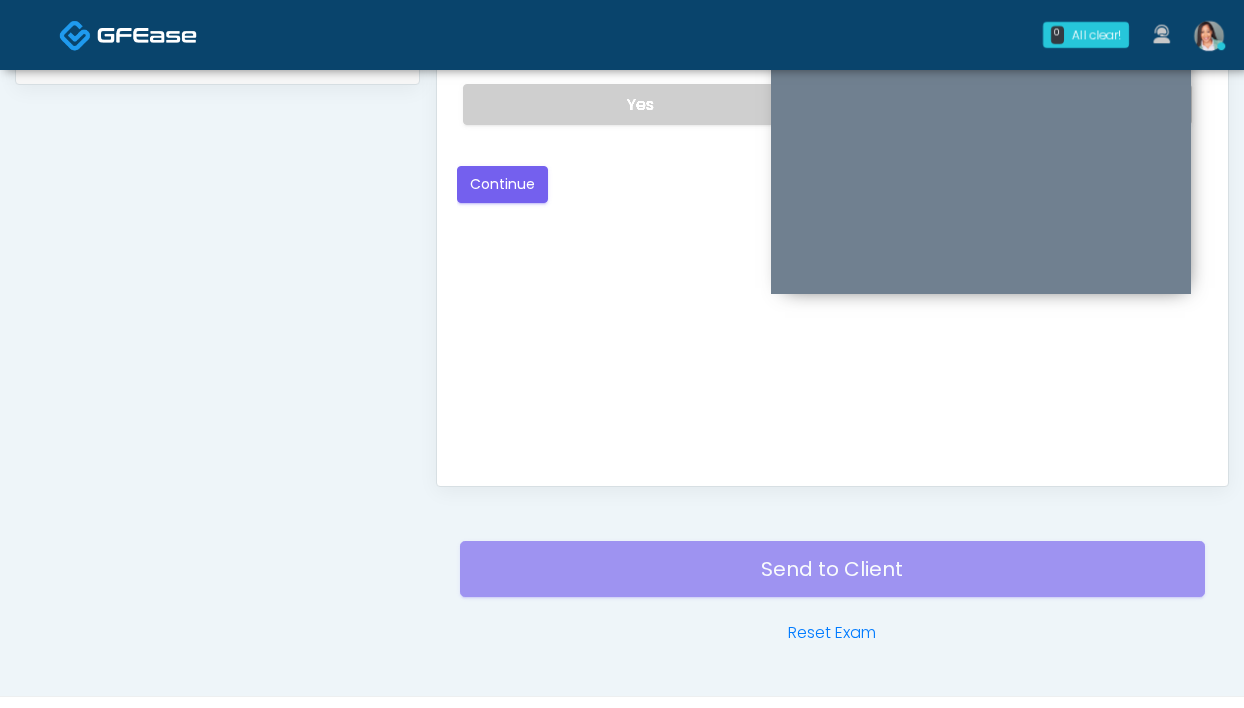 scroll, scrollTop: 768, scrollLeft: 0, axis: vertical 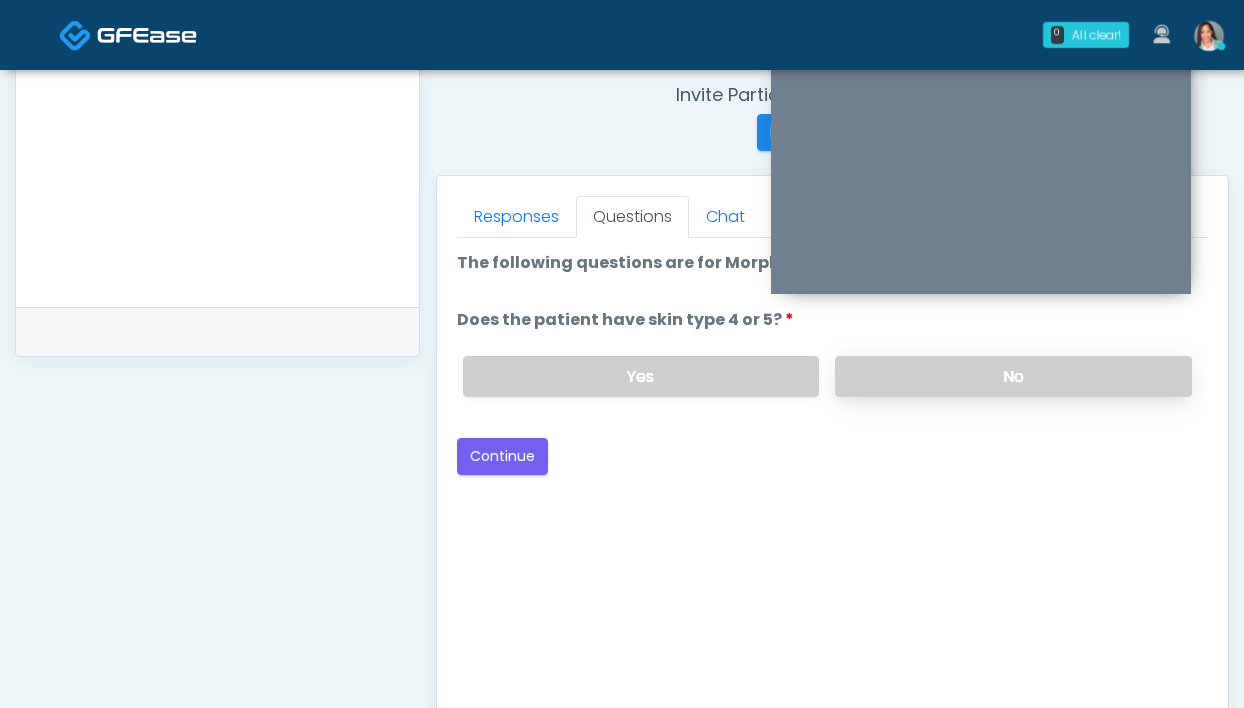click on "No" at bounding box center (1013, 376) 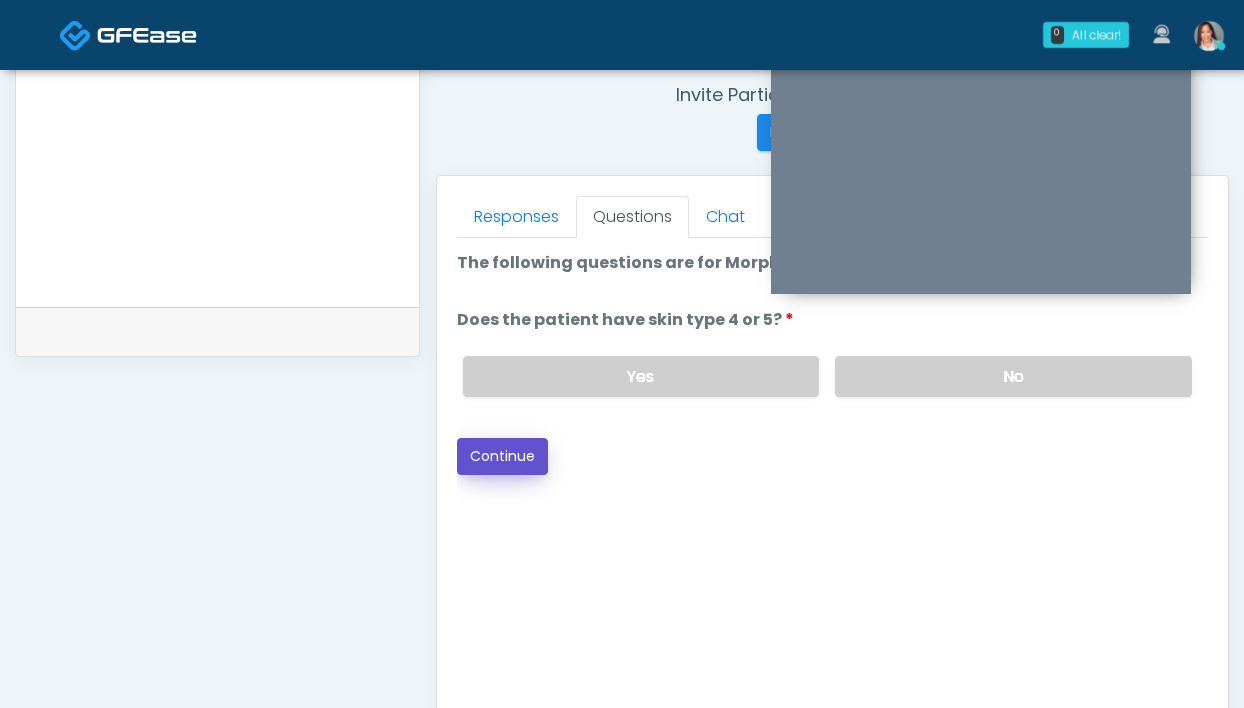 click on "Continue" at bounding box center [502, 456] 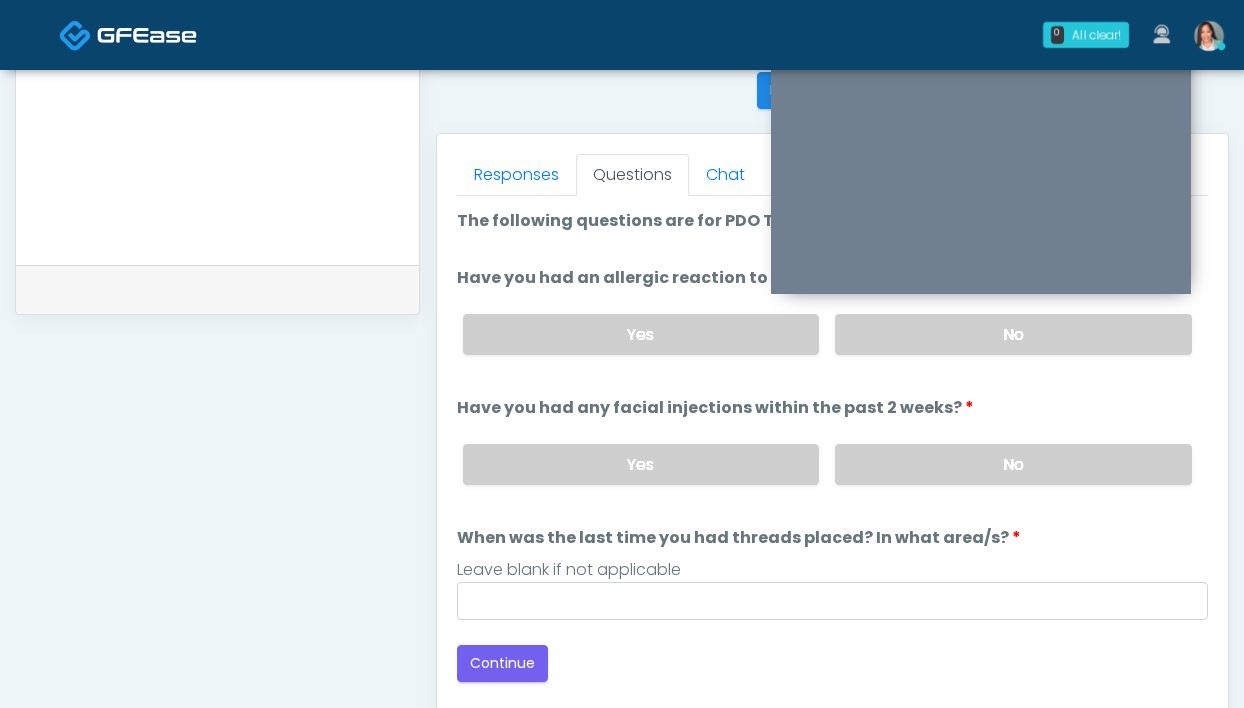 scroll, scrollTop: 629, scrollLeft: 0, axis: vertical 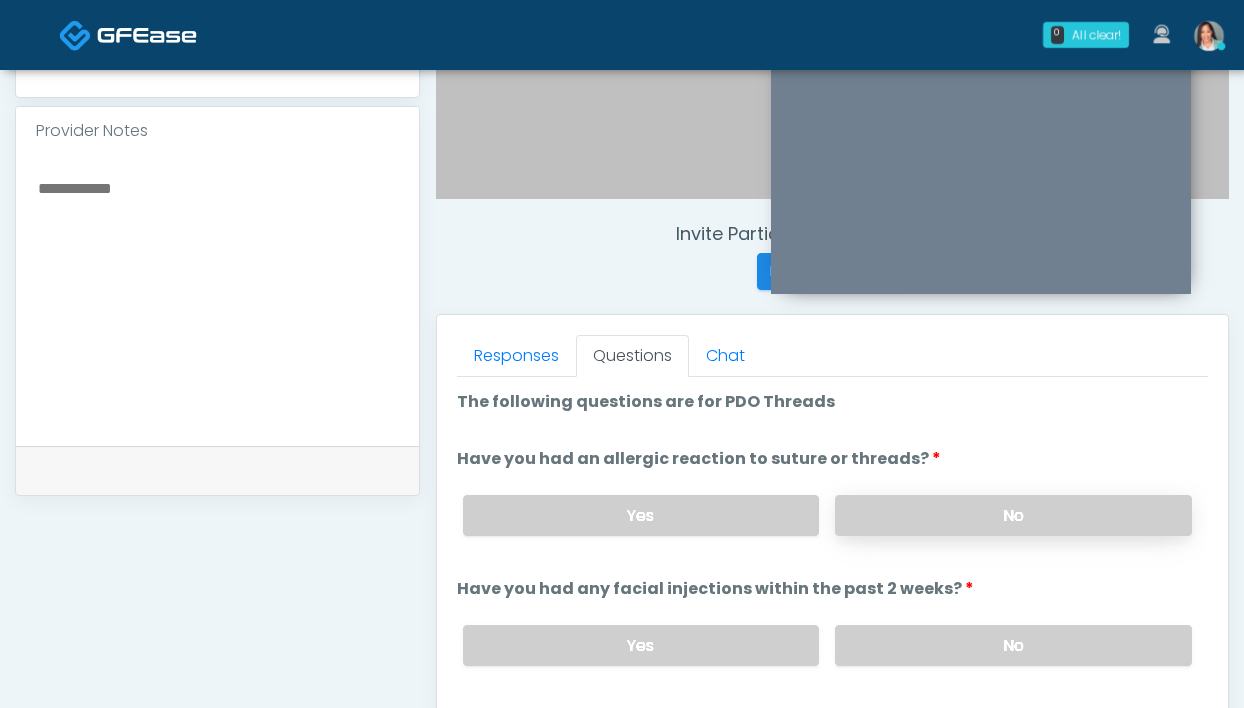 click on "No" at bounding box center [1013, 515] 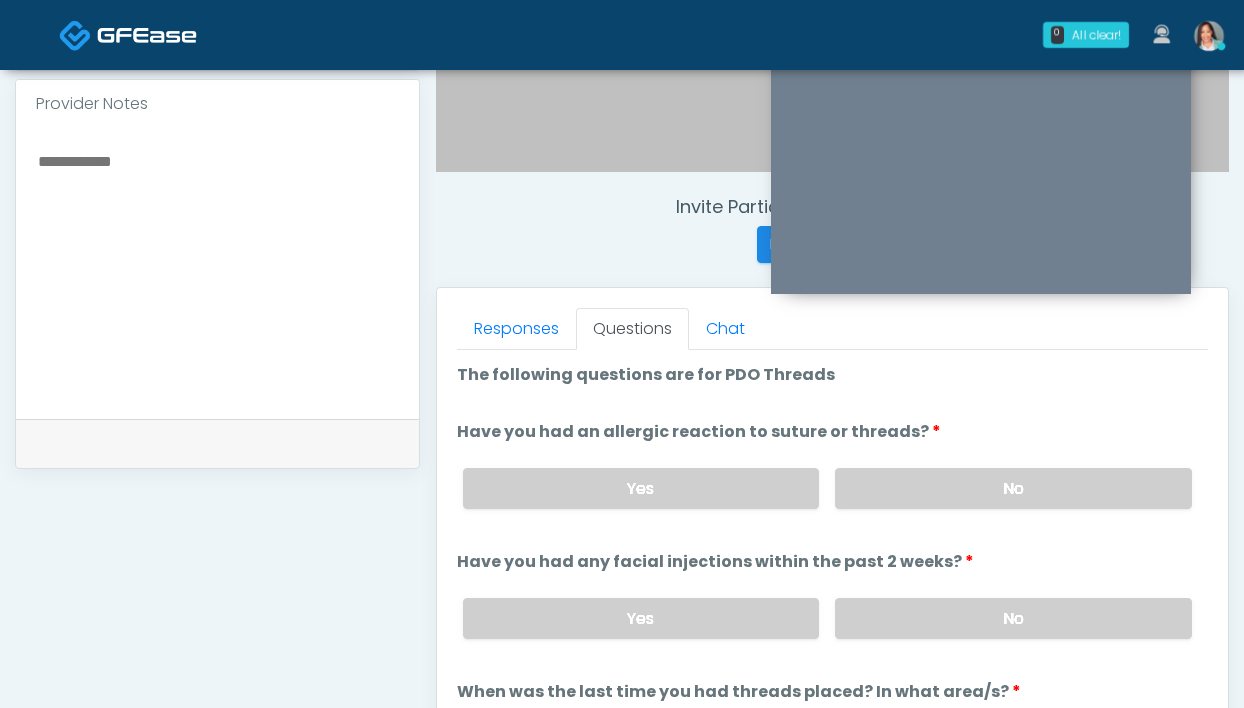 scroll, scrollTop: 656, scrollLeft: 0, axis: vertical 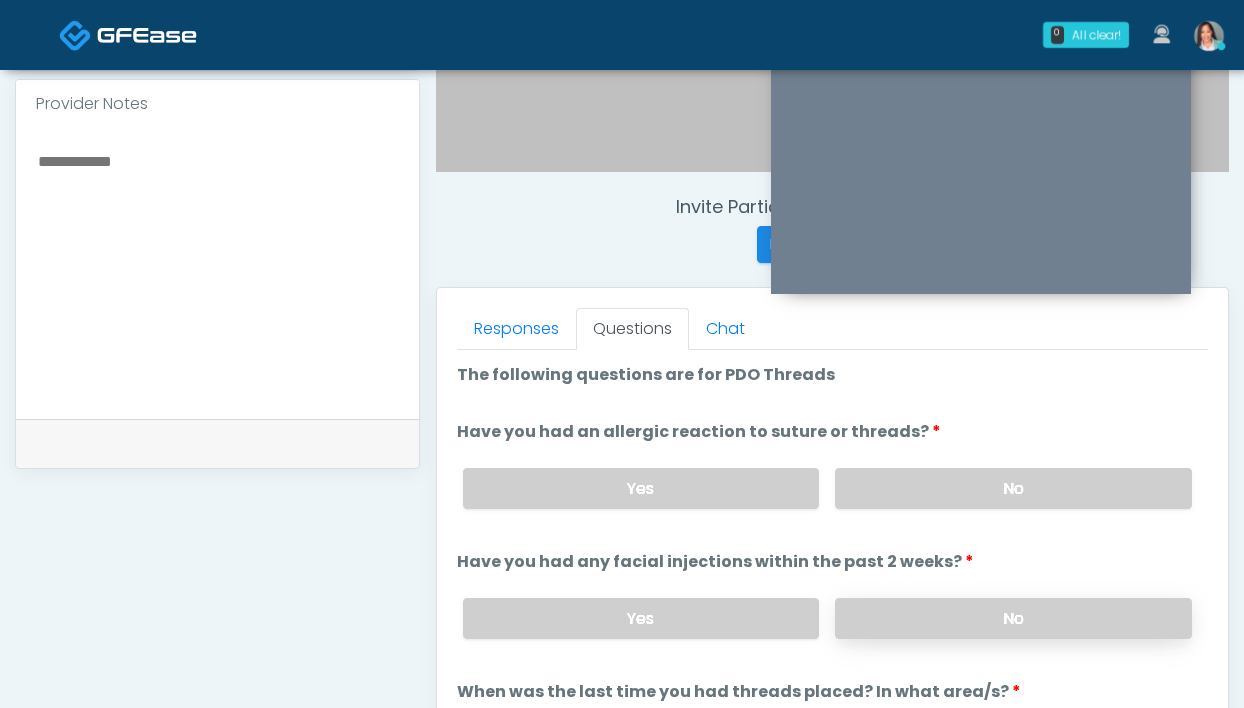 click on "No" at bounding box center (1013, 618) 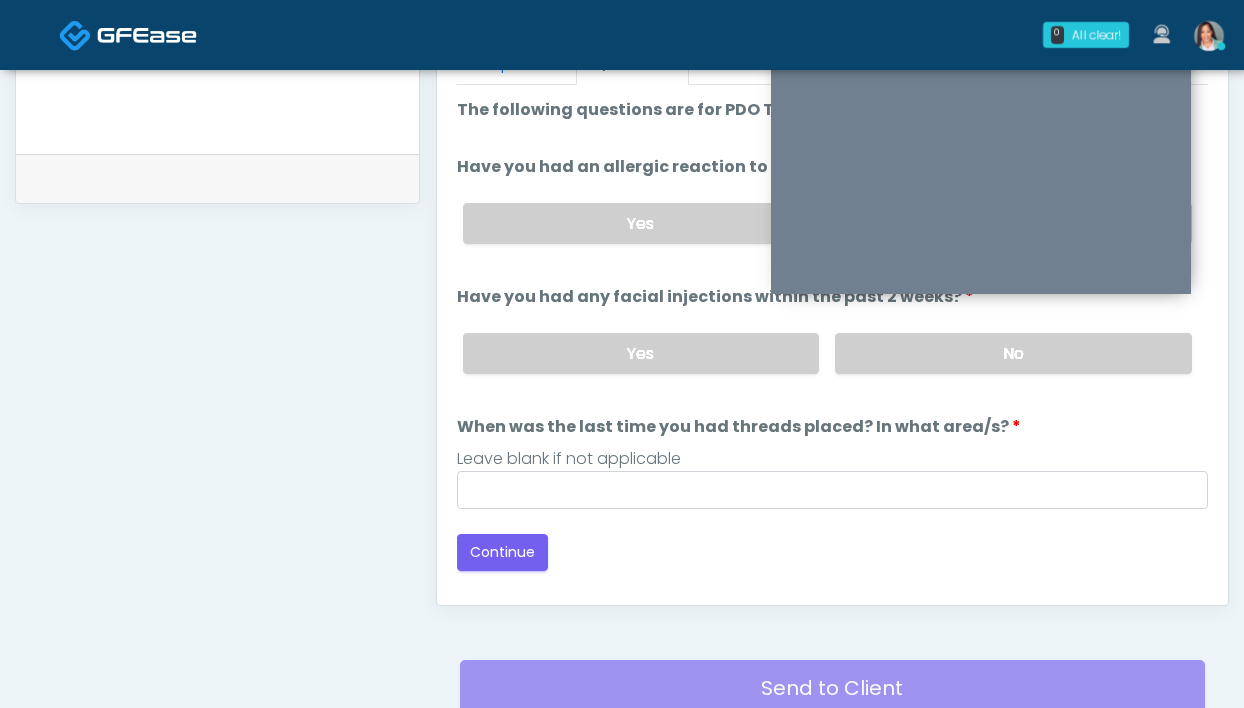scroll, scrollTop: 935, scrollLeft: 0, axis: vertical 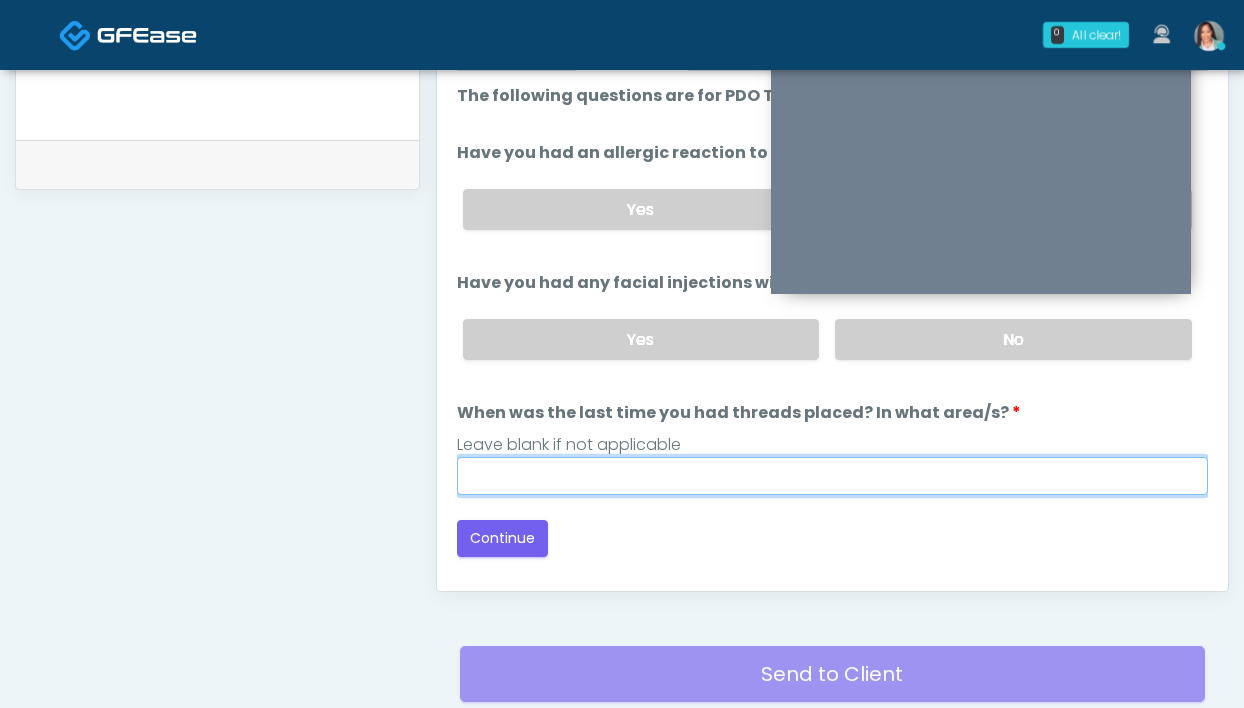 click on "When was the last time you had threads placed? In what area/s?" at bounding box center (832, 476) 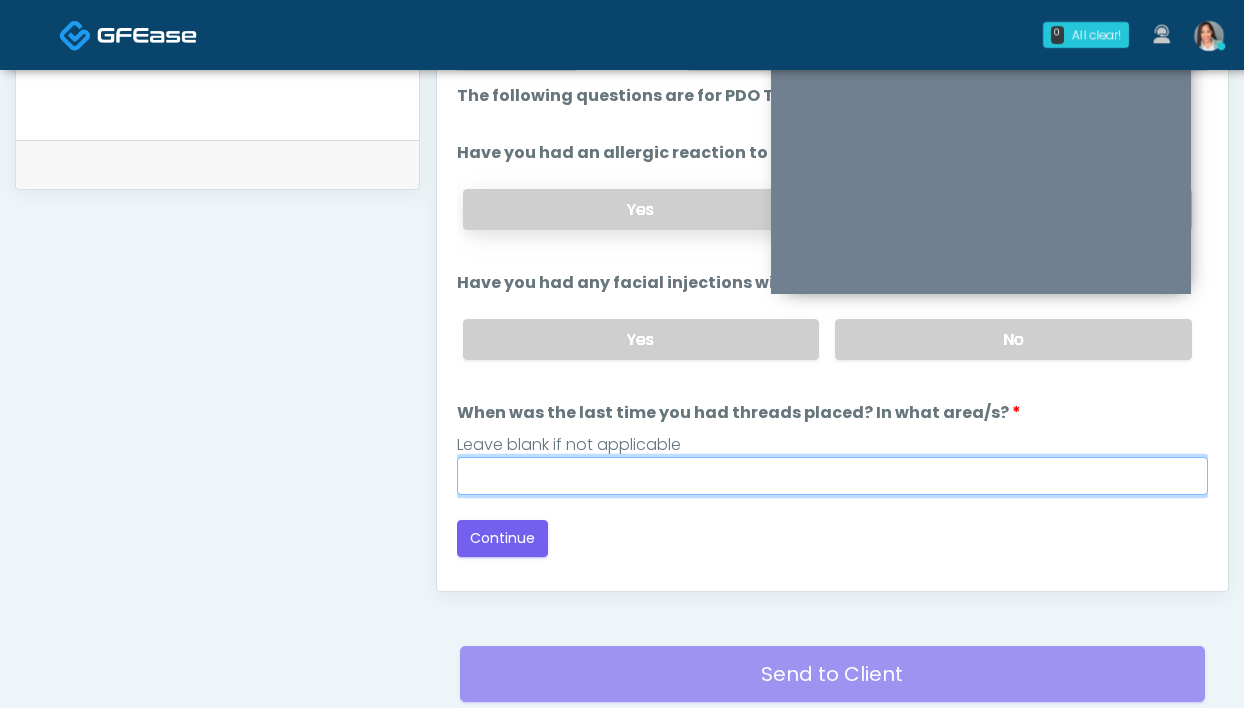 type on "***" 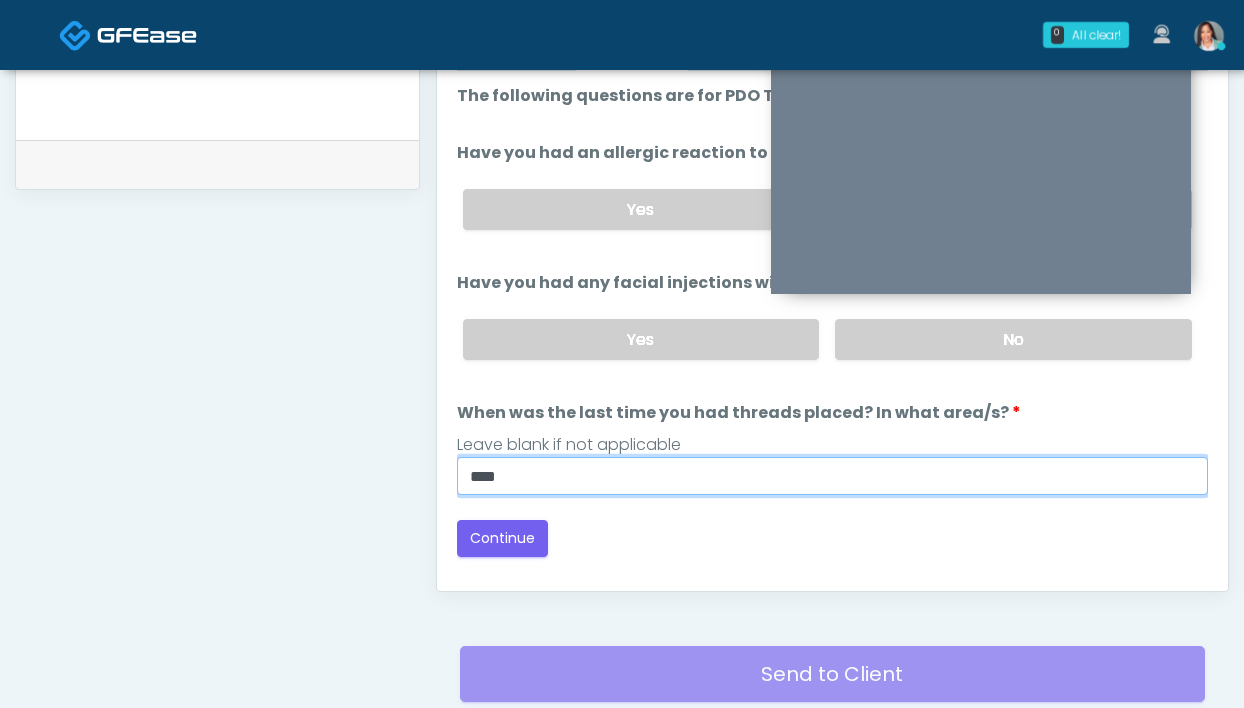 click on "***" at bounding box center (832, 476) 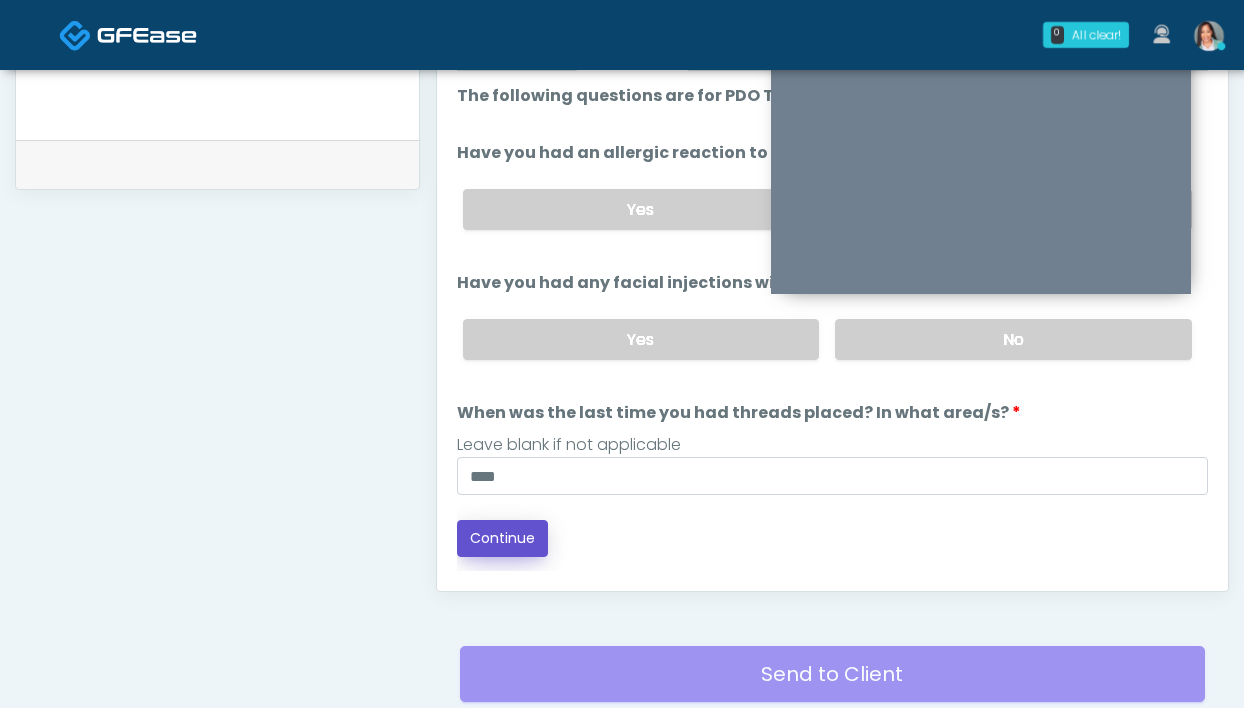 click on "Continue" at bounding box center [502, 538] 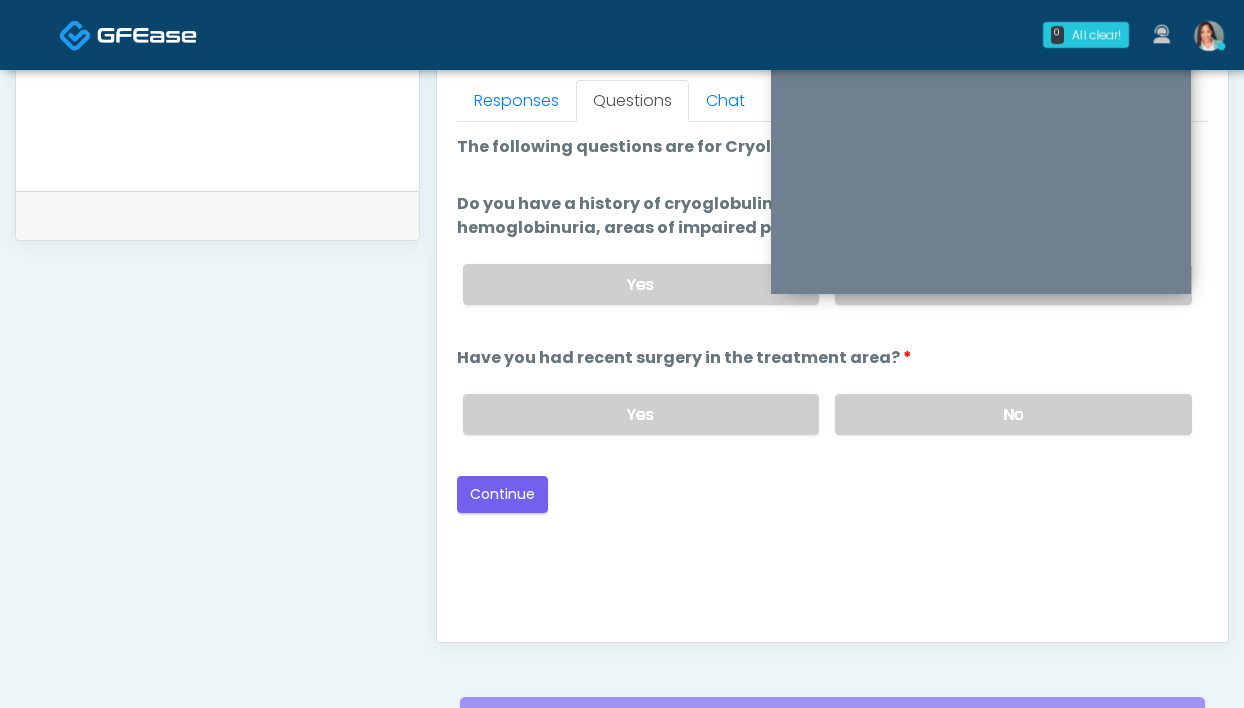 scroll, scrollTop: 865, scrollLeft: 0, axis: vertical 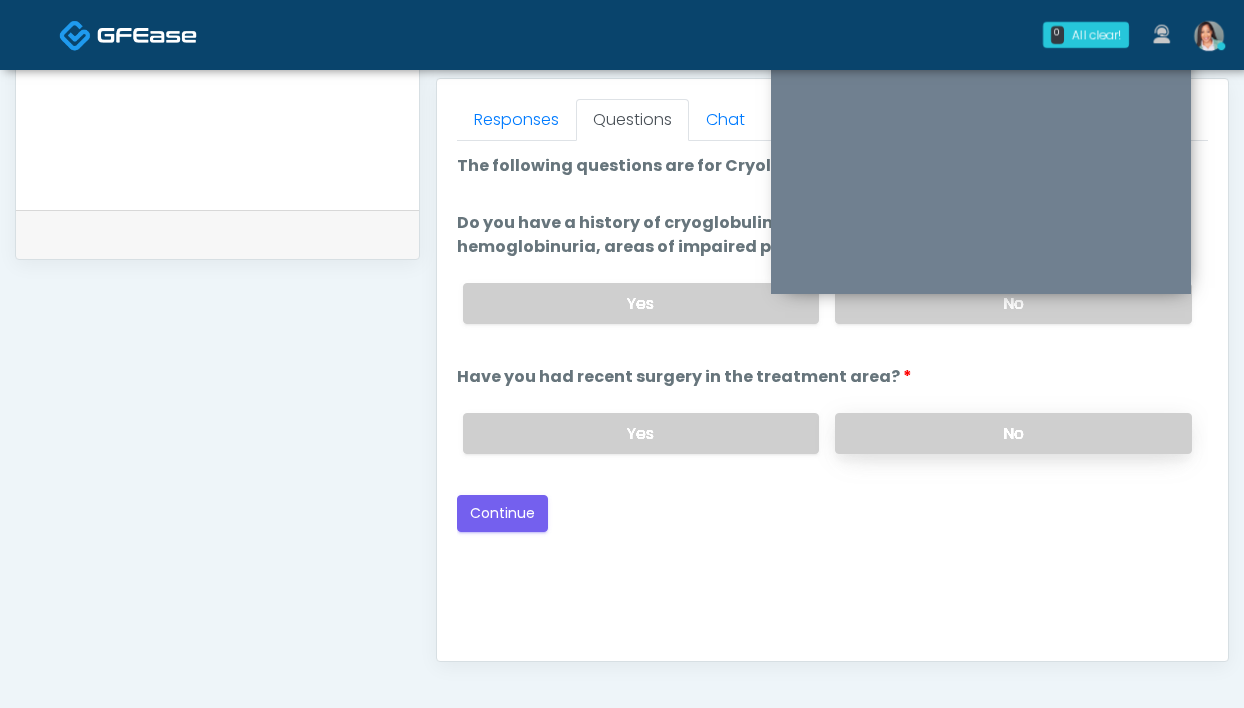 click on "No" at bounding box center (1013, 433) 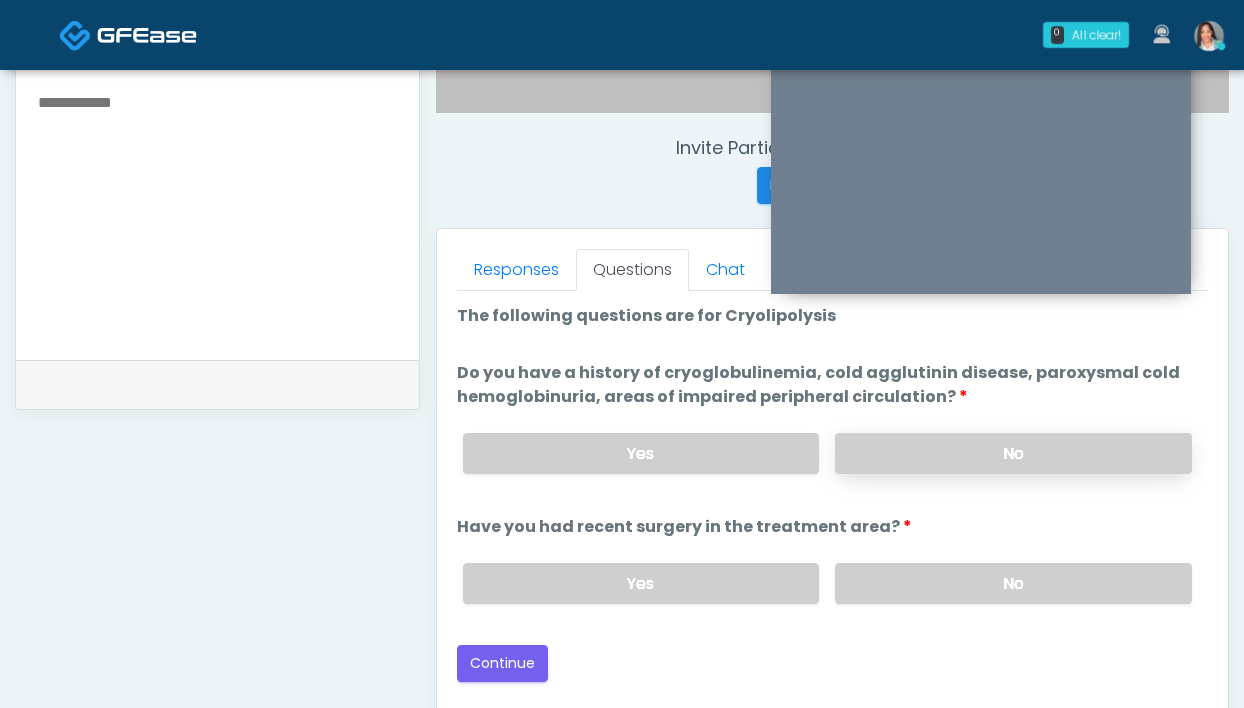 click on "No" at bounding box center [1013, 453] 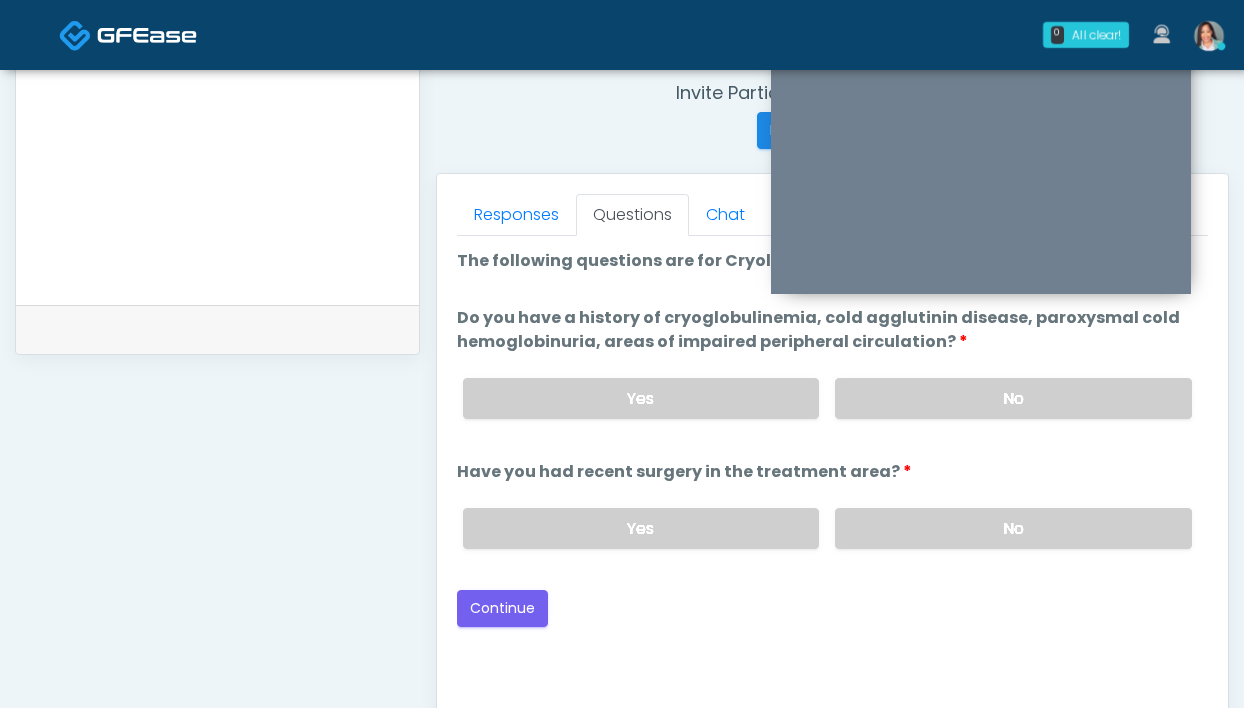 scroll, scrollTop: 770, scrollLeft: 0, axis: vertical 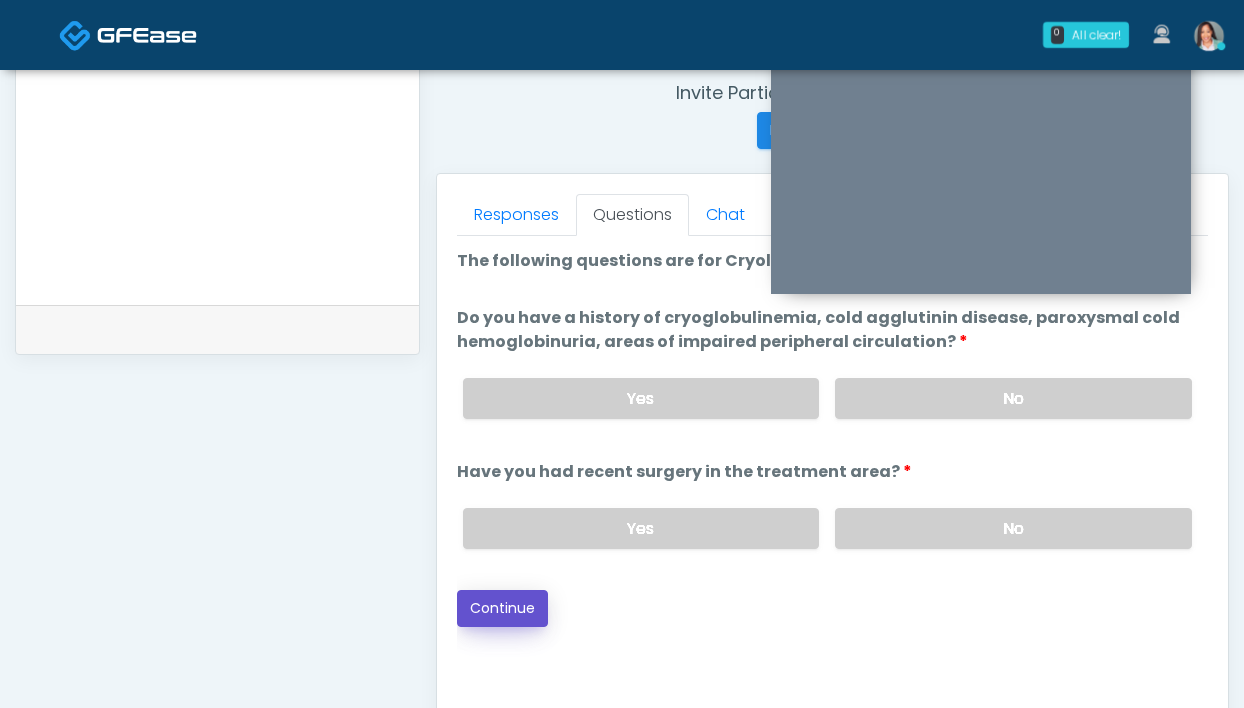 click on "Continue" at bounding box center [502, 608] 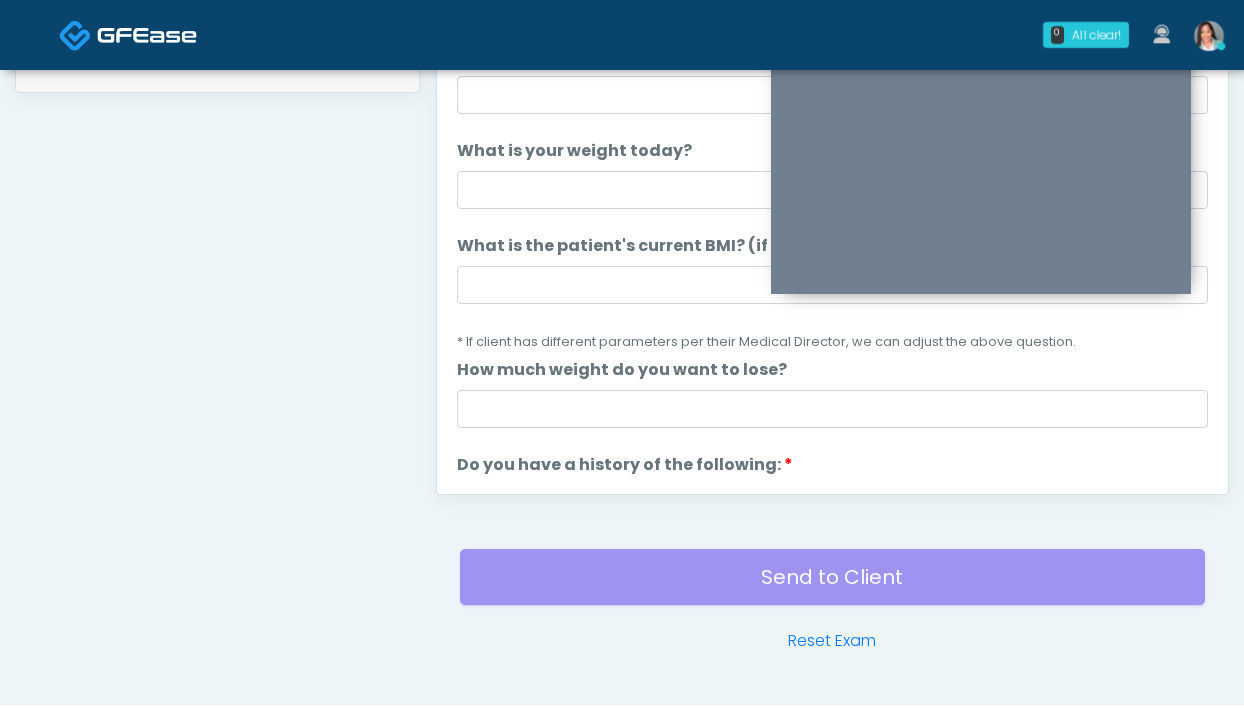 scroll, scrollTop: 899, scrollLeft: 0, axis: vertical 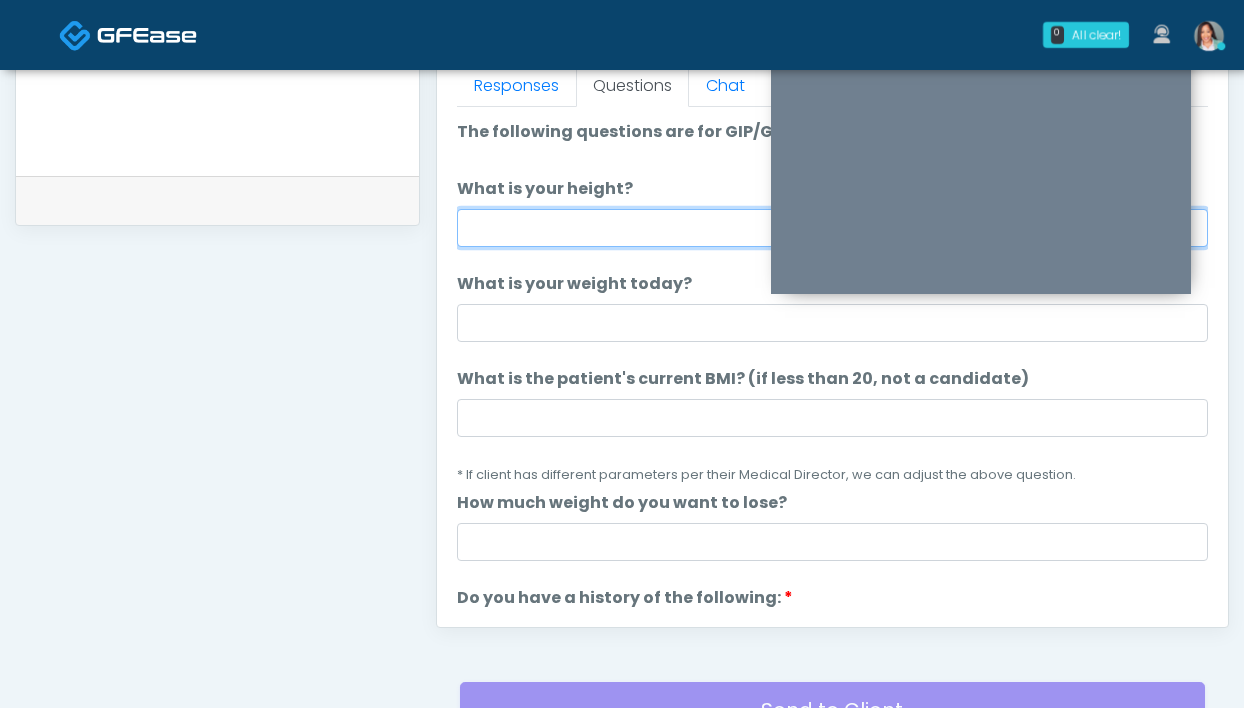 click on "What is your height?" at bounding box center [832, 228] 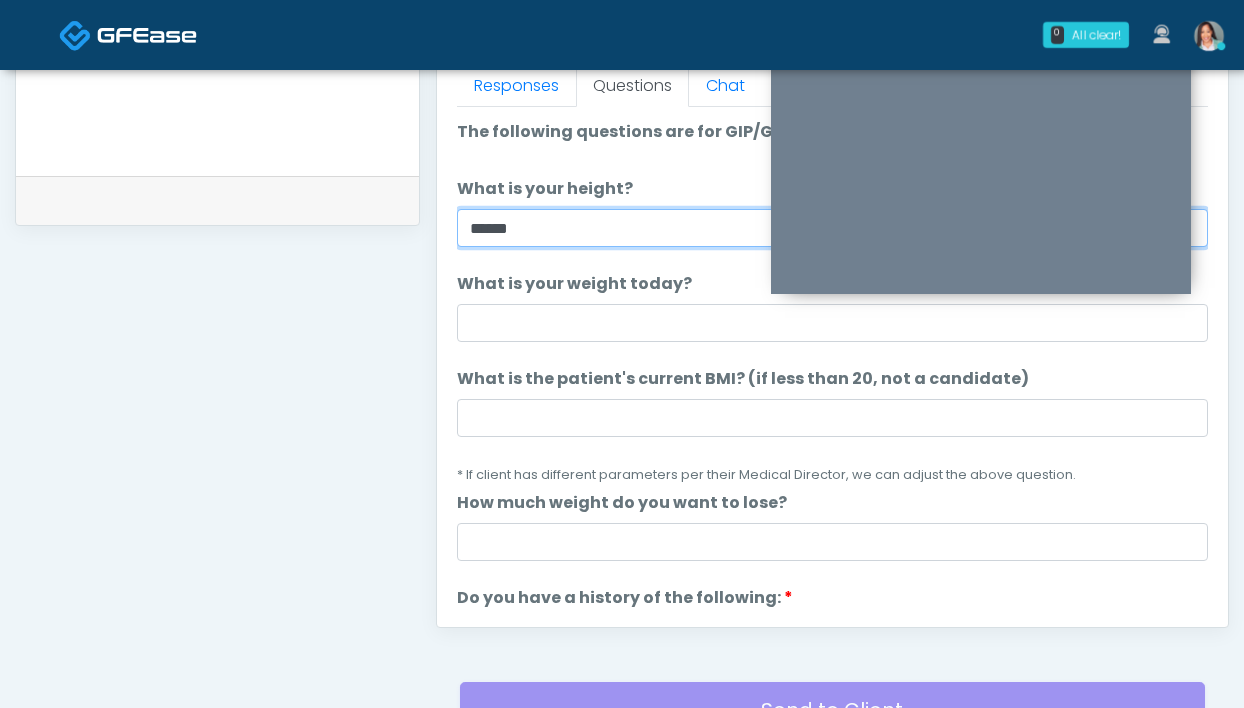 type on "*****" 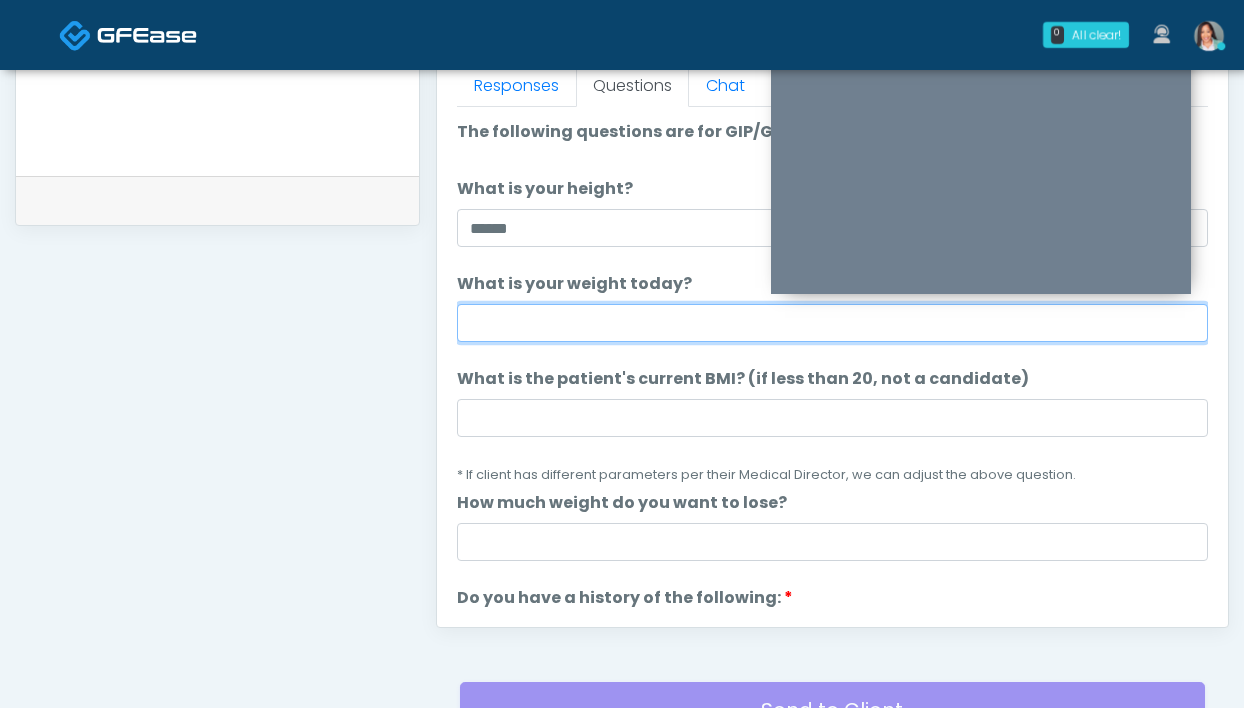 click on "What is your weight today?" at bounding box center (832, 323) 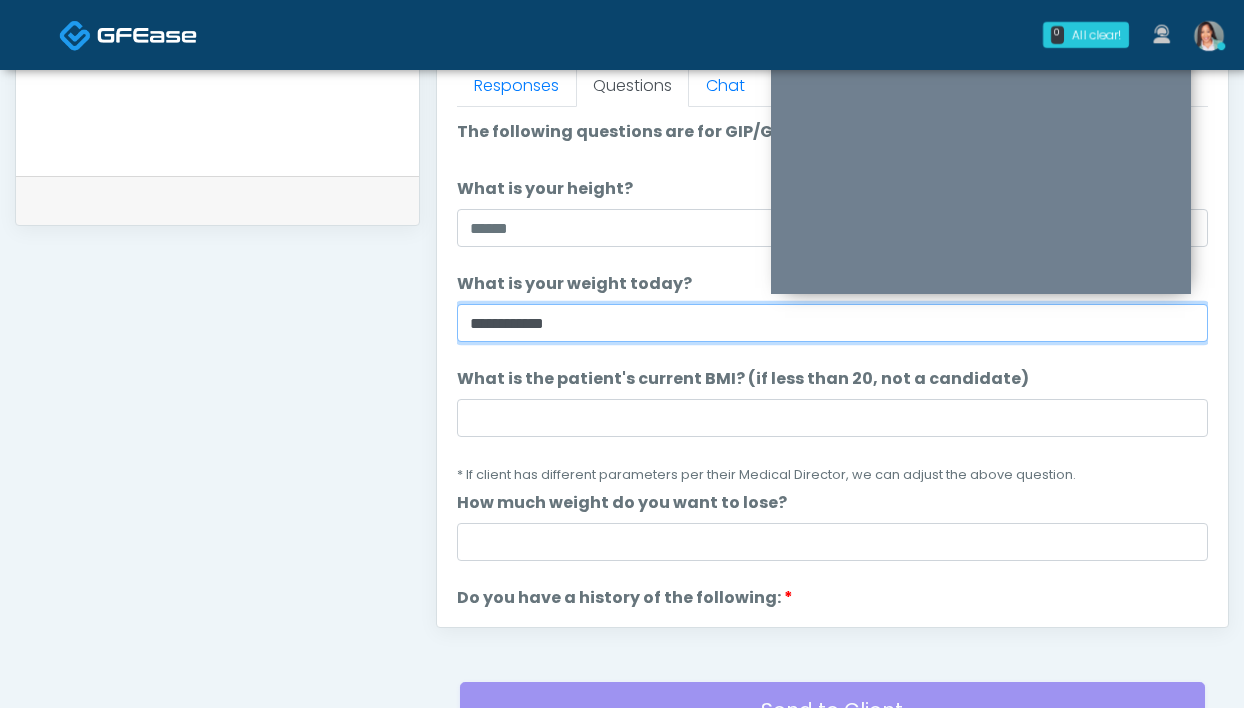 click on "**********" at bounding box center (832, 323) 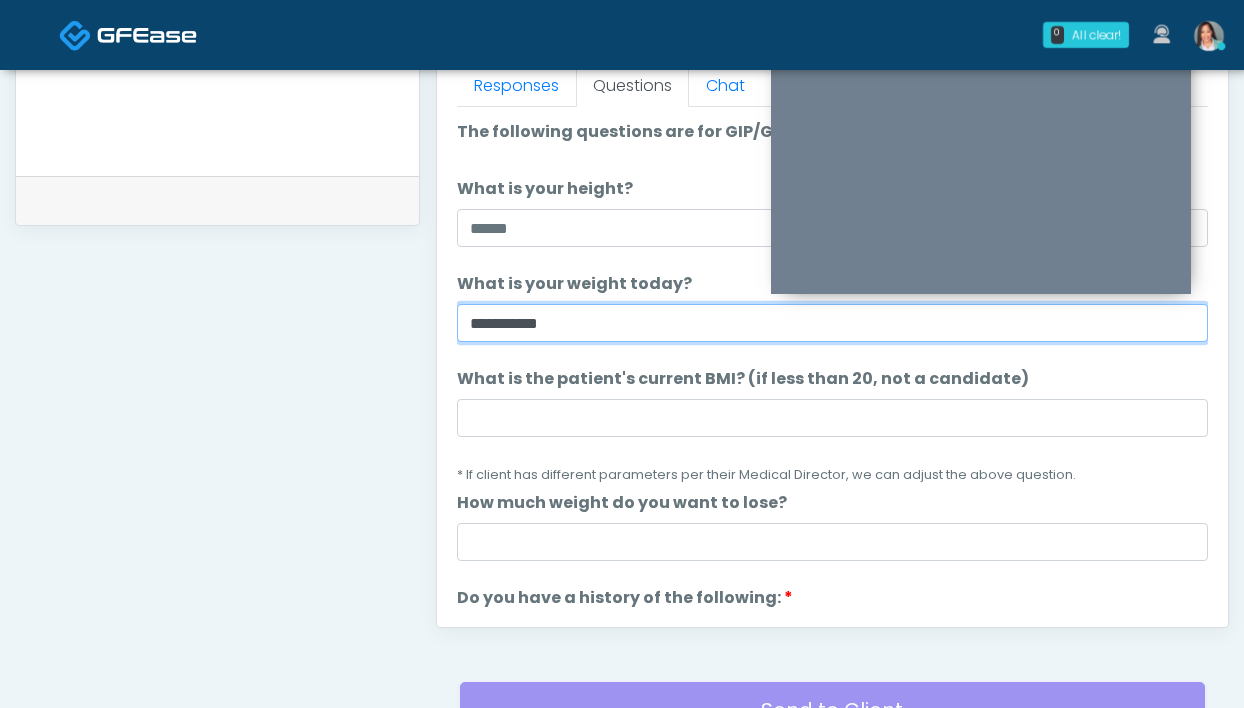 click on "**********" at bounding box center (832, 323) 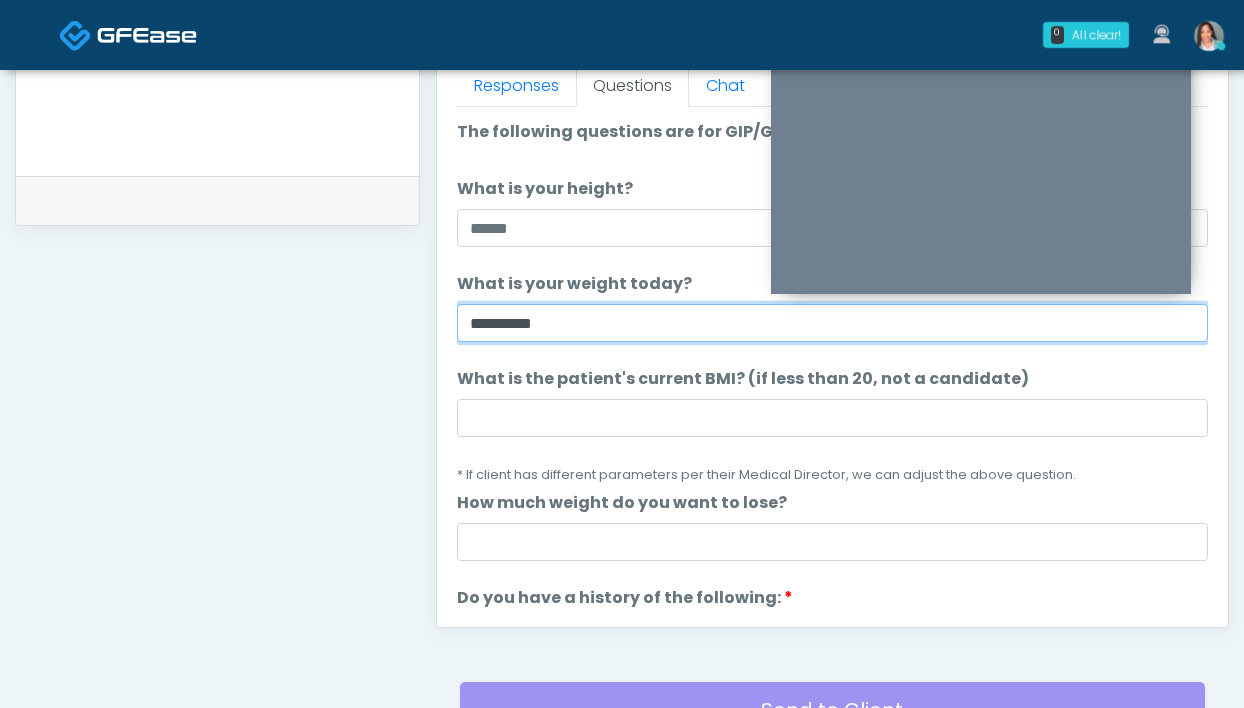 type on "**********" 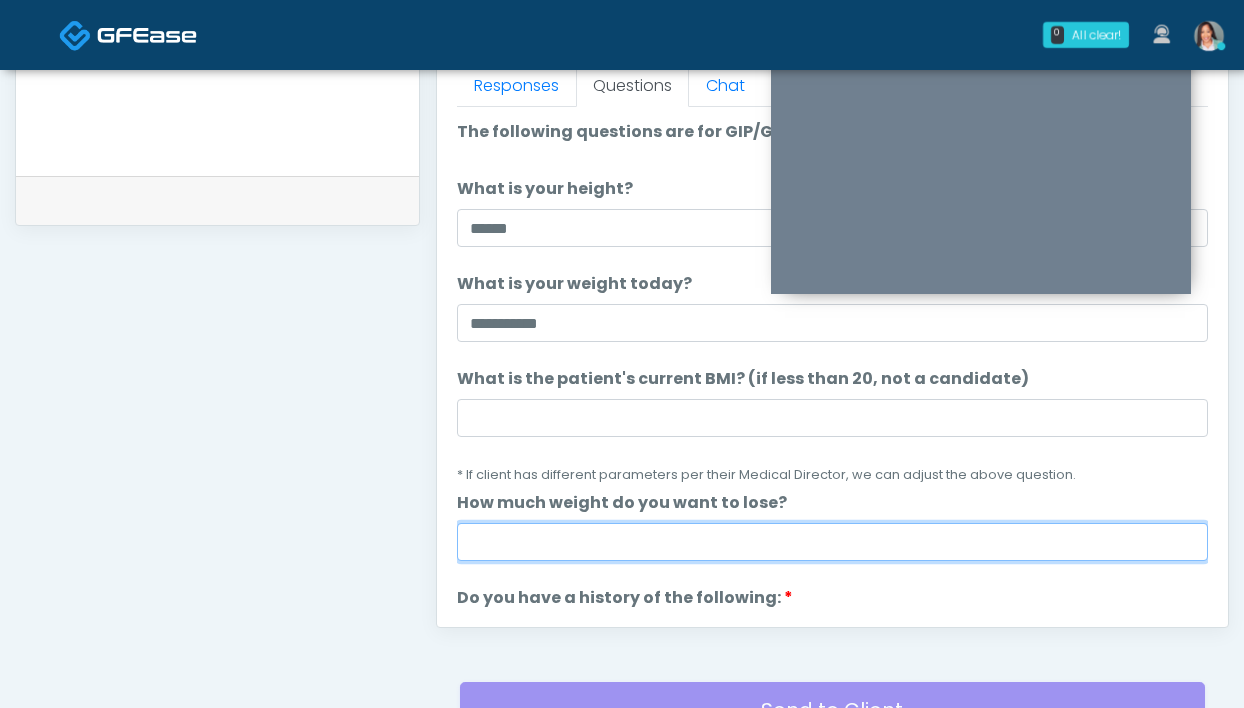 click on "How much weight do you want to lose?" at bounding box center (832, 542) 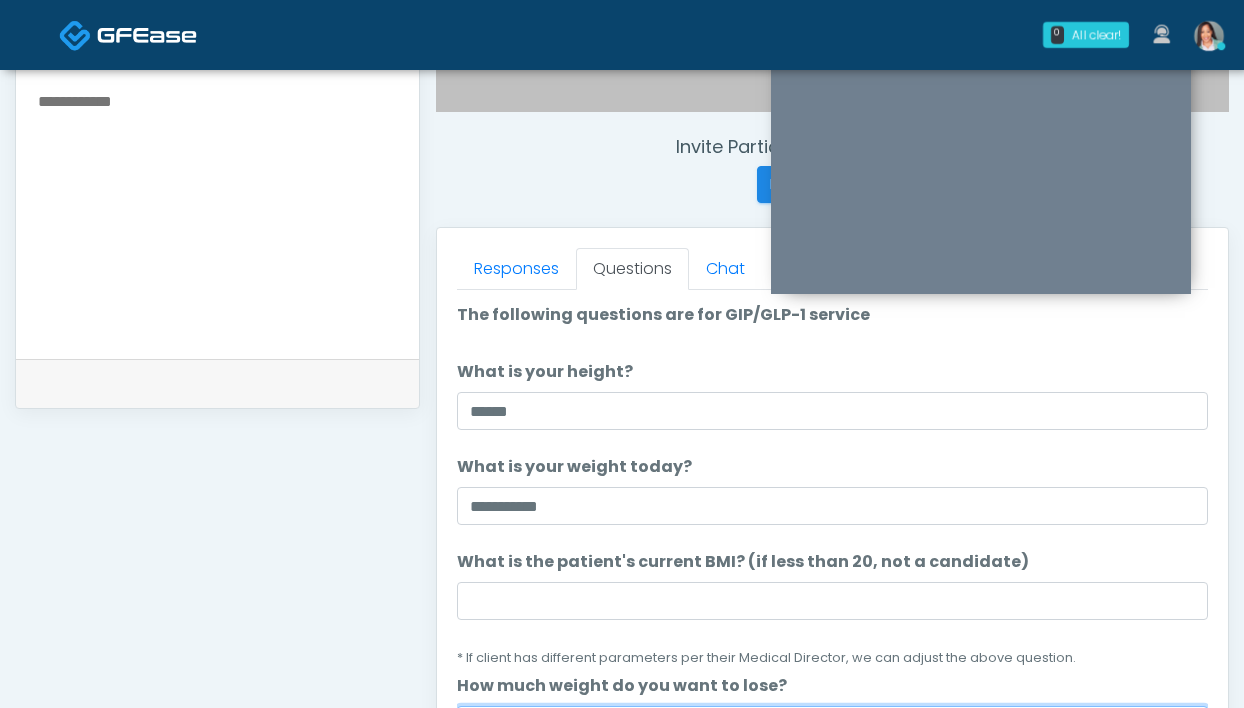 type on "********" 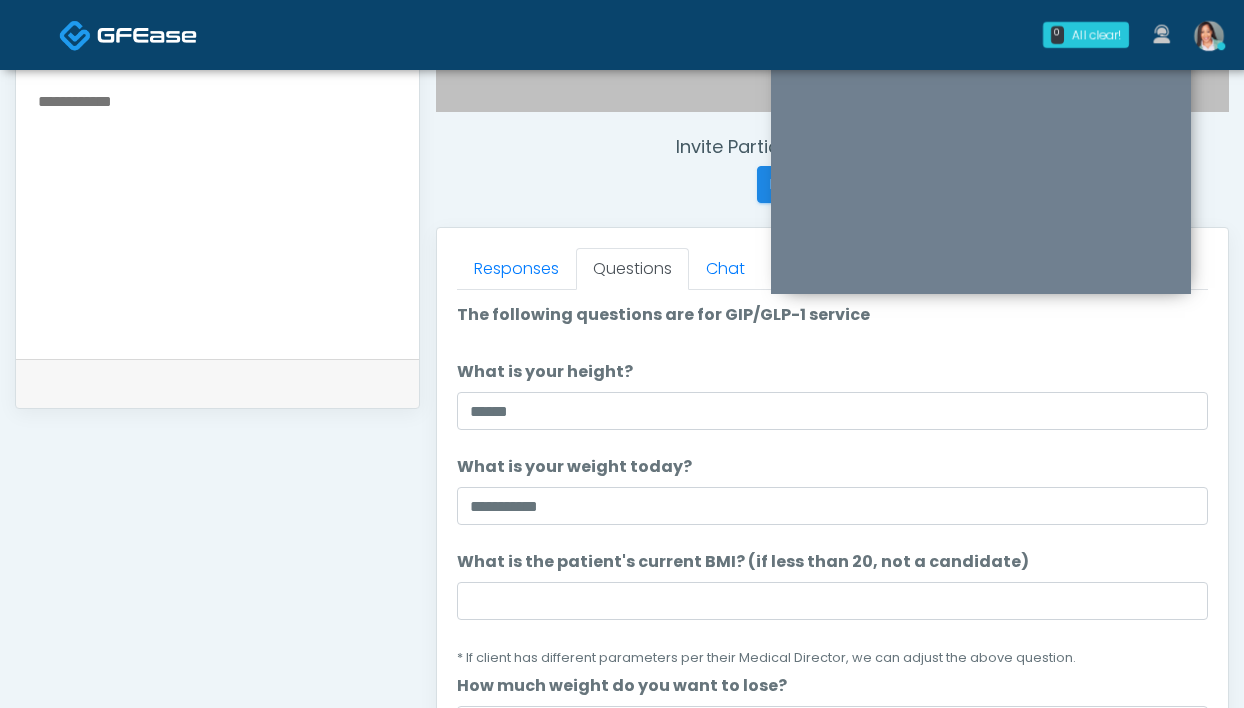 click at bounding box center (217, 210) 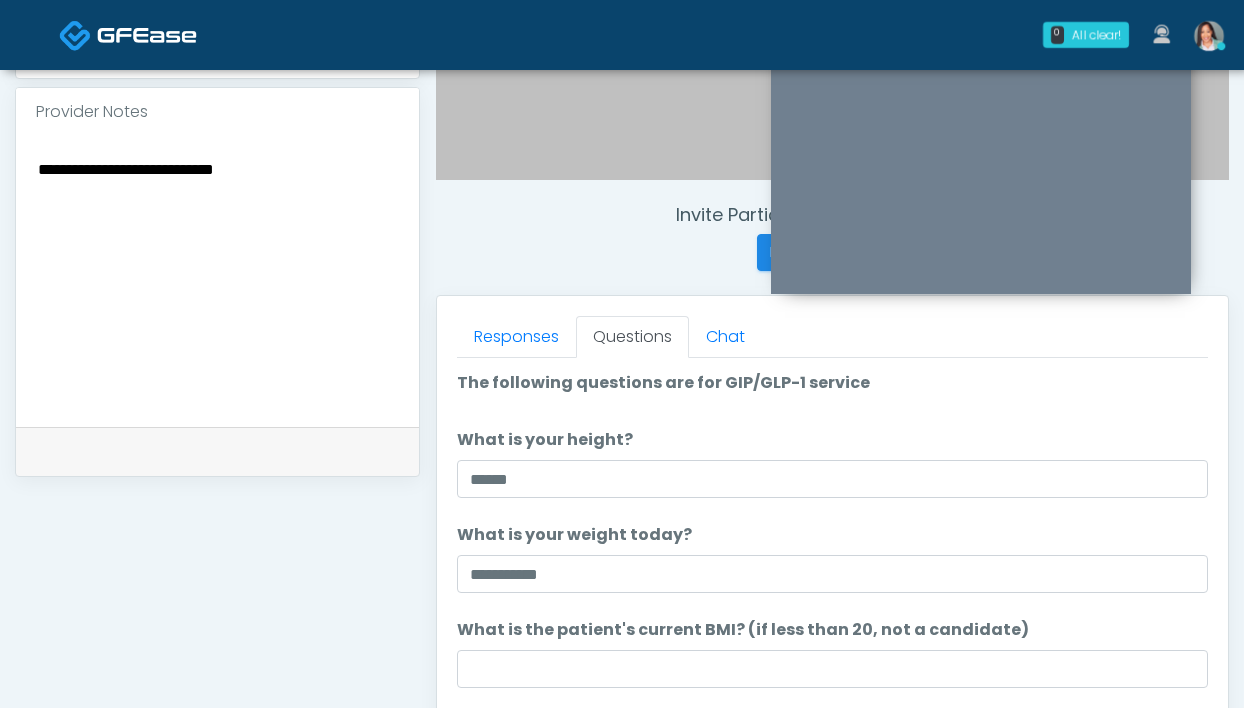 scroll, scrollTop: 673, scrollLeft: 0, axis: vertical 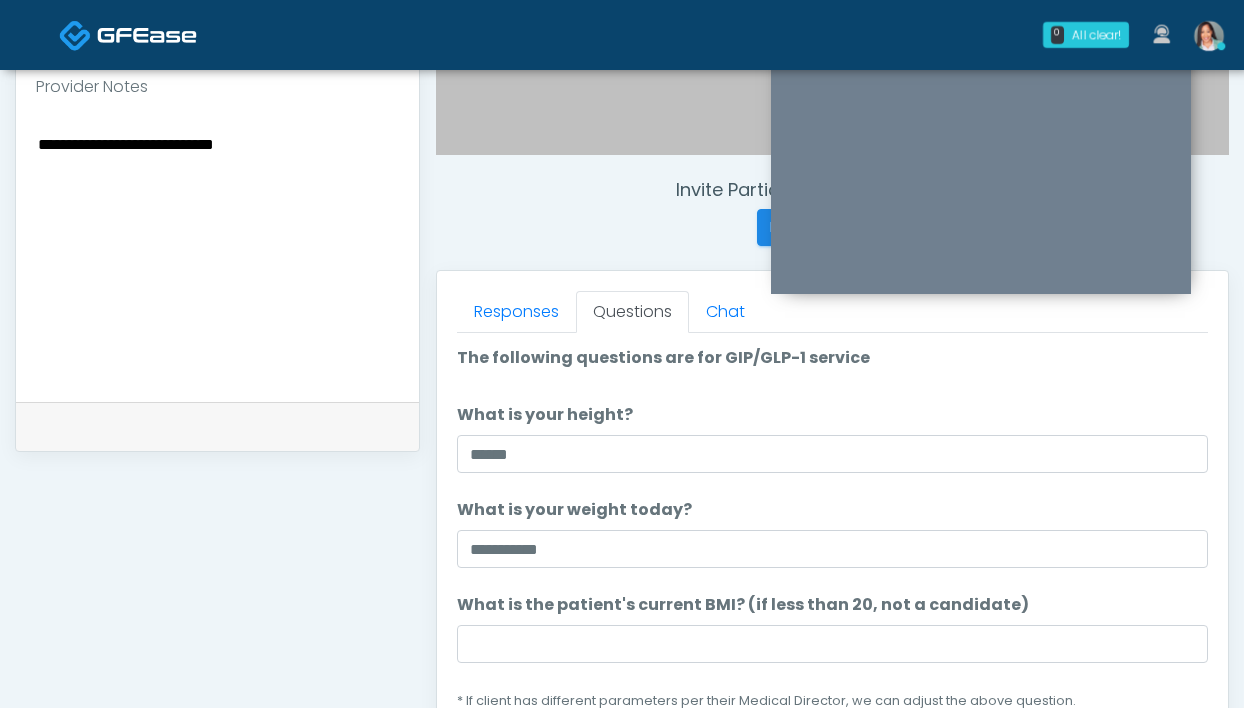 type on "**********" 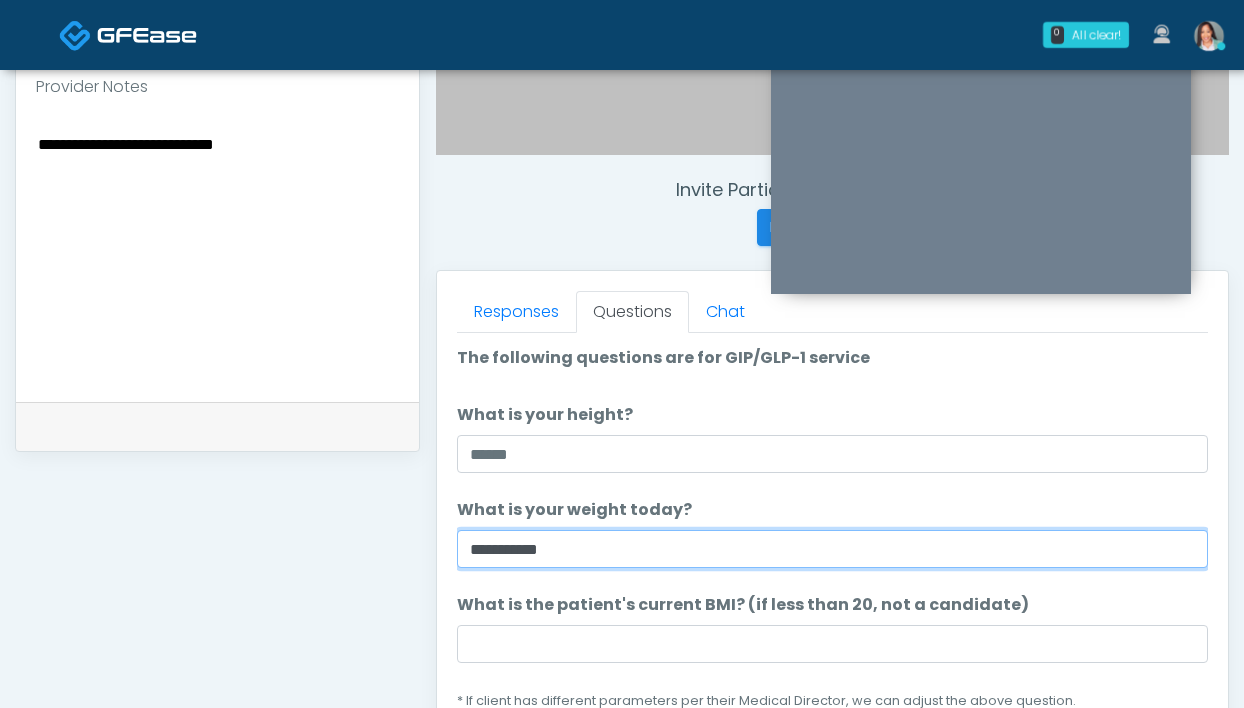click on "**********" at bounding box center [832, 549] 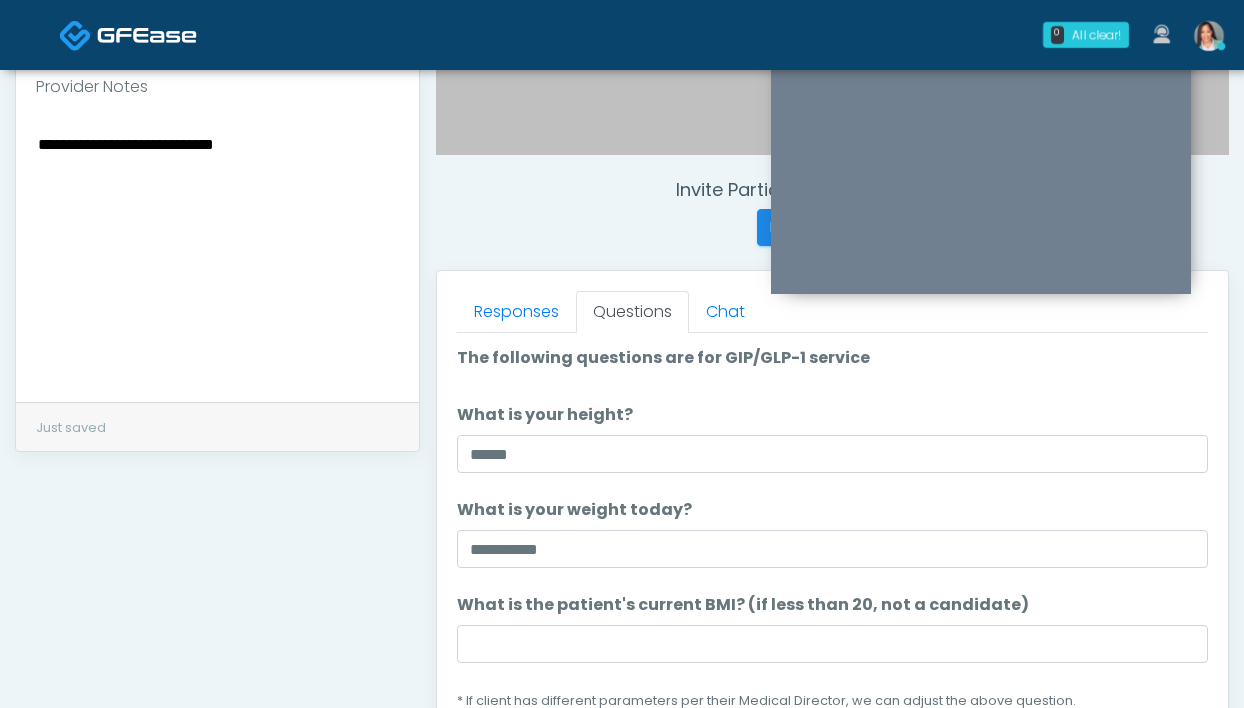 click on "**********" at bounding box center [832, 533] 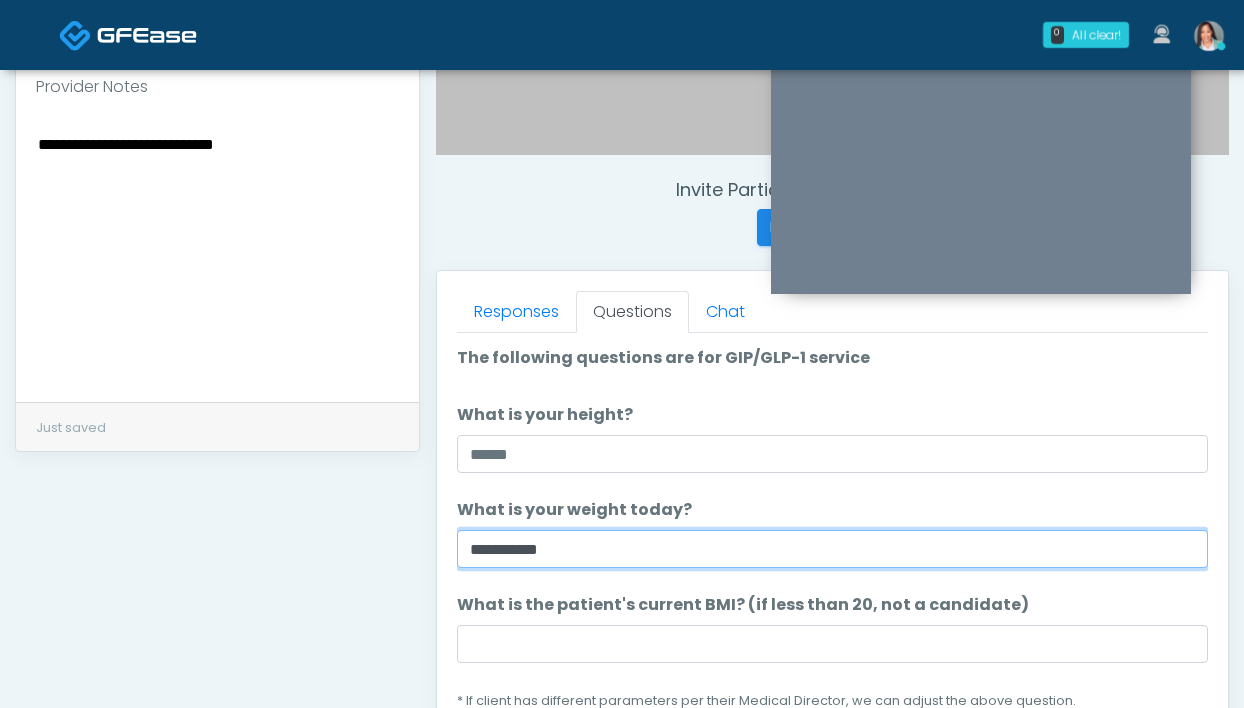 click on "**********" at bounding box center (832, 549) 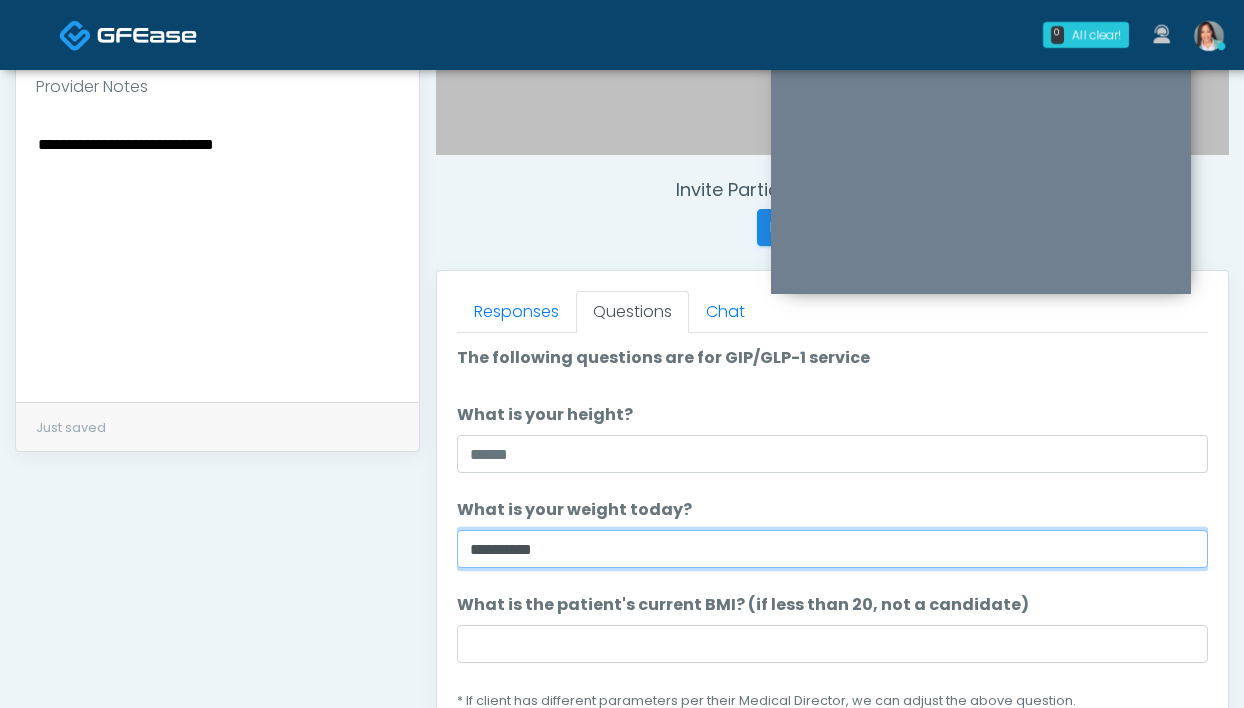 type on "**********" 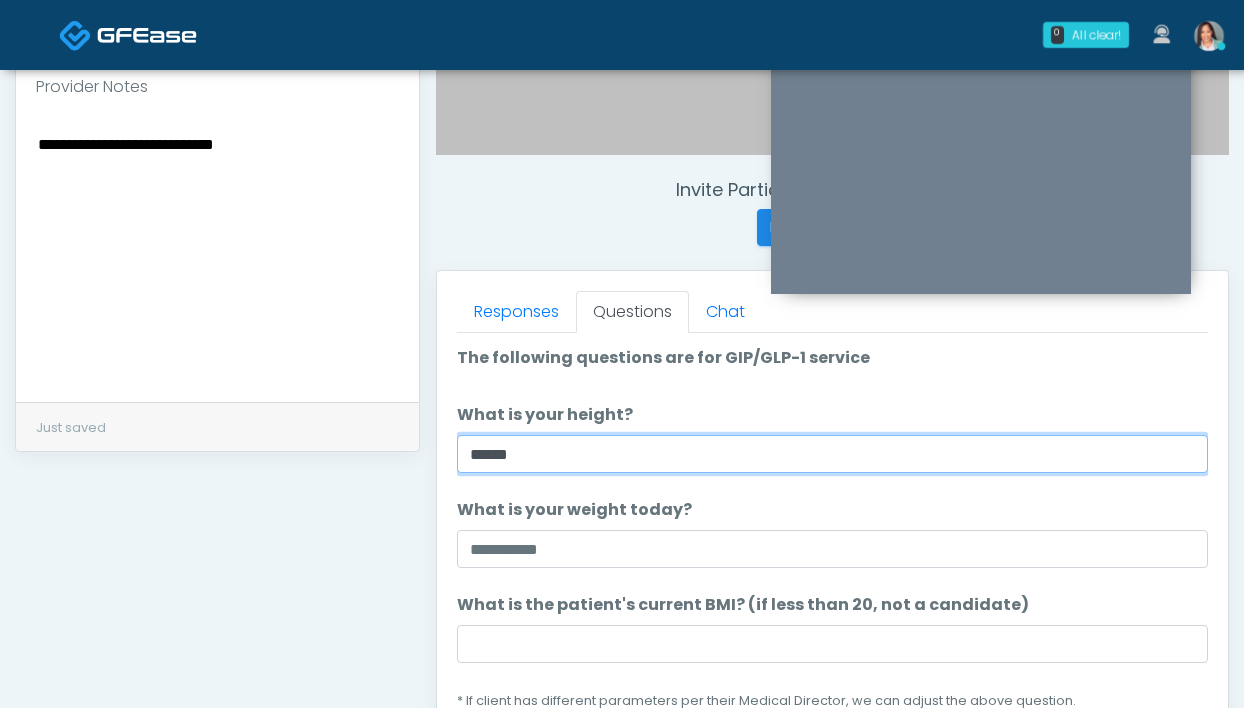 click on "*****" at bounding box center [832, 454] 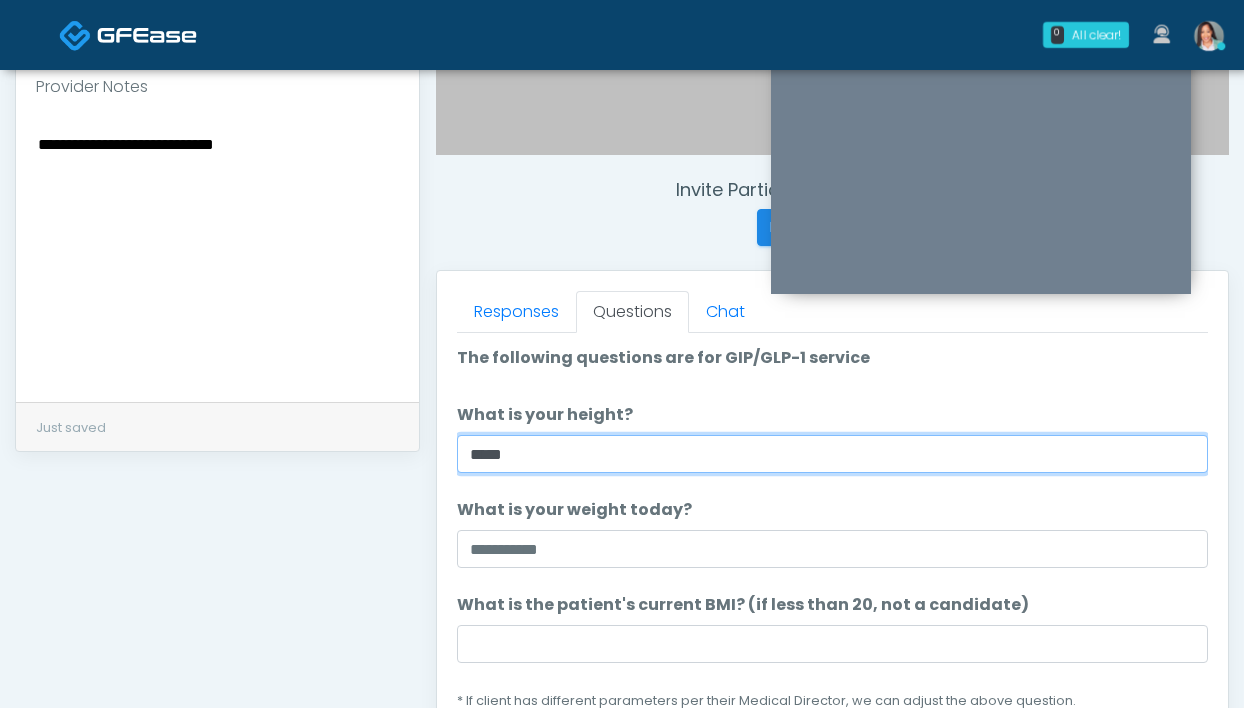 type on "*****" 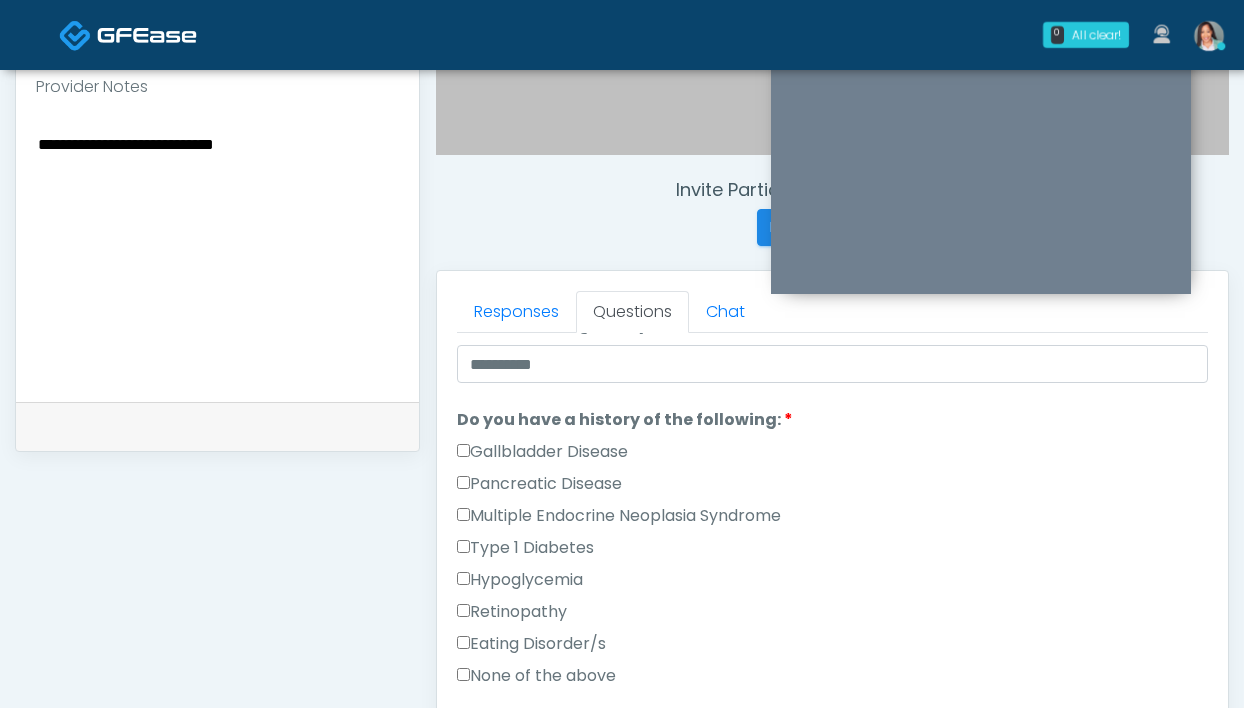scroll, scrollTop: 419, scrollLeft: 0, axis: vertical 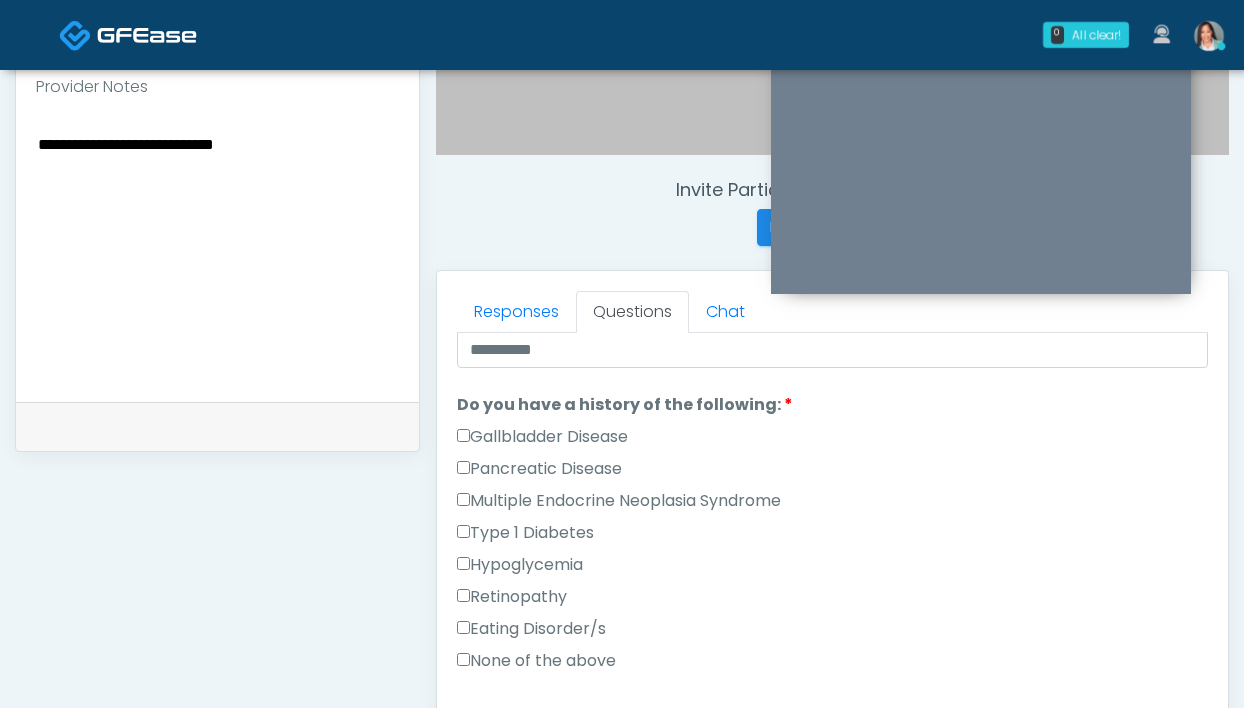 click on "Eating Disorder/s" at bounding box center [832, 633] 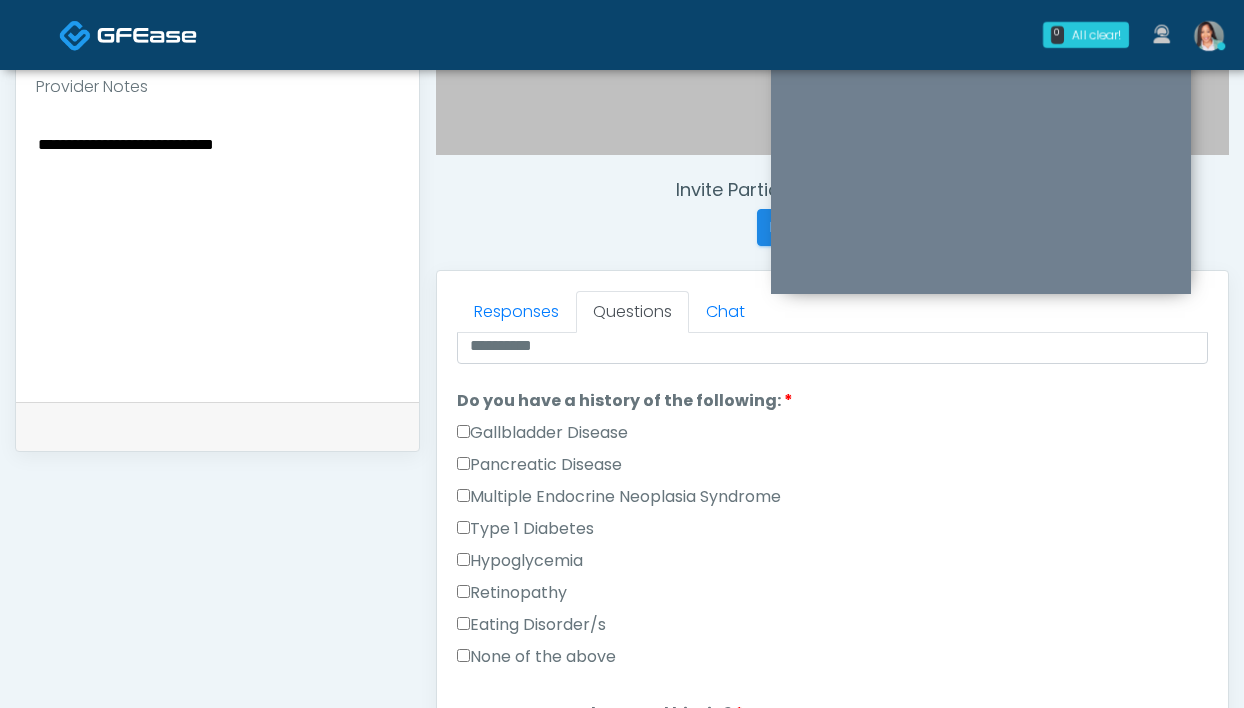 scroll, scrollTop: 427, scrollLeft: 0, axis: vertical 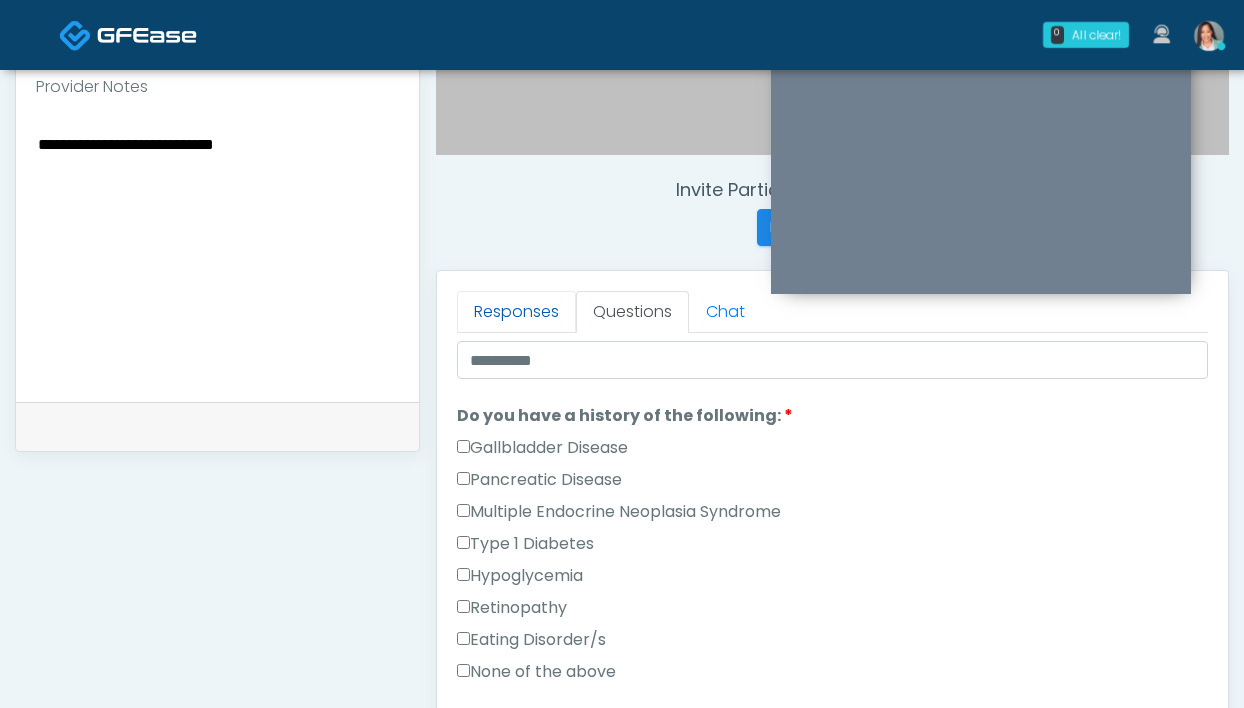 click on "Responses" at bounding box center (516, 312) 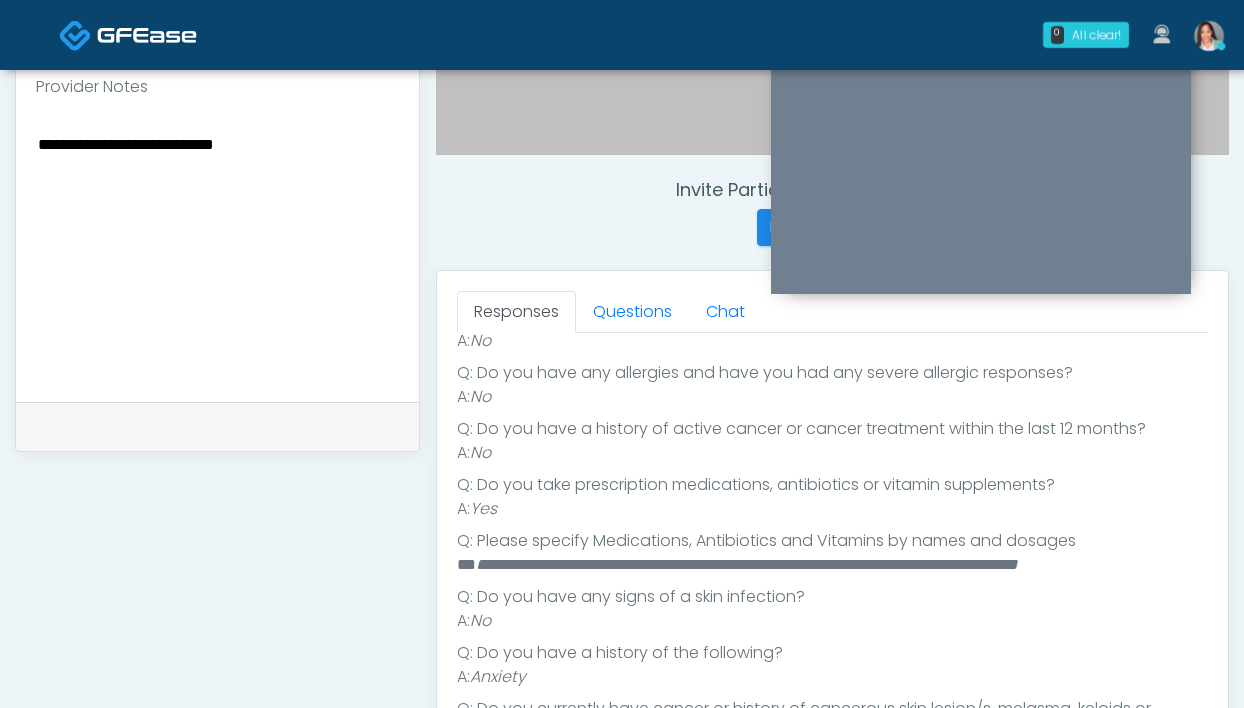 scroll, scrollTop: 516, scrollLeft: 0, axis: vertical 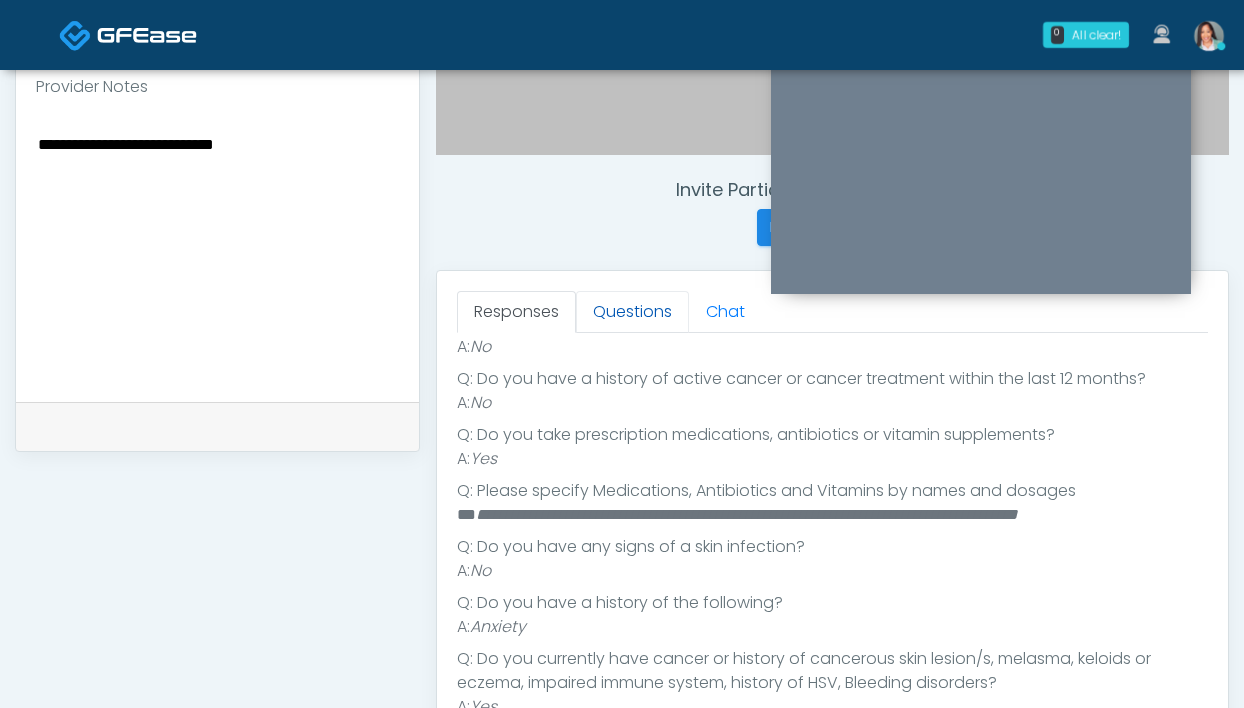 click on "Questions" at bounding box center (632, 312) 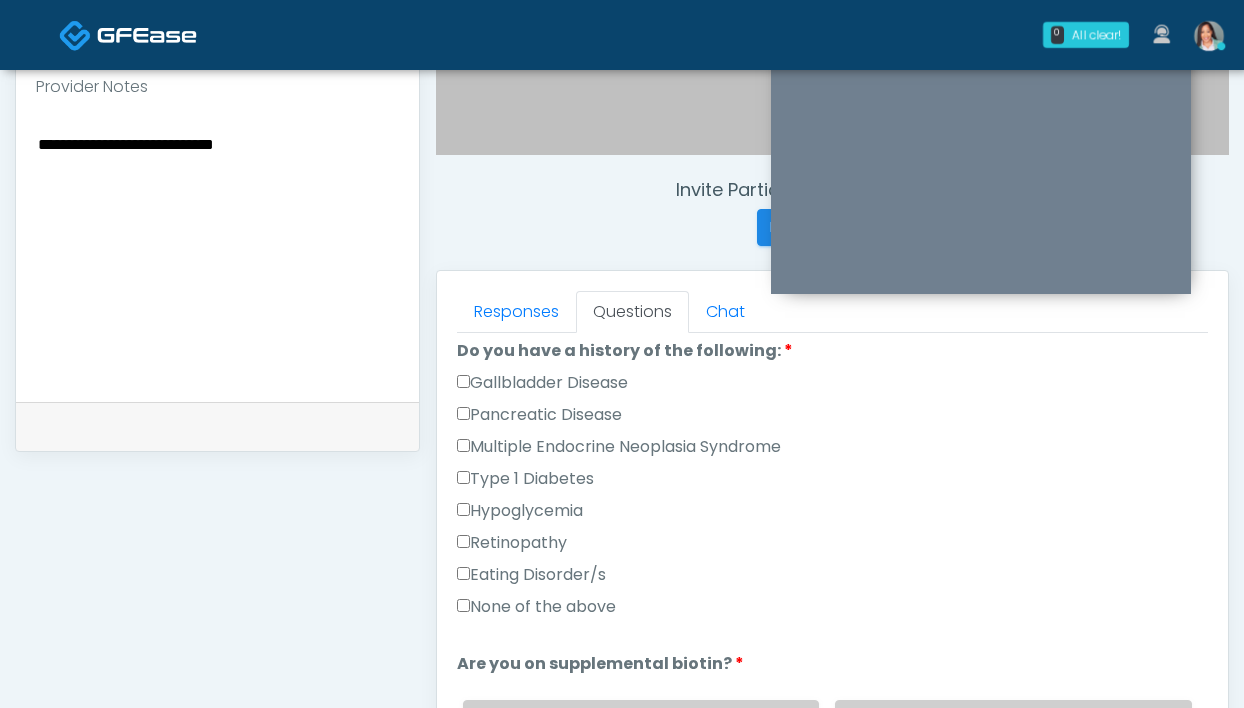 scroll, scrollTop: 484, scrollLeft: 0, axis: vertical 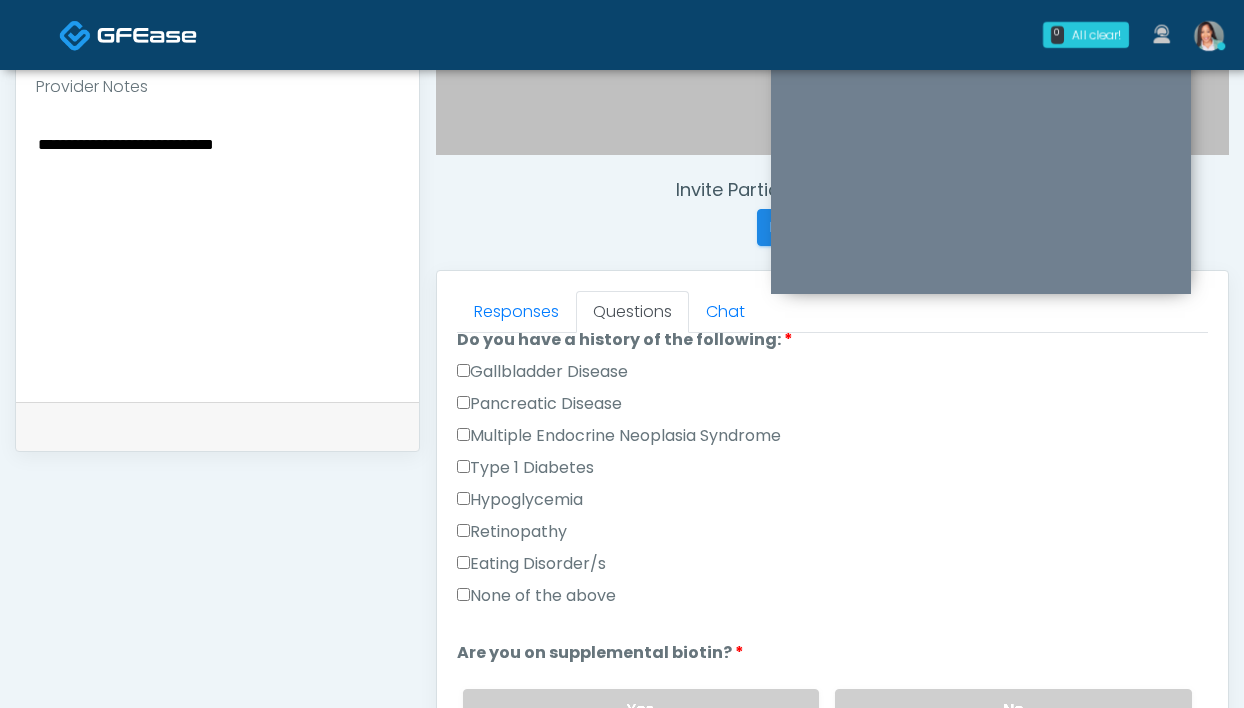 click on "None of the above" at bounding box center [536, 596] 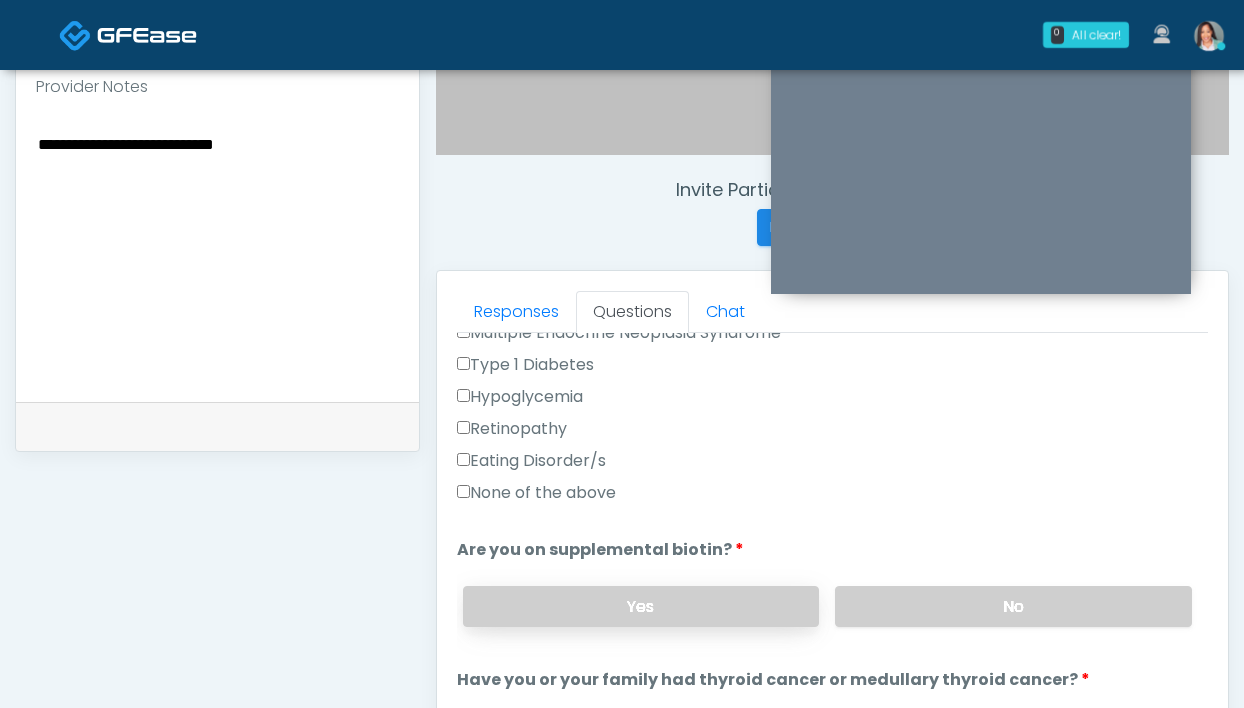 scroll, scrollTop: 800, scrollLeft: 0, axis: vertical 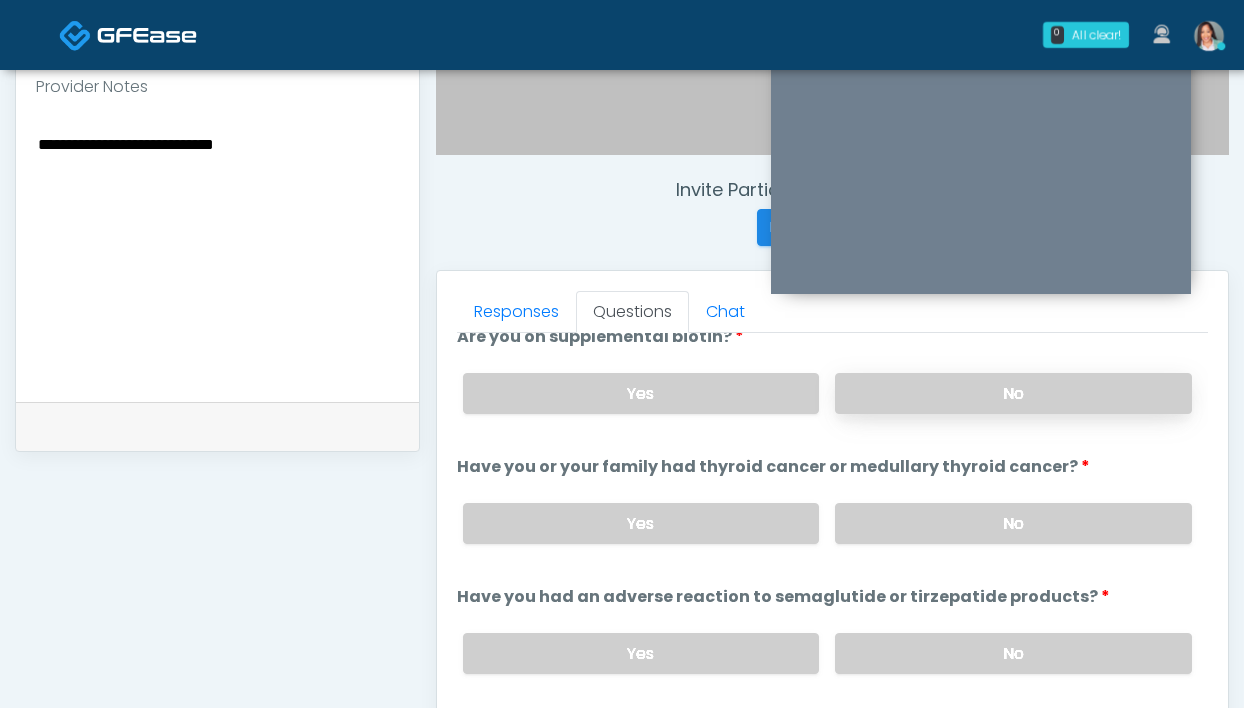 click on "No" at bounding box center (1013, 393) 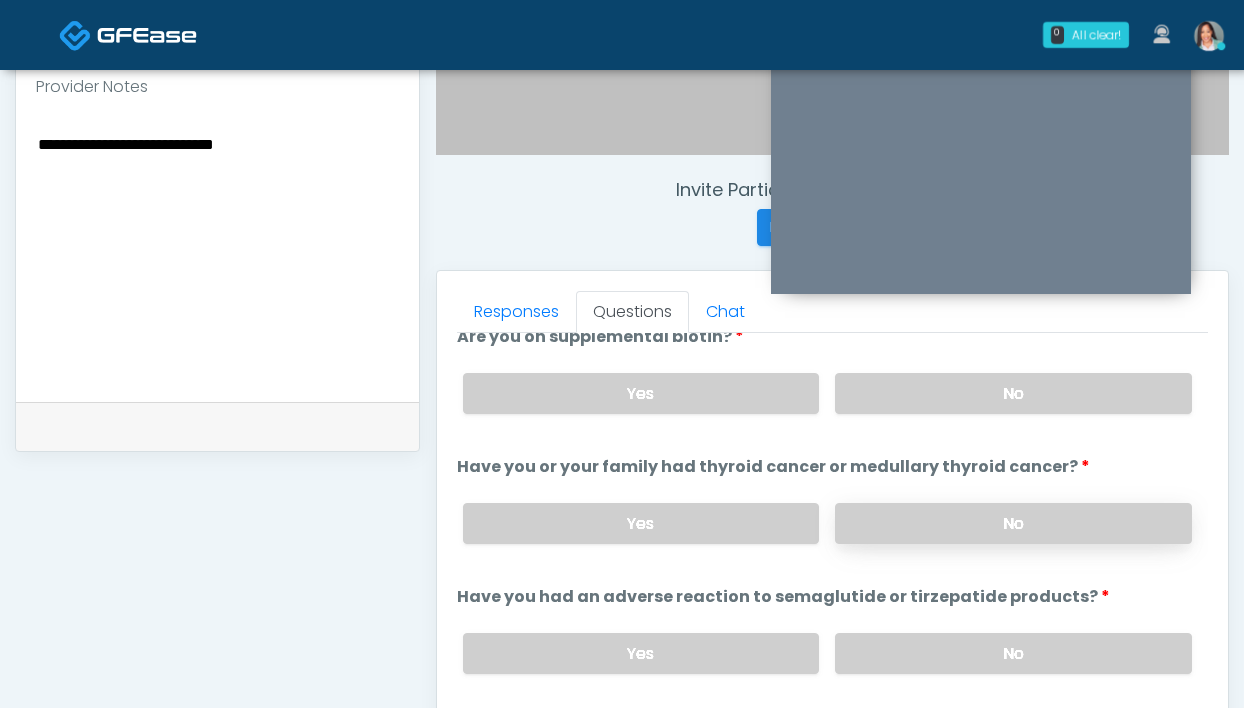 click on "No" at bounding box center [1013, 523] 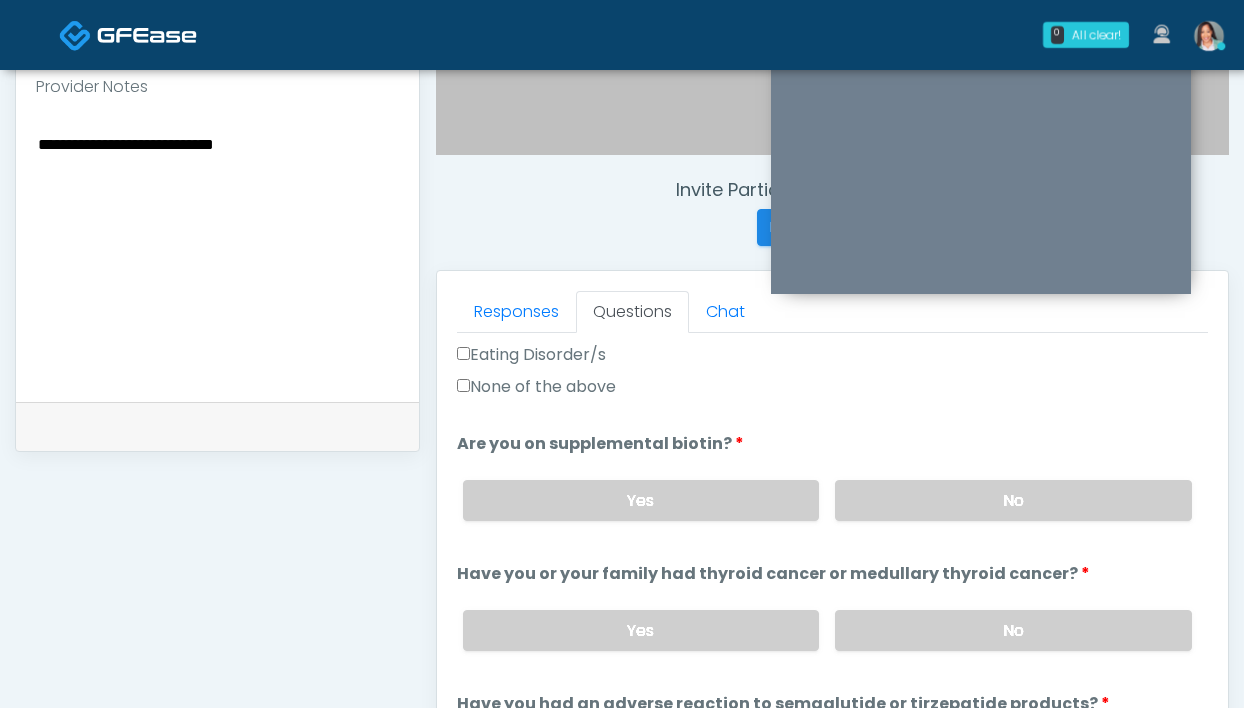 scroll, scrollTop: 727, scrollLeft: 0, axis: vertical 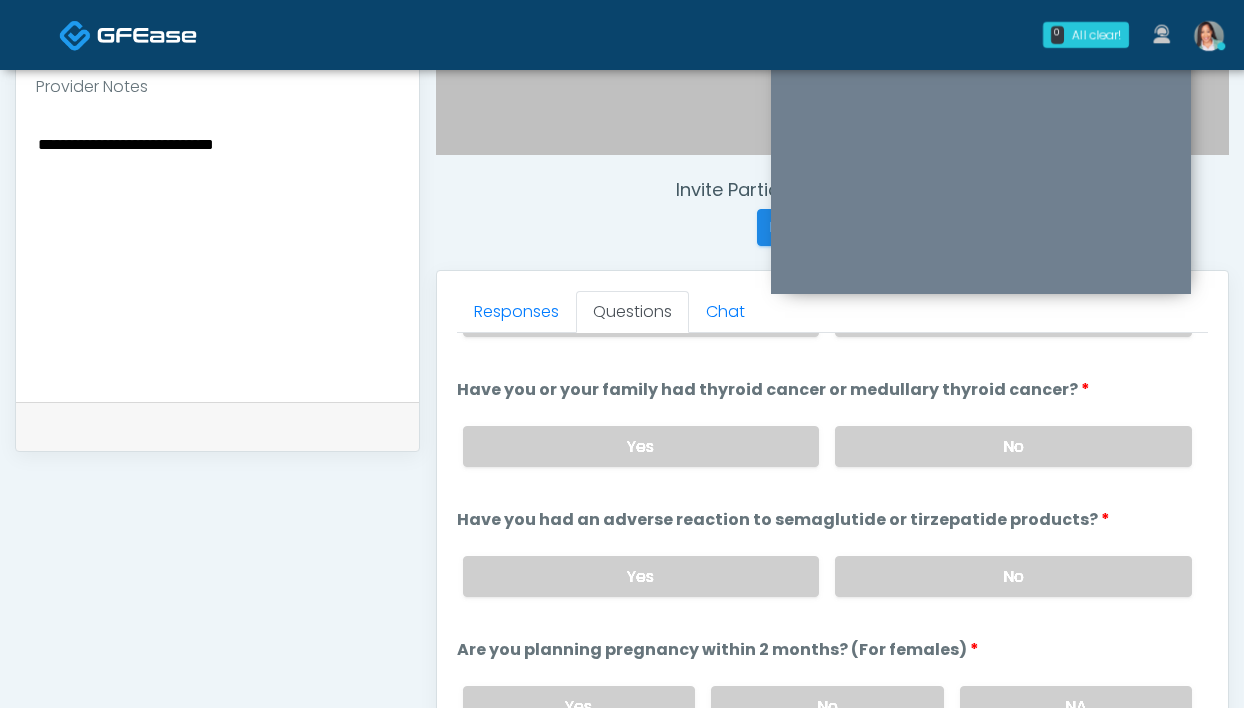drag, startPoint x: 913, startPoint y: 573, endPoint x: 695, endPoint y: 516, distance: 225.32864 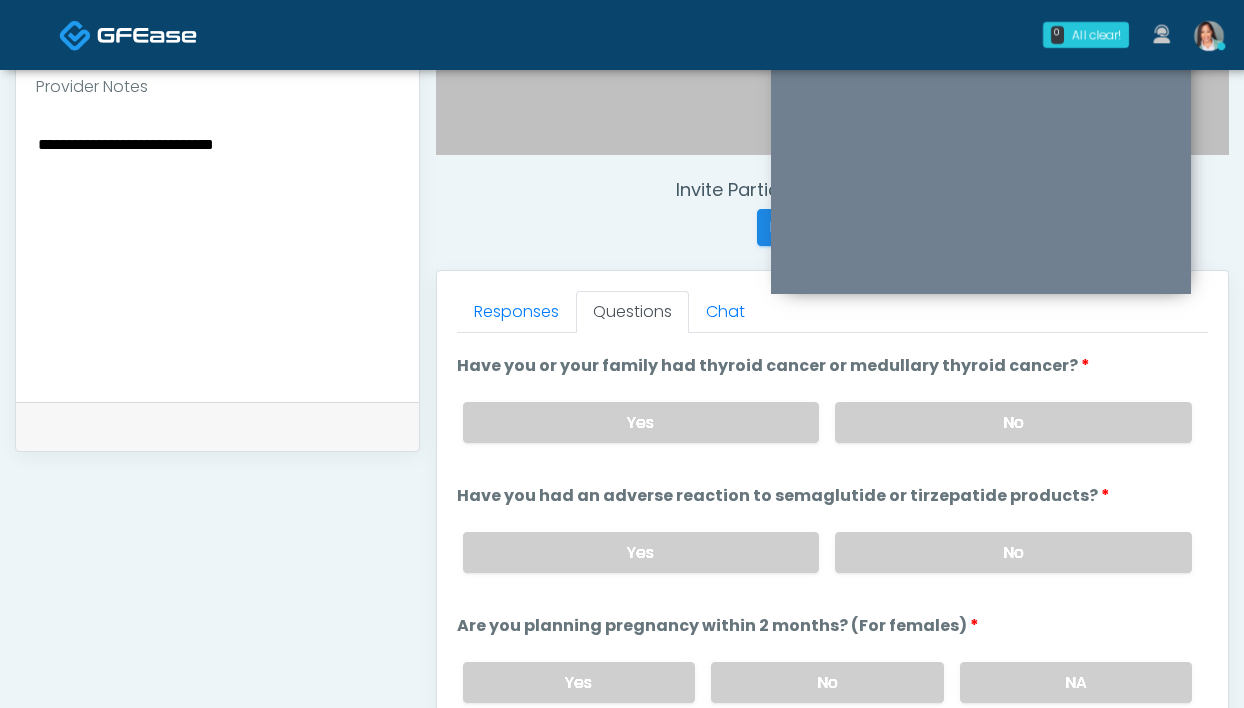 scroll, scrollTop: 903, scrollLeft: 0, axis: vertical 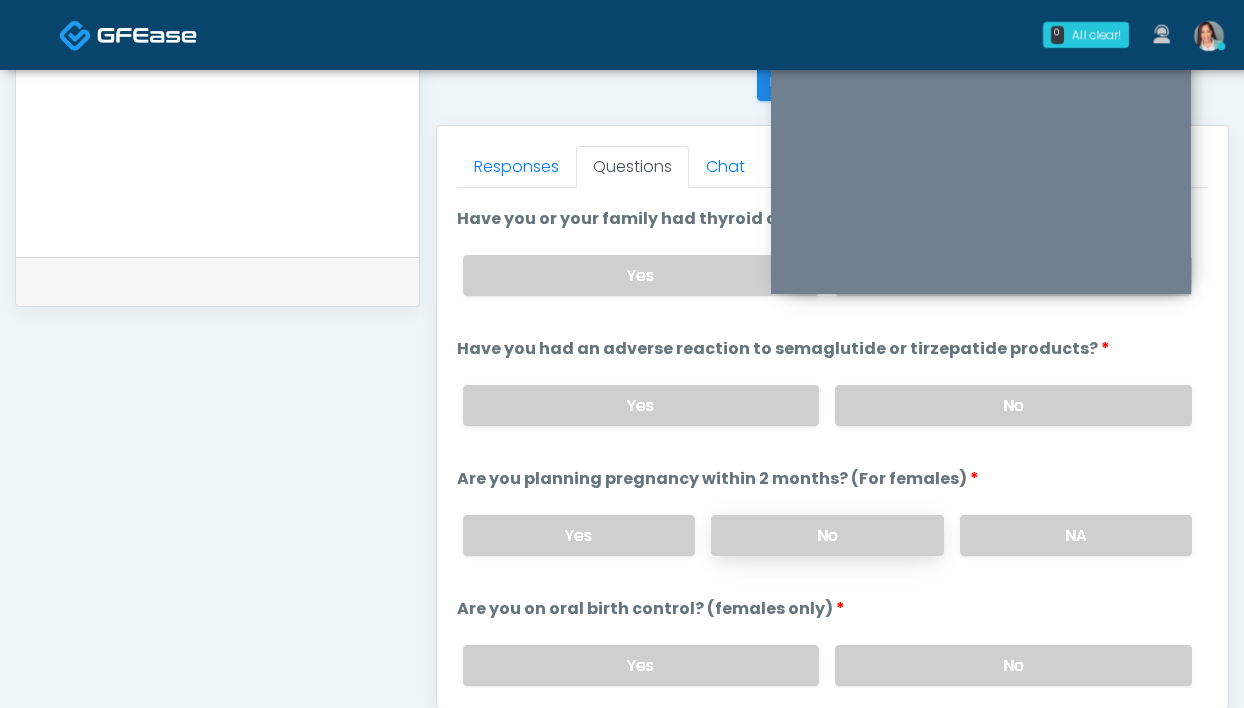 click on "No" at bounding box center (827, 535) 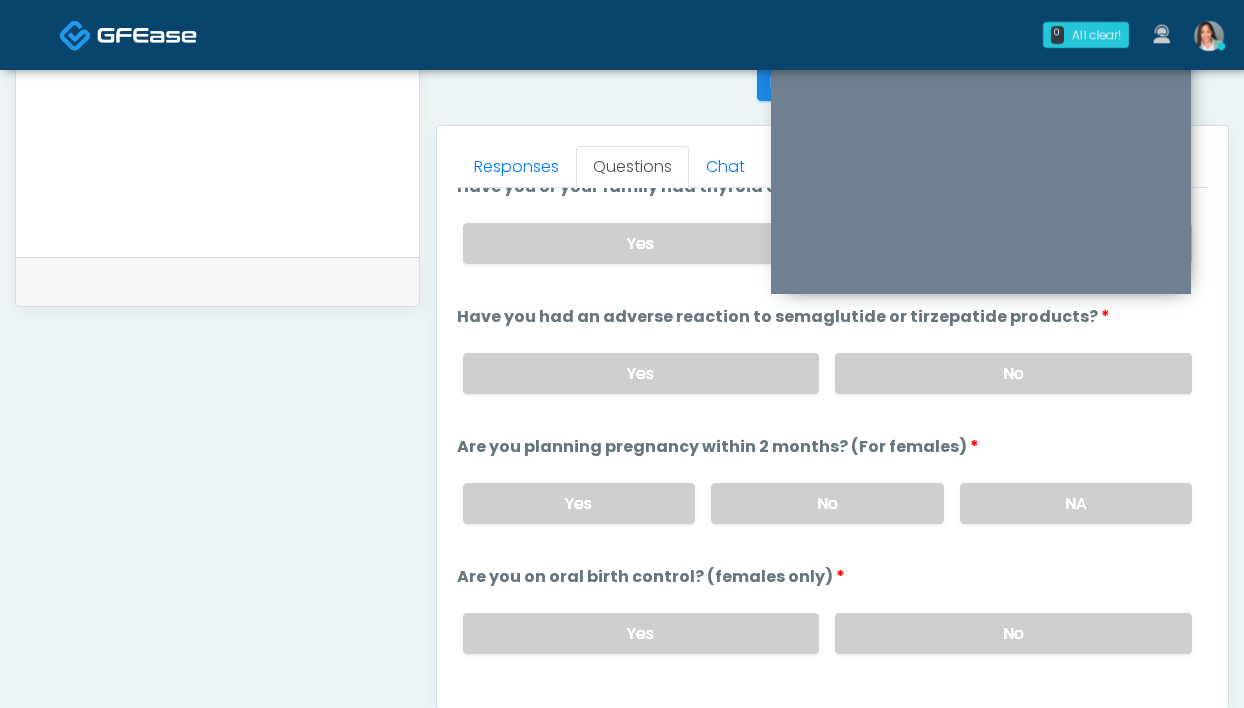 scroll, scrollTop: 936, scrollLeft: 0, axis: vertical 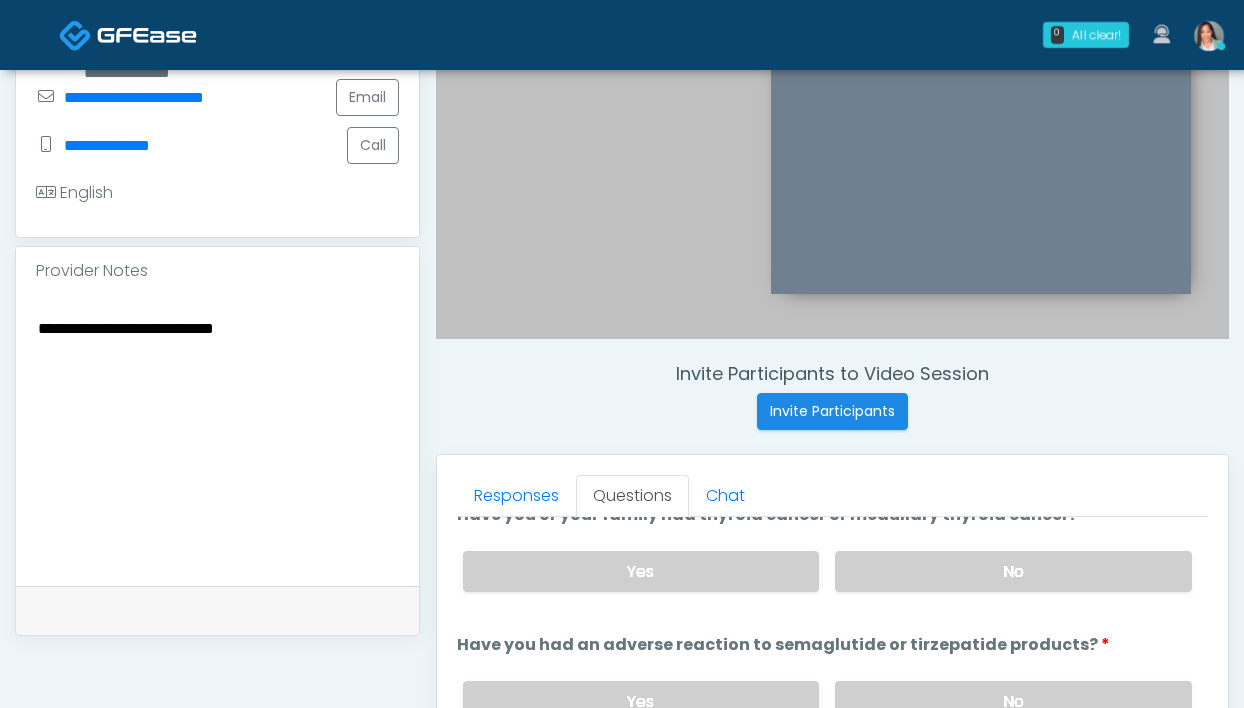 click on "**********" at bounding box center (217, 437) 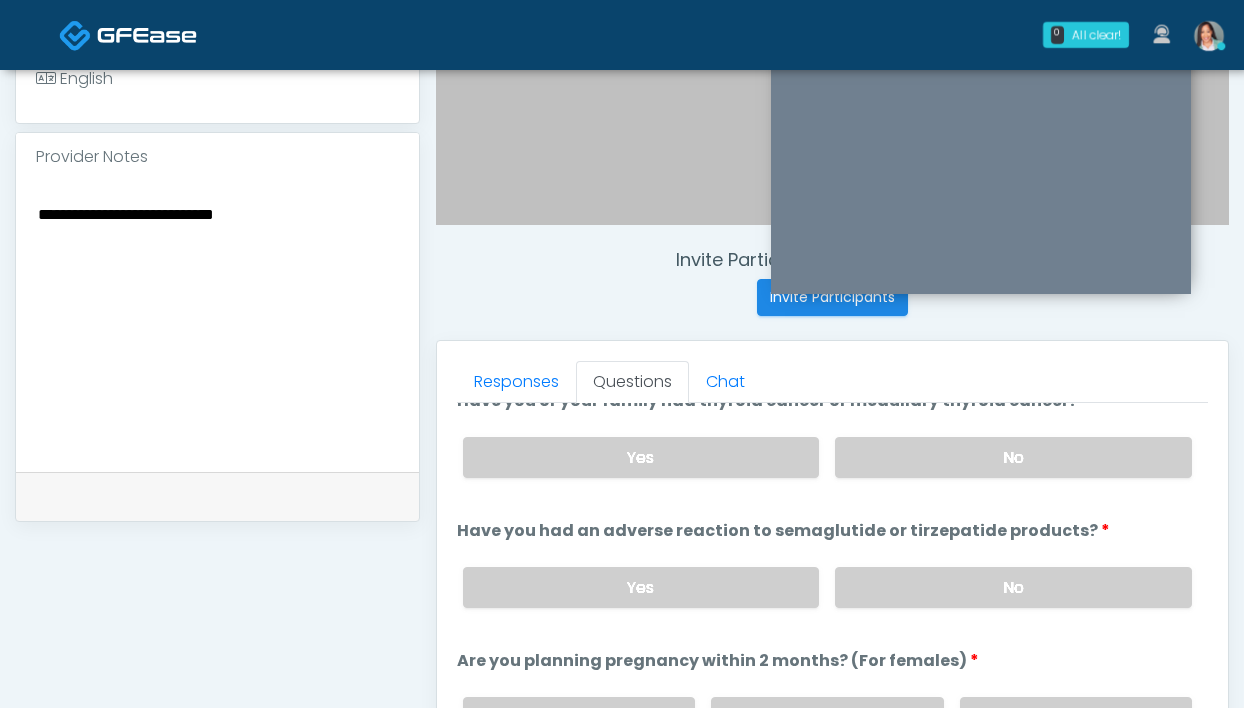 scroll, scrollTop: 800, scrollLeft: 0, axis: vertical 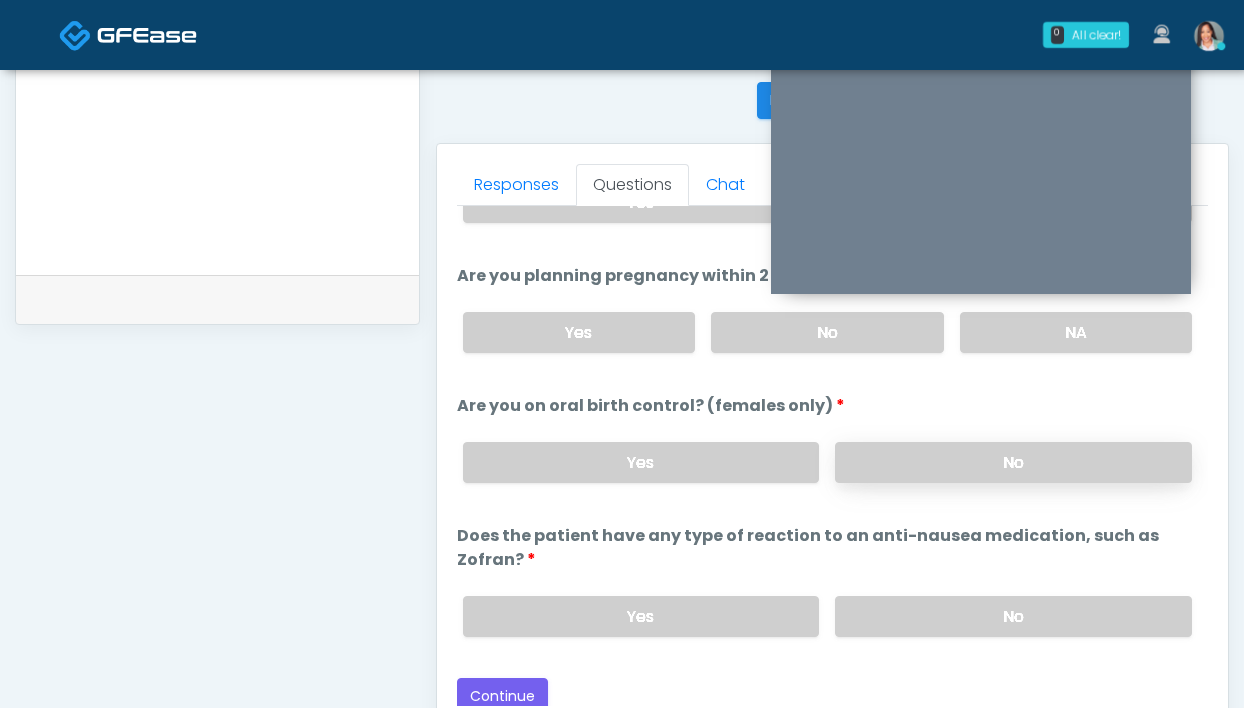 click on "No" at bounding box center [1013, 462] 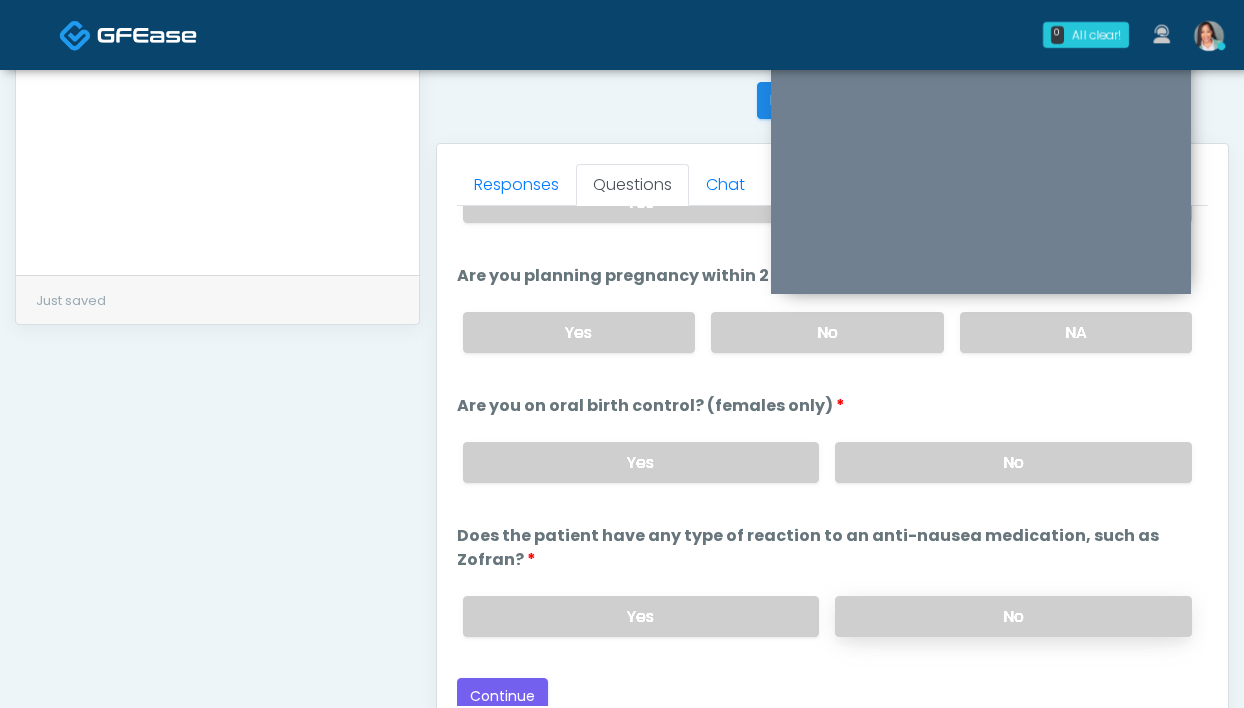 click on "No" at bounding box center [1013, 616] 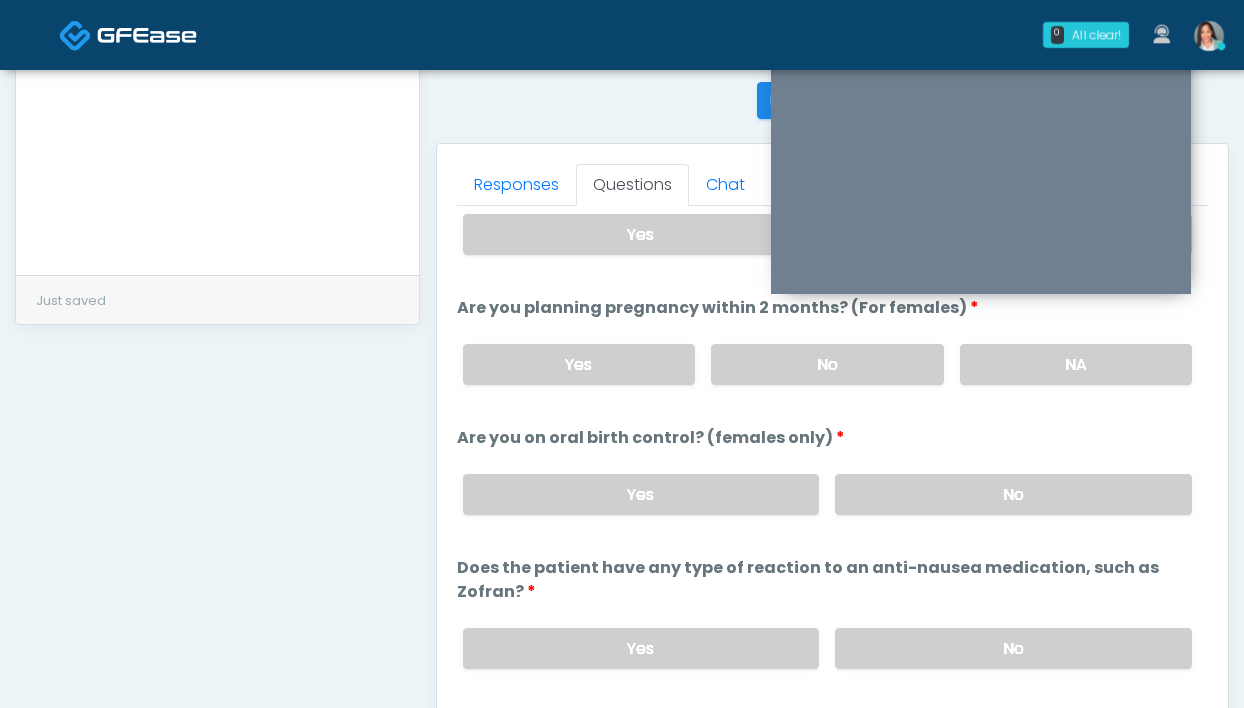 scroll, scrollTop: 1086, scrollLeft: 0, axis: vertical 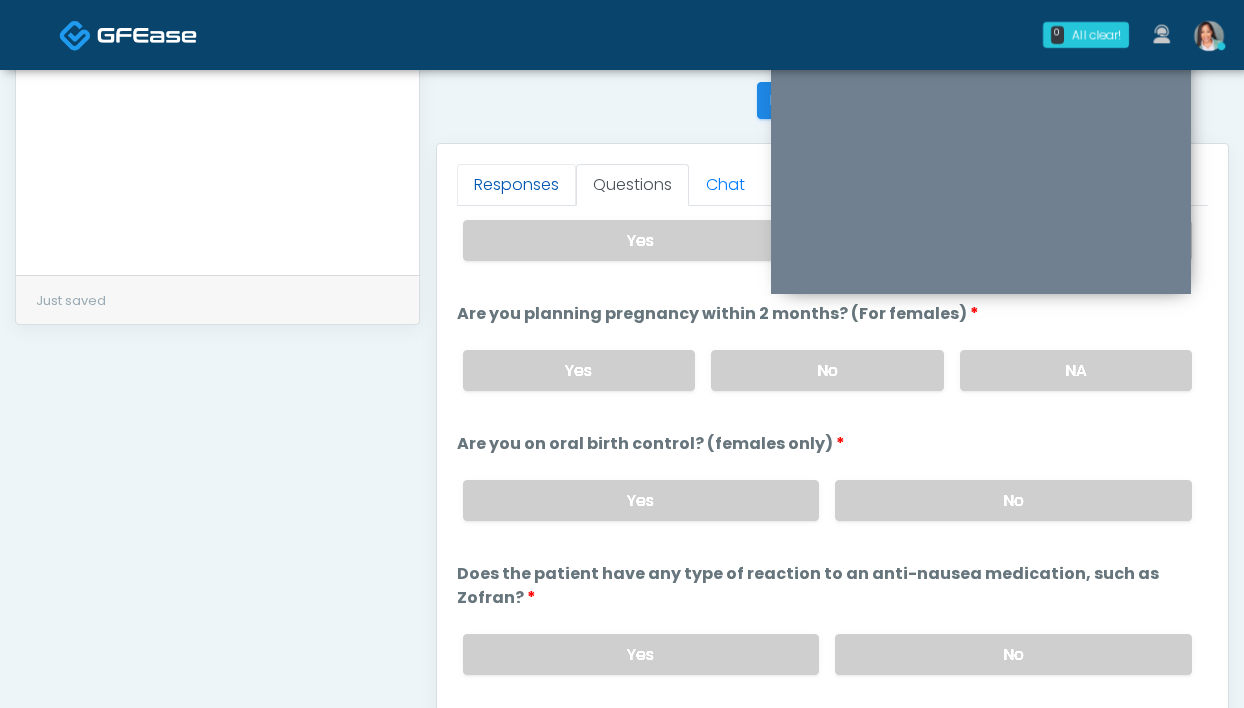 click on "Responses" at bounding box center [516, 185] 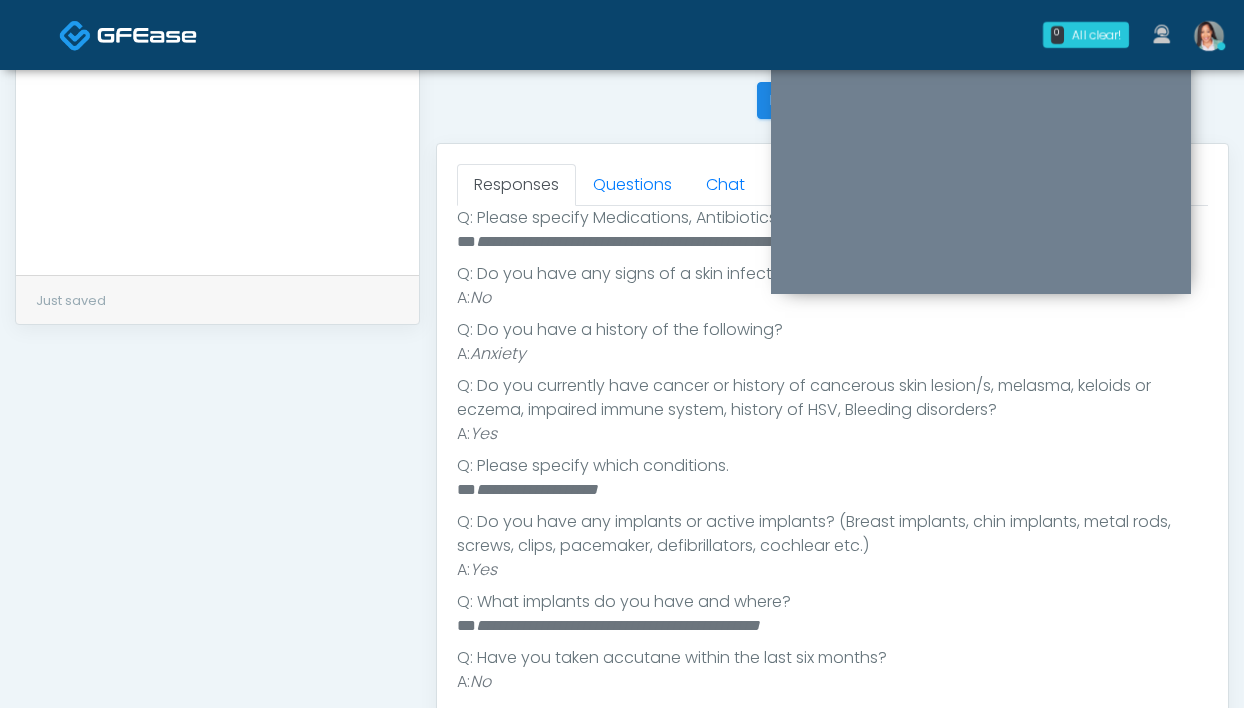 scroll, scrollTop: 666, scrollLeft: 0, axis: vertical 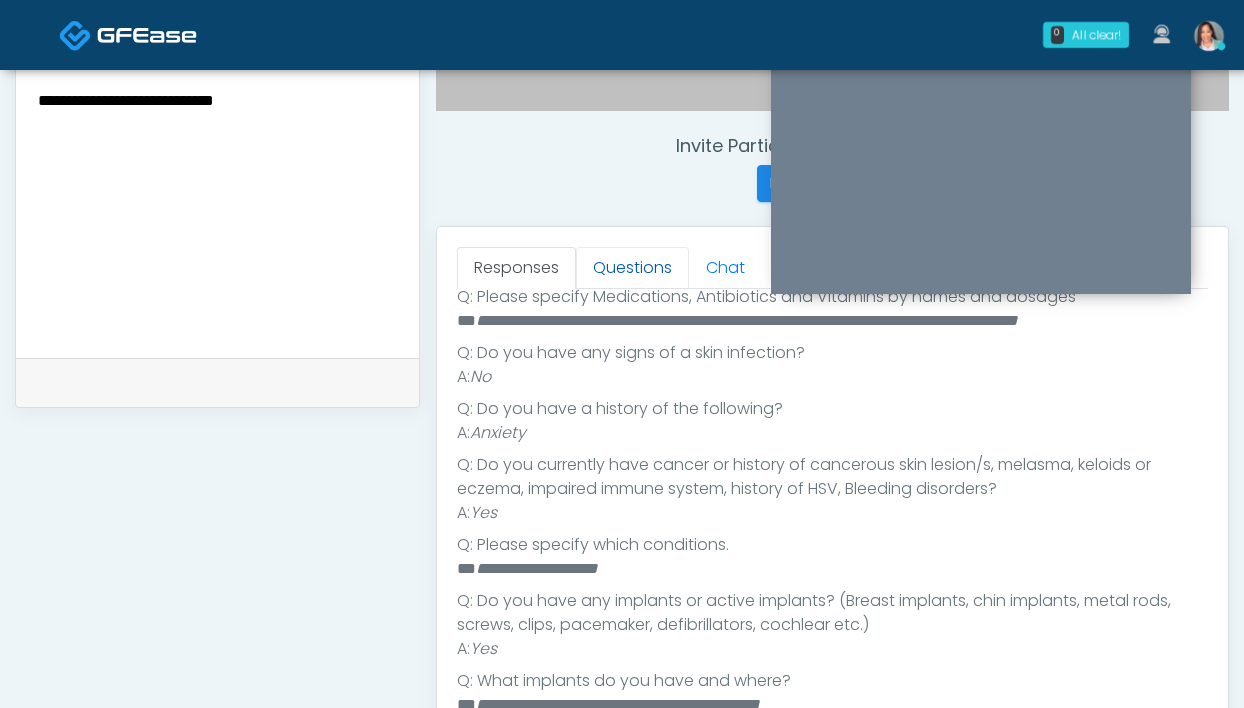 click on "Questions" at bounding box center (632, 268) 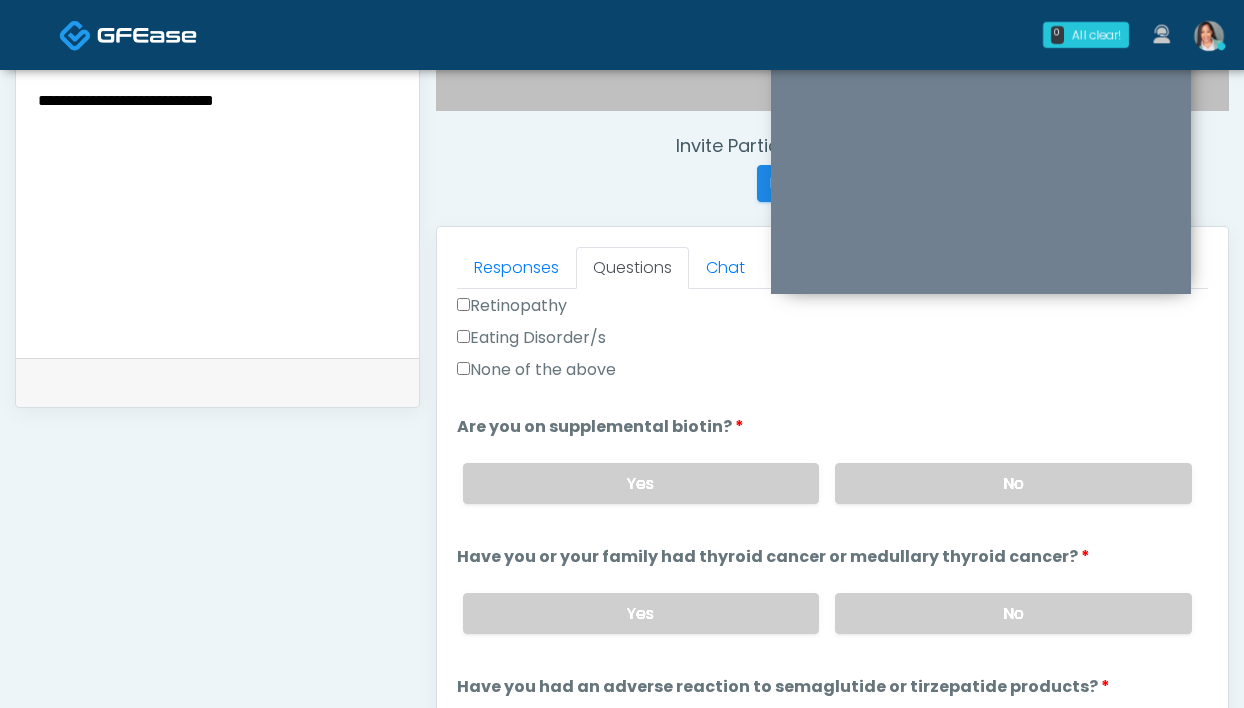 click on "**********" at bounding box center (217, 209) 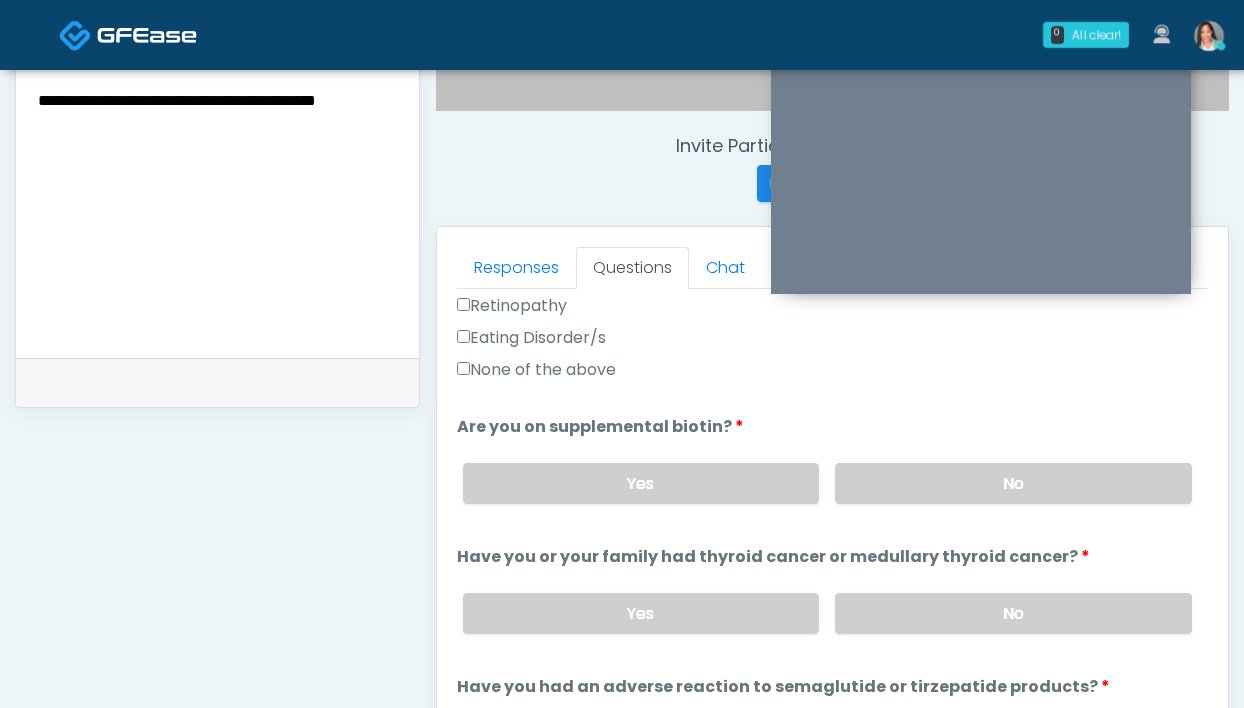 click on "**********" at bounding box center [217, 209] 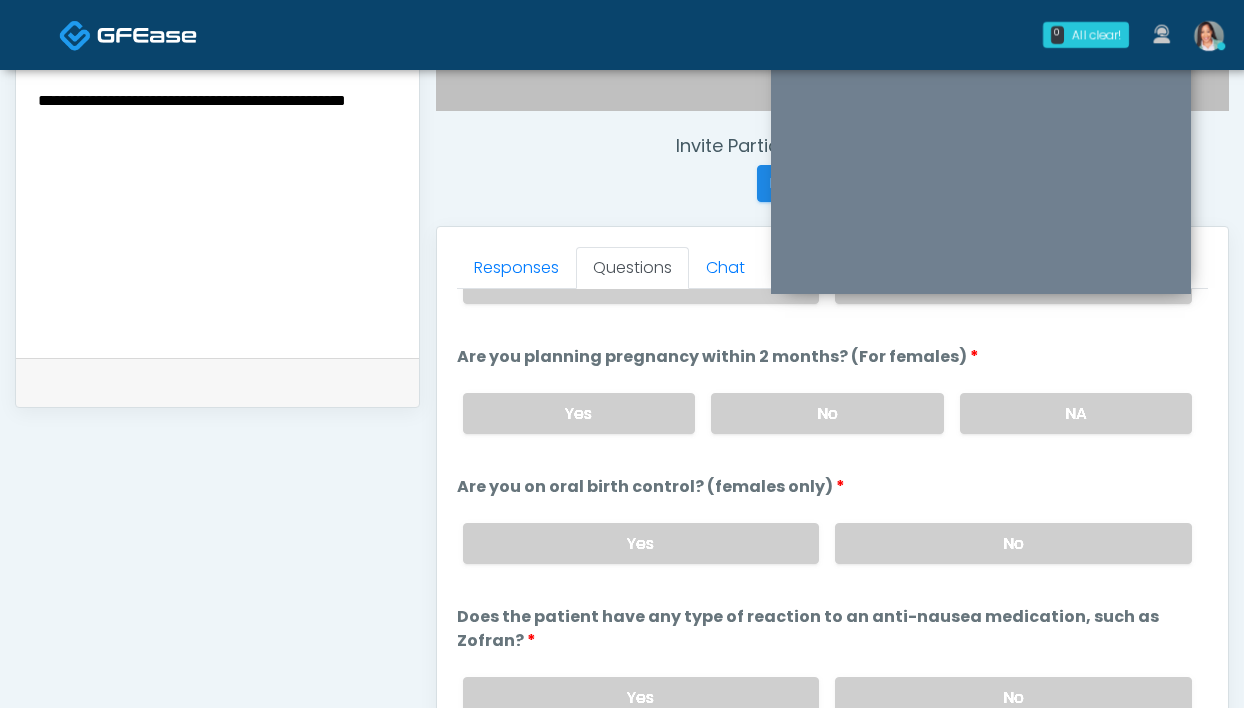 scroll, scrollTop: 1127, scrollLeft: 0, axis: vertical 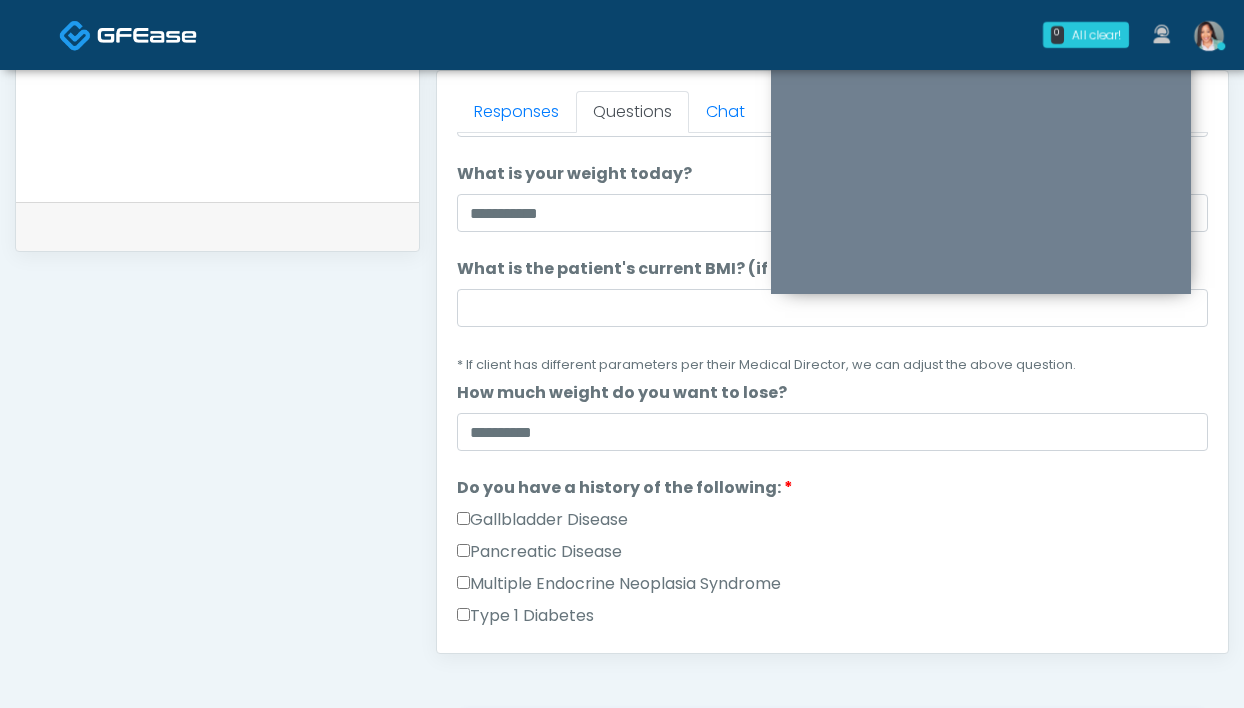type on "**********" 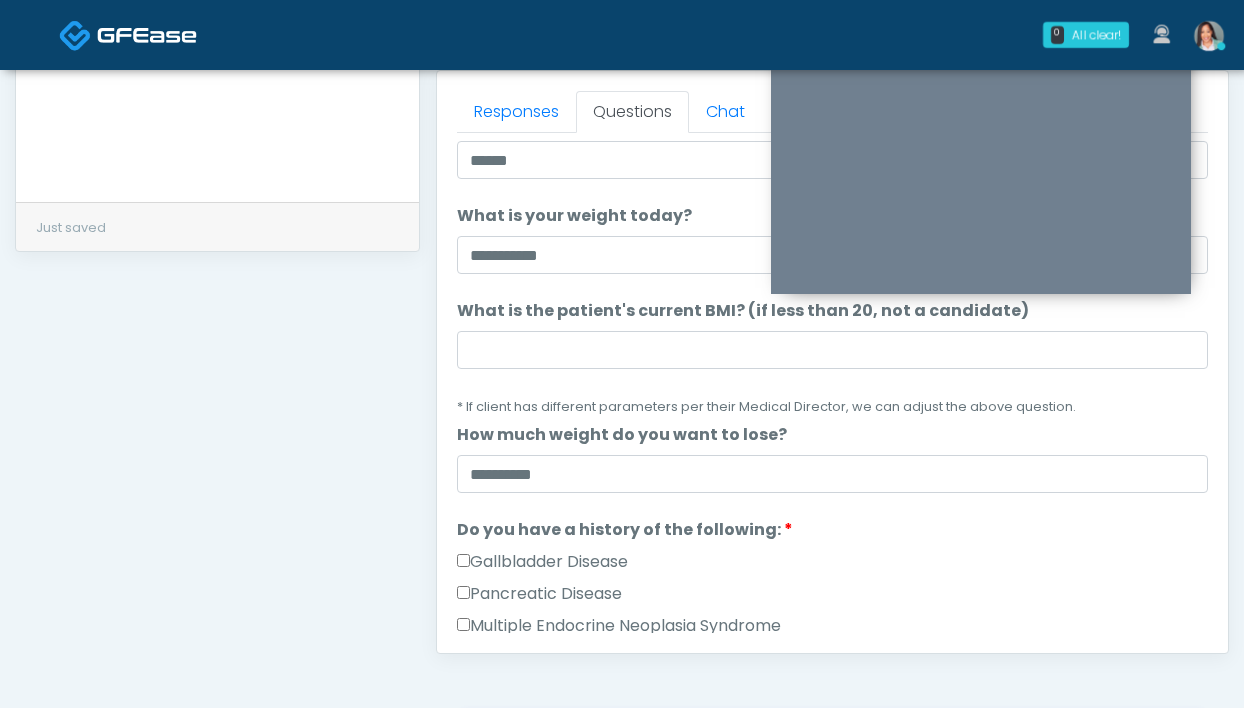 scroll, scrollTop: 2, scrollLeft: 0, axis: vertical 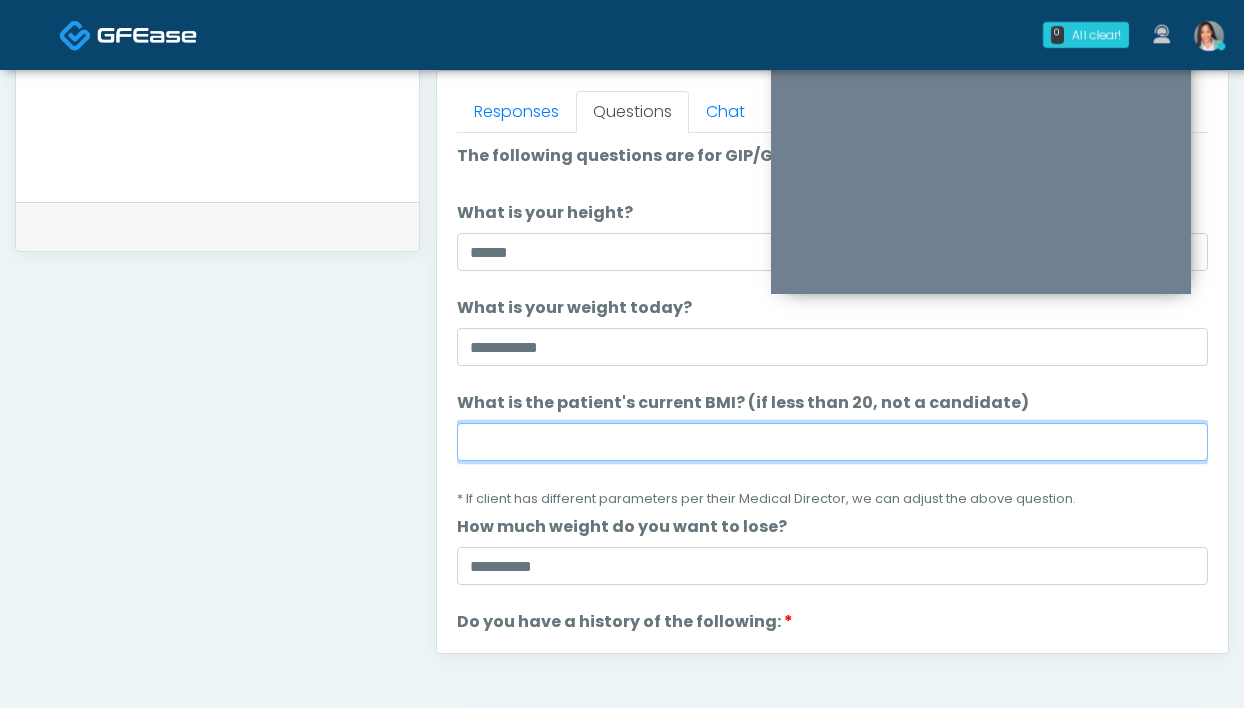 click on "What is the patient's current BMI? (if less than 20, not a candidate)" at bounding box center (832, 442) 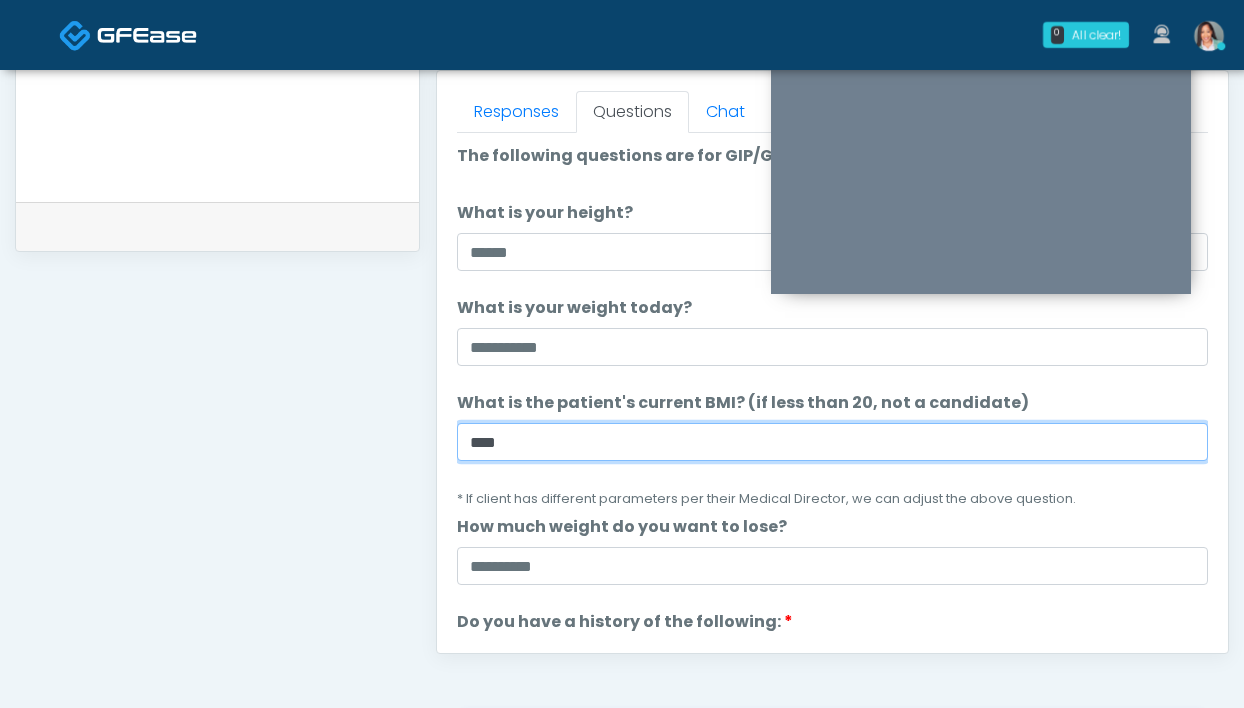 type on "****" 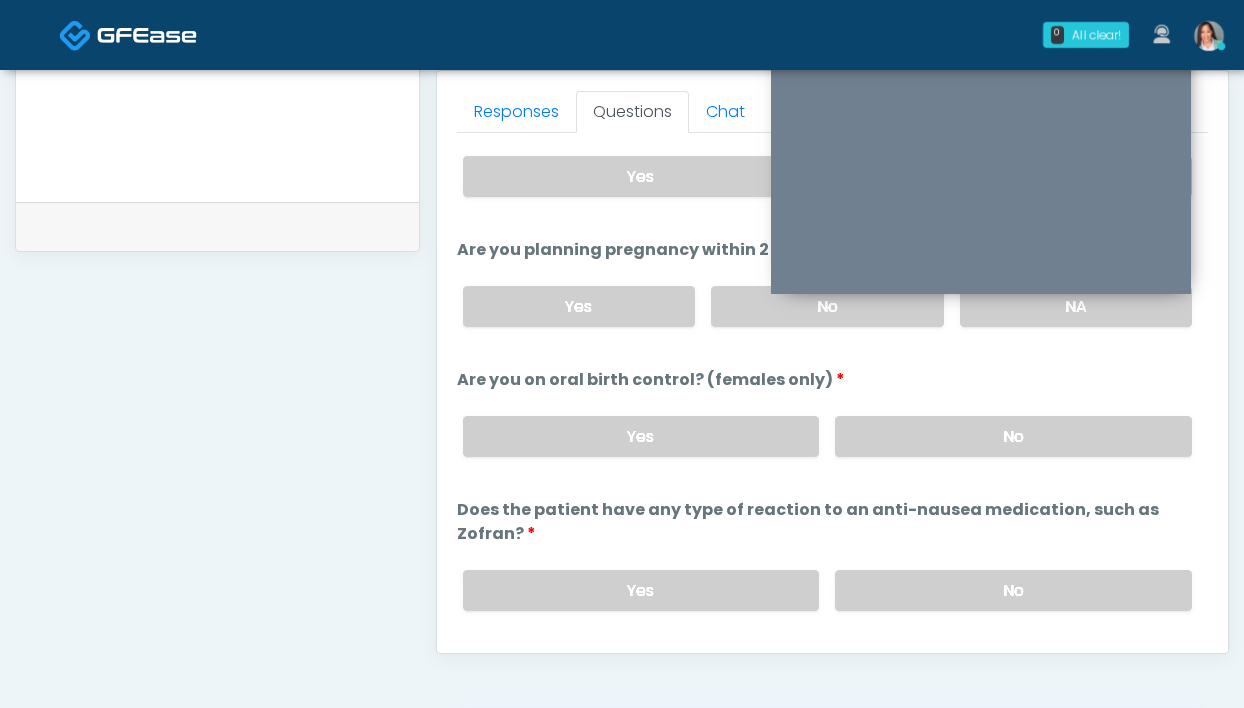 scroll, scrollTop: 1127, scrollLeft: 0, axis: vertical 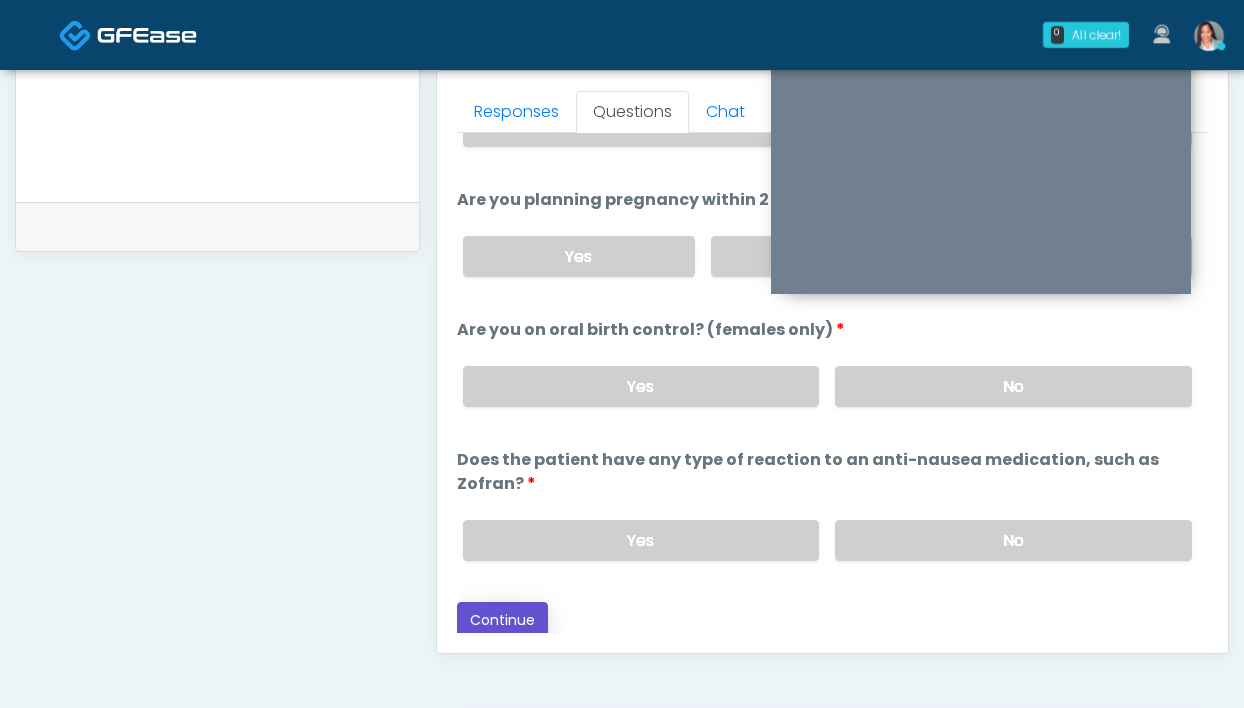 click on "Continue" at bounding box center (502, 620) 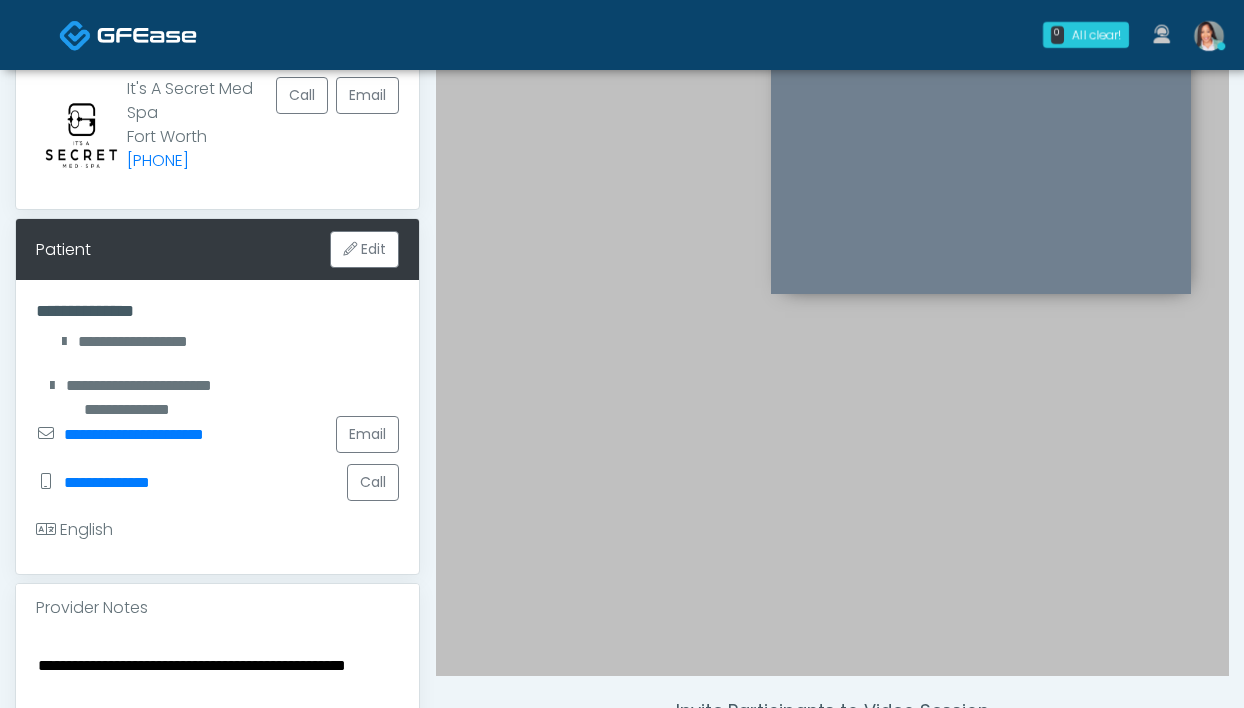 scroll, scrollTop: 511, scrollLeft: 0, axis: vertical 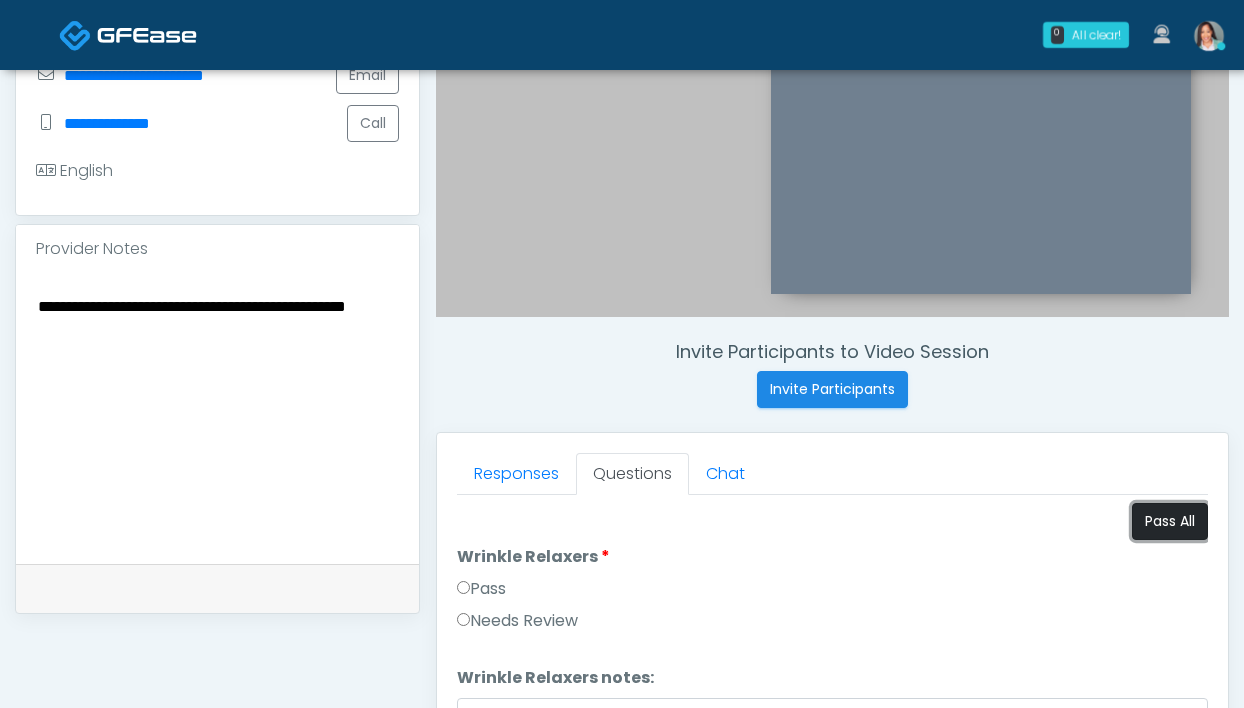click on "Pass All" at bounding box center [1170, 521] 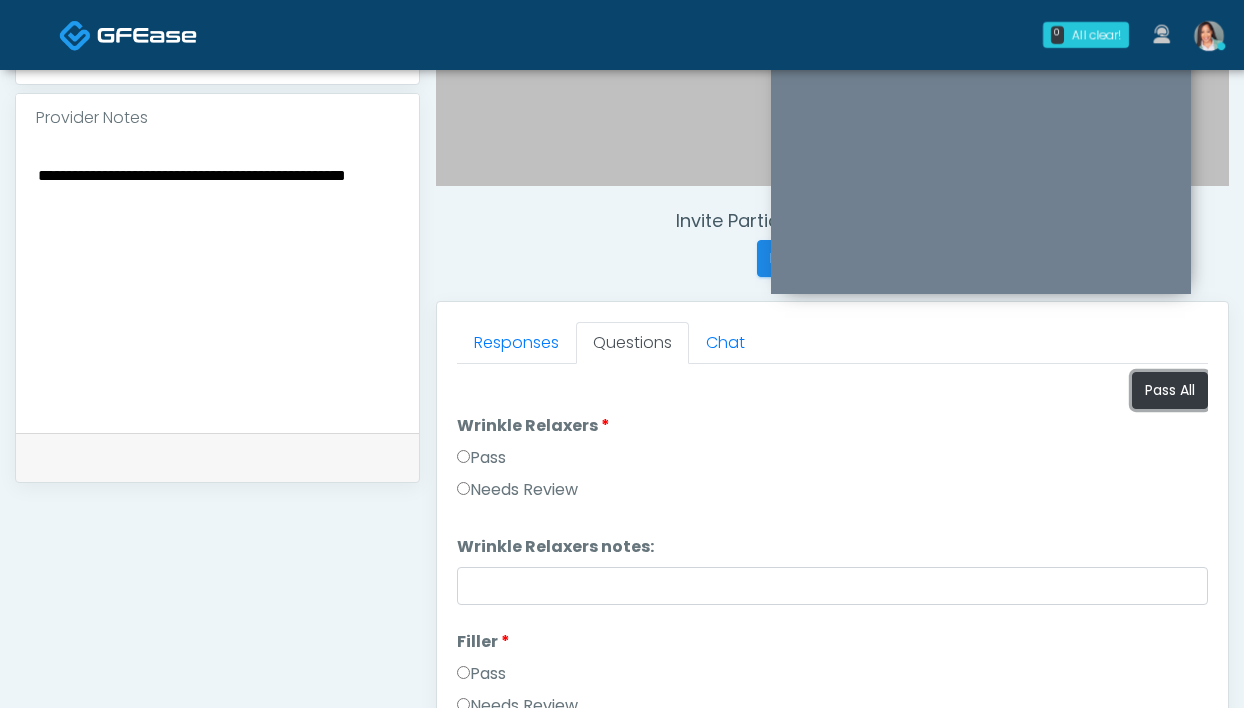 scroll, scrollTop: 647, scrollLeft: 0, axis: vertical 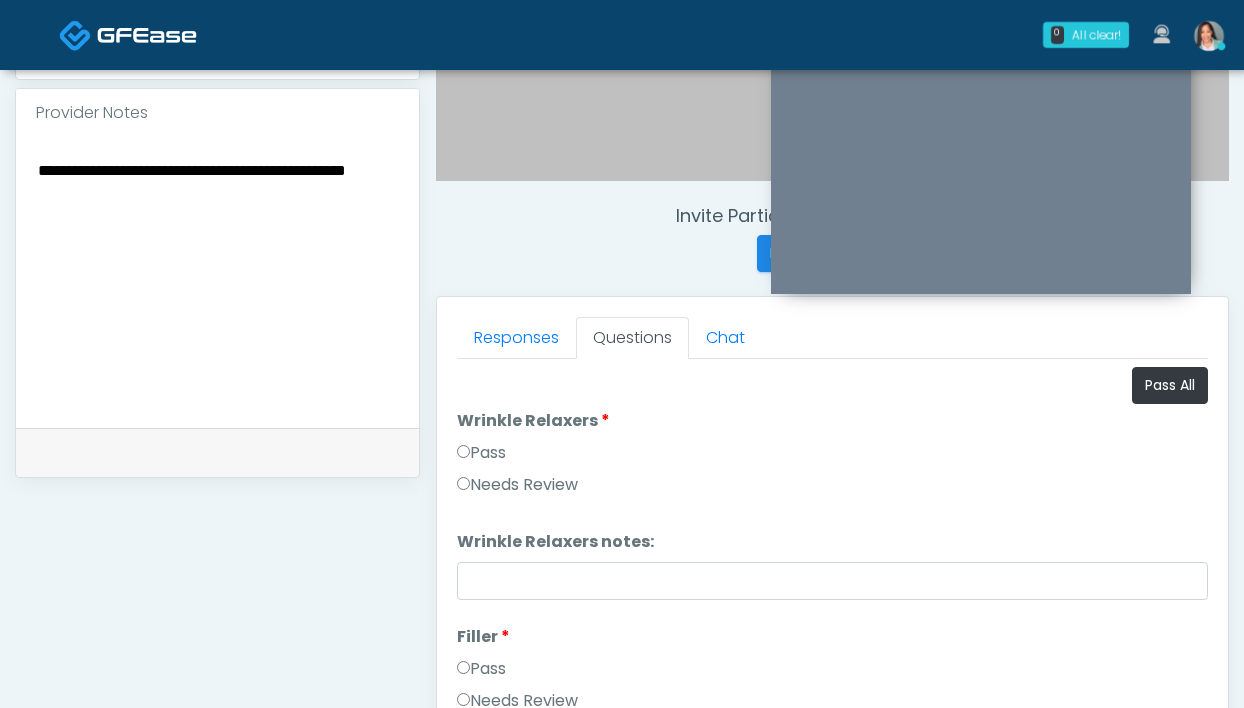 click on "**********" at bounding box center [217, 279] 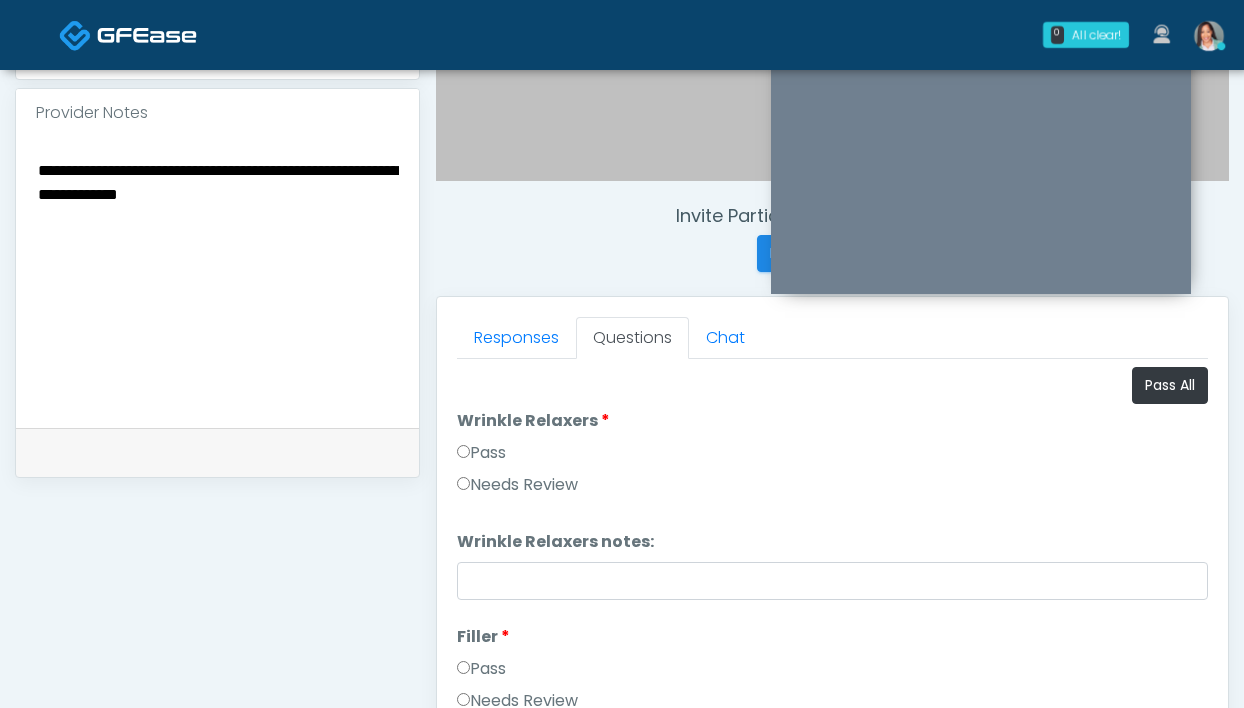 click on "**********" at bounding box center (217, 279) 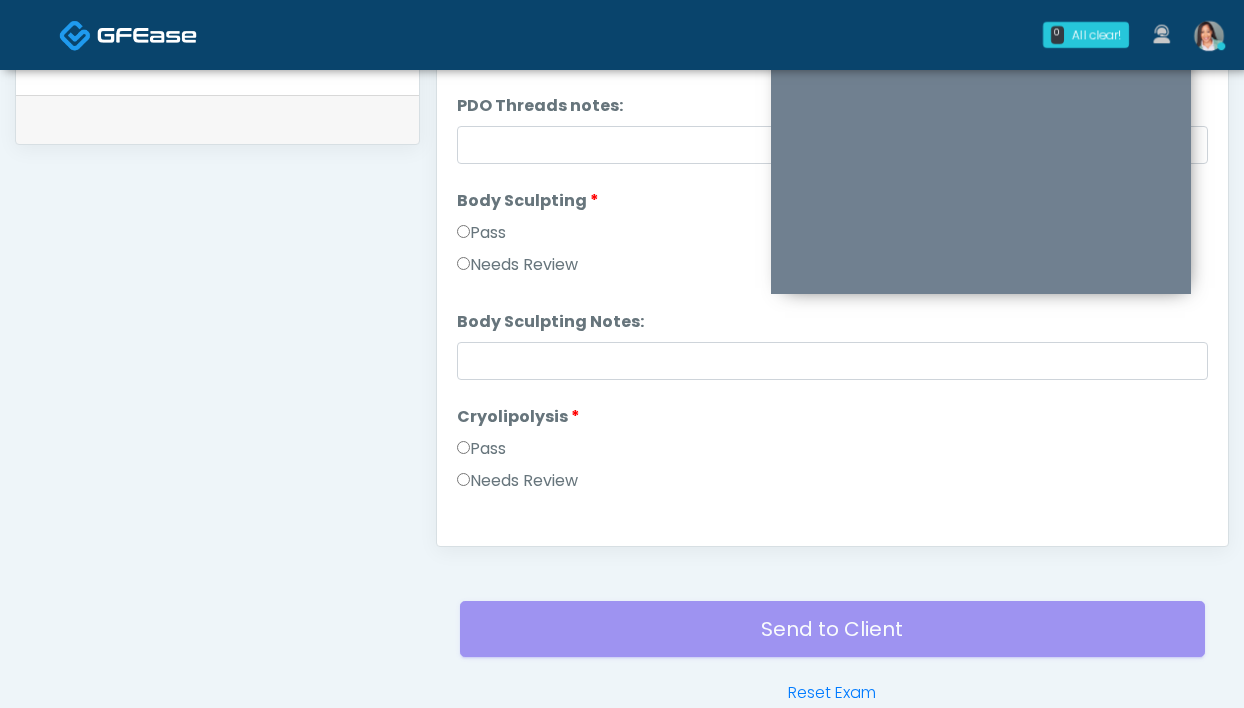 scroll, scrollTop: 2051, scrollLeft: 0, axis: vertical 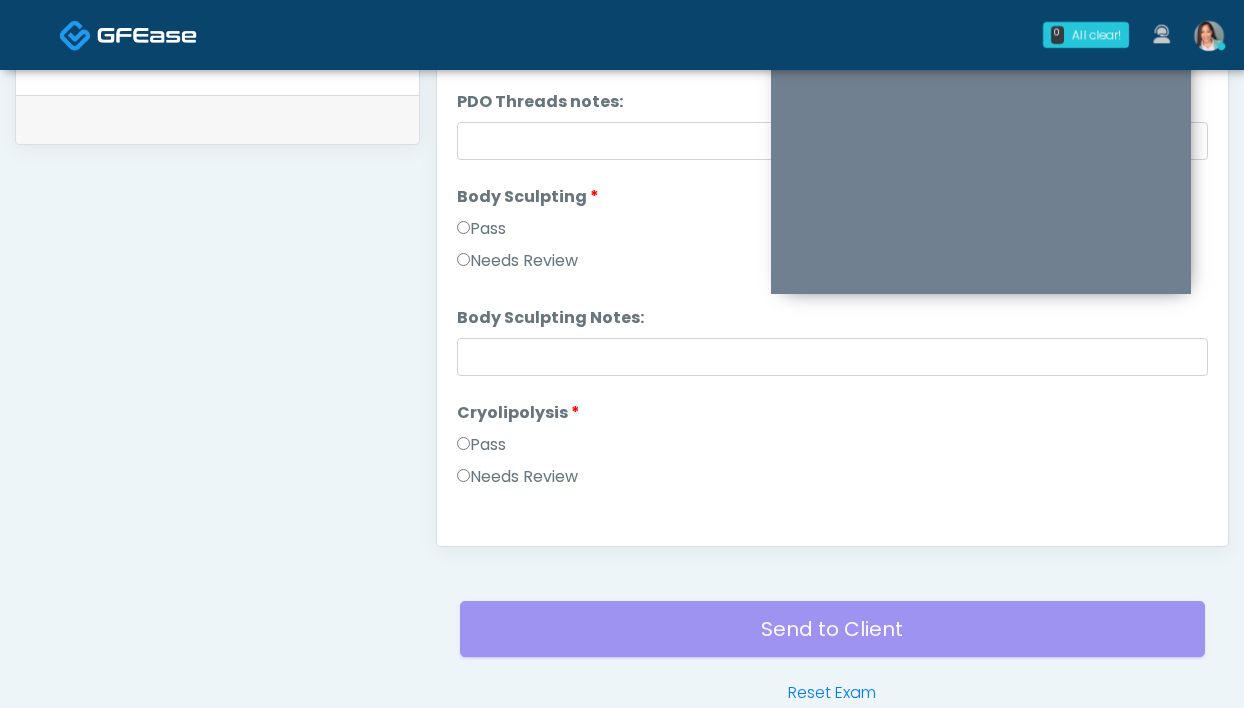 type on "**********" 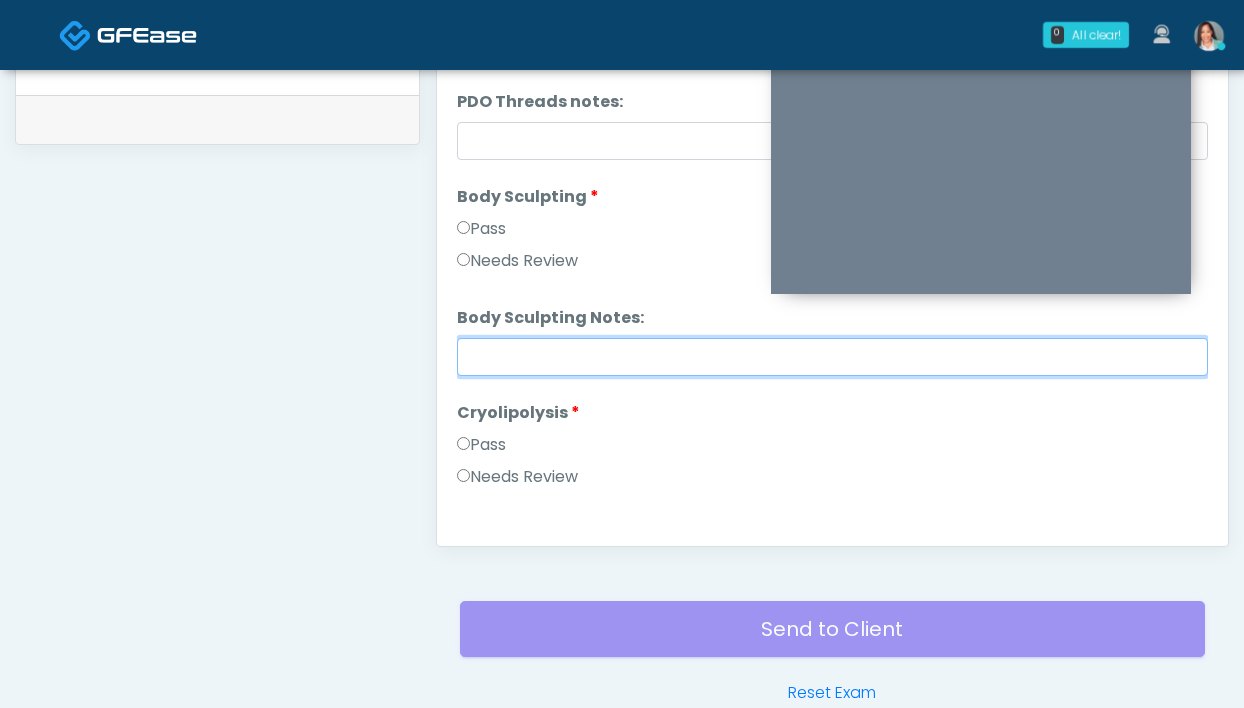 click on "Body Sculpting Notes:" at bounding box center (832, 357) 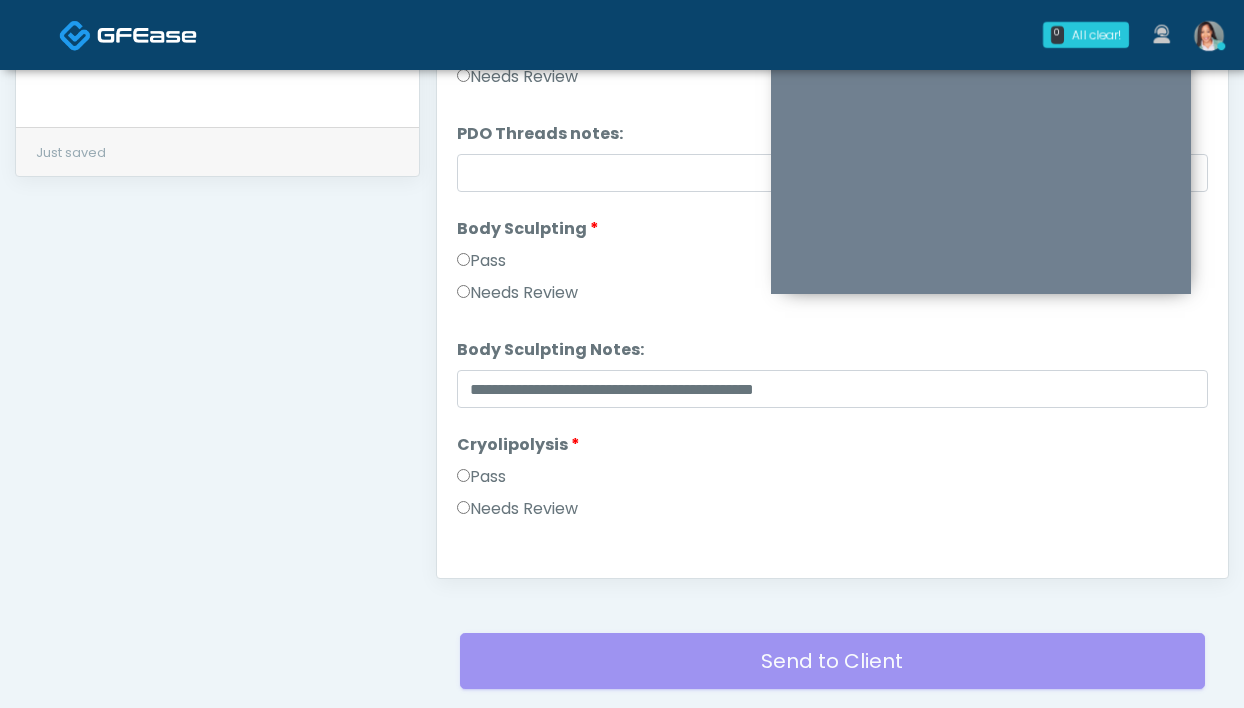 click on "**********" at bounding box center (217, -26) 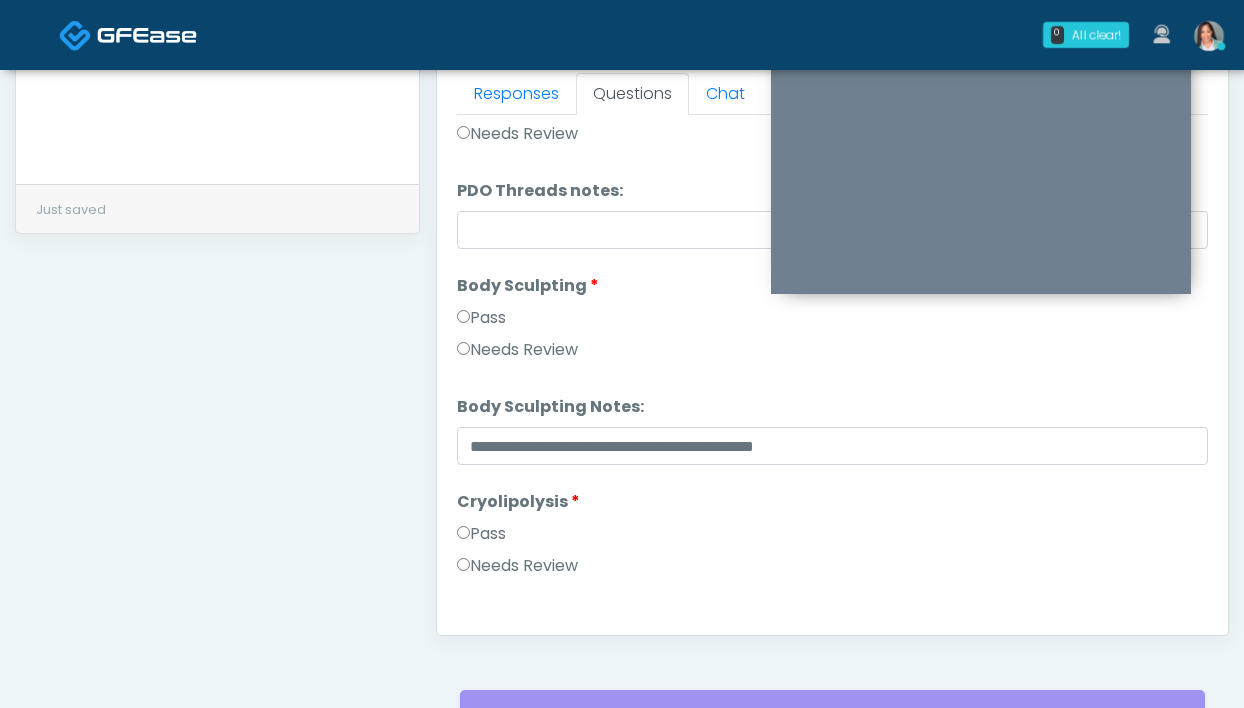 scroll, scrollTop: 621, scrollLeft: 0, axis: vertical 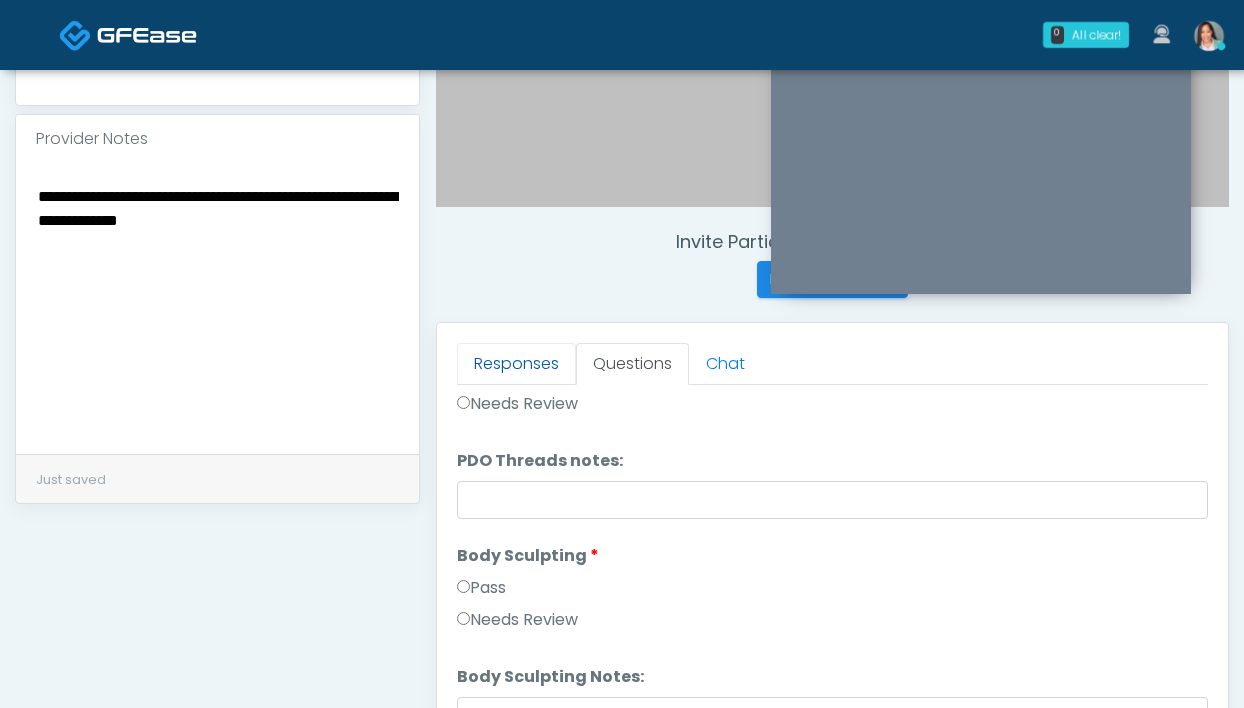 click on "Responses" at bounding box center [516, 364] 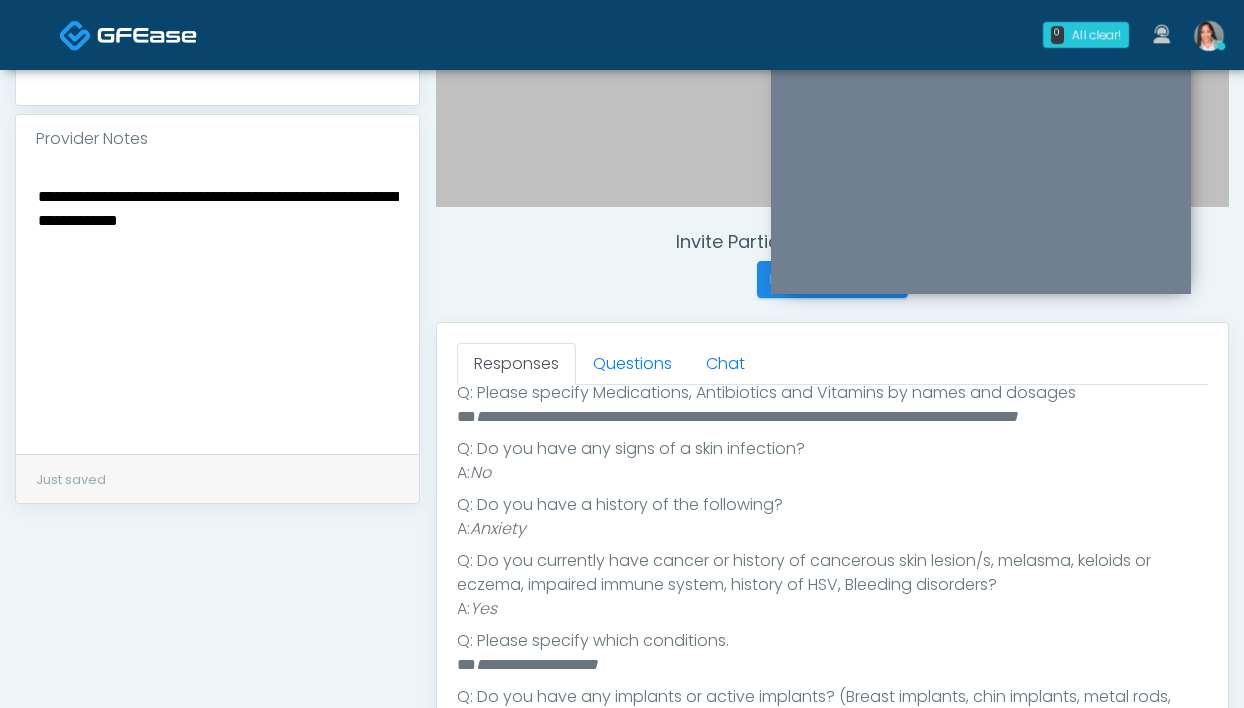 scroll, scrollTop: 666, scrollLeft: 0, axis: vertical 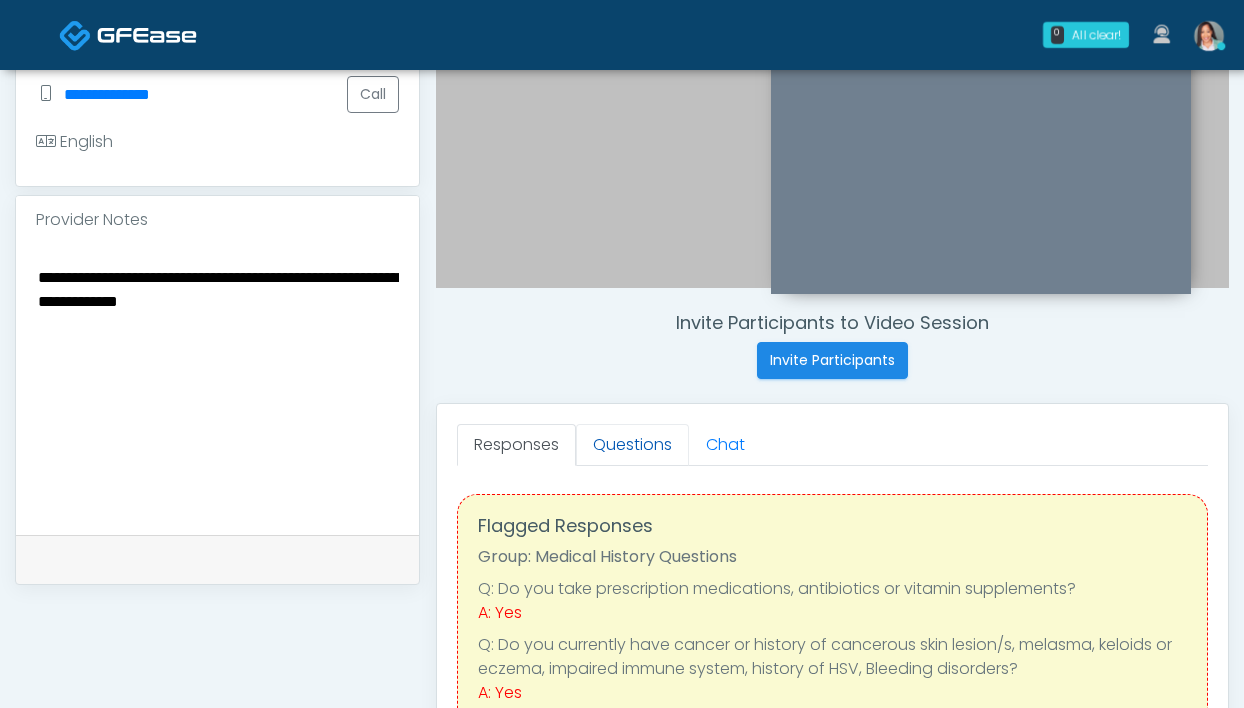 click on "Questions" at bounding box center (632, 445) 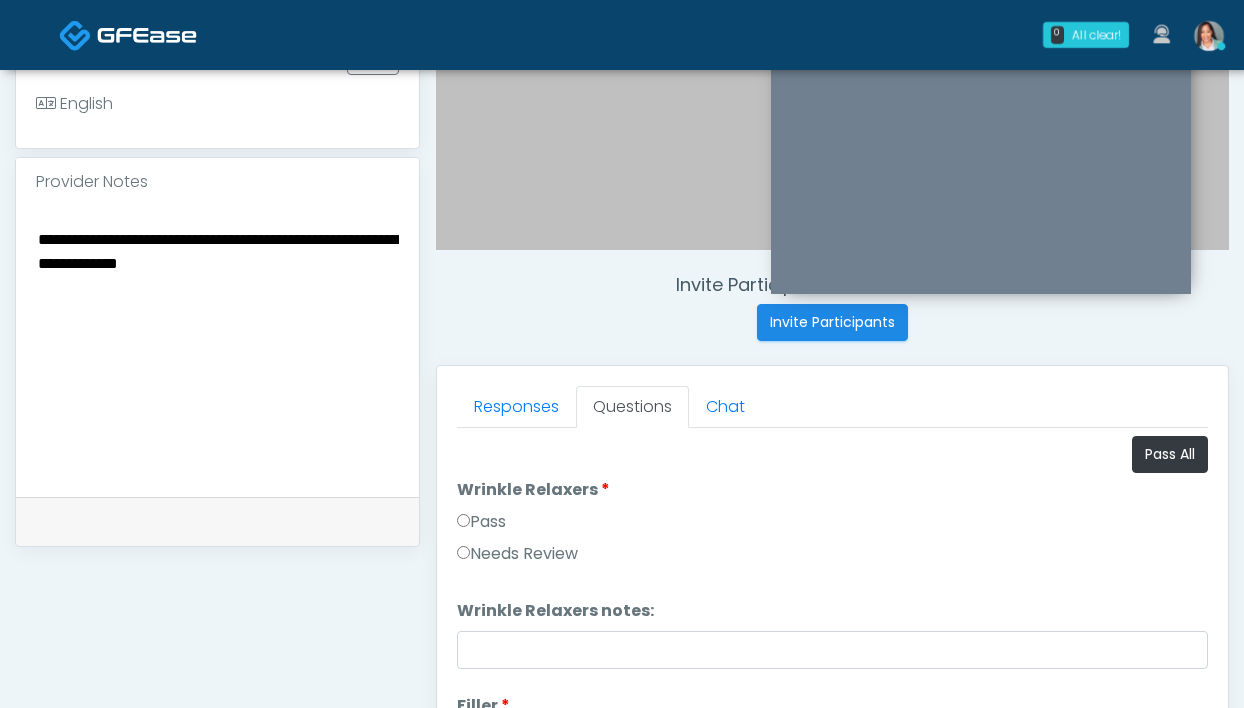 scroll, scrollTop: 699, scrollLeft: 0, axis: vertical 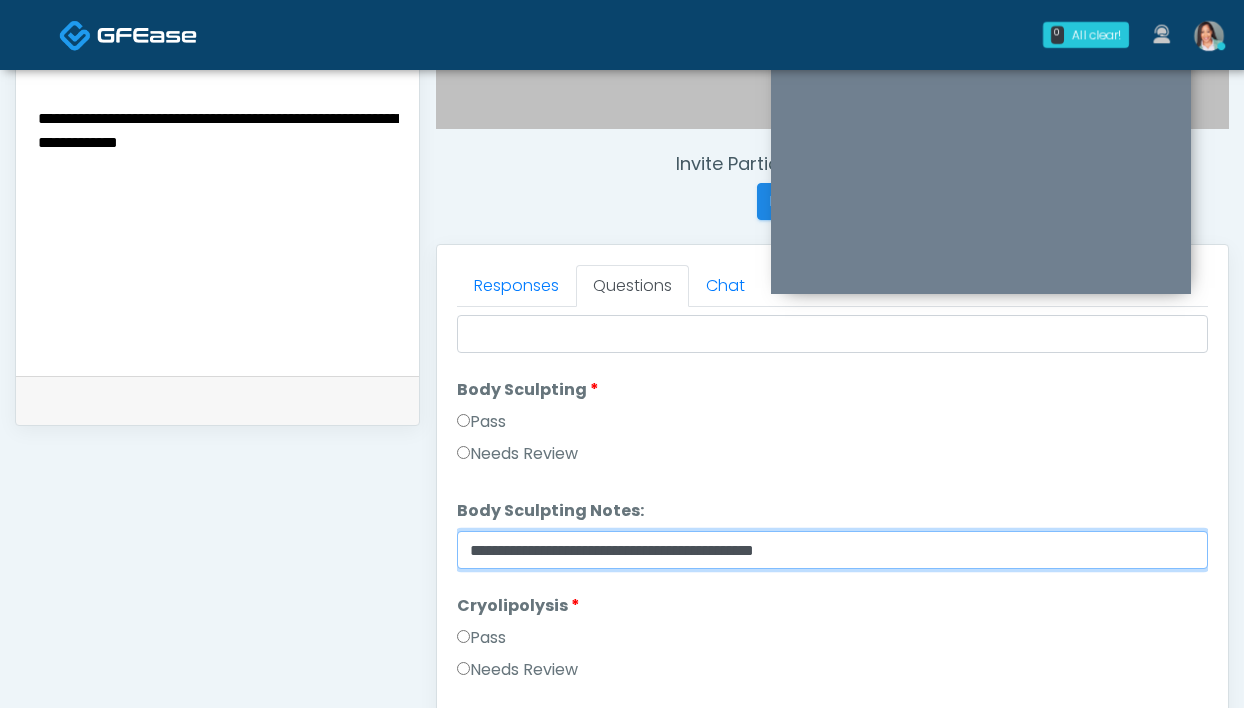 click on "**********" at bounding box center [832, 550] 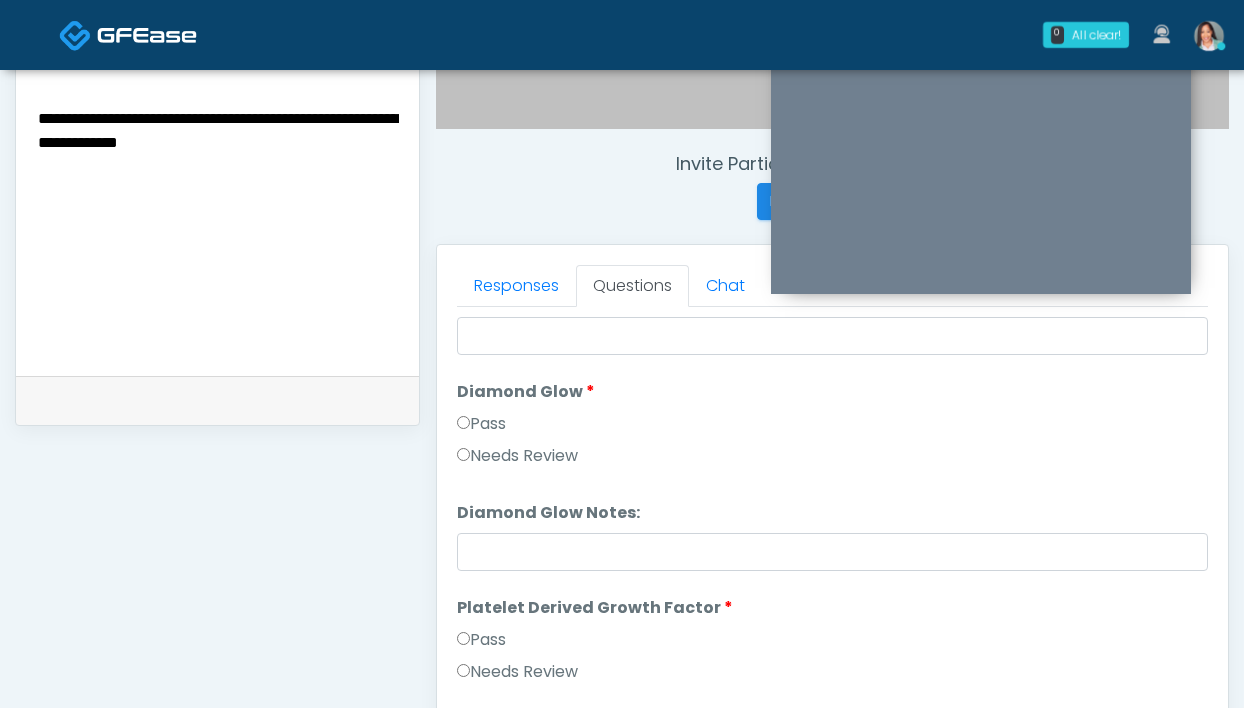 scroll, scrollTop: 3691, scrollLeft: 0, axis: vertical 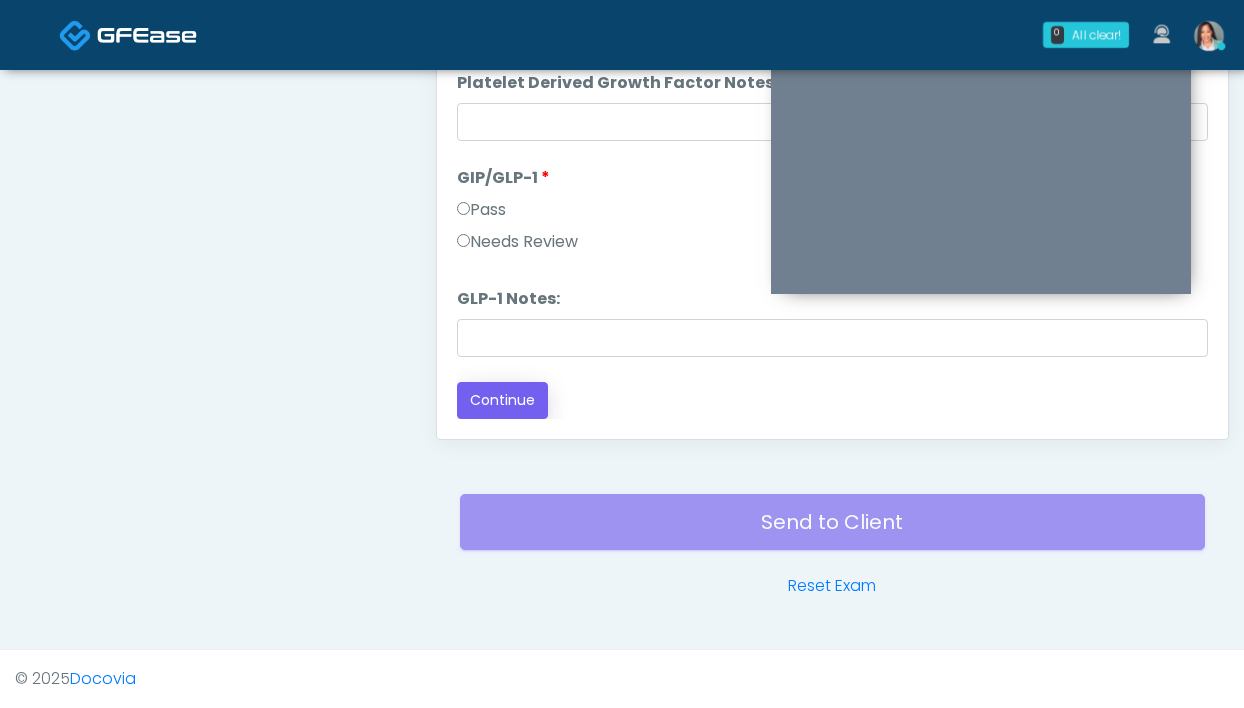 type on "**********" 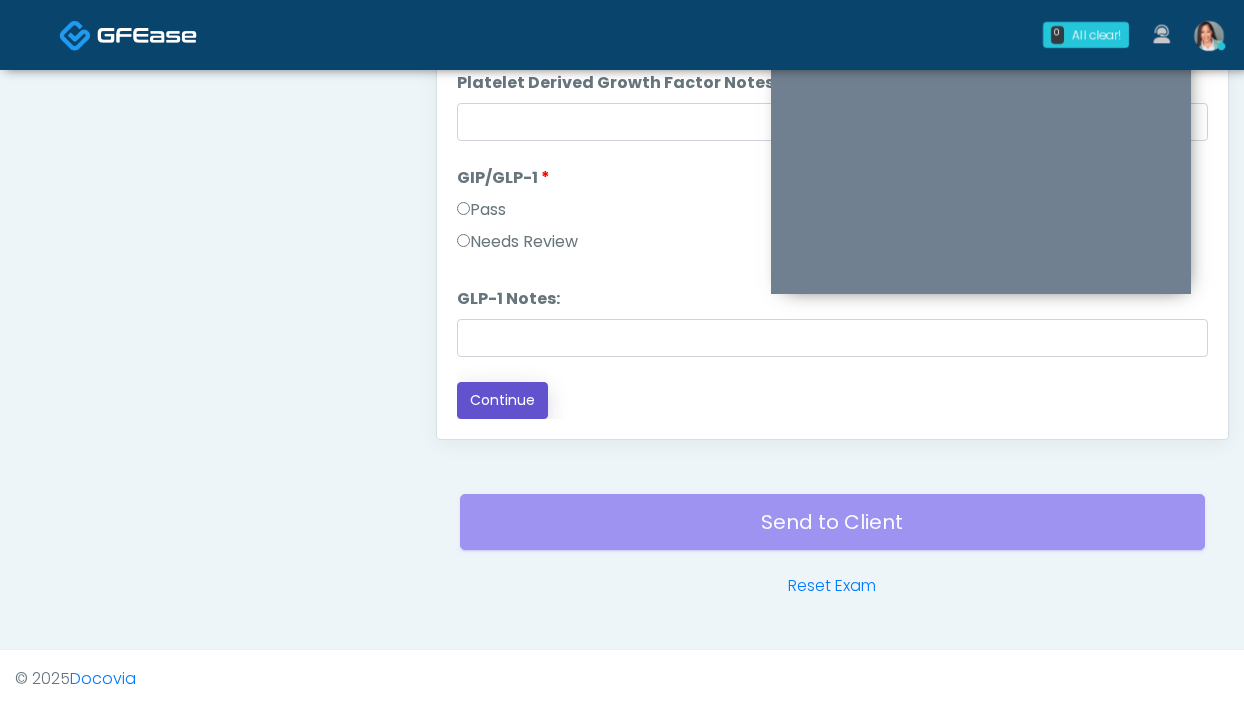 click on "Continue" at bounding box center (502, 400) 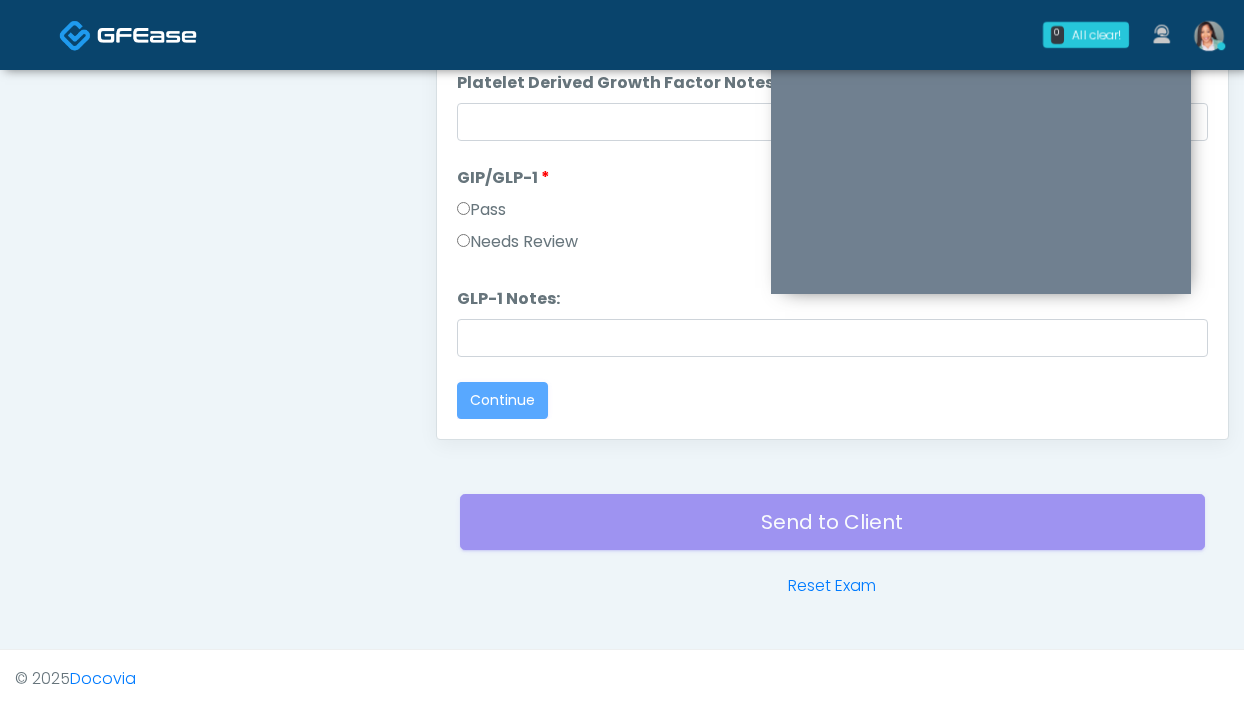 scroll, scrollTop: 0, scrollLeft: 0, axis: both 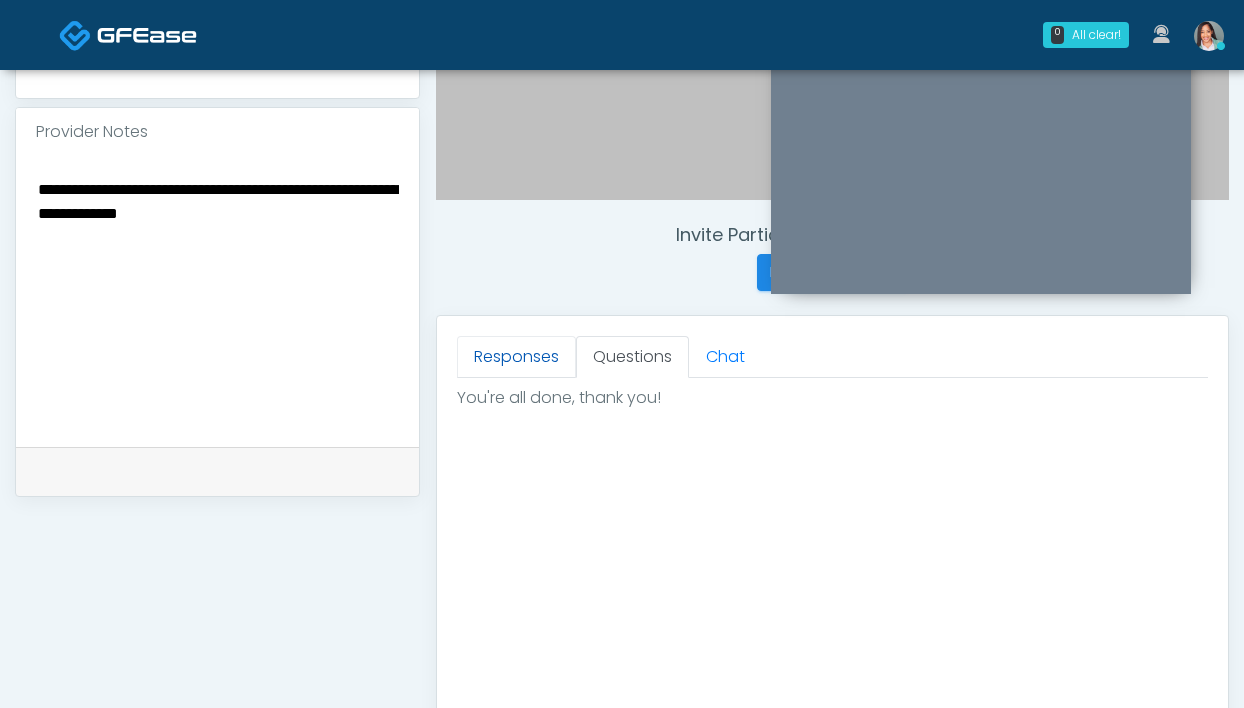 click on "Responses" at bounding box center [516, 357] 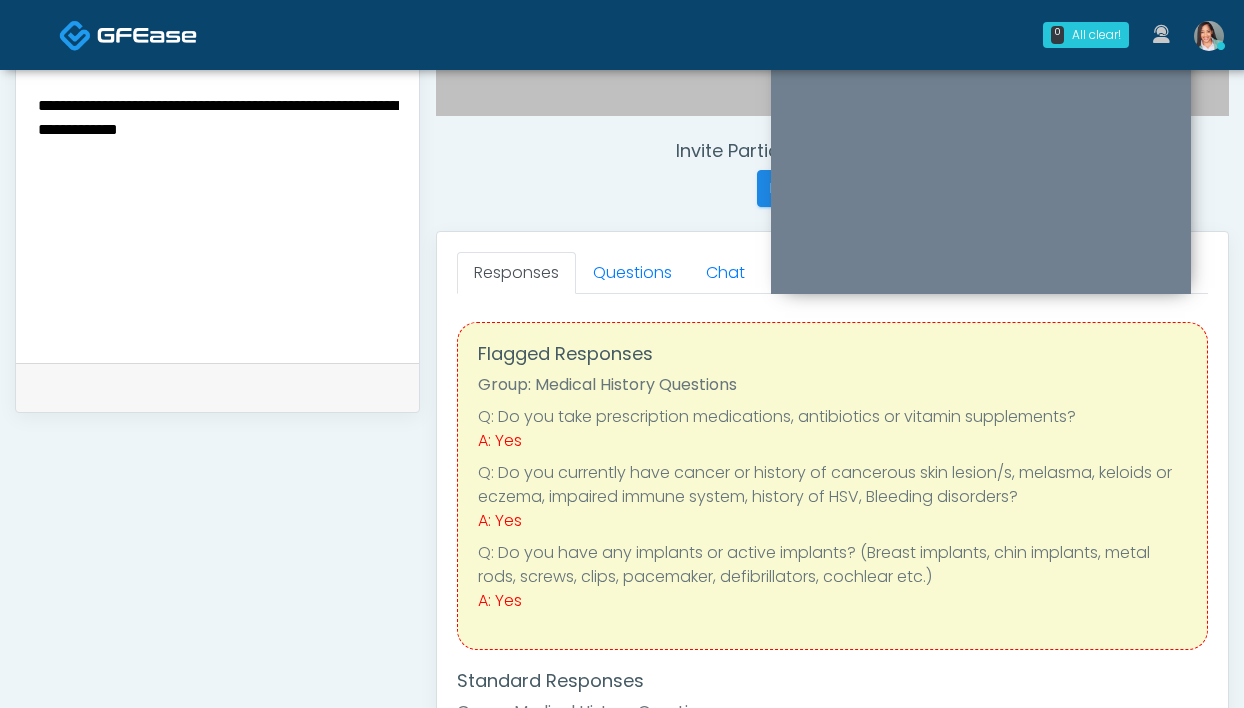 scroll, scrollTop: 794, scrollLeft: 0, axis: vertical 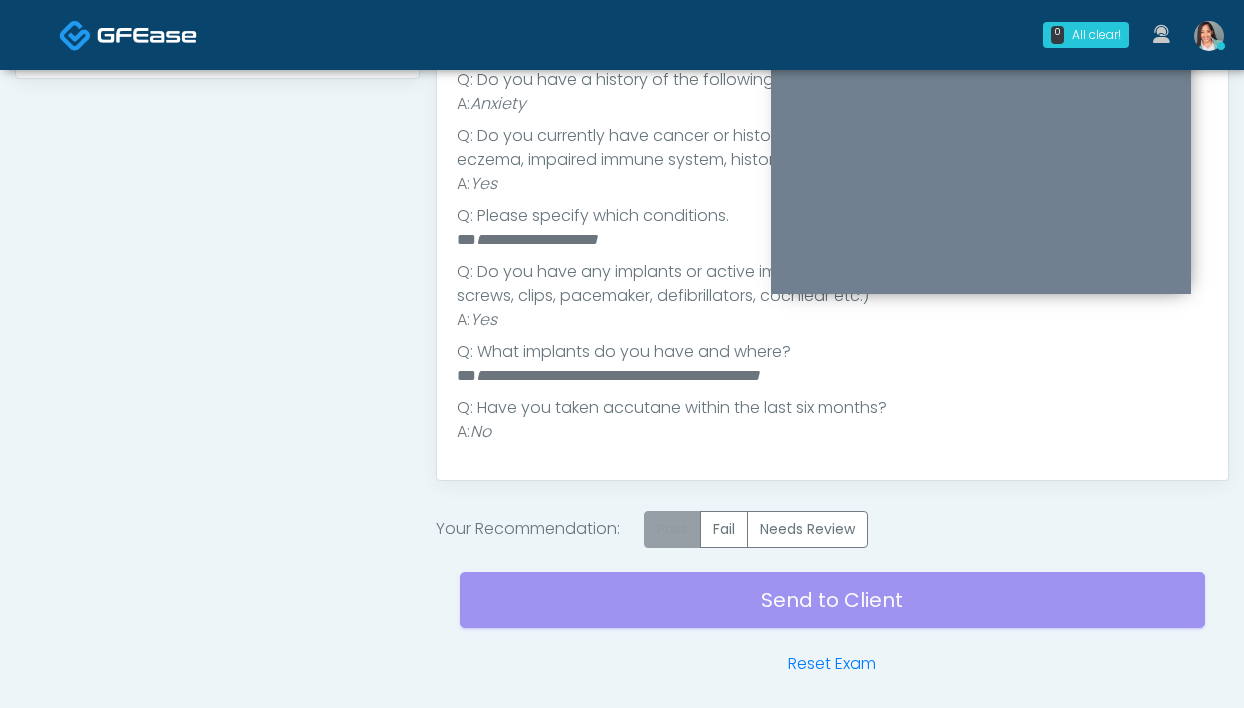 click on "Pass" at bounding box center (672, 529) 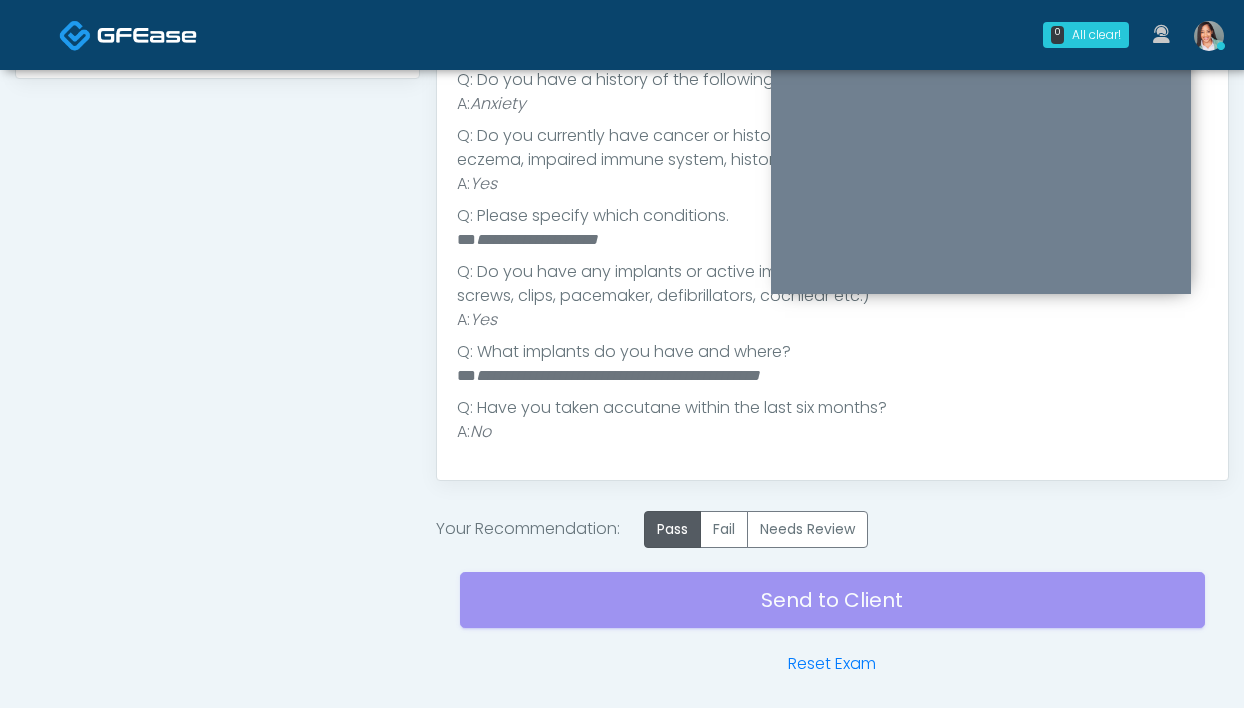 drag, startPoint x: 521, startPoint y: 597, endPoint x: 521, endPoint y: 584, distance: 13 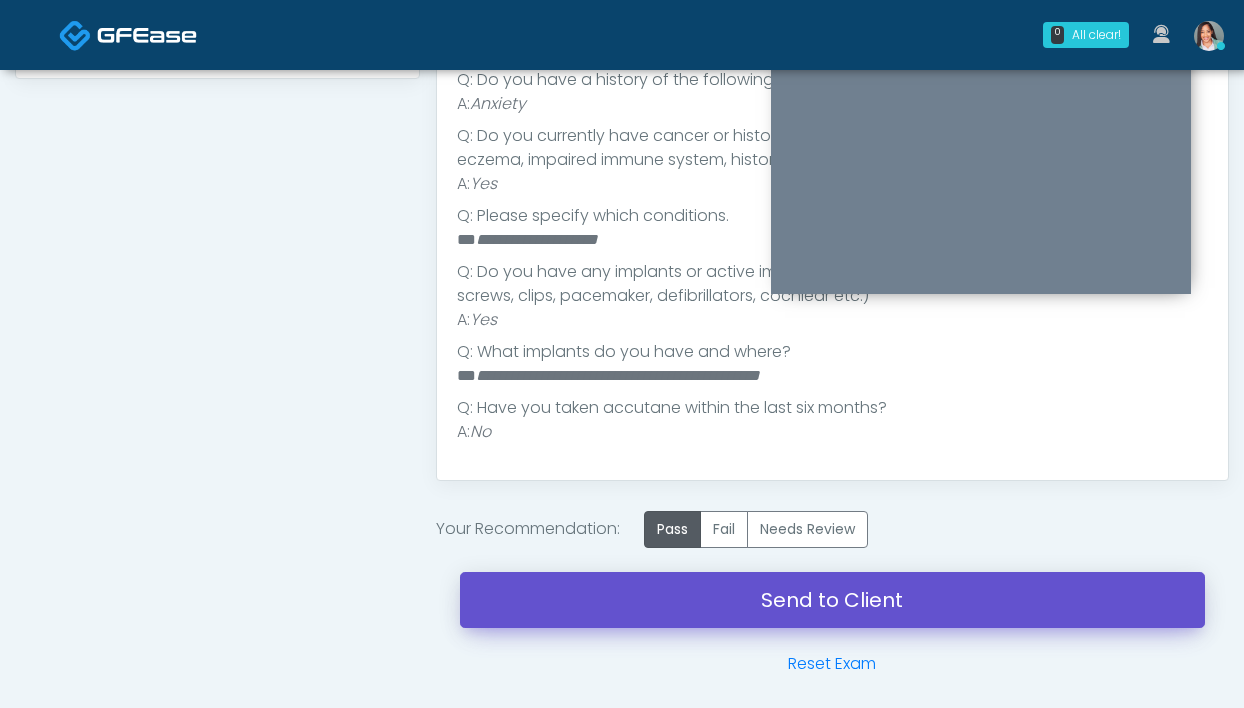 click on "Send to Client" at bounding box center [832, 600] 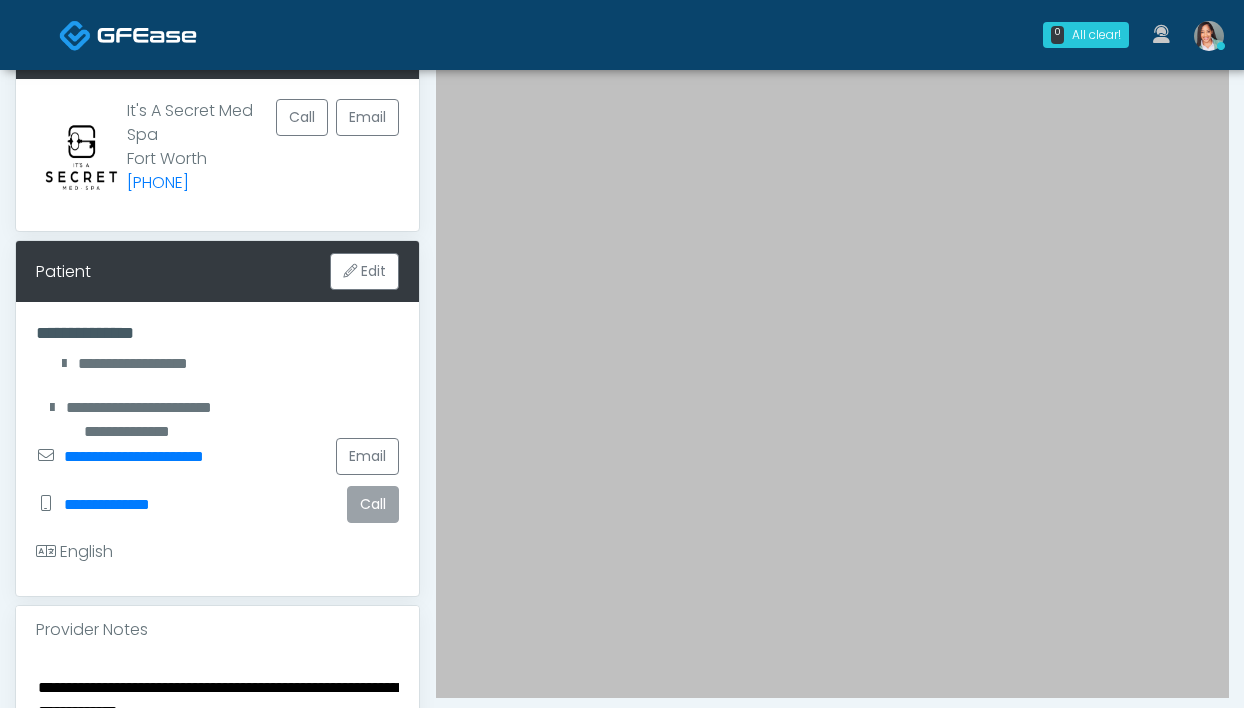 scroll, scrollTop: 337, scrollLeft: 0, axis: vertical 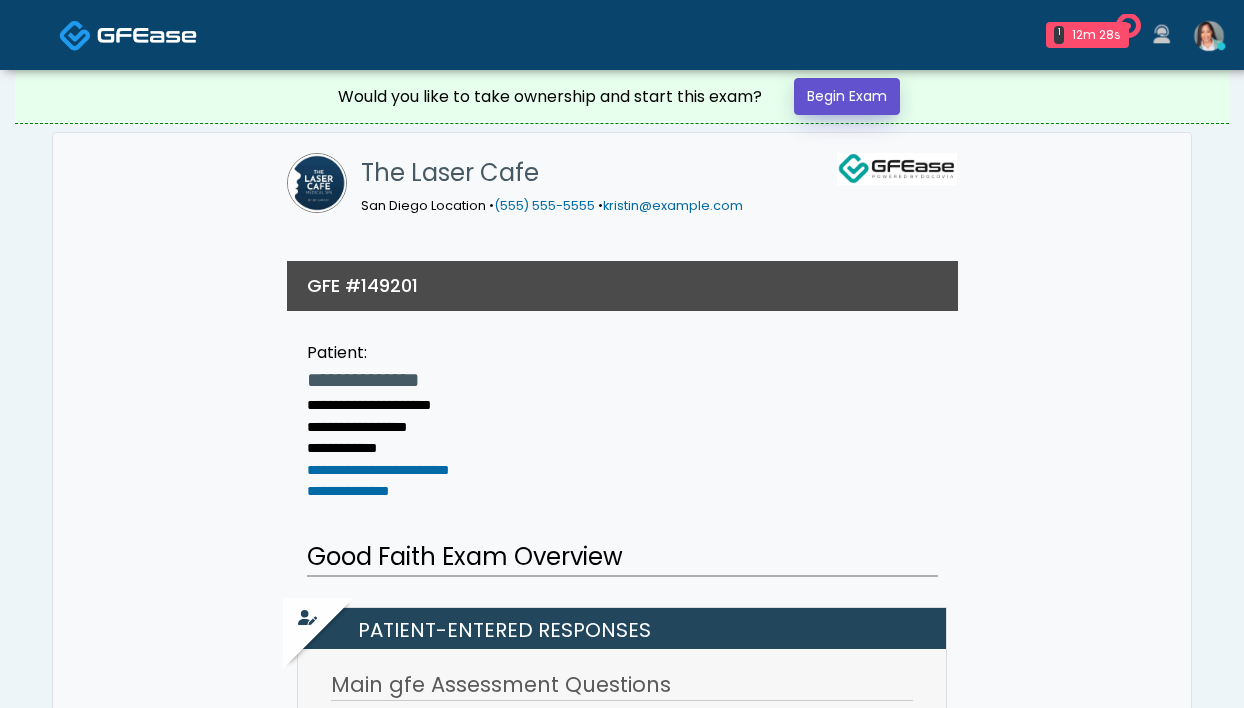 click on "Begin Exam" at bounding box center [847, 96] 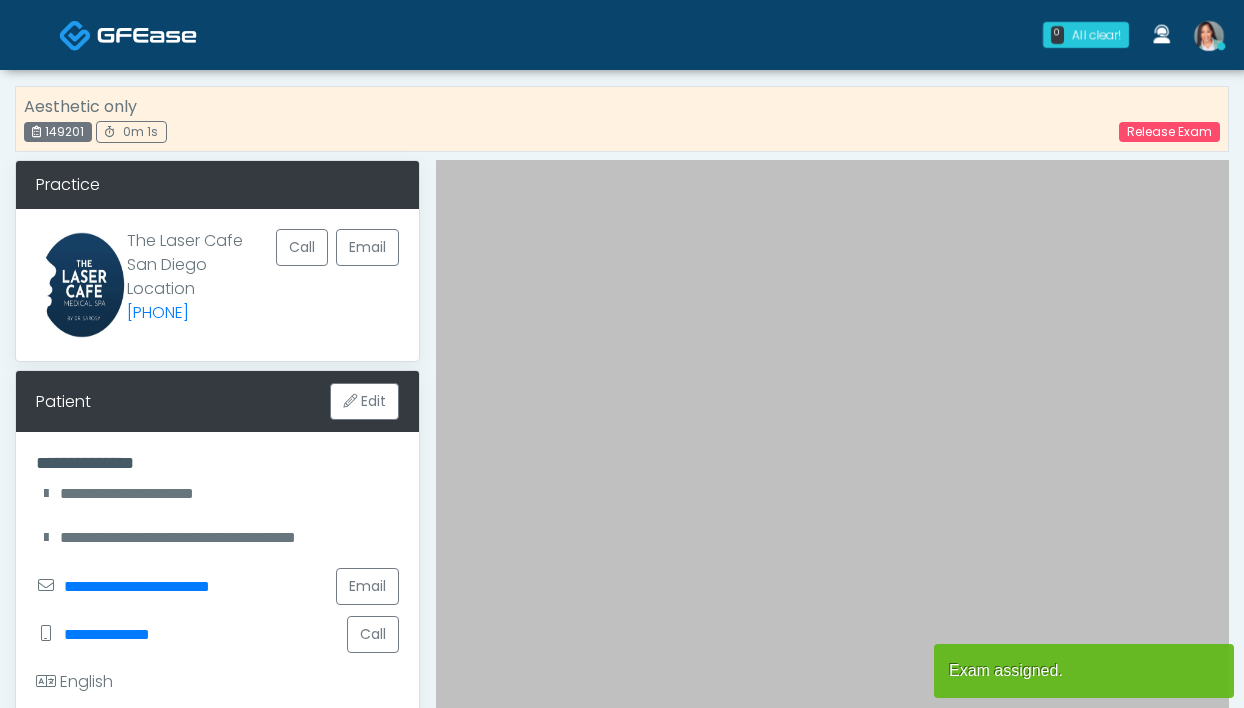 scroll, scrollTop: 0, scrollLeft: 0, axis: both 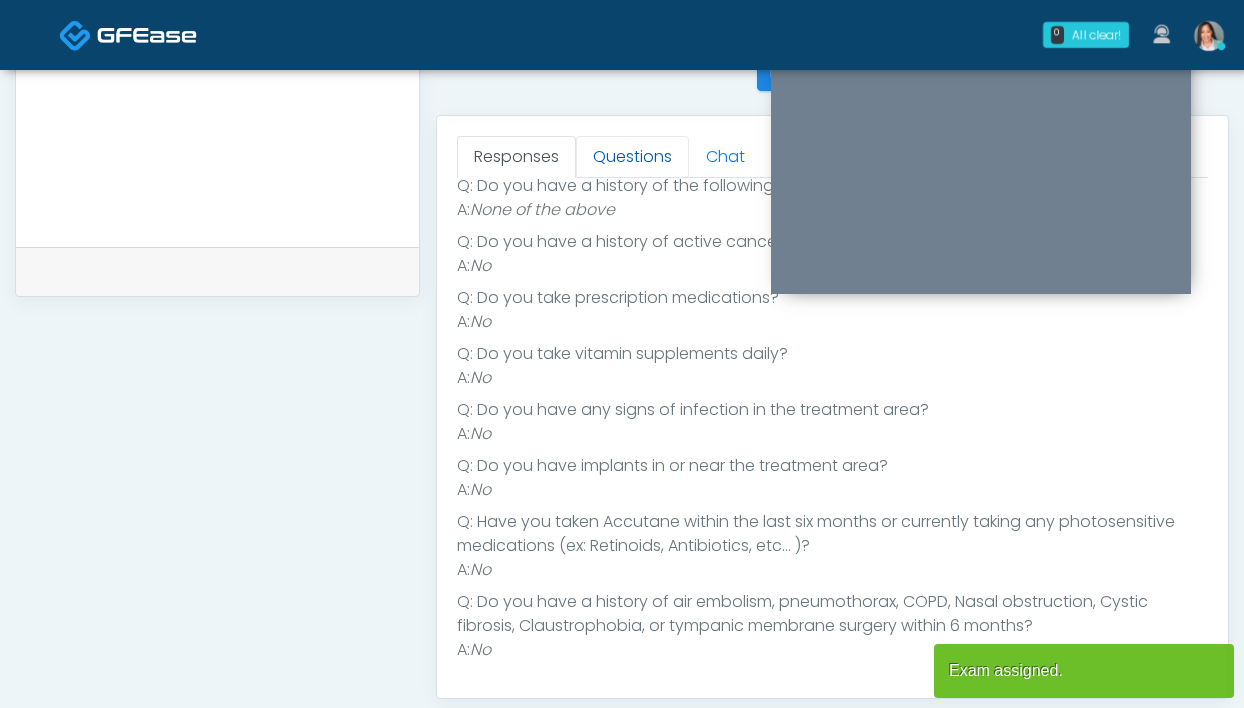 click on "Questions" at bounding box center [632, 157] 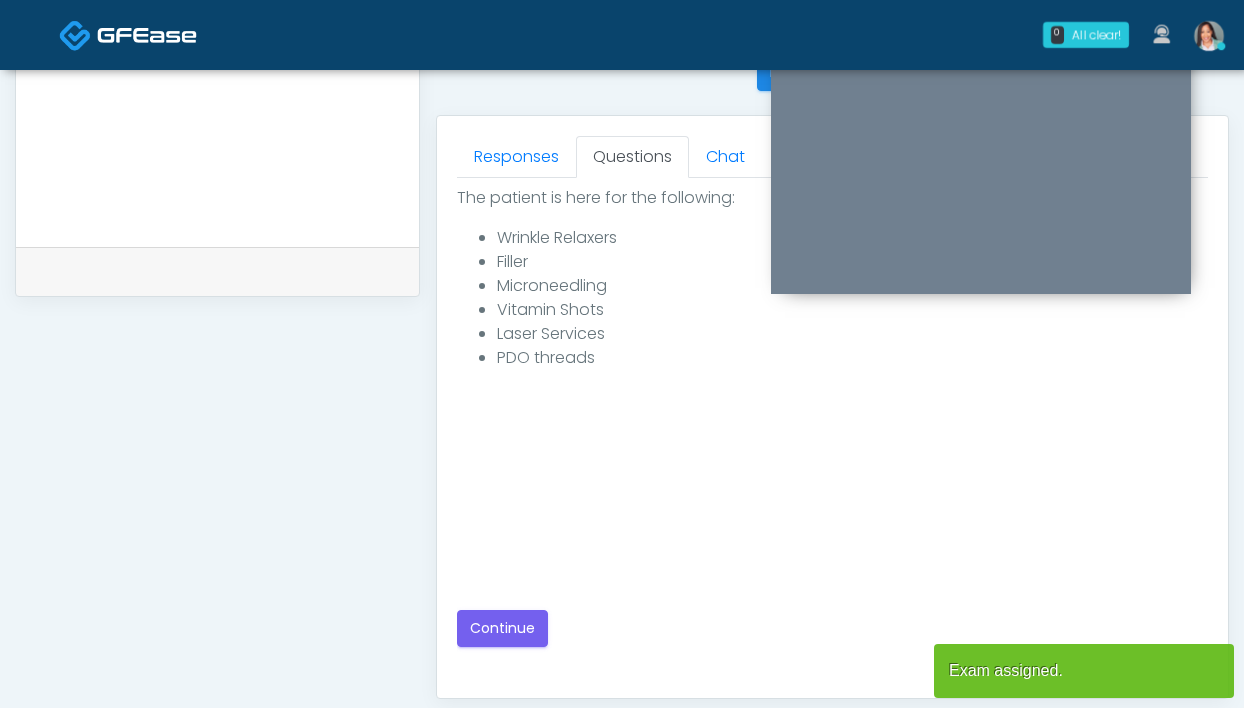 scroll, scrollTop: 0, scrollLeft: 0, axis: both 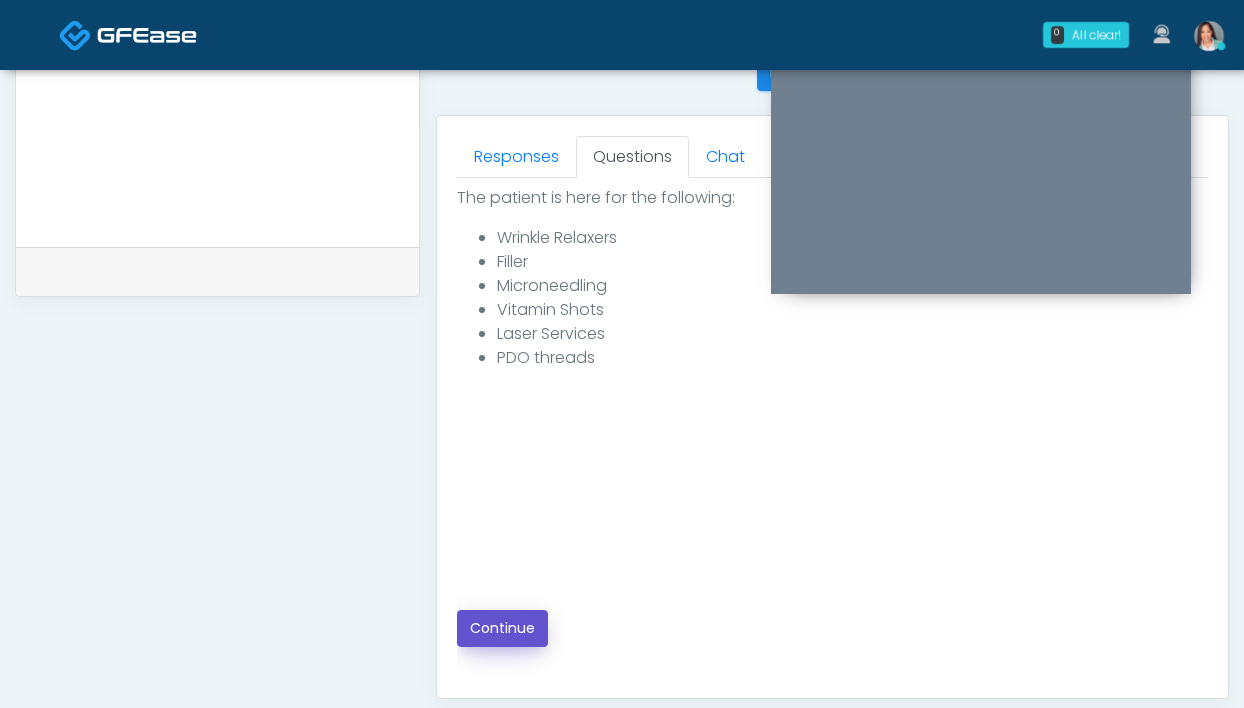 click on "Continue" at bounding box center [502, 628] 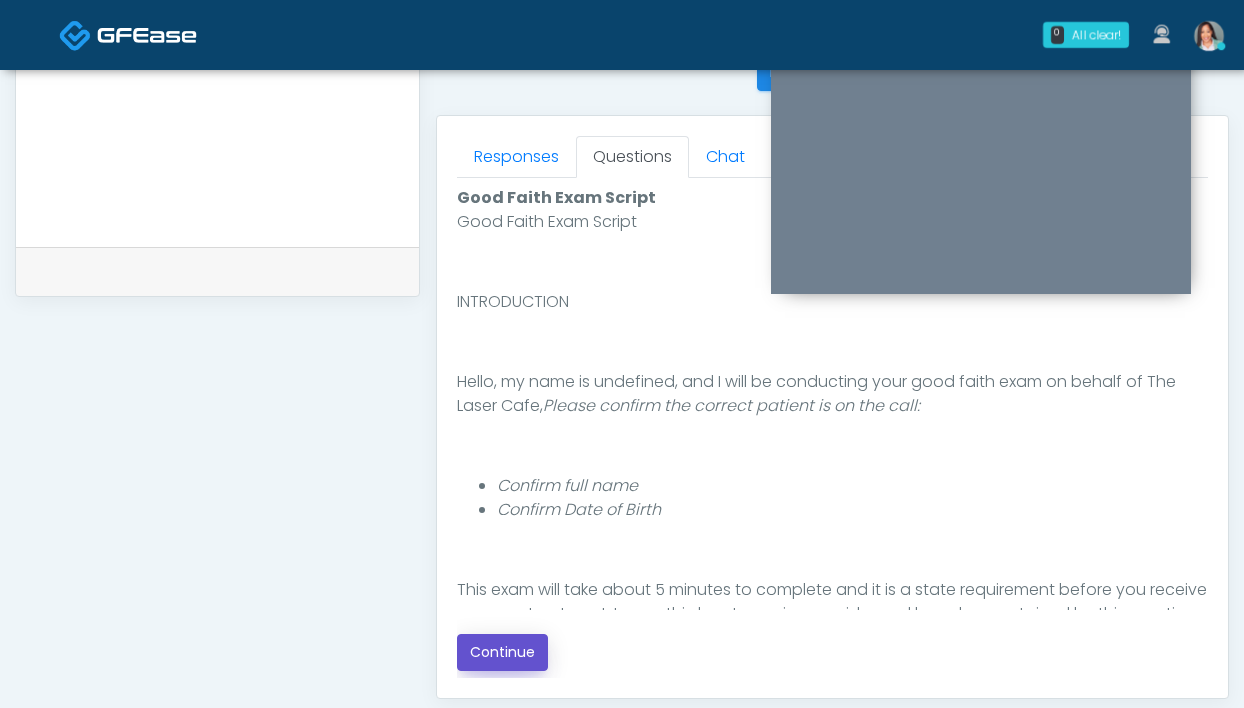 click on "Continue" at bounding box center [502, 652] 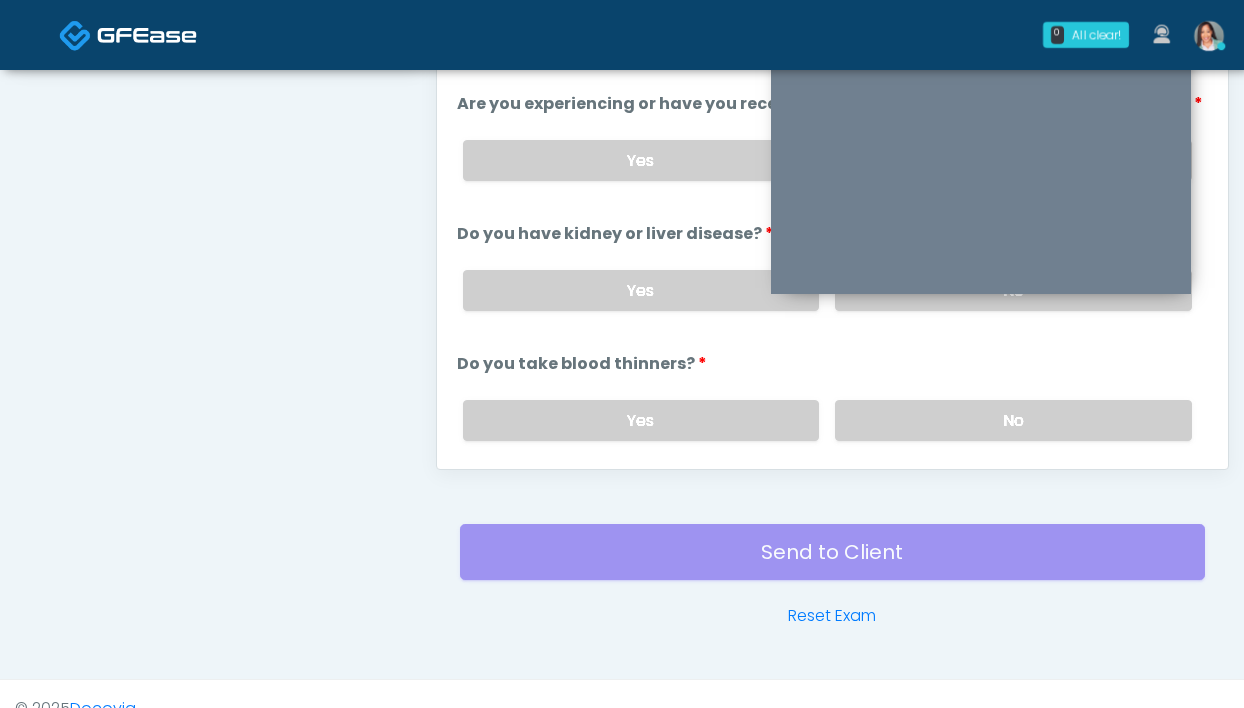 scroll, scrollTop: 896, scrollLeft: 0, axis: vertical 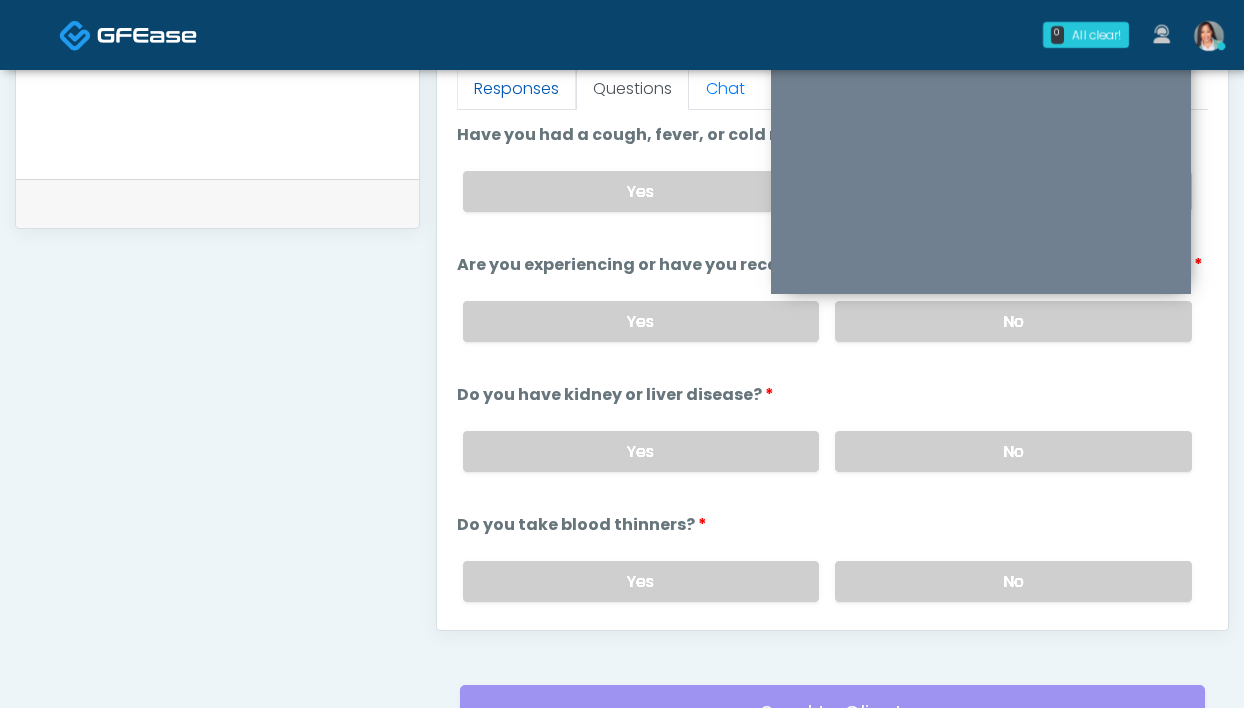 click on "Responses" at bounding box center (516, 89) 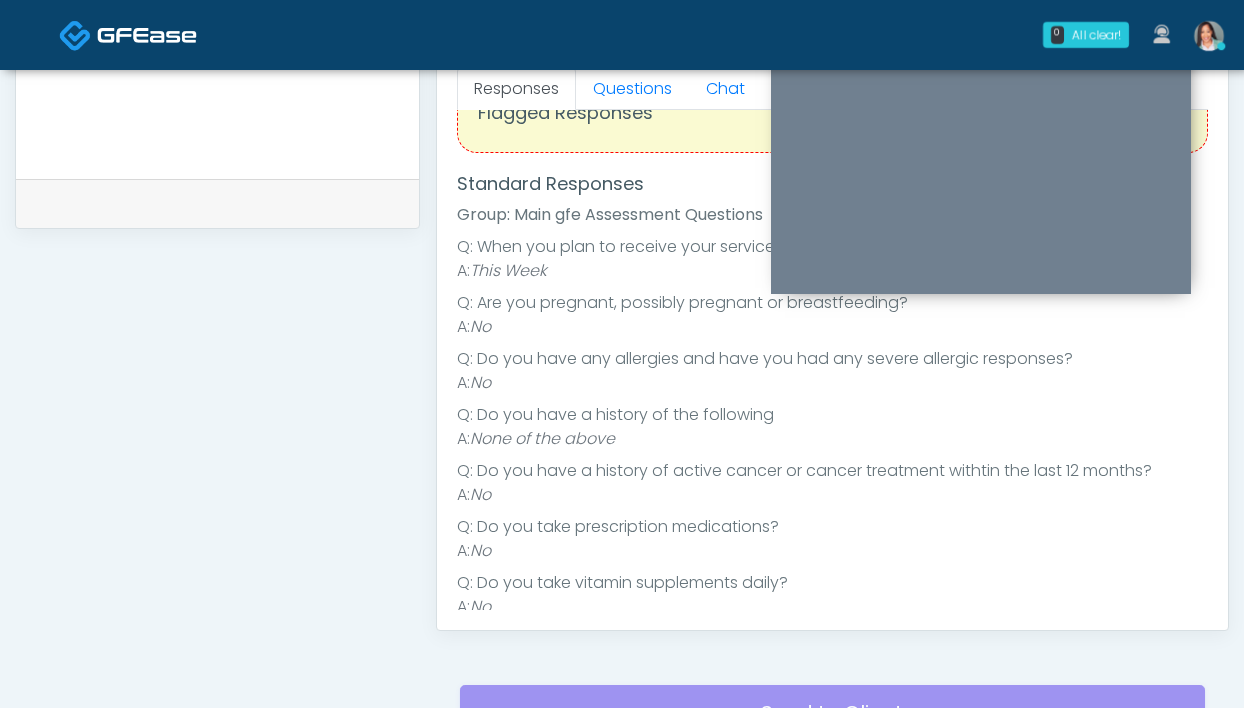 scroll, scrollTop: 0, scrollLeft: 0, axis: both 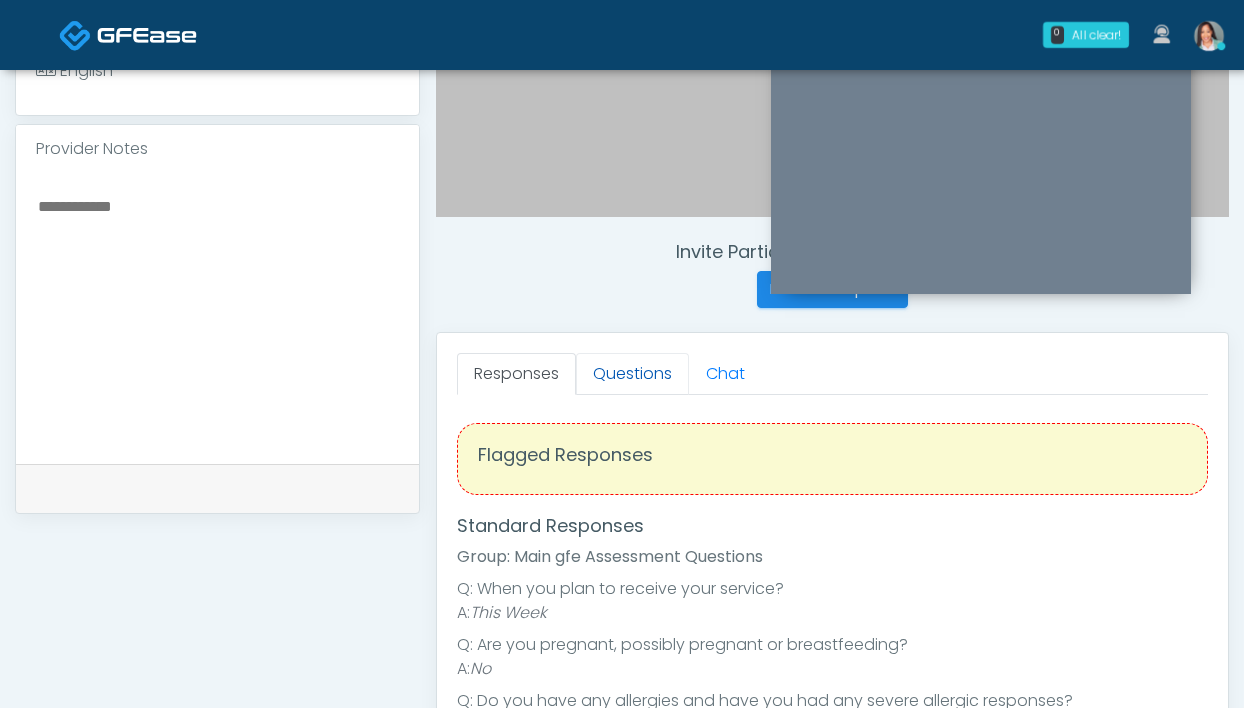 click on "Questions" at bounding box center (632, 374) 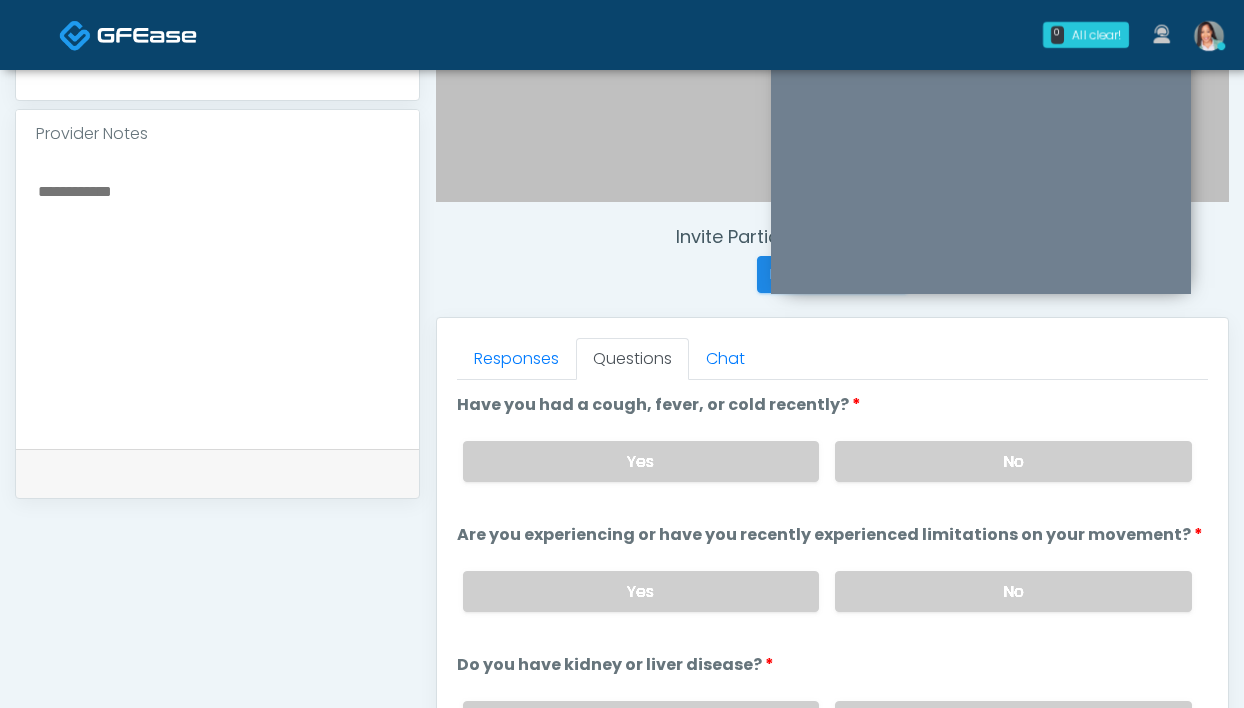 scroll, scrollTop: 628, scrollLeft: 0, axis: vertical 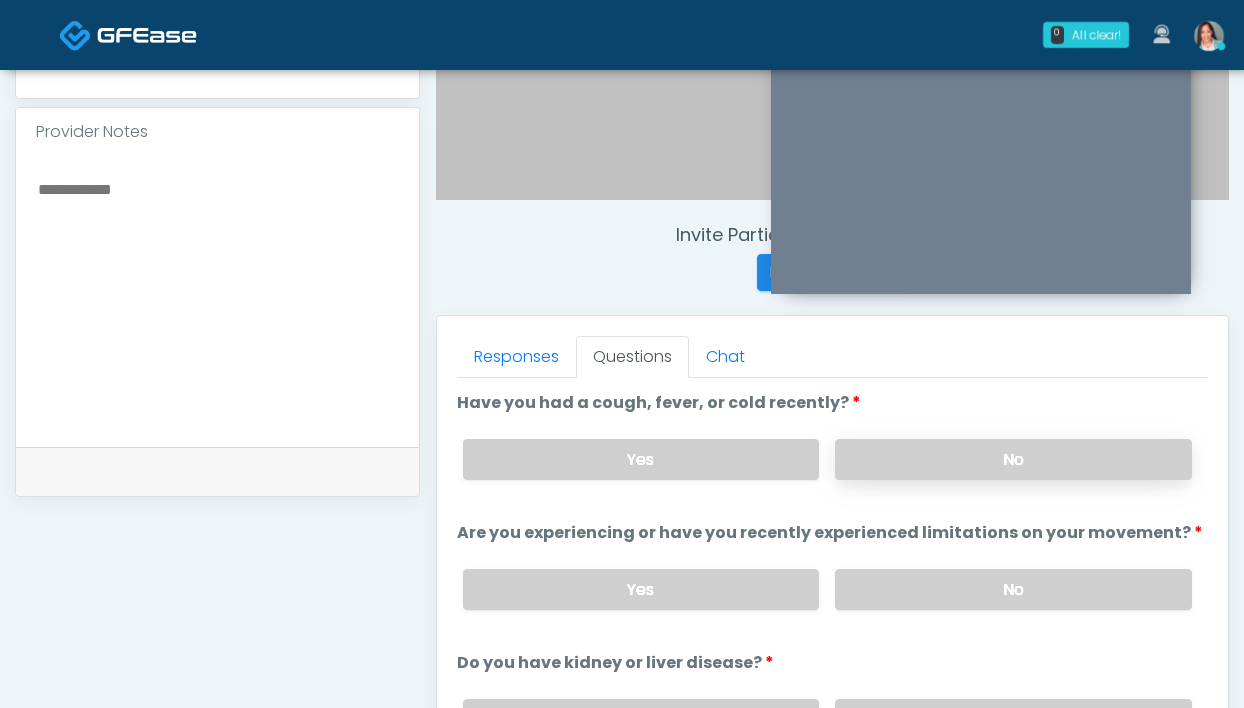 click on "No" at bounding box center (1013, 459) 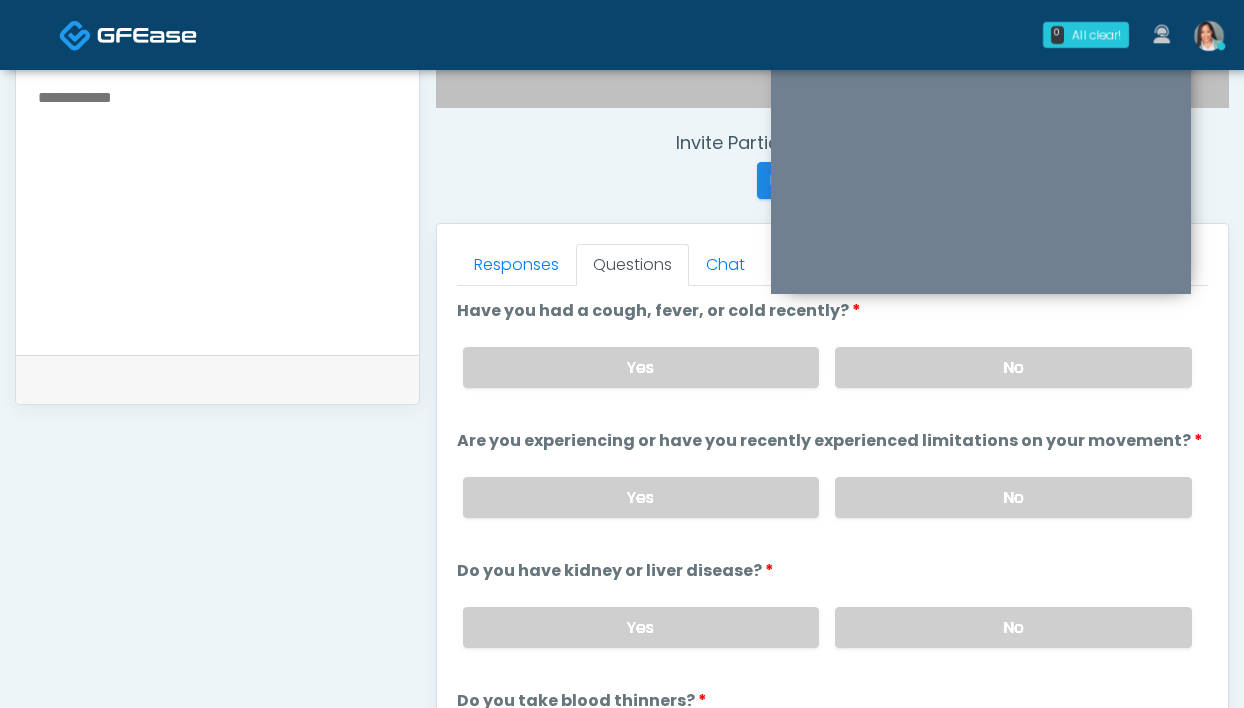 scroll, scrollTop: 765, scrollLeft: 0, axis: vertical 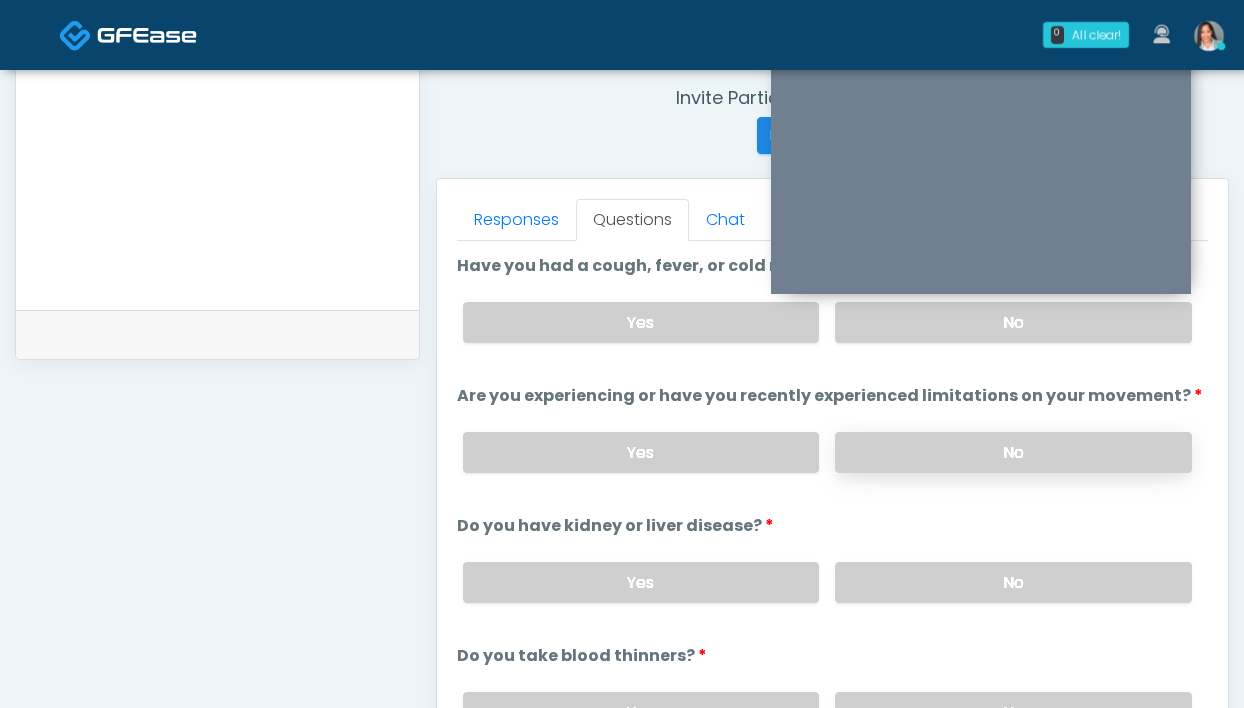 click on "No" at bounding box center [1013, 452] 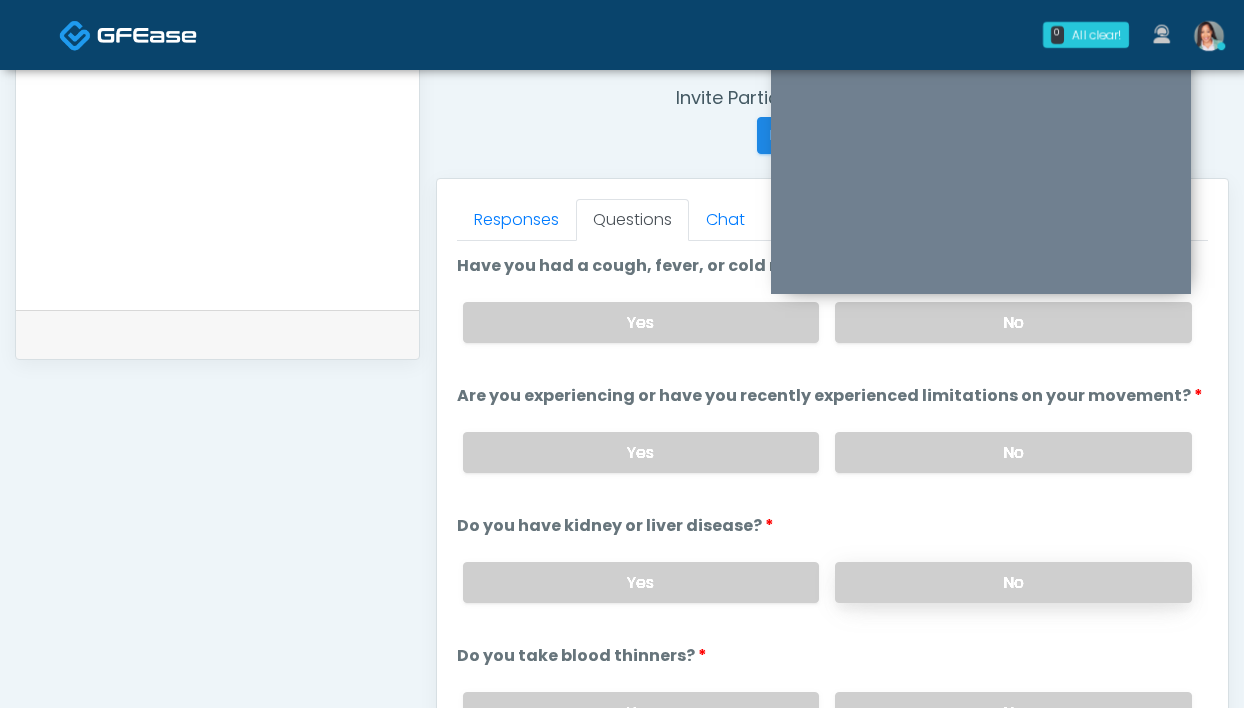 click on "No" at bounding box center [1013, 582] 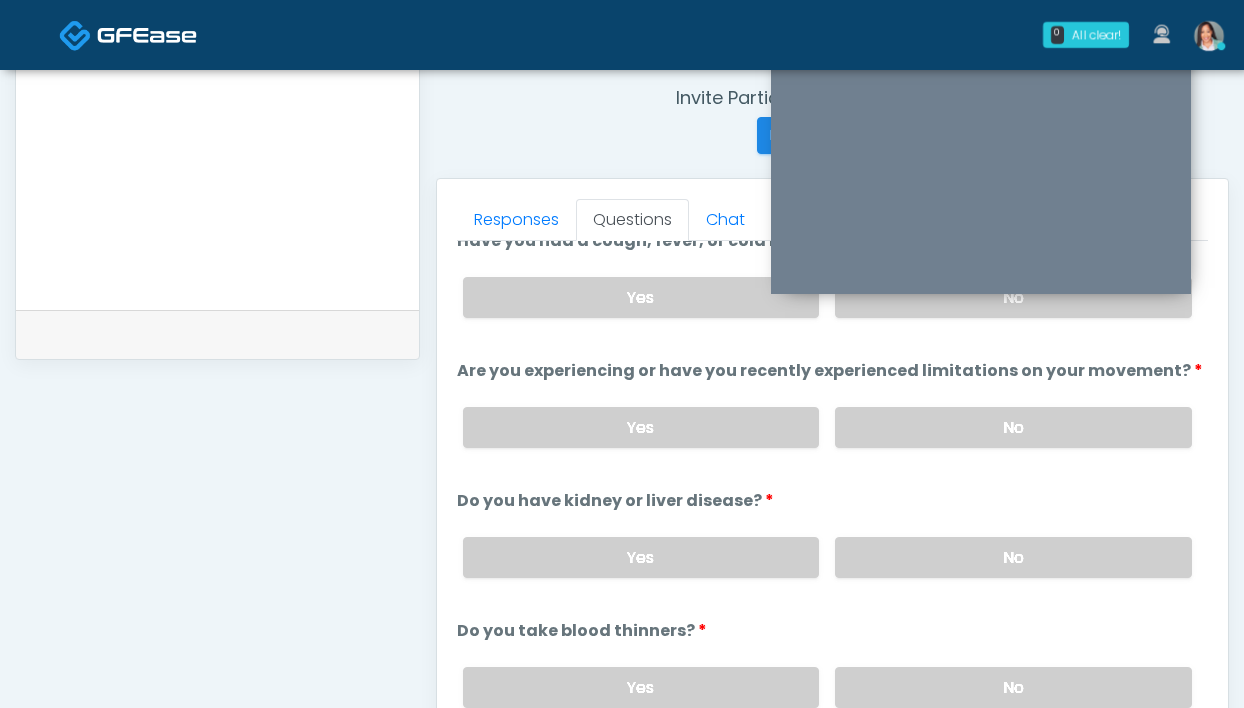 scroll, scrollTop: 134, scrollLeft: 0, axis: vertical 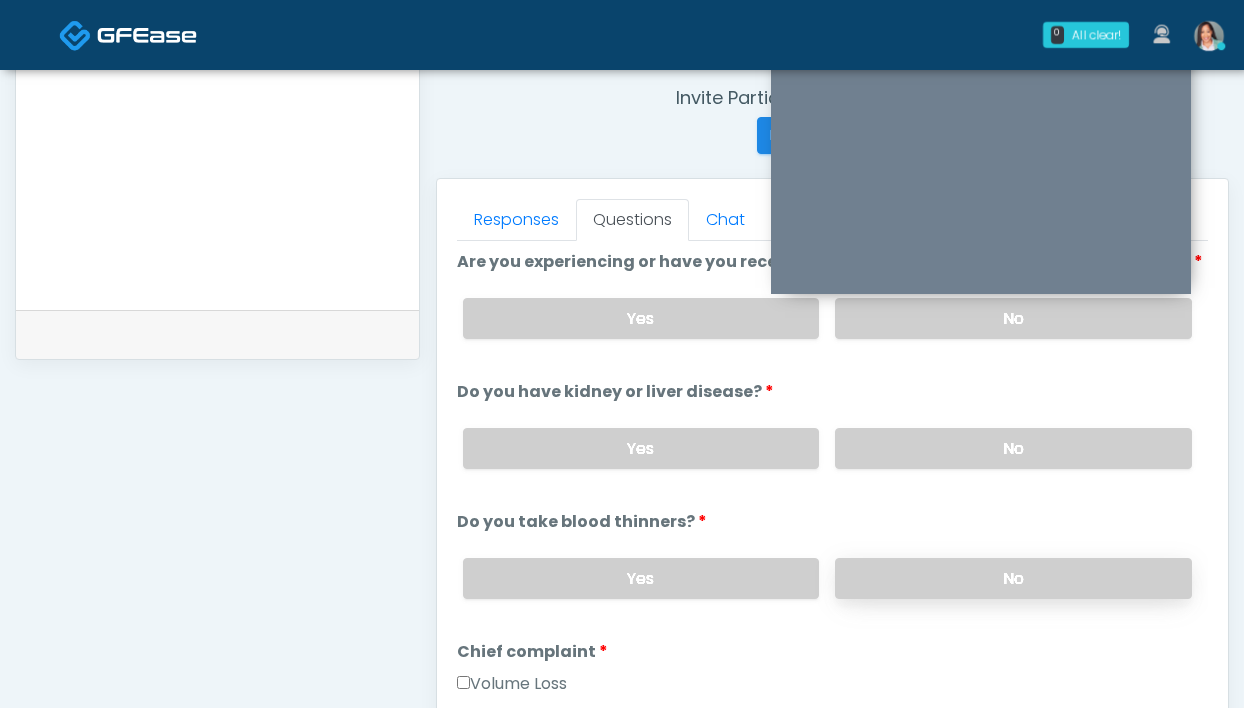 click on "No" at bounding box center (1013, 578) 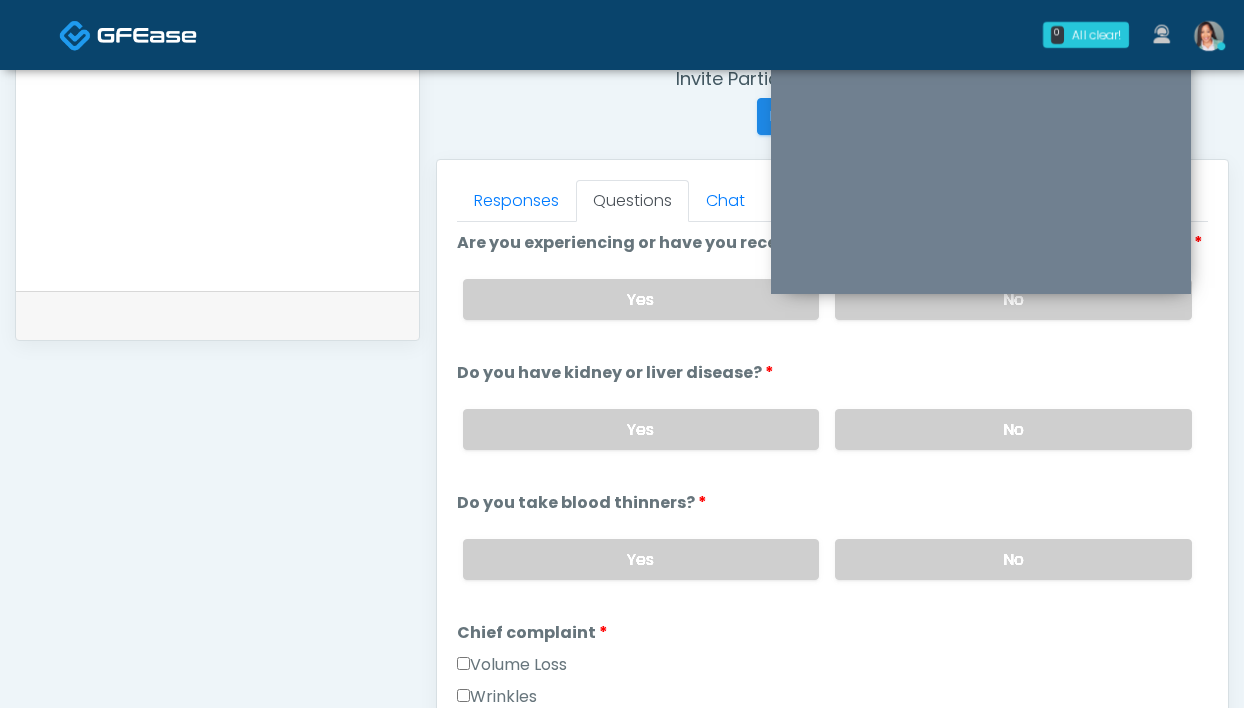 scroll, scrollTop: 917, scrollLeft: 0, axis: vertical 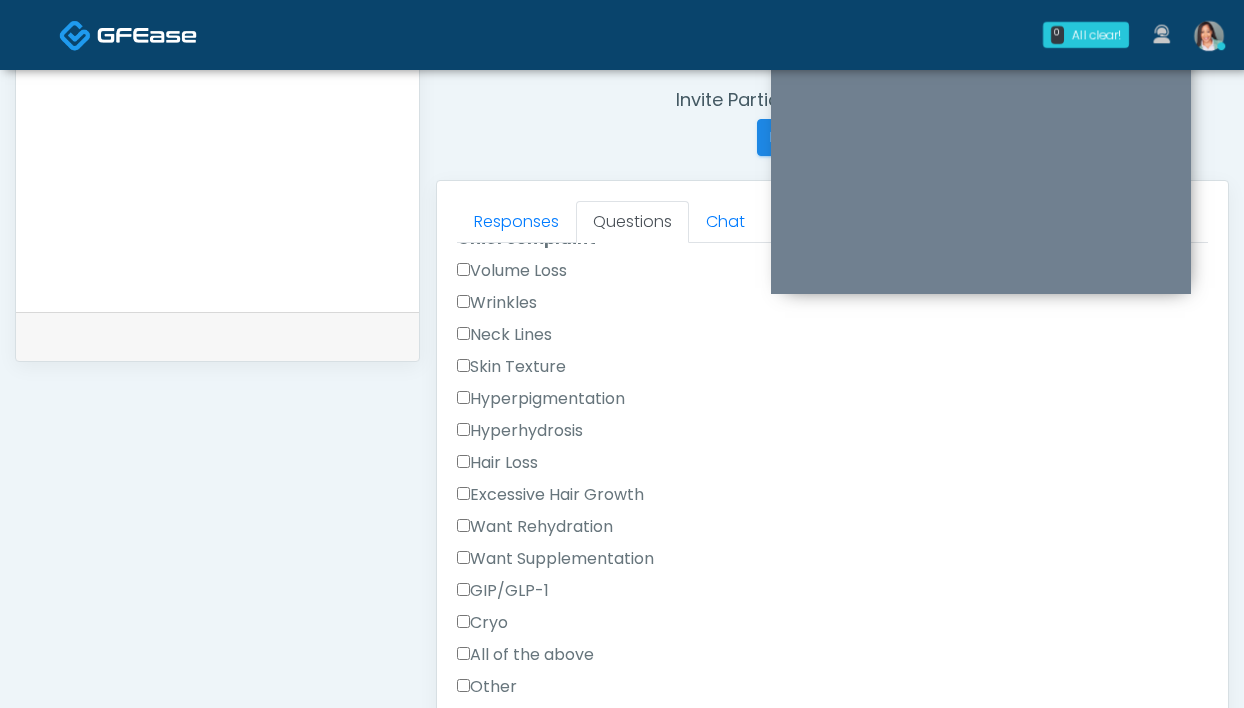 click on "Excessive Hair Growth" at bounding box center [550, 495] 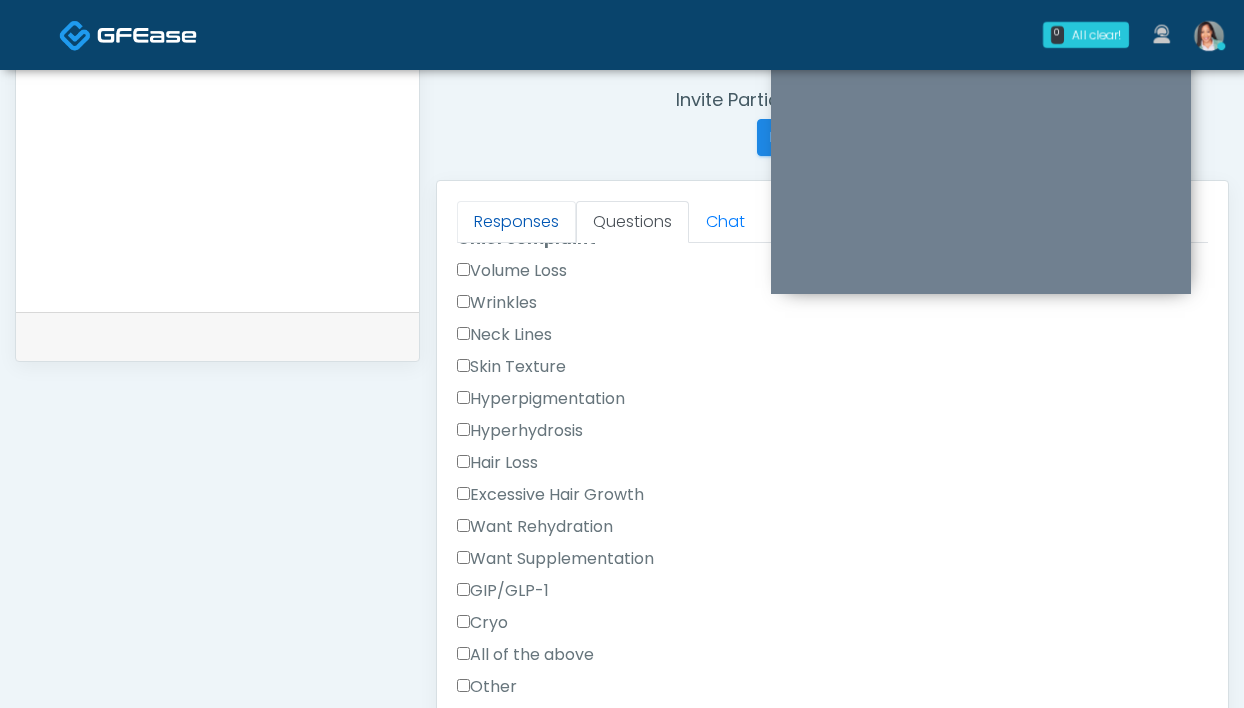 click on "Responses" at bounding box center (516, 222) 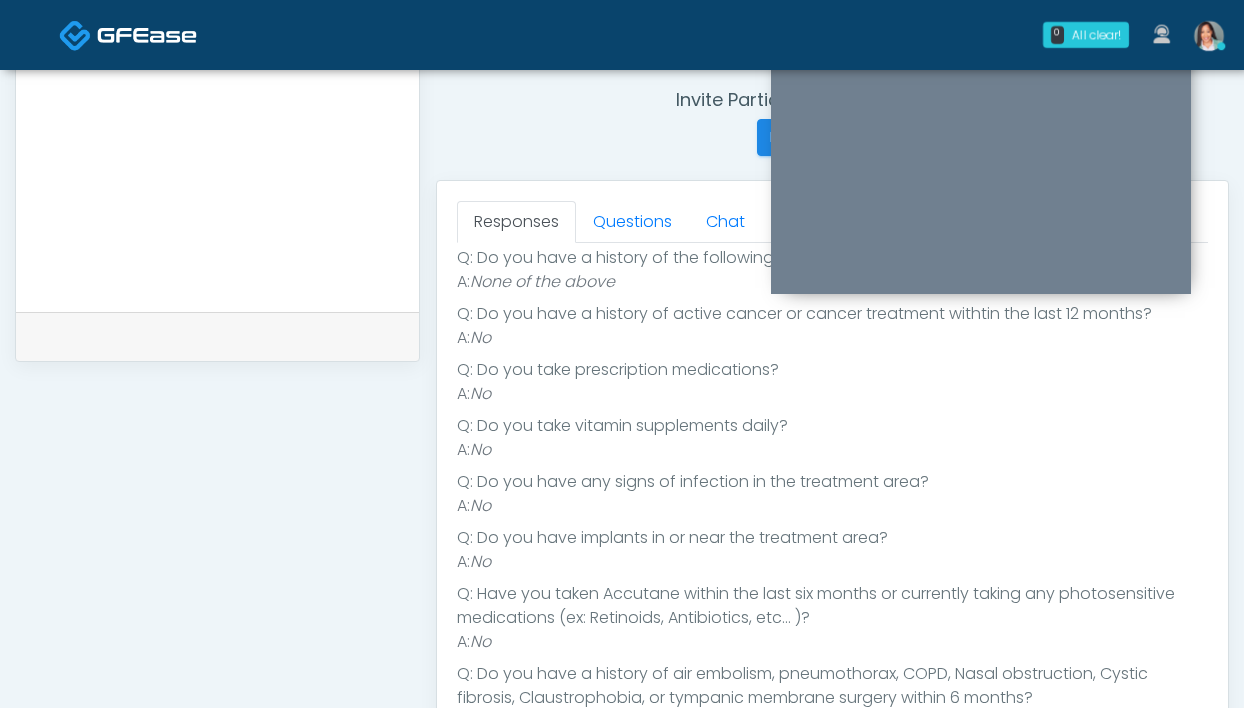 scroll, scrollTop: 354, scrollLeft: 0, axis: vertical 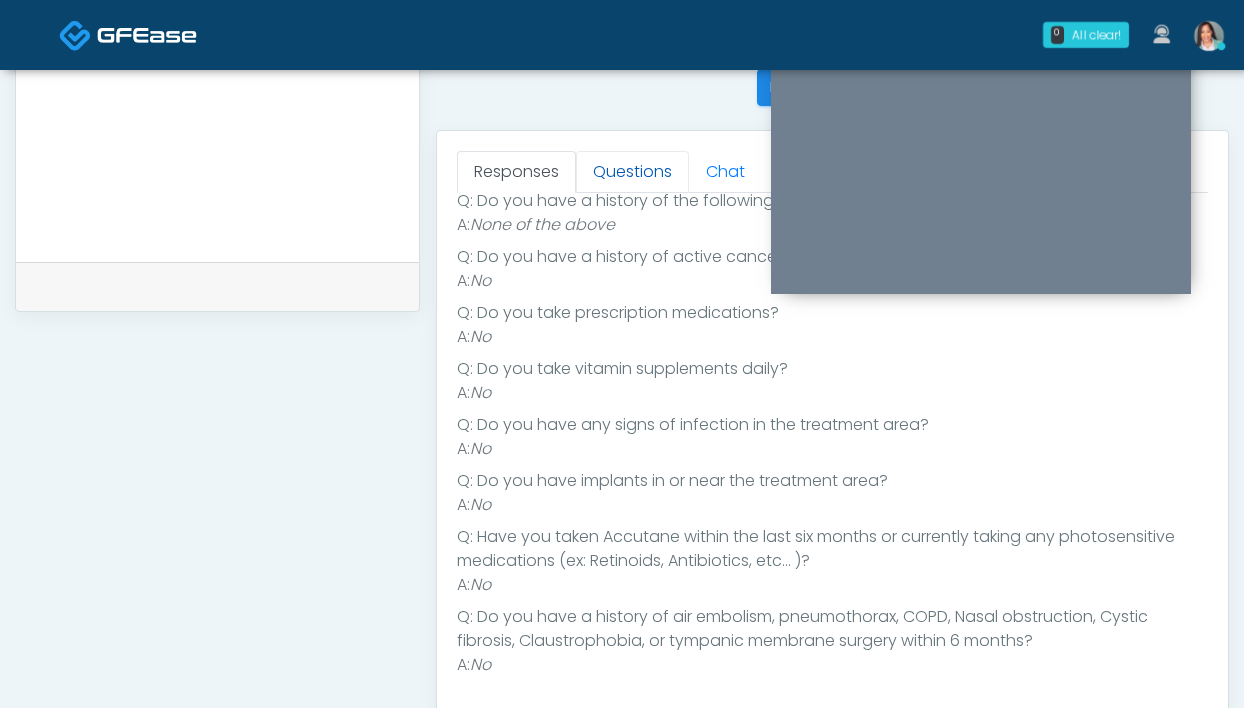 click on "Questions" at bounding box center [632, 172] 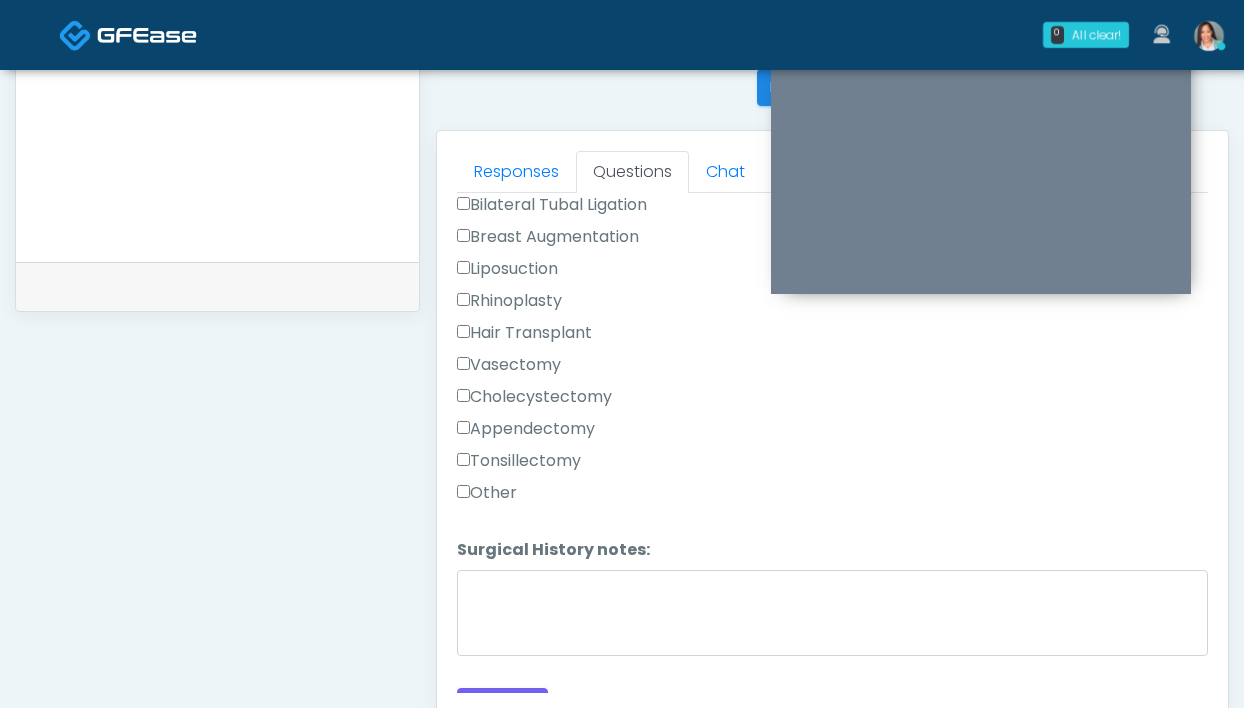 scroll, scrollTop: 1330, scrollLeft: 0, axis: vertical 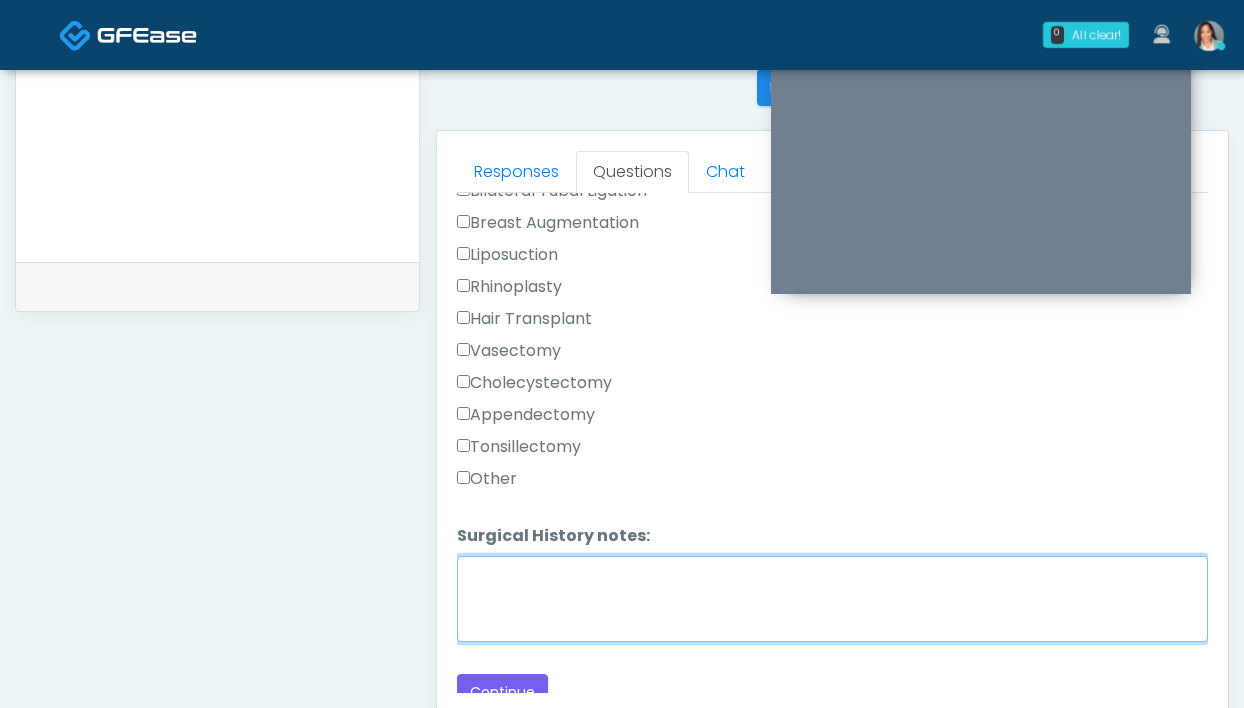 click on "Surgical History notes:" at bounding box center (832, 599) 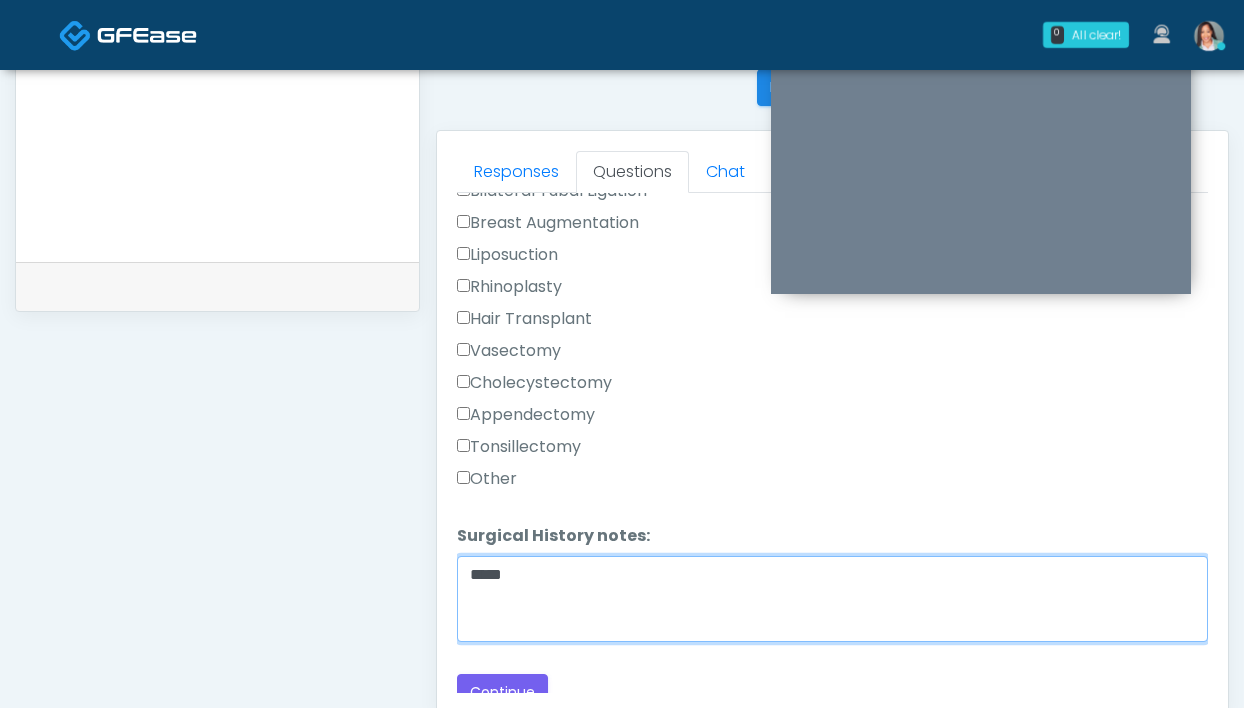 type on "*****" 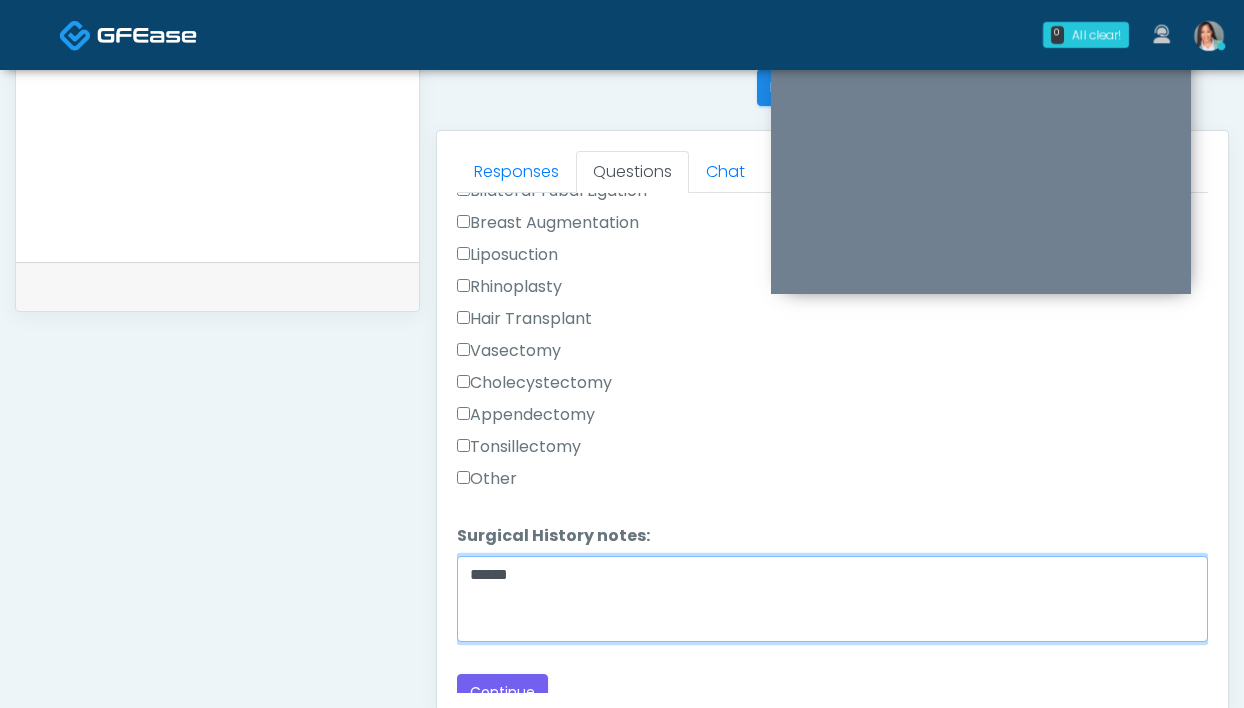 drag, startPoint x: 544, startPoint y: 572, endPoint x: 441, endPoint y: 557, distance: 104.0865 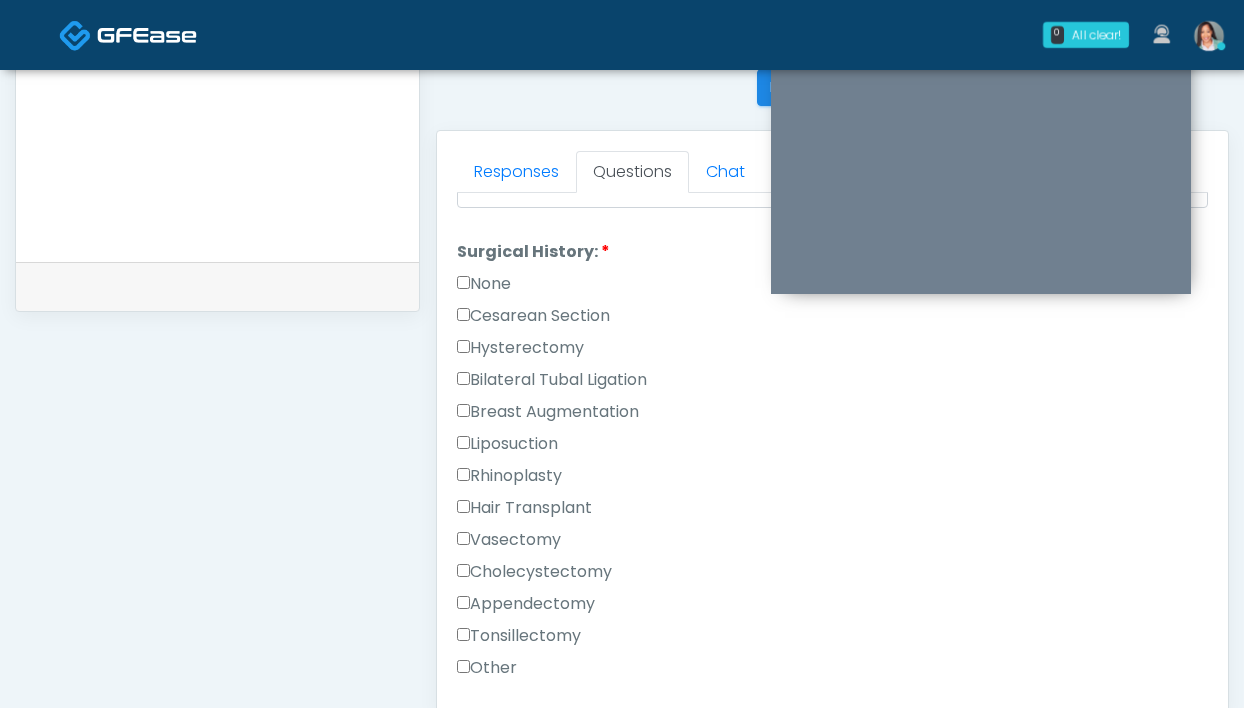 scroll, scrollTop: 1140, scrollLeft: 0, axis: vertical 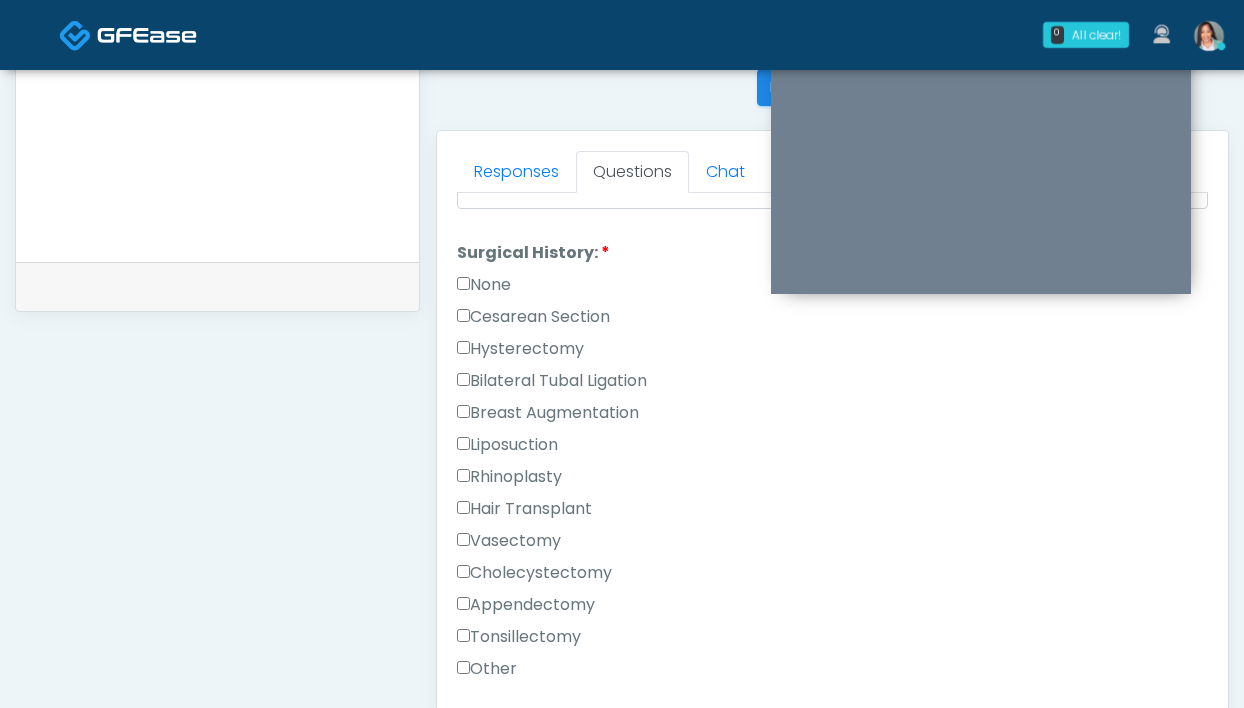 click on "None" at bounding box center (484, 285) 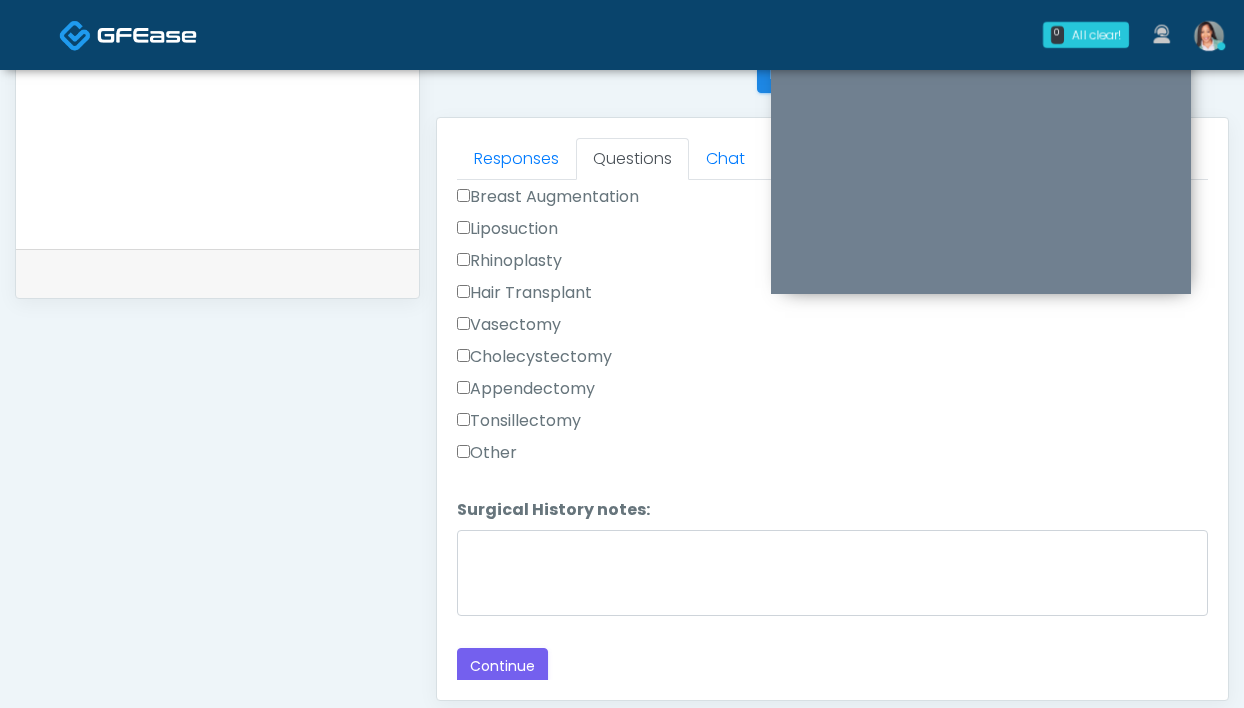 scroll, scrollTop: 846, scrollLeft: 0, axis: vertical 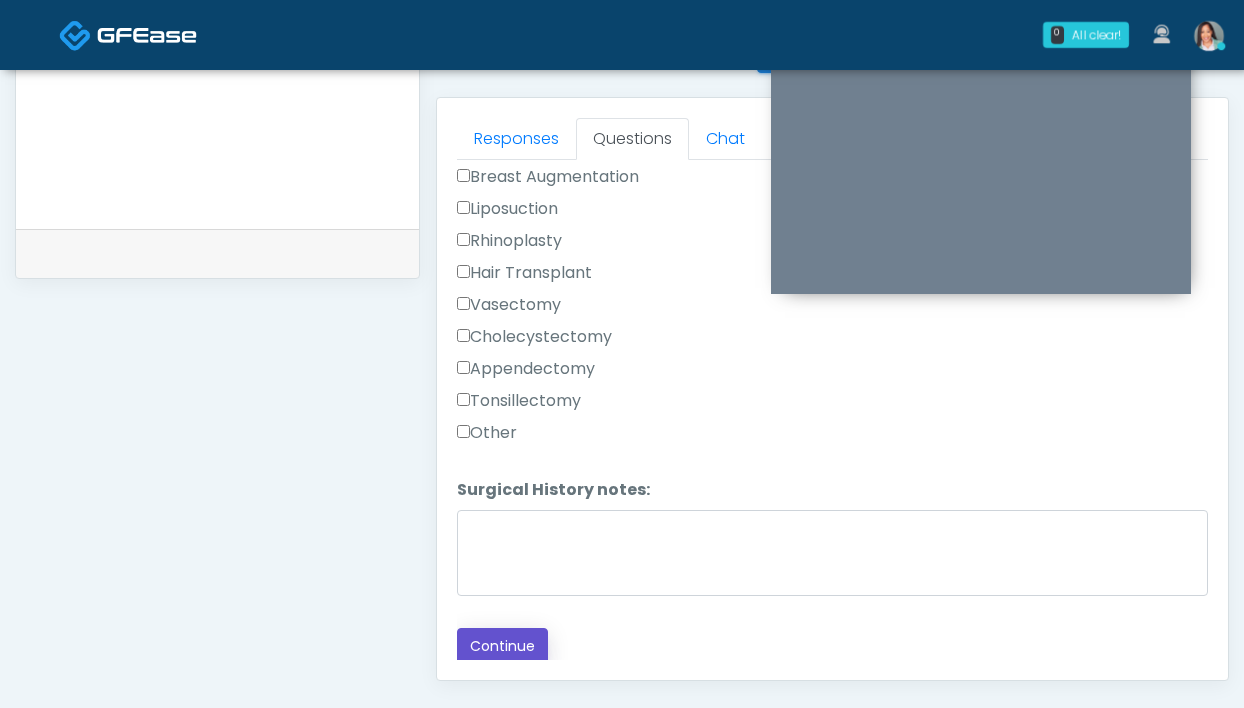 click on "Continue" at bounding box center [502, 646] 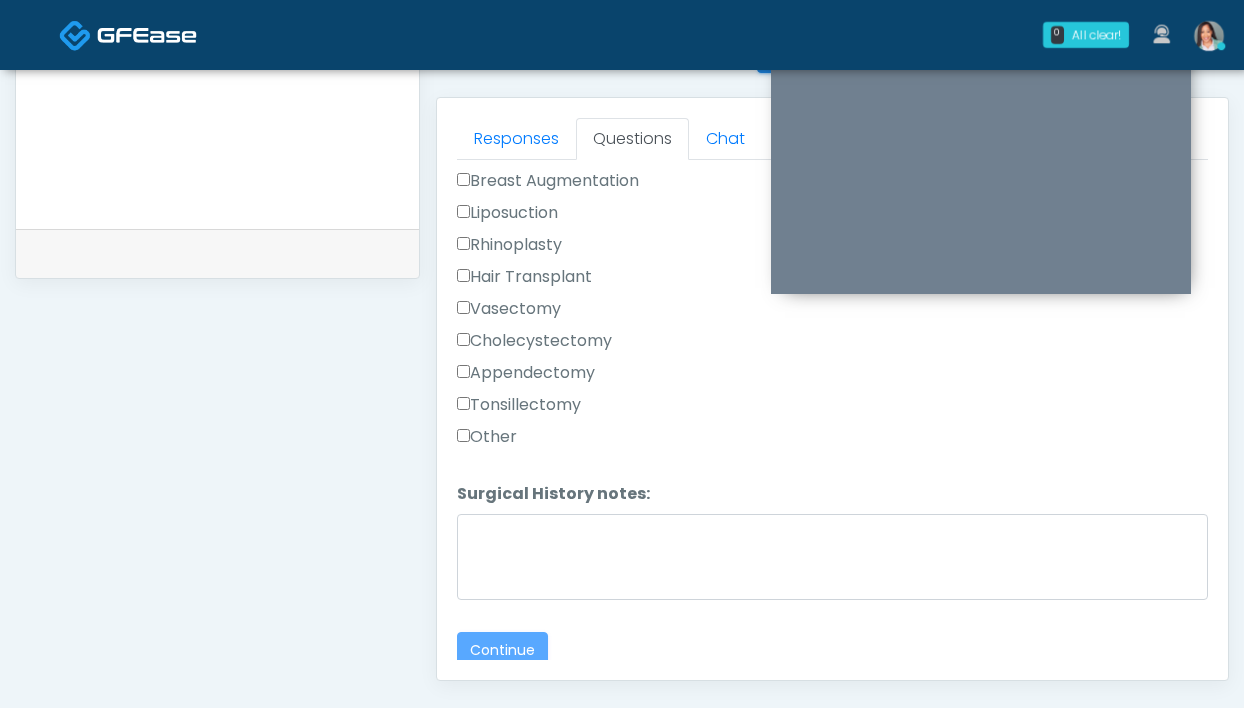 scroll, scrollTop: 1336, scrollLeft: 0, axis: vertical 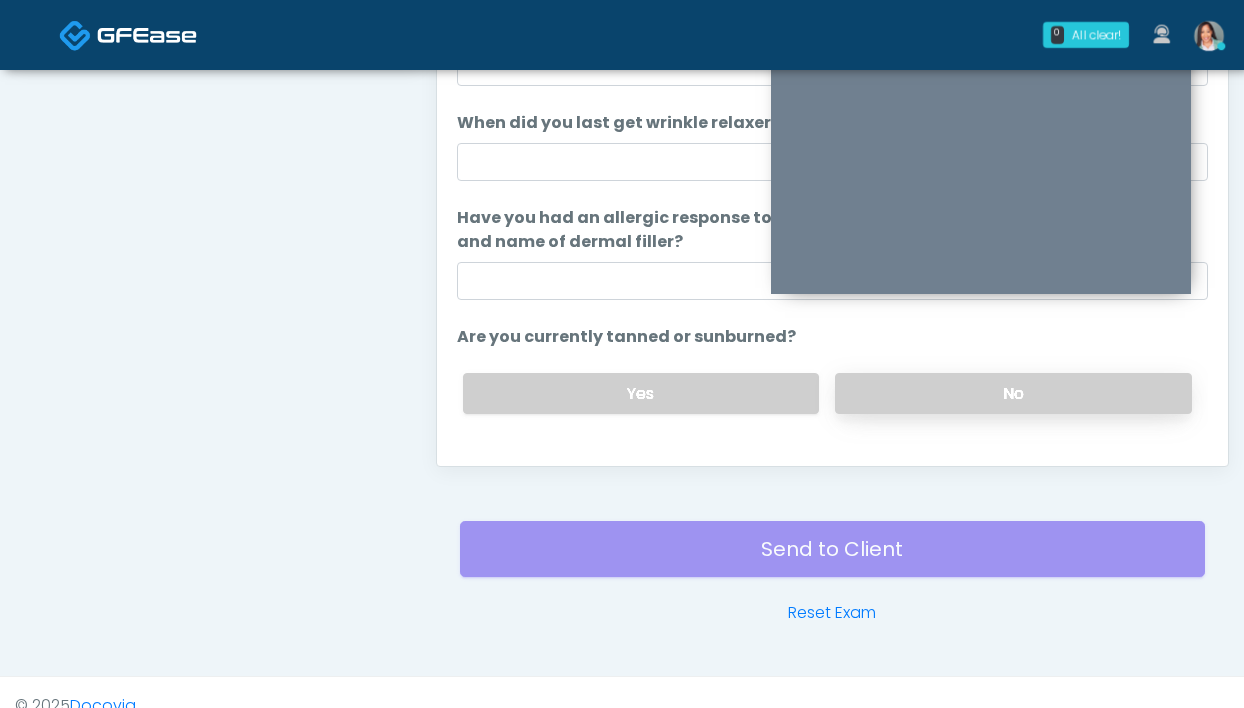 drag, startPoint x: 909, startPoint y: 407, endPoint x: 878, endPoint y: 394, distance: 33.61547 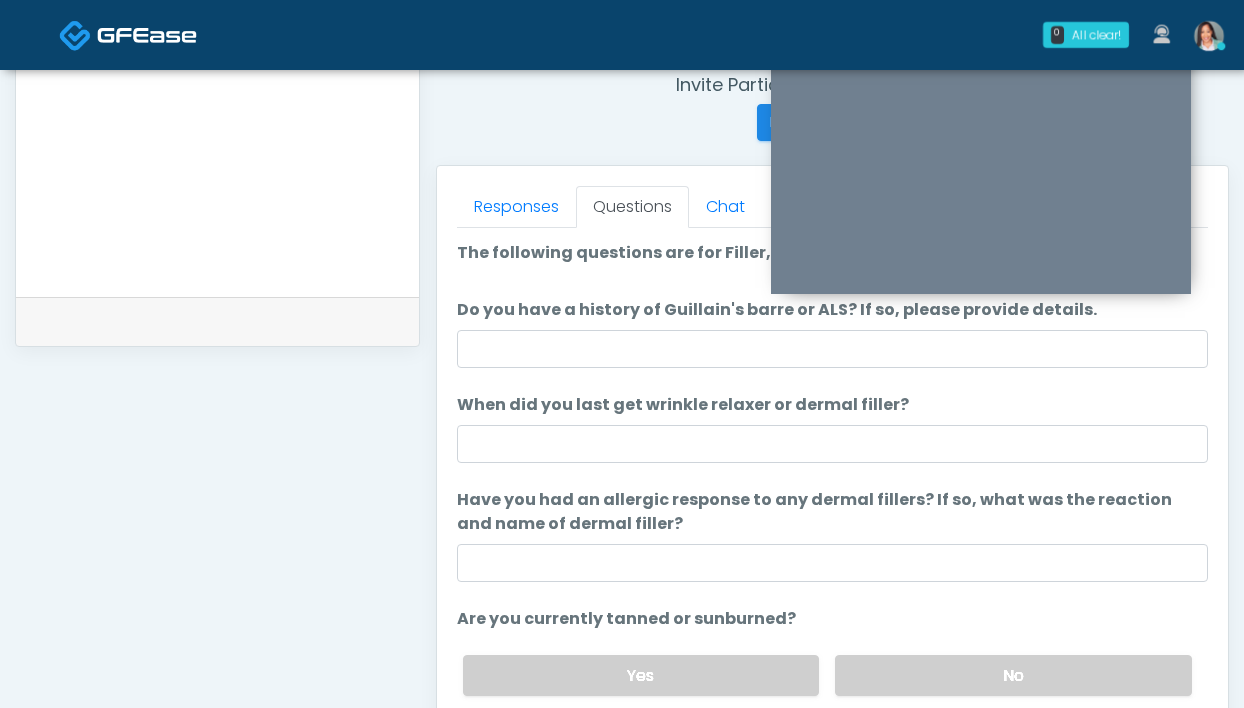 scroll, scrollTop: 760, scrollLeft: 0, axis: vertical 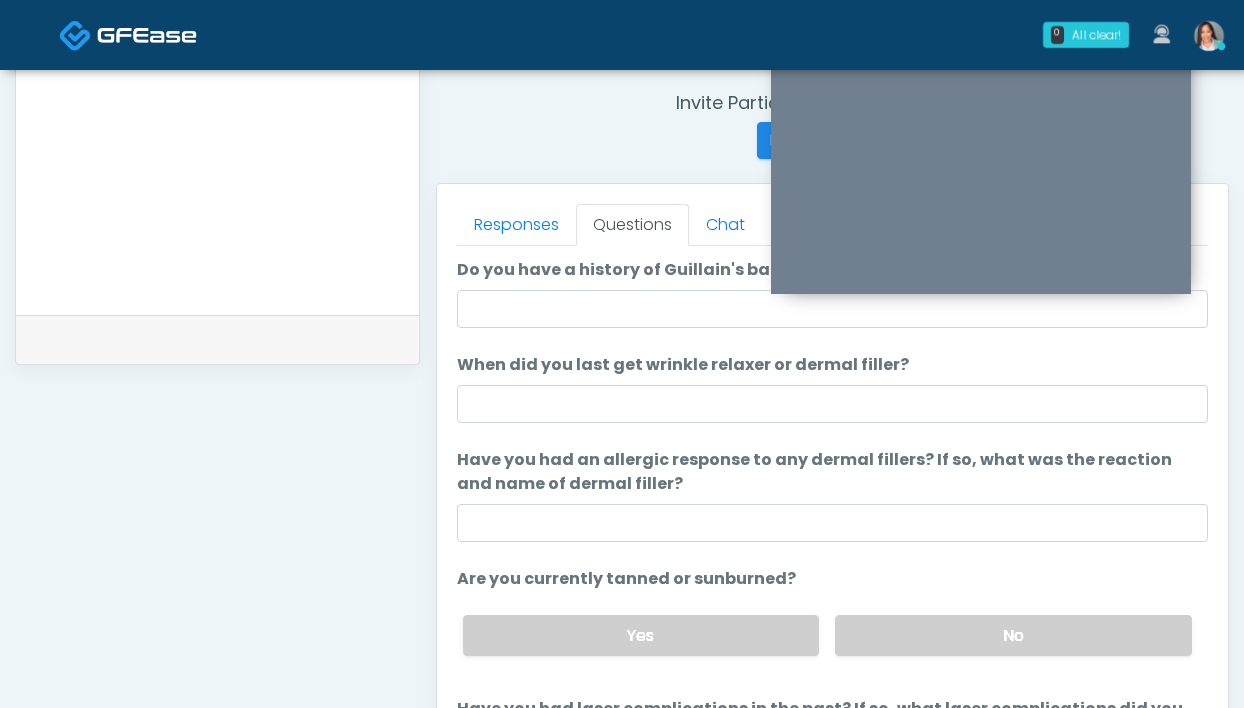 click on "The following questions are for Filler, Wrinkle relaxers, PRP, and Lasers
The following questions are for Filler, Wrinkle relaxers, PRP, and Lasers
Do you have a history of Guillain's barre or ALS? If so, please provide details.
Do you have a history of Guillain's barre or ALS? If so, please provide details.
When did you last get wrinkle relaxer or dermal filler?
When did you last get wrinkle relaxer or dermal filler?
Have you had an allergic response to any dermal fillers? If so, what was the reaction and name of dermal filler?" at bounding box center (832, 496) 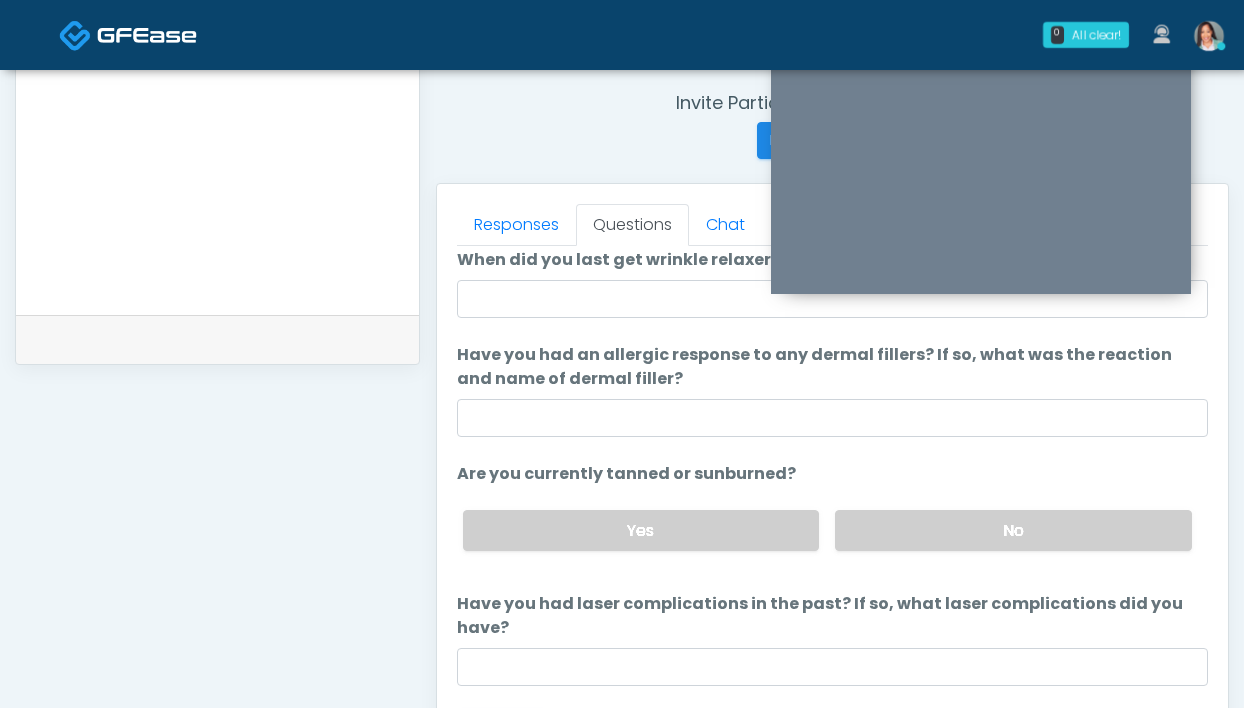 scroll, scrollTop: 164, scrollLeft: 0, axis: vertical 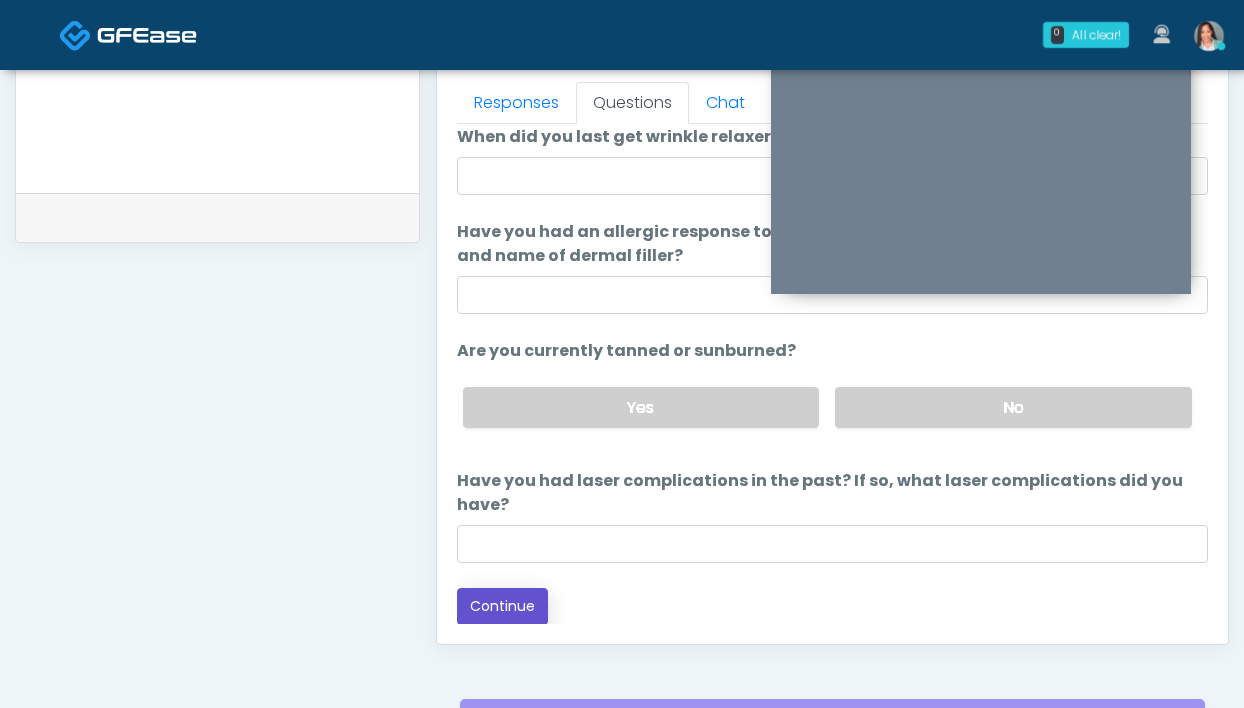 click on "Continue" at bounding box center [502, 606] 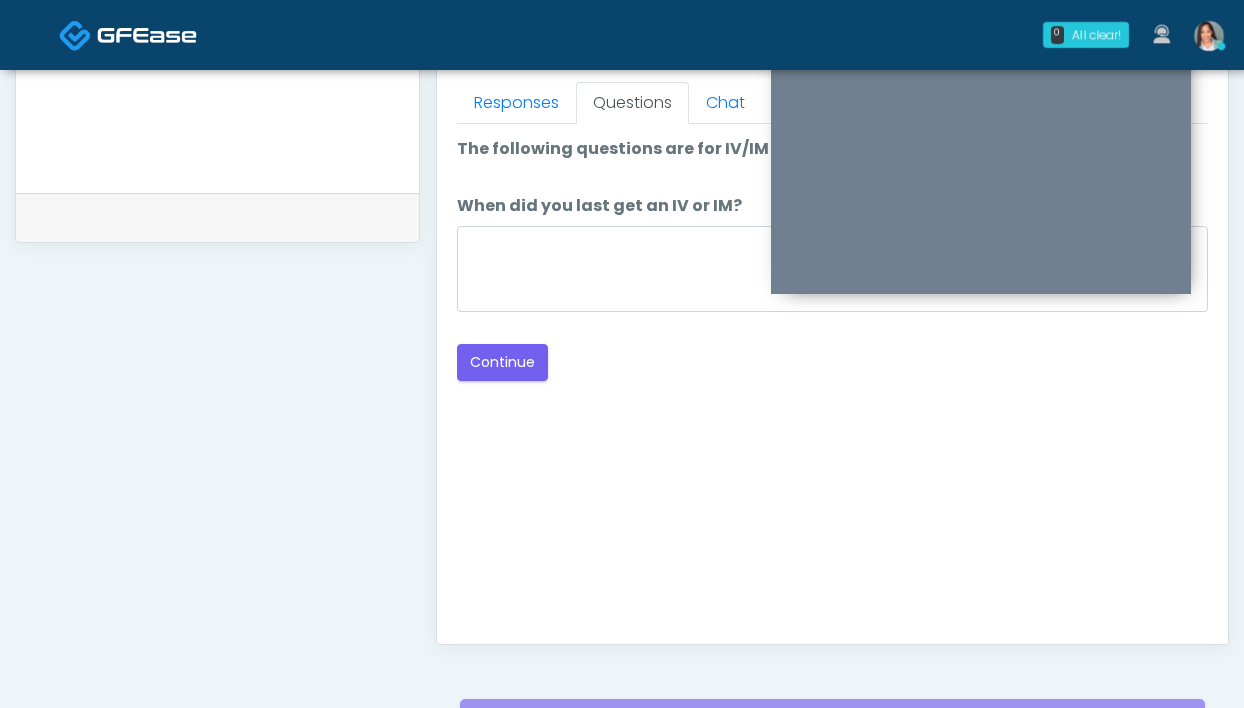 scroll, scrollTop: 1087, scrollLeft: 0, axis: vertical 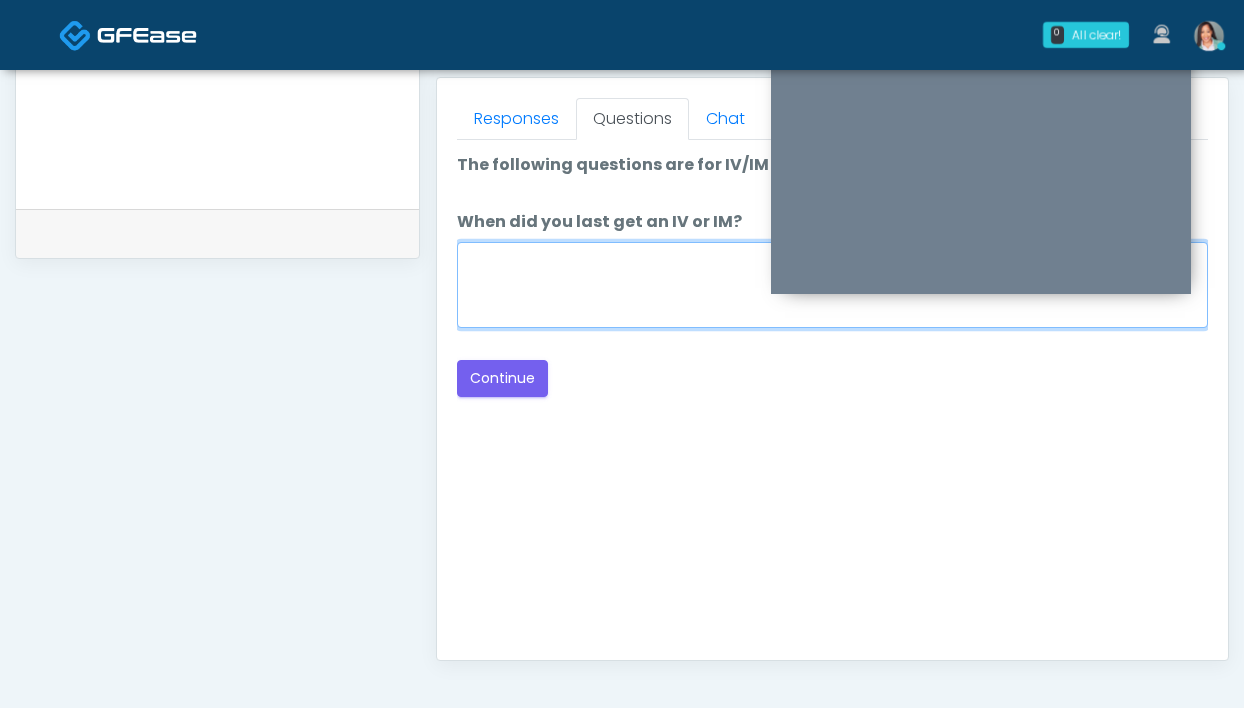 click on "When did you last get an IV or IM?" at bounding box center [832, 285] 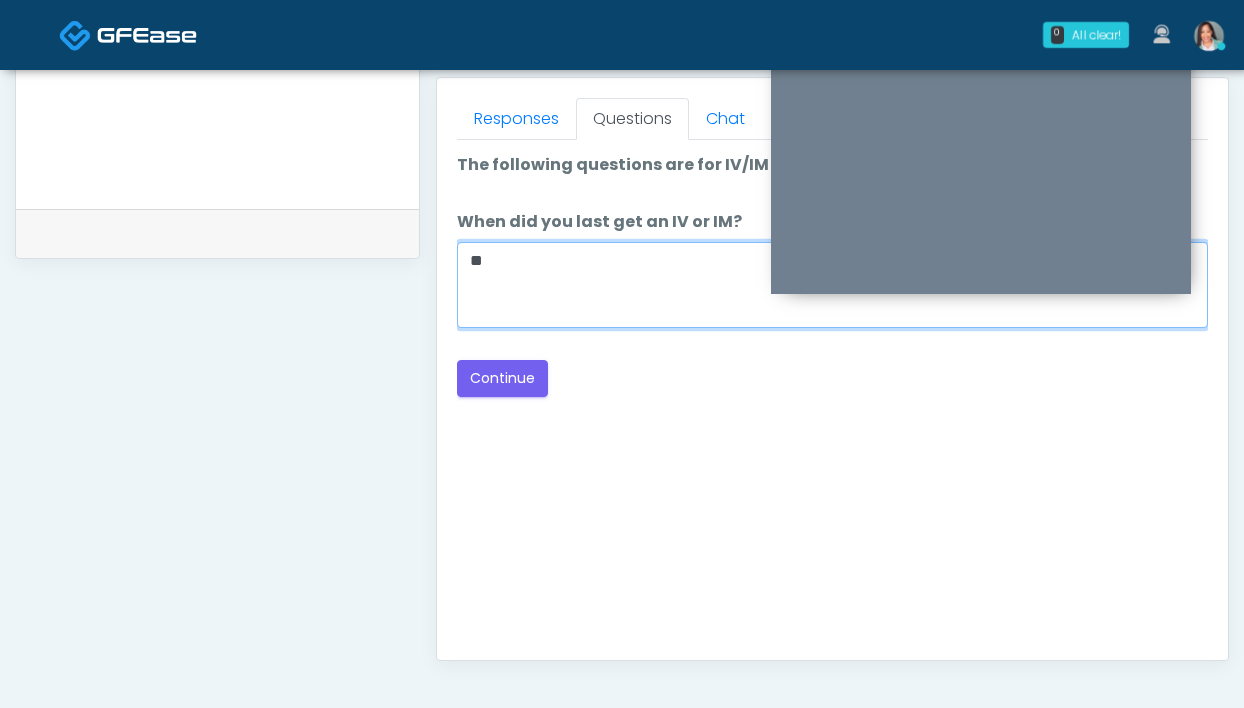 type on "*" 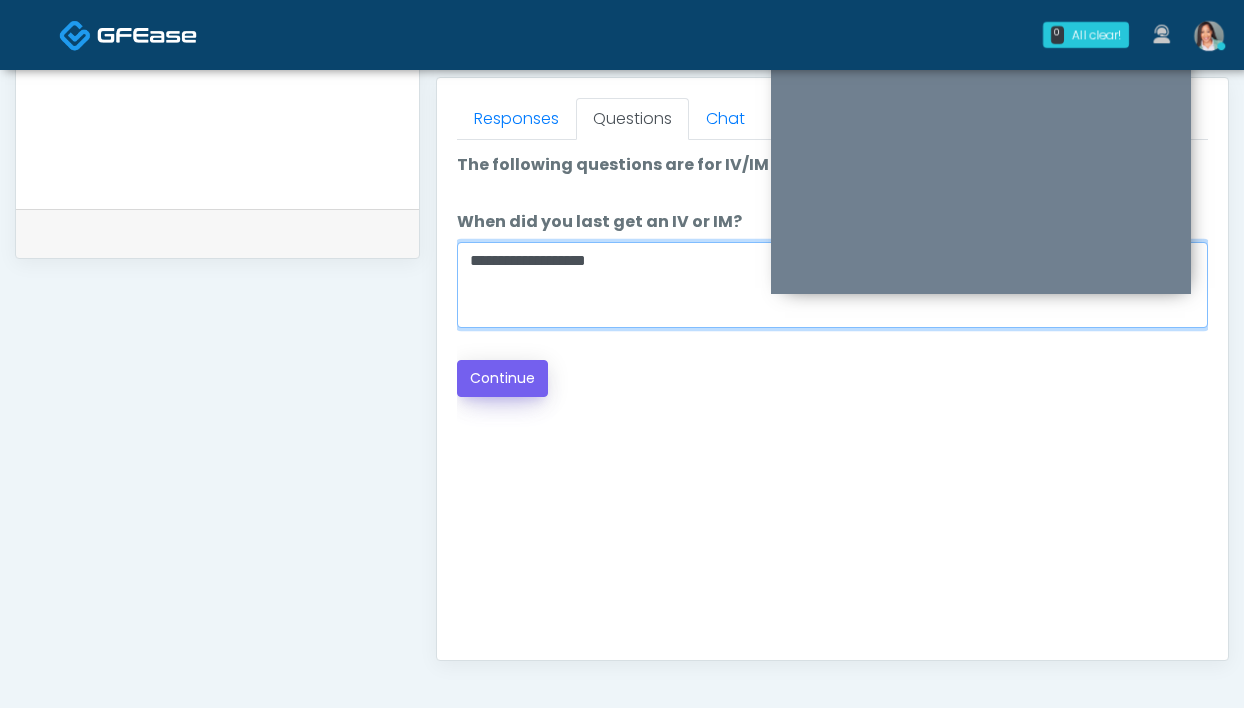 type on "**********" 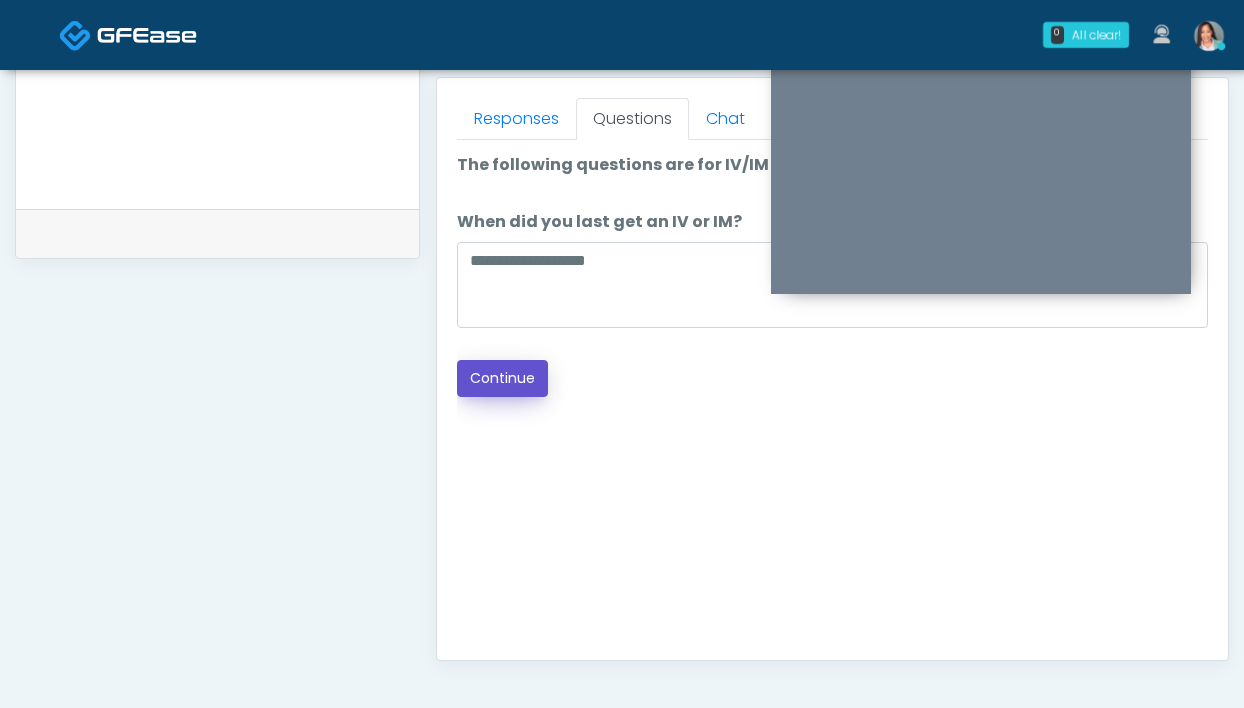 click on "Continue" at bounding box center (502, 378) 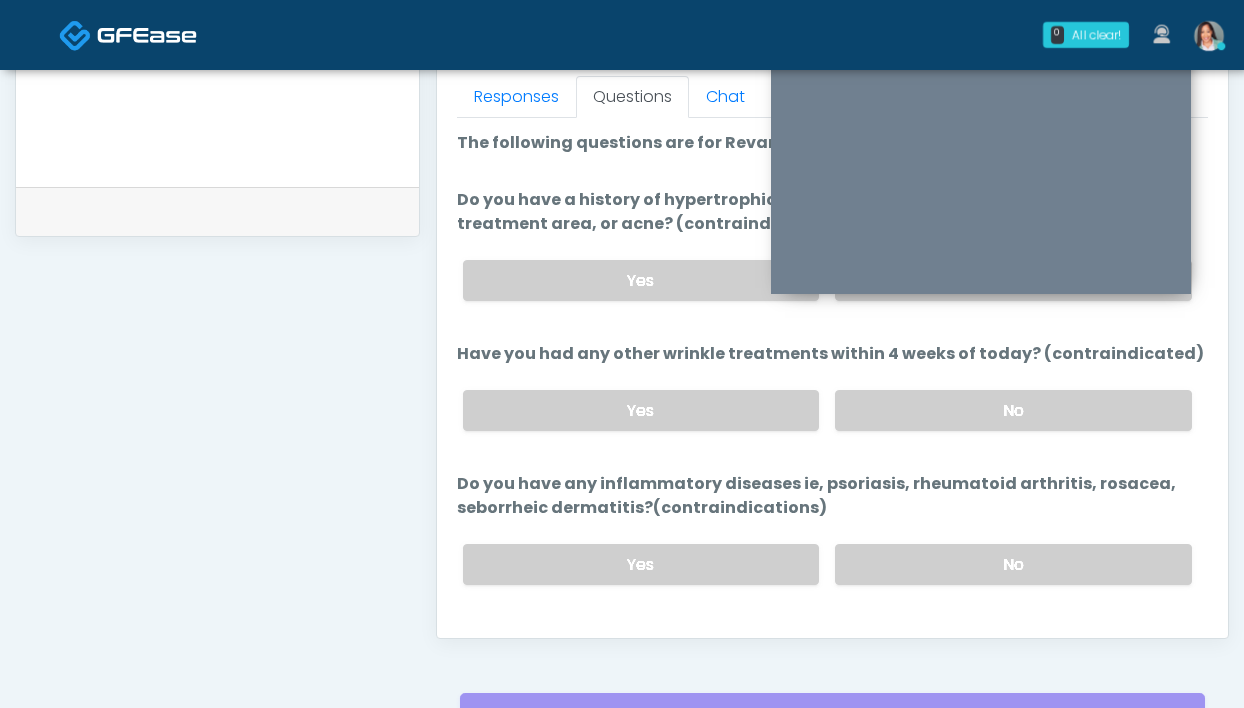 scroll, scrollTop: 865, scrollLeft: 0, axis: vertical 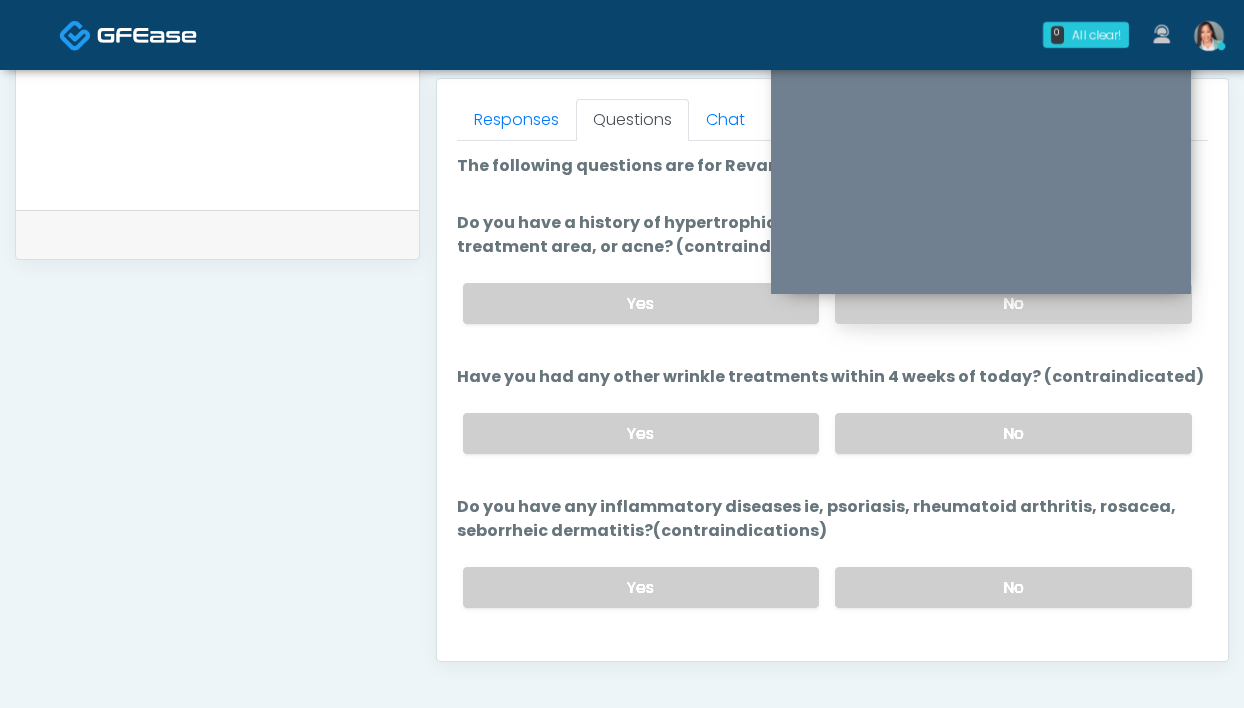 click on "No" at bounding box center [1013, 303] 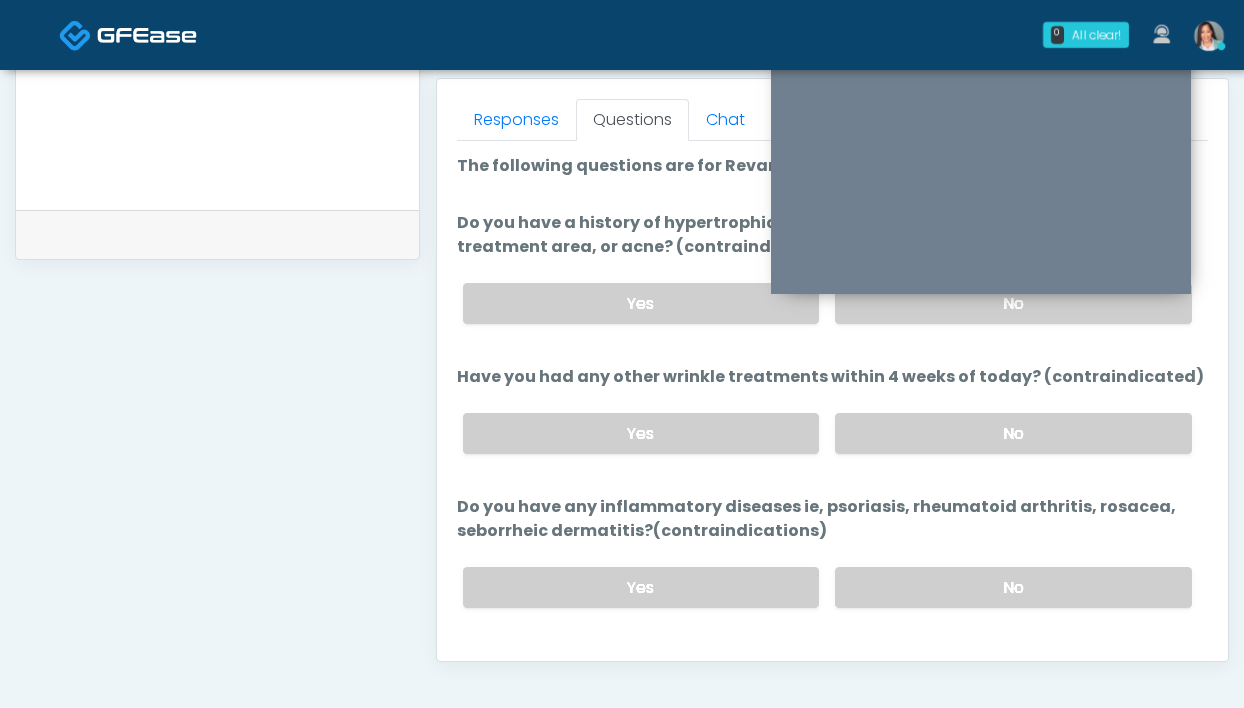 click on "Yes
No" at bounding box center (827, 433) 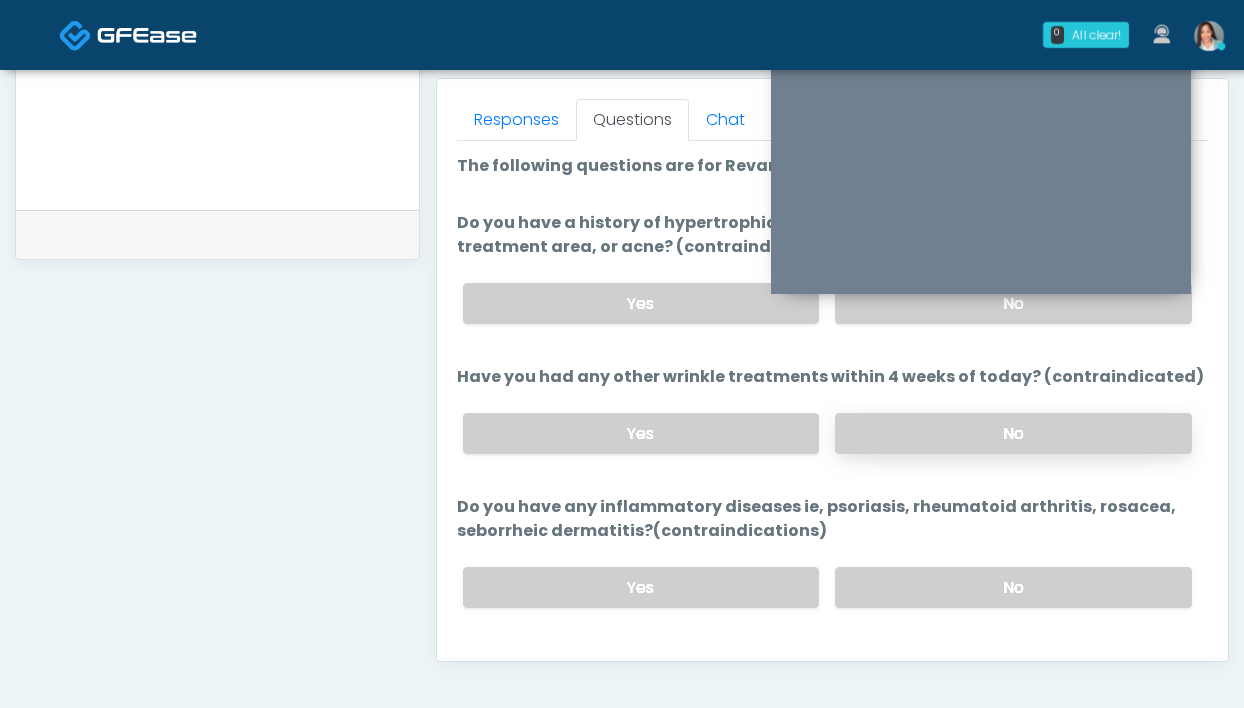 click on "No" at bounding box center (1013, 433) 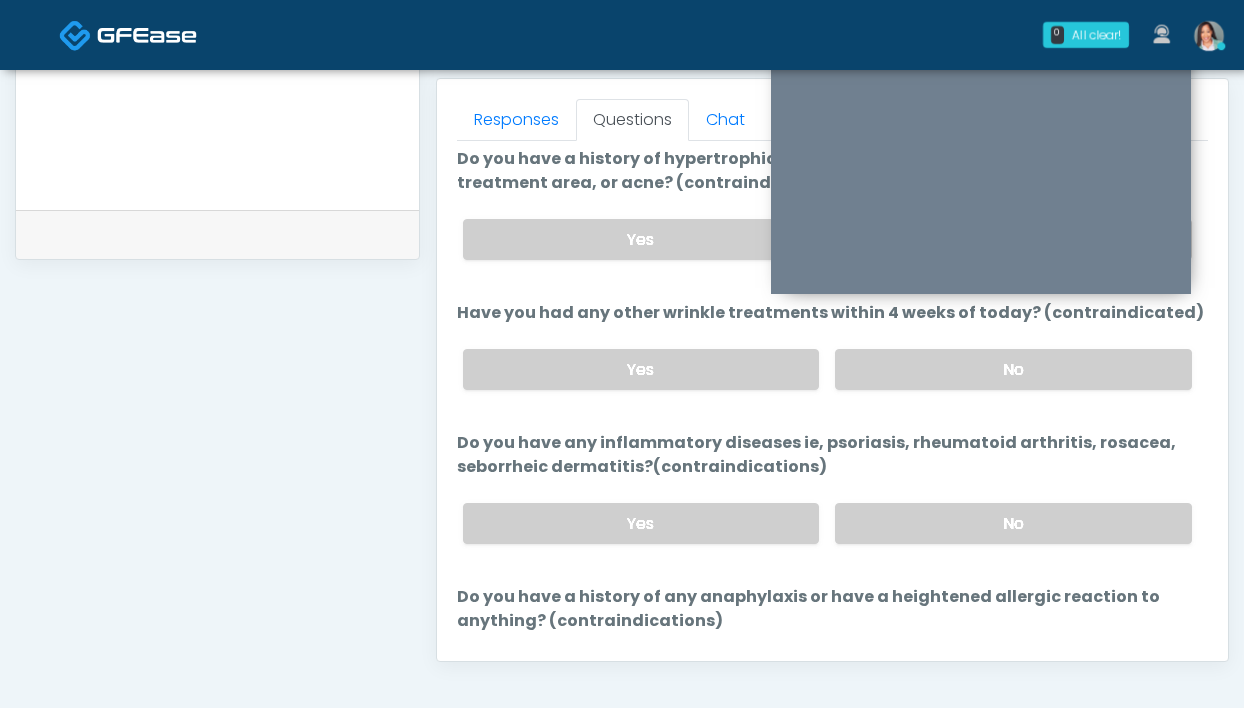 scroll, scrollTop: 68, scrollLeft: 0, axis: vertical 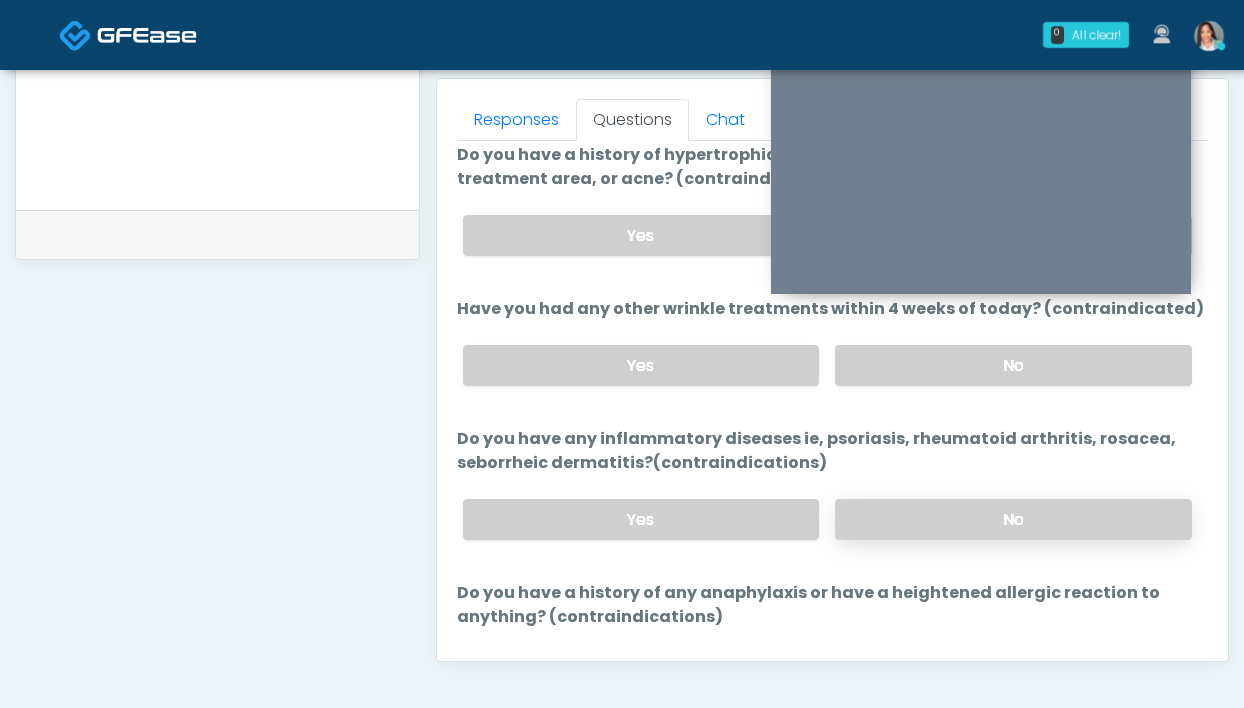 drag, startPoint x: 928, startPoint y: 524, endPoint x: 913, endPoint y: 498, distance: 30.016663 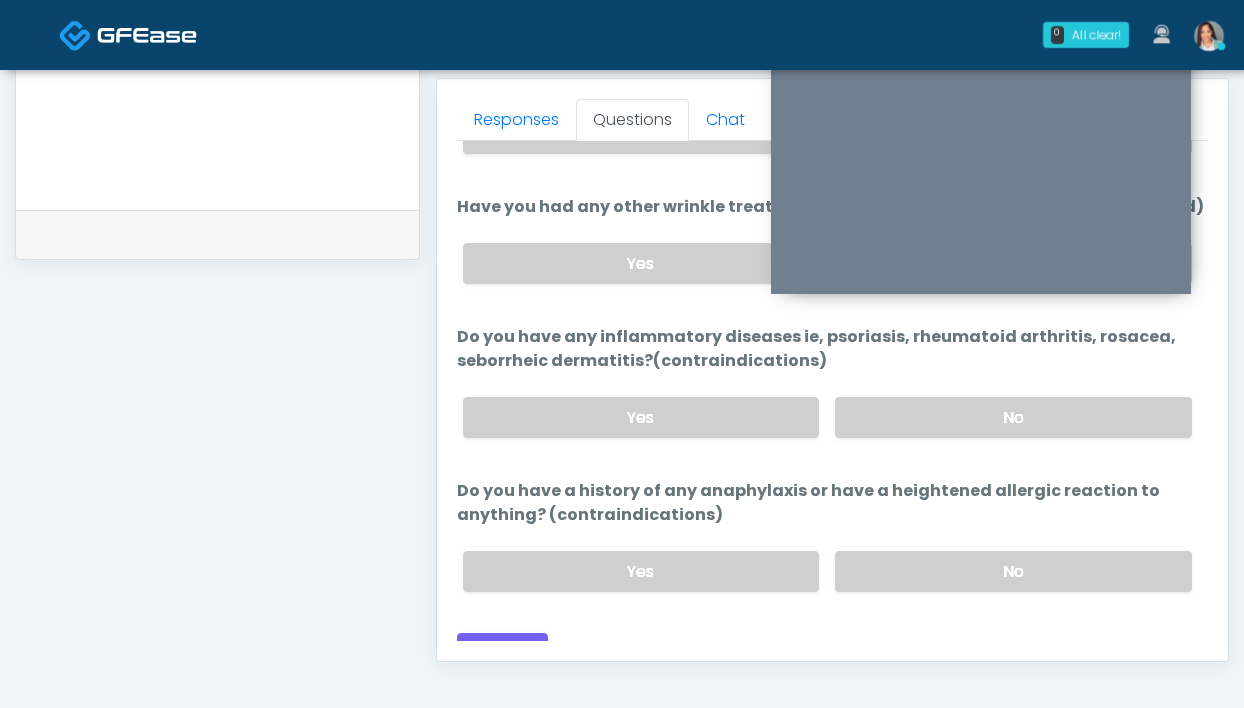 scroll, scrollTop: 171, scrollLeft: 0, axis: vertical 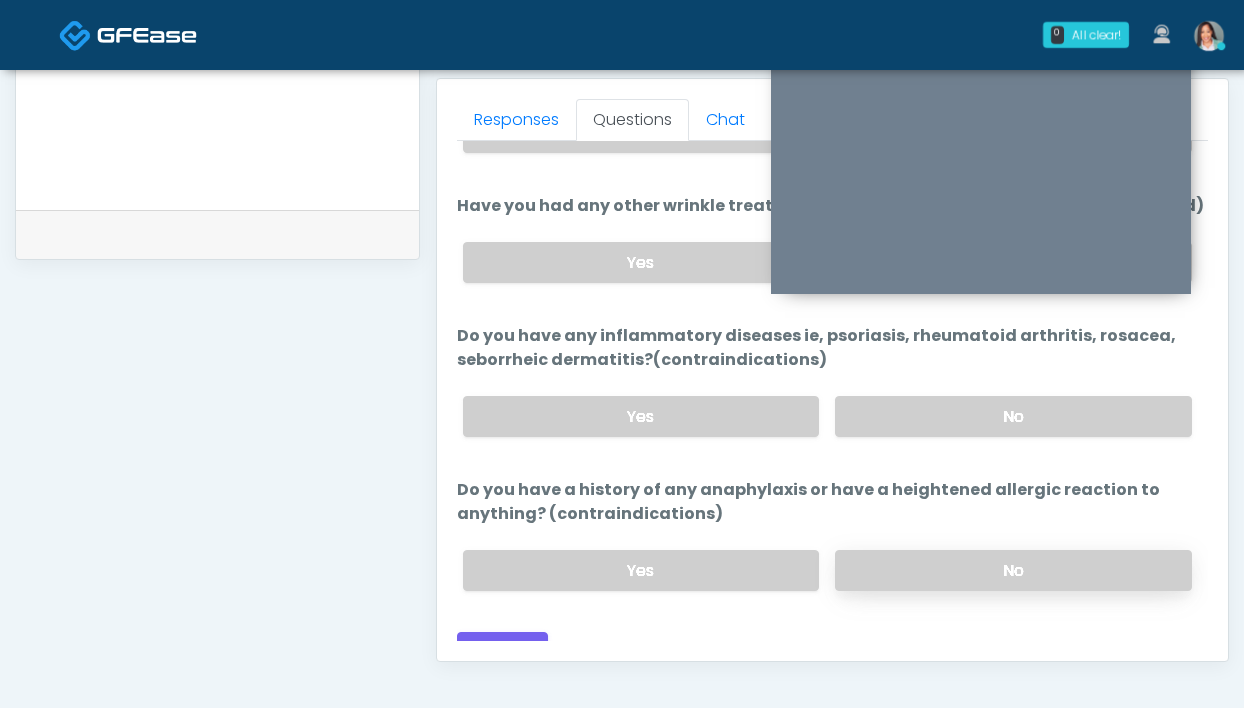 click on "No" at bounding box center [1013, 570] 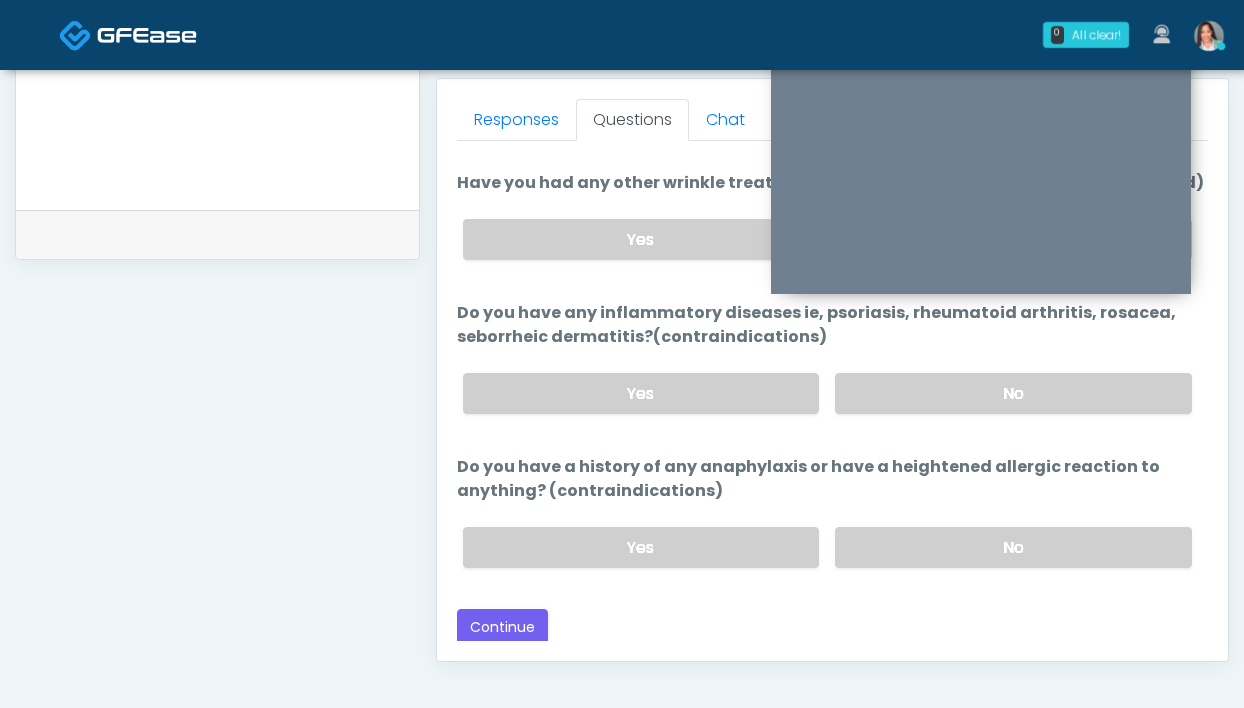 scroll, scrollTop: 195, scrollLeft: 0, axis: vertical 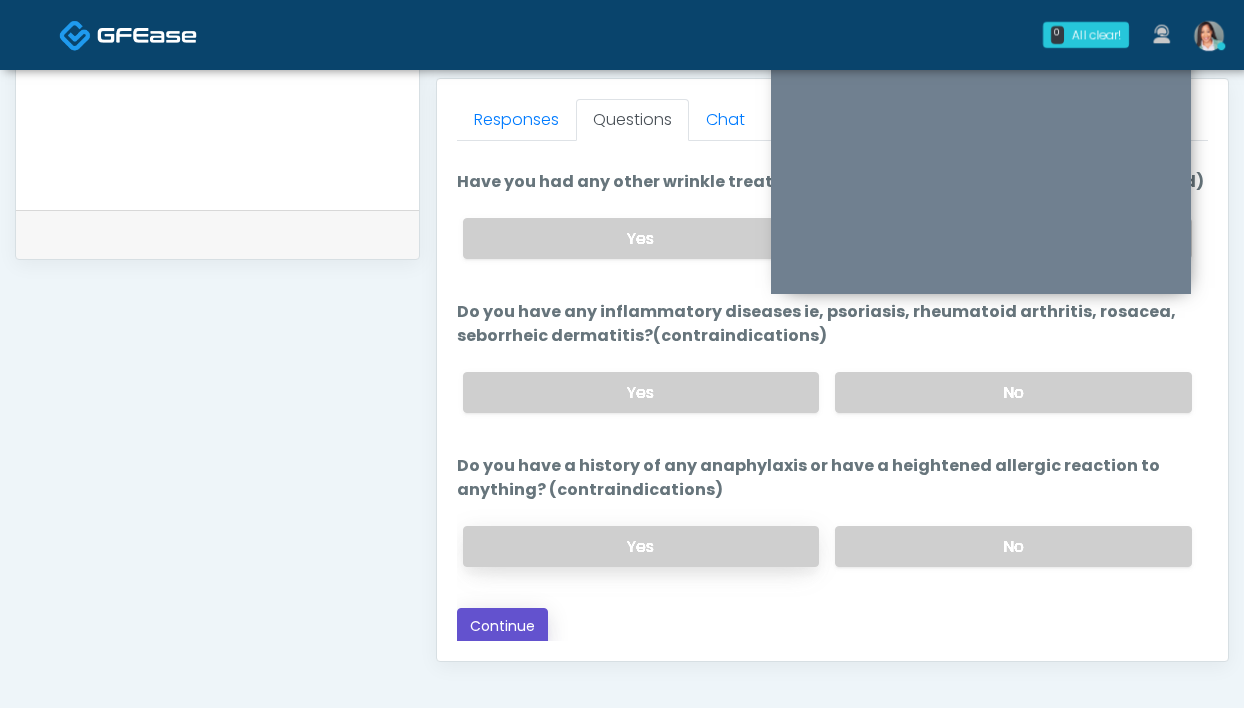 drag, startPoint x: 498, startPoint y: 617, endPoint x: 594, endPoint y: 547, distance: 118.810776 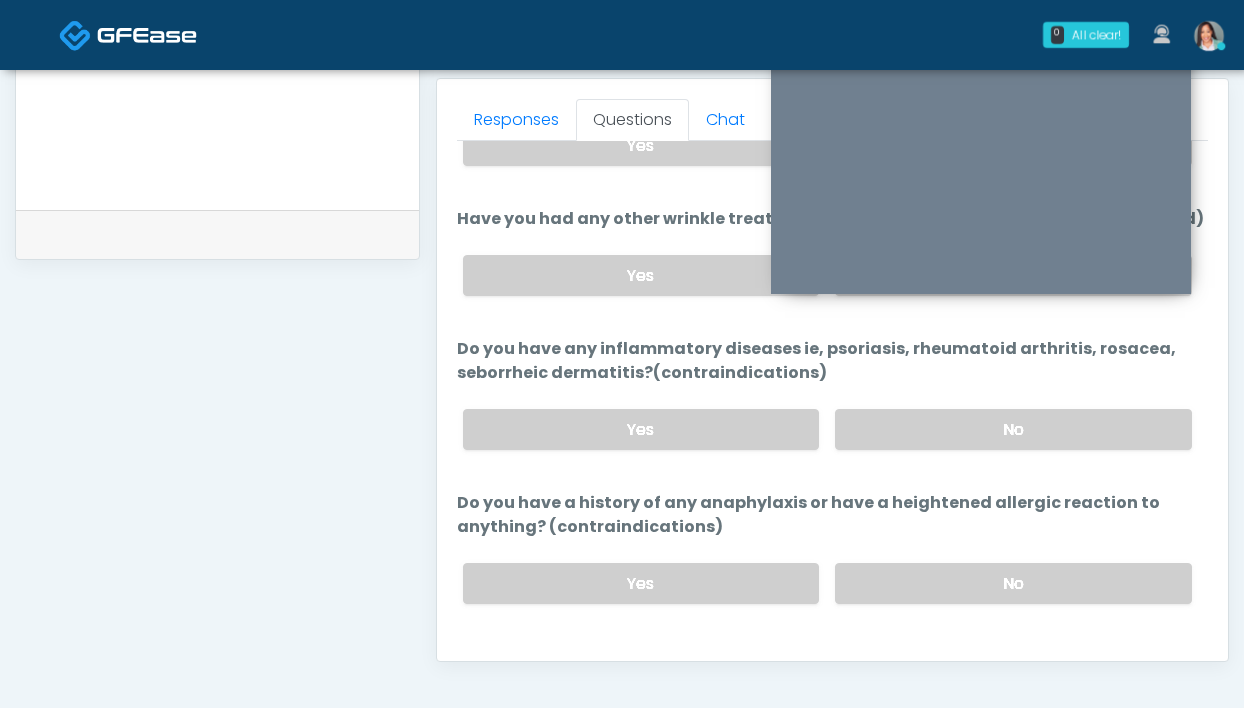 scroll, scrollTop: 0, scrollLeft: 0, axis: both 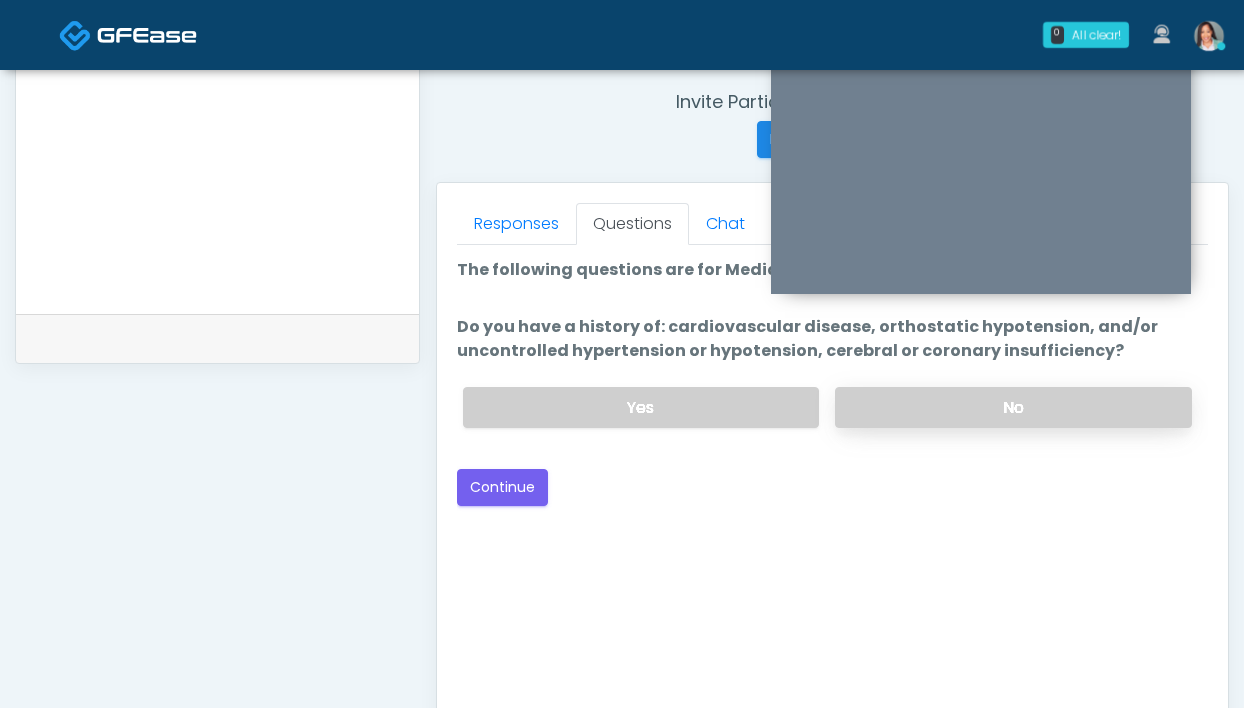 click on "No" at bounding box center (1013, 407) 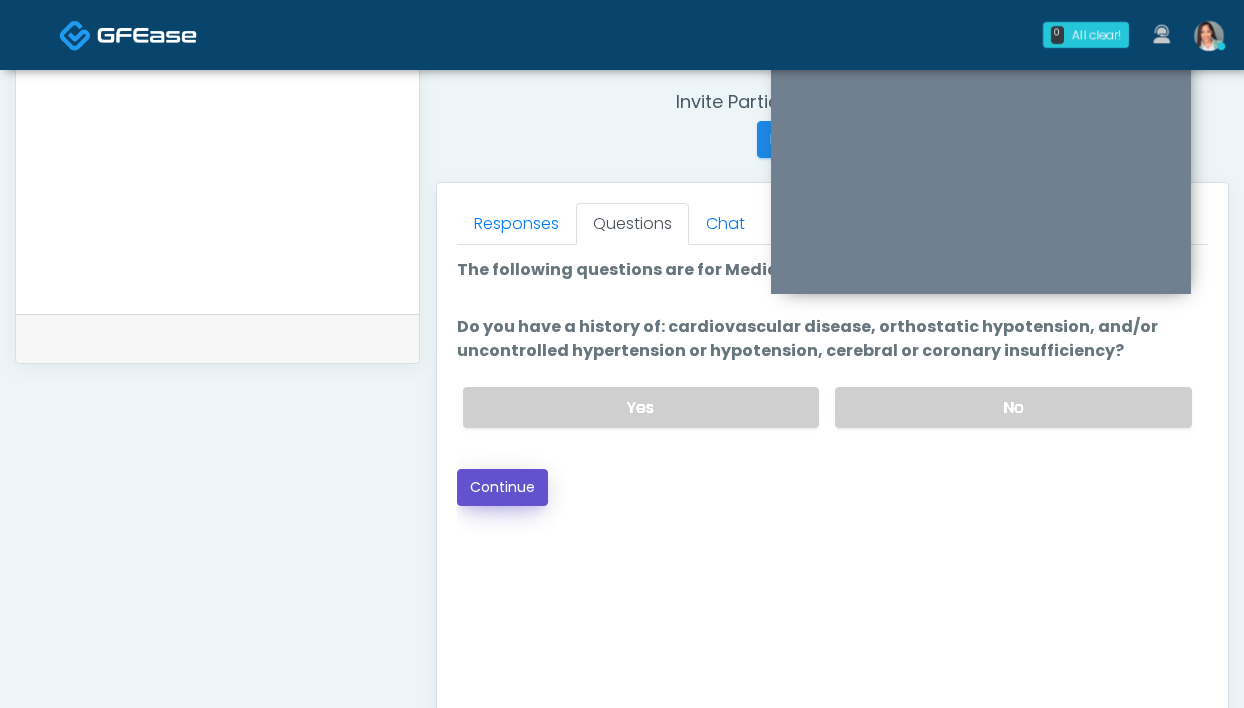 click on "Continue" at bounding box center (502, 487) 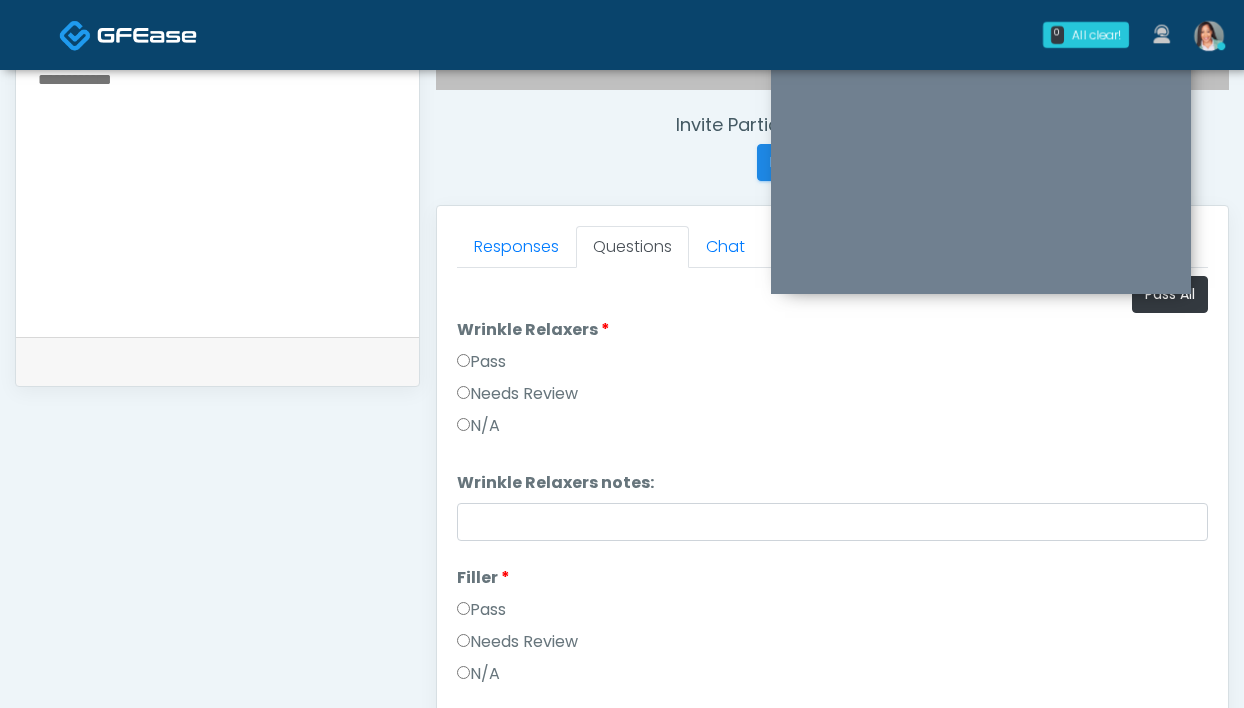 scroll, scrollTop: 721, scrollLeft: 0, axis: vertical 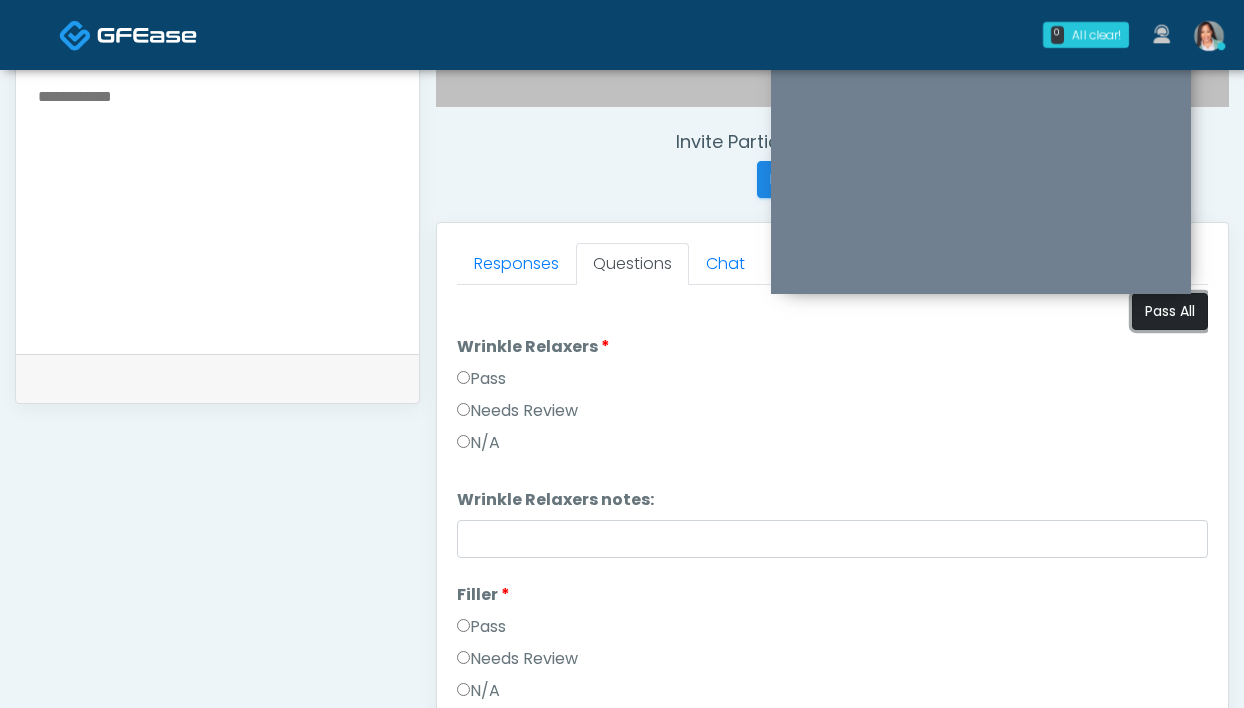 click on "Pass All" at bounding box center [1170, 311] 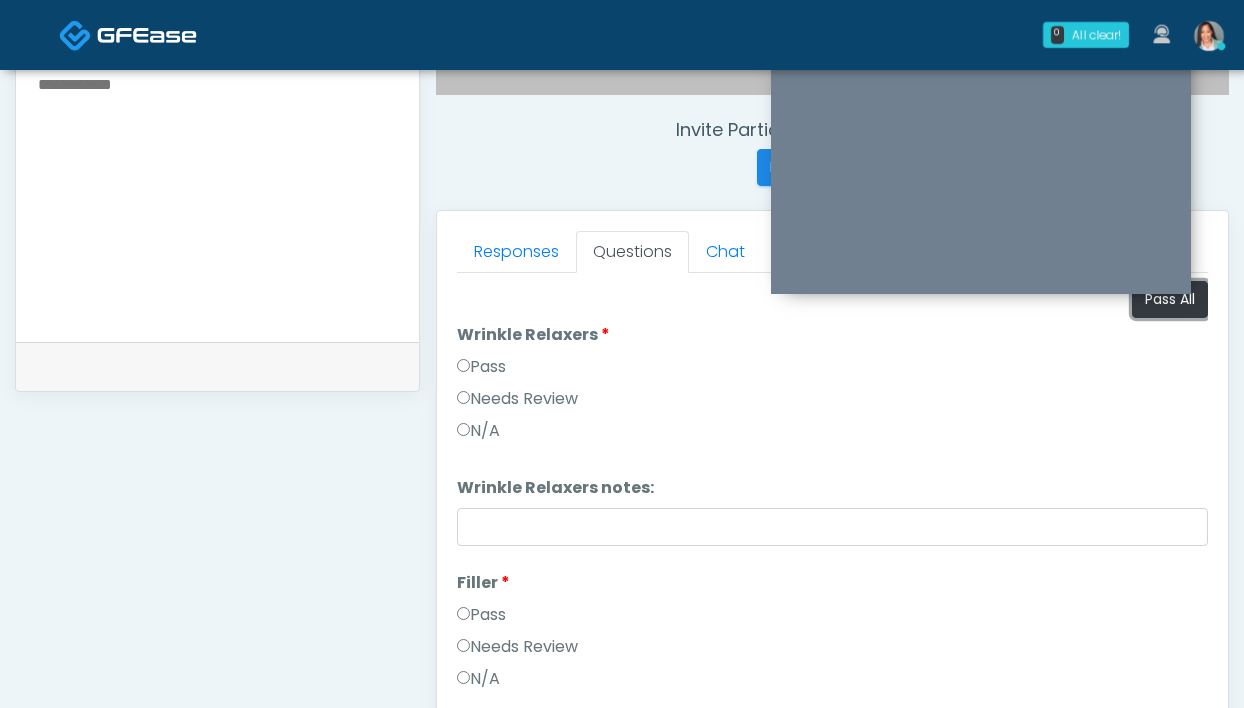 scroll, scrollTop: 754, scrollLeft: 0, axis: vertical 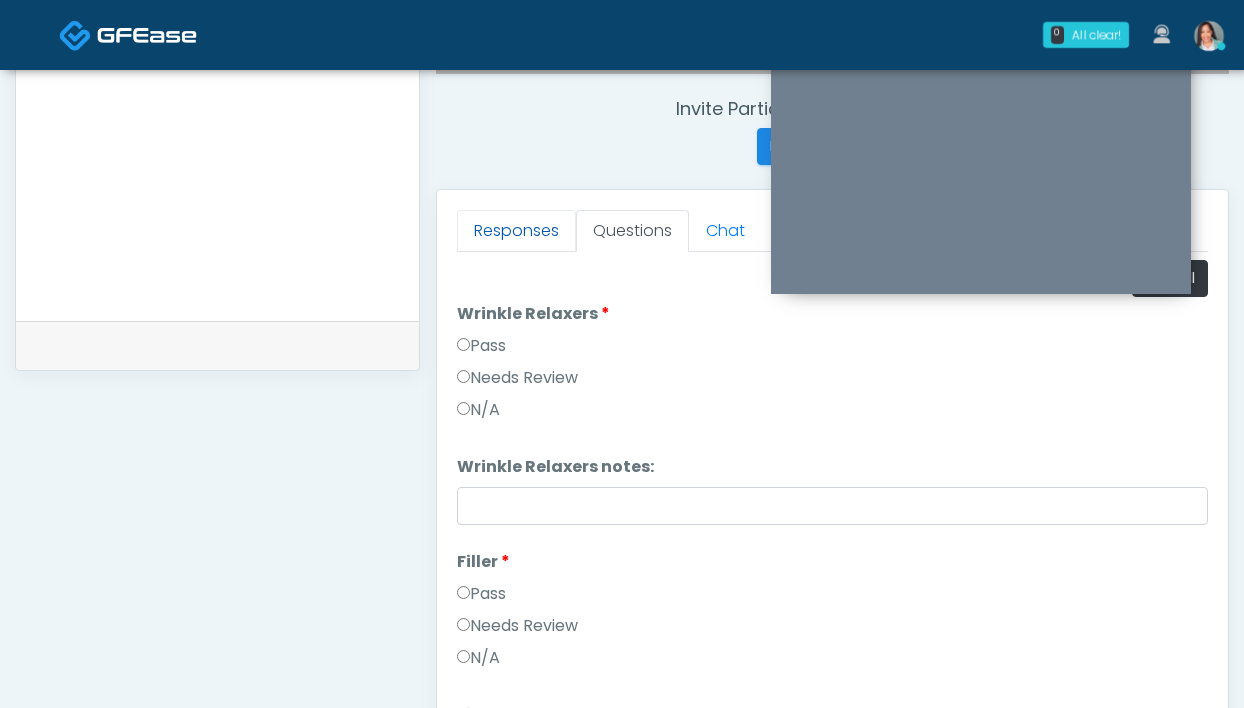 click on "Responses" at bounding box center (516, 231) 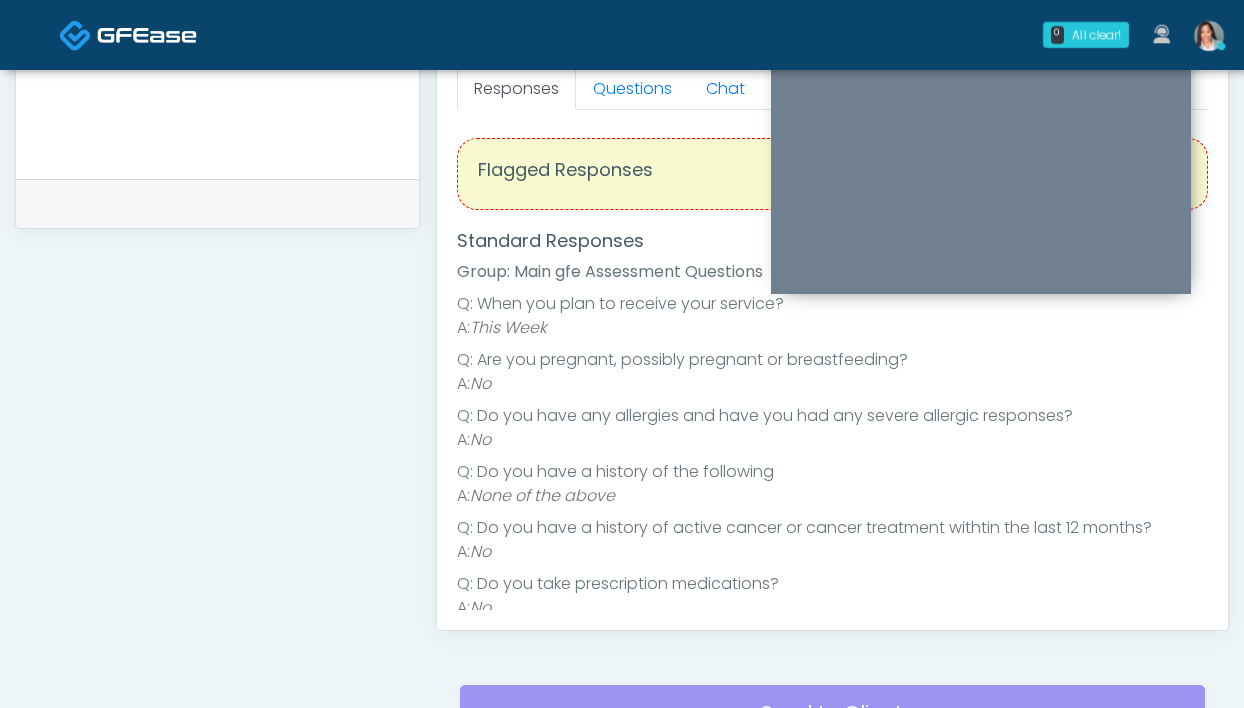 scroll, scrollTop: 897, scrollLeft: 0, axis: vertical 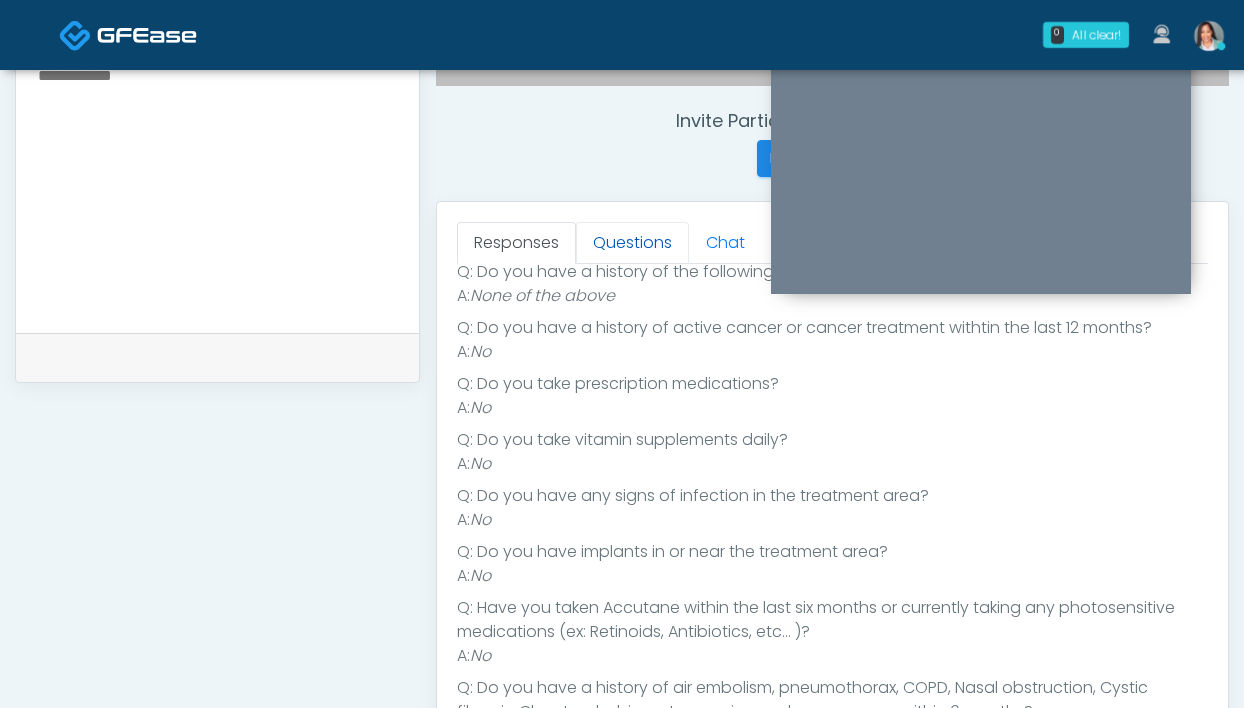 click on "Questions" at bounding box center [632, 243] 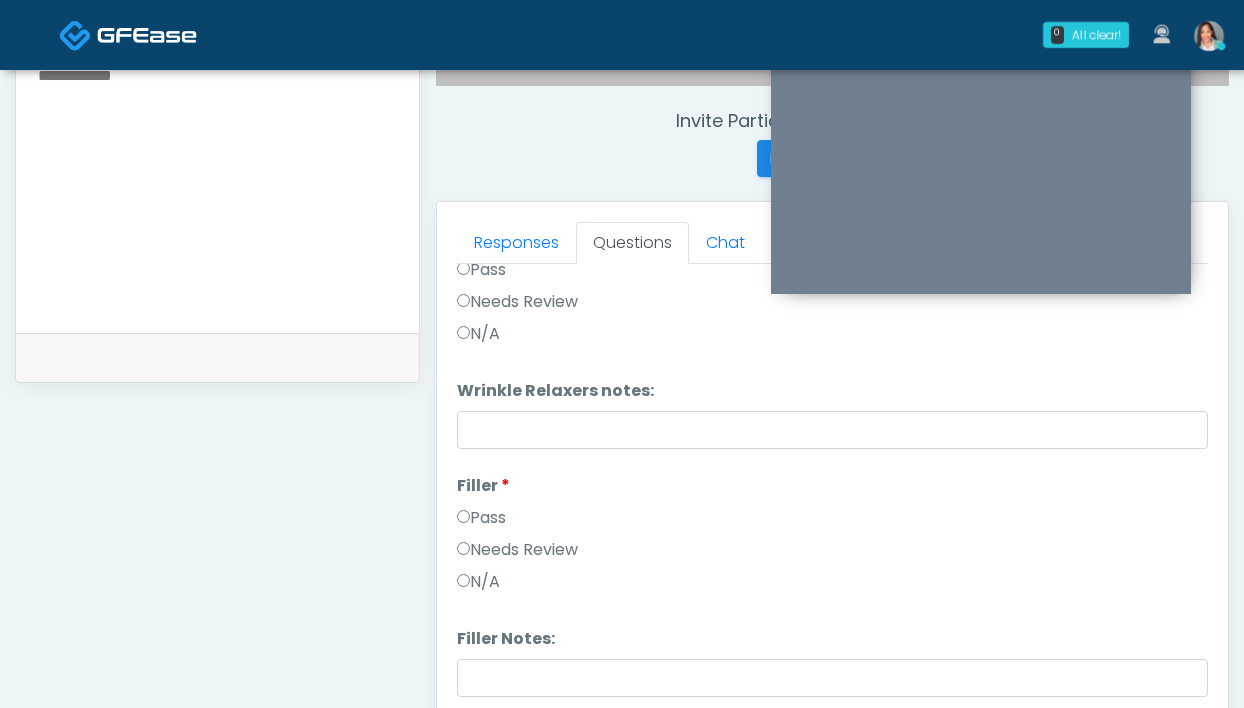 scroll, scrollTop: 0, scrollLeft: 0, axis: both 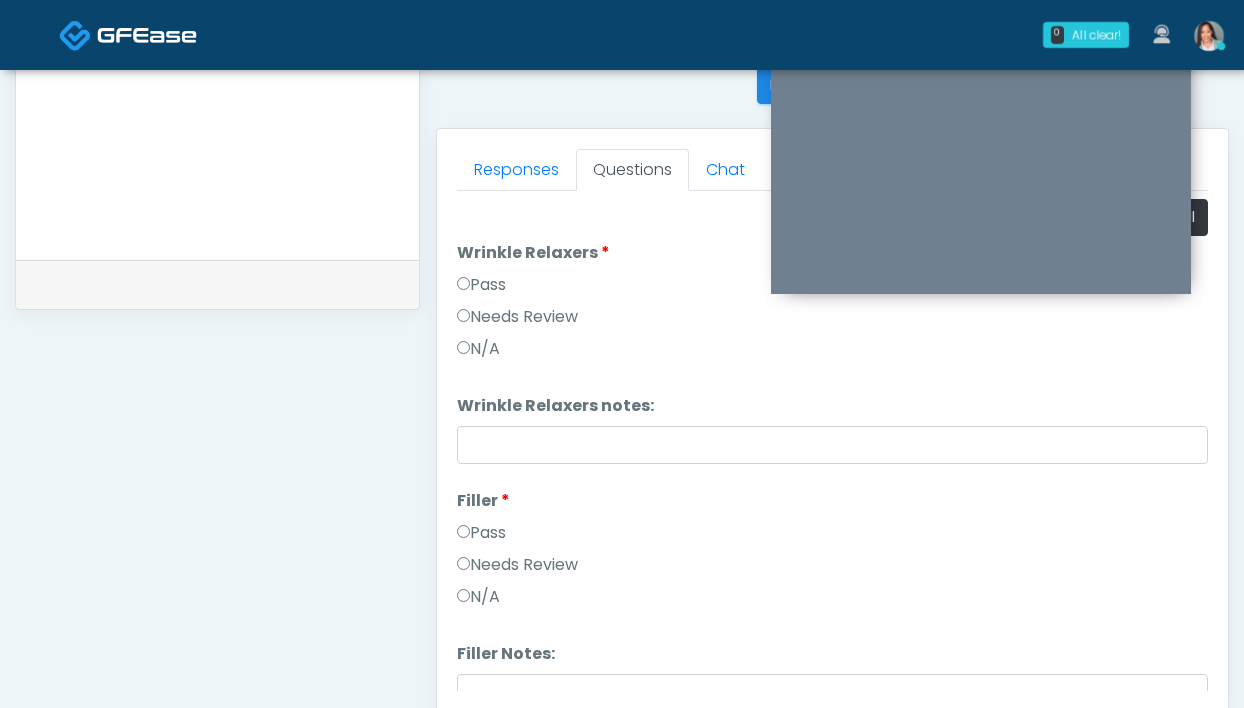 click on "Responses
Questions
Chat
The patient is here for the following: Wrinkle Relaxers Filler Microneedling Vitamin Shots Laser Services PDO threads
Continue
Good Faith Exam Script
Good Faith Exam Script INTRODUCTION Hello, my name is undefined, and I will be conducting your good faith exam on behalf of The Laser Cafe,  Please confirm the correct patient is on the call: Confirm full name Confirm Date of Birth By authorizing me to proceed with this exam you certify that you understand the terms of this disclosure and you will provide accurate information to the best of your ability. Do you consent to proceed with this virtual exam?" at bounding box center (832, 420) 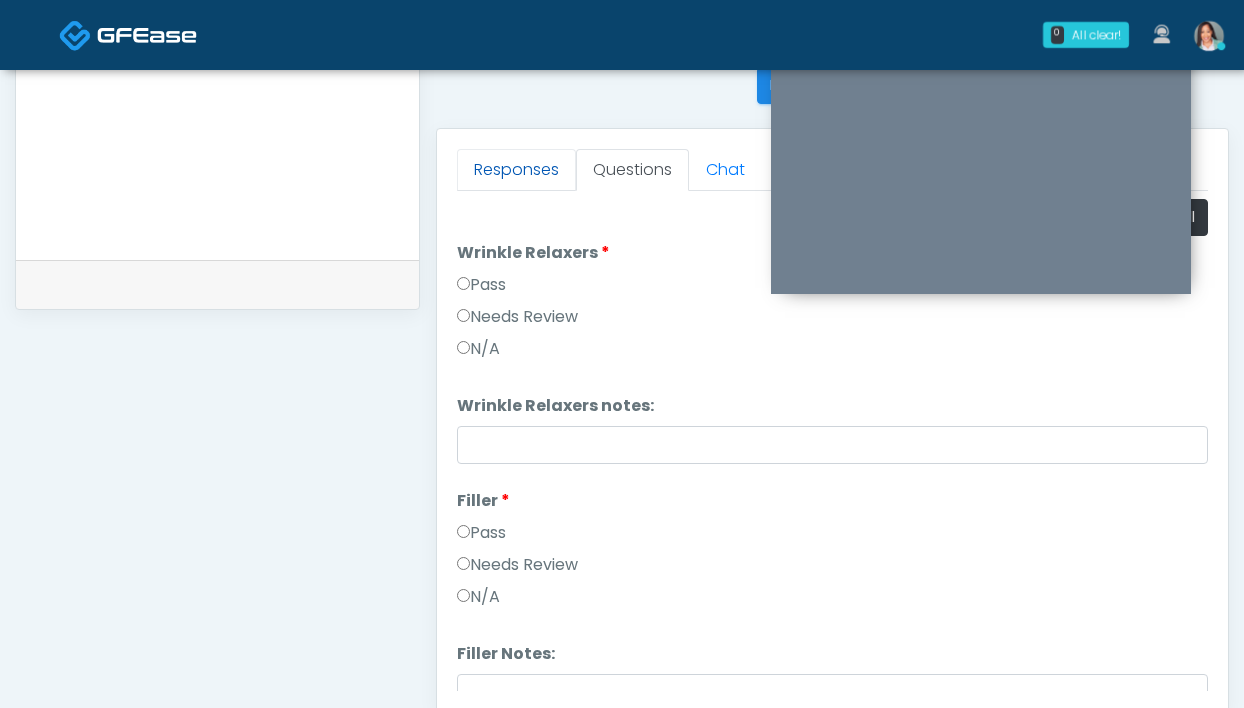 click on "Responses" at bounding box center [516, 170] 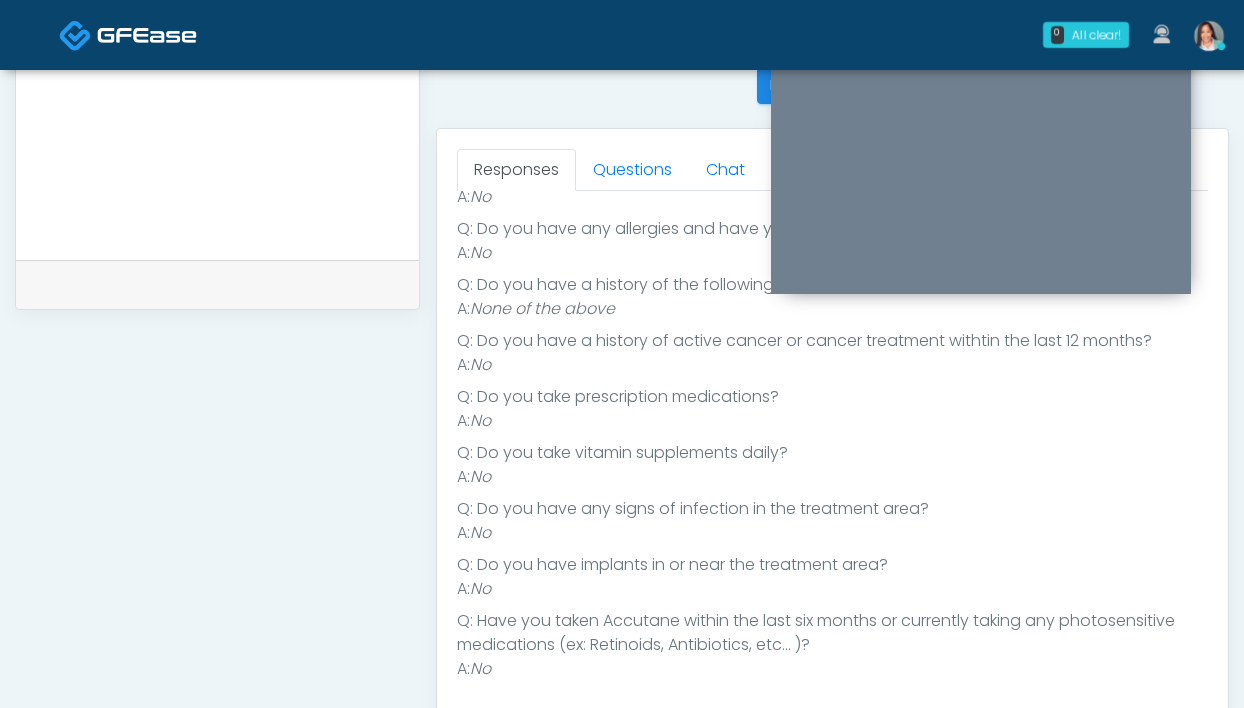 scroll, scrollTop: 354, scrollLeft: 0, axis: vertical 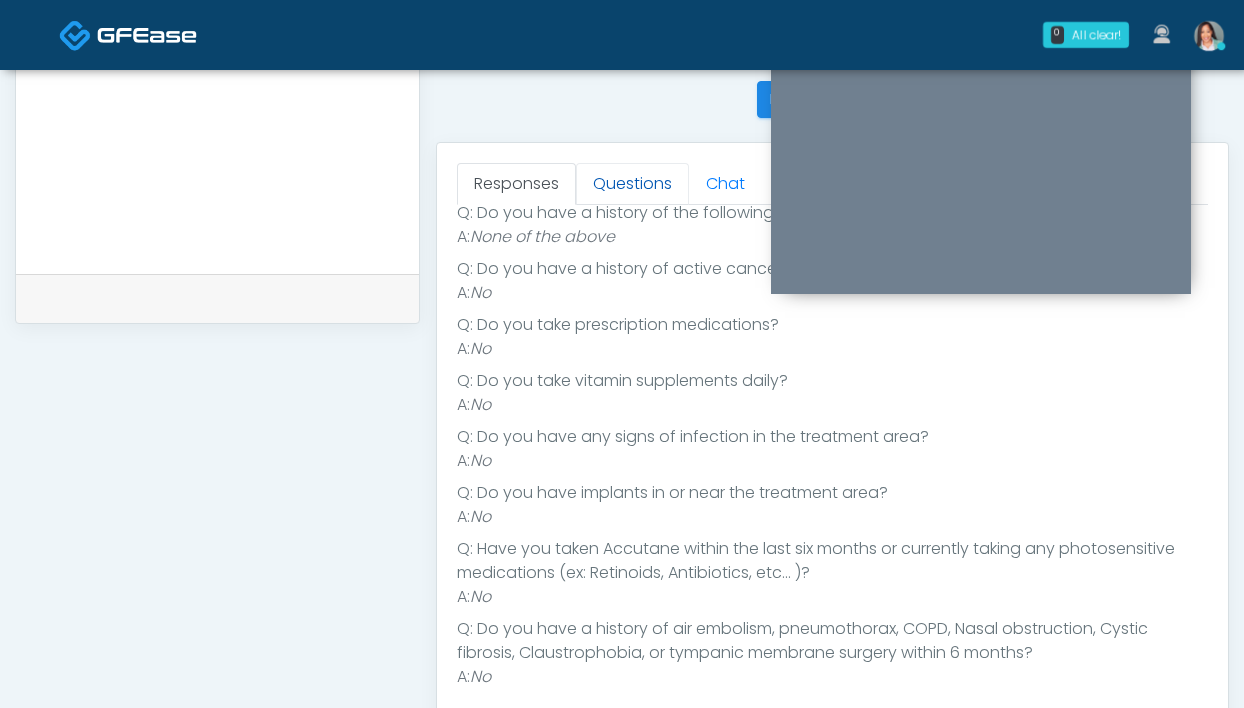 click on "Questions" at bounding box center (632, 184) 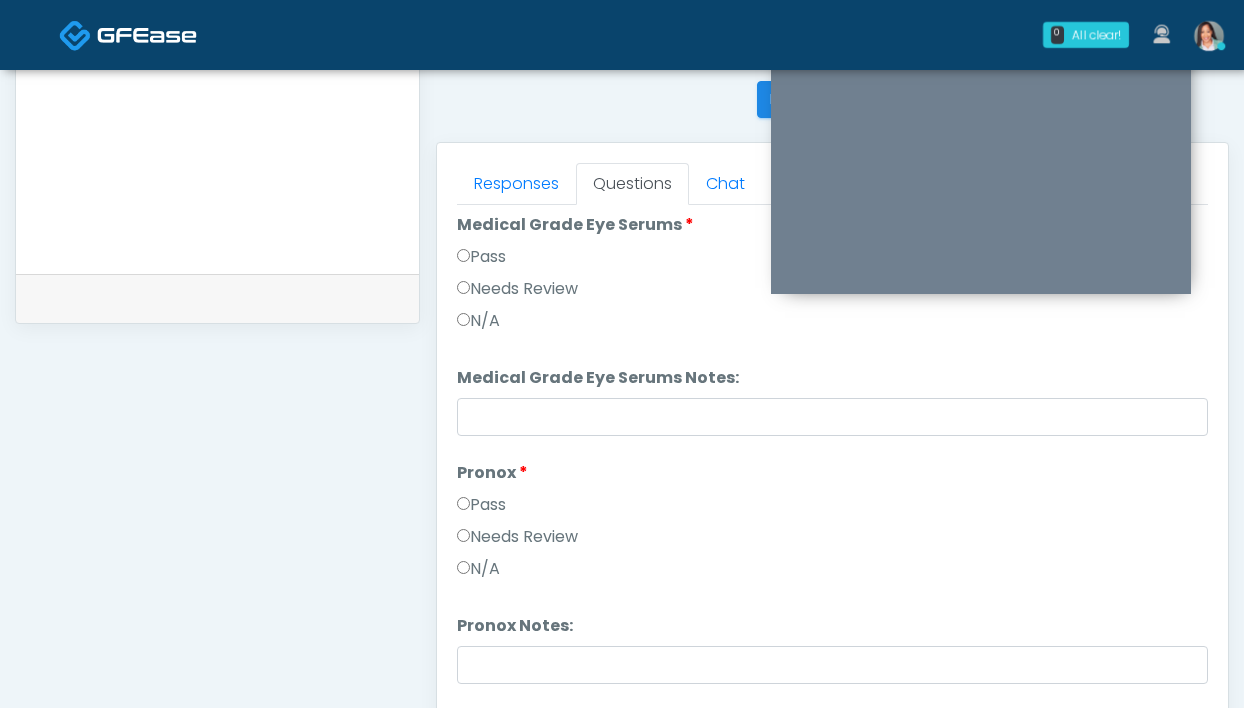 scroll, scrollTop: 1571, scrollLeft: 0, axis: vertical 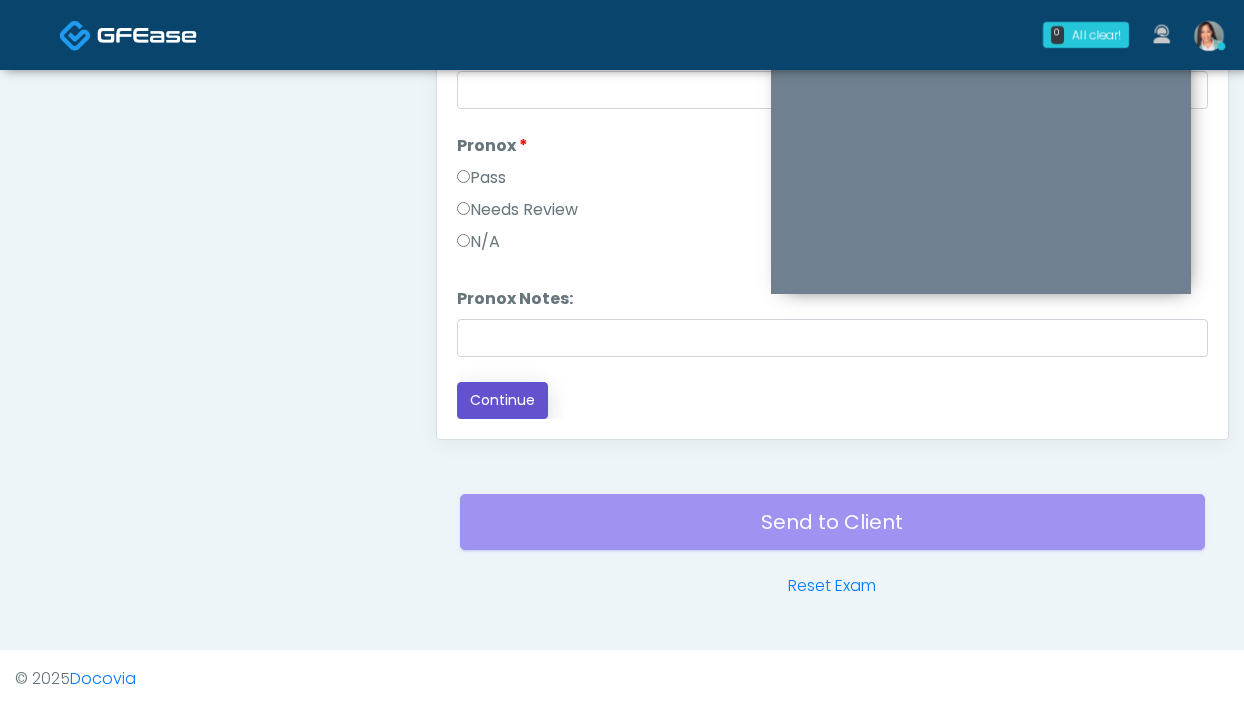 click on "Continue" at bounding box center (502, 400) 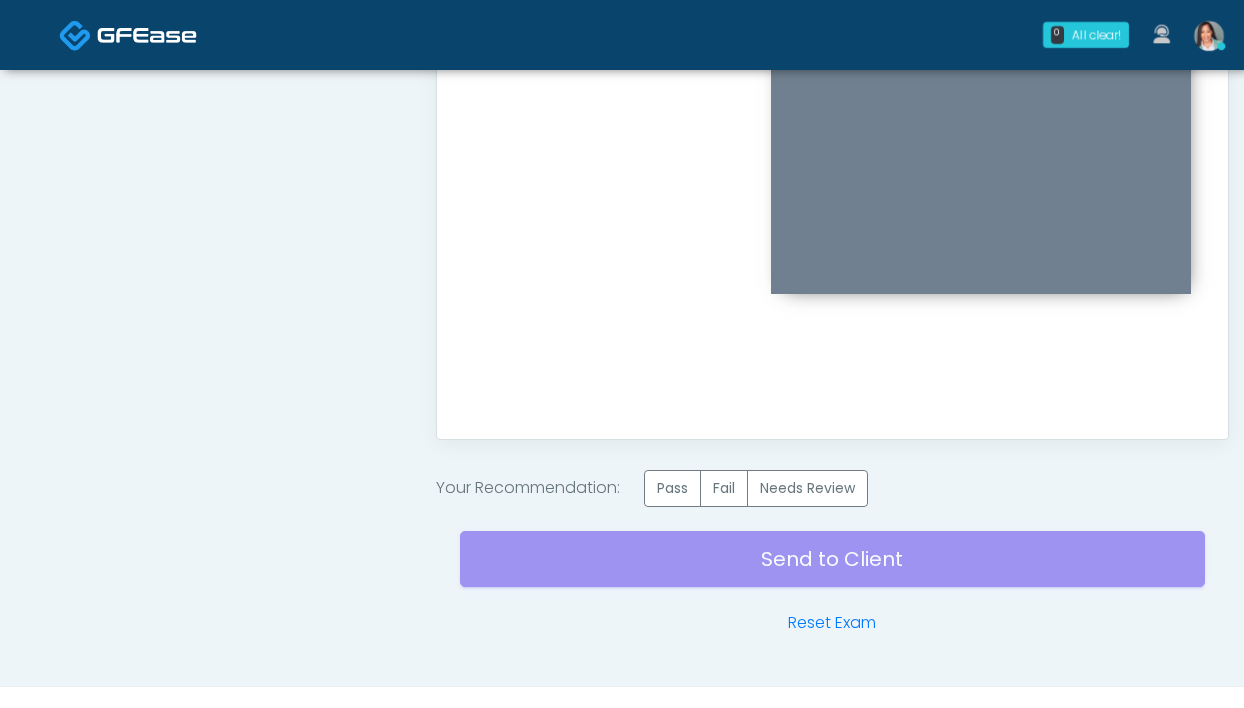 scroll, scrollTop: 0, scrollLeft: 0, axis: both 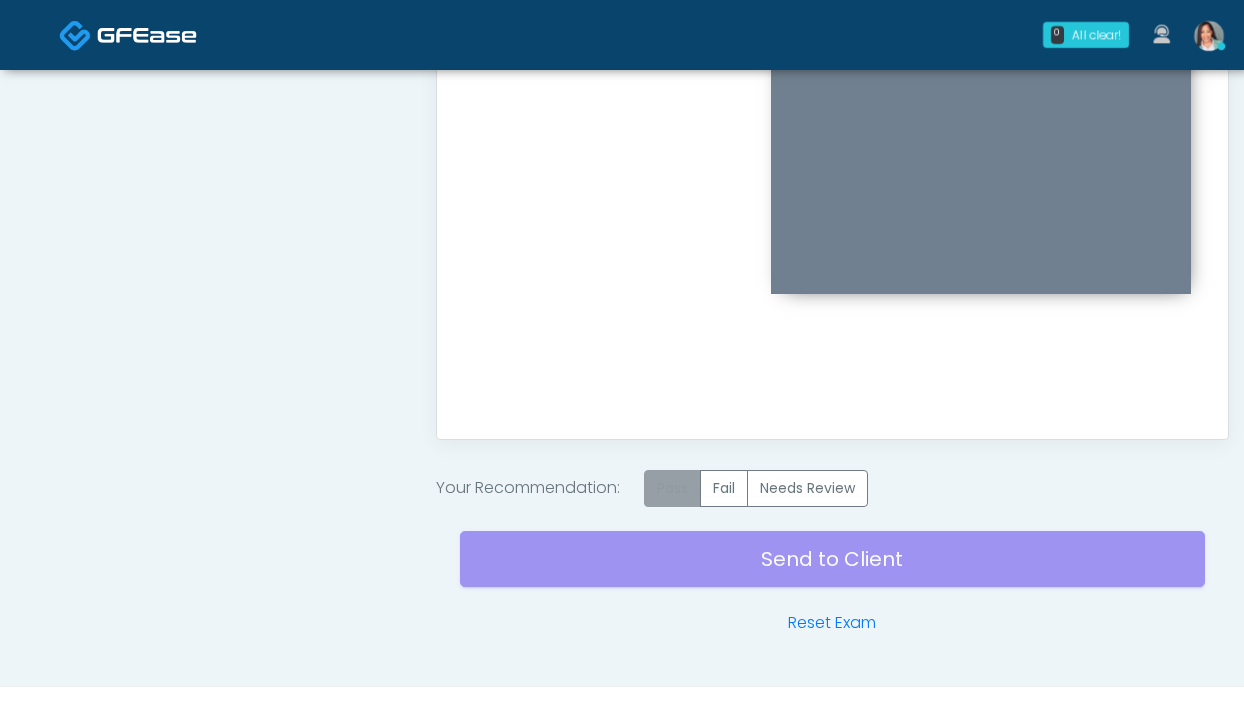 click on "Pass" at bounding box center [672, 488] 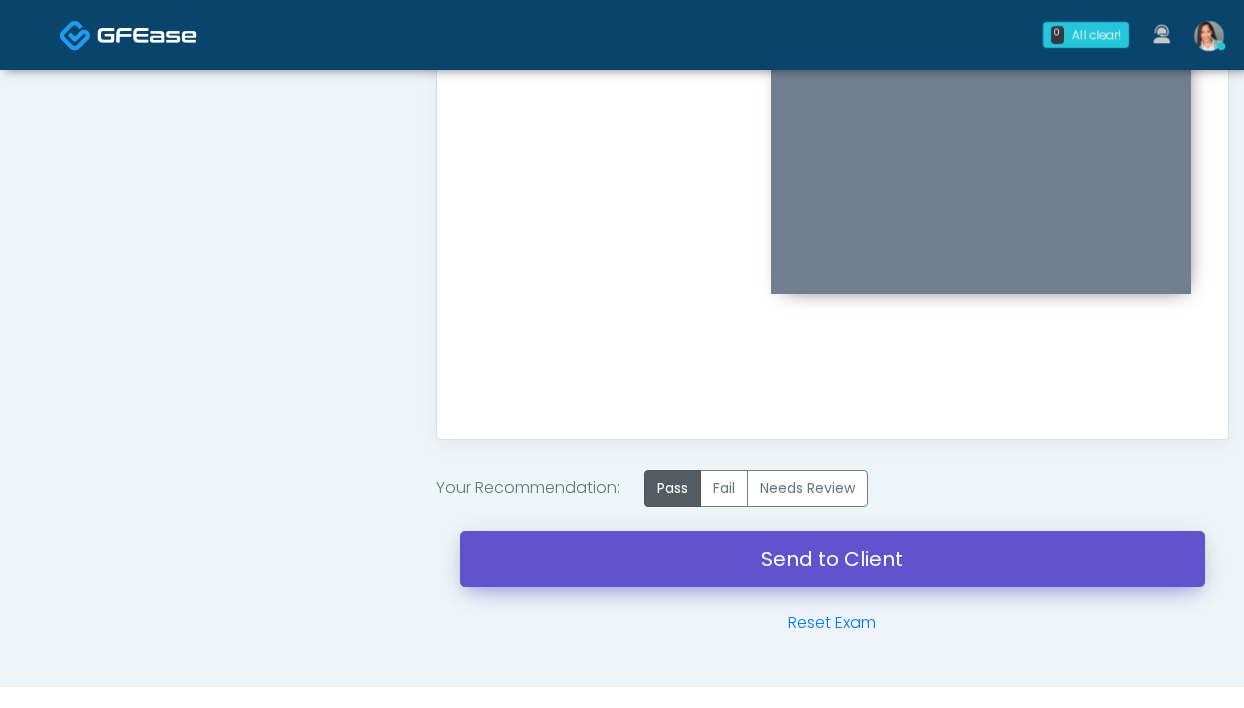 click on "Send to Client" at bounding box center [832, 559] 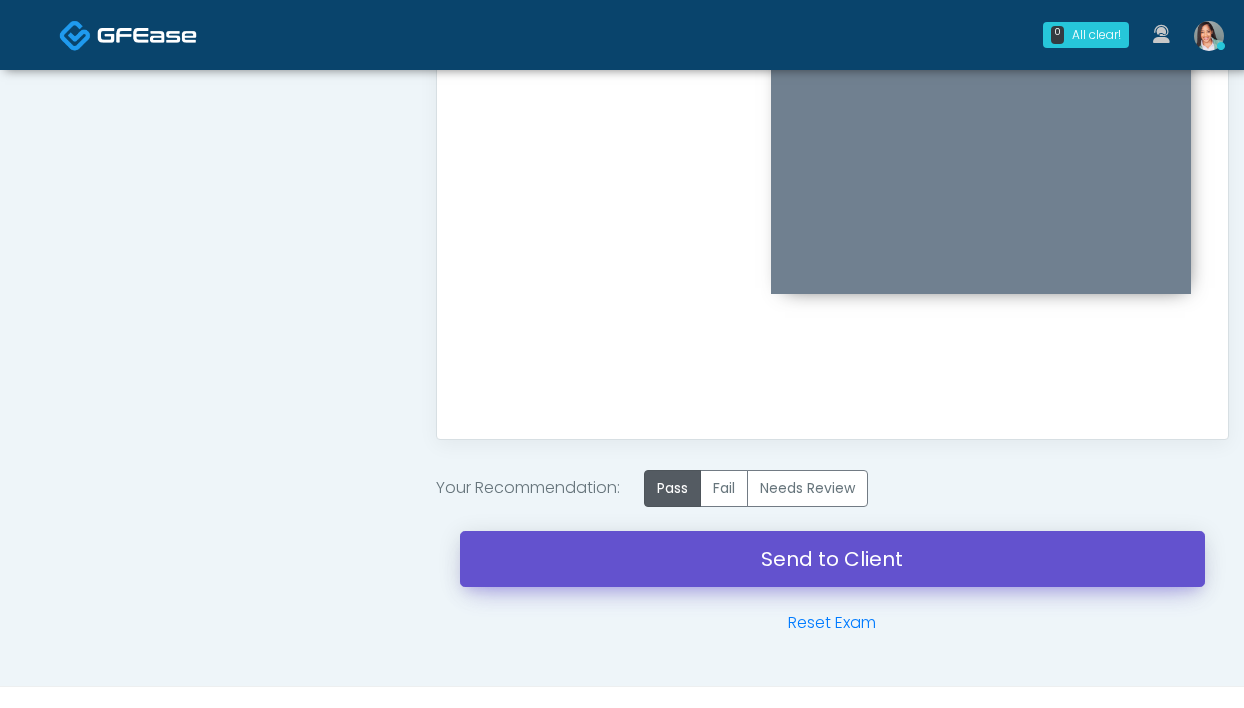 scroll, scrollTop: 686, scrollLeft: 0, axis: vertical 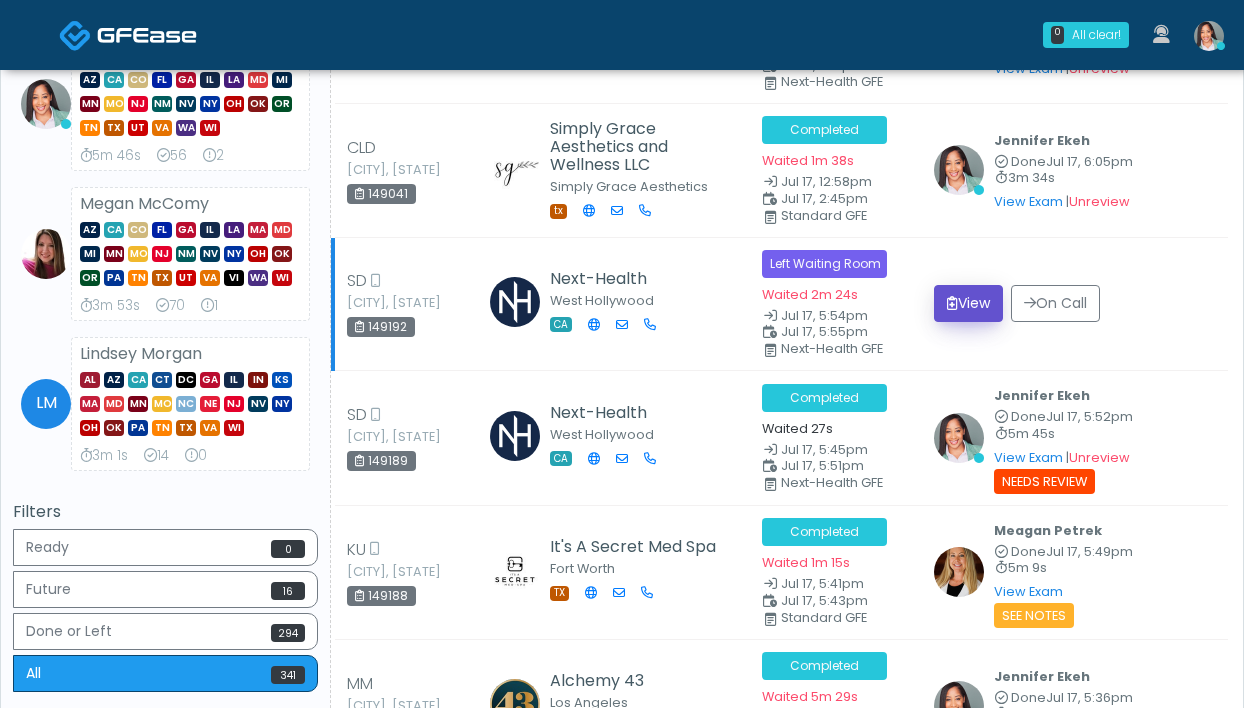 click on "View" at bounding box center [968, 303] 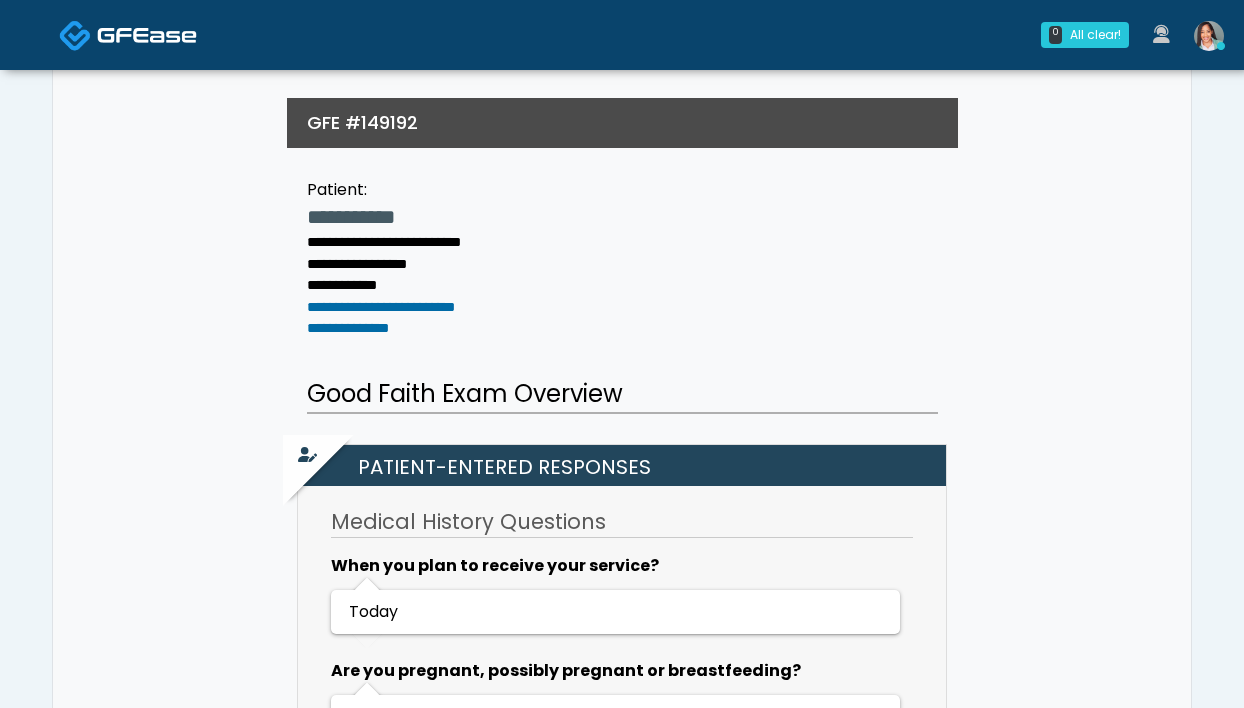 scroll, scrollTop: 0, scrollLeft: 0, axis: both 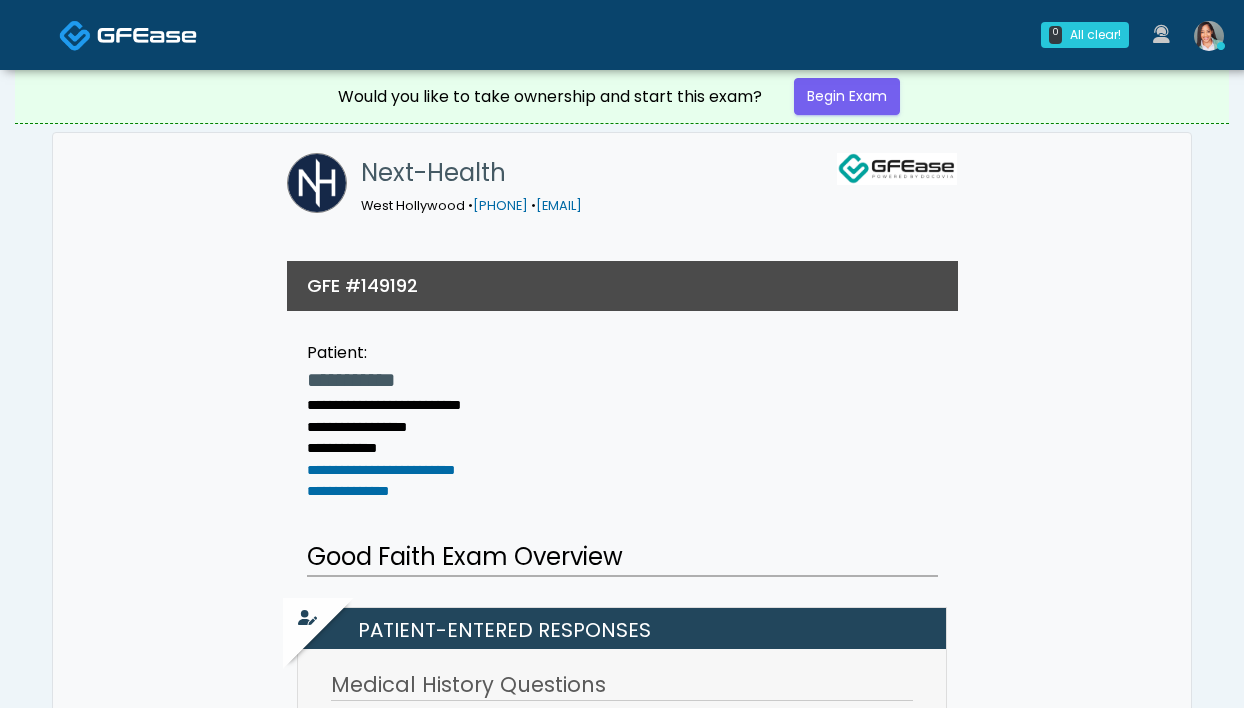 click at bounding box center [1209, 36] 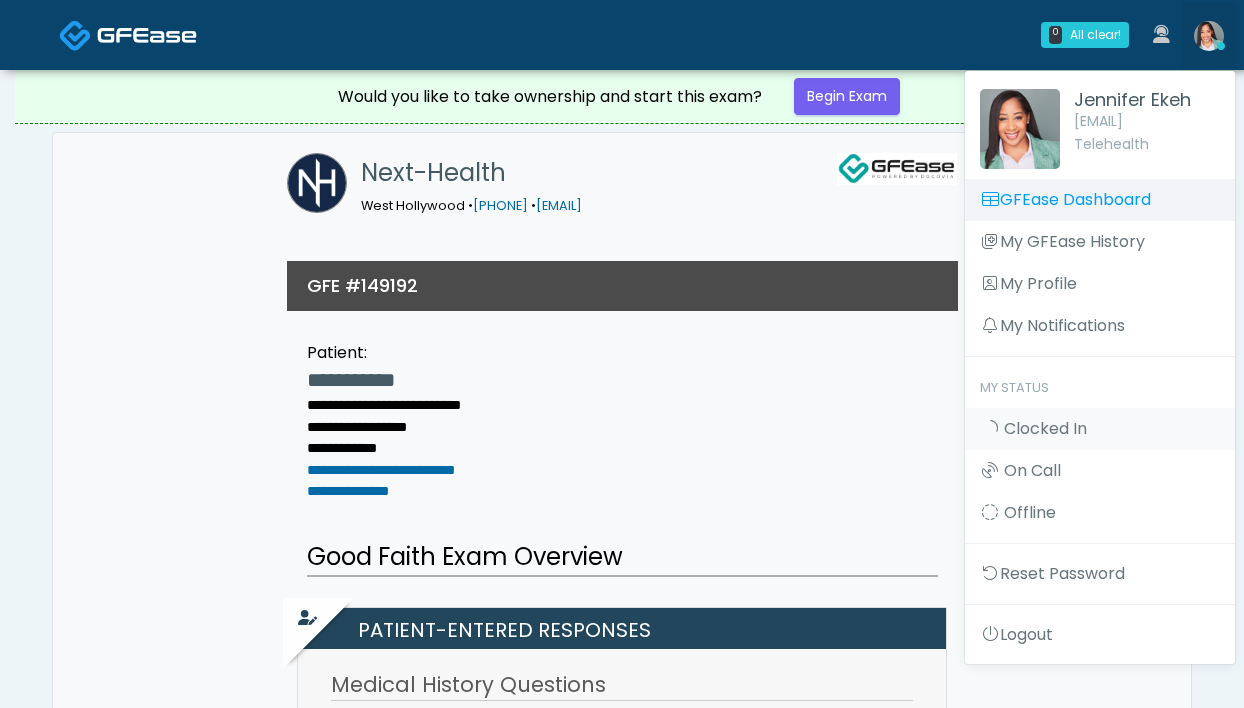 click on "GFEase Dashboard" at bounding box center (1100, 200) 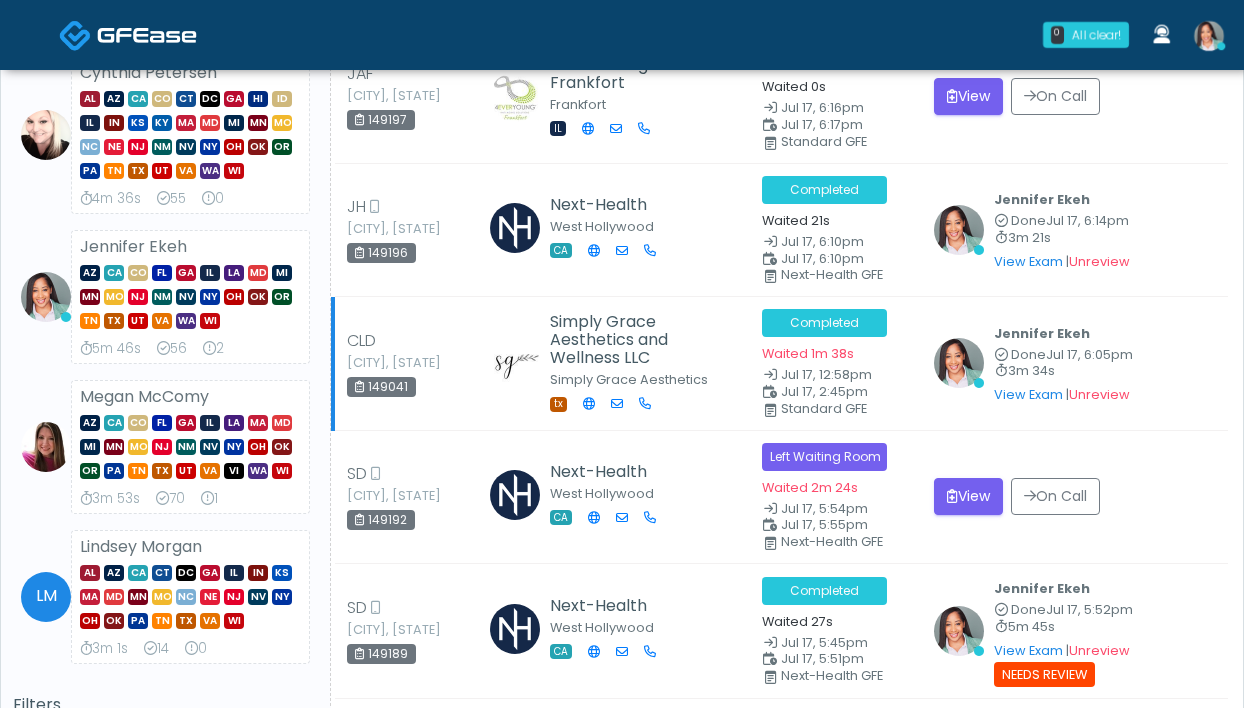scroll, scrollTop: 955, scrollLeft: 0, axis: vertical 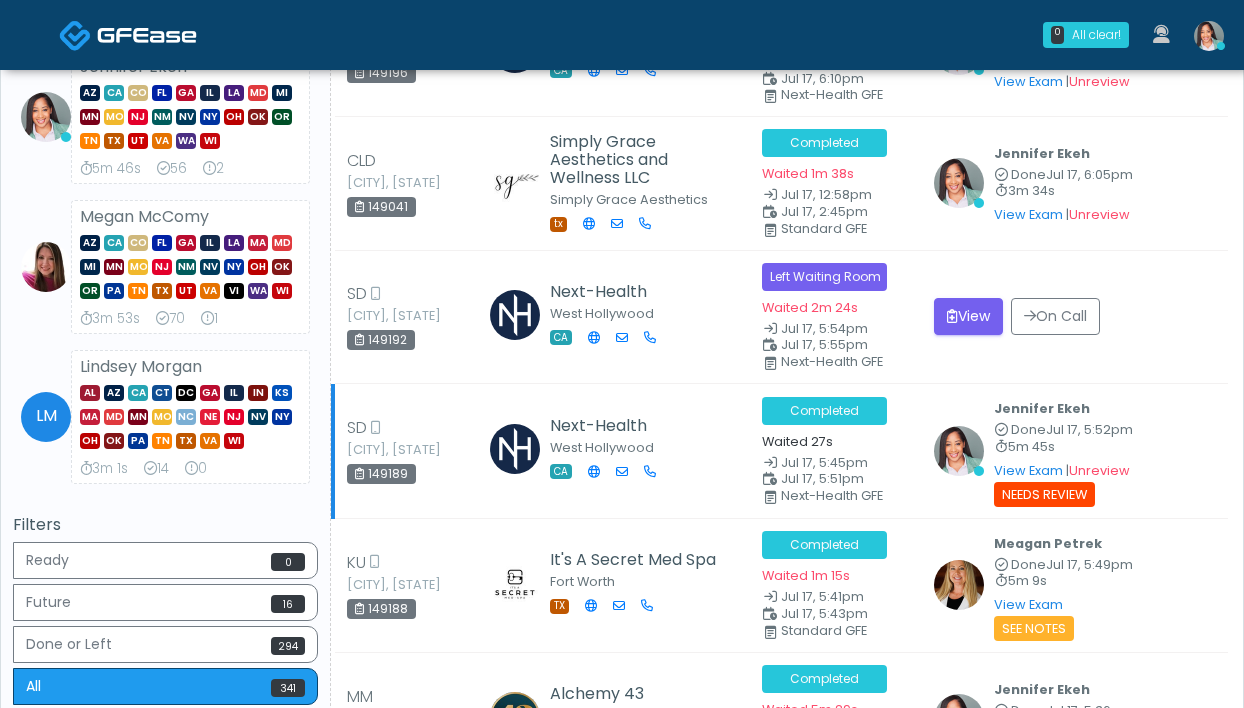 drag, startPoint x: 414, startPoint y: 463, endPoint x: 371, endPoint y: 470, distance: 43.56604 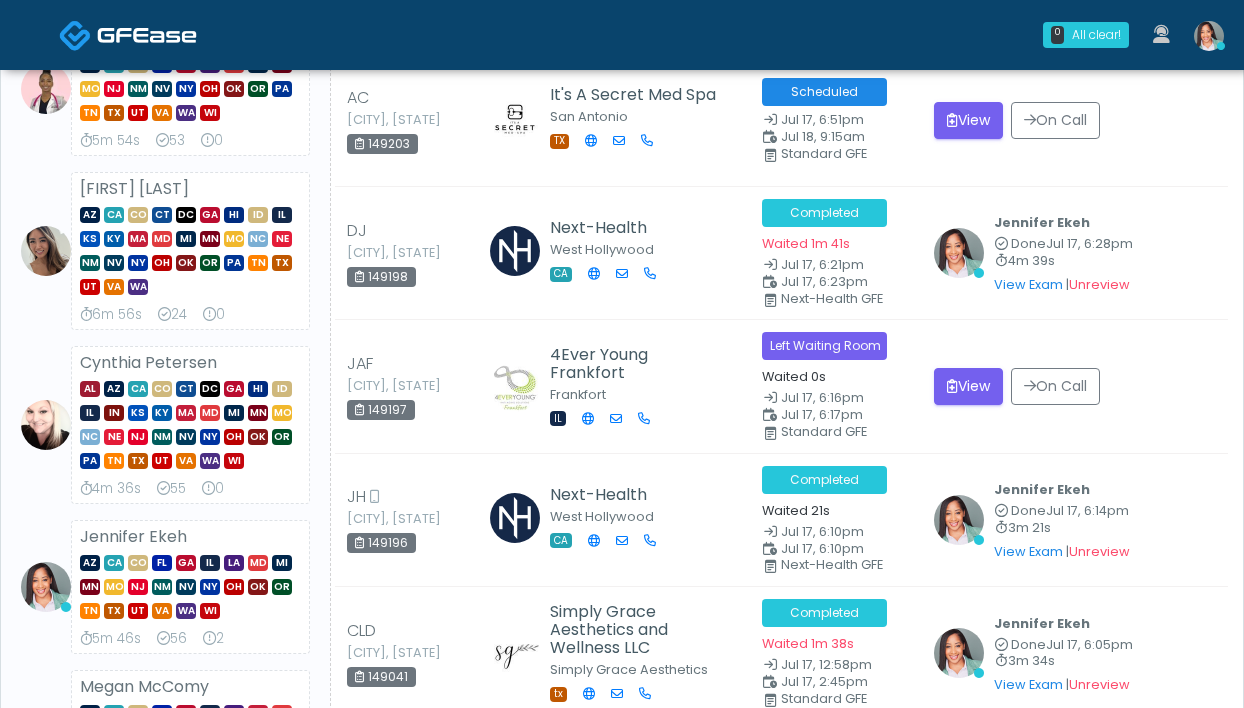 scroll, scrollTop: 350, scrollLeft: 0, axis: vertical 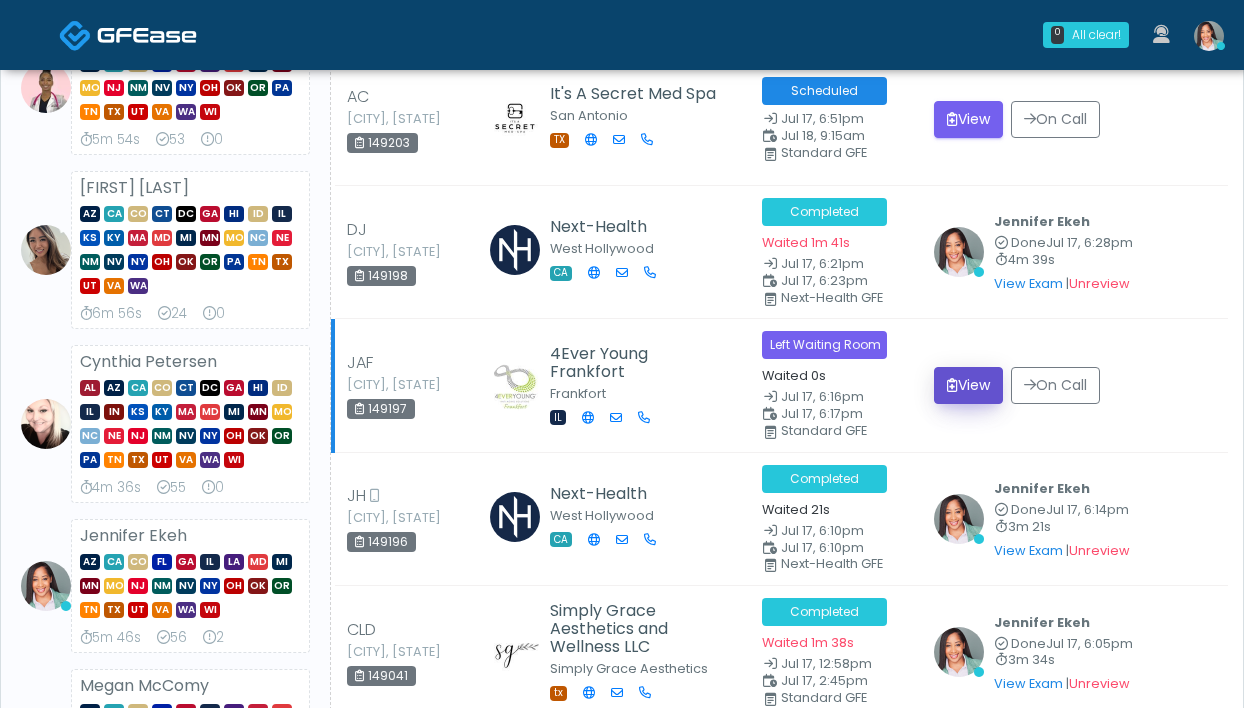 click at bounding box center [952, 385] 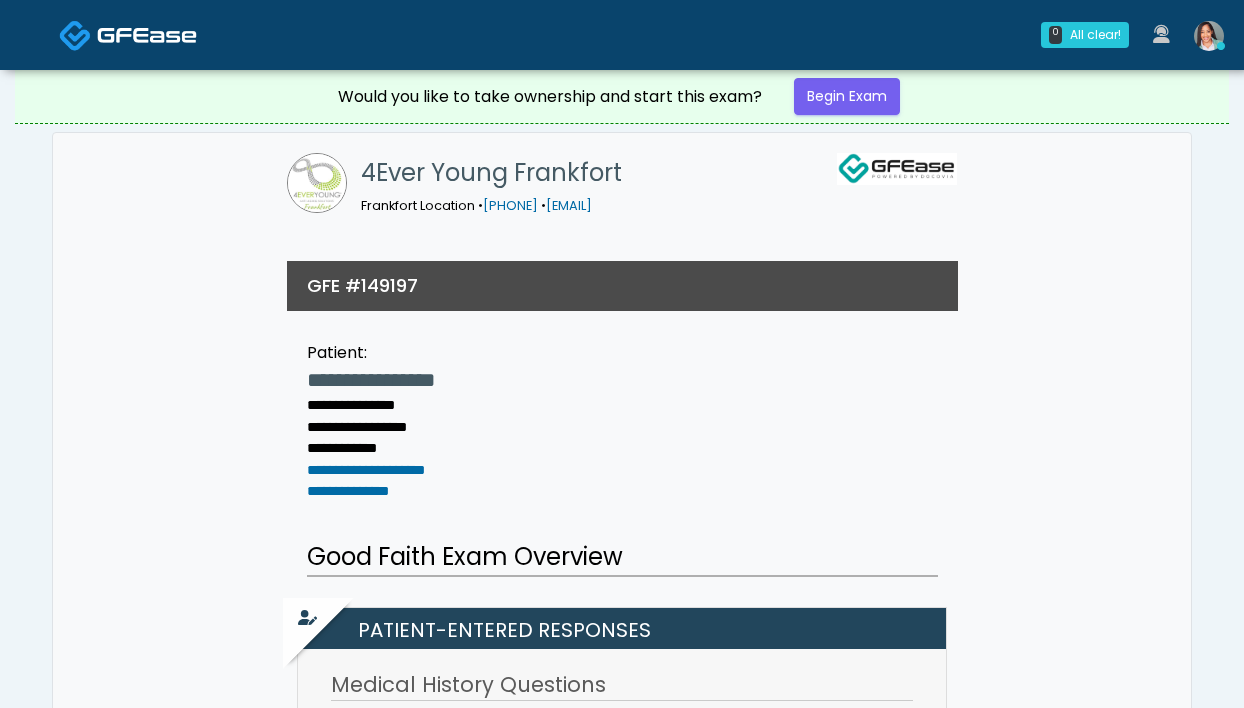 scroll, scrollTop: 17, scrollLeft: 0, axis: vertical 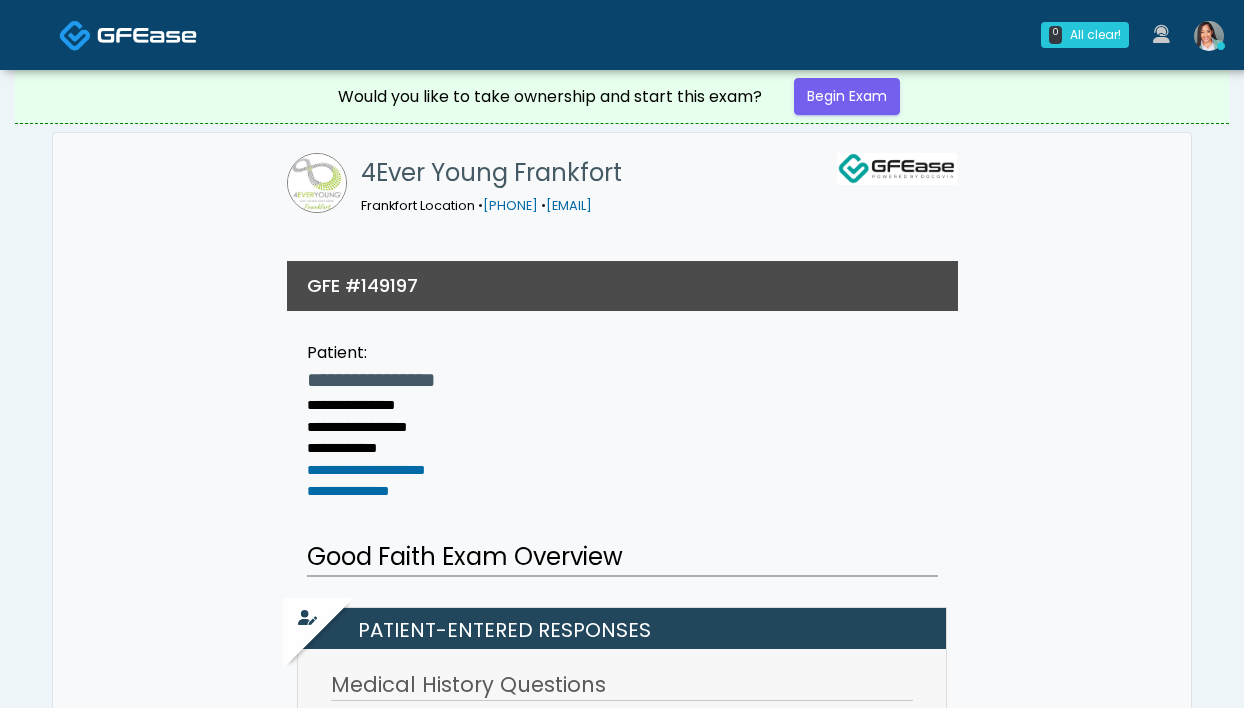 click at bounding box center [1209, 36] 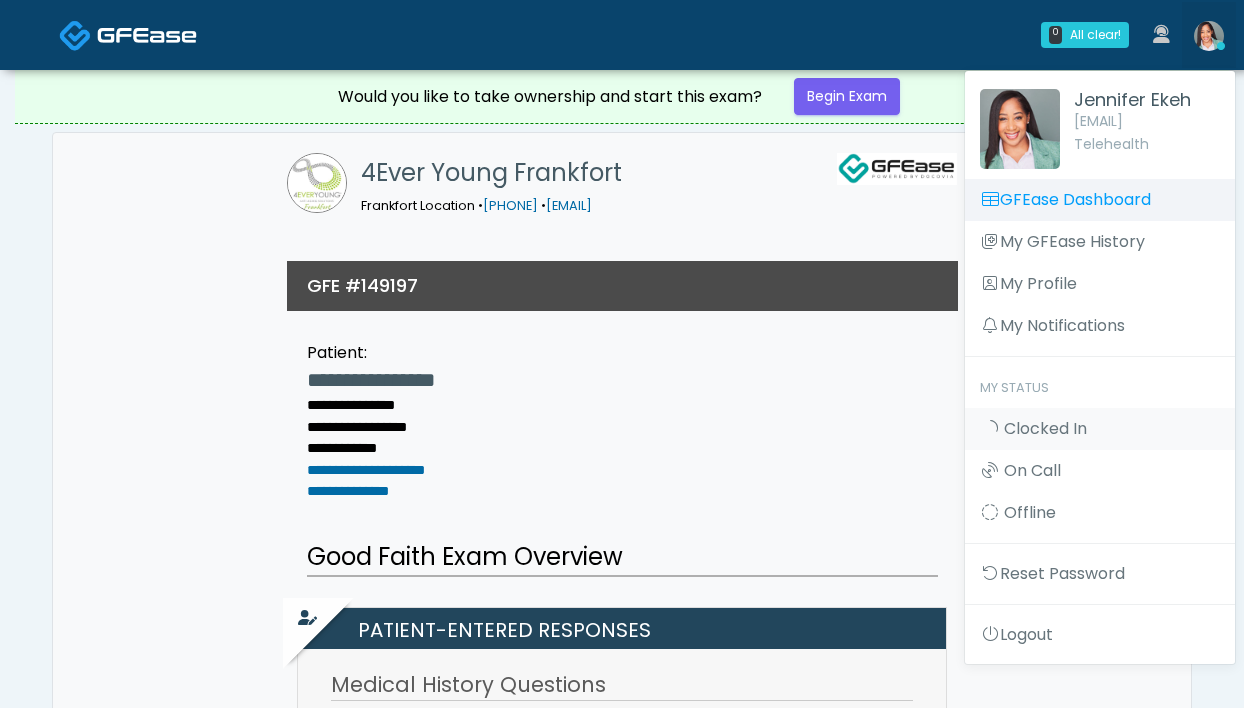 click on "GFEase Dashboard" at bounding box center (1100, 200) 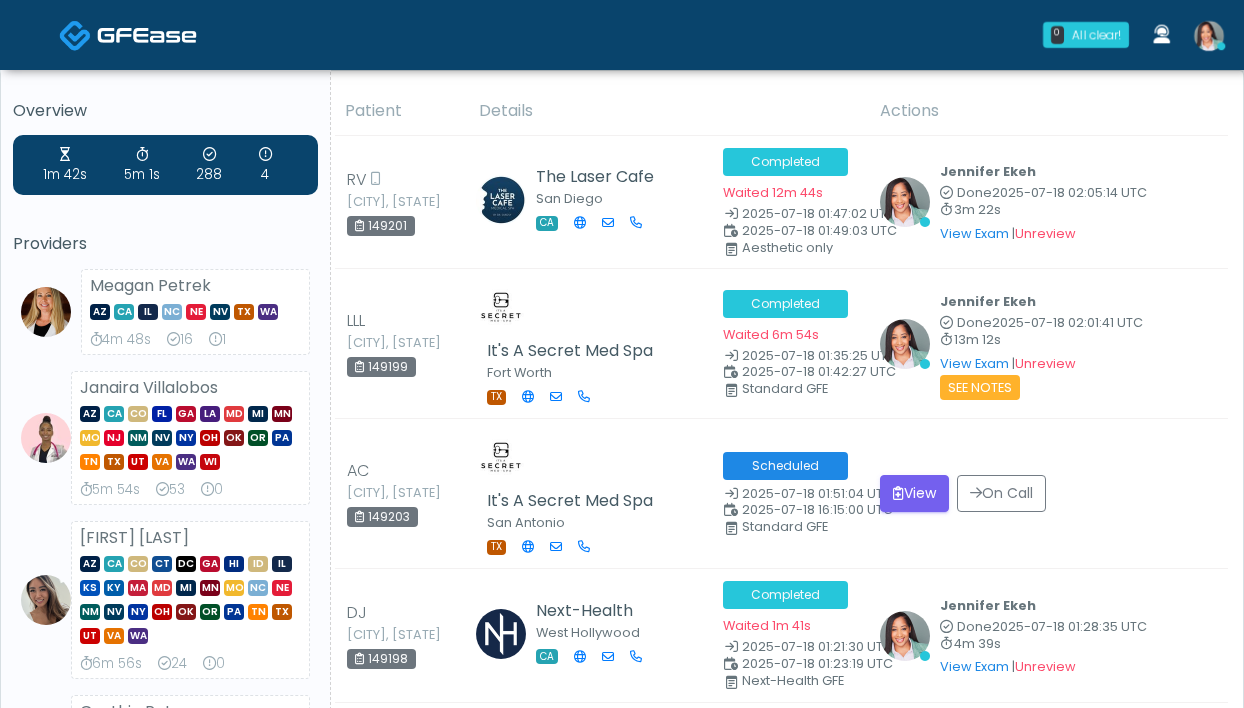 scroll, scrollTop: 0, scrollLeft: 0, axis: both 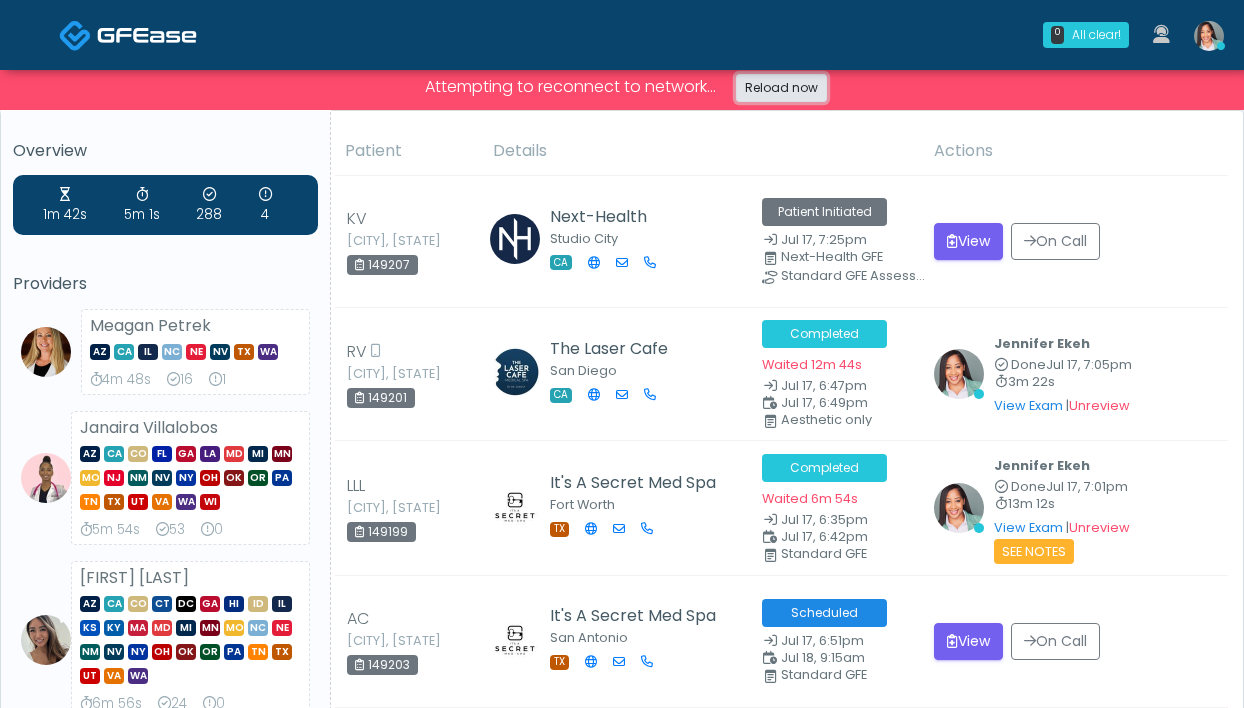 click on "Reload now" at bounding box center [781, 88] 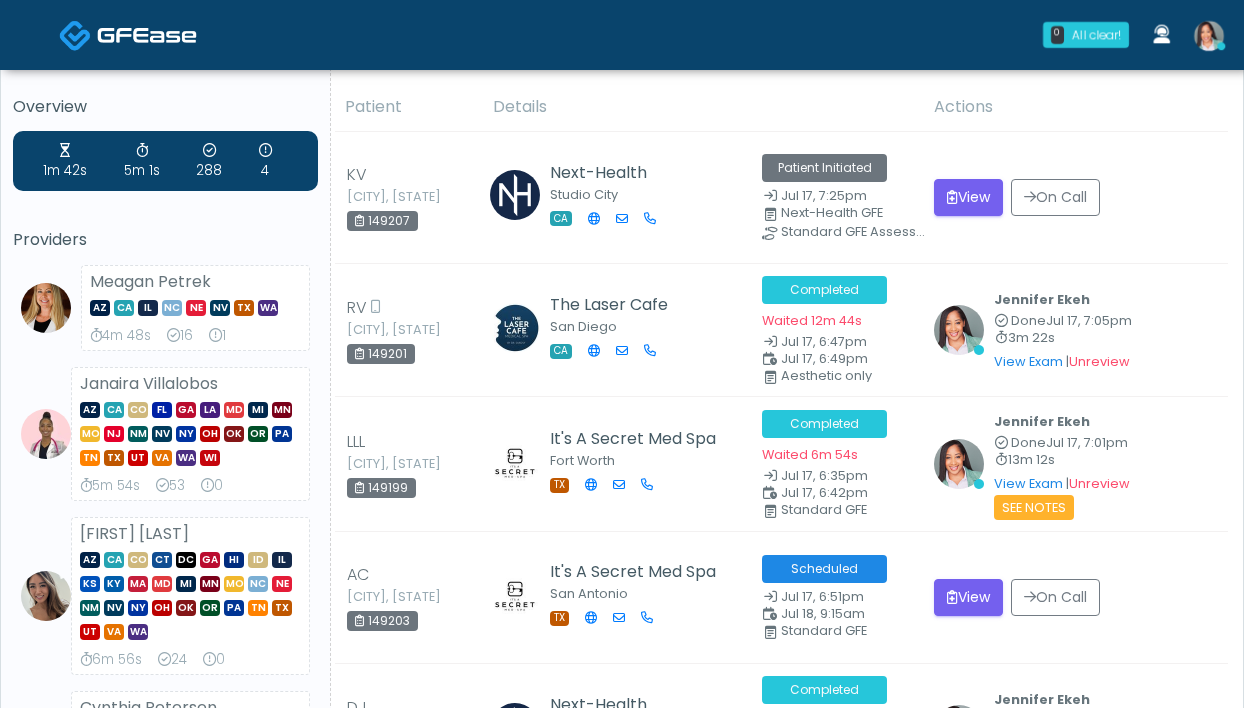 scroll, scrollTop: 4, scrollLeft: 0, axis: vertical 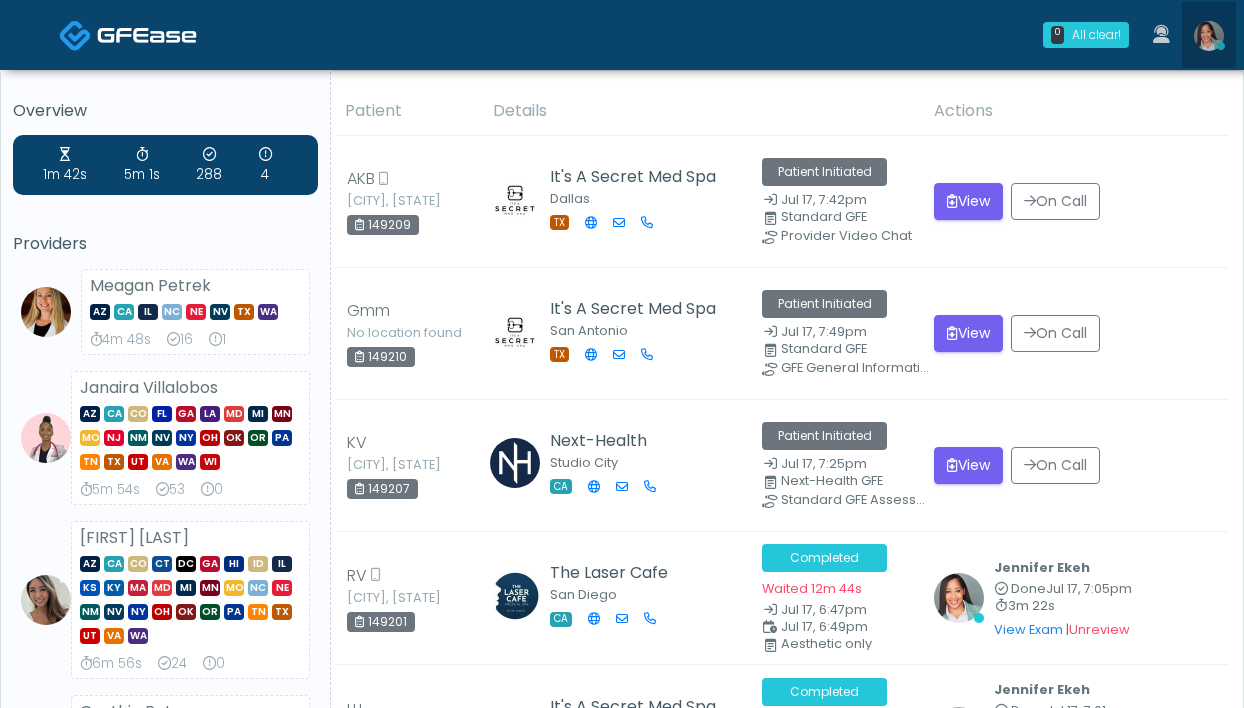 click at bounding box center [1209, 36] 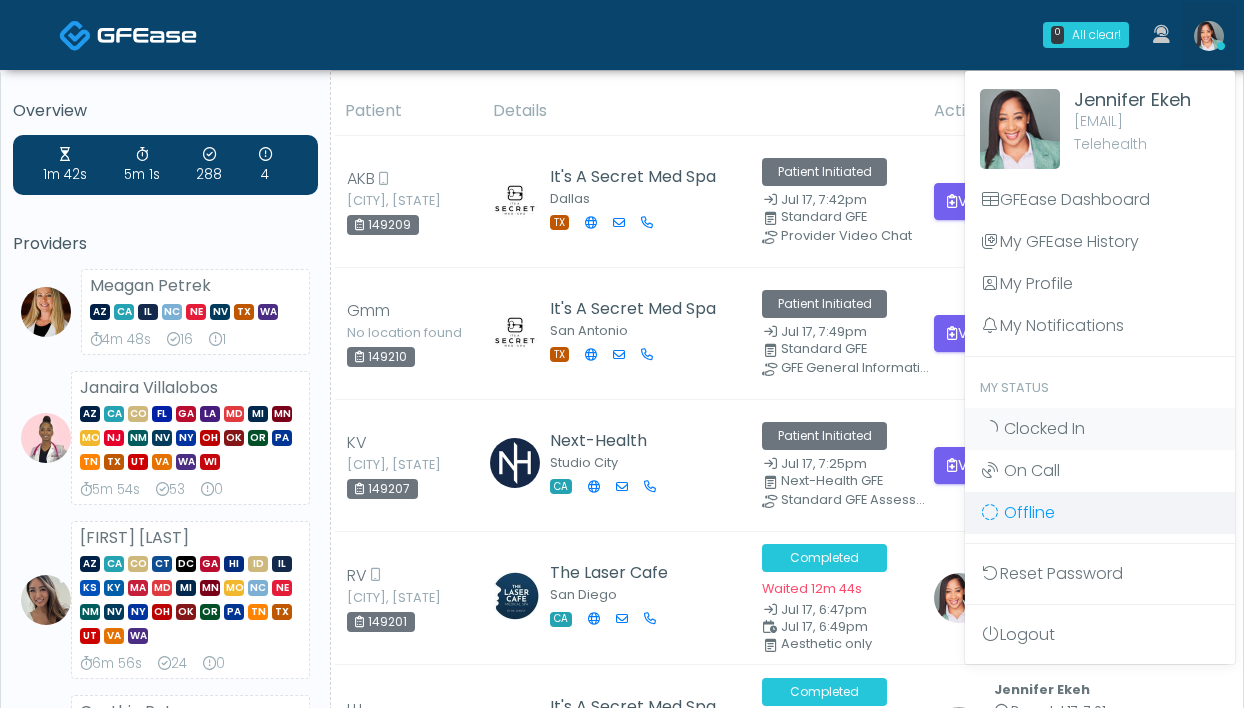 click on "Offline" at bounding box center (1100, 513) 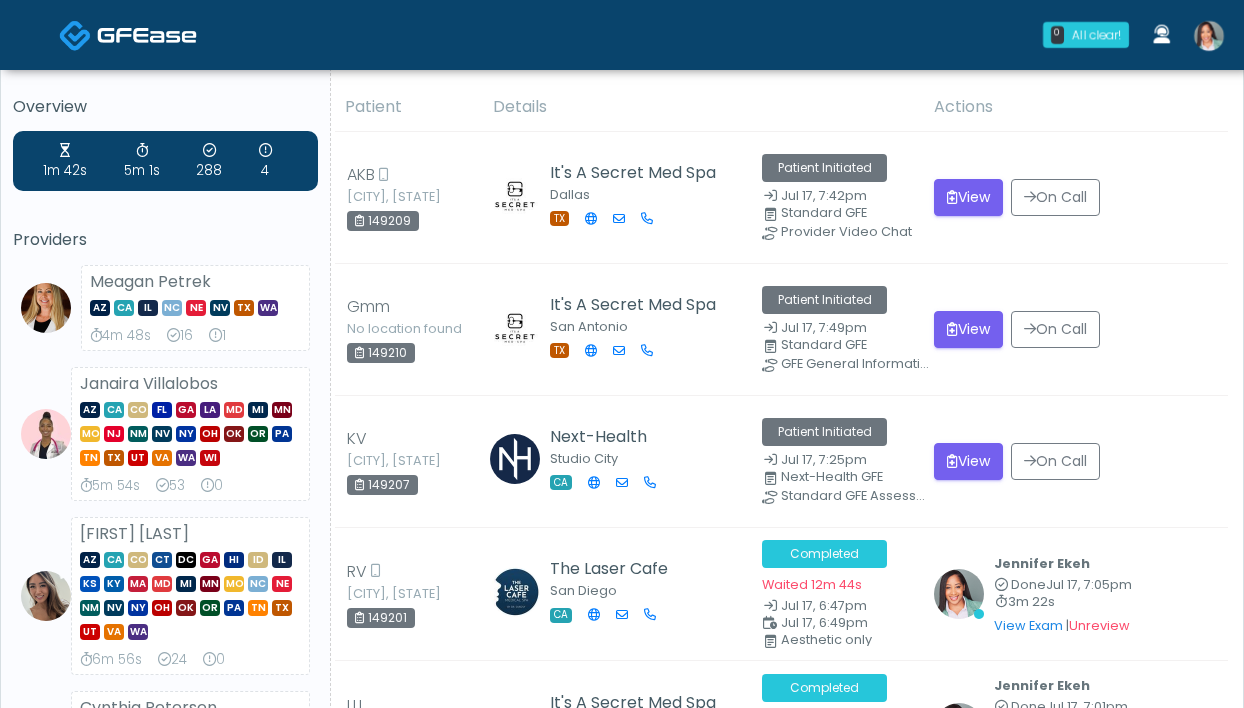 scroll, scrollTop: 356, scrollLeft: 0, axis: vertical 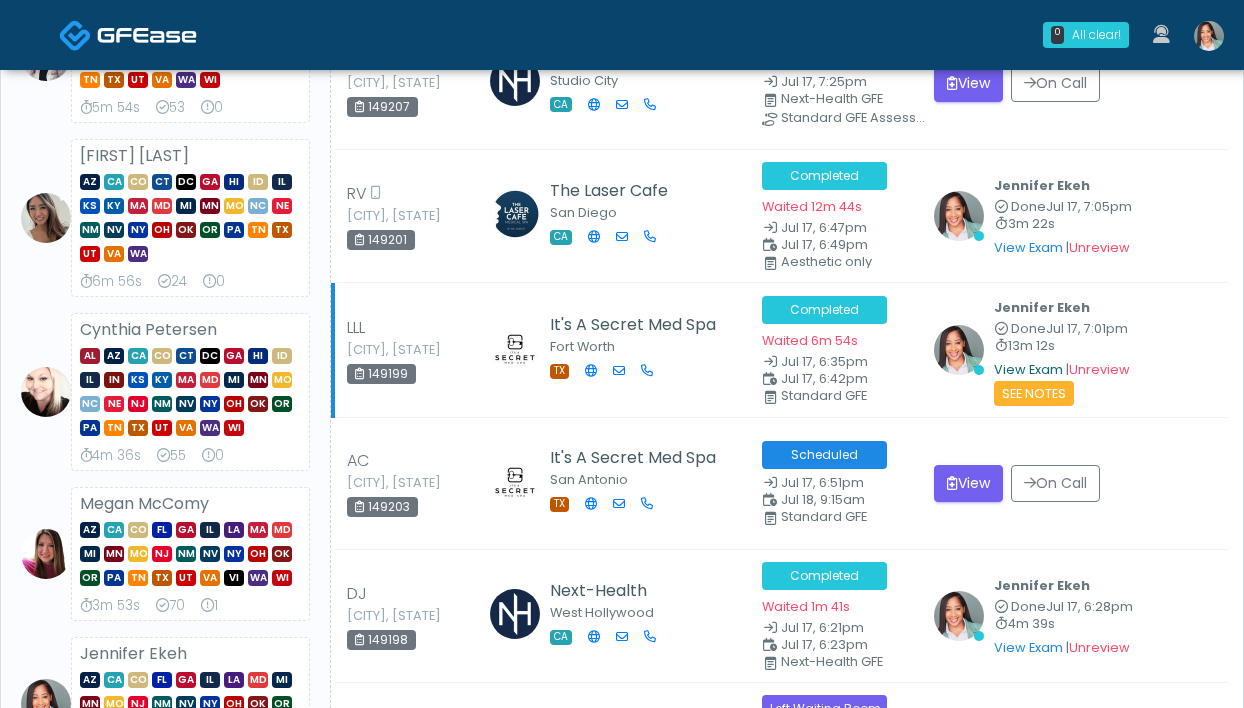 click on "View Exam" at bounding box center (1028, 369) 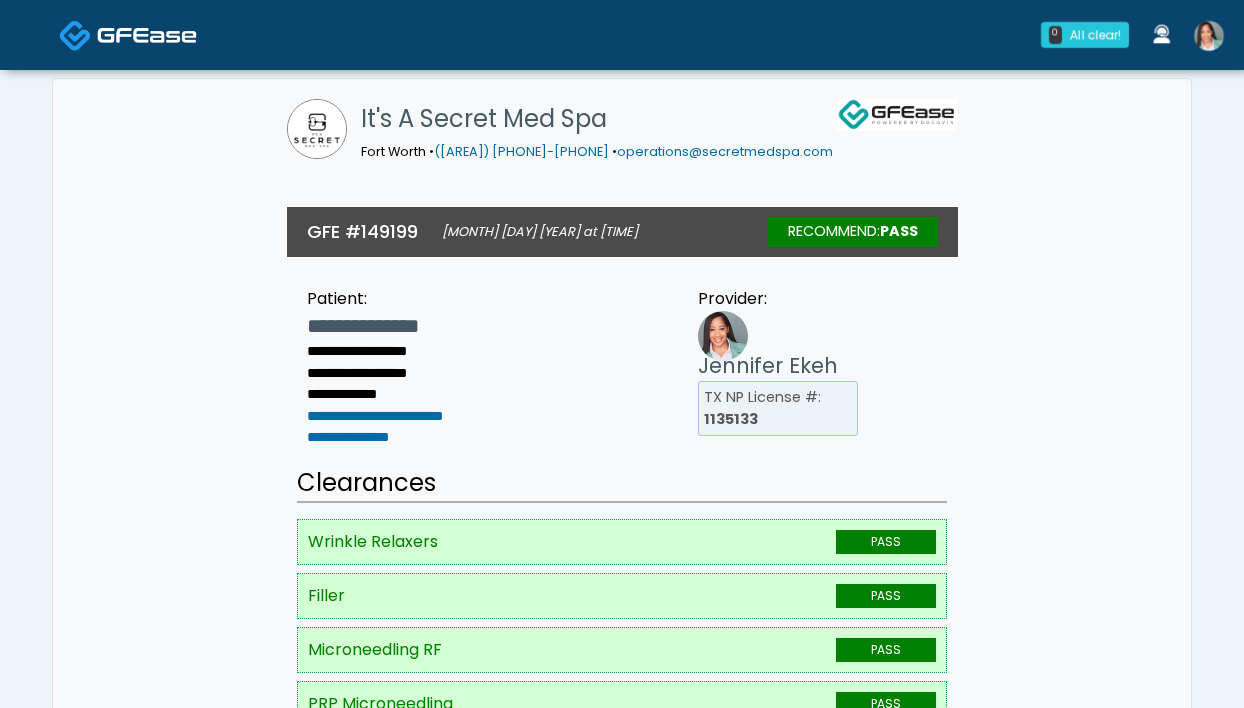 scroll, scrollTop: 0, scrollLeft: 0, axis: both 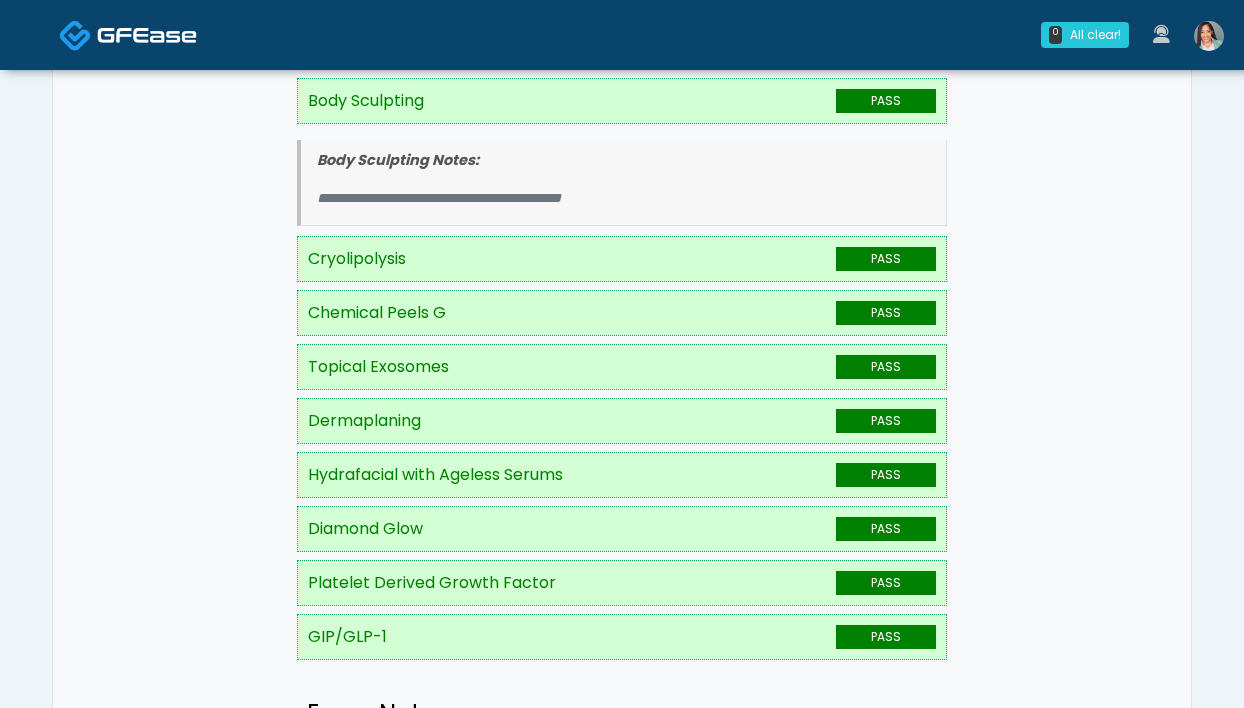 click at bounding box center (1209, 36) 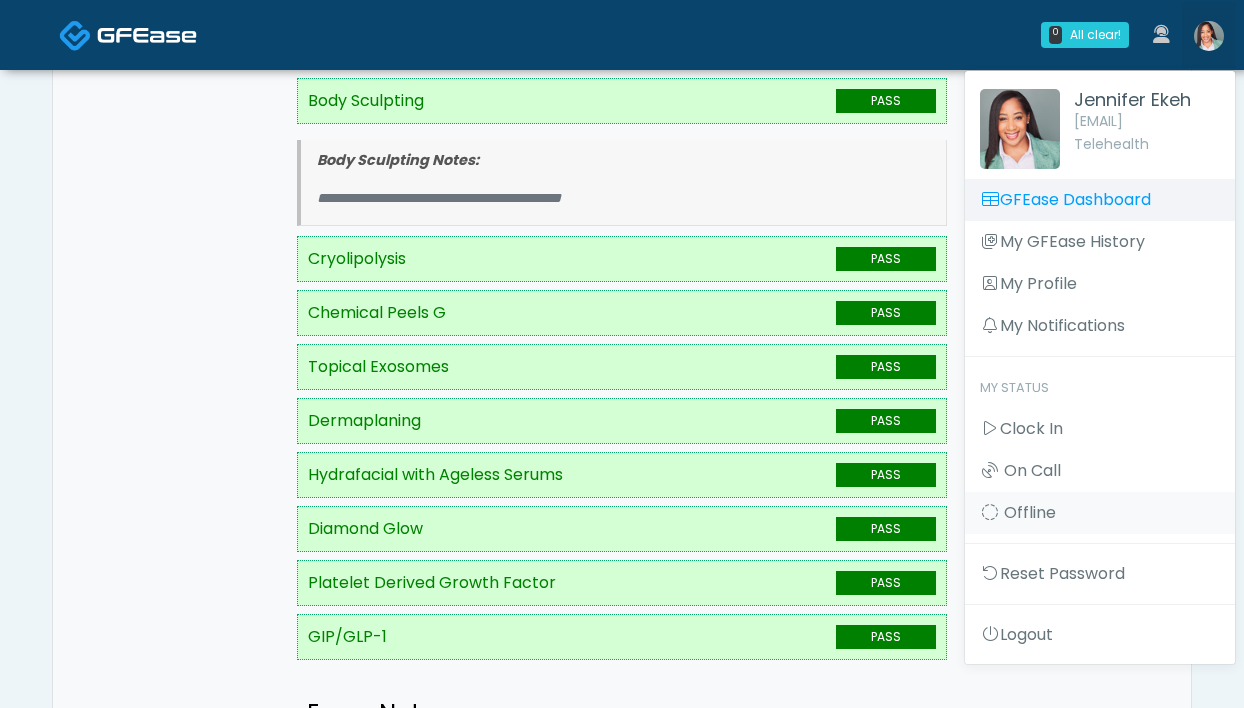 click on "GFEase Dashboard" at bounding box center [1100, 200] 